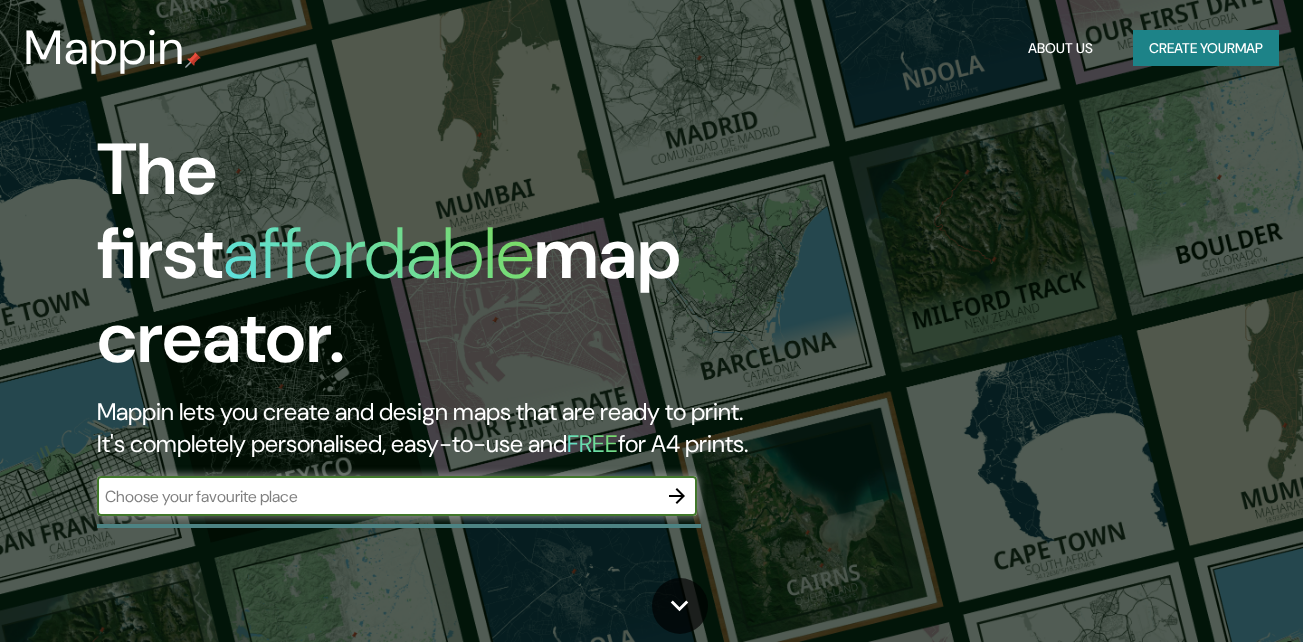 scroll, scrollTop: 0, scrollLeft: 0, axis: both 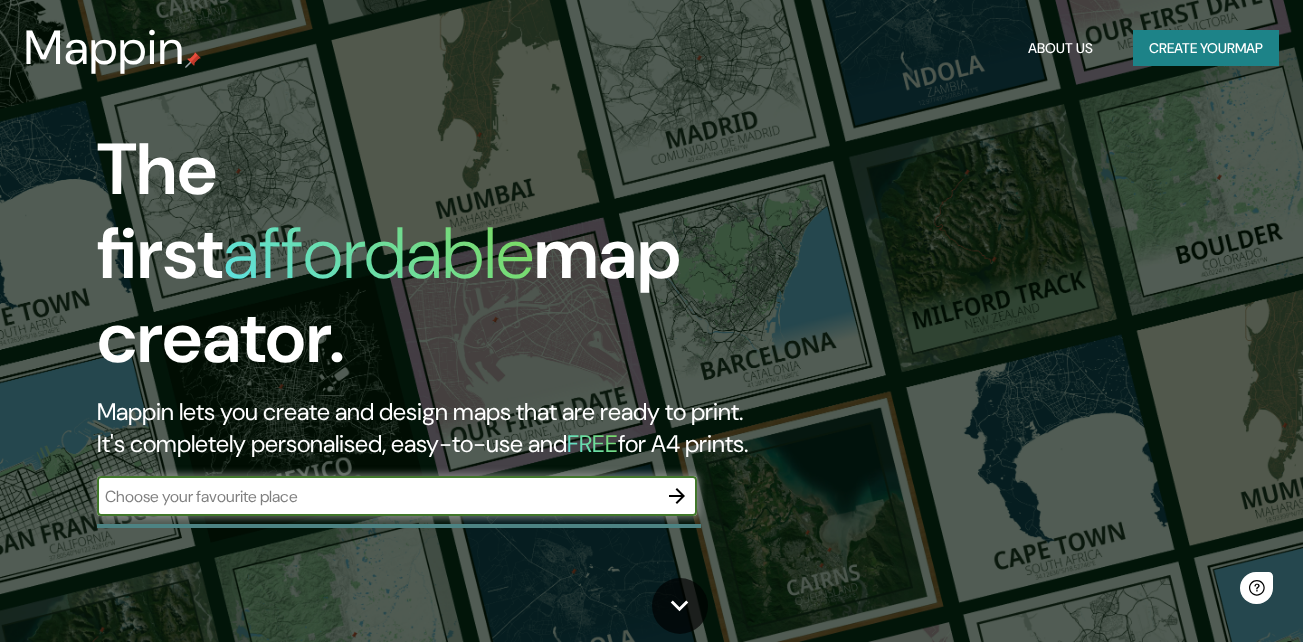 click at bounding box center (377, 496) 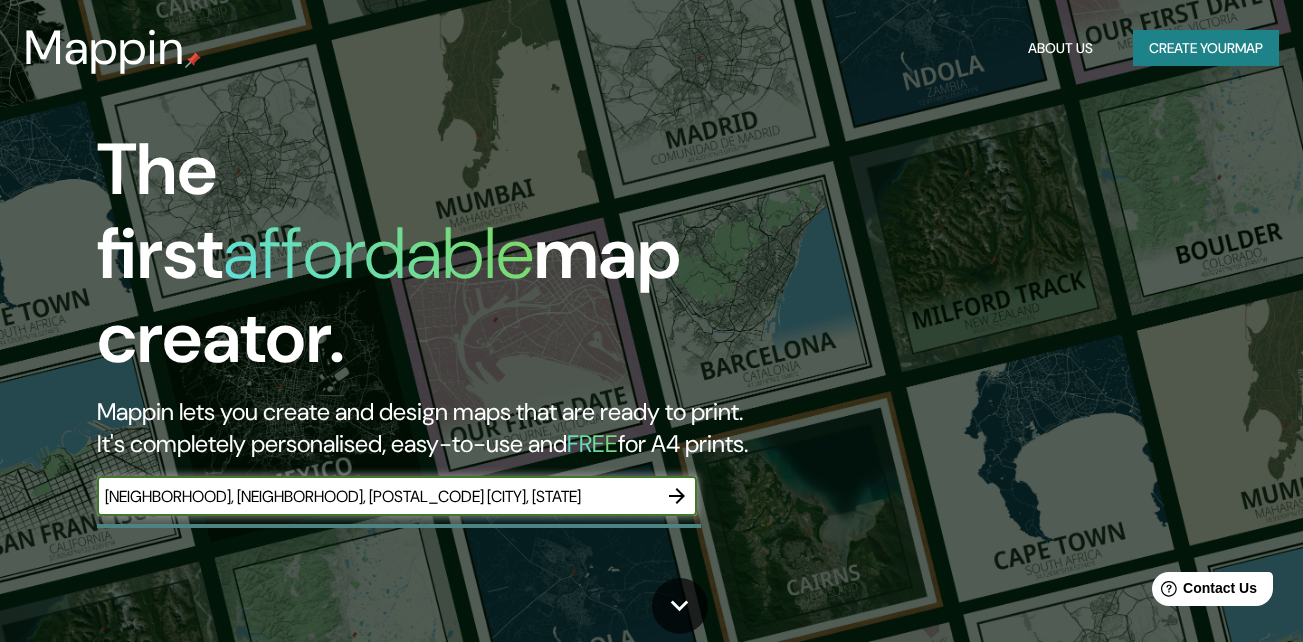 type on "Primera, Vieja Estanzuela, 64984 Monterrey, N.L." 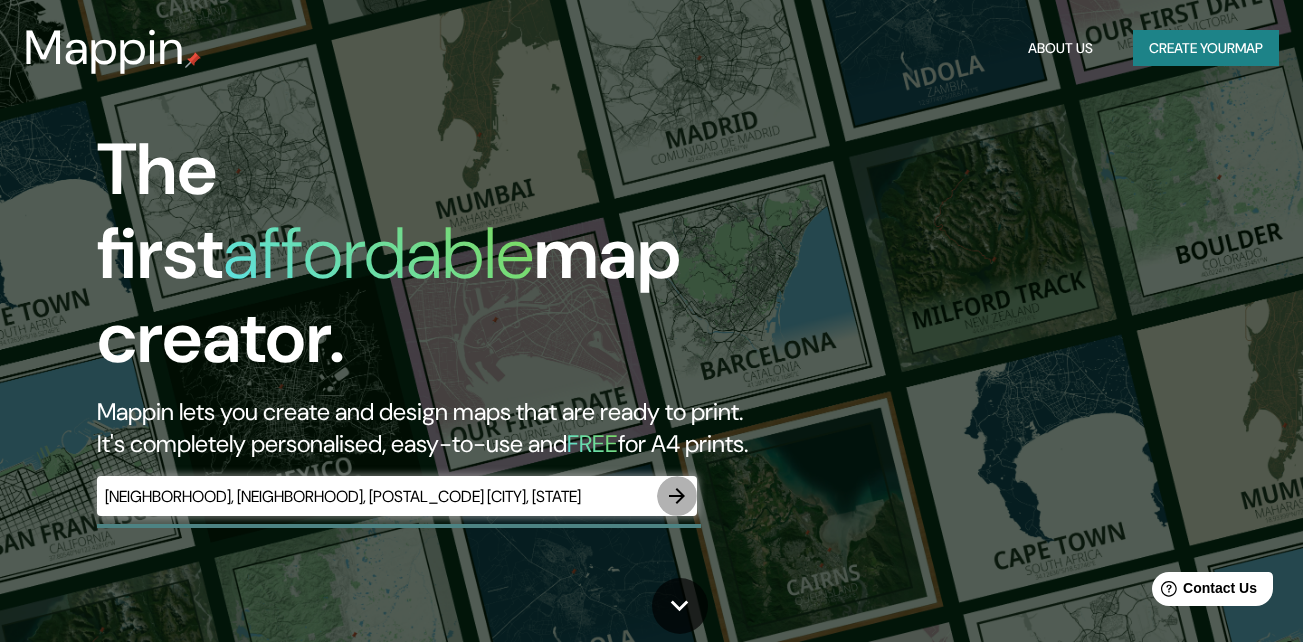 click 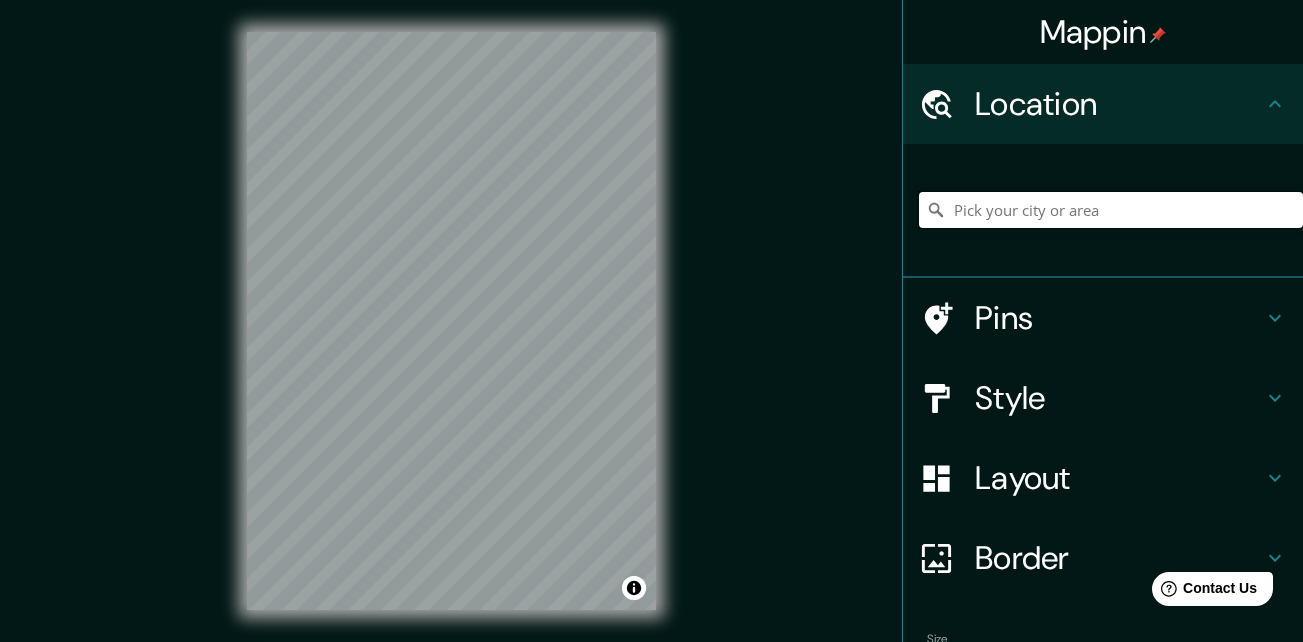 click at bounding box center (1111, 210) 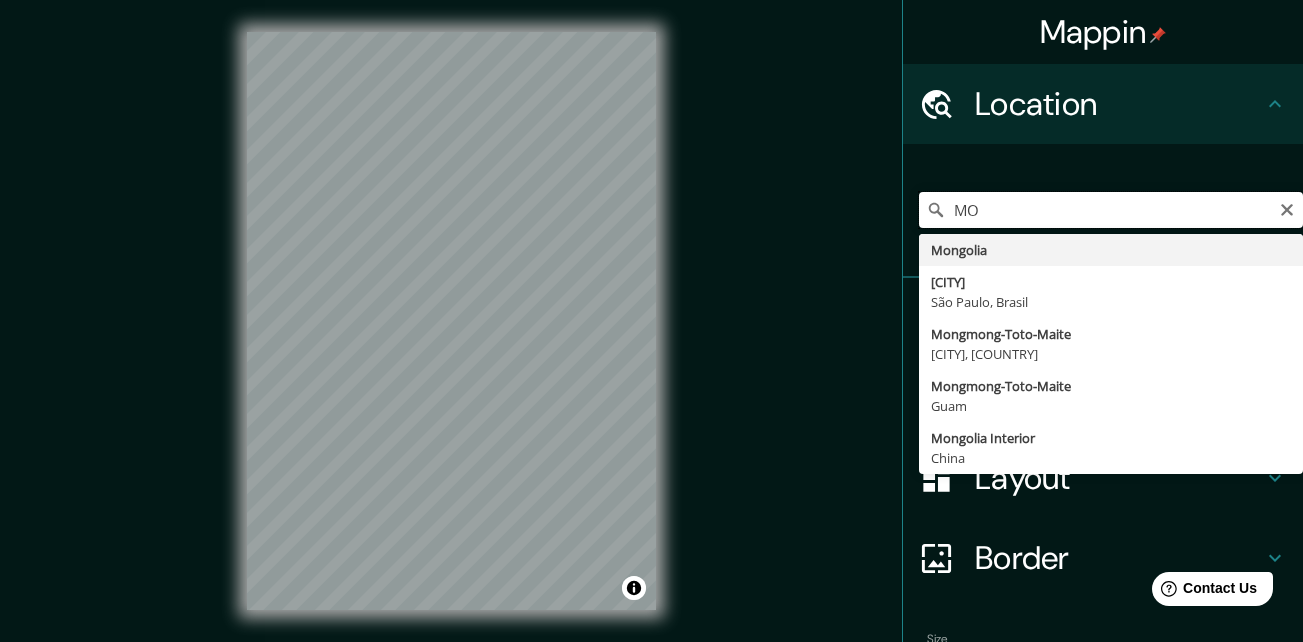 type on "M" 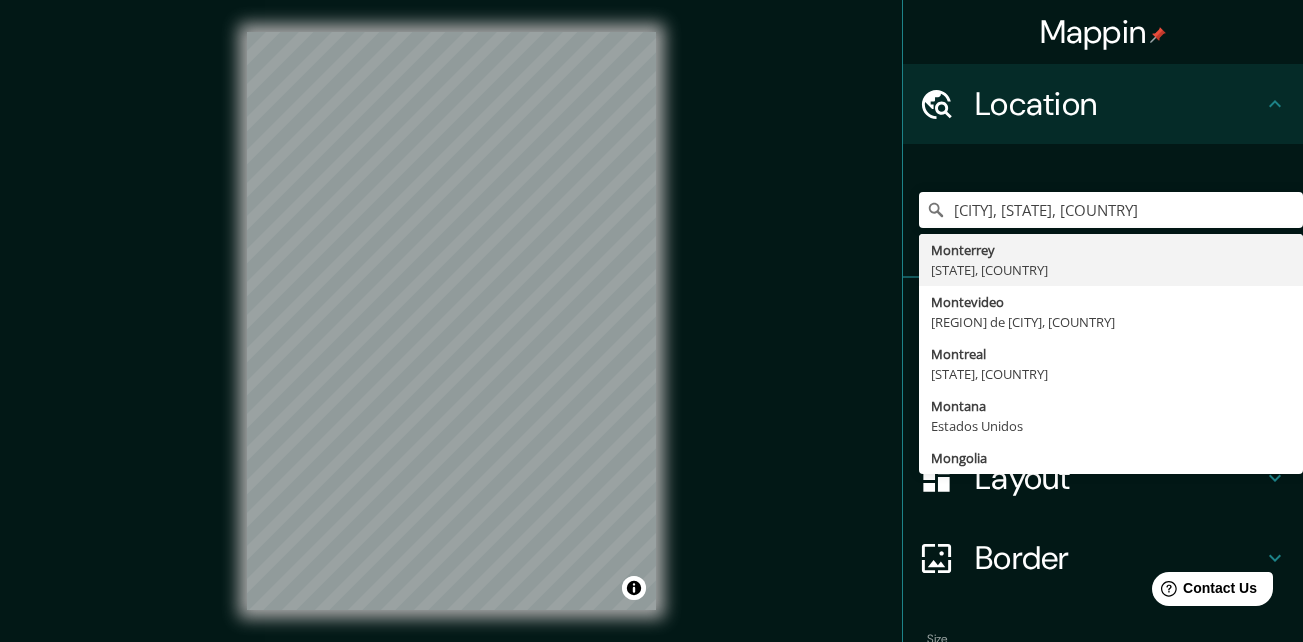 click on "Monterrey, Nuevo León, México Monterrey  Nuevo León, México Montevideo  Departamento de Montevideo, Uruguay Montreal  Quebec, Canadá Montana  Estados Unidos Mongolia" at bounding box center [1111, 210] 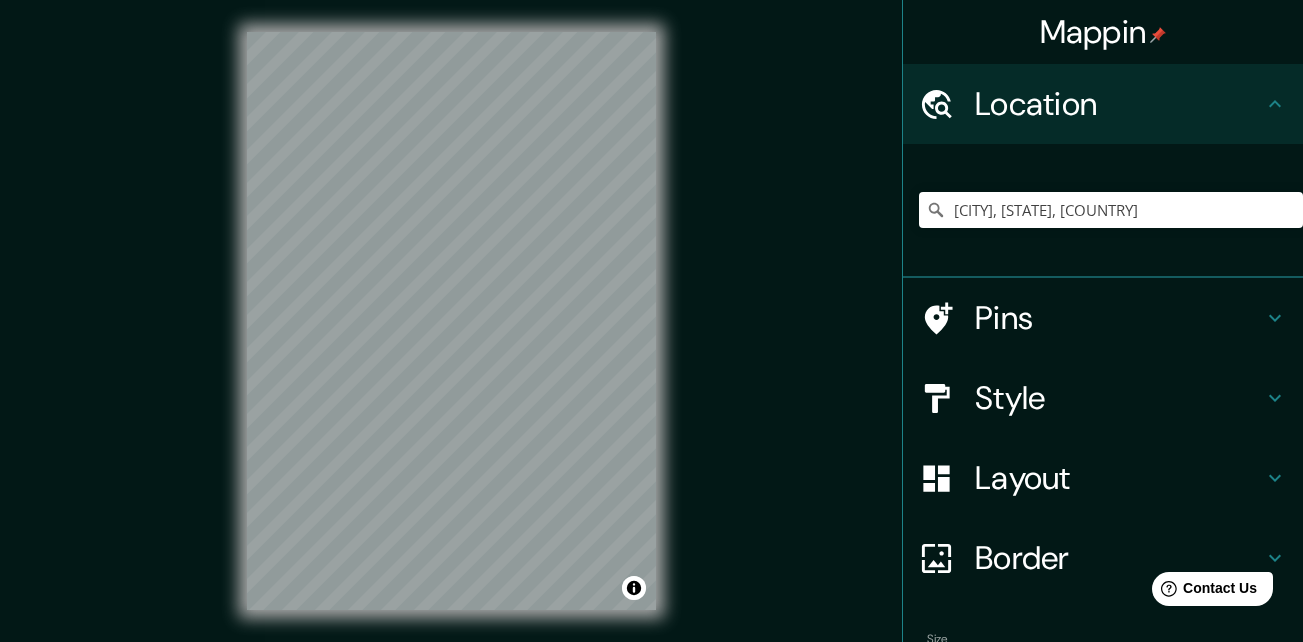 click on "Pins" at bounding box center [1119, 318] 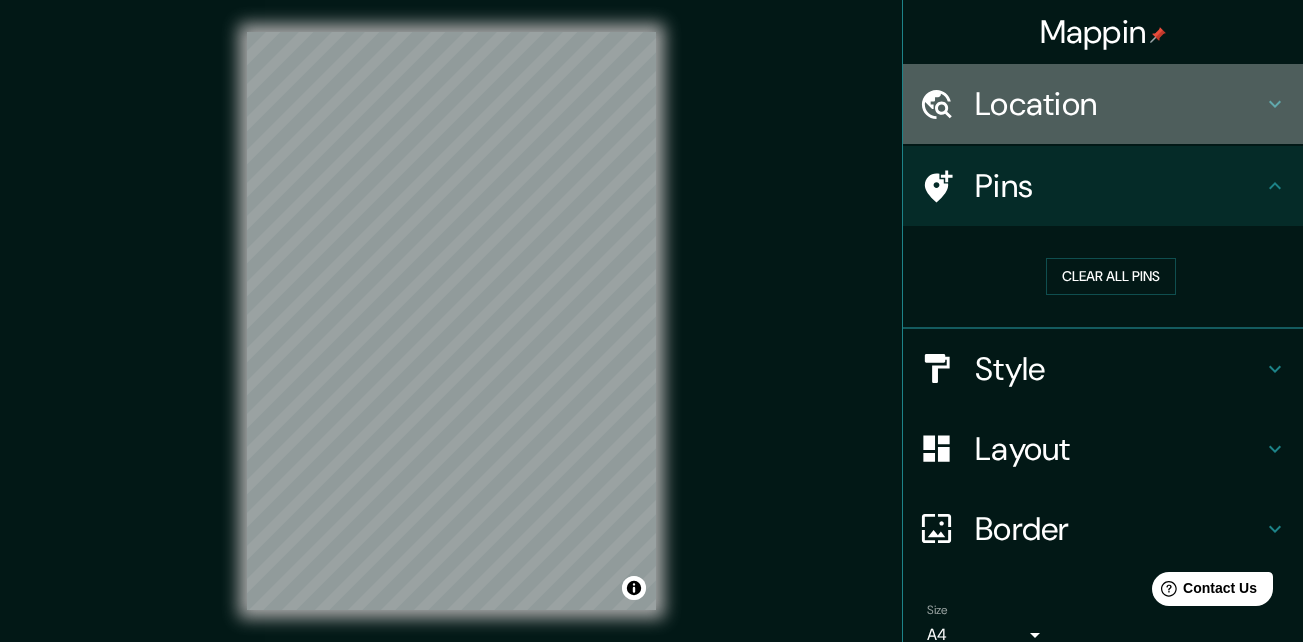 click on "Location" at bounding box center (1119, 104) 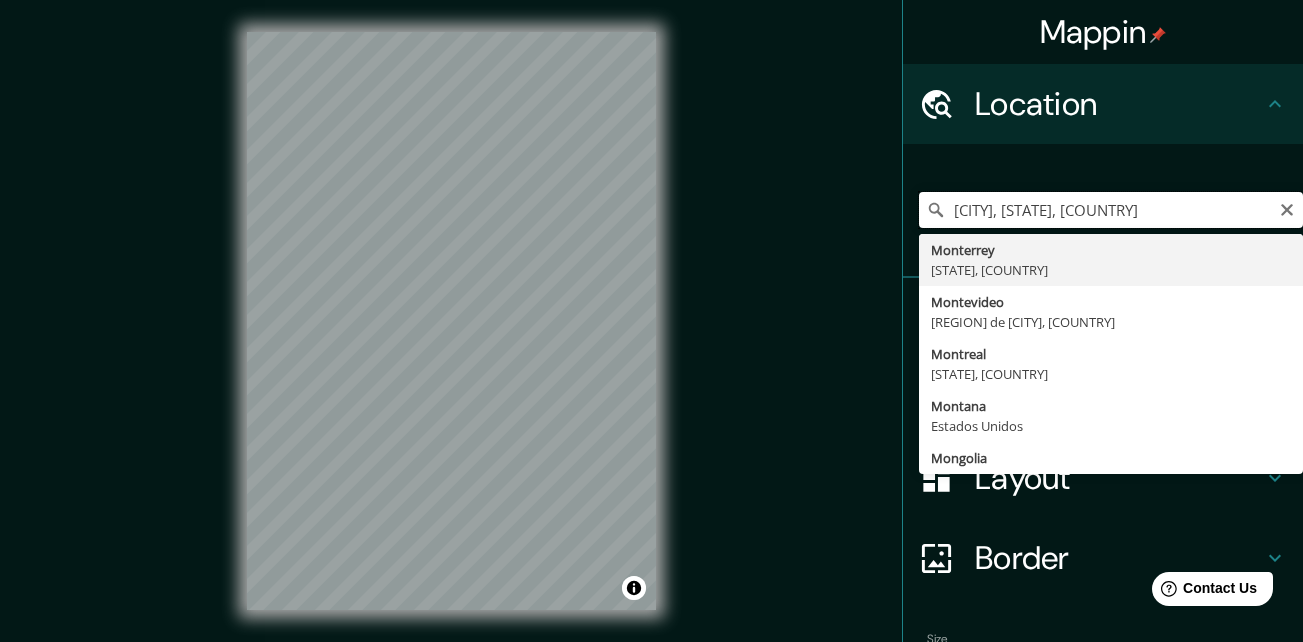 click on "[CITY], [STATE], [COUNTRY]" at bounding box center (1111, 210) 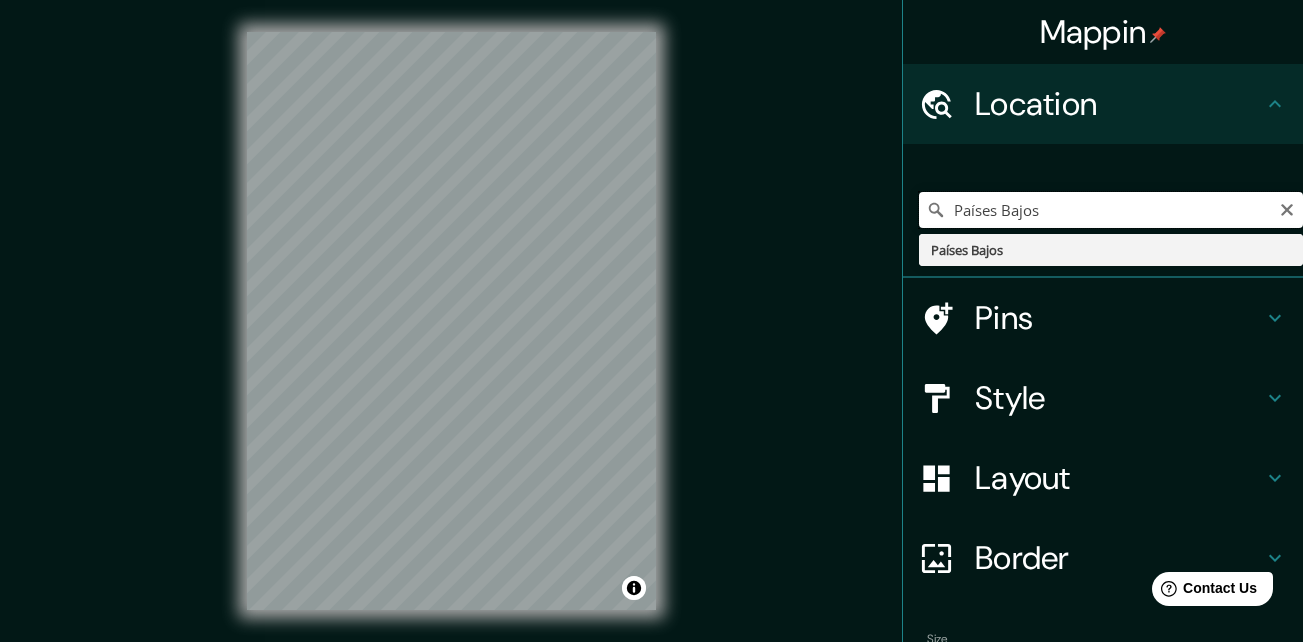 scroll, scrollTop: 0, scrollLeft: 0, axis: both 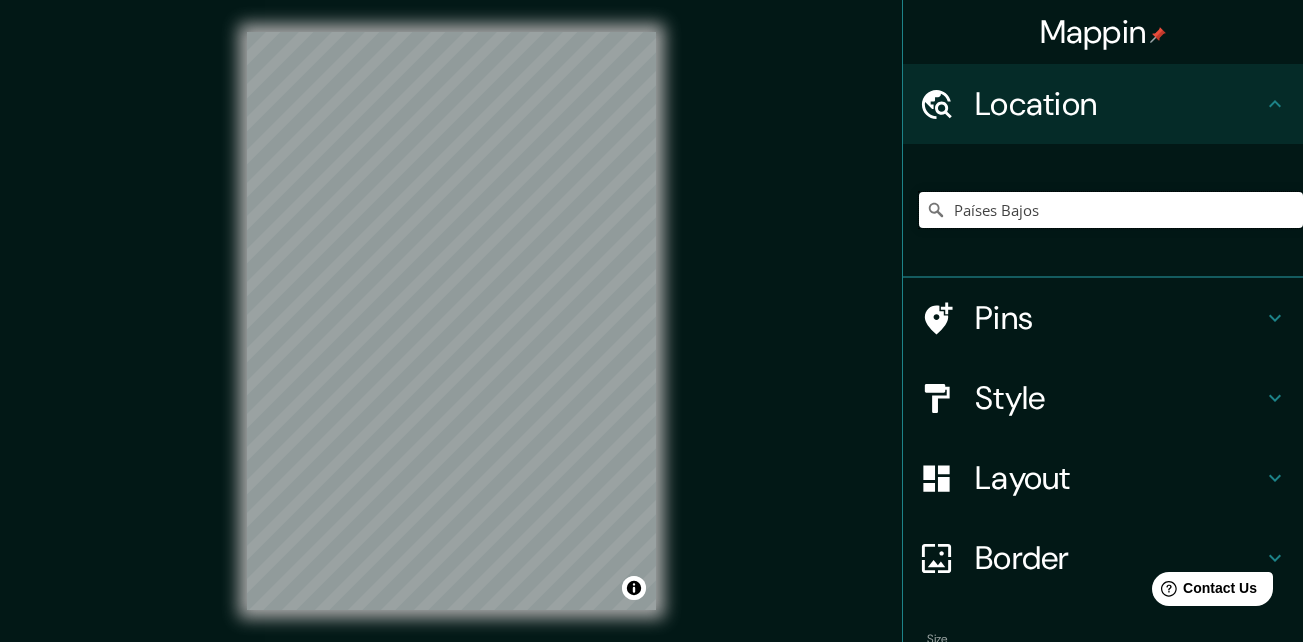 click on "Países Bajos" at bounding box center [1111, 210] 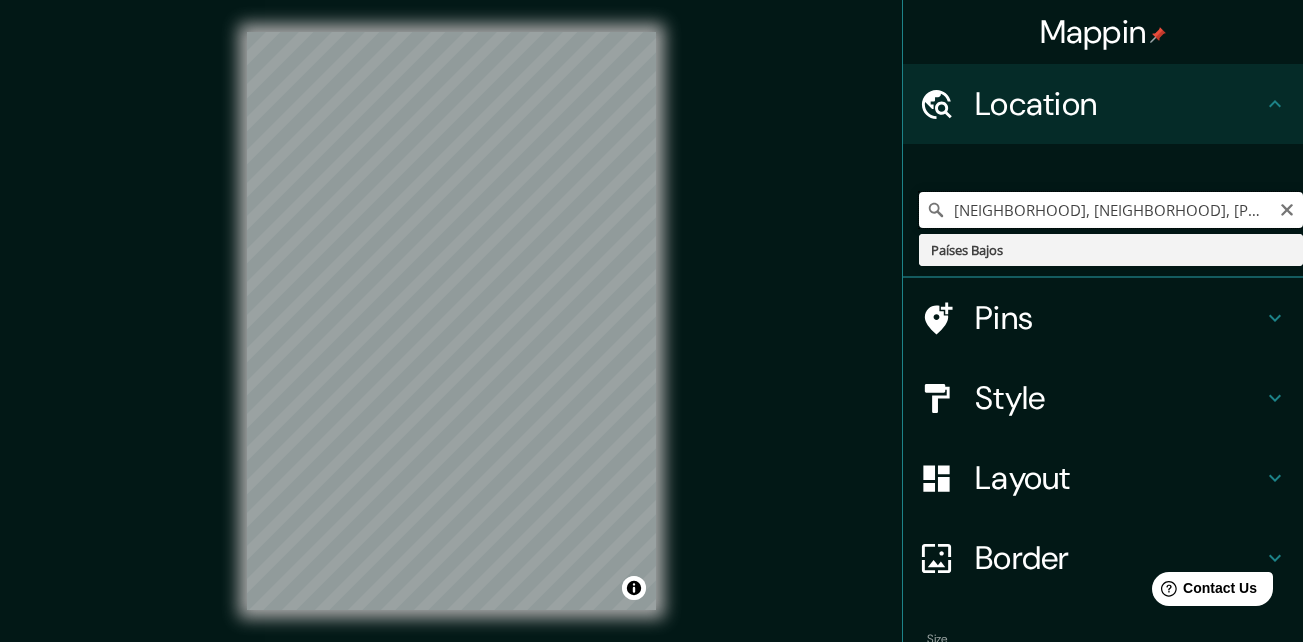 scroll, scrollTop: 0, scrollLeft: 24, axis: horizontal 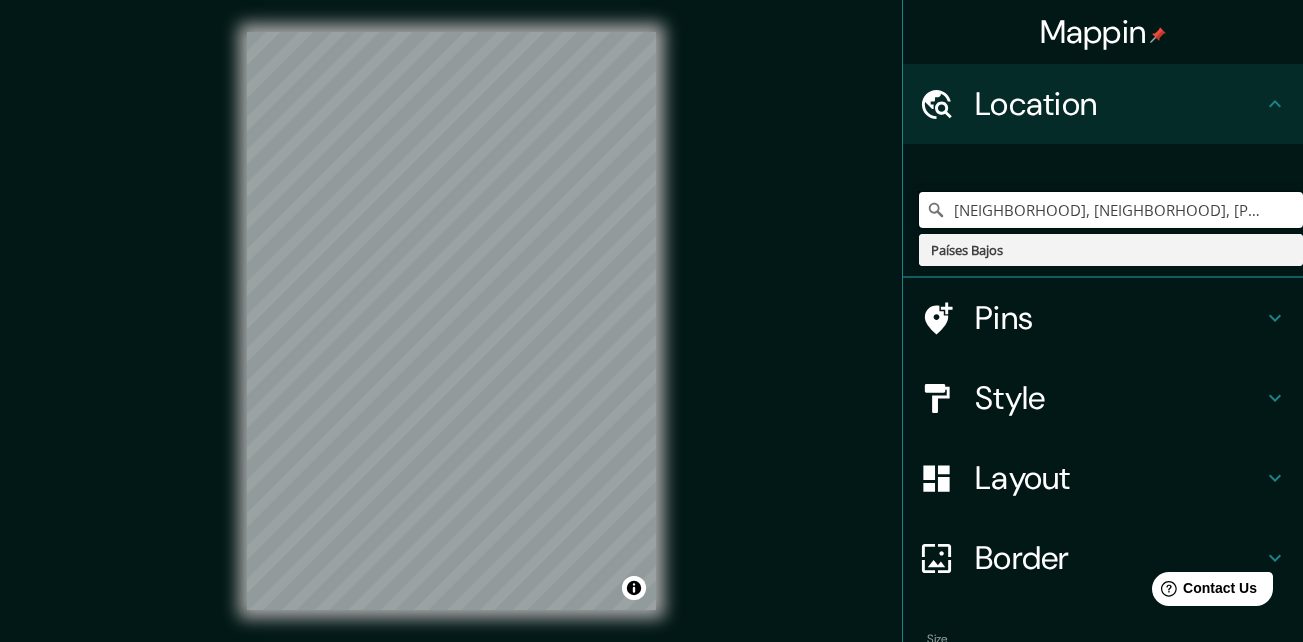drag, startPoint x: 1023, startPoint y: 210, endPoint x: 661, endPoint y: 205, distance: 362.03452 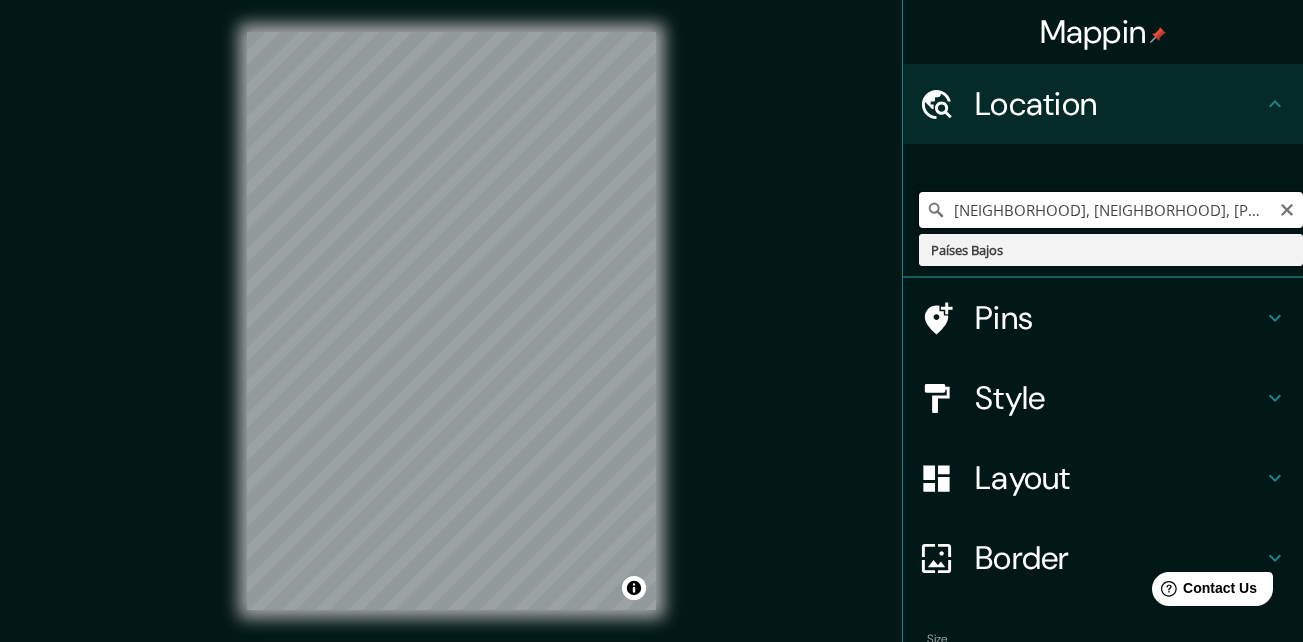 click on "Primera, Vieja Estanzuela, 64984 Monterrey, N.L." at bounding box center (1111, 210) 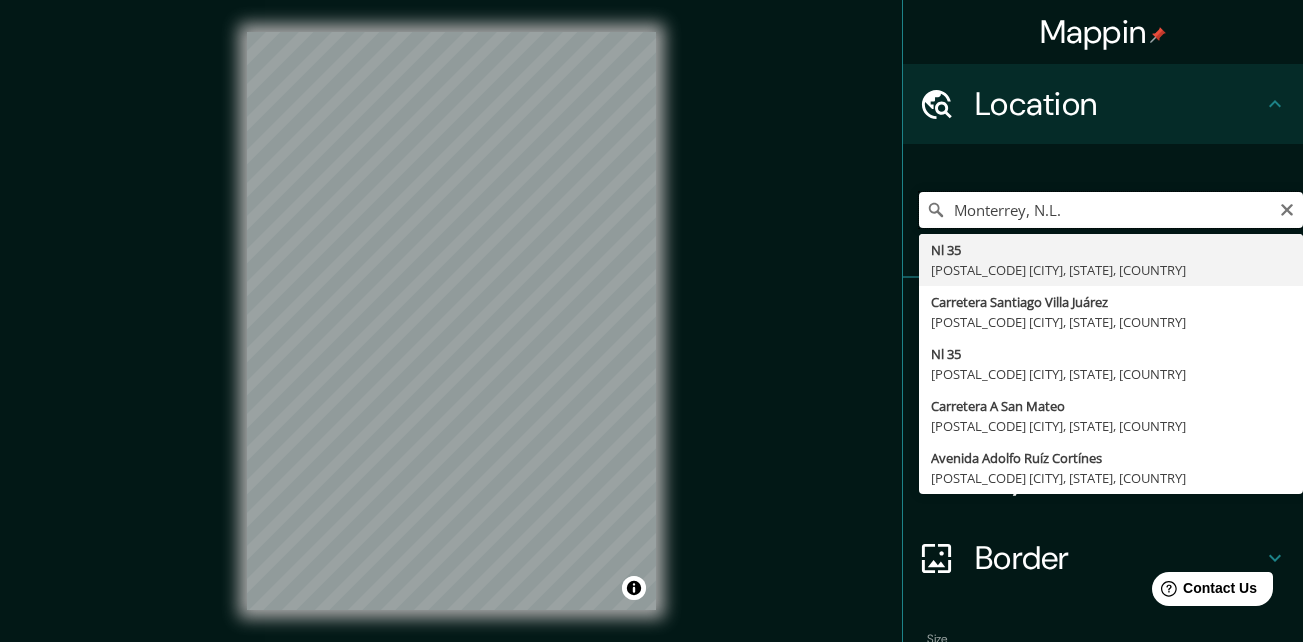 click on "Monterrey, N.L." at bounding box center (1111, 210) 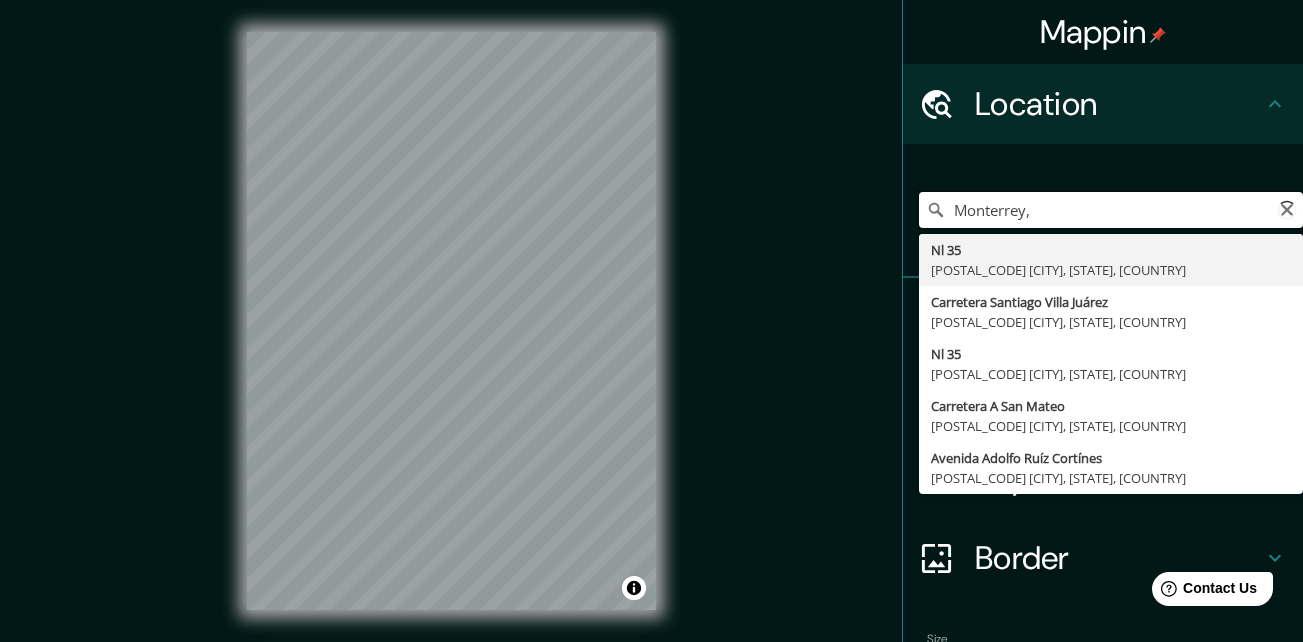 paste on "Primera, Vieja Estanzuela, 64984 Monterrey, N.L." 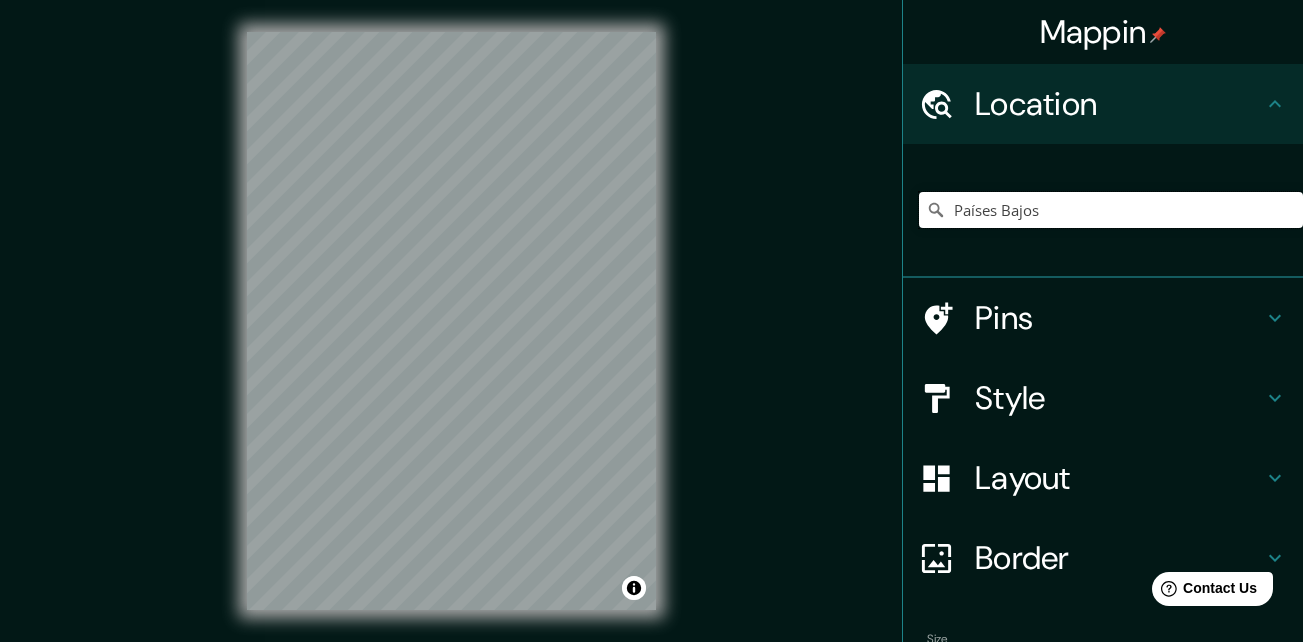 scroll, scrollTop: 0, scrollLeft: 0, axis: both 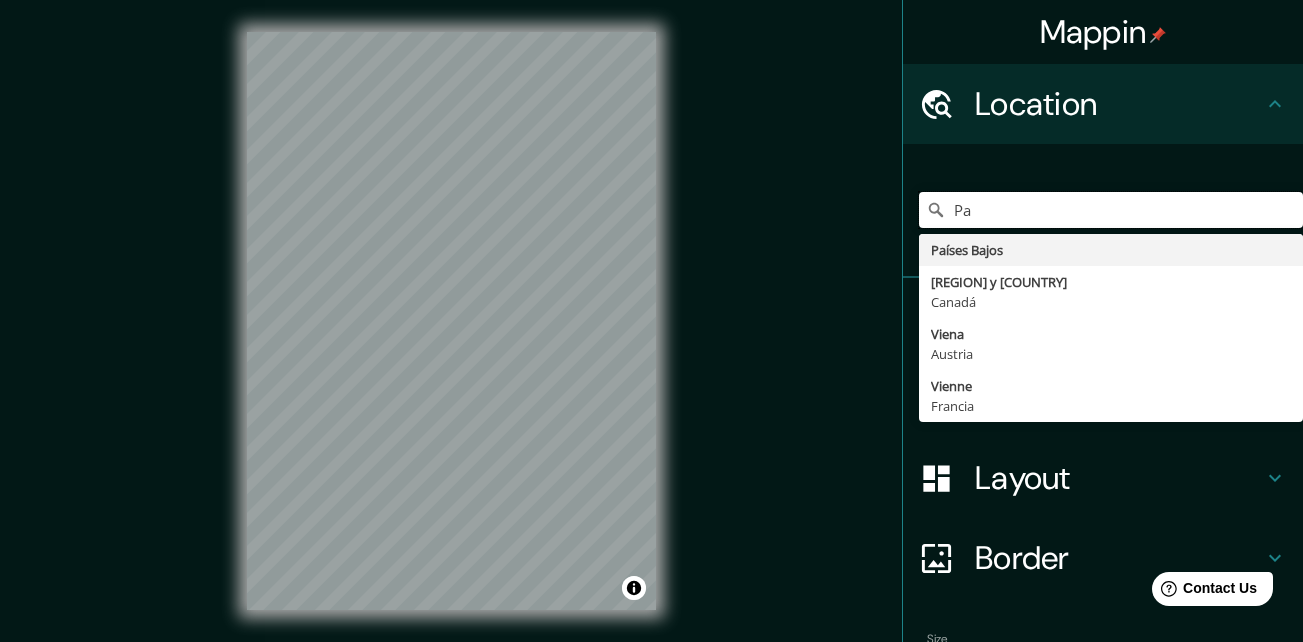 type on "P" 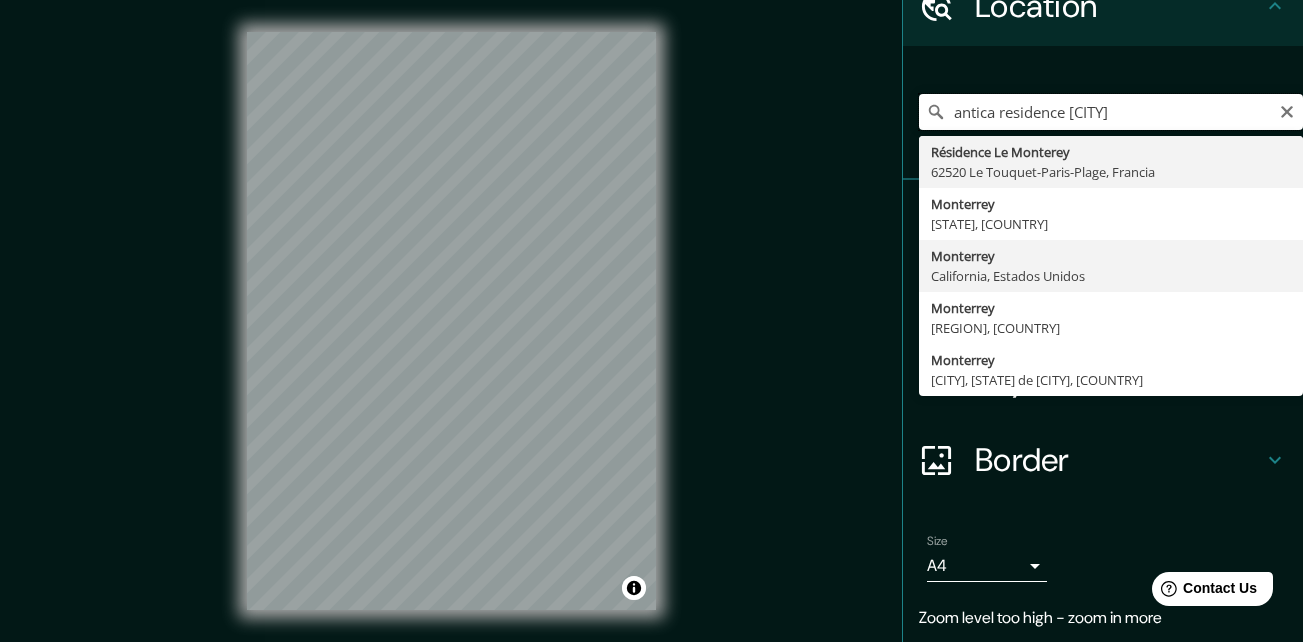 scroll, scrollTop: 97, scrollLeft: 0, axis: vertical 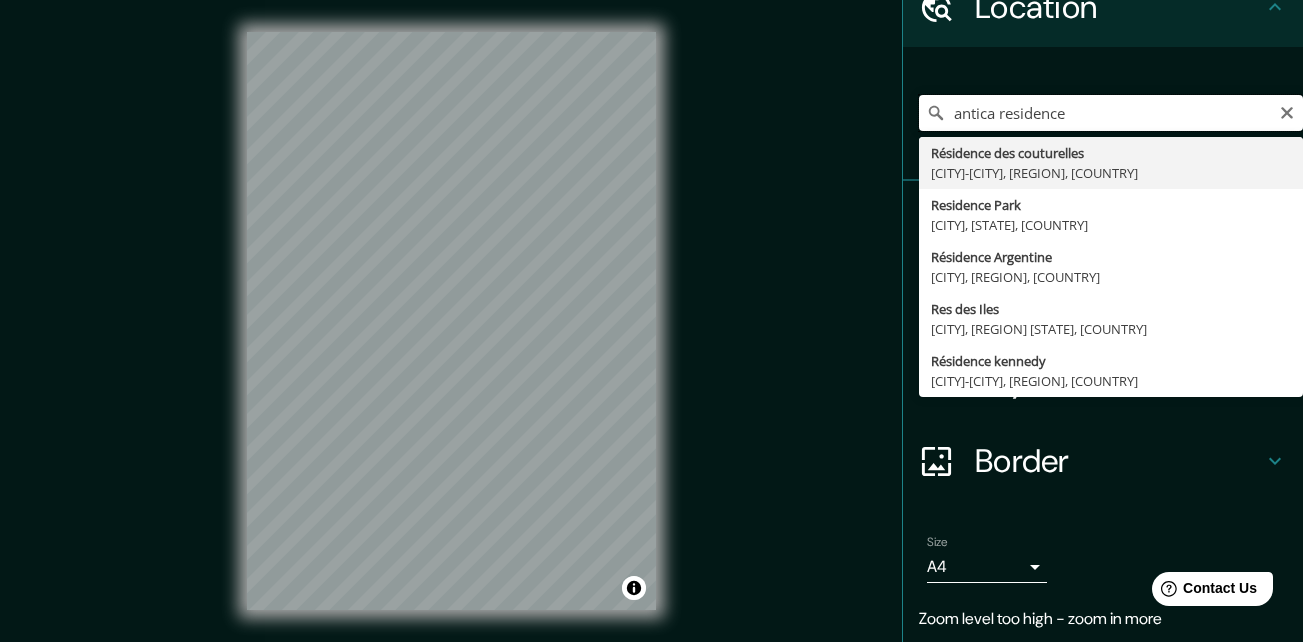 click on "antica residence" at bounding box center (1111, 113) 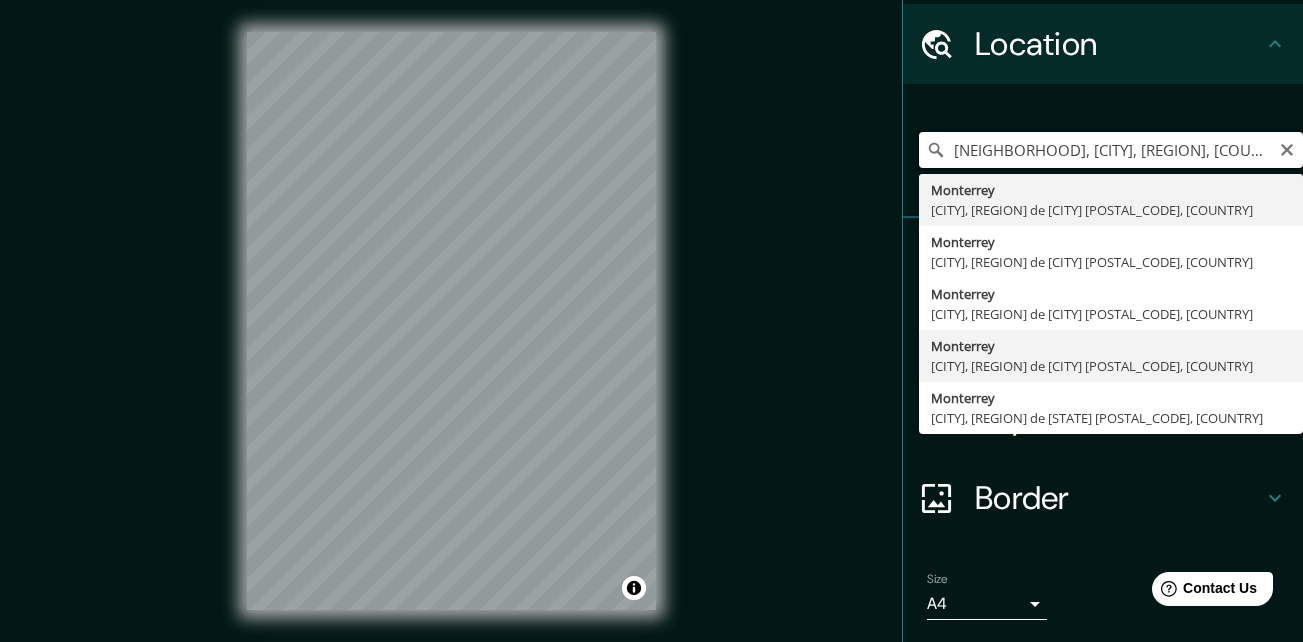 scroll, scrollTop: 76, scrollLeft: 0, axis: vertical 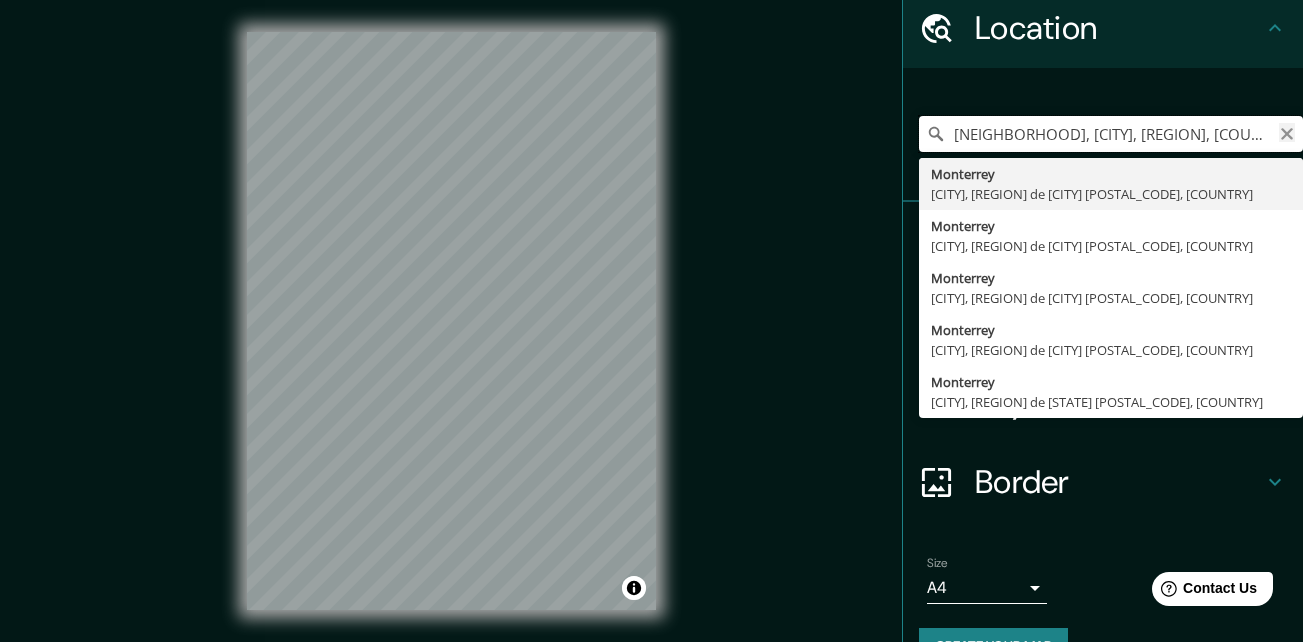 type on "Résidence des couturelles, Bully-les-Mines, Paso de Calais, Francia" 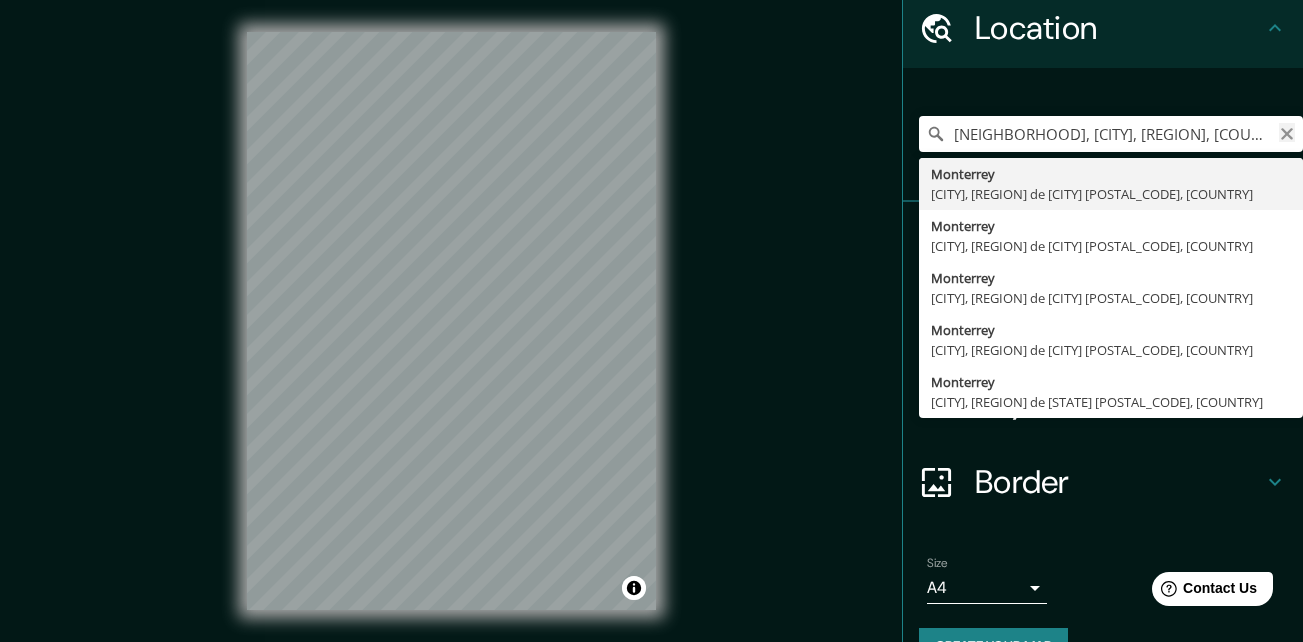 click 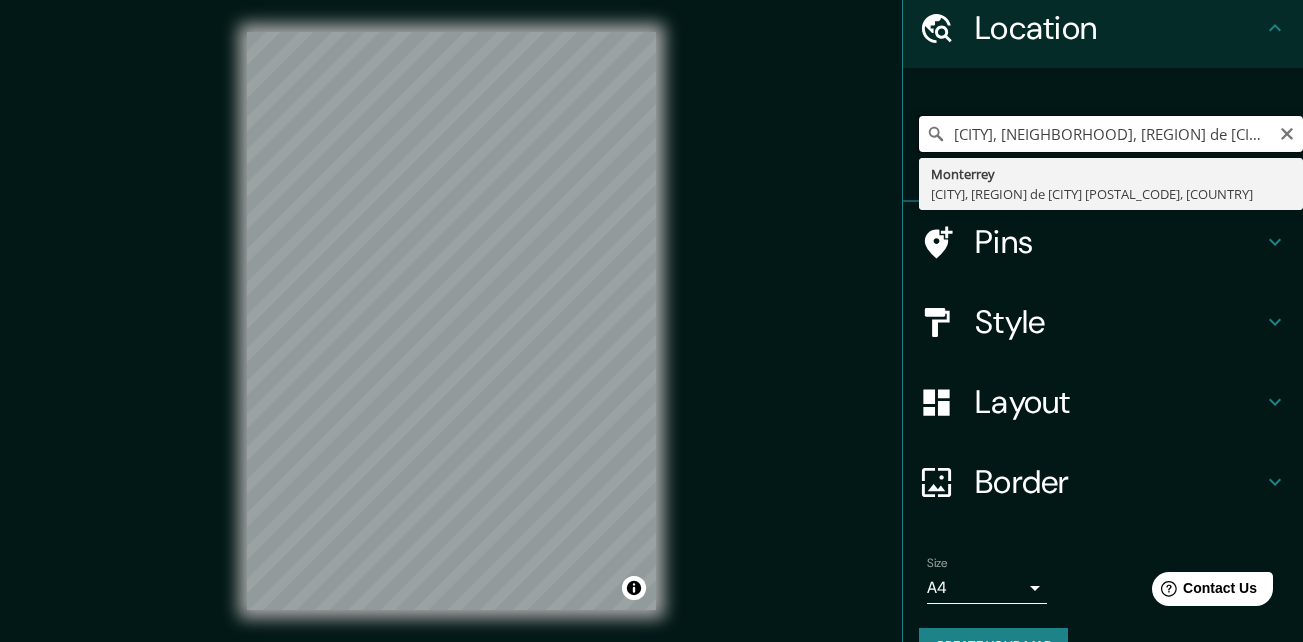 scroll, scrollTop: 0, scrollLeft: 0, axis: both 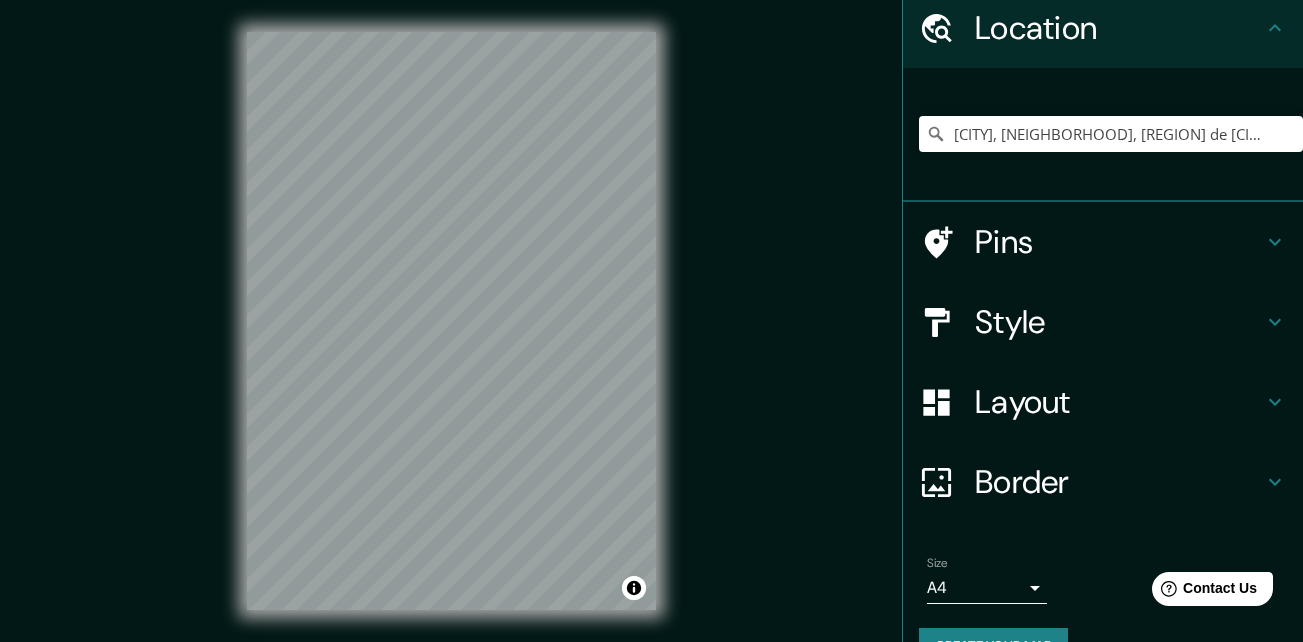 click on "Monterrey, La Florida, Región Metropolitana de Santiago 8240000, Chile" at bounding box center (1103, 135) 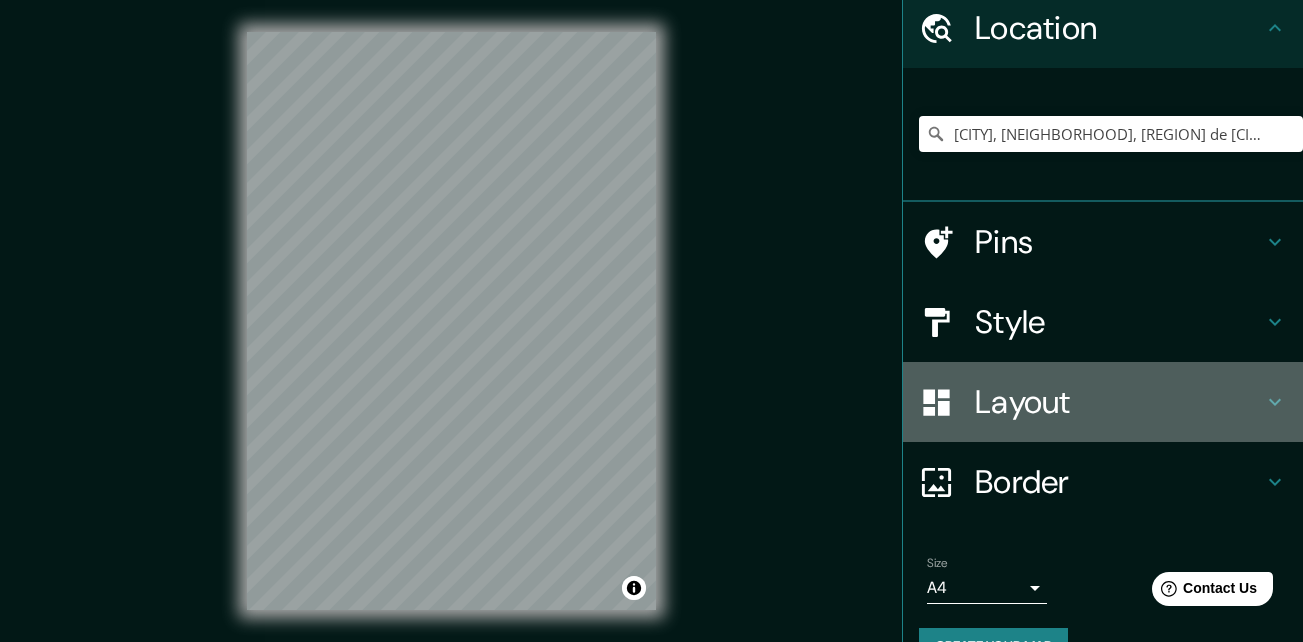click on "Layout" at bounding box center (1119, 402) 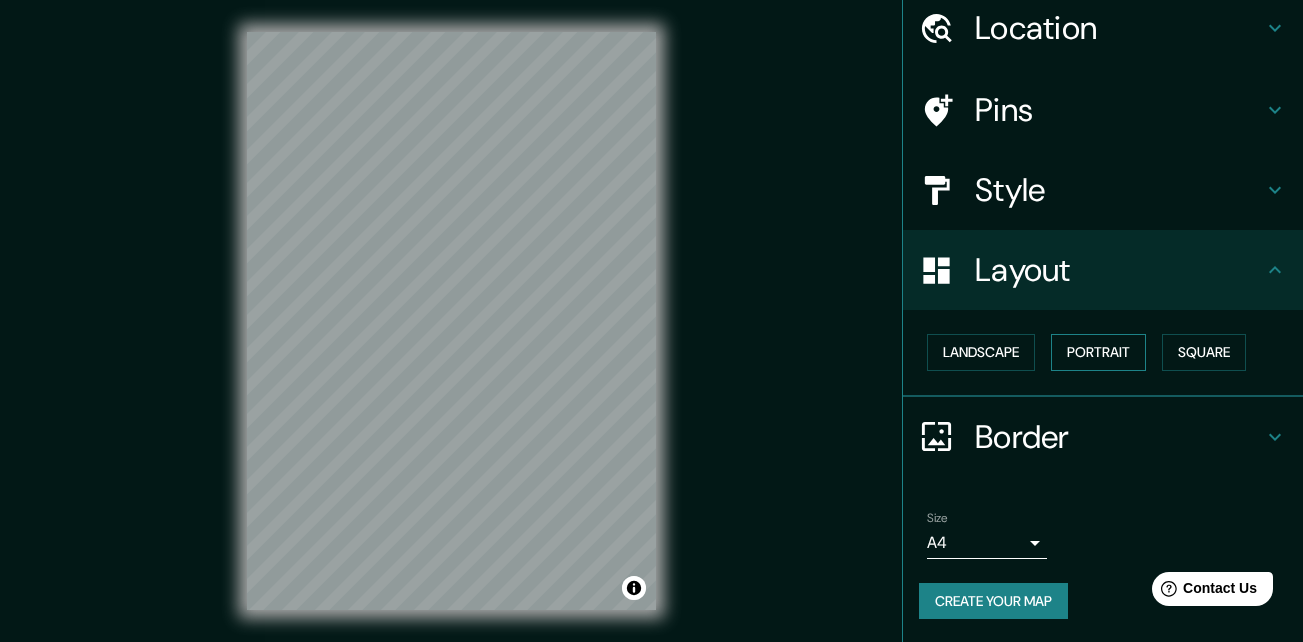 click on "Portrait" at bounding box center [1098, 352] 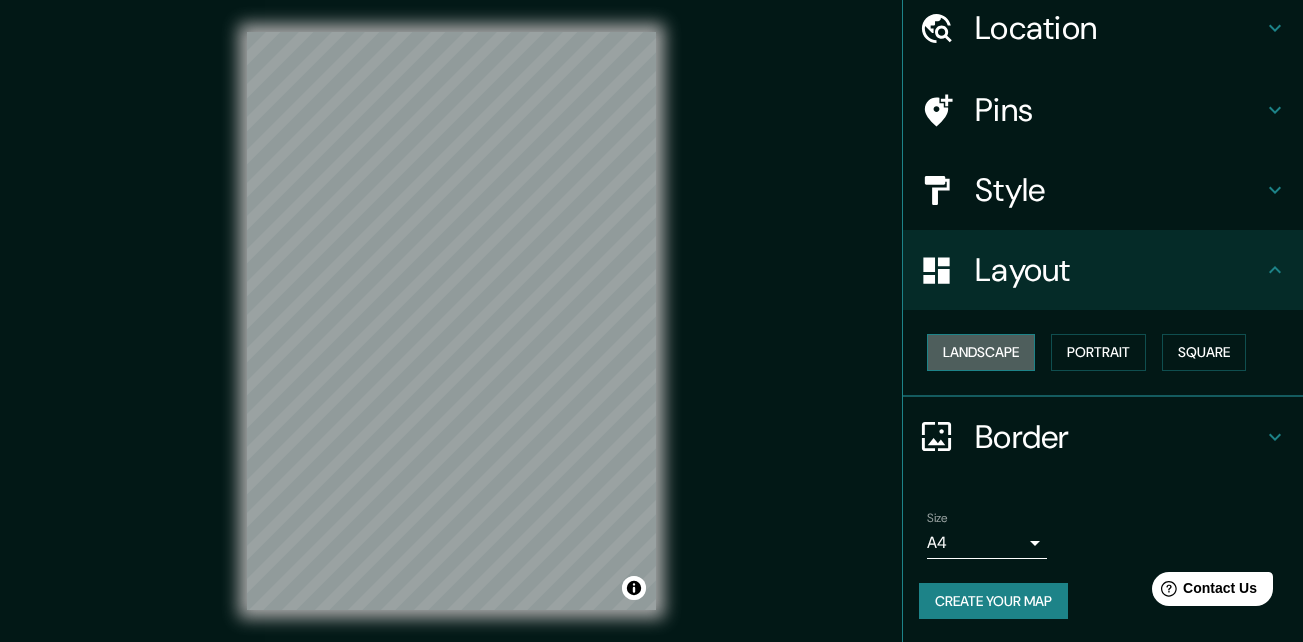 click on "Landscape" at bounding box center (981, 352) 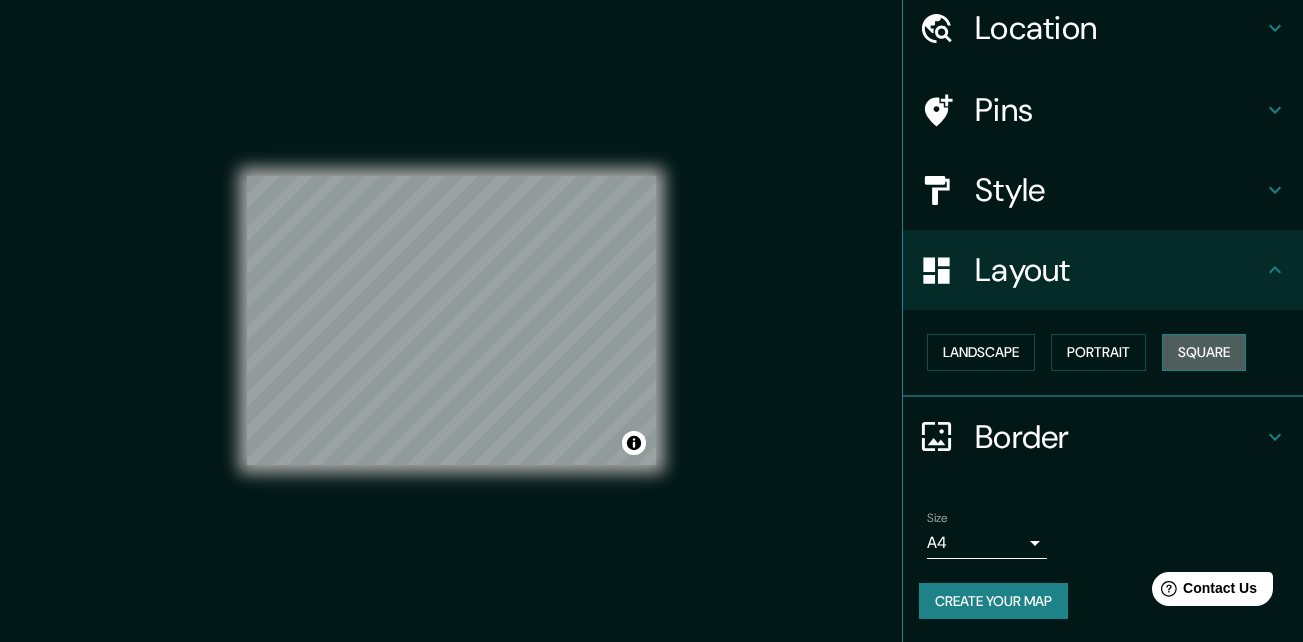 click on "Square" at bounding box center (1204, 352) 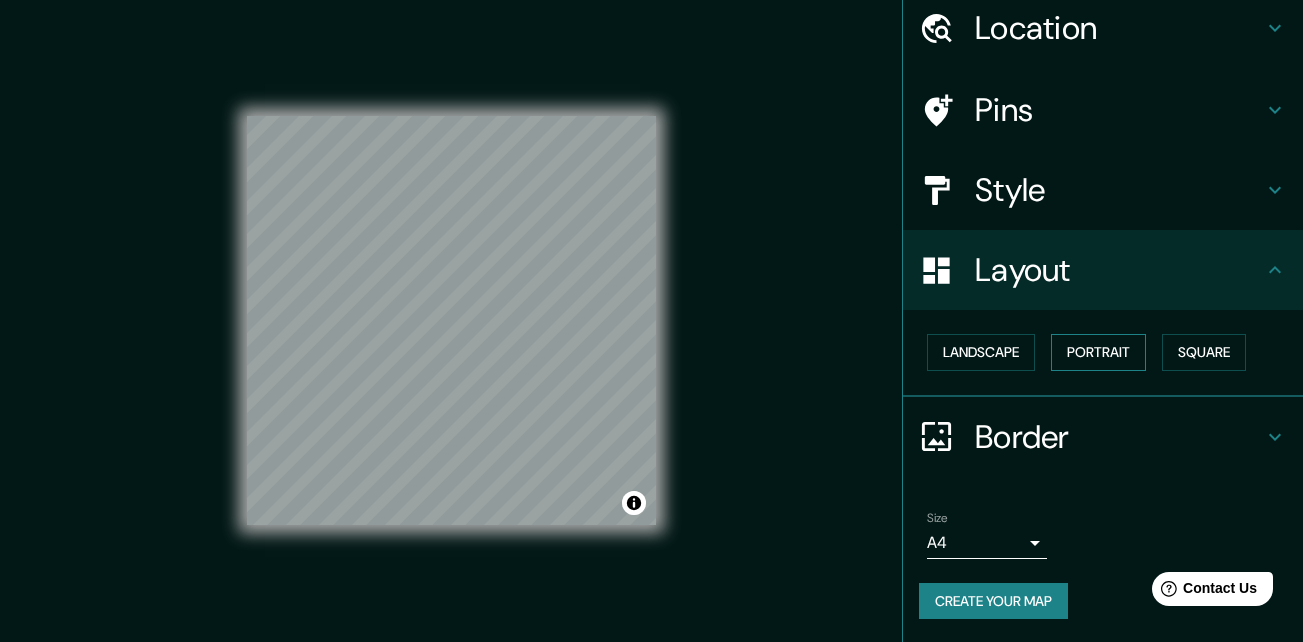 click on "Portrait" at bounding box center (1098, 352) 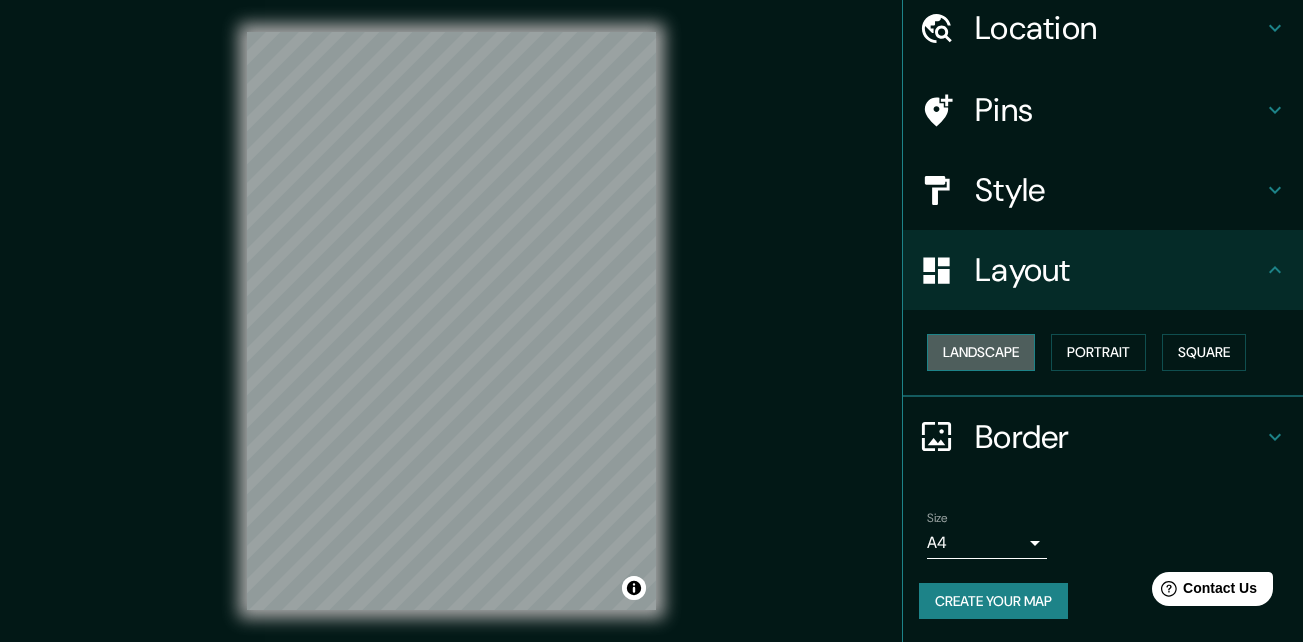 click on "Landscape" at bounding box center (981, 352) 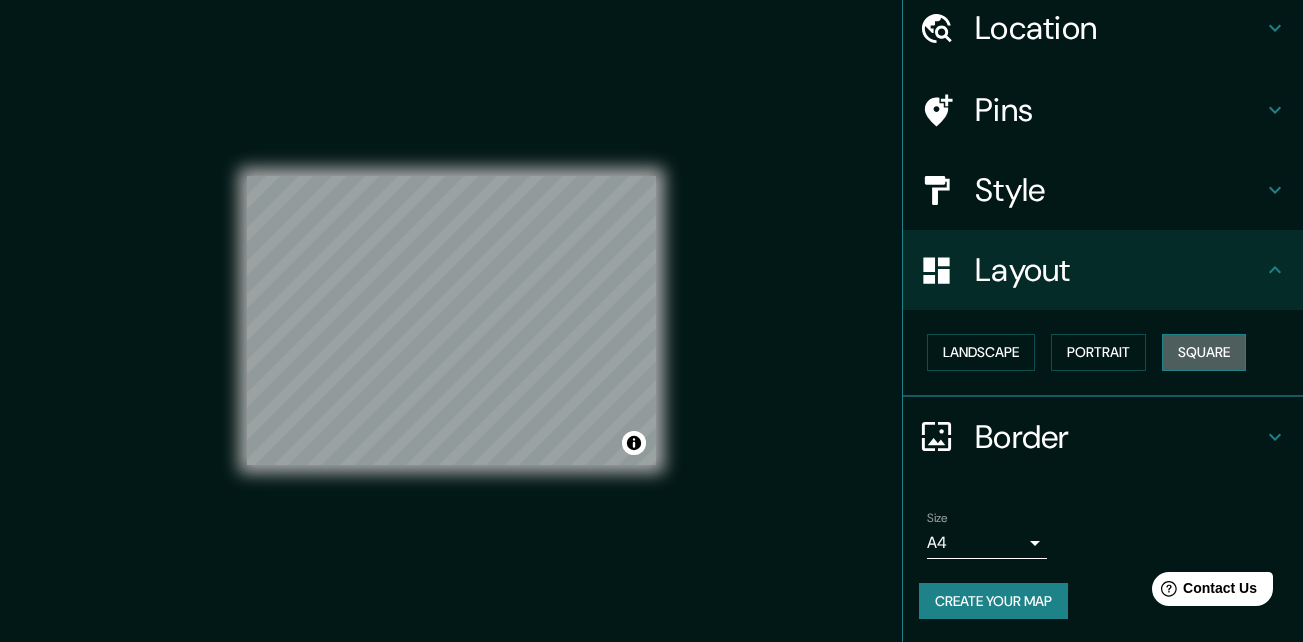 click on "Square" at bounding box center (1204, 352) 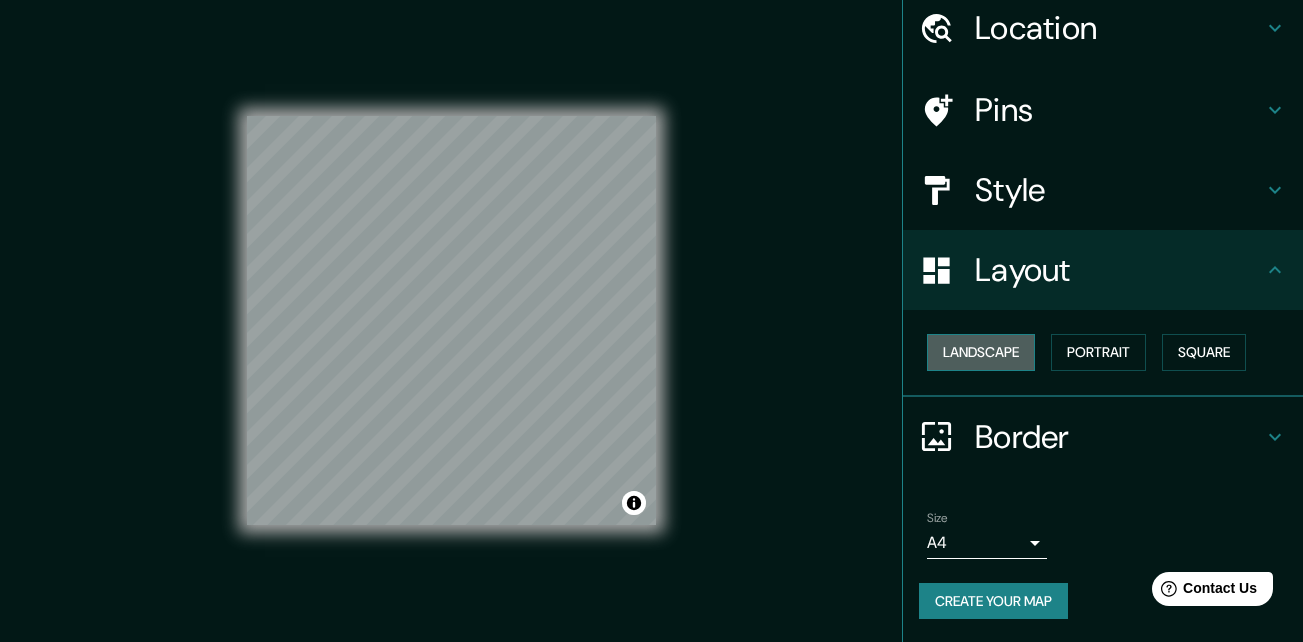 click on "Landscape" at bounding box center [981, 352] 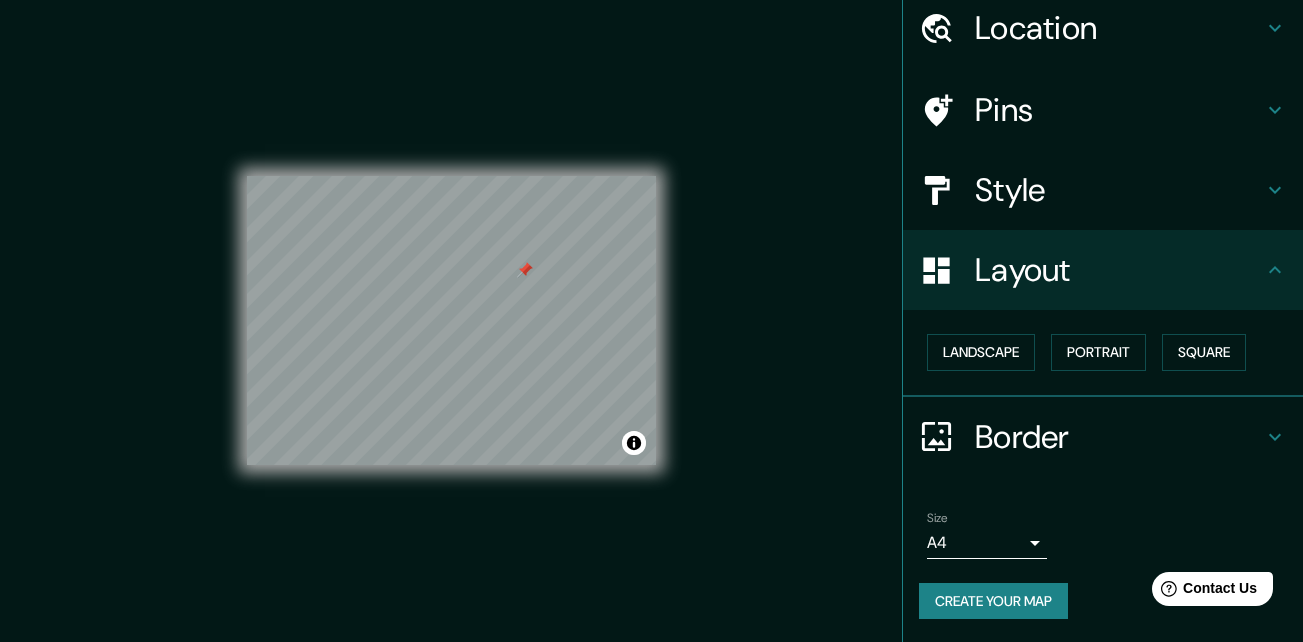 click at bounding box center [451, 176] 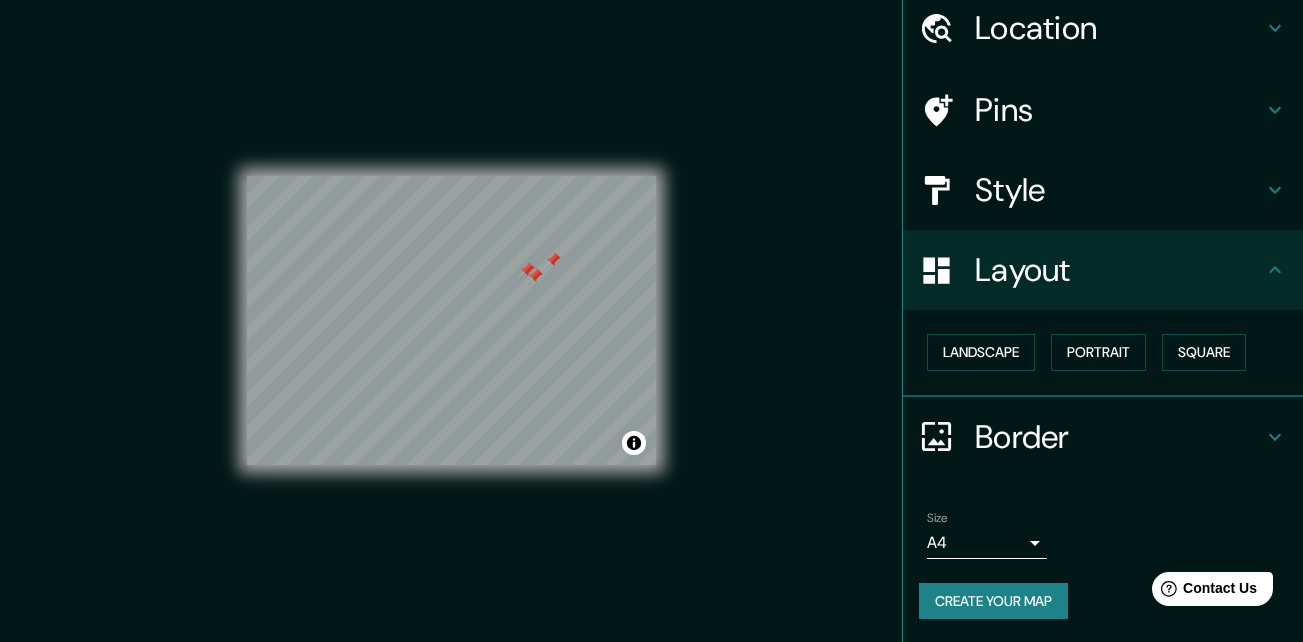 click at bounding box center (535, 276) 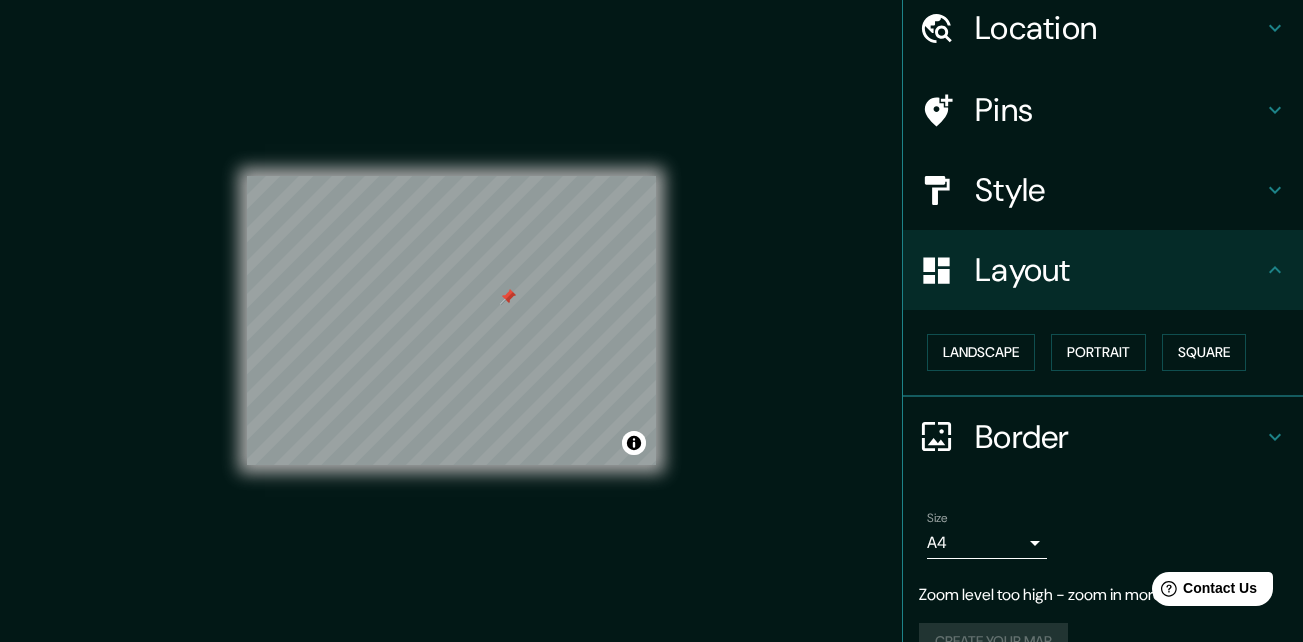scroll, scrollTop: 0, scrollLeft: 0, axis: both 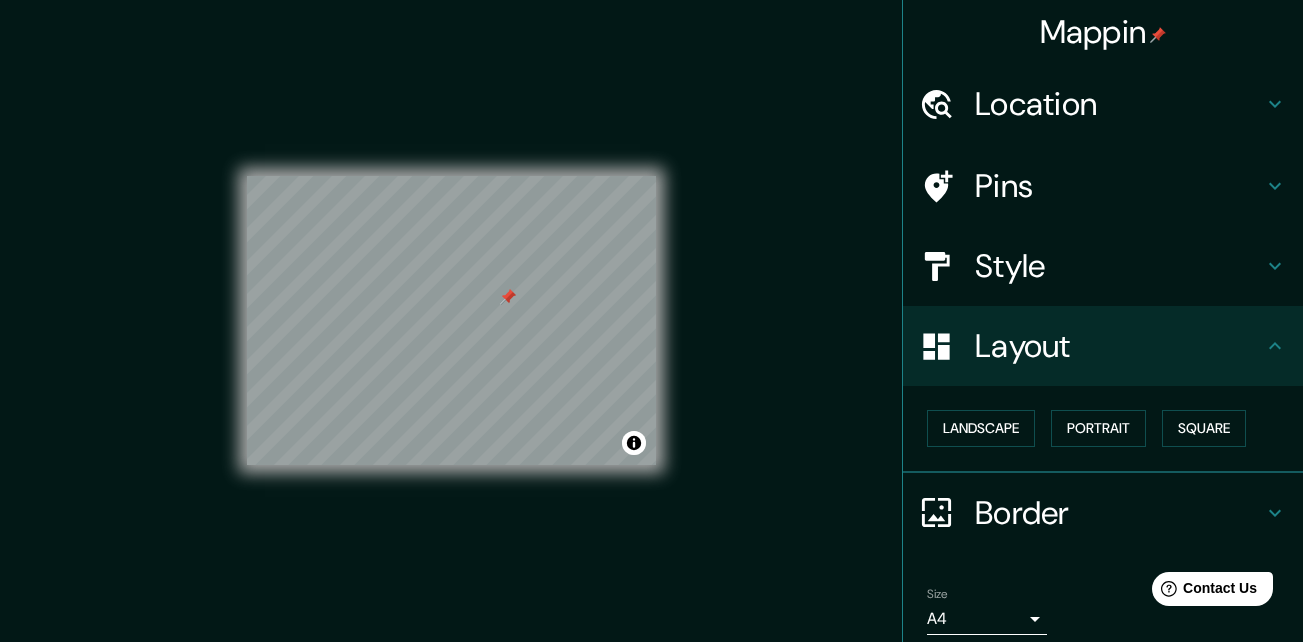 click on "Location" at bounding box center (1119, 104) 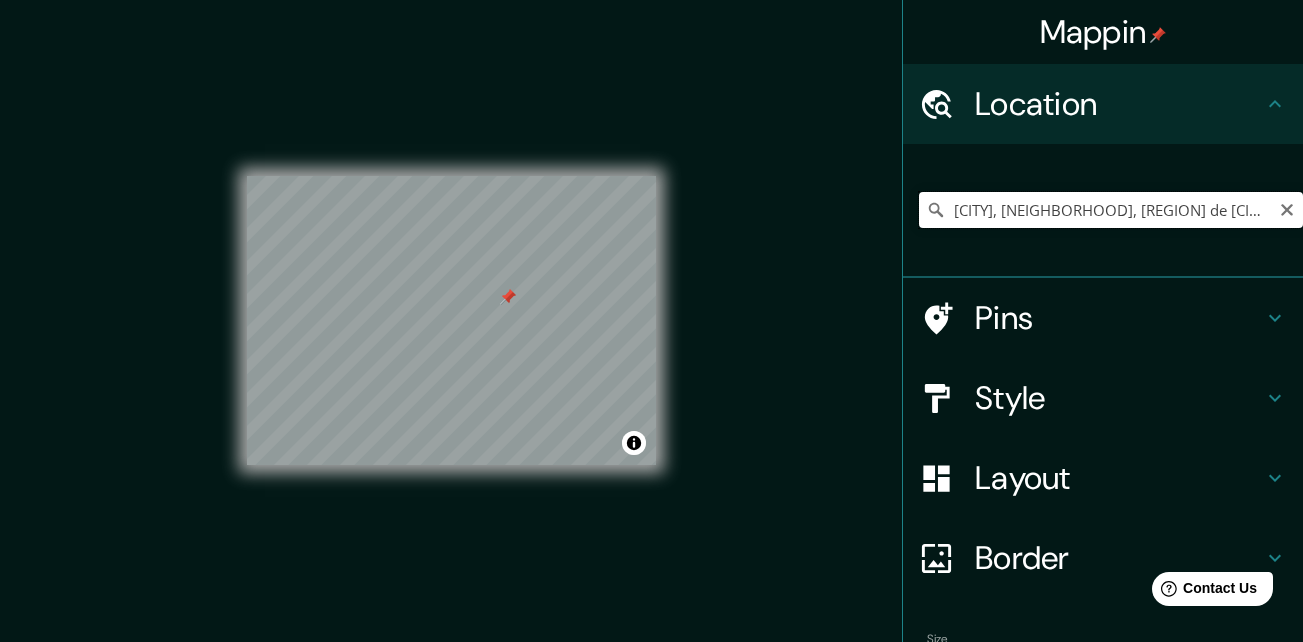 scroll, scrollTop: 0, scrollLeft: 187, axis: horizontal 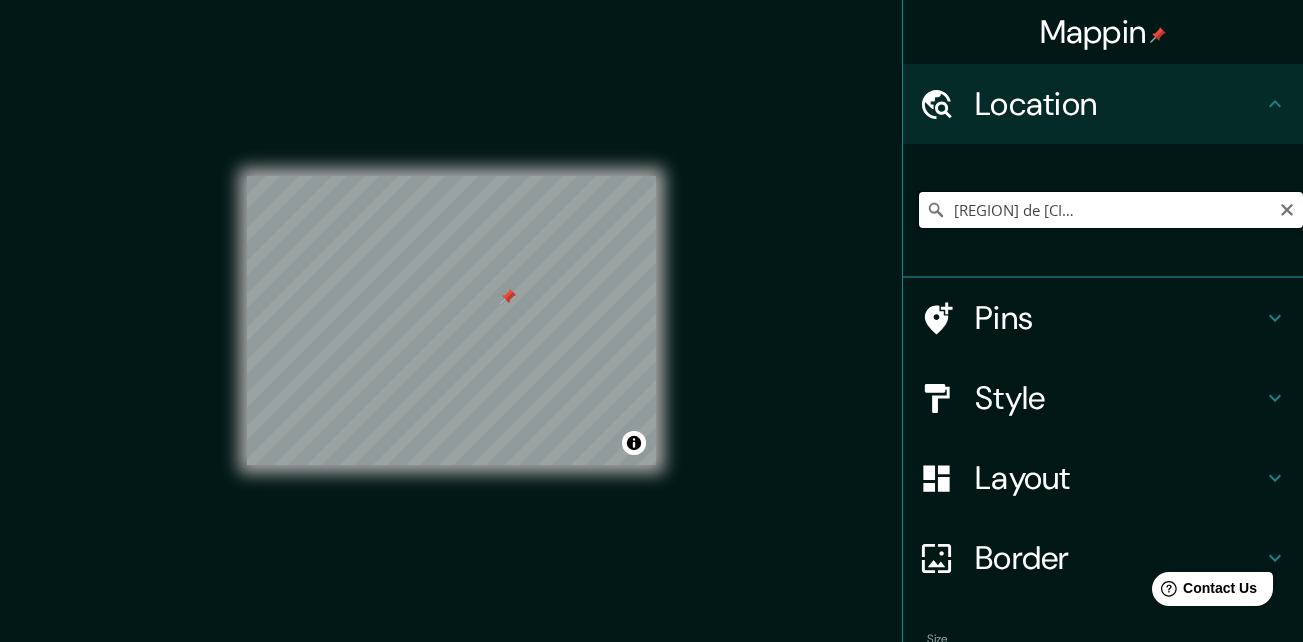 drag, startPoint x: 1029, startPoint y: 199, endPoint x: 1361, endPoint y: 237, distance: 334.16763 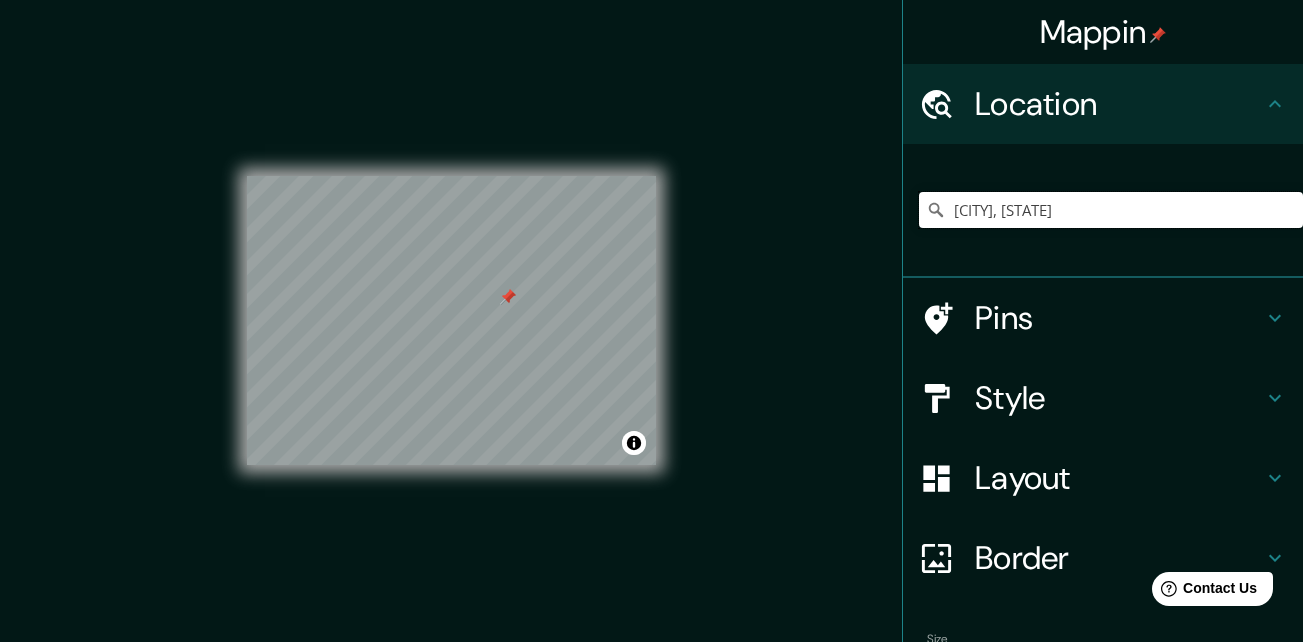 scroll, scrollTop: 0, scrollLeft: 0, axis: both 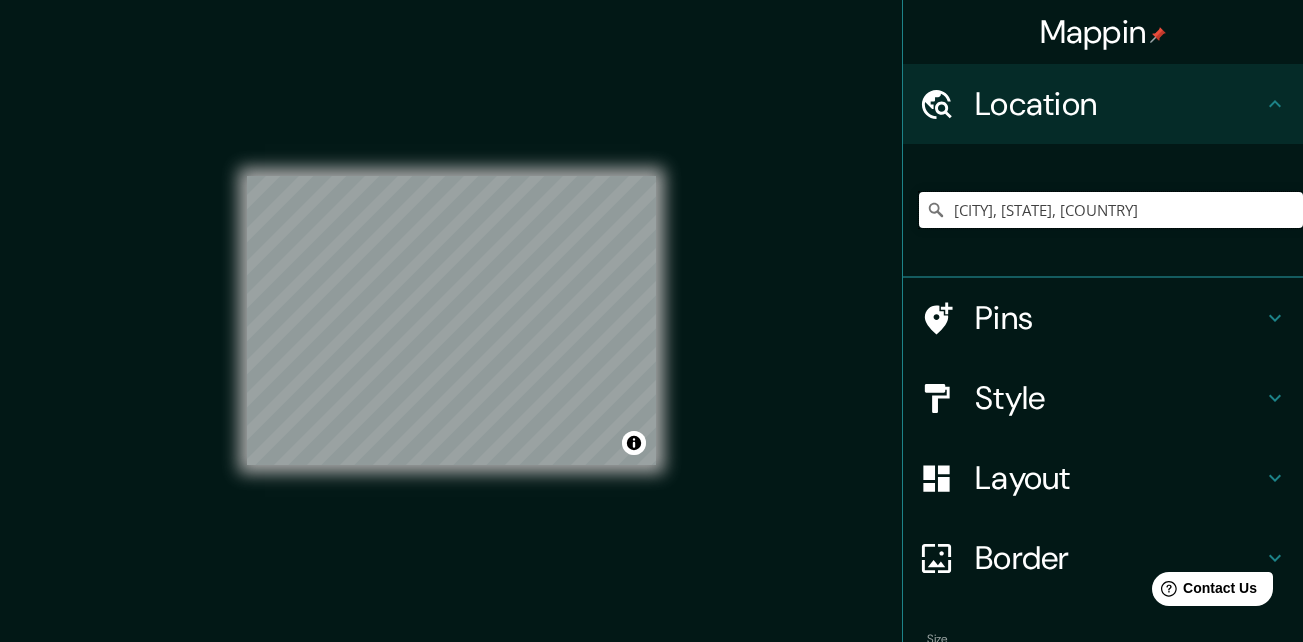 type on "[CITY], [STATE], [COUNTRY]" 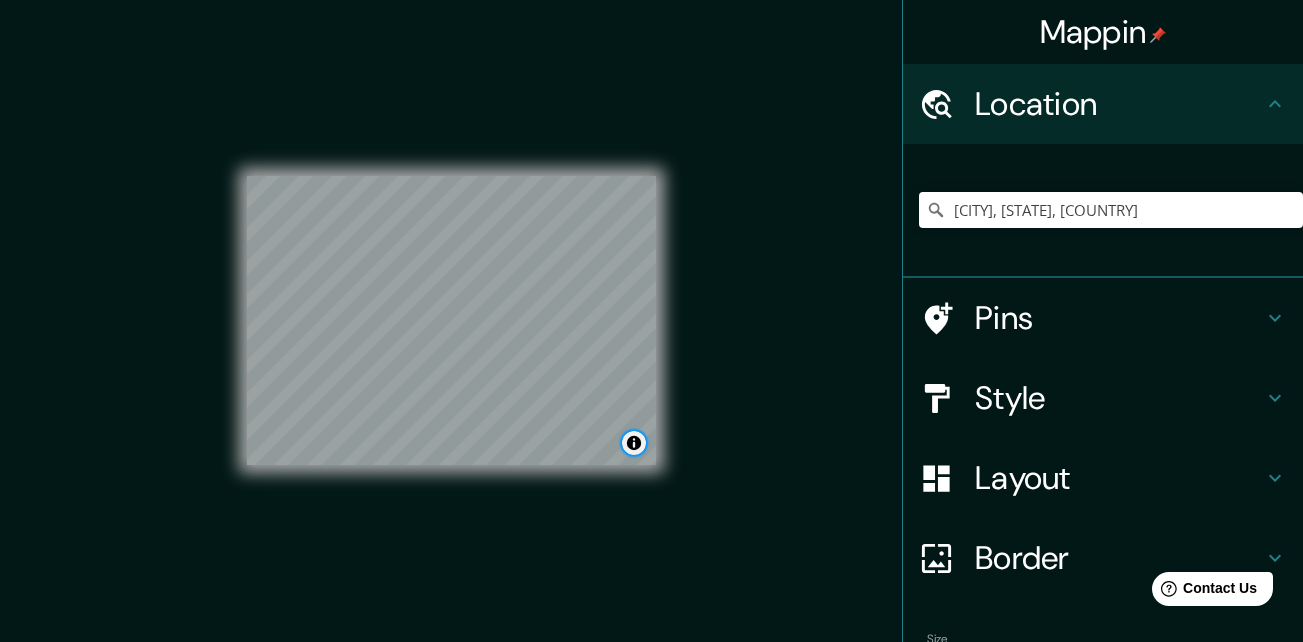 click at bounding box center [634, 443] 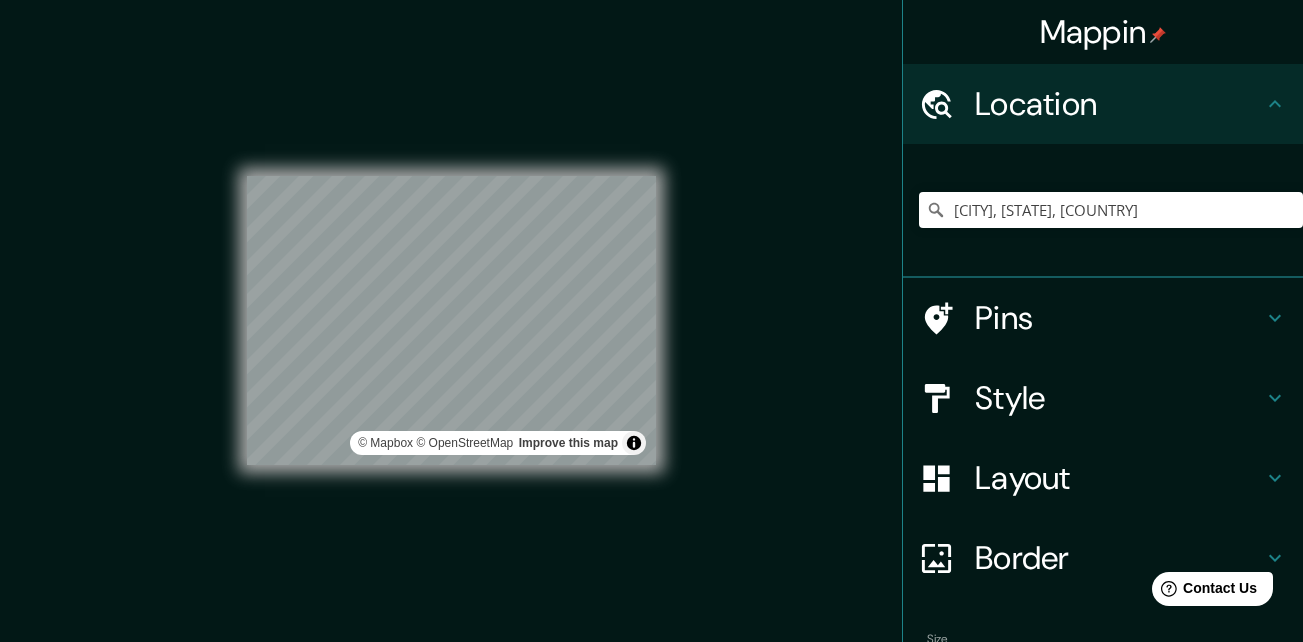 click on "Style" at bounding box center [1119, 398] 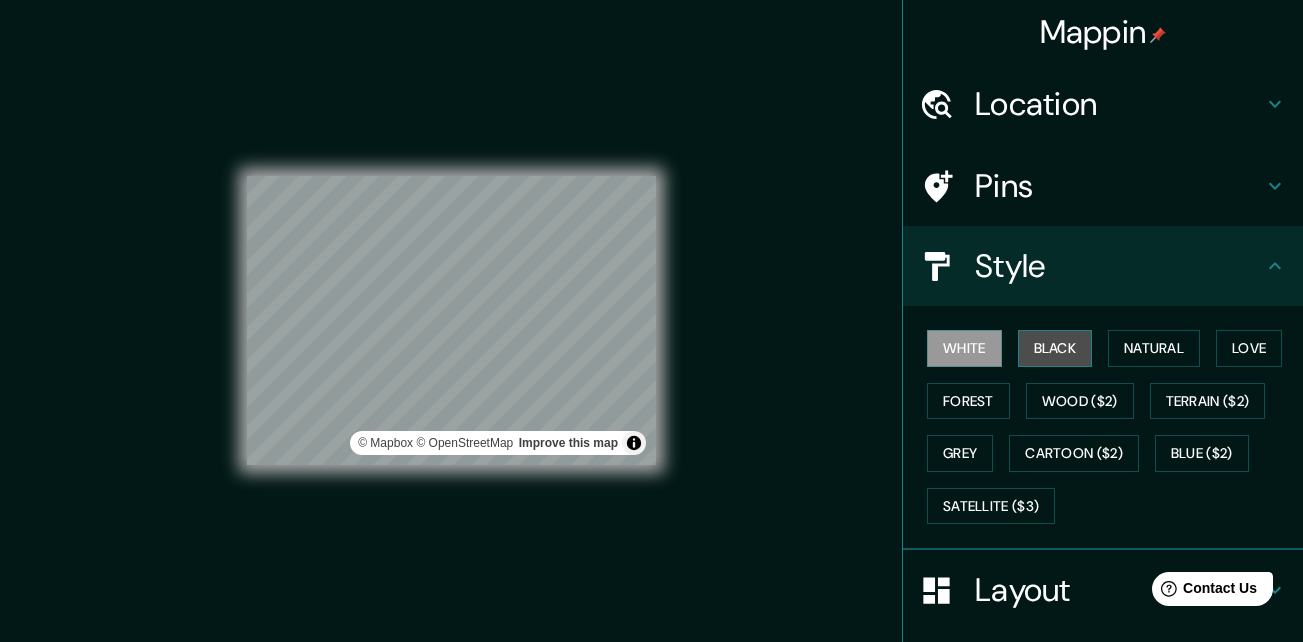 click on "Black" at bounding box center (1055, 348) 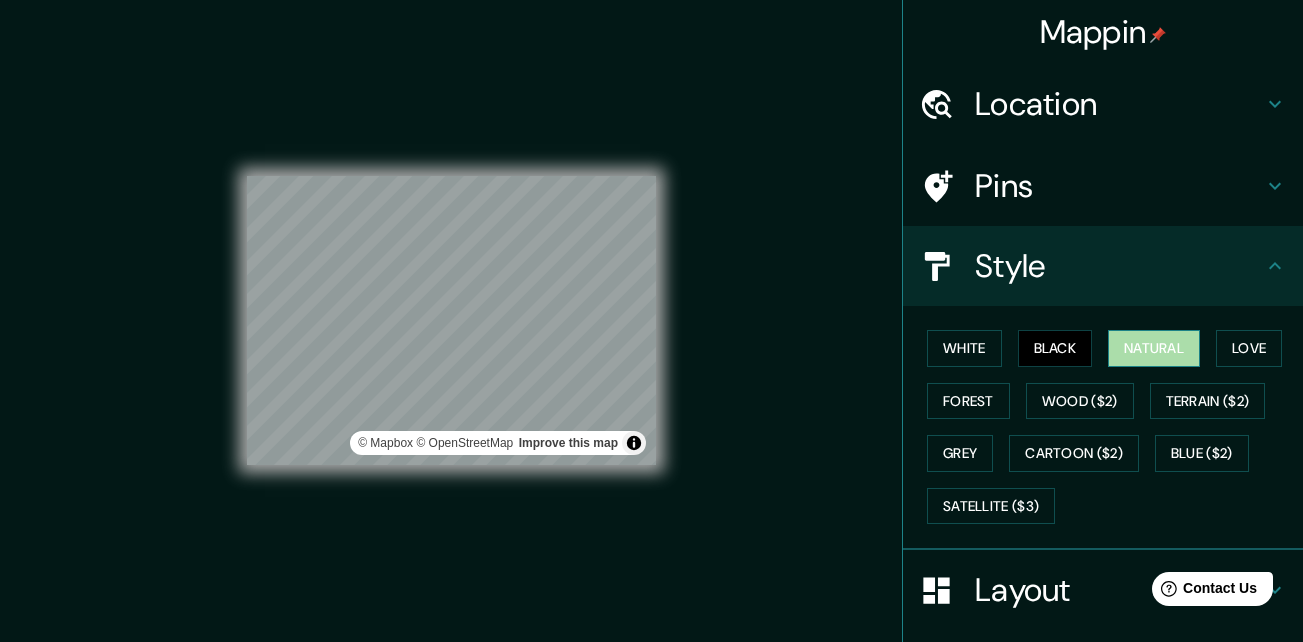 click on "Natural" at bounding box center (1154, 348) 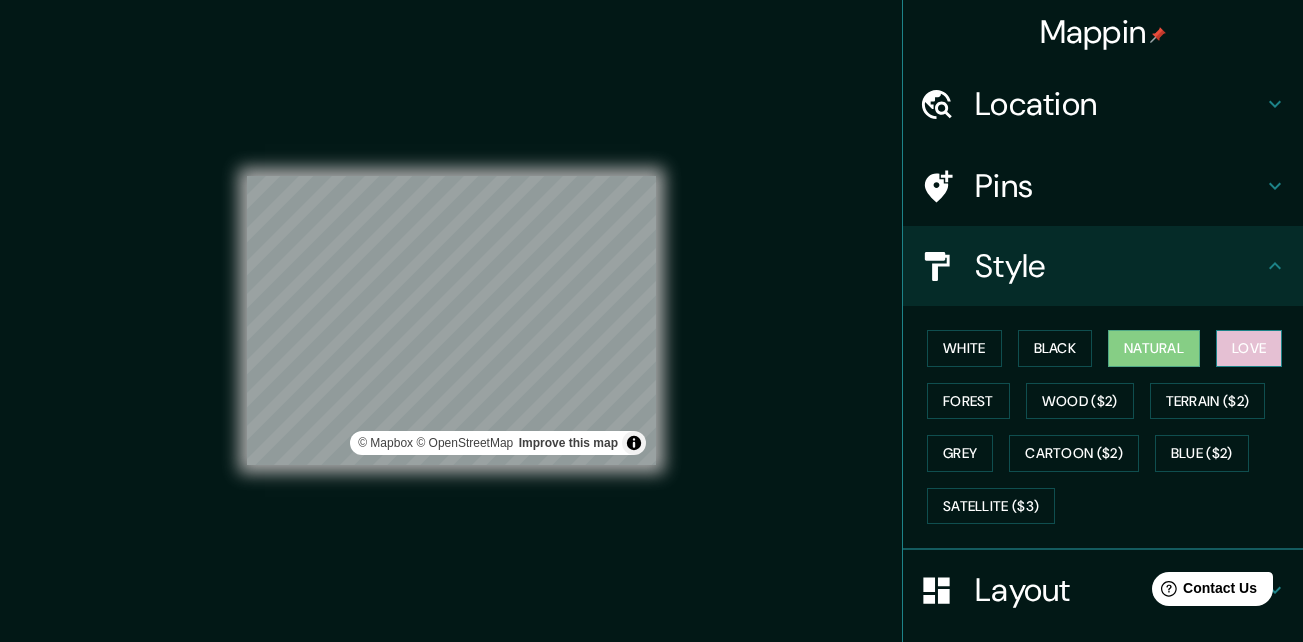 click on "Love" at bounding box center (1249, 348) 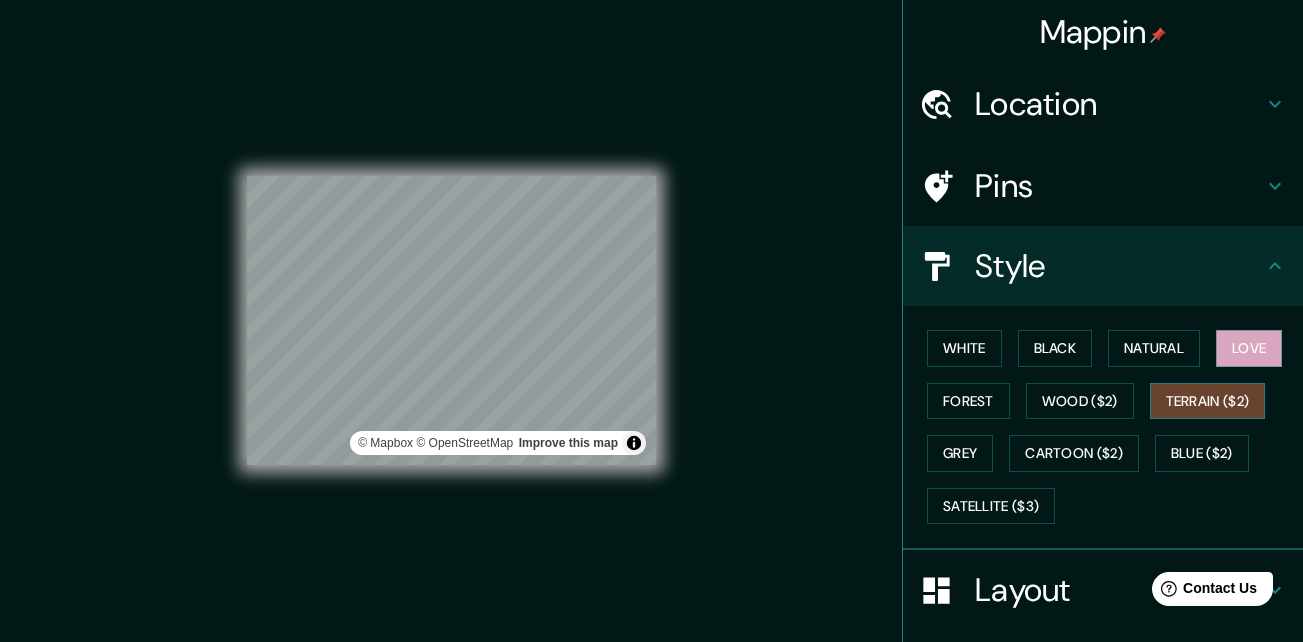 click on "Terrain ($2)" at bounding box center [1208, 401] 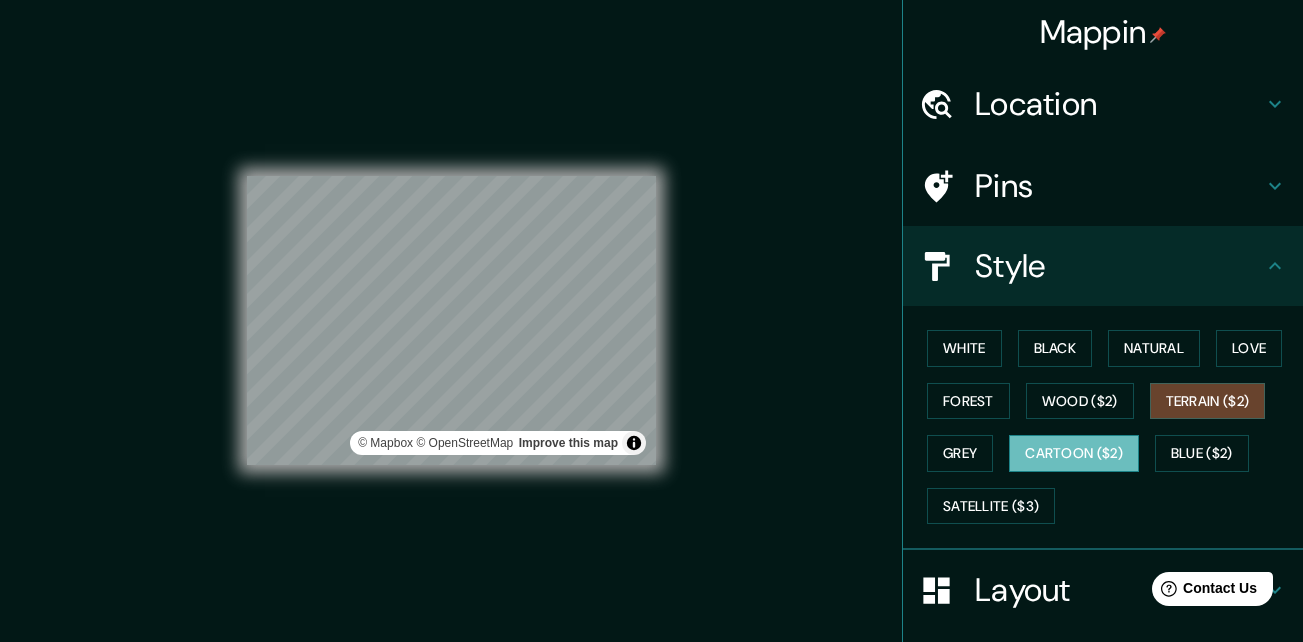 click on "Cartoon ($2)" at bounding box center [1074, 453] 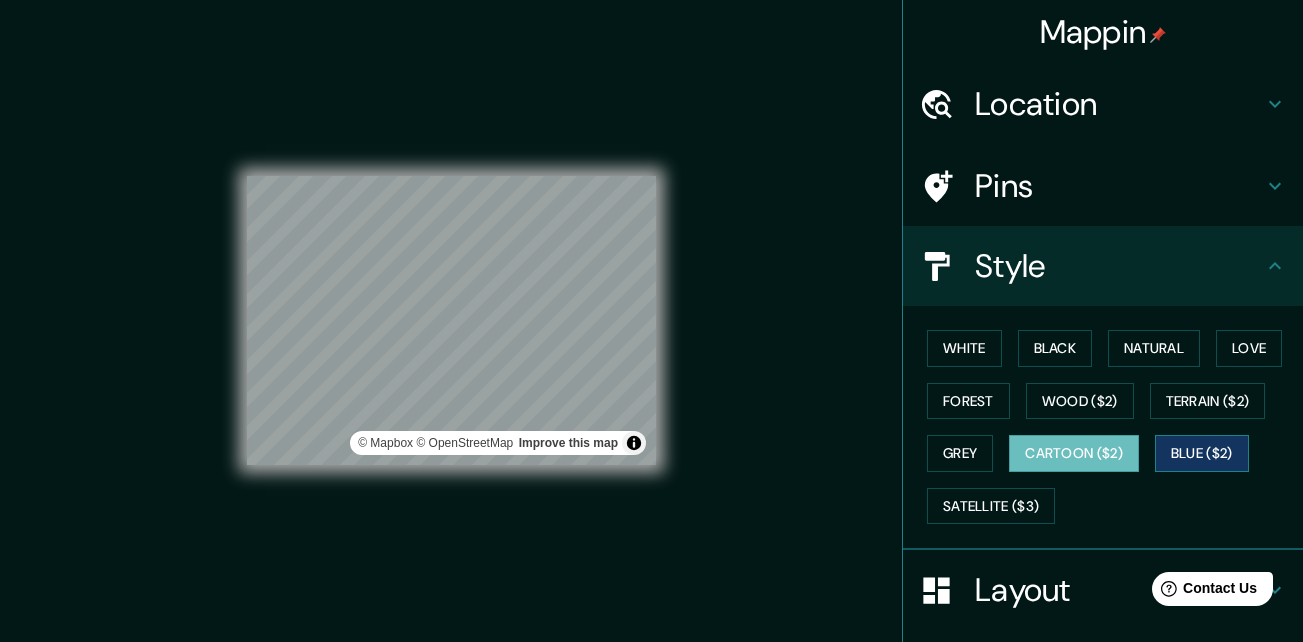 click on "Blue ($2)" at bounding box center (1202, 453) 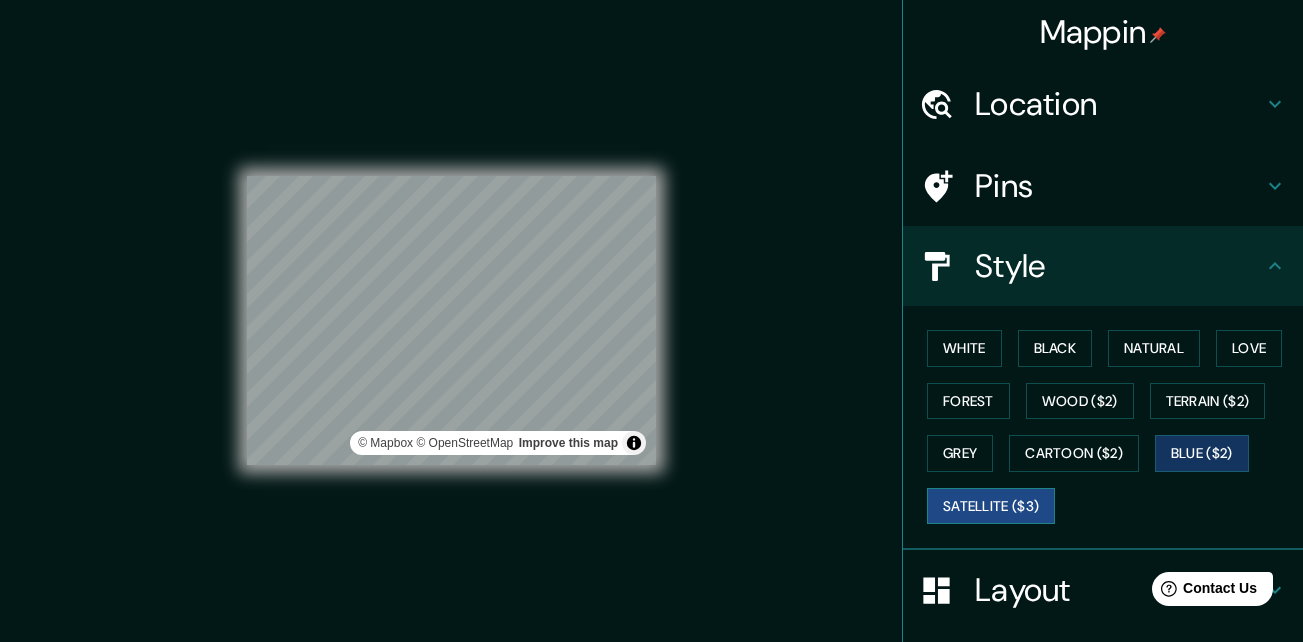 click on "Satellite ($3)" at bounding box center (991, 506) 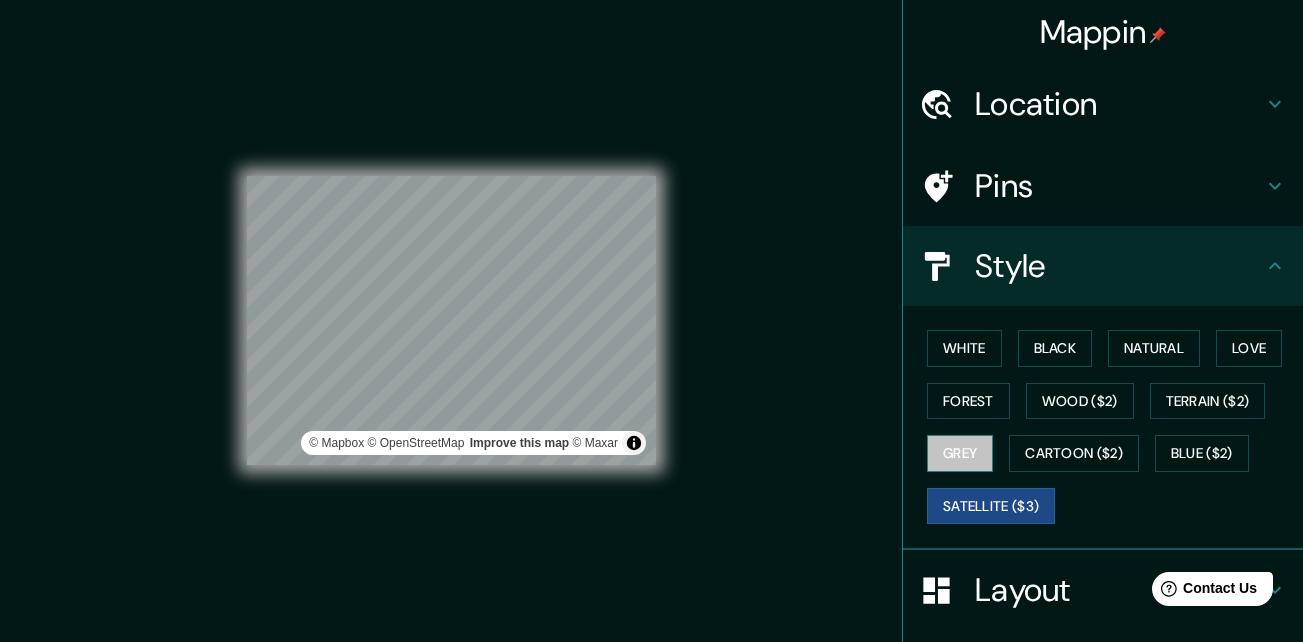 click on "Grey" at bounding box center [960, 453] 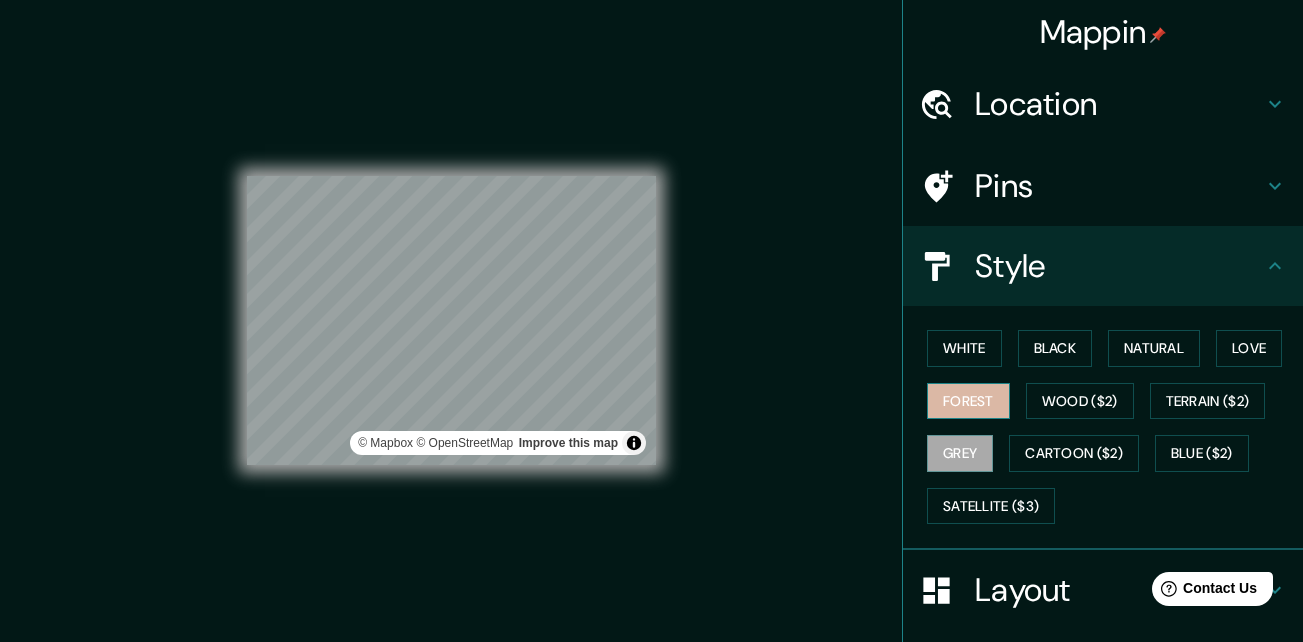 click on "Forest" at bounding box center (968, 401) 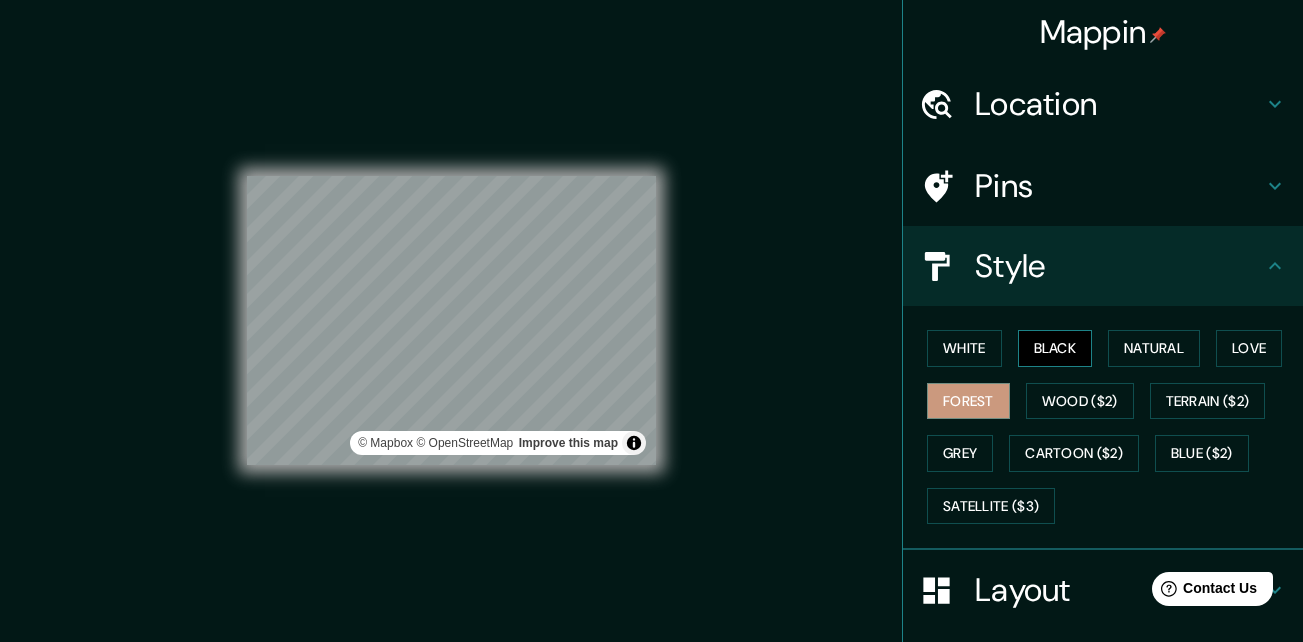 click on "Black" at bounding box center (1055, 348) 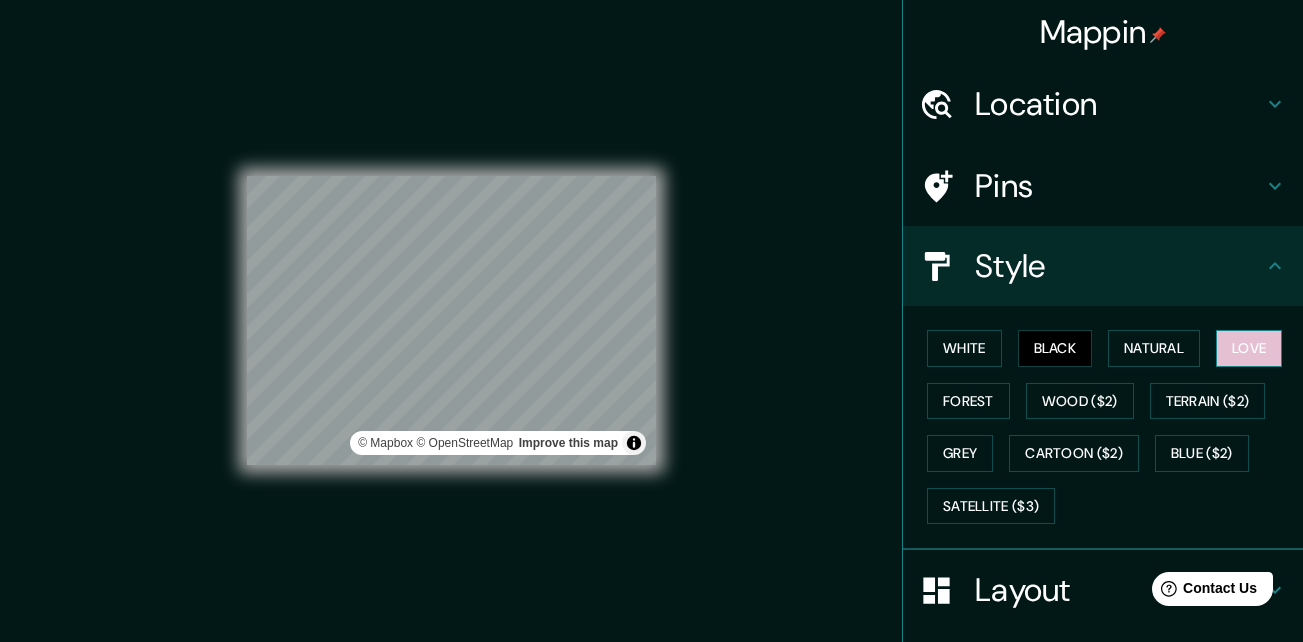 click on "Love" at bounding box center (1249, 348) 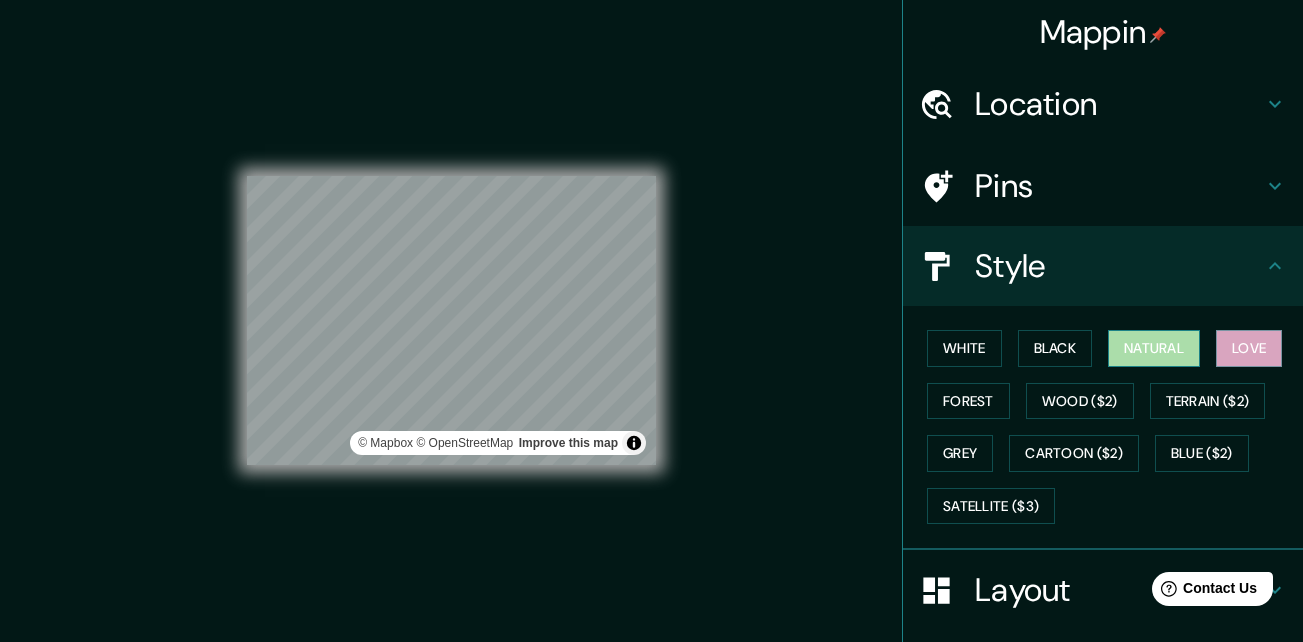click on "Natural" at bounding box center [1154, 348] 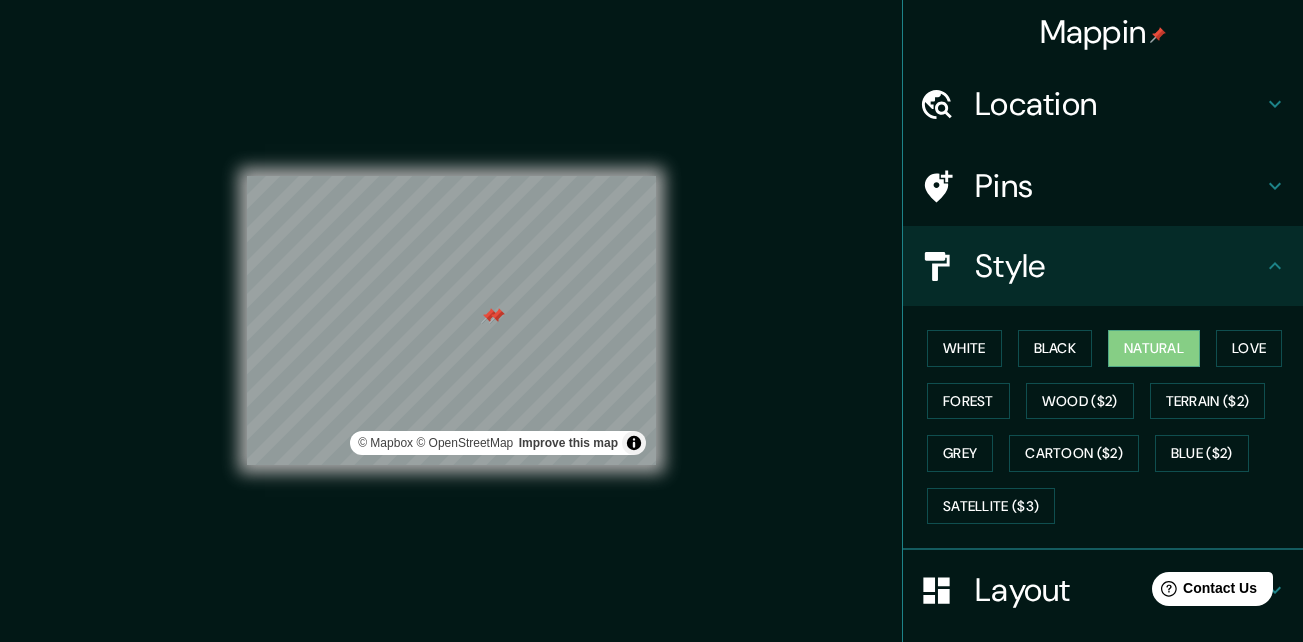 click at bounding box center [497, 316] 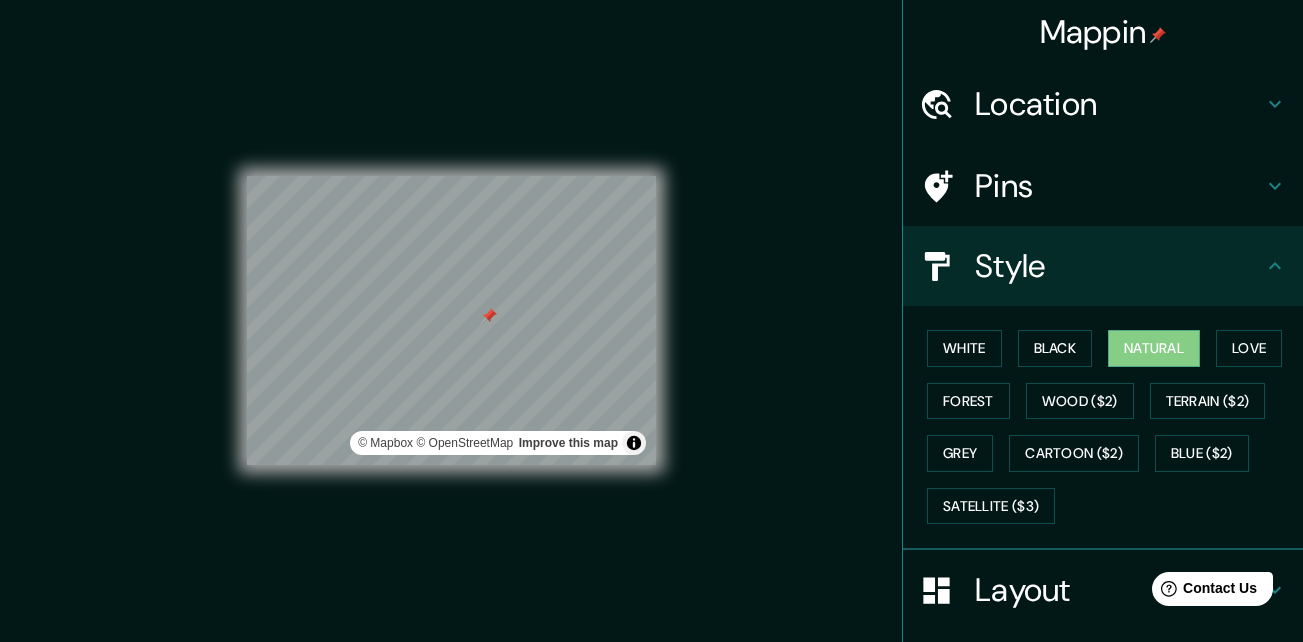 click at bounding box center (489, 316) 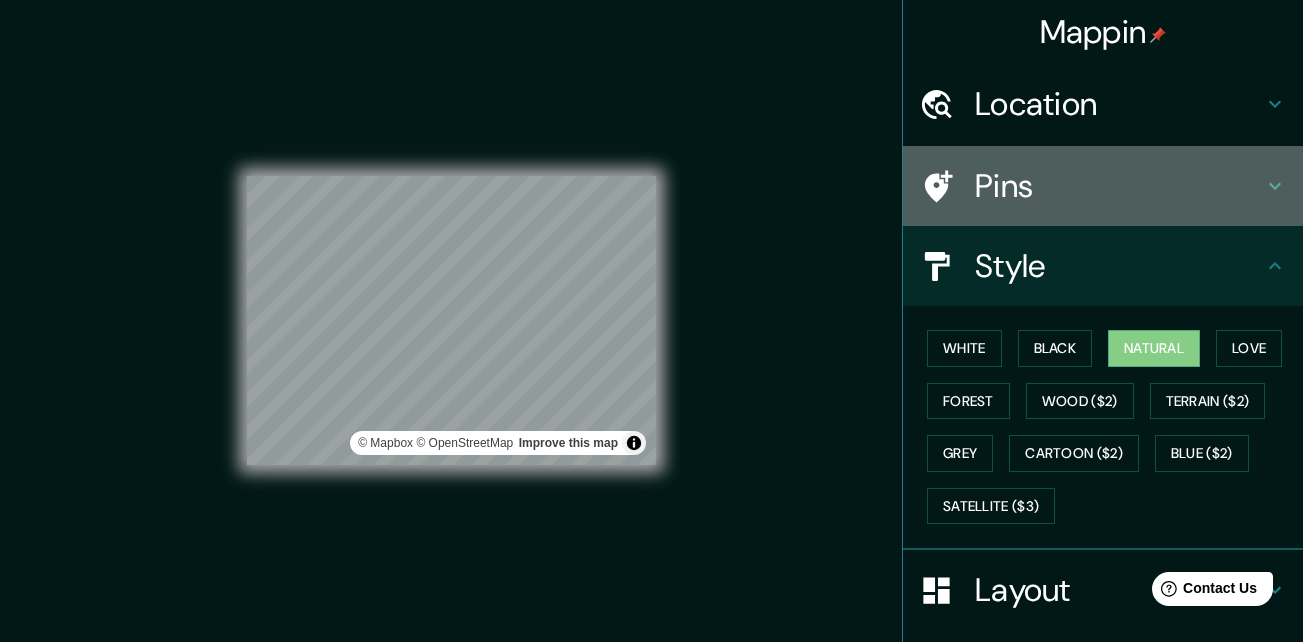 click on "Pins" at bounding box center (1119, 186) 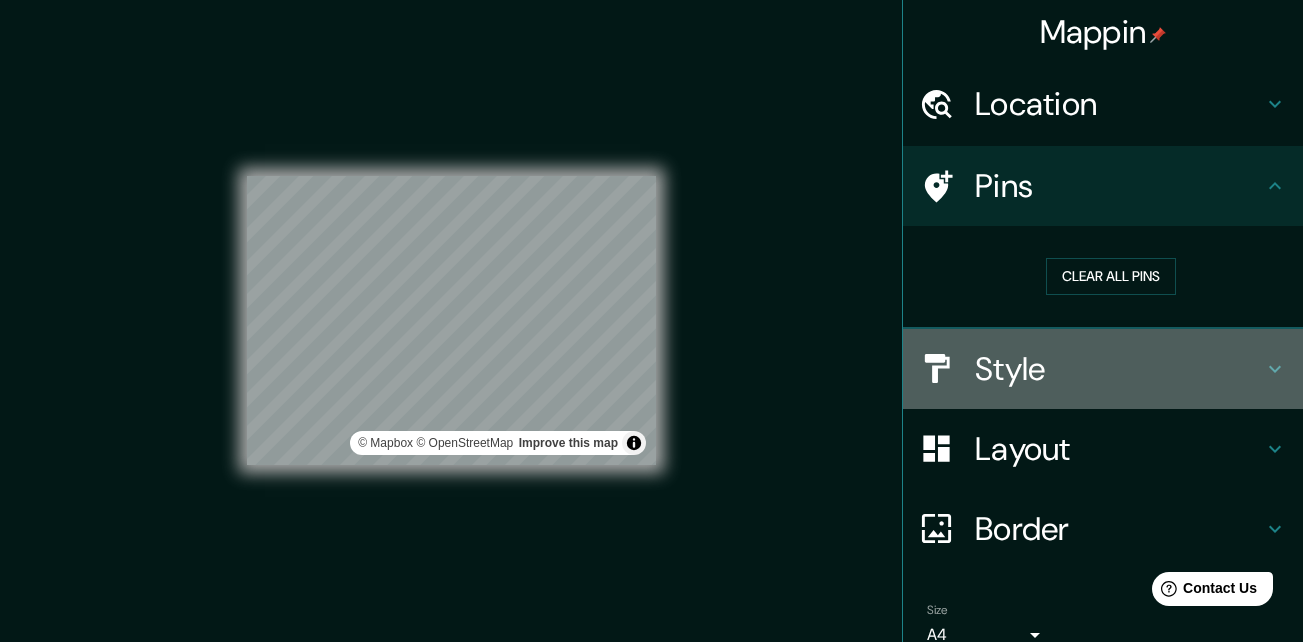 click on "Style" at bounding box center (1119, 369) 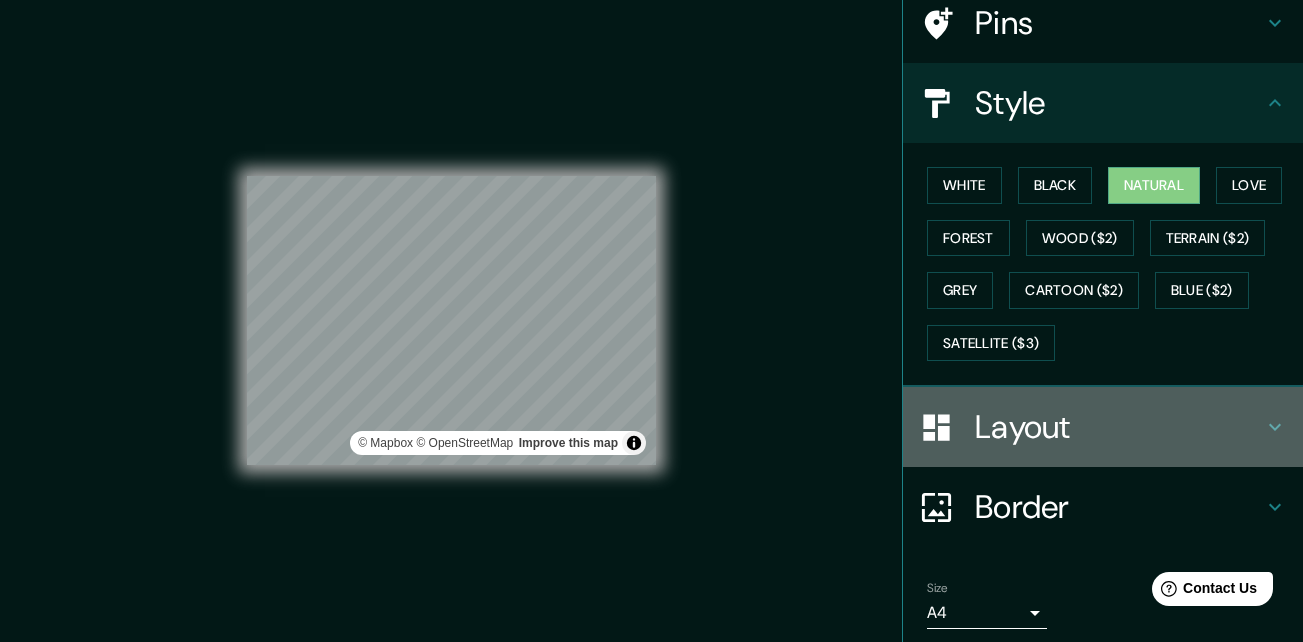 click on "Layout" at bounding box center [1119, 427] 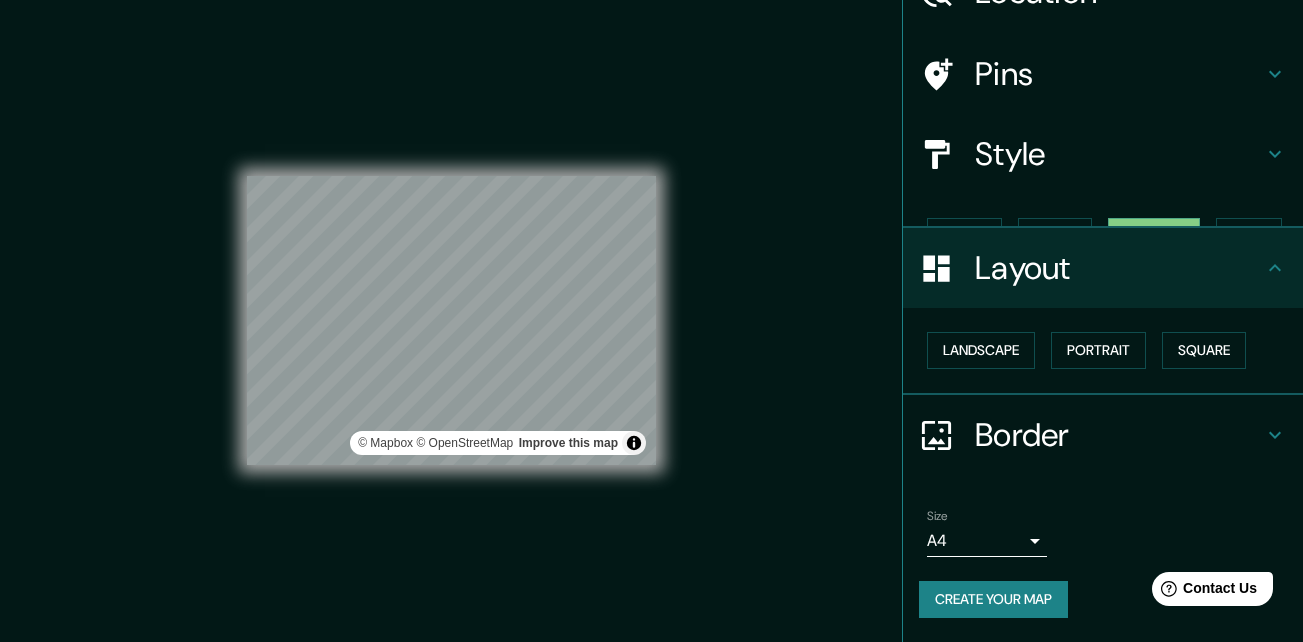 scroll, scrollTop: 77, scrollLeft: 0, axis: vertical 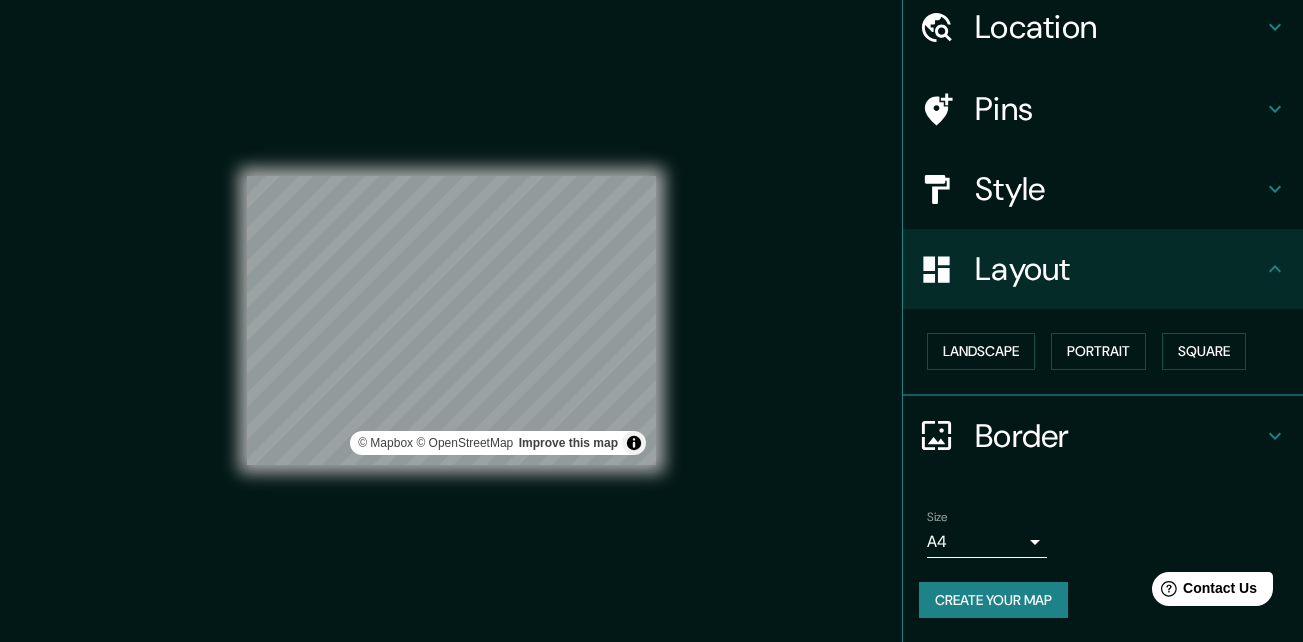 click on "Border" at bounding box center [1119, 436] 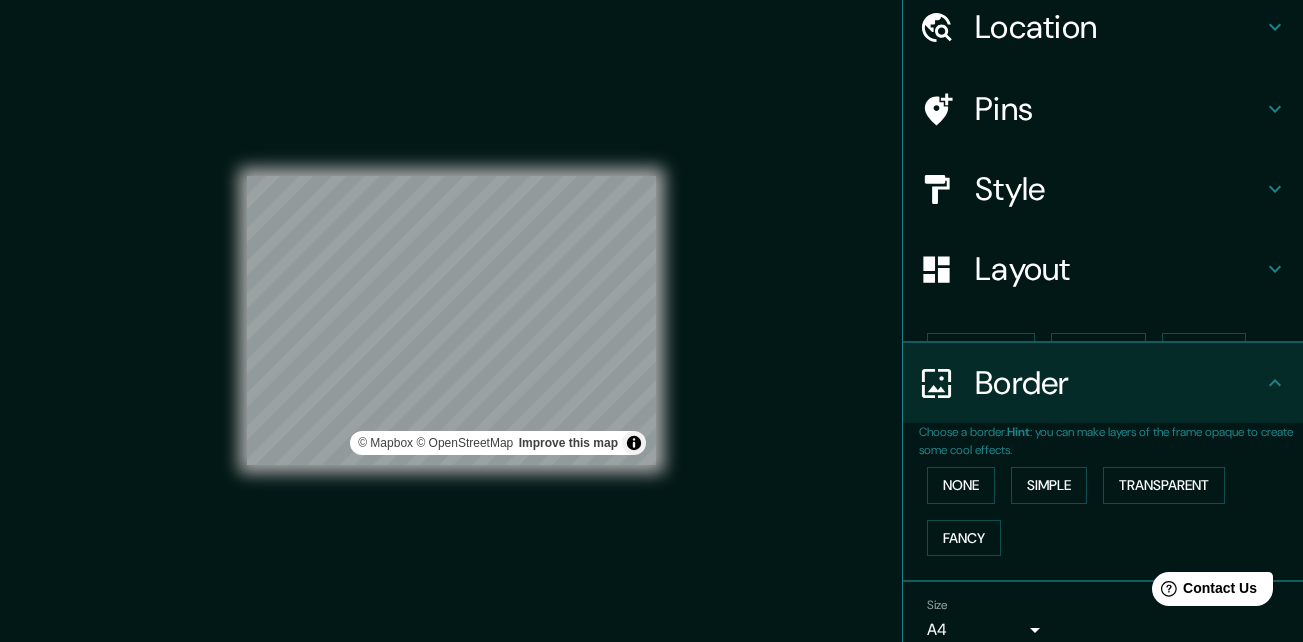 scroll, scrollTop: 132, scrollLeft: 0, axis: vertical 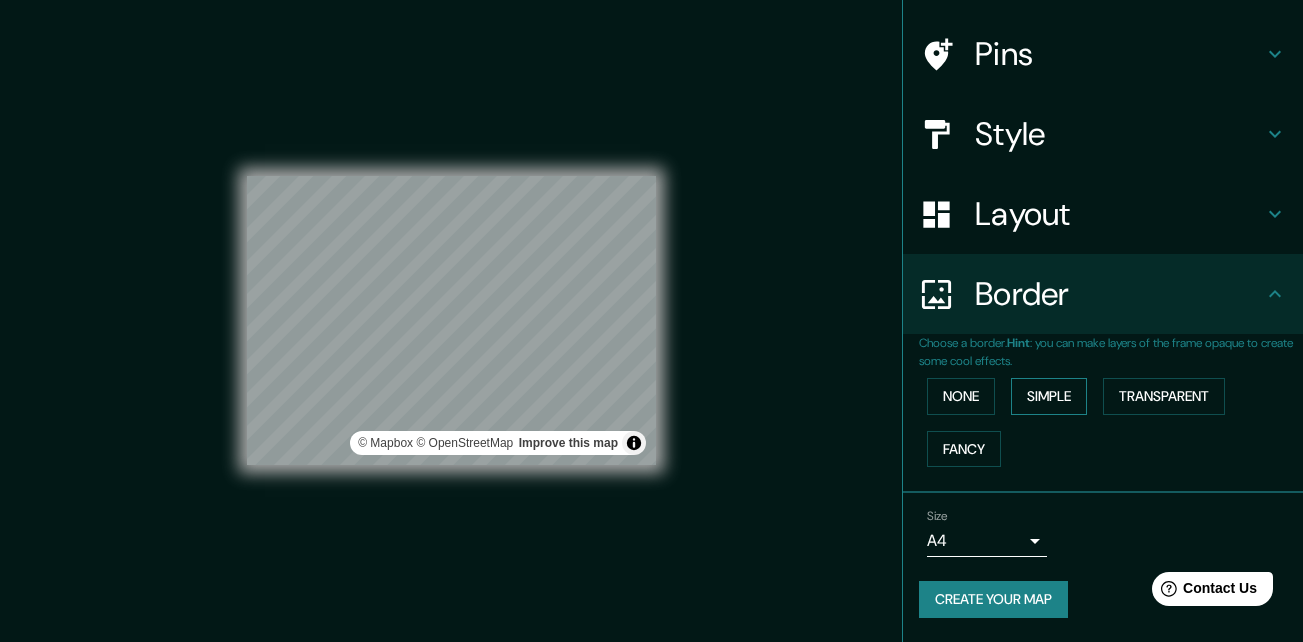 click on "Simple" at bounding box center (1049, 396) 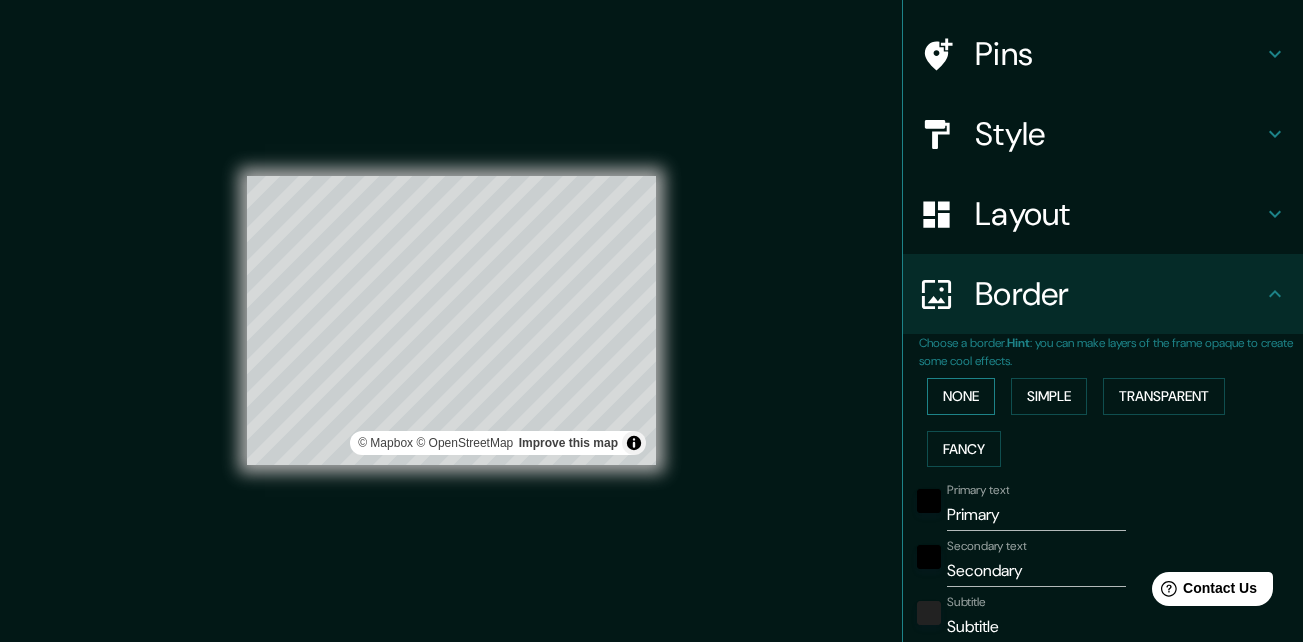 click on "None" at bounding box center (961, 396) 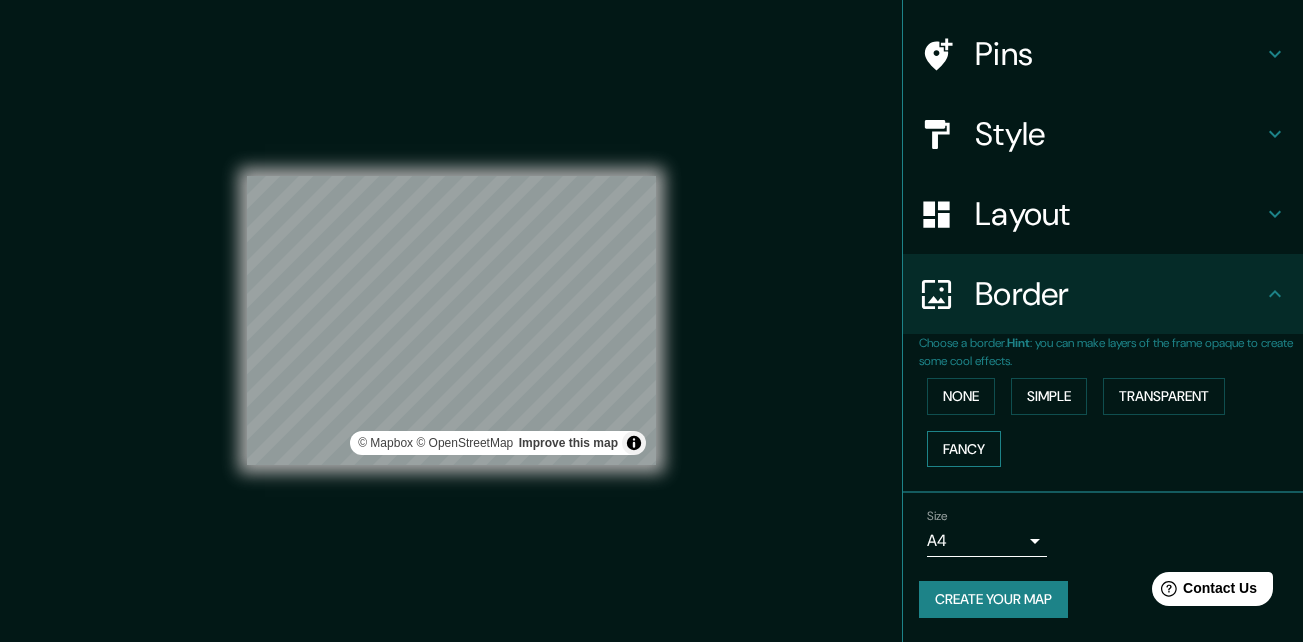 click on "Fancy" at bounding box center [964, 449] 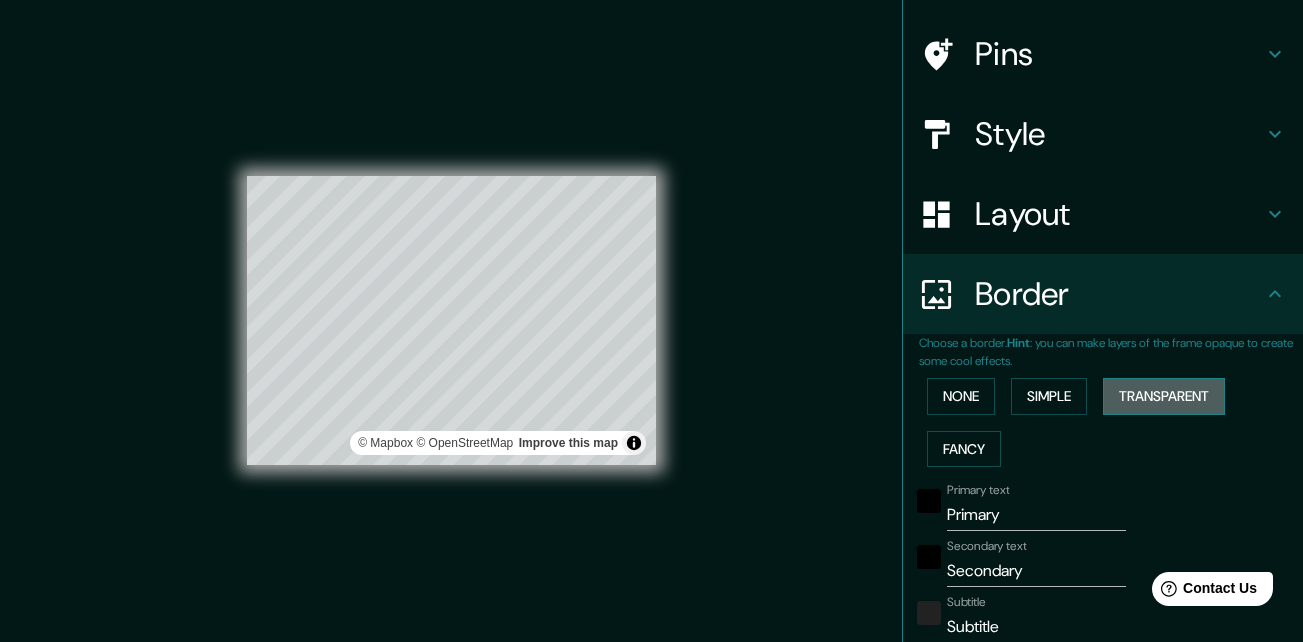 click on "Transparent" at bounding box center [1164, 396] 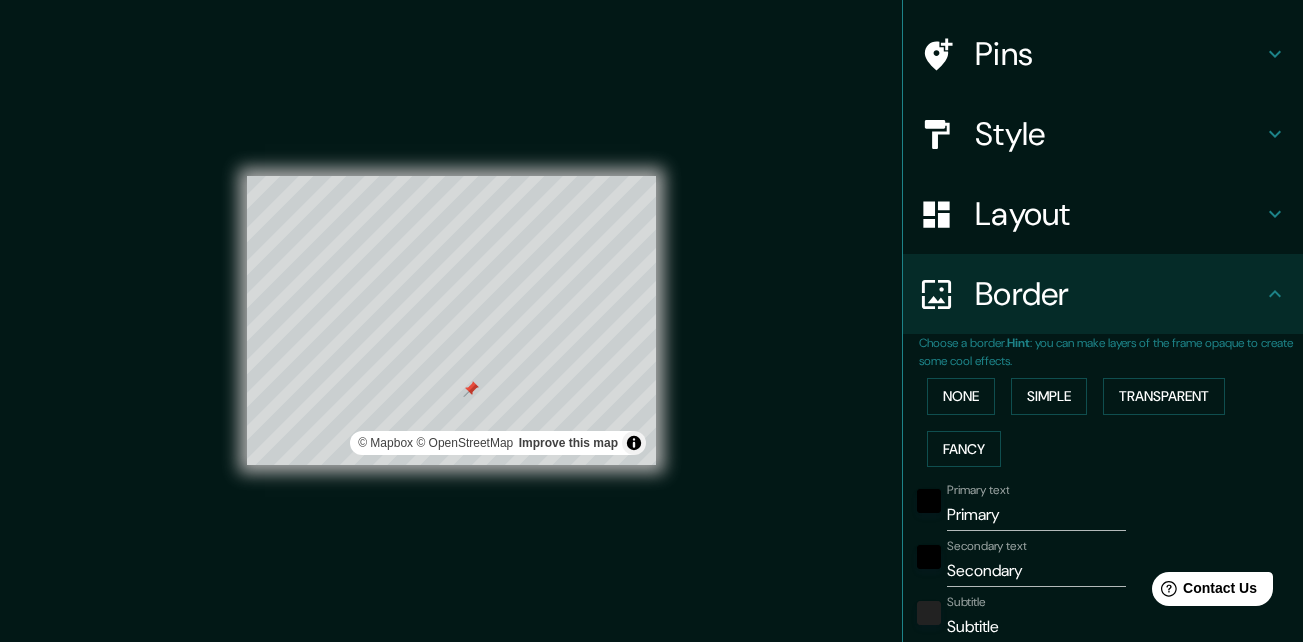 click at bounding box center (471, 389) 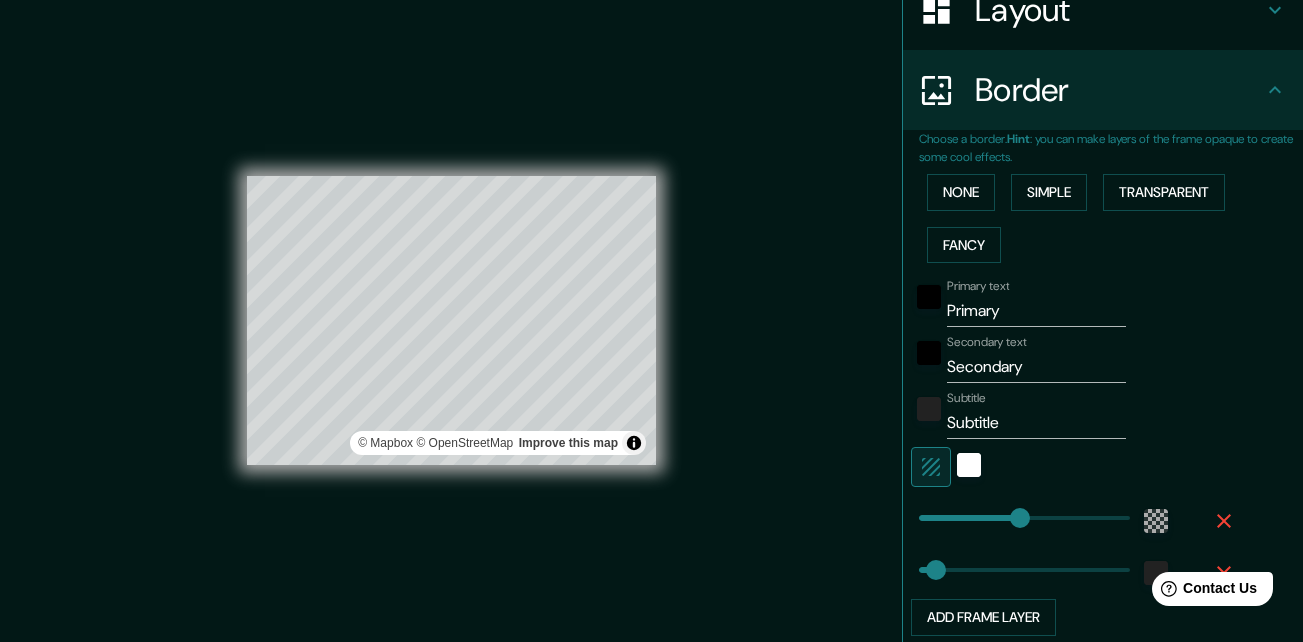 scroll, scrollTop: 496, scrollLeft: 0, axis: vertical 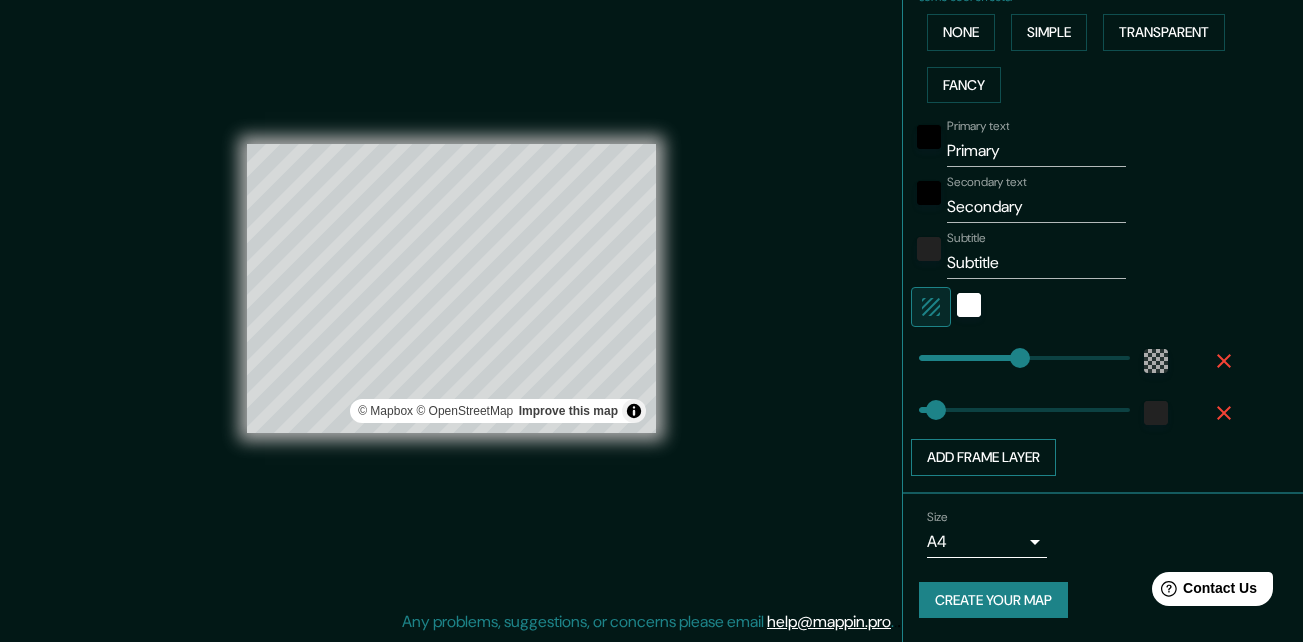 click on "Add frame layer" at bounding box center (983, 457) 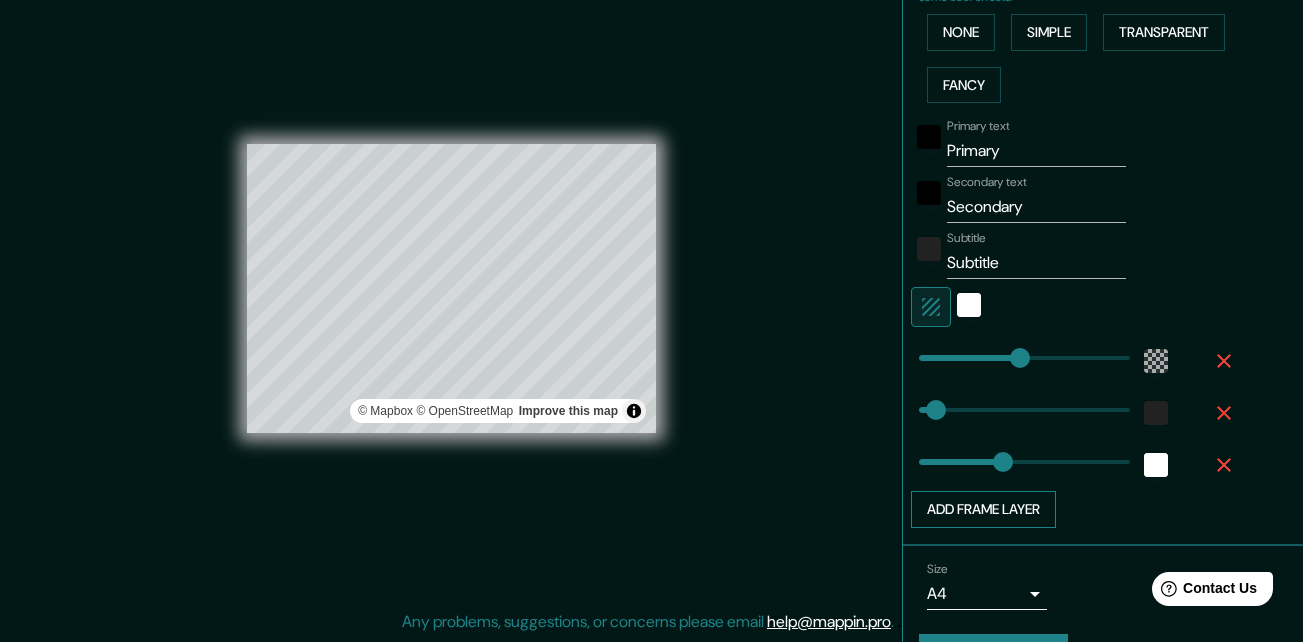 click on "Add frame layer" at bounding box center [983, 509] 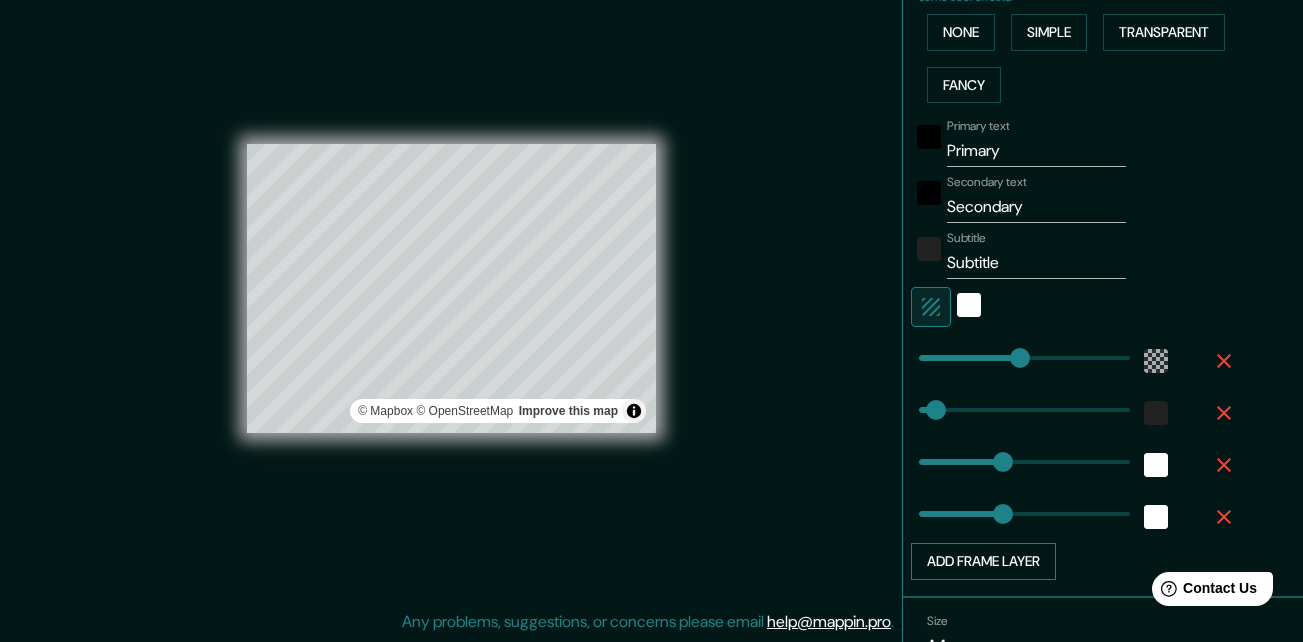 type on "78" 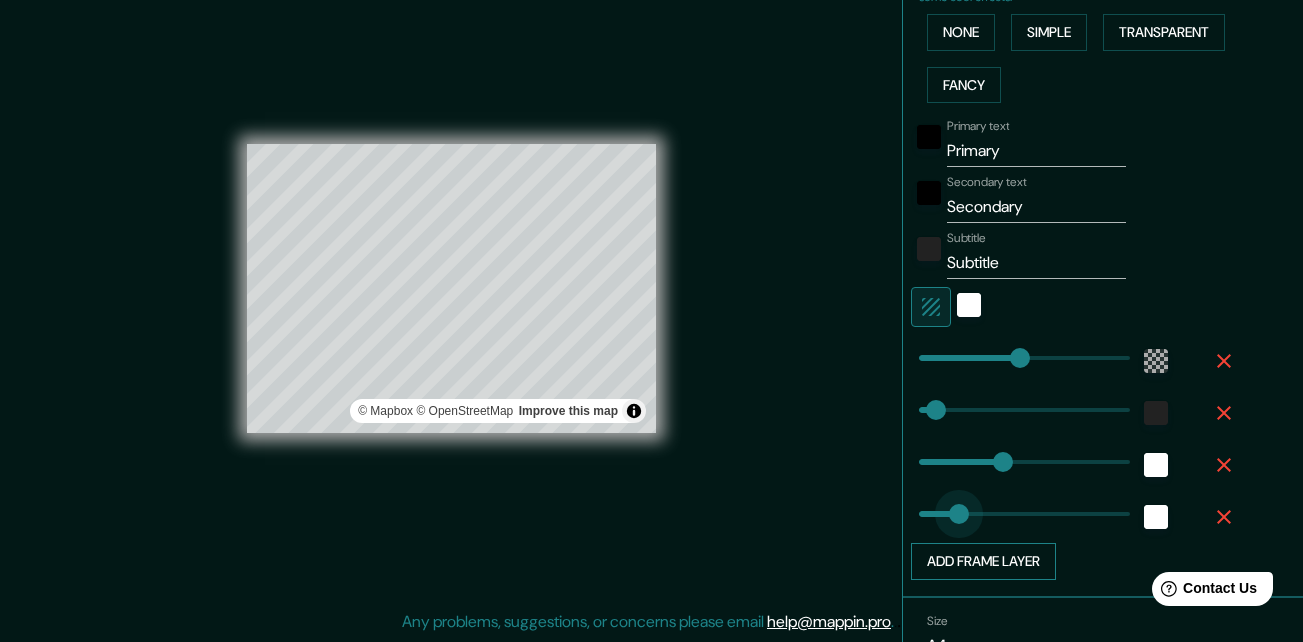 type on "196" 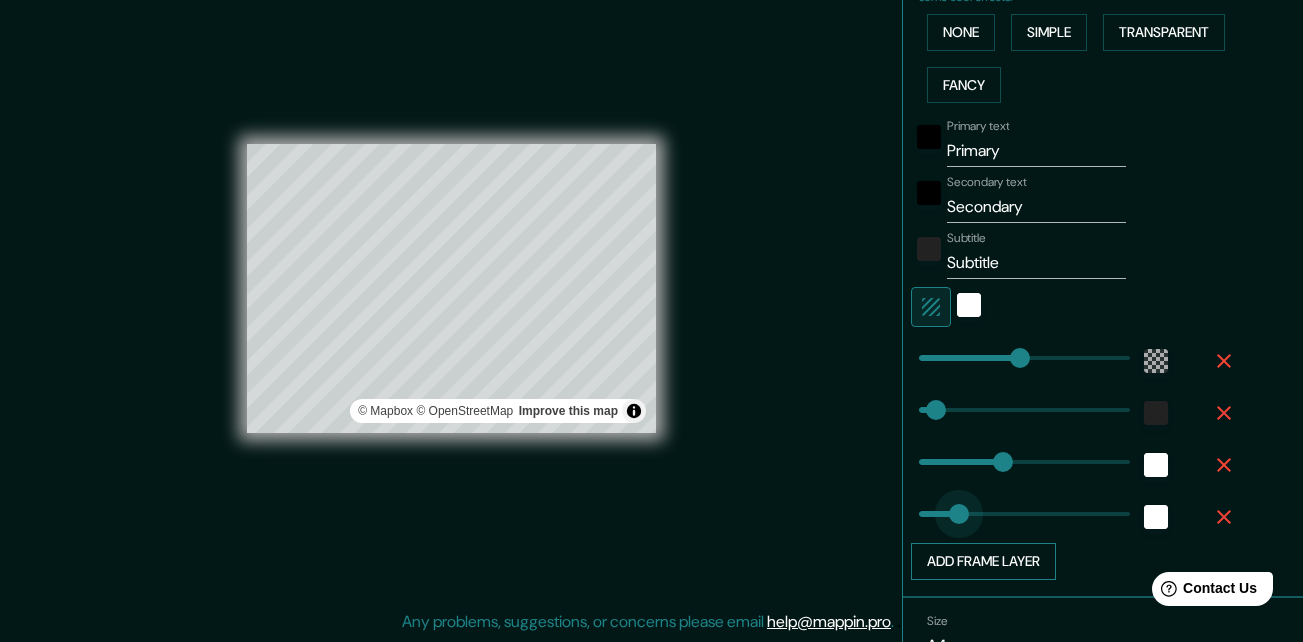 click at bounding box center (959, 514) 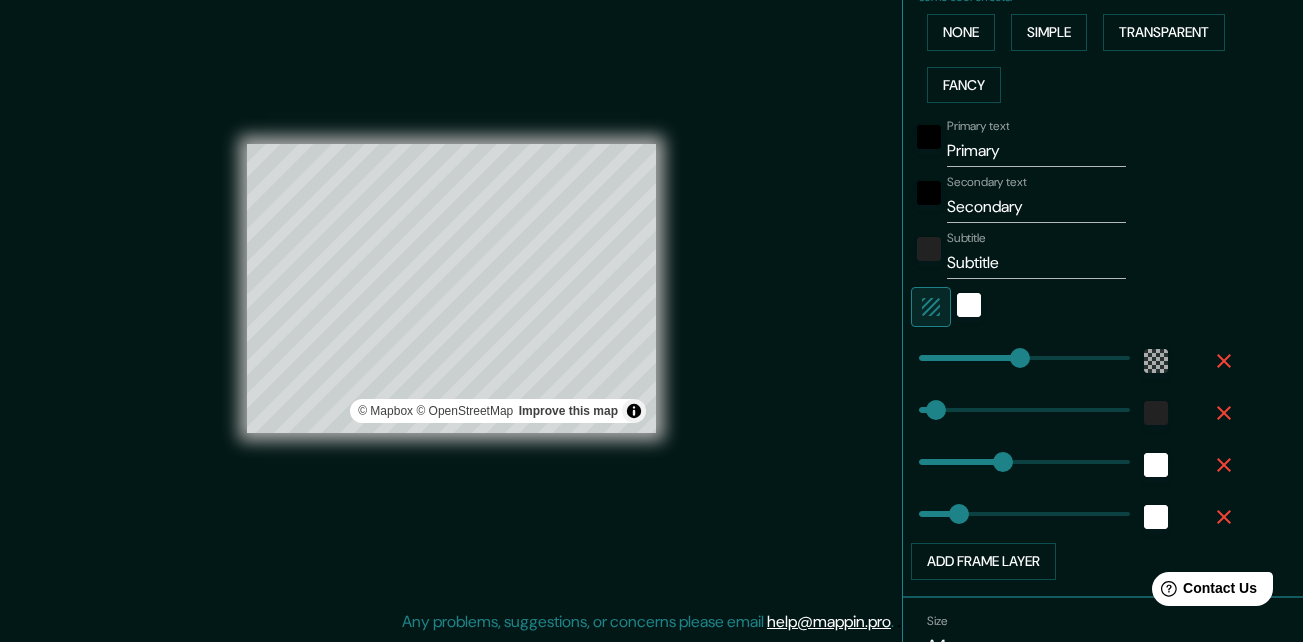 click 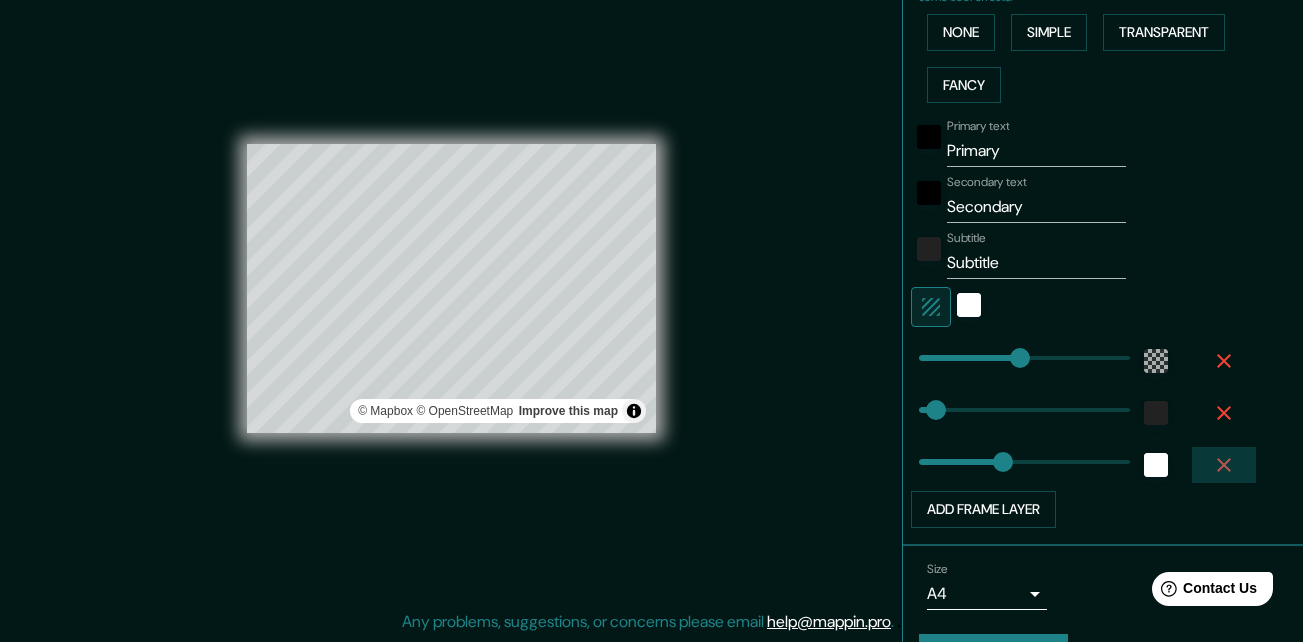 click 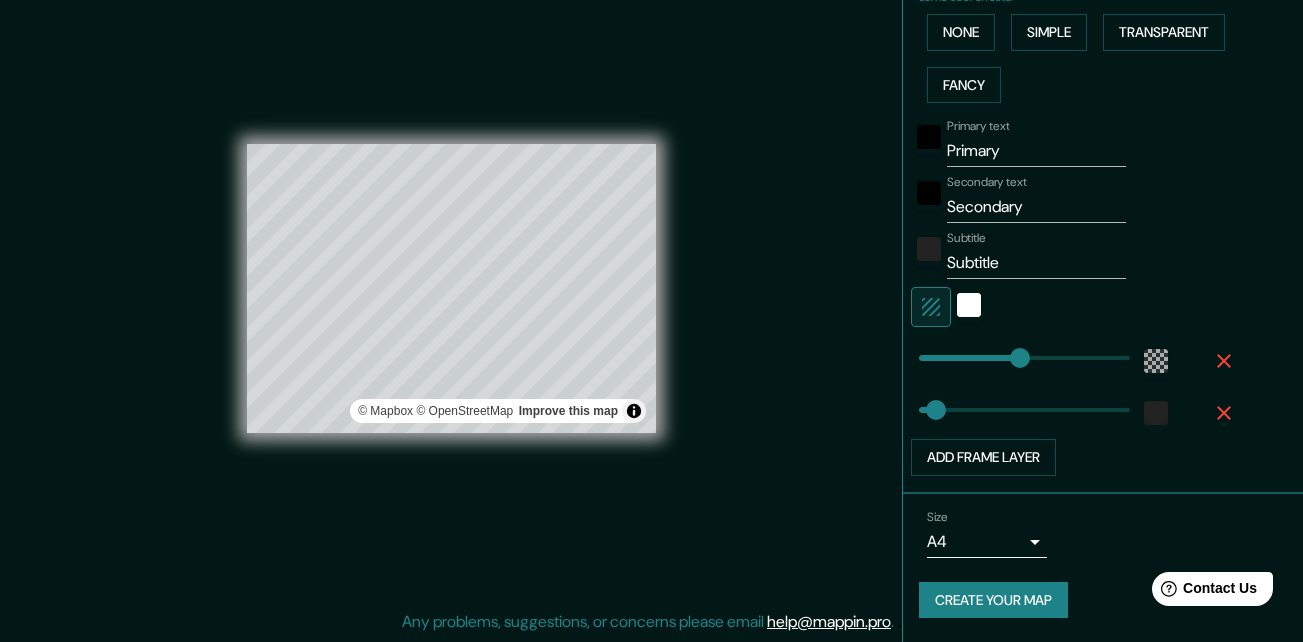 click at bounding box center [1224, 413] 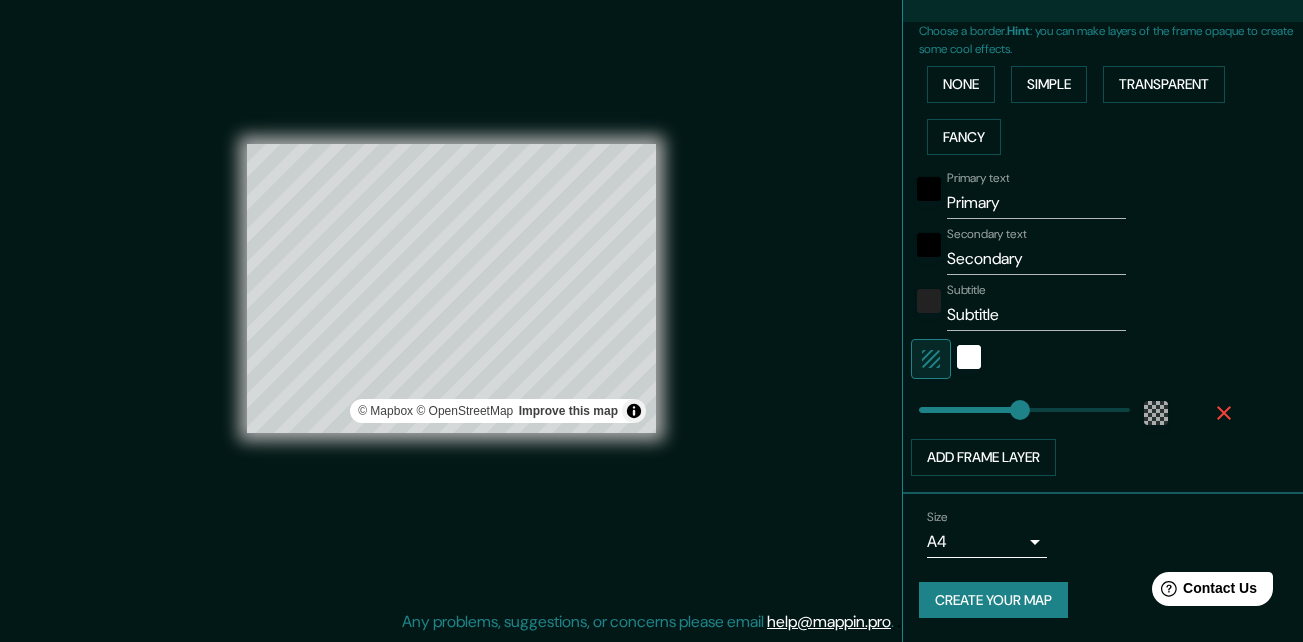 scroll, scrollTop: 444, scrollLeft: 0, axis: vertical 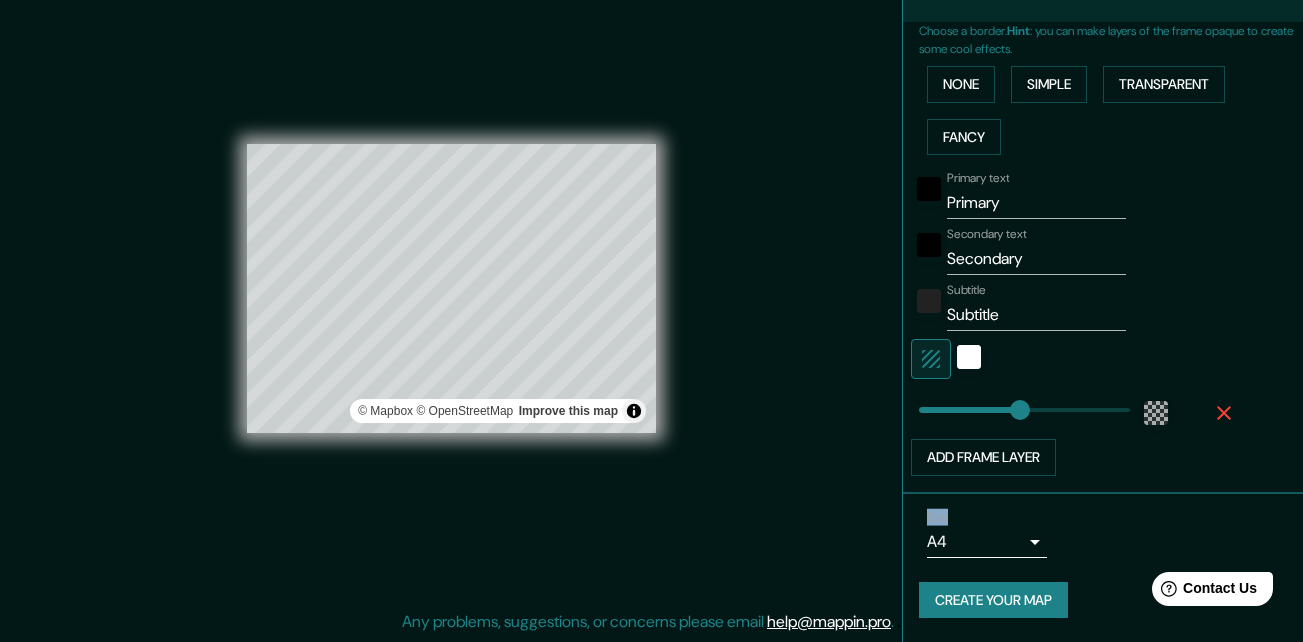 drag, startPoint x: 1093, startPoint y: 536, endPoint x: 1099, endPoint y: 453, distance: 83.21658 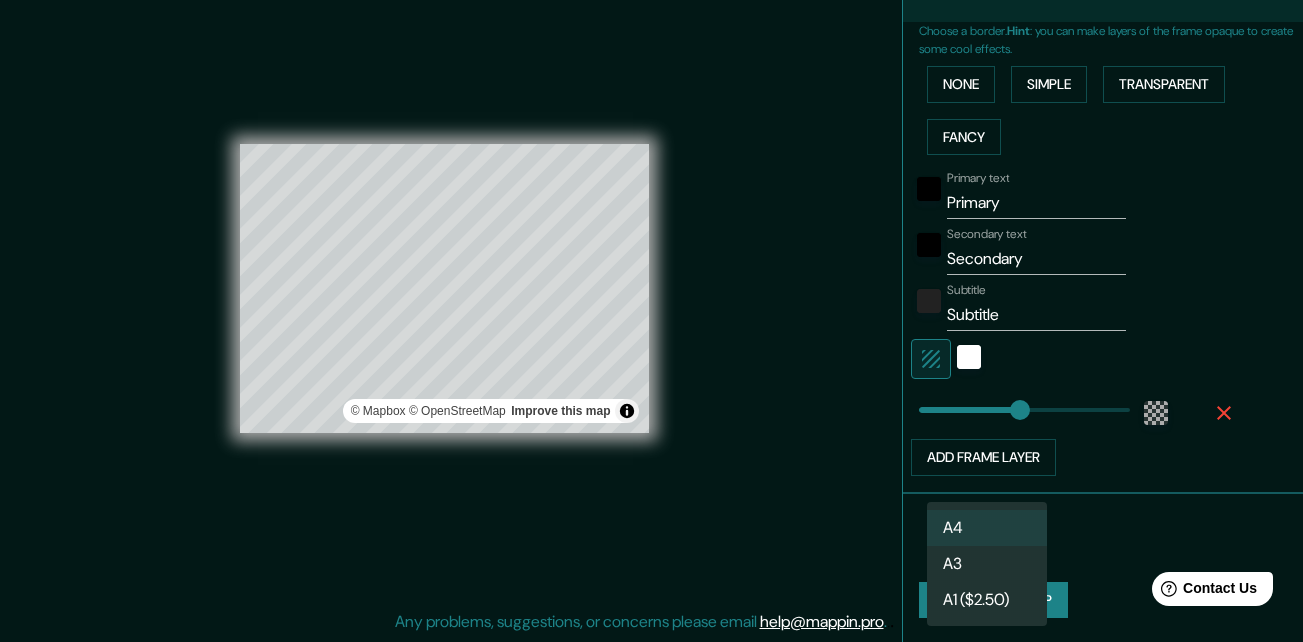click on "Mappin Location Monterrey, Nuevo León, México Monterrey  Nuevo León, México Monterrey  California, Estados Unidos Monterrey  Casanare, Colombia Monterrey  San Carlos, Provincia de Alajuela, Costa Rica Monterrey  Aserrí, Provincia de San José, Costa Rica Pins Style Layout Border Choose a border.  Hint : you can make layers of the frame opaque to create some cool effects. None Simple Transparent Fancy Primary text Primary Secondary text Secondary Subtitle Subtitle Add frame layer Size A4 single Create your map © Mapbox   © OpenStreetMap   Improve this map Any problems, suggestions, or concerns please email    help@mappin.pro . . . A4 A3 A1 ($2.50)" at bounding box center (651, 289) 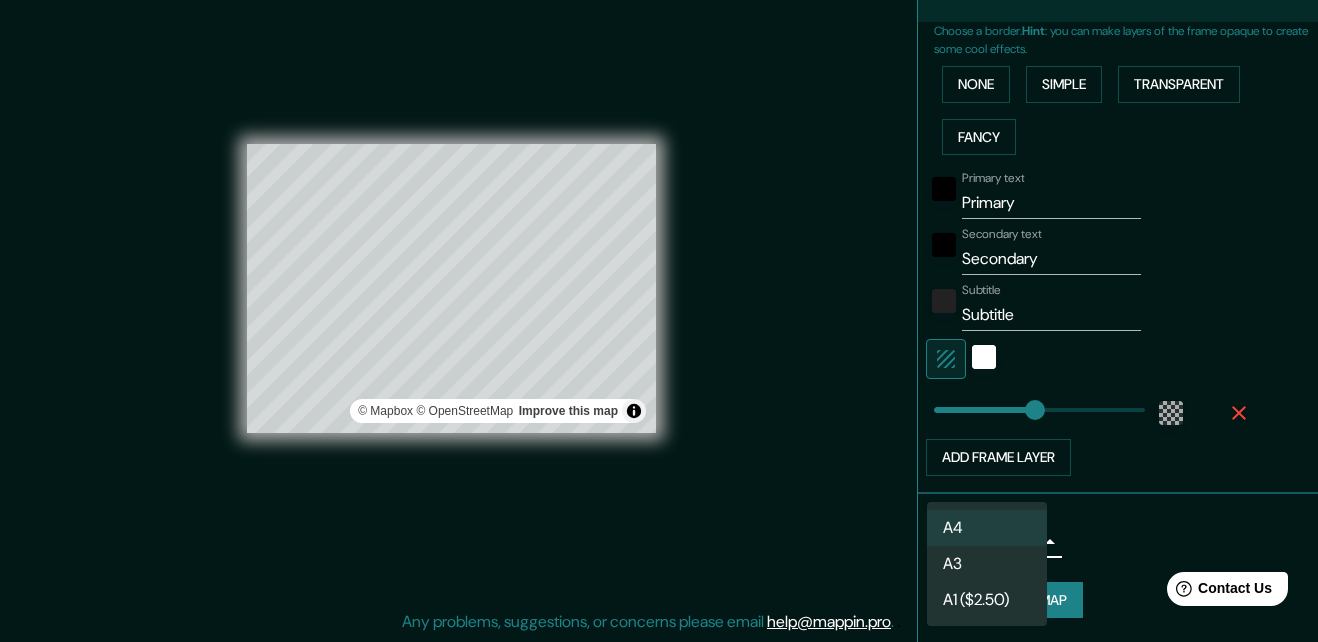 click on "A3" at bounding box center (987, 564) 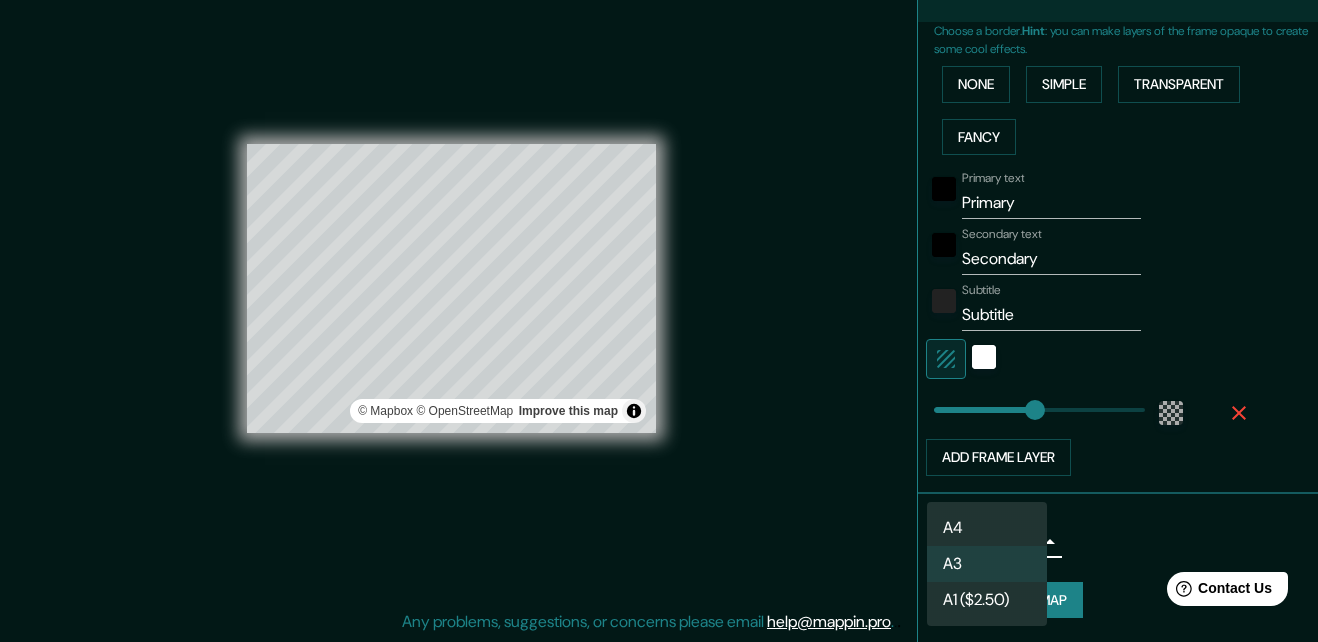 click on "Mappin Location Monterrey, Nuevo León, México Monterrey  Nuevo León, México Monterrey  California, Estados Unidos Monterrey  Casanare, Colombia Monterrey  San Carlos, Provincia de Alajuela, Costa Rica Monterrey  Aserrí, Provincia de San José, Costa Rica Pins Style Layout Border Choose a border.  Hint : you can make layers of the frame opaque to create some cool effects. None Simple Transparent Fancy Primary text Primary Secondary text Secondary Subtitle Subtitle Add frame layer Size A3 a4 Create your map © Mapbox   © OpenStreetMap   Improve this map Any problems, suggestions, or concerns please email    help@mappin.pro . . . A4 A3 A1 ($2.50)" at bounding box center (659, 289) 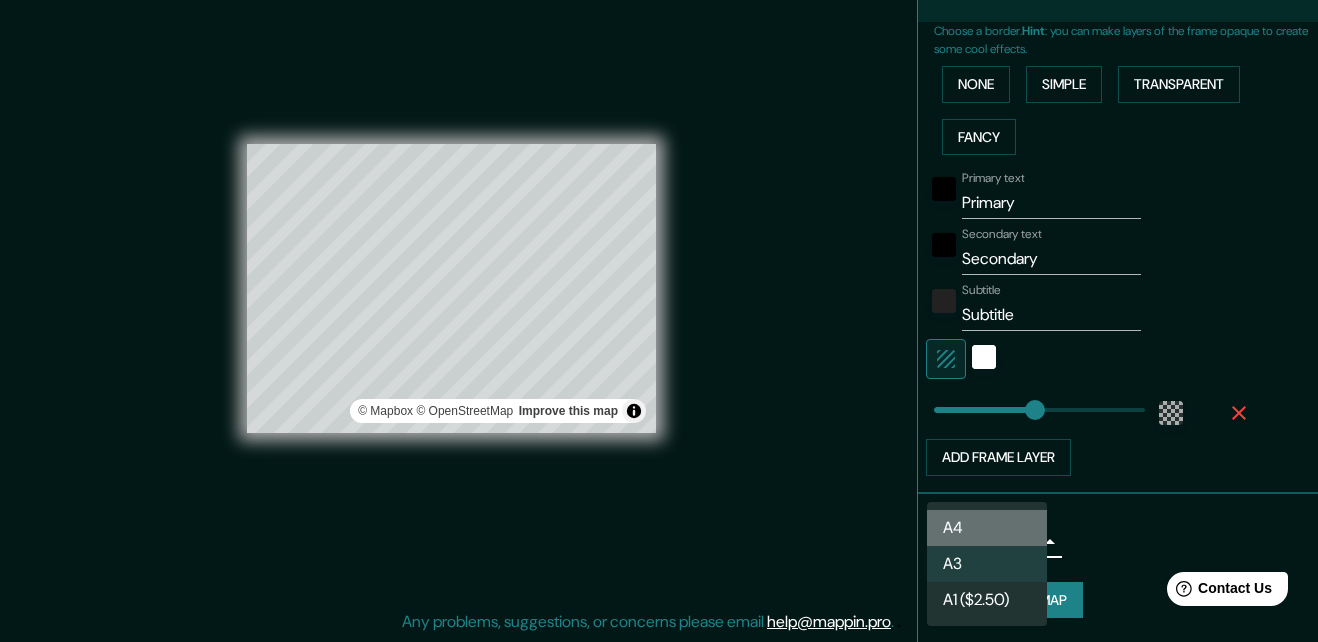 click on "A4" at bounding box center [987, 528] 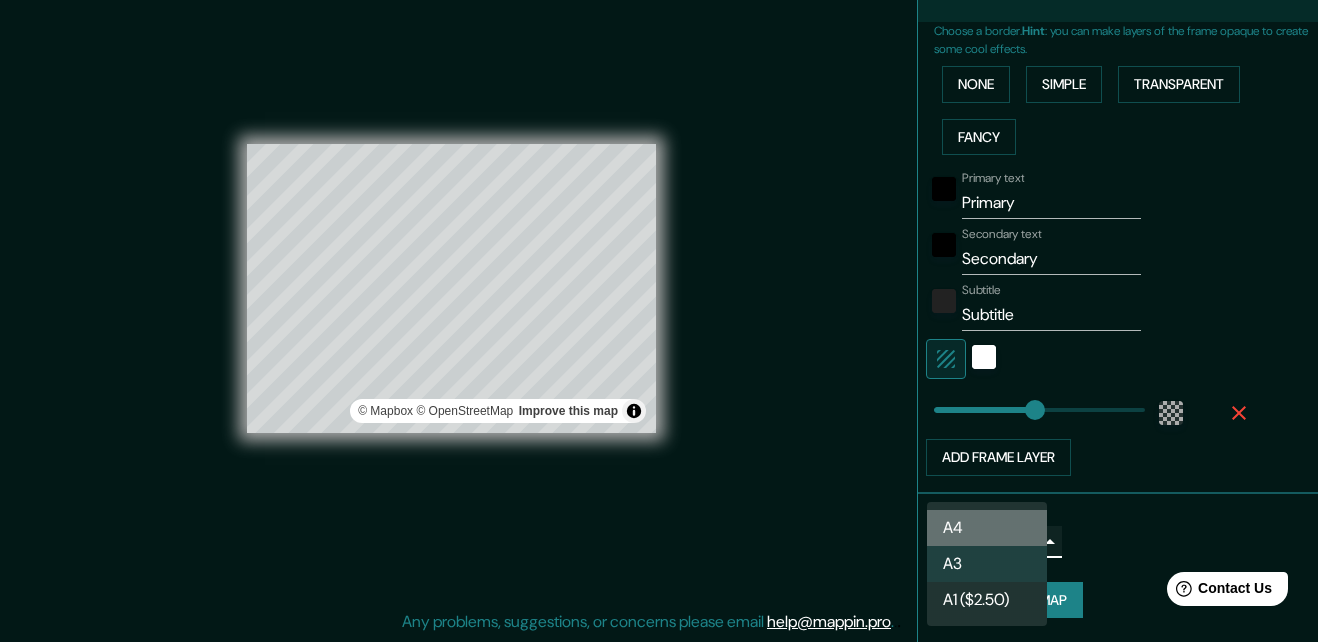 type on "single" 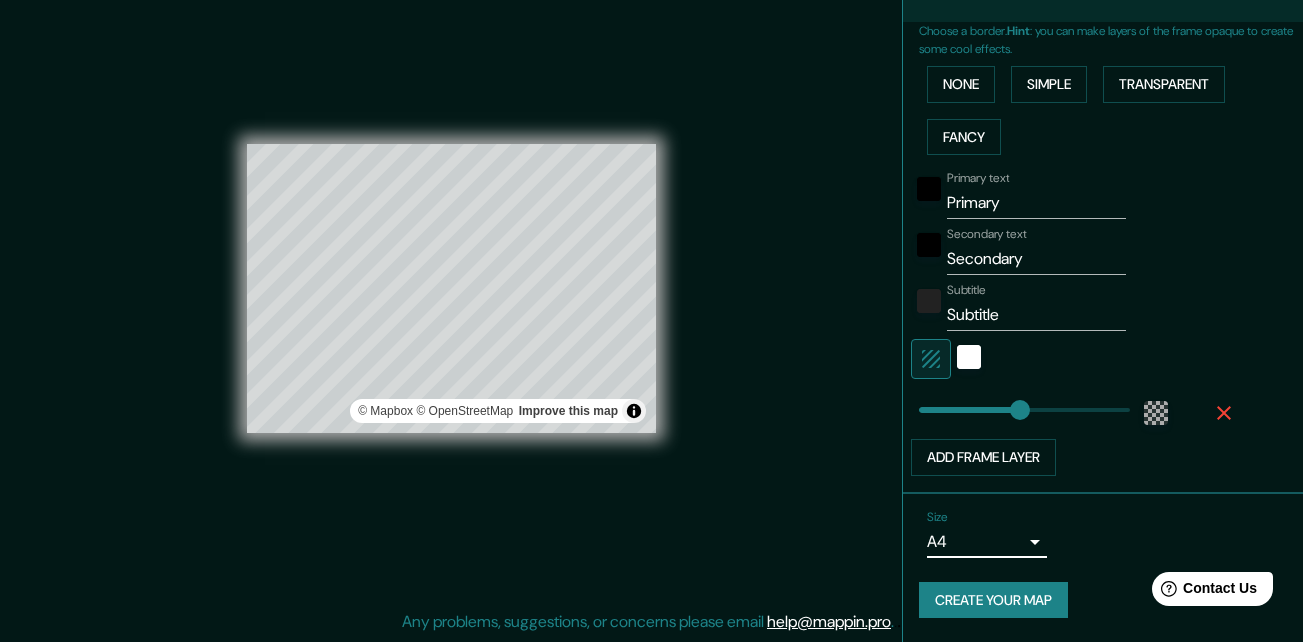 click on "Size A4 single" at bounding box center [1103, 534] 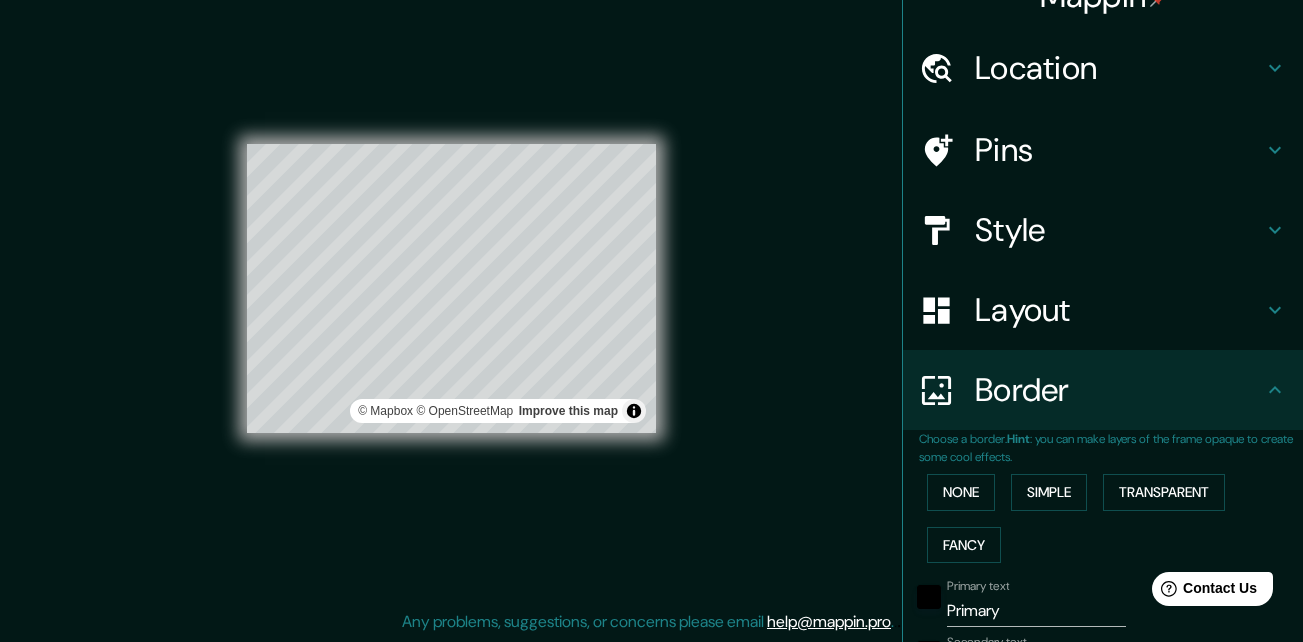 scroll, scrollTop: 0, scrollLeft: 0, axis: both 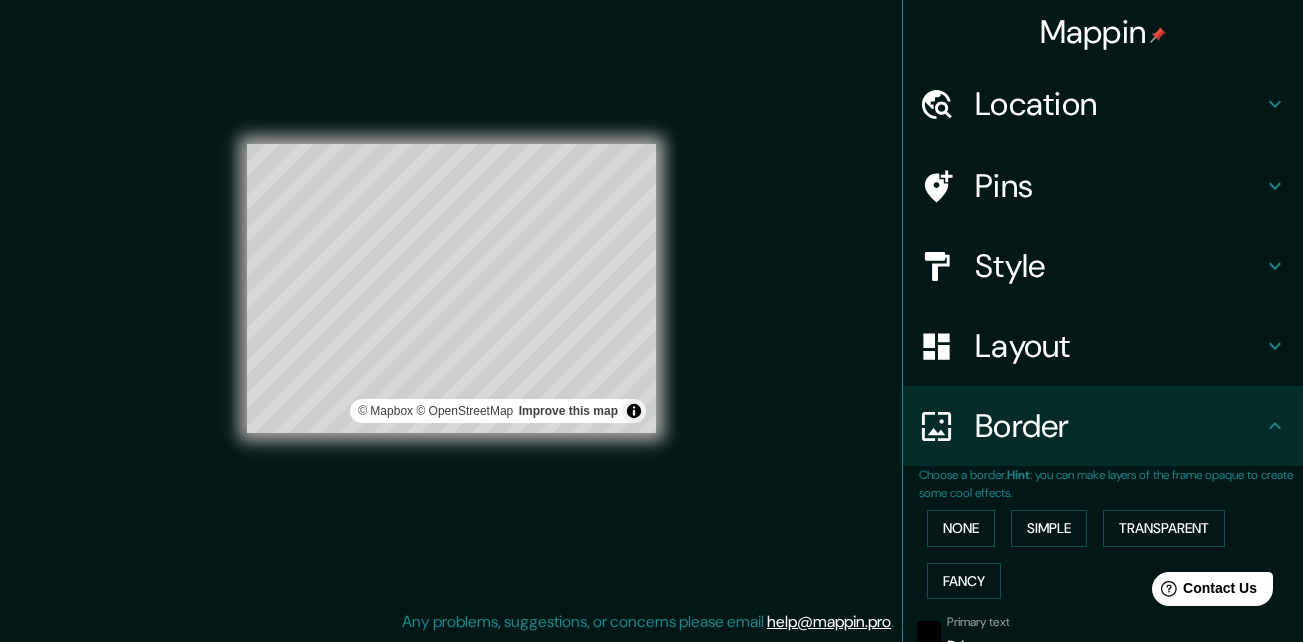 click on "Layout" at bounding box center [1119, 346] 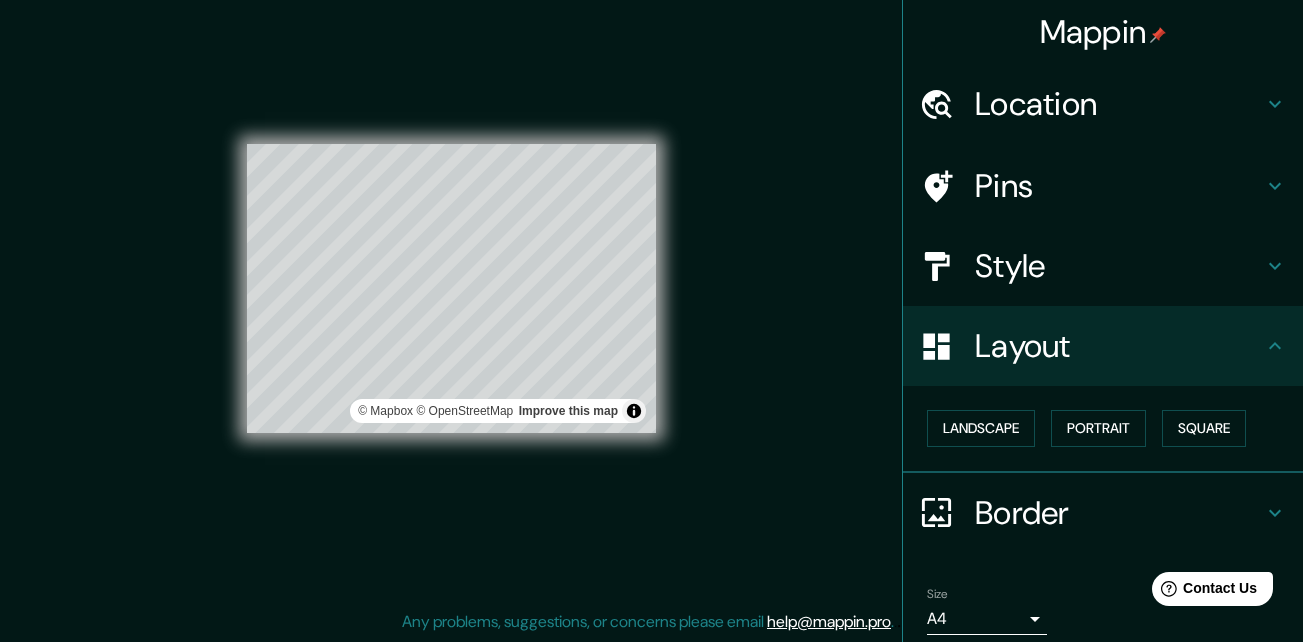 scroll, scrollTop: 77, scrollLeft: 0, axis: vertical 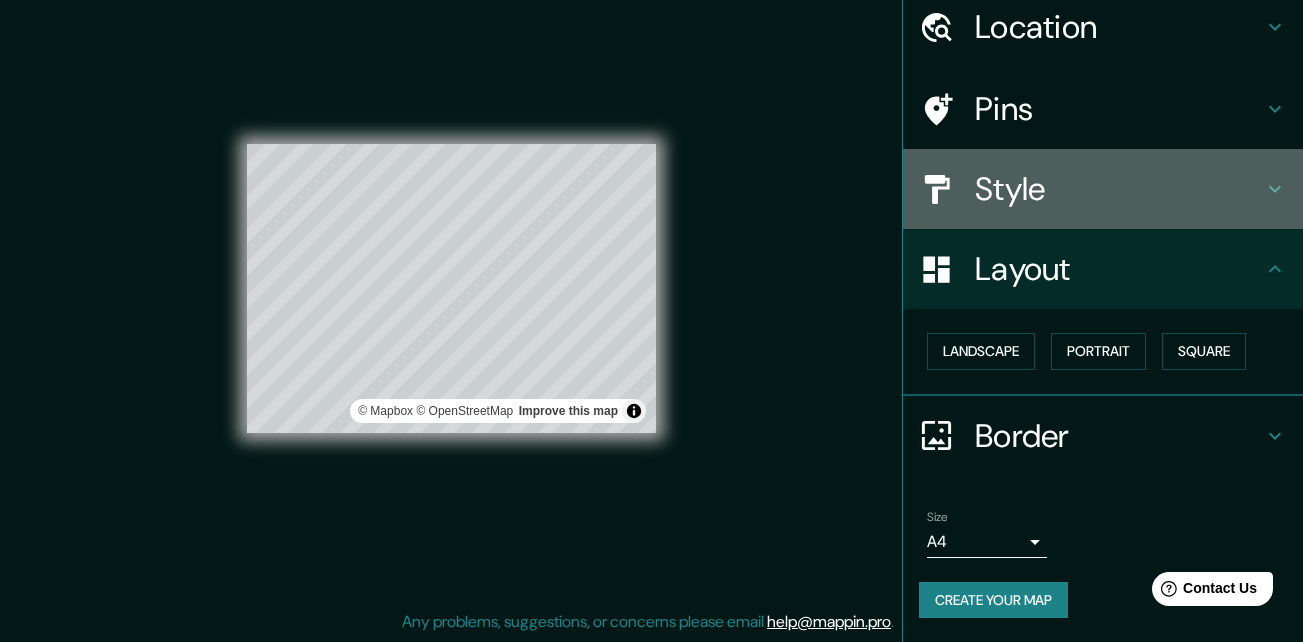 click on "Style" at bounding box center (1119, 189) 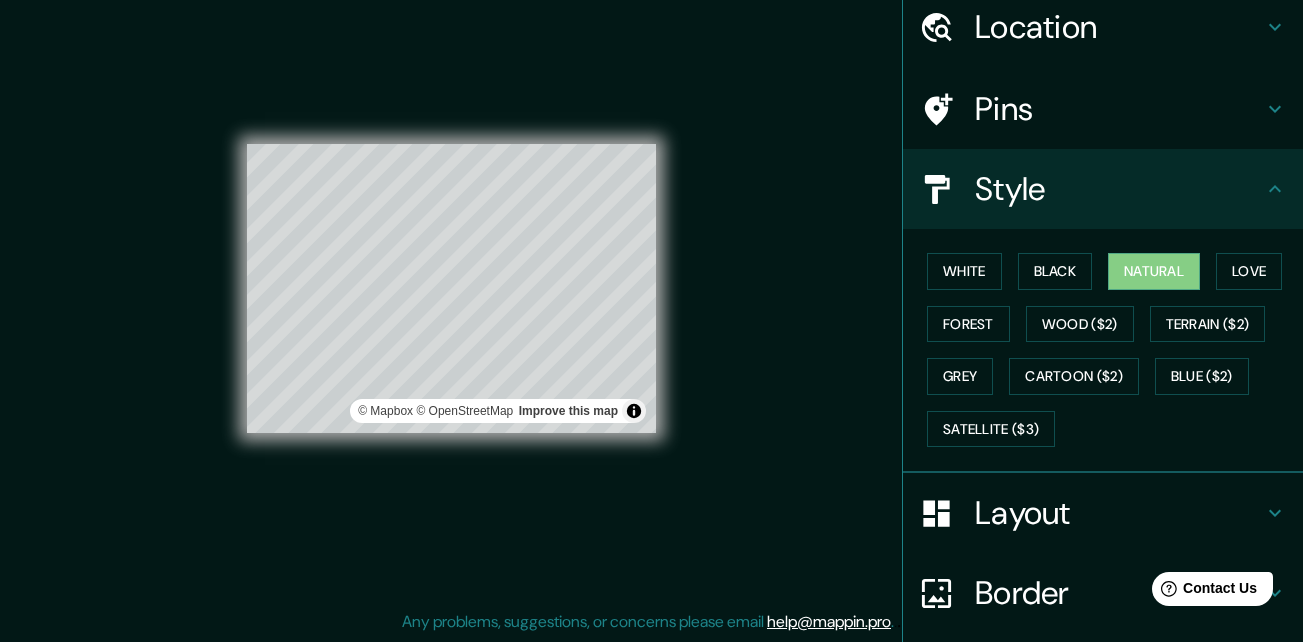 click on "Border" at bounding box center (1103, 593) 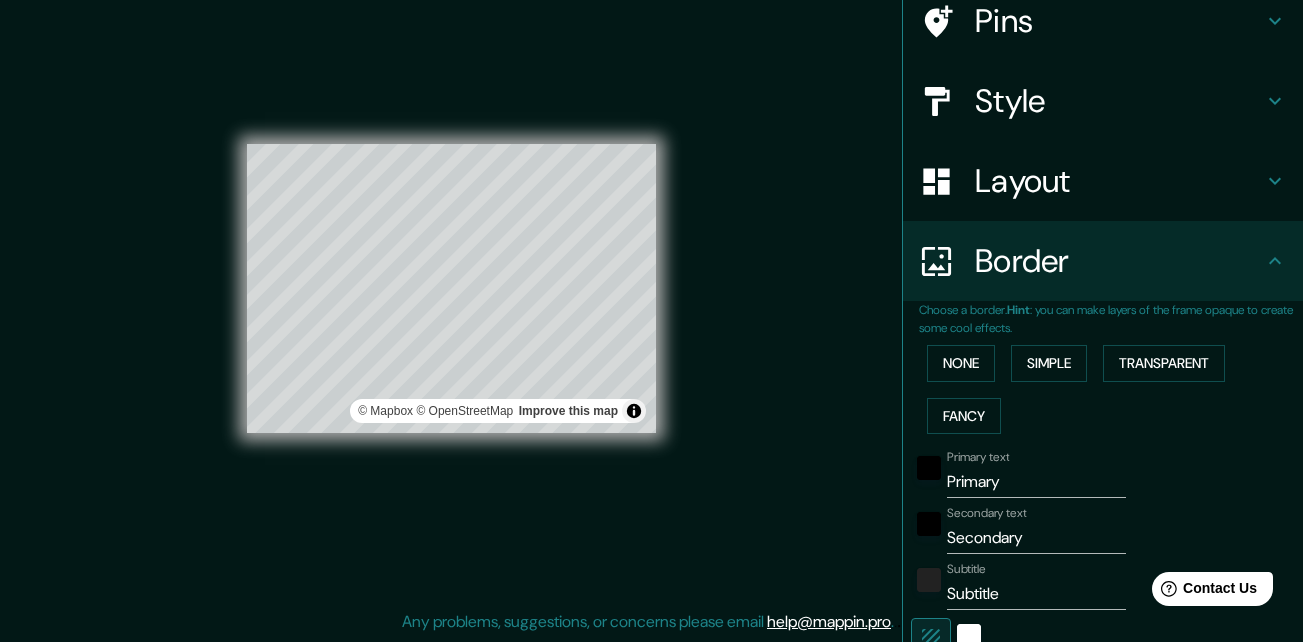 scroll, scrollTop: 245, scrollLeft: 0, axis: vertical 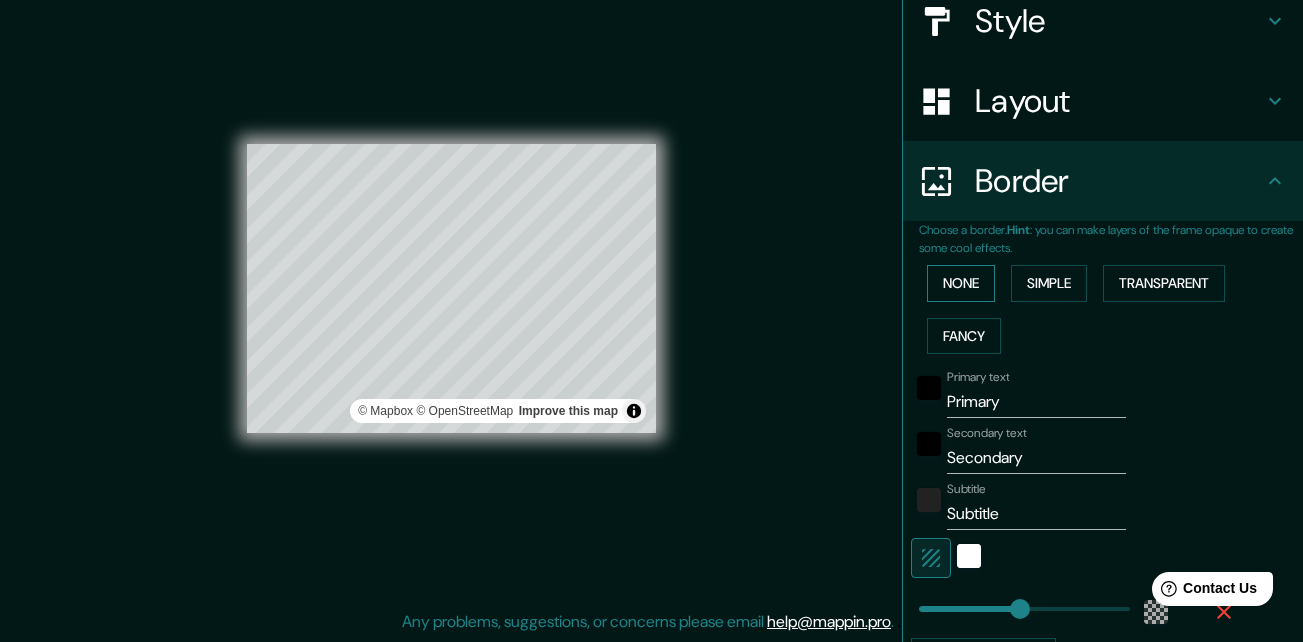 click on "None" at bounding box center [961, 283] 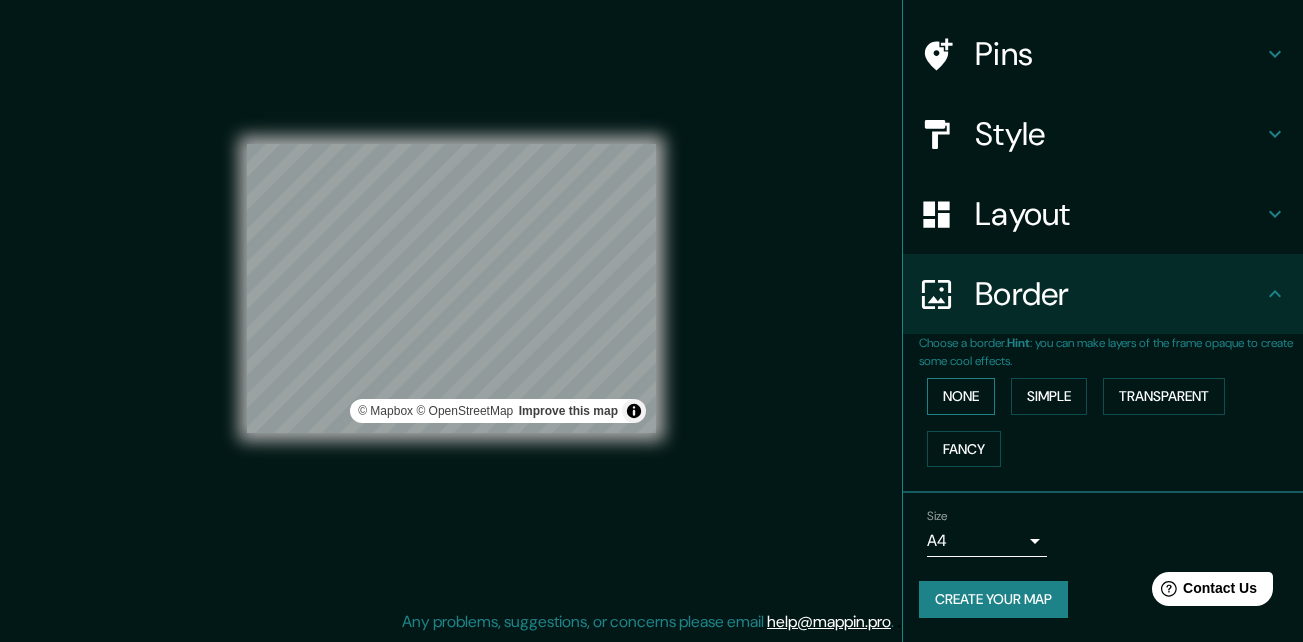 scroll, scrollTop: 132, scrollLeft: 0, axis: vertical 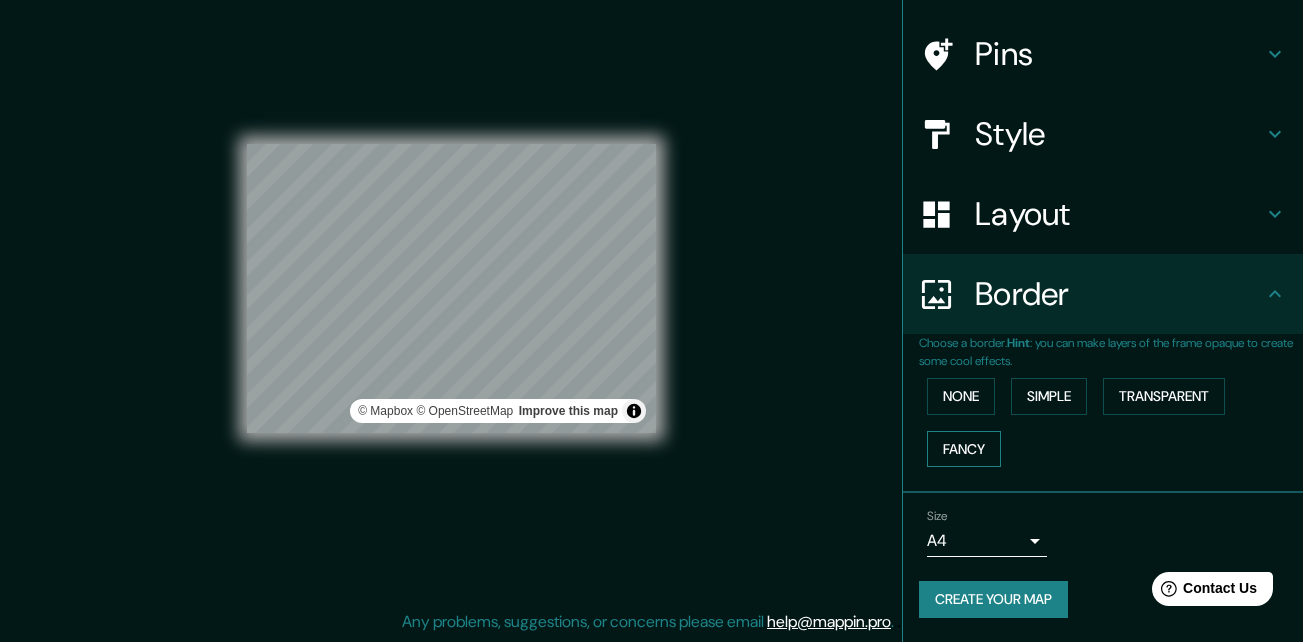 click on "Fancy" at bounding box center (964, 449) 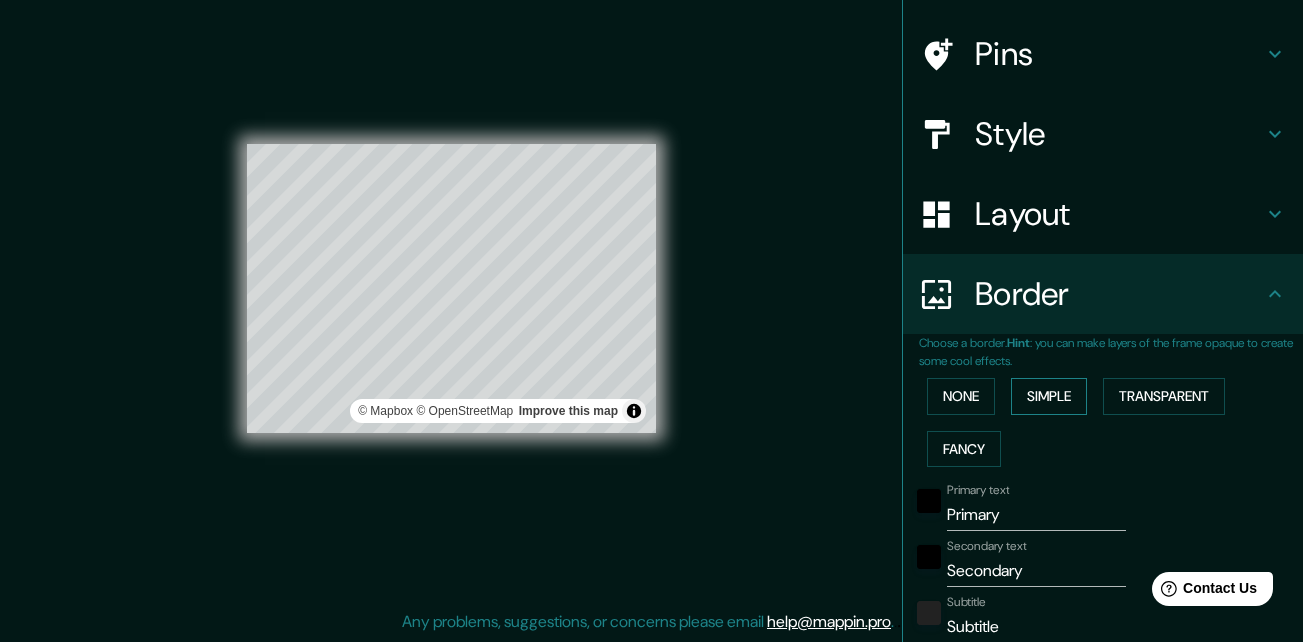 click on "Simple" at bounding box center [1049, 396] 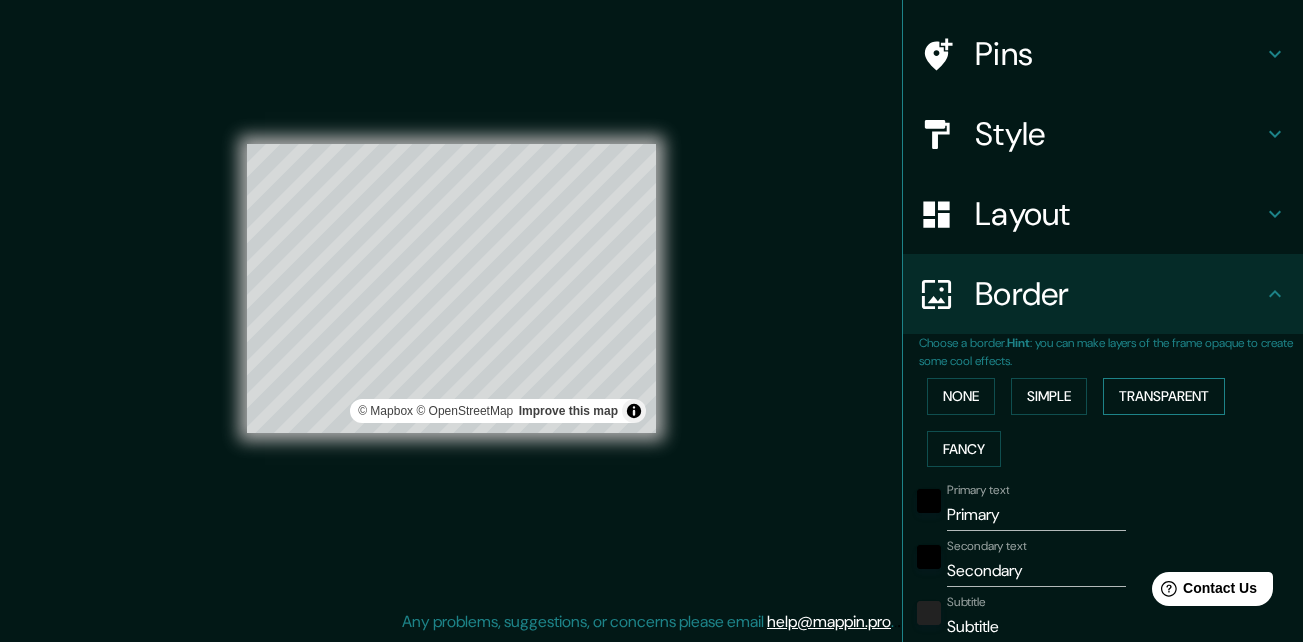 click on "Transparent" at bounding box center (1164, 396) 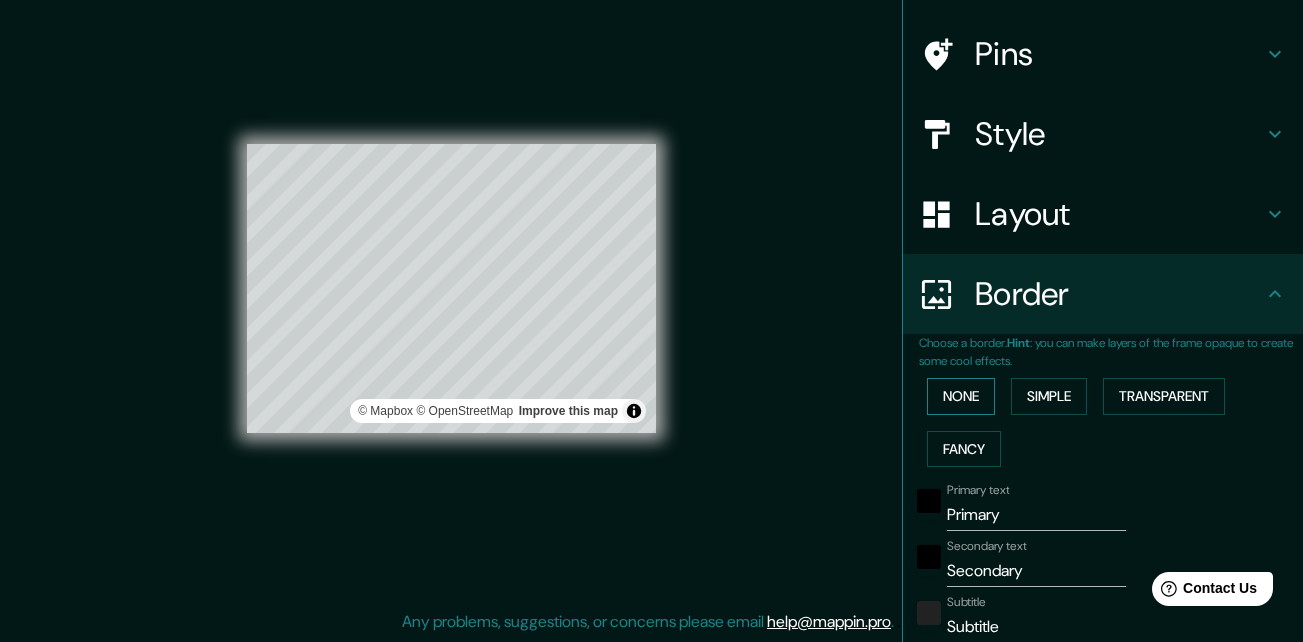 click on "None" at bounding box center [961, 396] 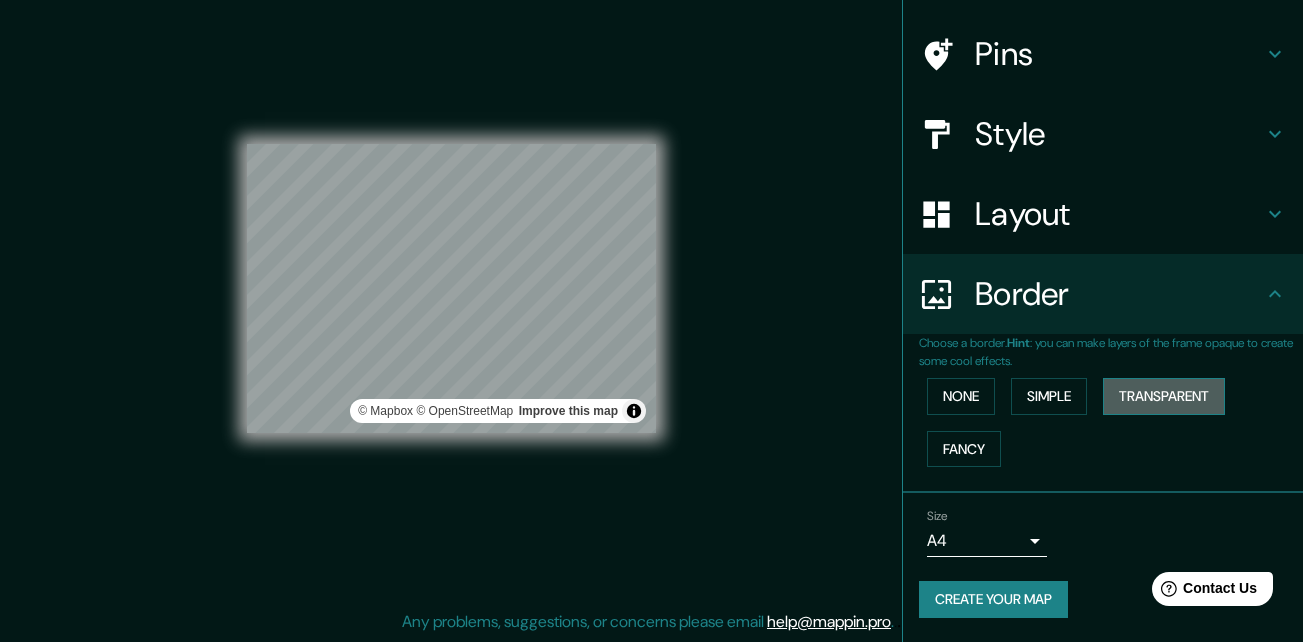 click on "Transparent" at bounding box center [1164, 396] 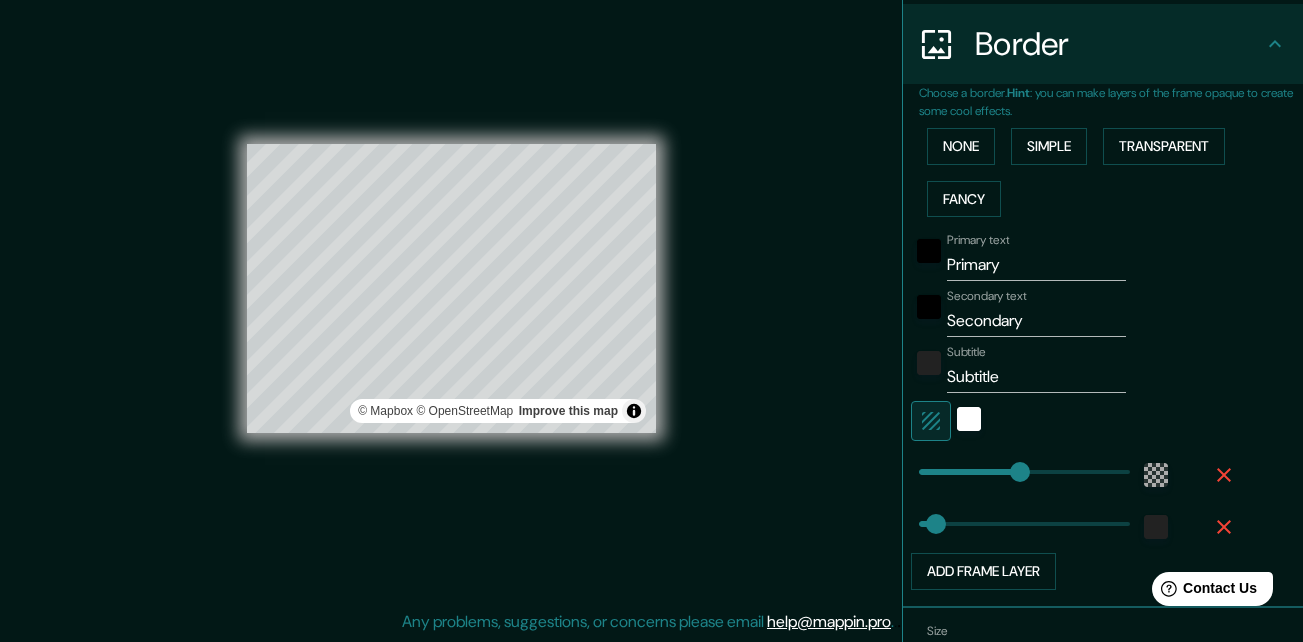 scroll, scrollTop: 383, scrollLeft: 0, axis: vertical 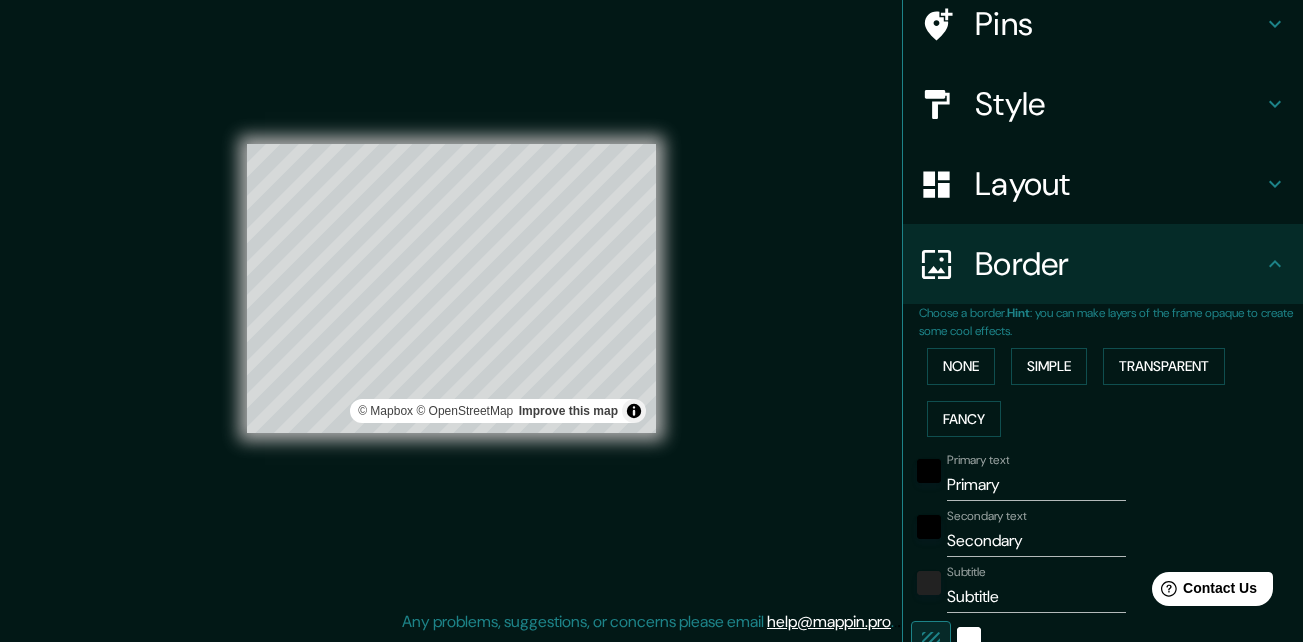 click on "Layout" at bounding box center (1119, 184) 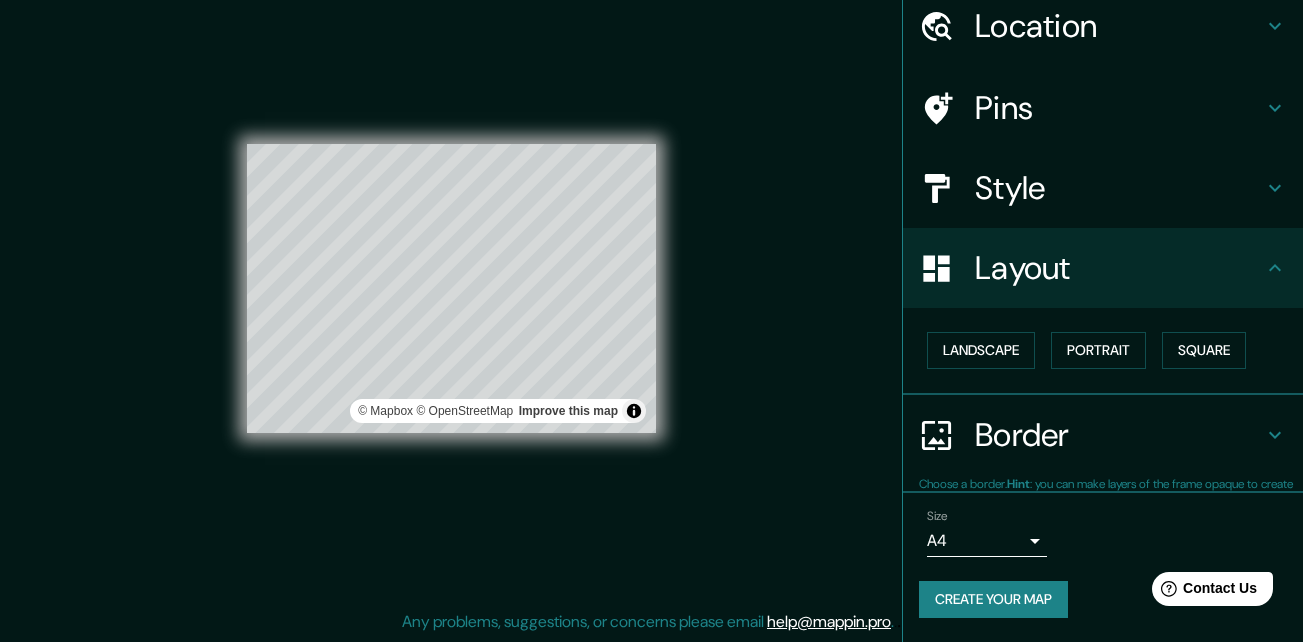 scroll, scrollTop: 77, scrollLeft: 0, axis: vertical 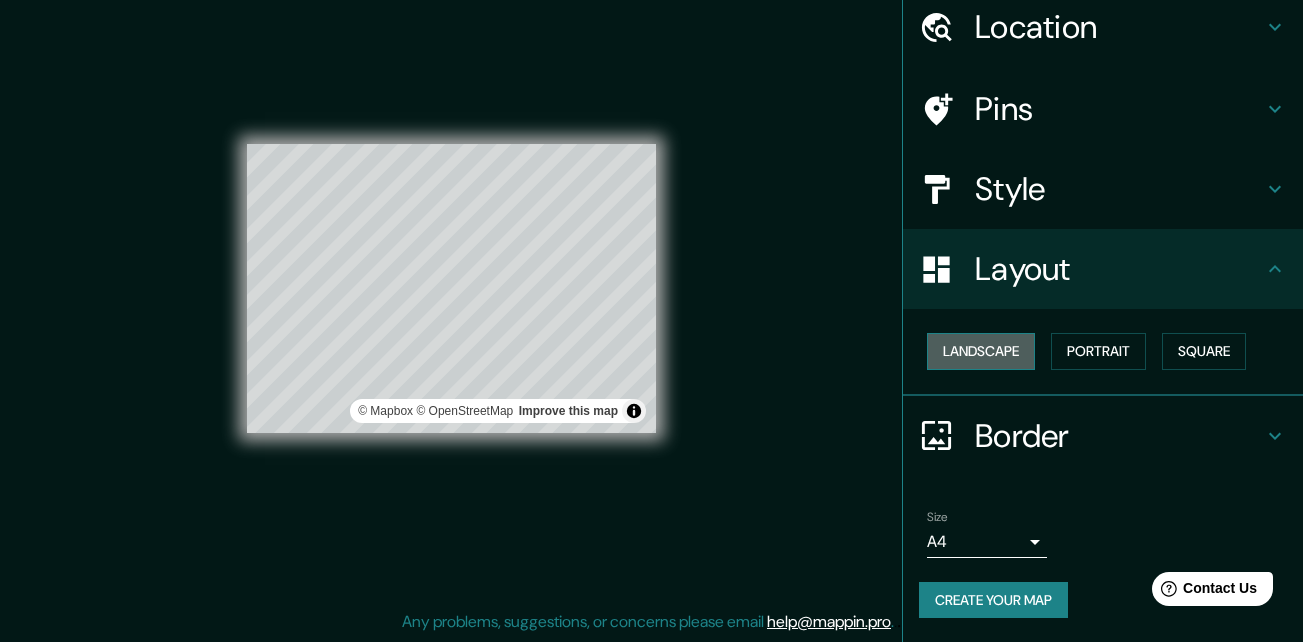 click on "Landscape" at bounding box center (981, 351) 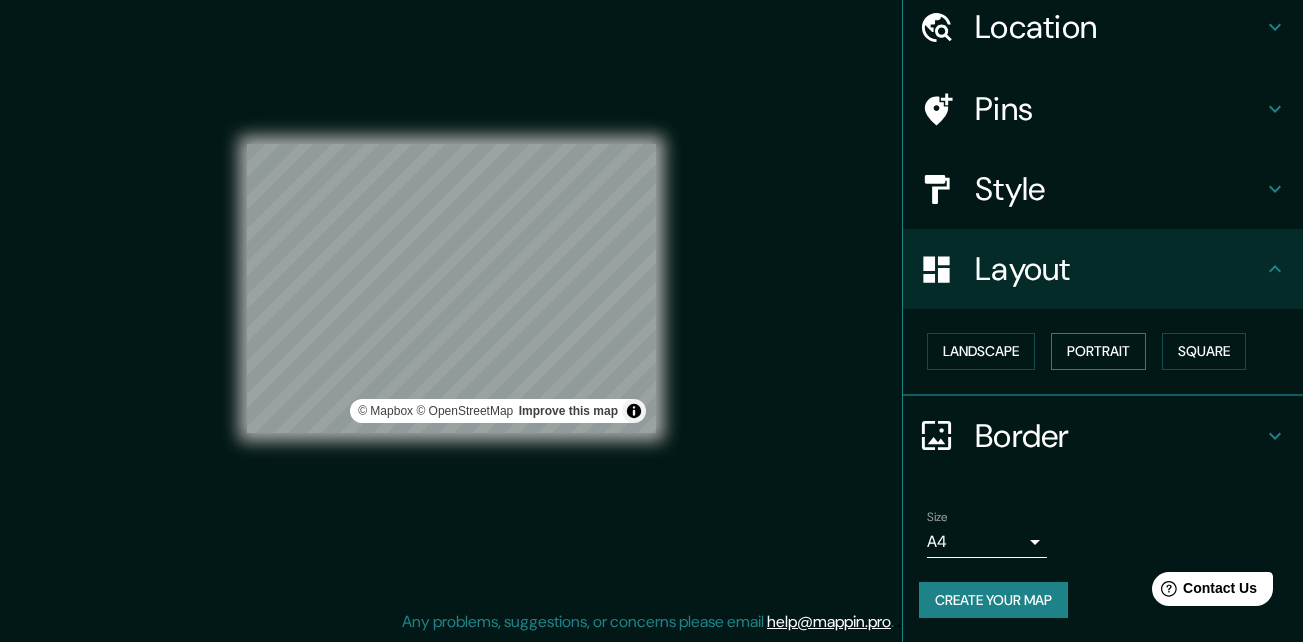 click on "Portrait" at bounding box center (1098, 351) 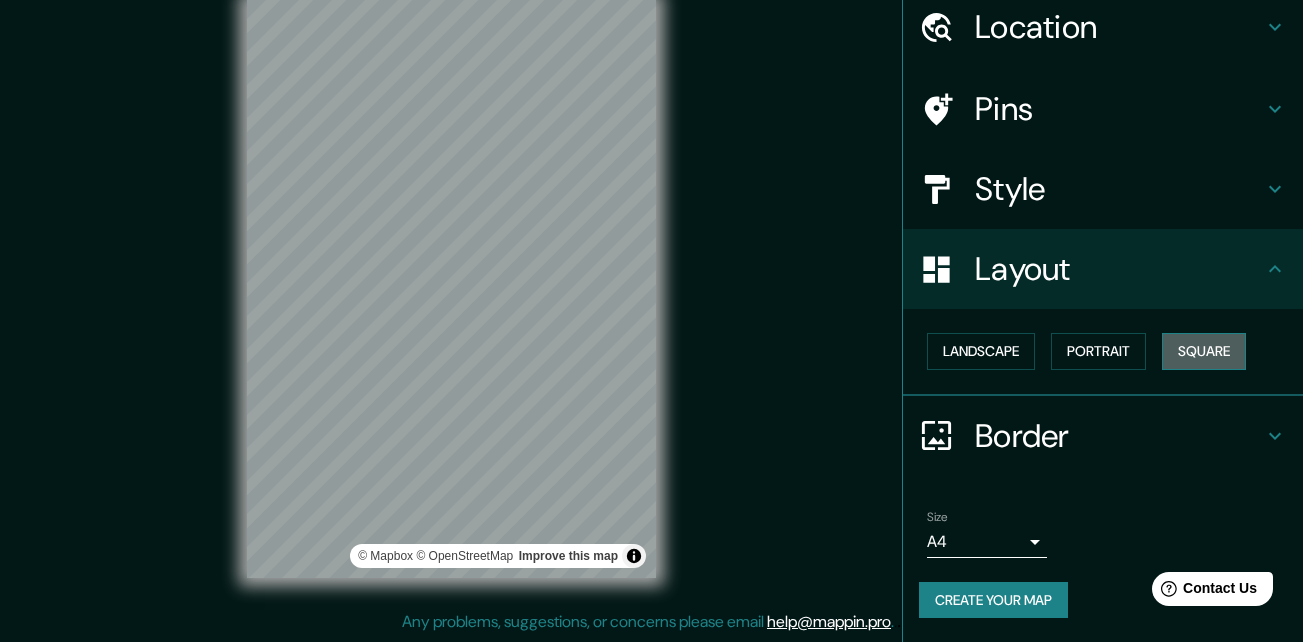 click on "Square" at bounding box center (1204, 351) 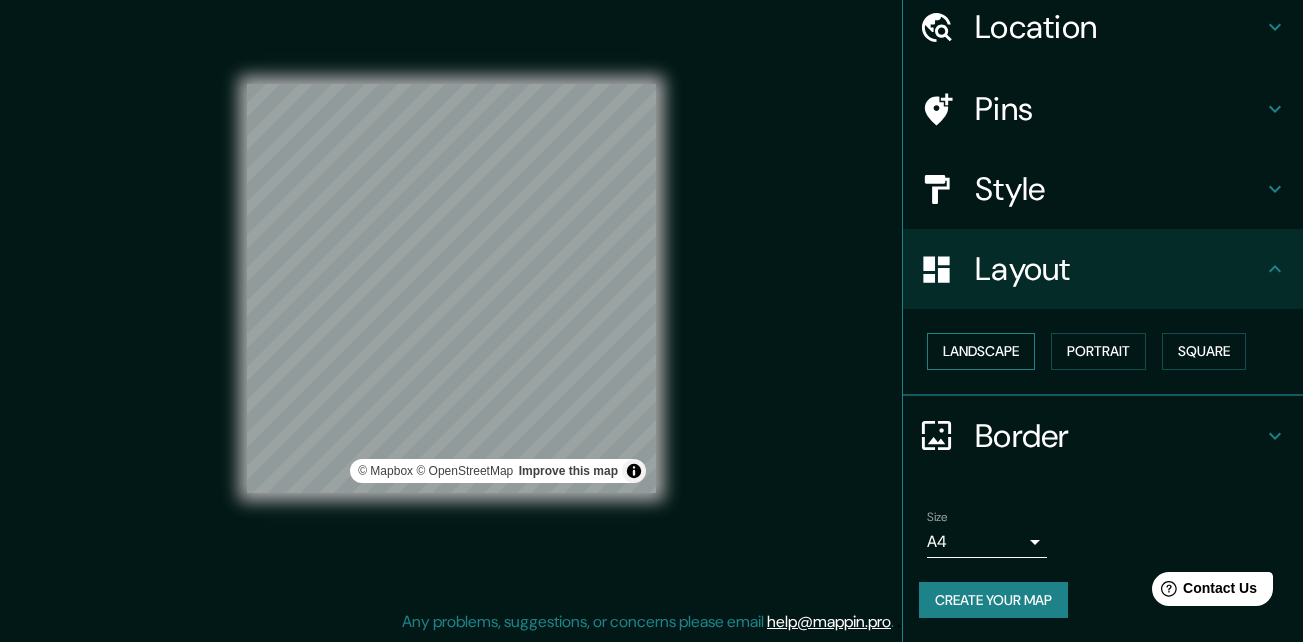 click on "Landscape" at bounding box center [981, 351] 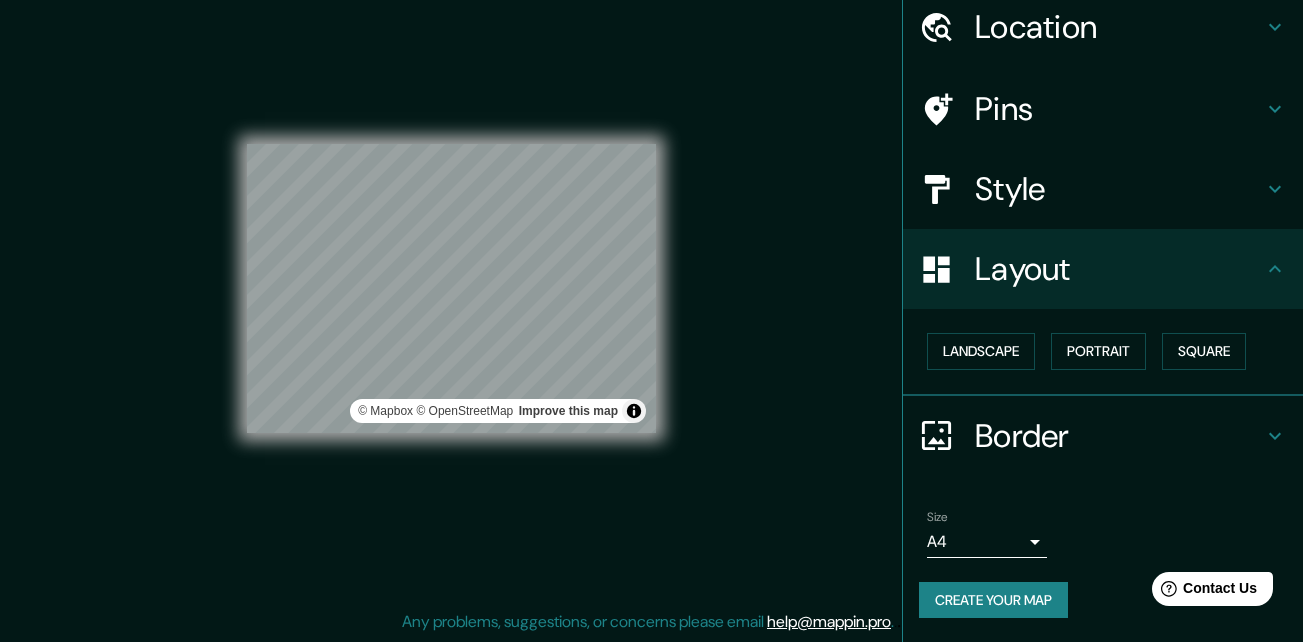 scroll, scrollTop: 0, scrollLeft: 0, axis: both 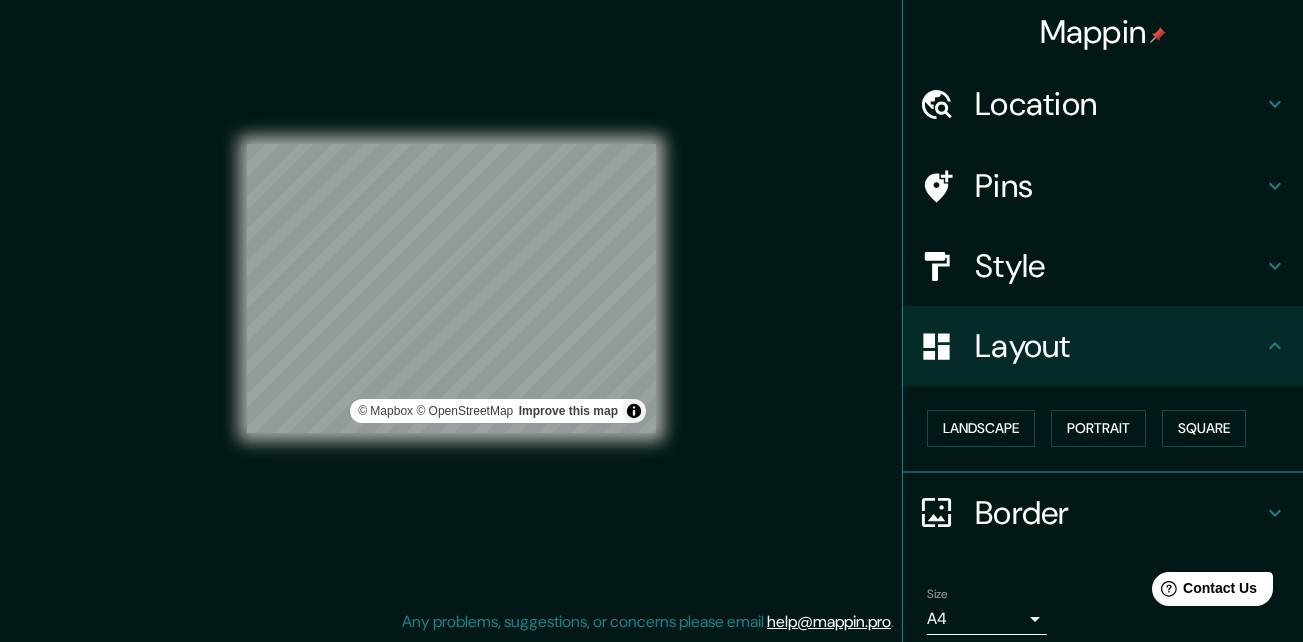 click on "Style" at bounding box center [1119, 266] 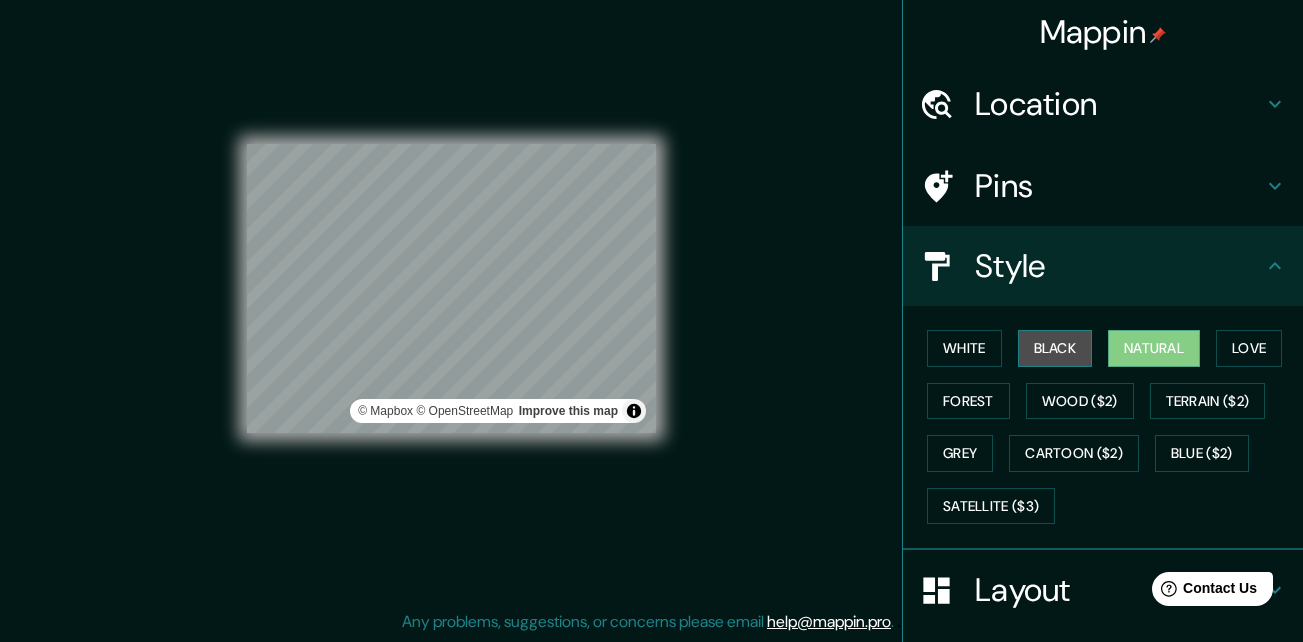 click on "Black" at bounding box center [1055, 348] 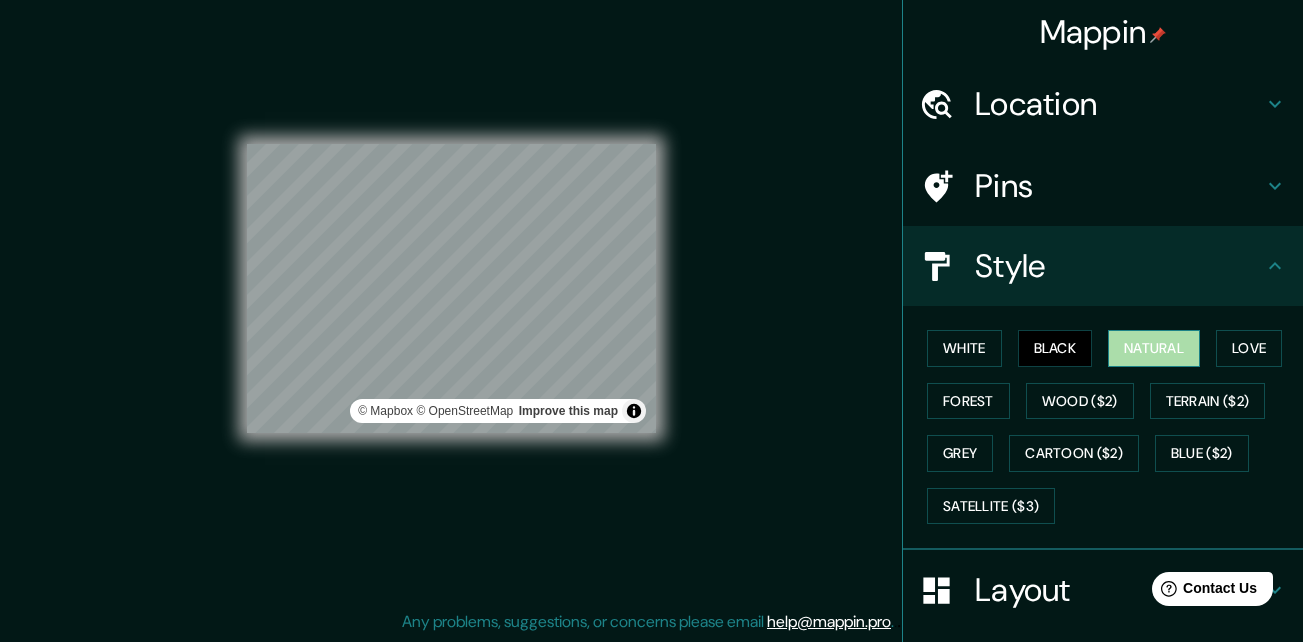 click on "Natural" at bounding box center [1154, 348] 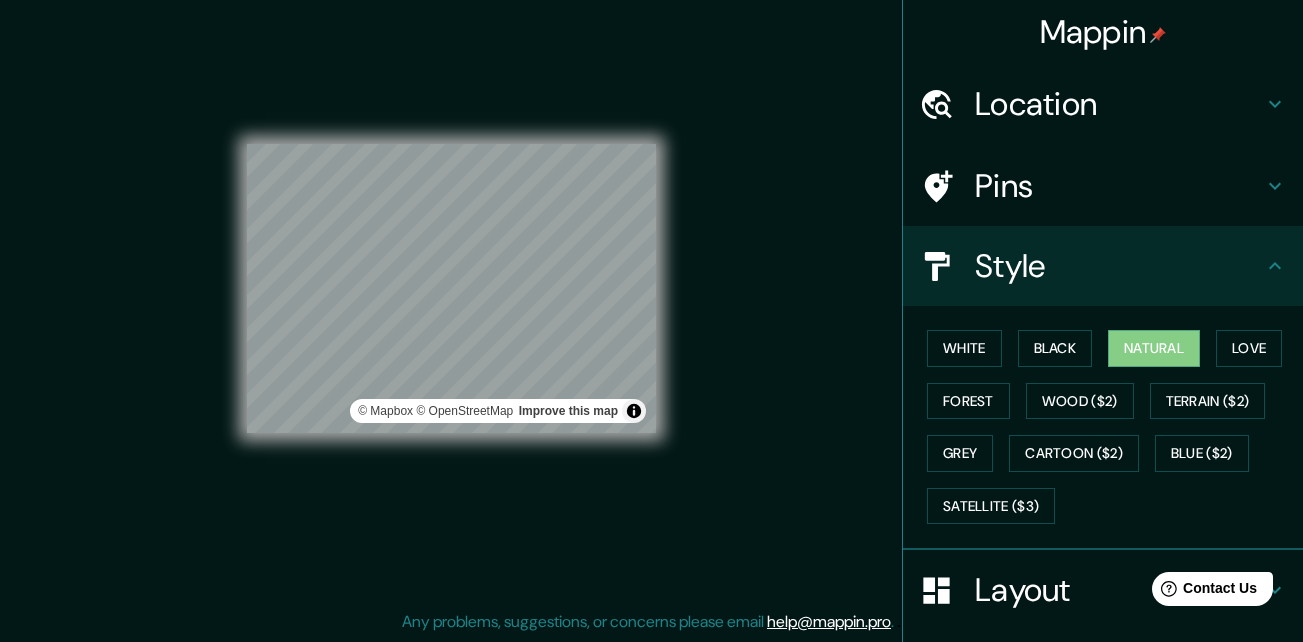 click on "Pins" at bounding box center (1119, 186) 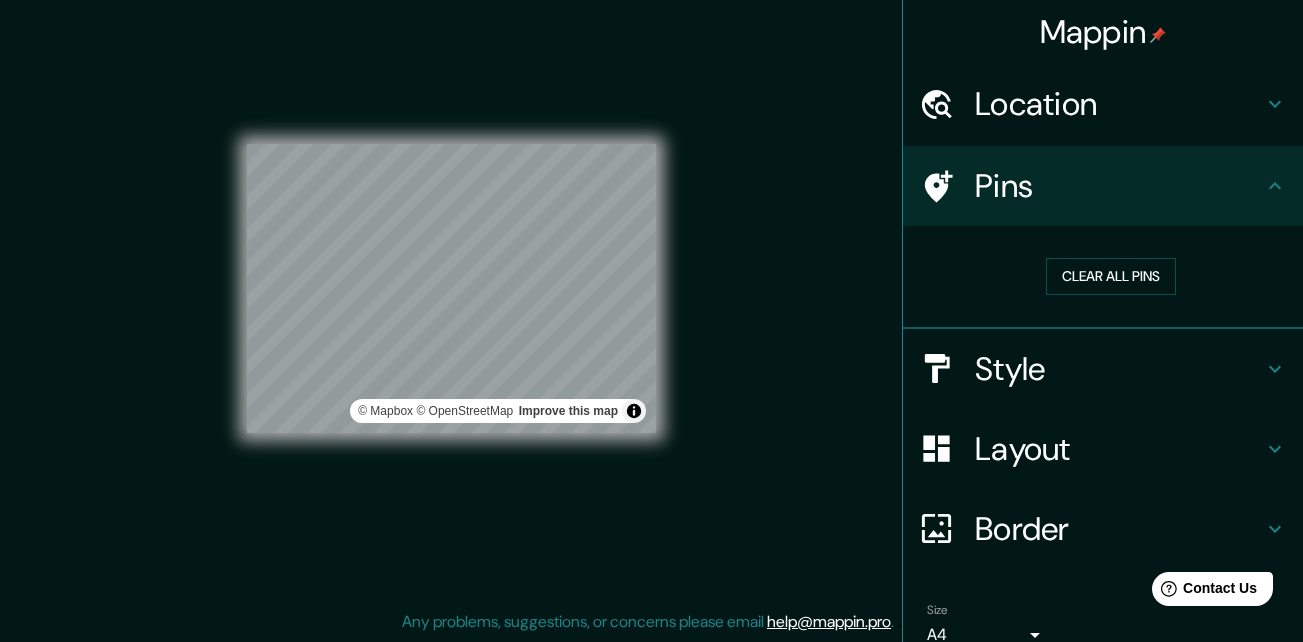 click on "Location" at bounding box center [1119, 104] 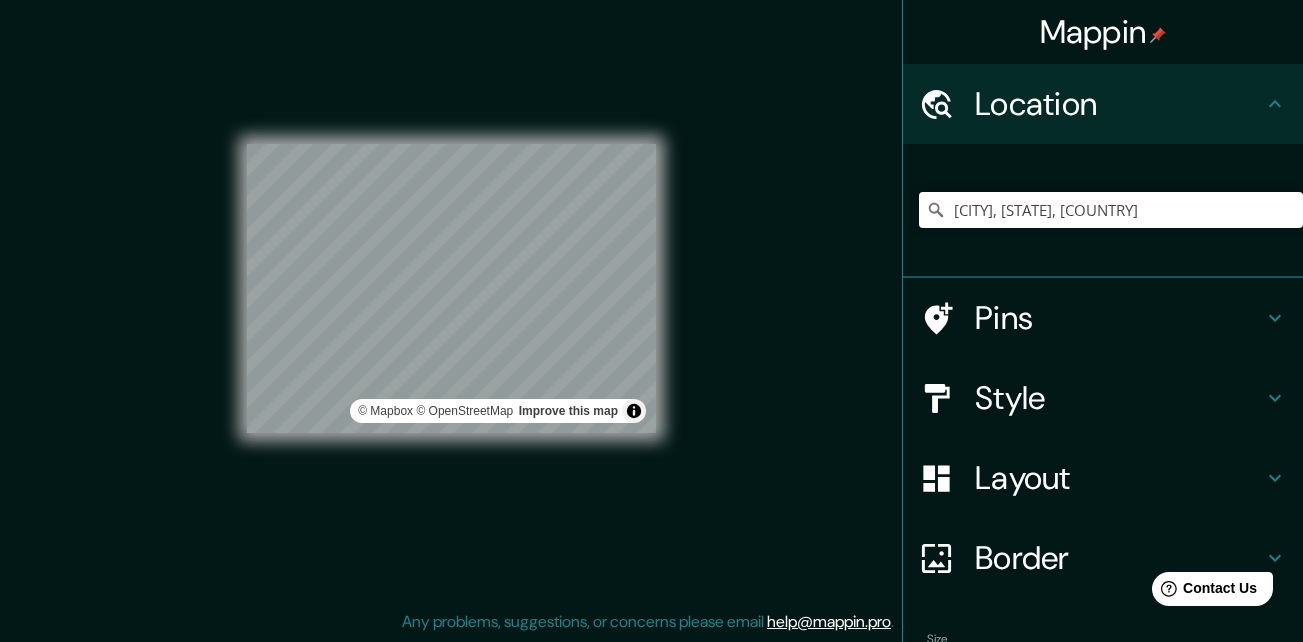 scroll, scrollTop: 123, scrollLeft: 0, axis: vertical 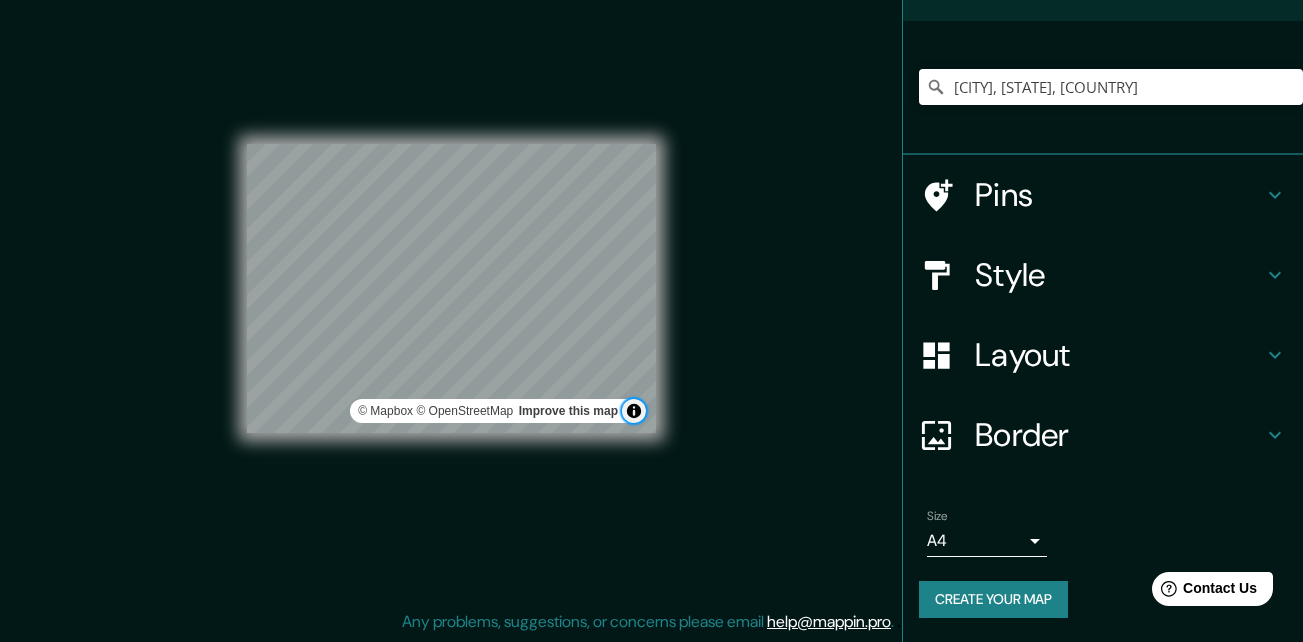 click at bounding box center [634, 411] 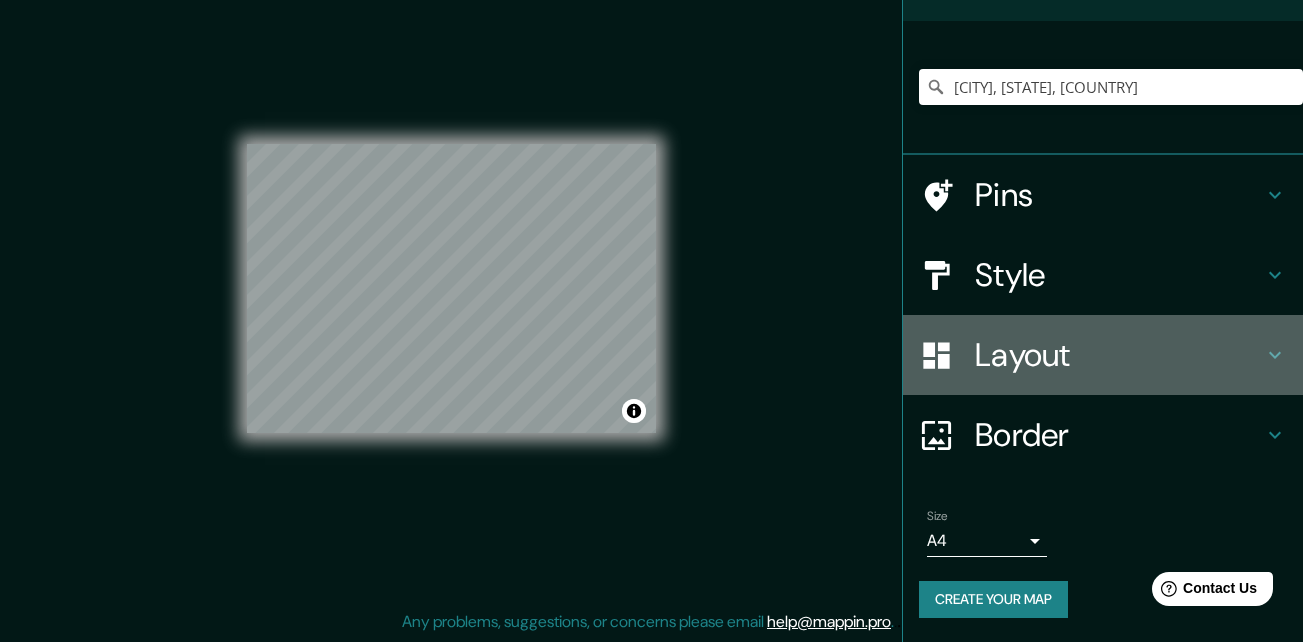 click on "Layout" at bounding box center (1103, 355) 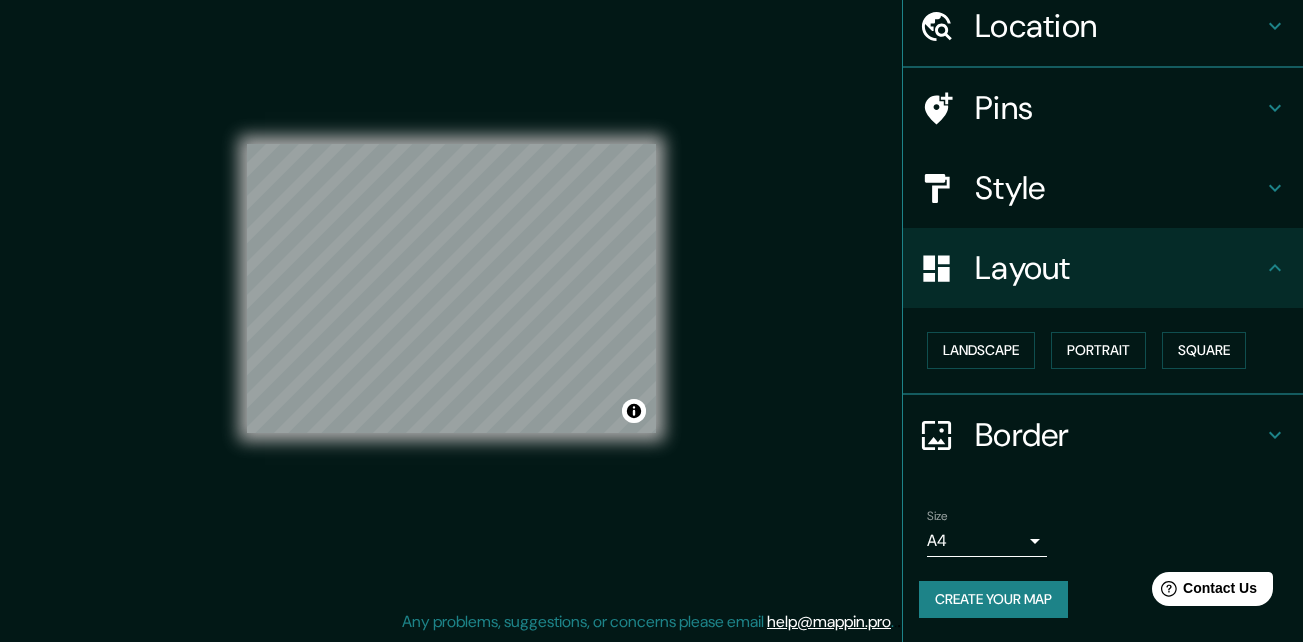 scroll, scrollTop: 77, scrollLeft: 0, axis: vertical 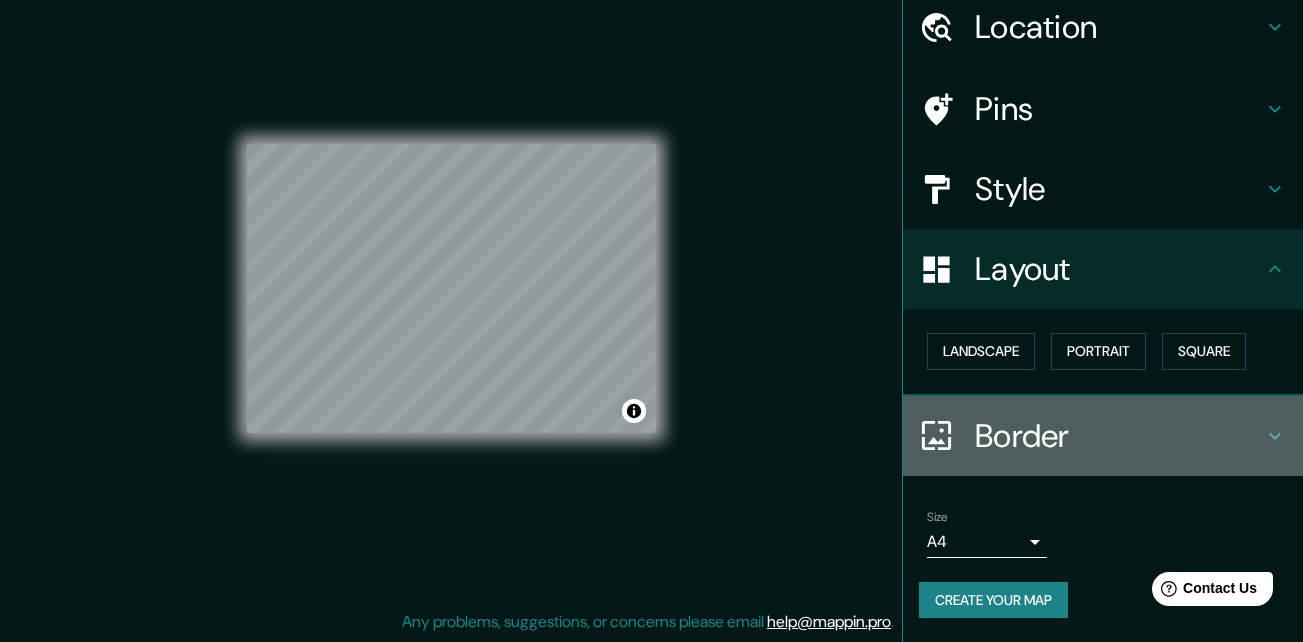 click at bounding box center [947, 435] 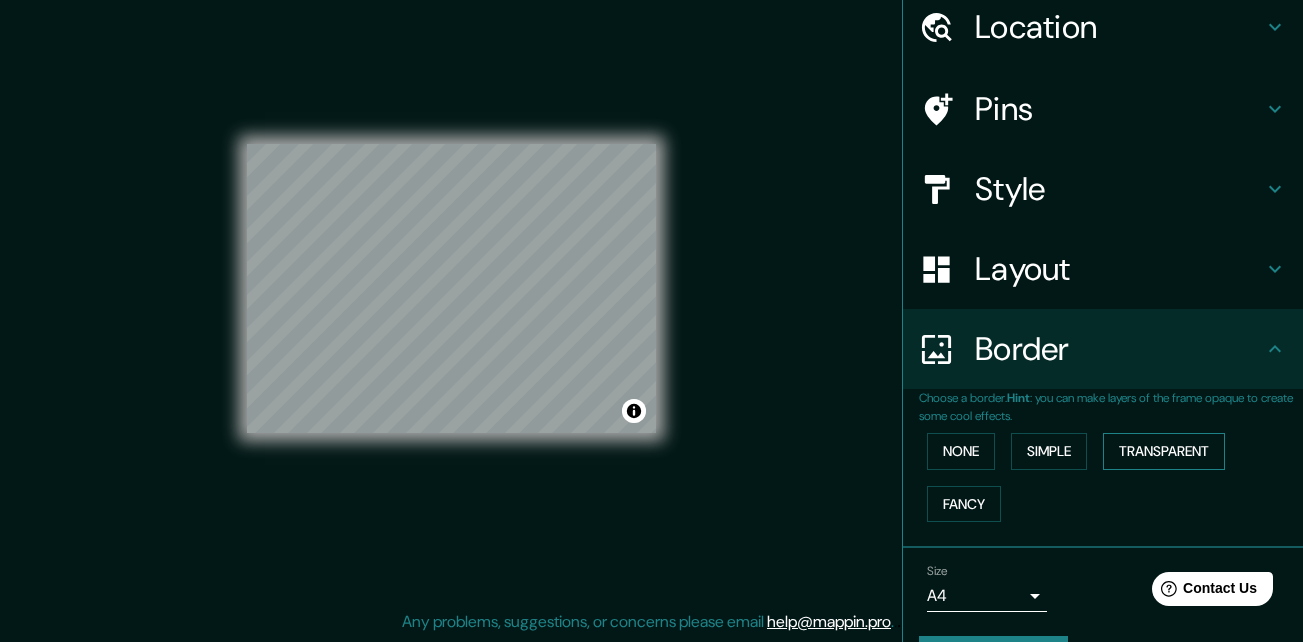 click on "Transparent" at bounding box center (1164, 451) 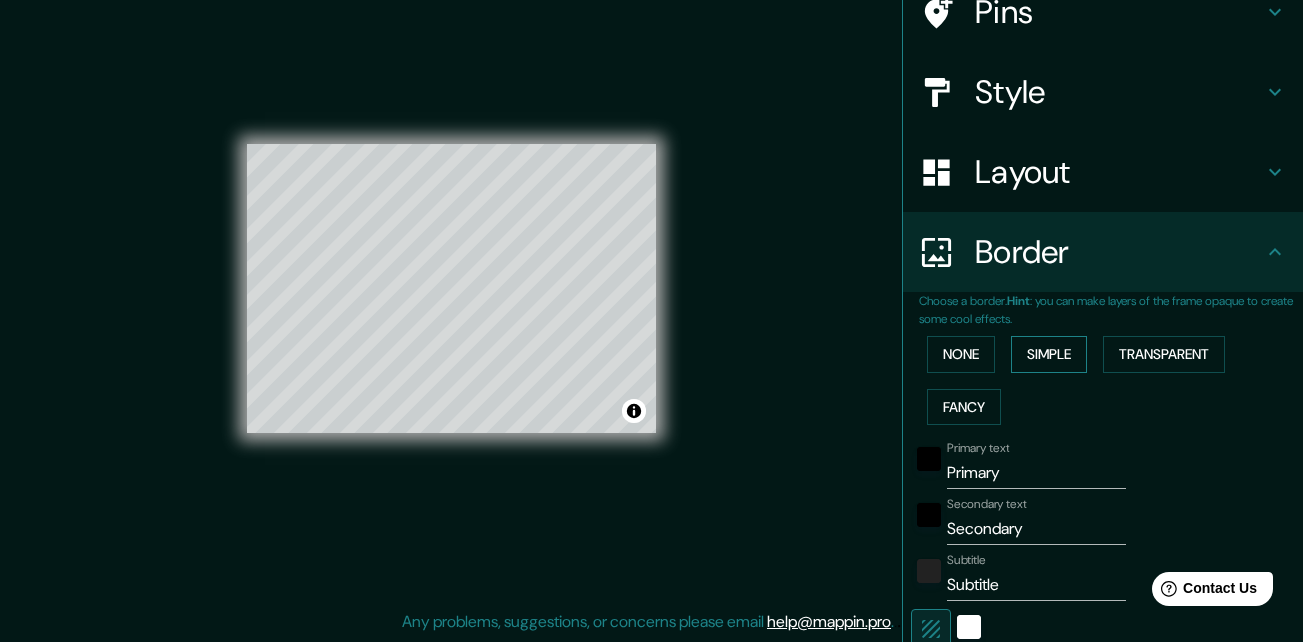 scroll, scrollTop: 496, scrollLeft: 0, axis: vertical 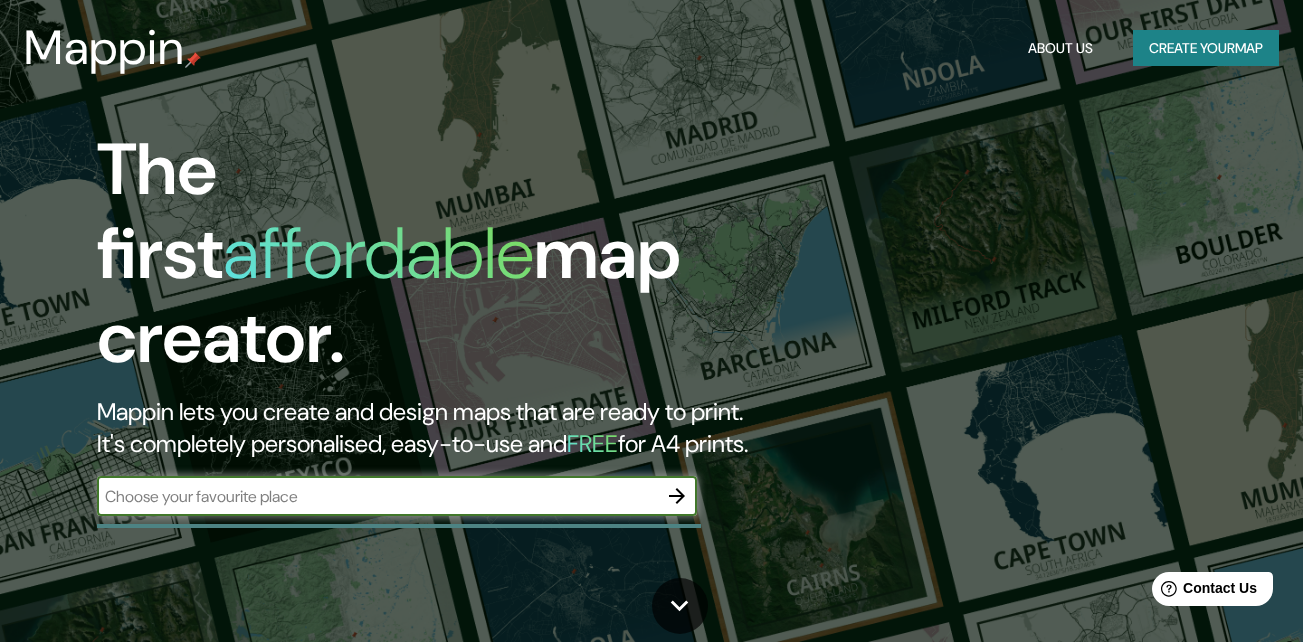 click on "​" at bounding box center [397, 496] 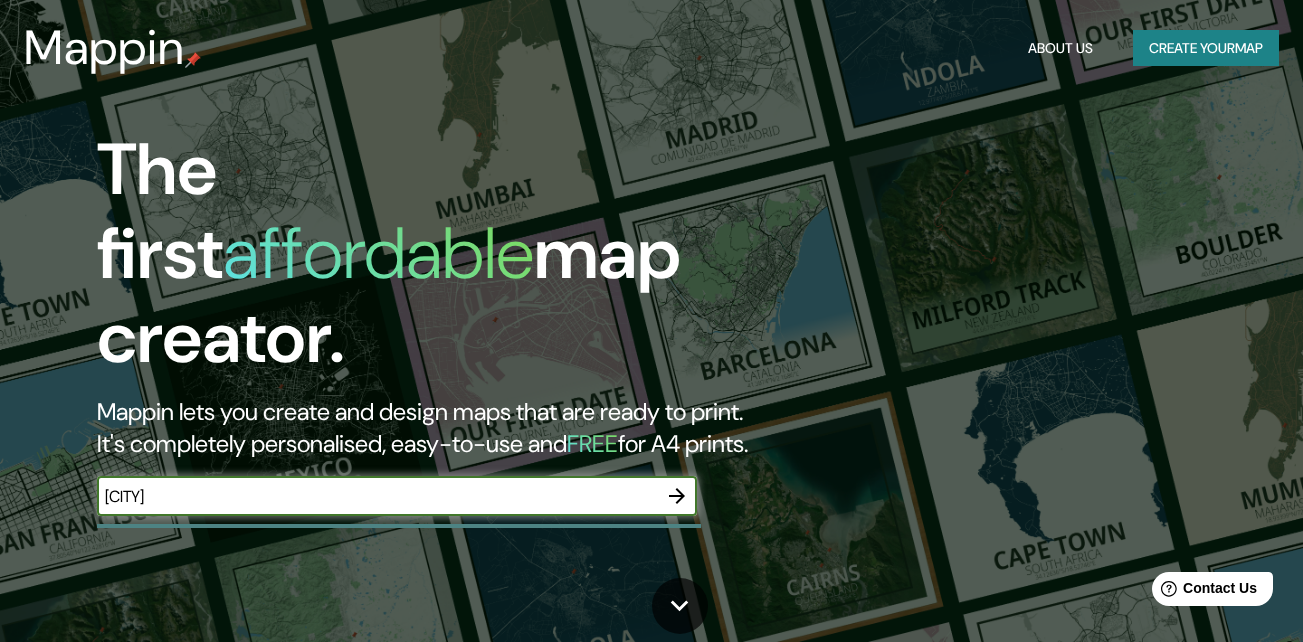 type on "monterrey" 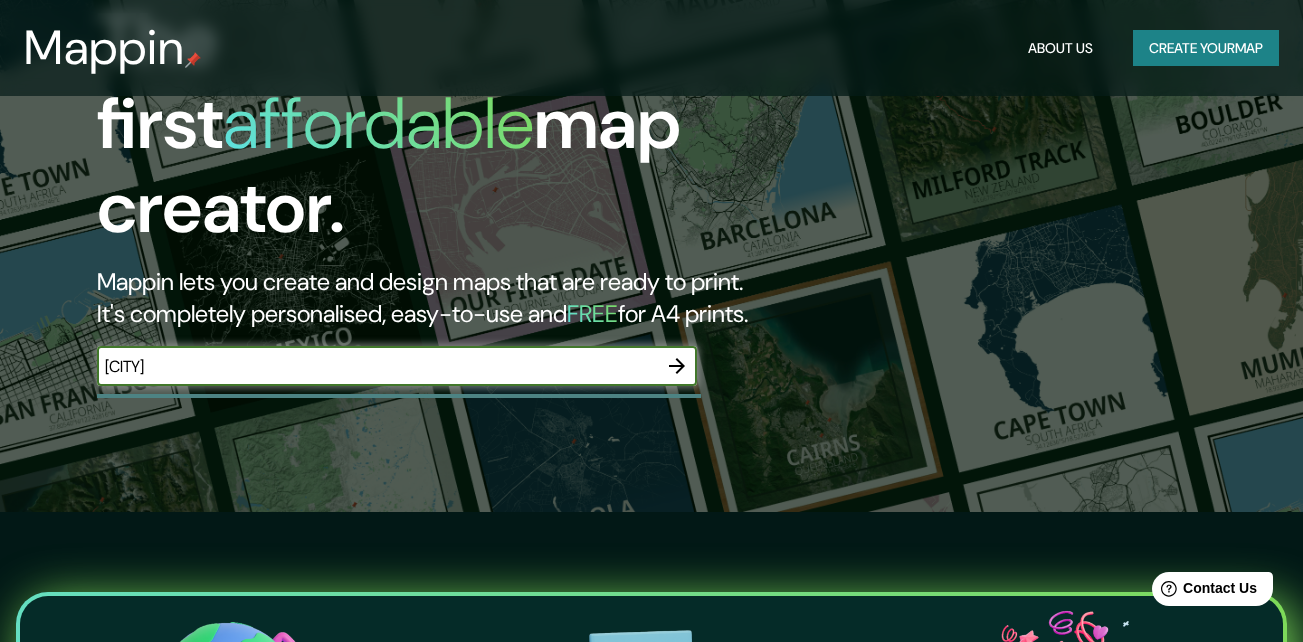 scroll, scrollTop: 128, scrollLeft: 0, axis: vertical 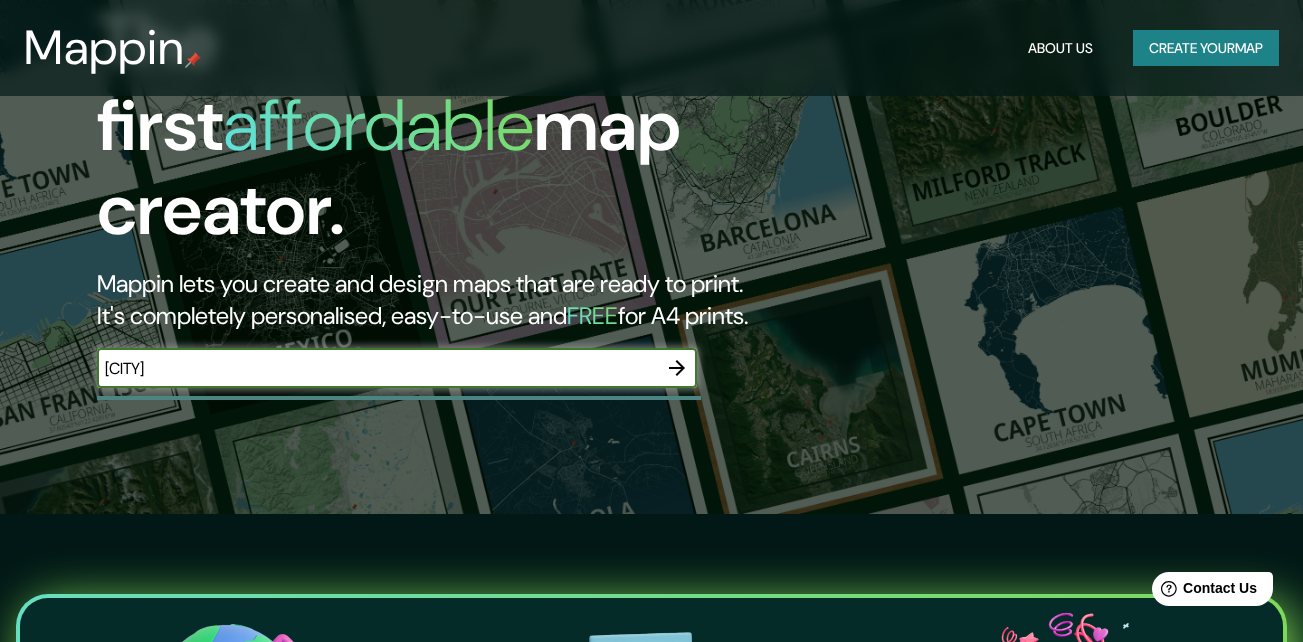 click 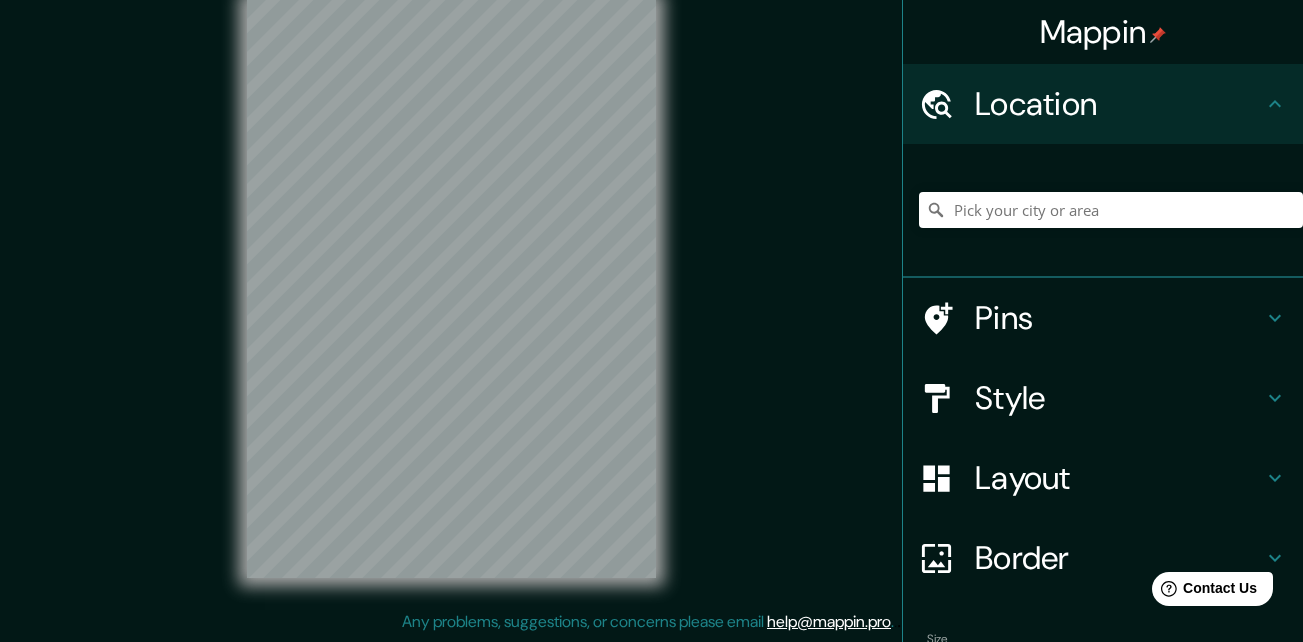 scroll, scrollTop: 0, scrollLeft: 0, axis: both 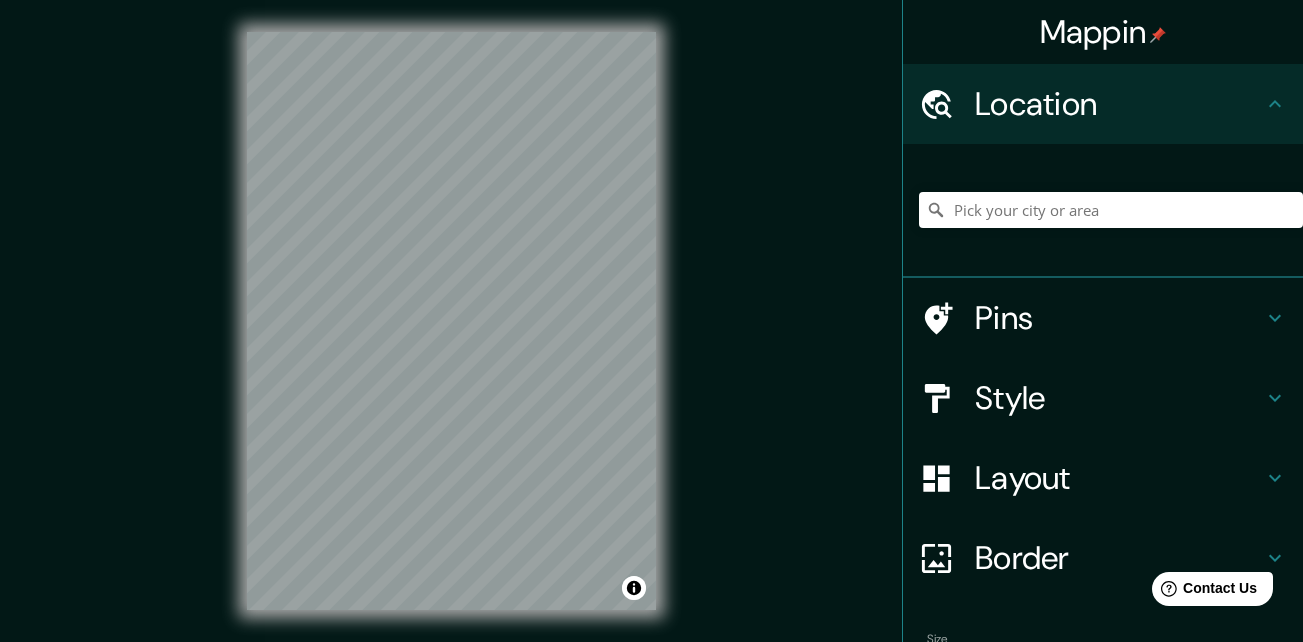 click on "Style" at bounding box center [1119, 398] 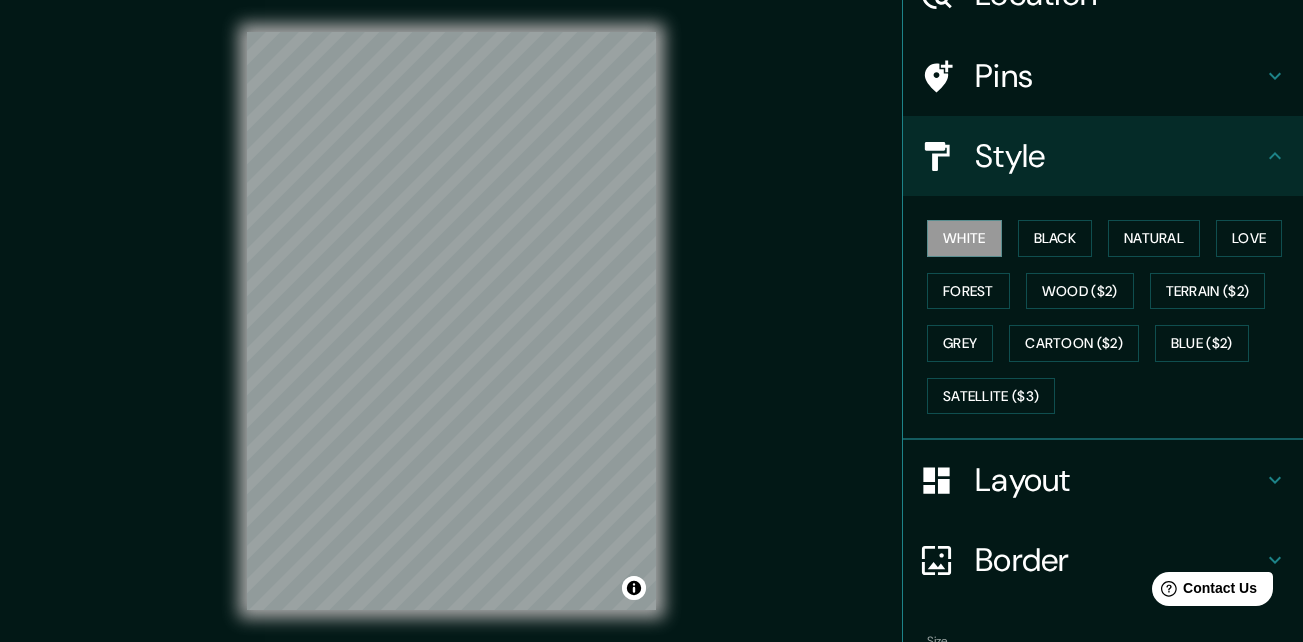 scroll, scrollTop: 111, scrollLeft: 0, axis: vertical 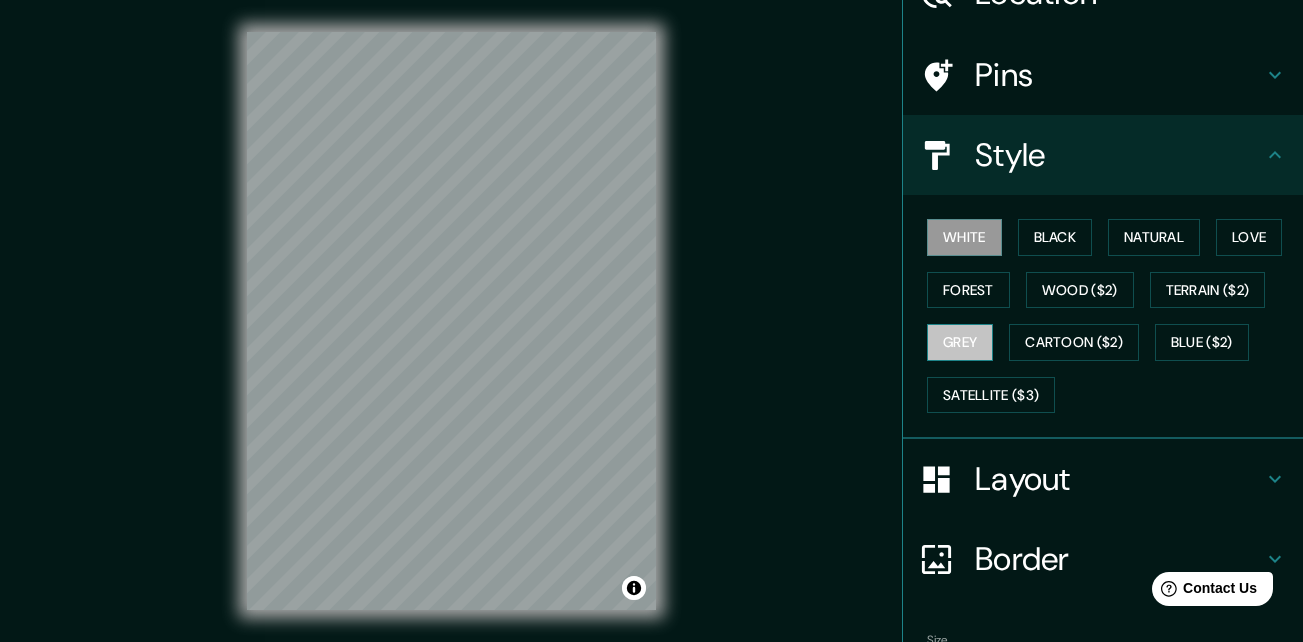 click on "Grey" at bounding box center (960, 342) 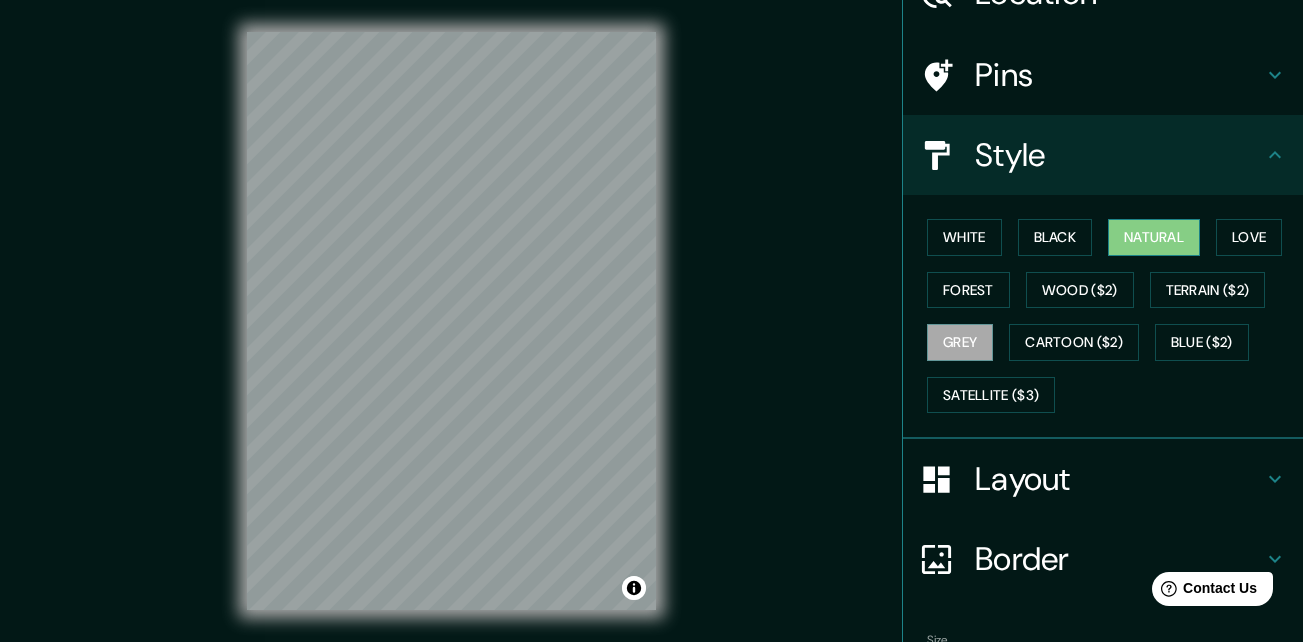 click on "Natural" at bounding box center [1154, 237] 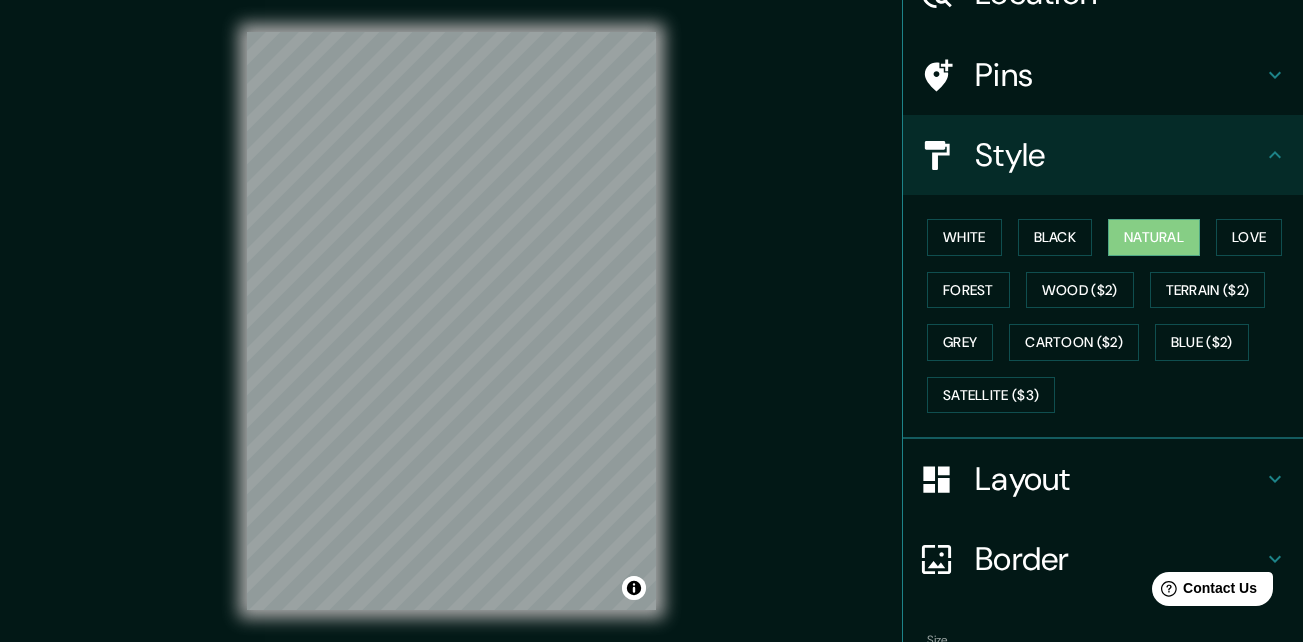 click on "Layout" at bounding box center (1119, 479) 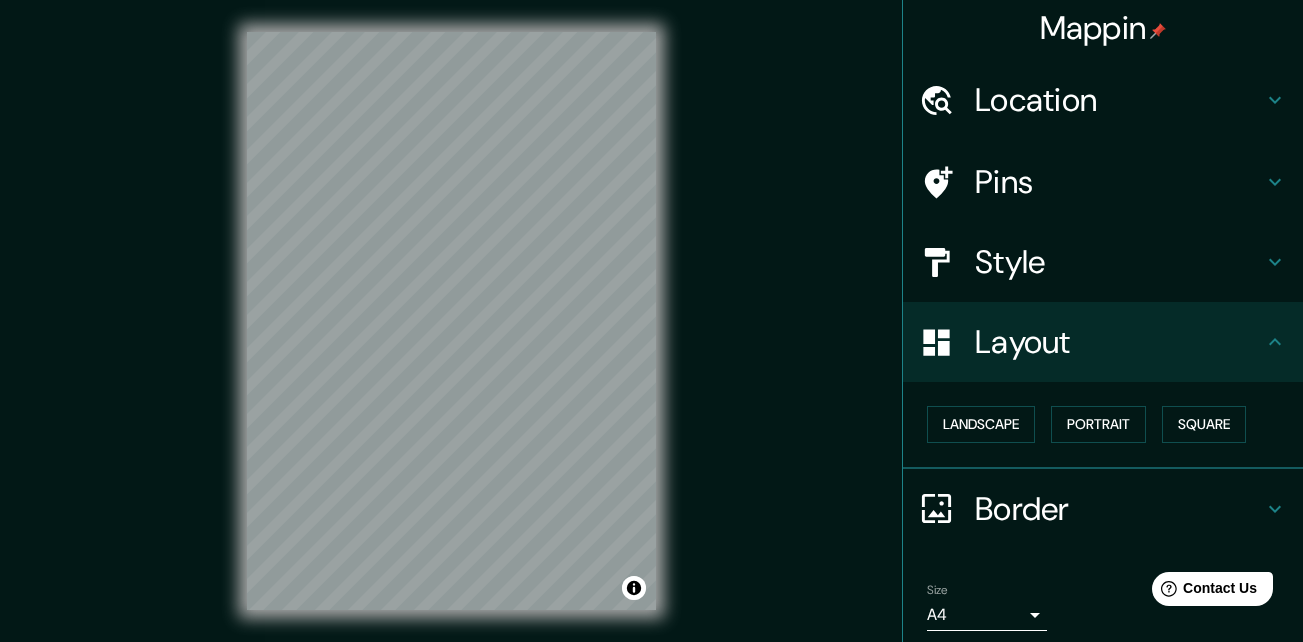 scroll, scrollTop: 0, scrollLeft: 0, axis: both 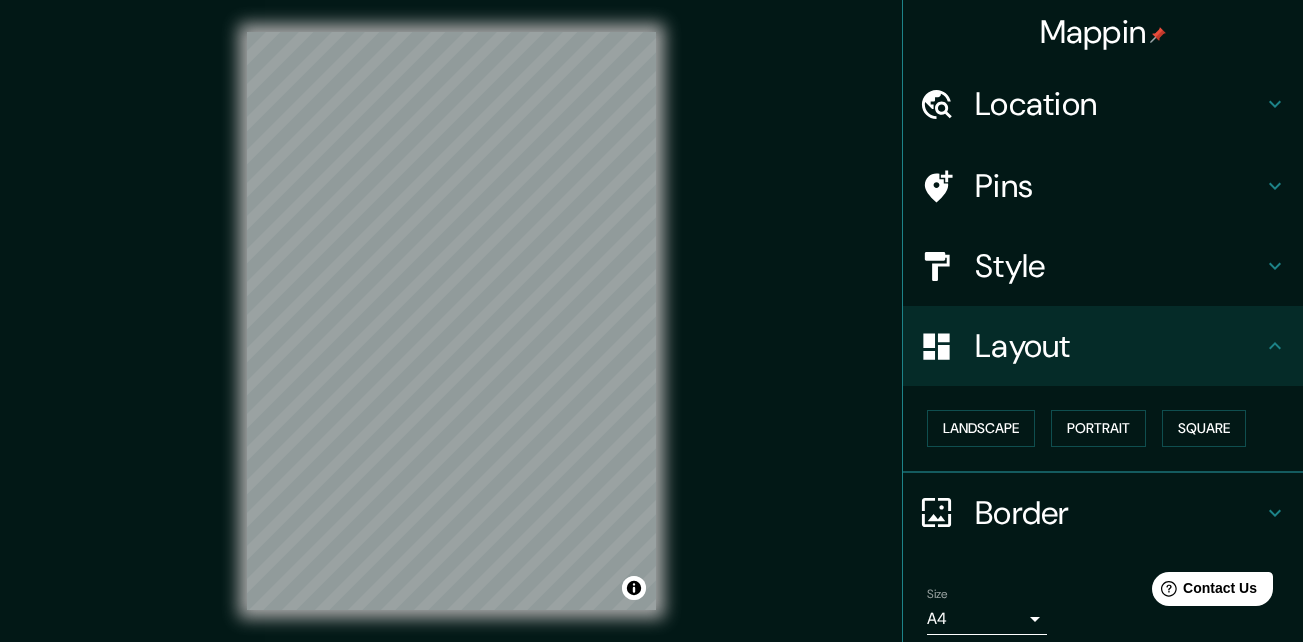 click on "Location" at bounding box center (1119, 104) 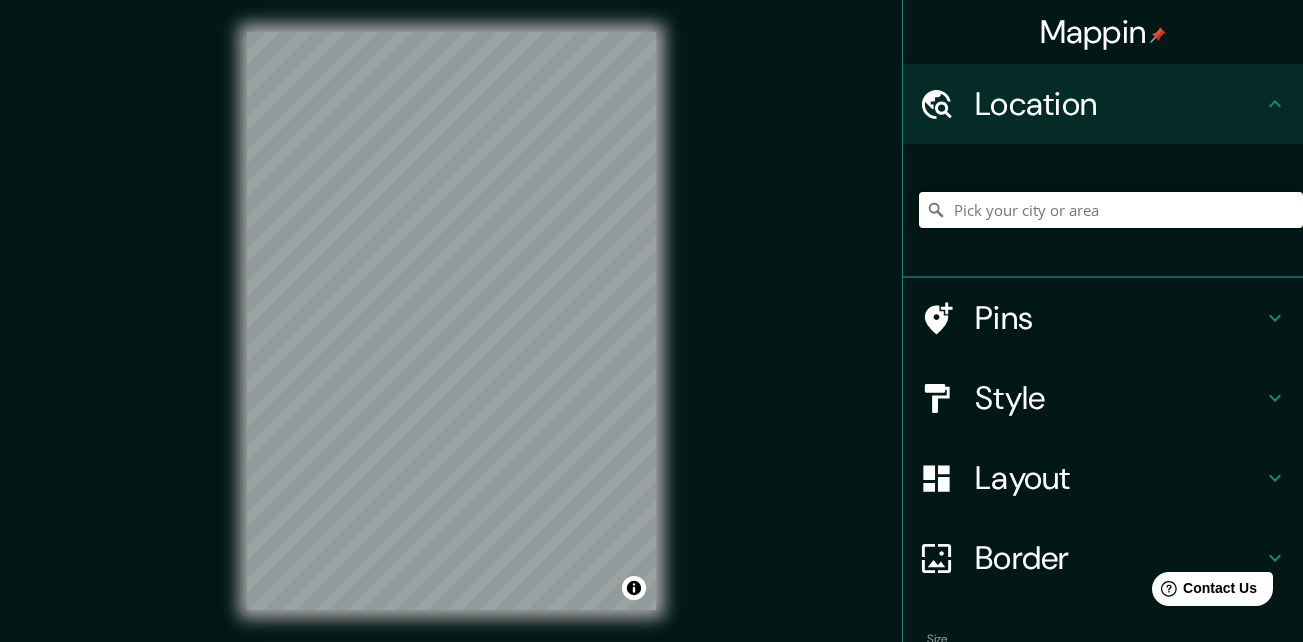 click at bounding box center [1111, 210] 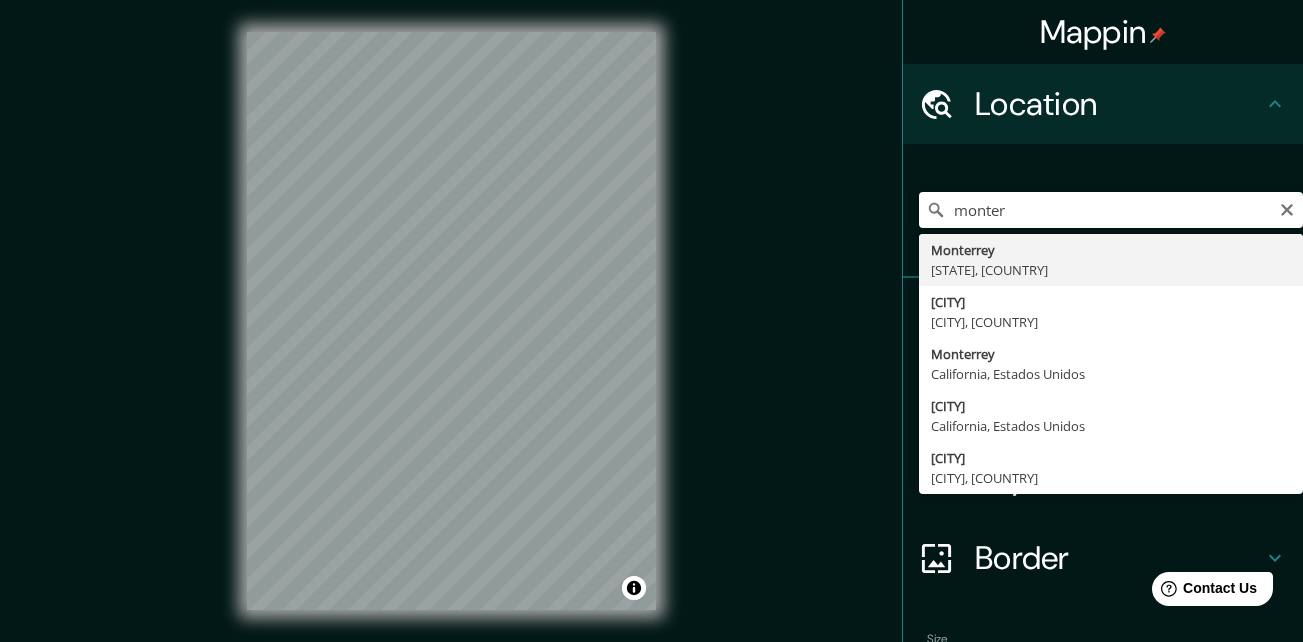 type on "[CITY], [STATE], [COUNTRY]" 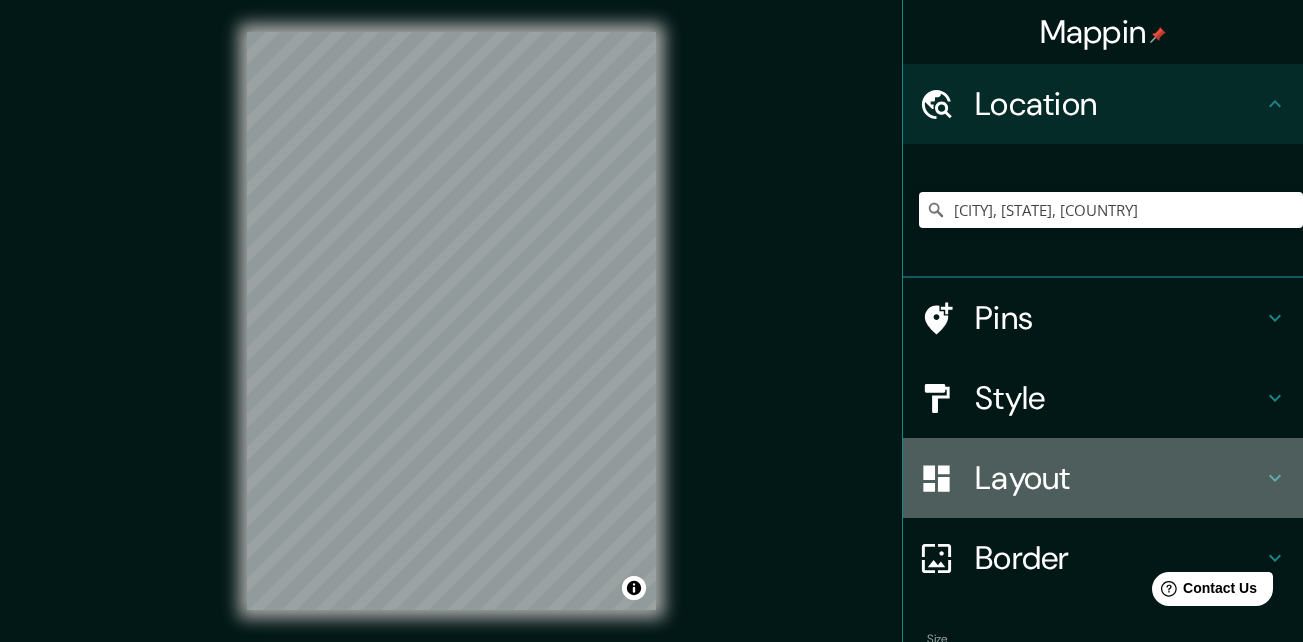 click on "Layout" at bounding box center [1119, 478] 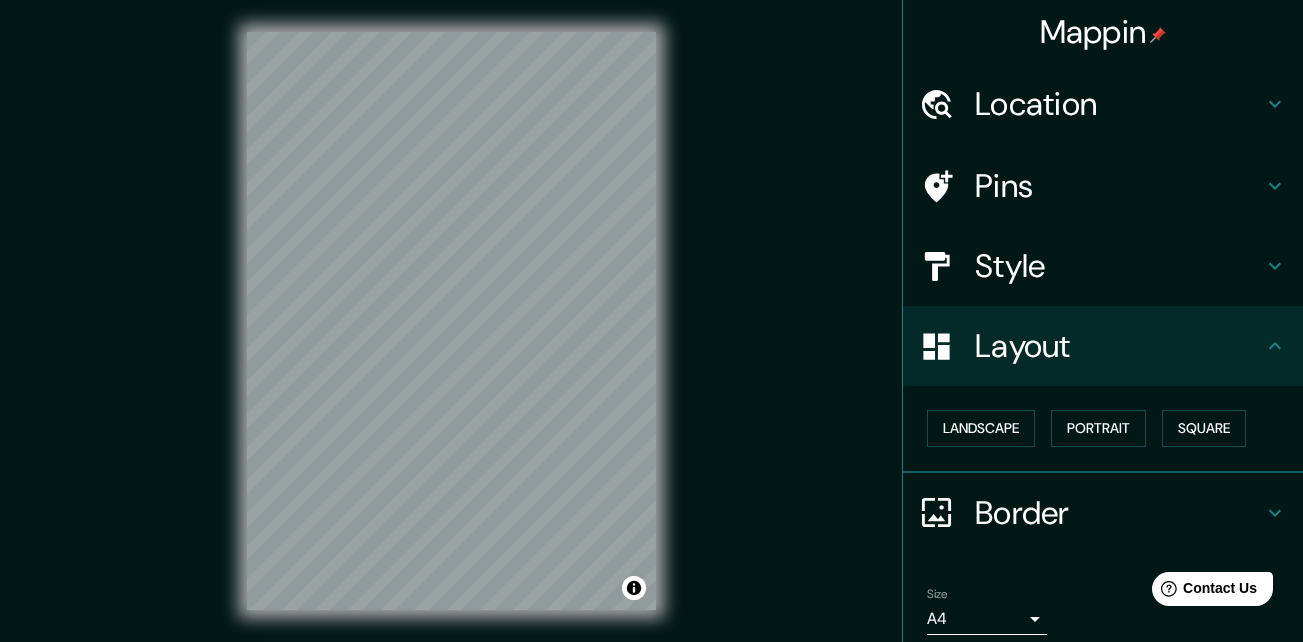 click on "Border" at bounding box center (1119, 513) 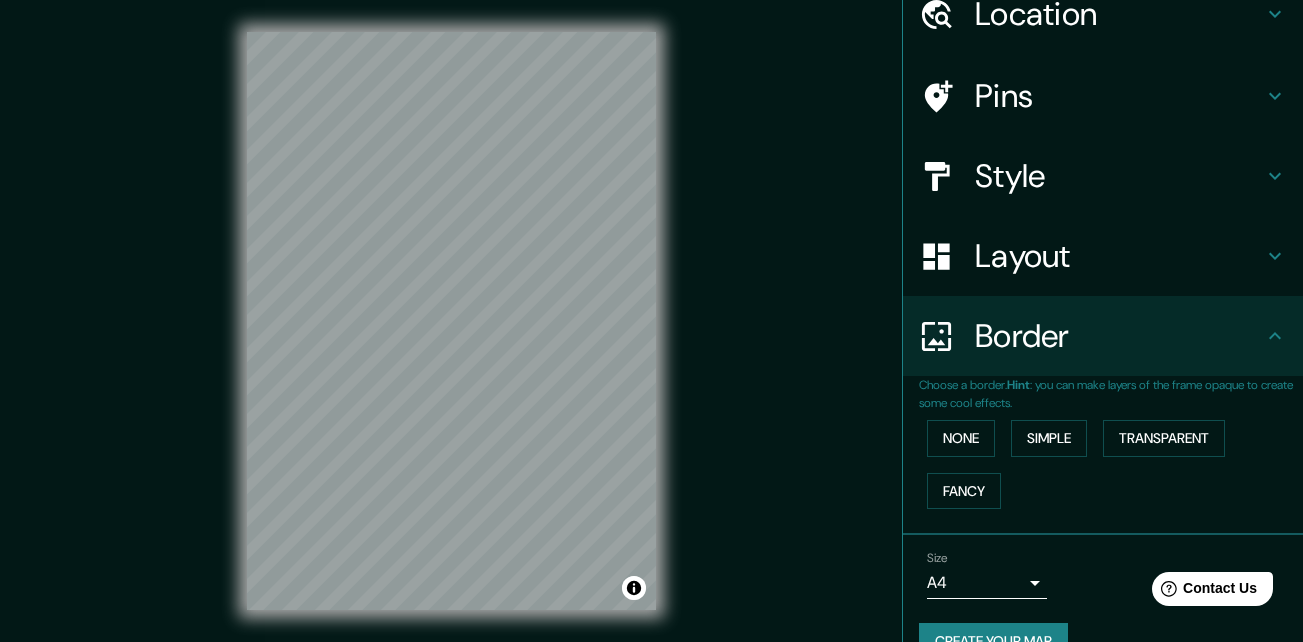 scroll, scrollTop: 91, scrollLeft: 0, axis: vertical 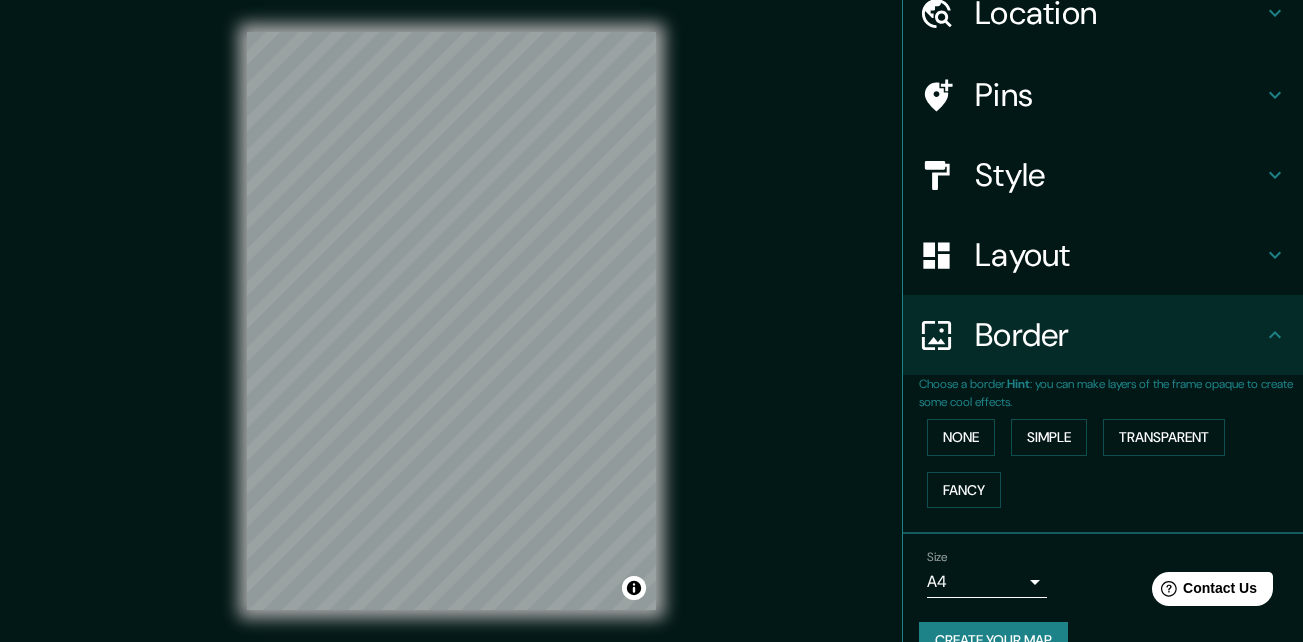 click on "Pins" at bounding box center [1119, 95] 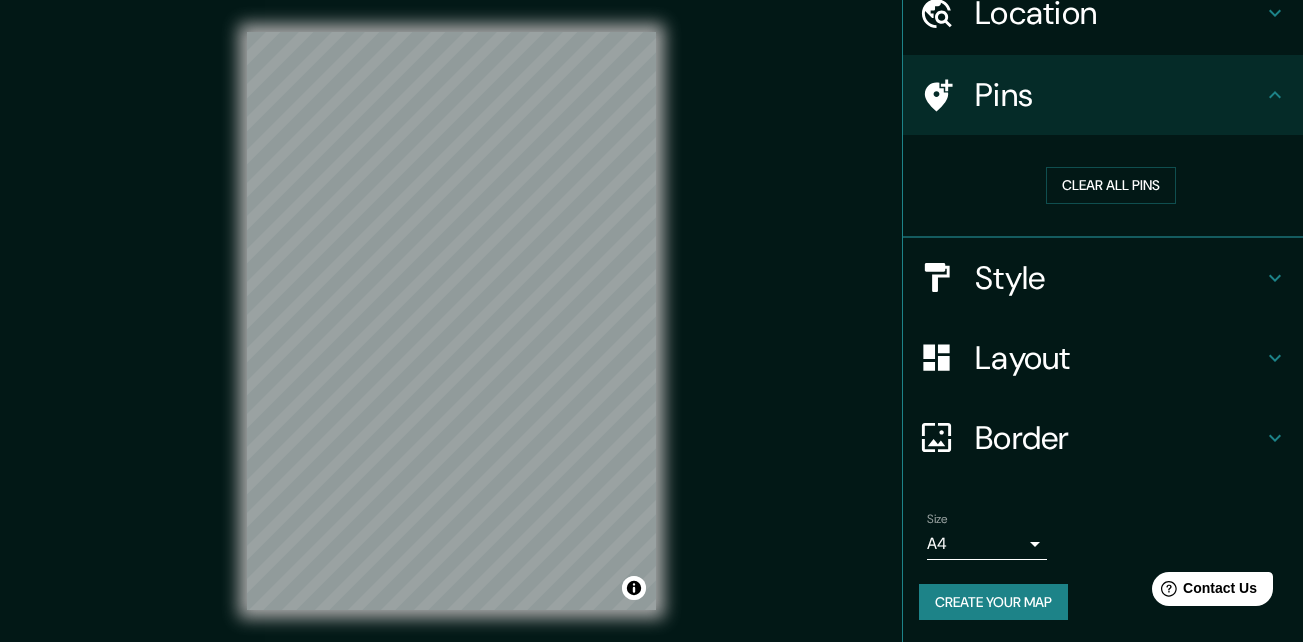 click on "Style" at bounding box center (1119, 278) 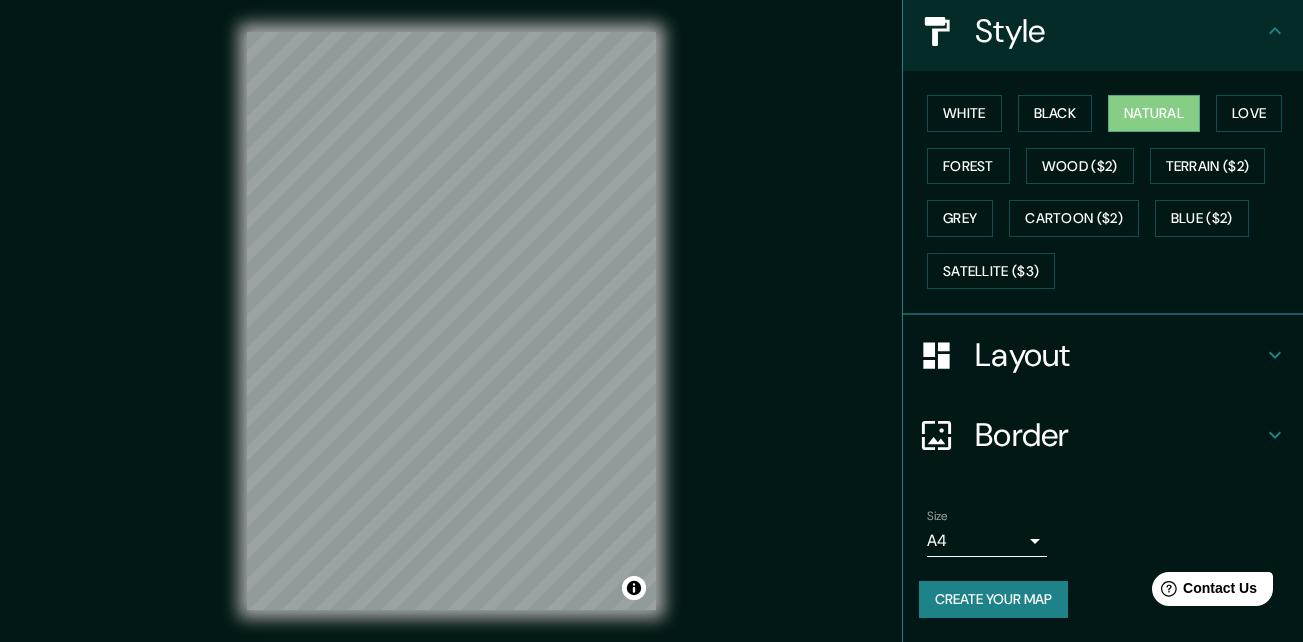 click on "Layout" at bounding box center [1103, 355] 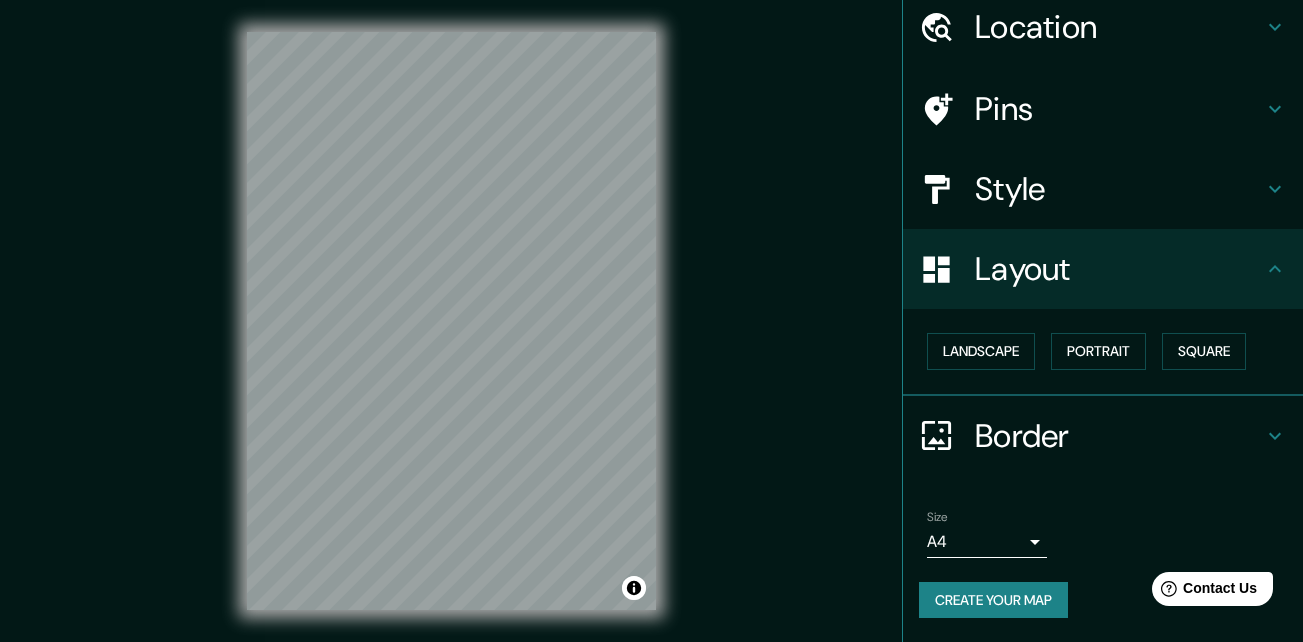 scroll, scrollTop: 77, scrollLeft: 0, axis: vertical 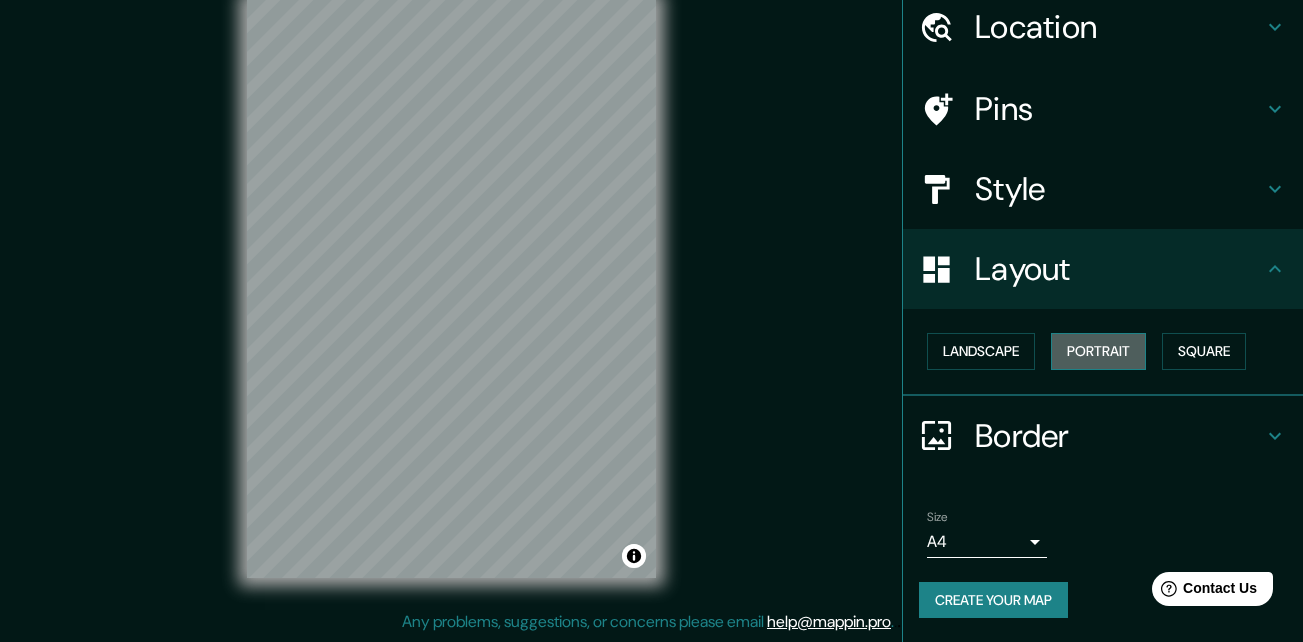 click on "Portrait" at bounding box center [1098, 351] 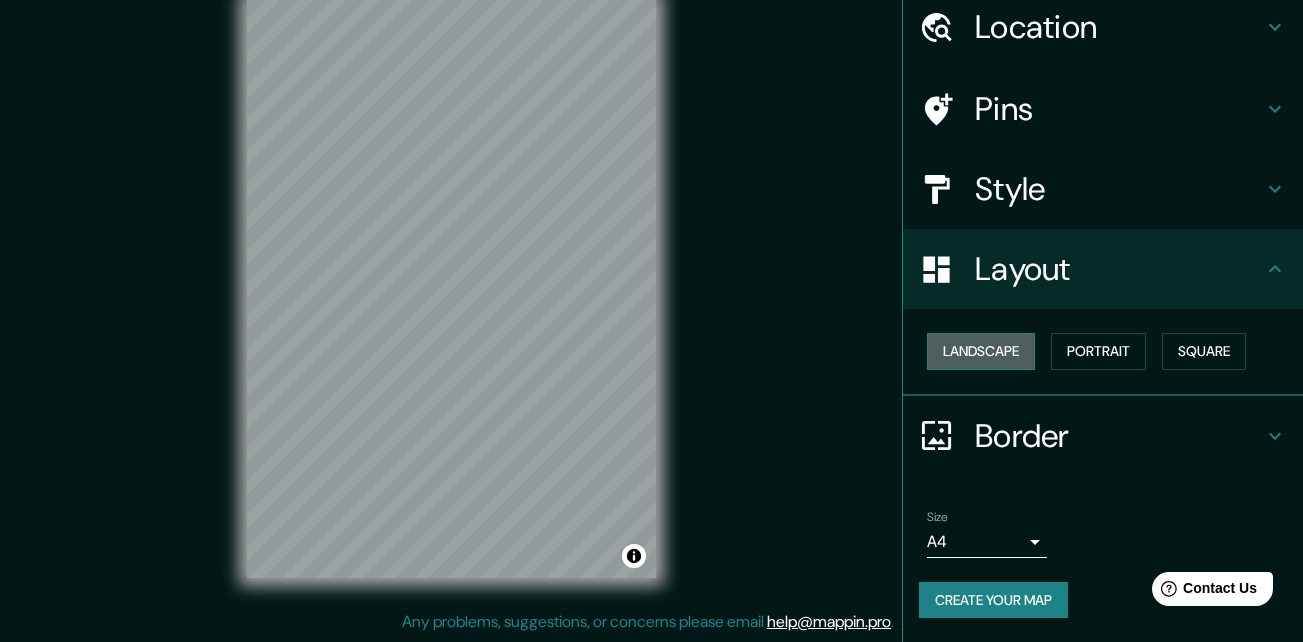 click on "Landscape" at bounding box center [981, 351] 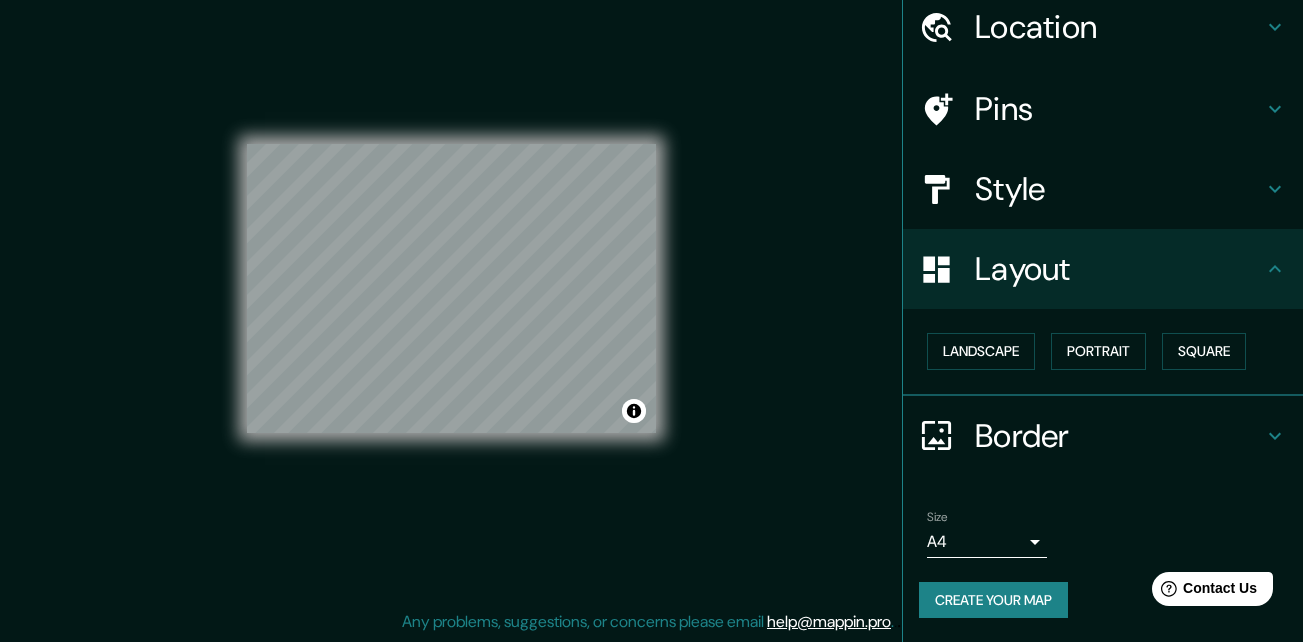 scroll, scrollTop: 0, scrollLeft: 0, axis: both 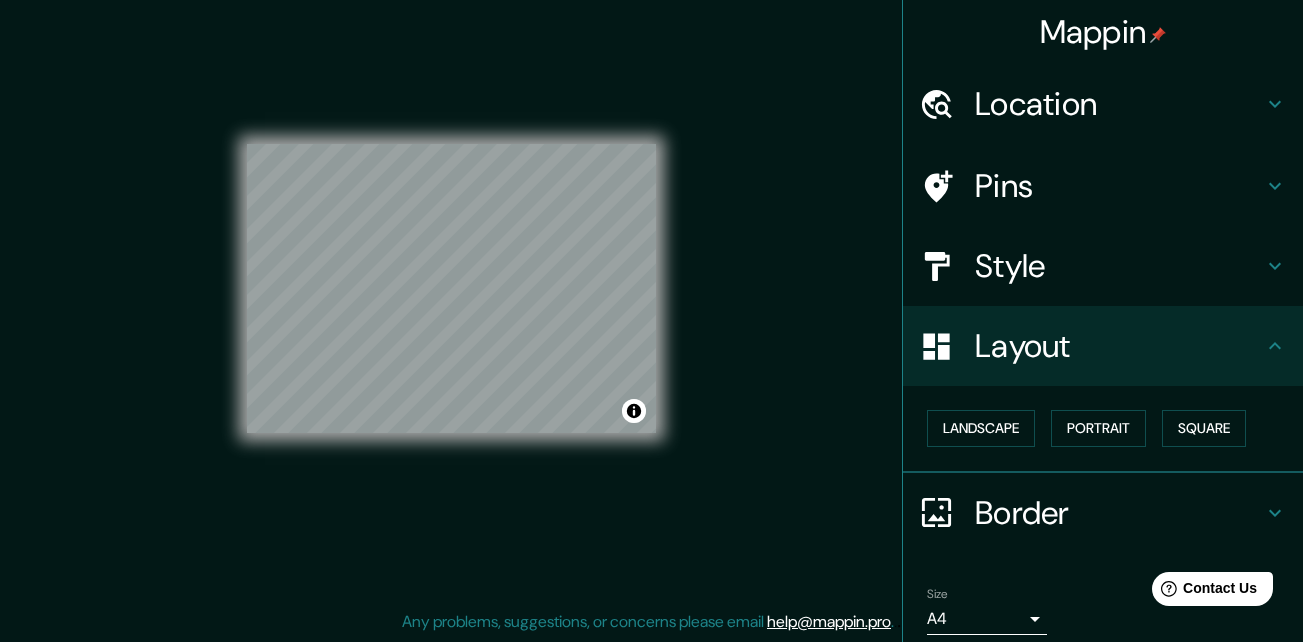 click on "Pins" at bounding box center (1119, 186) 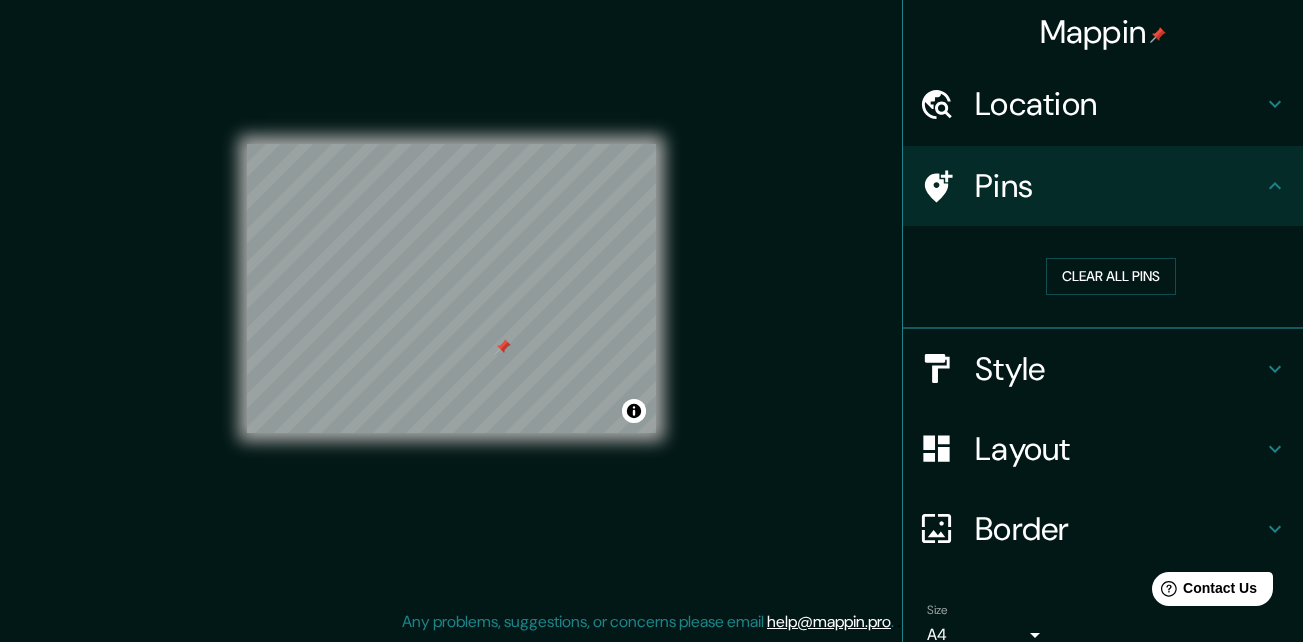 click at bounding box center [503, 347] 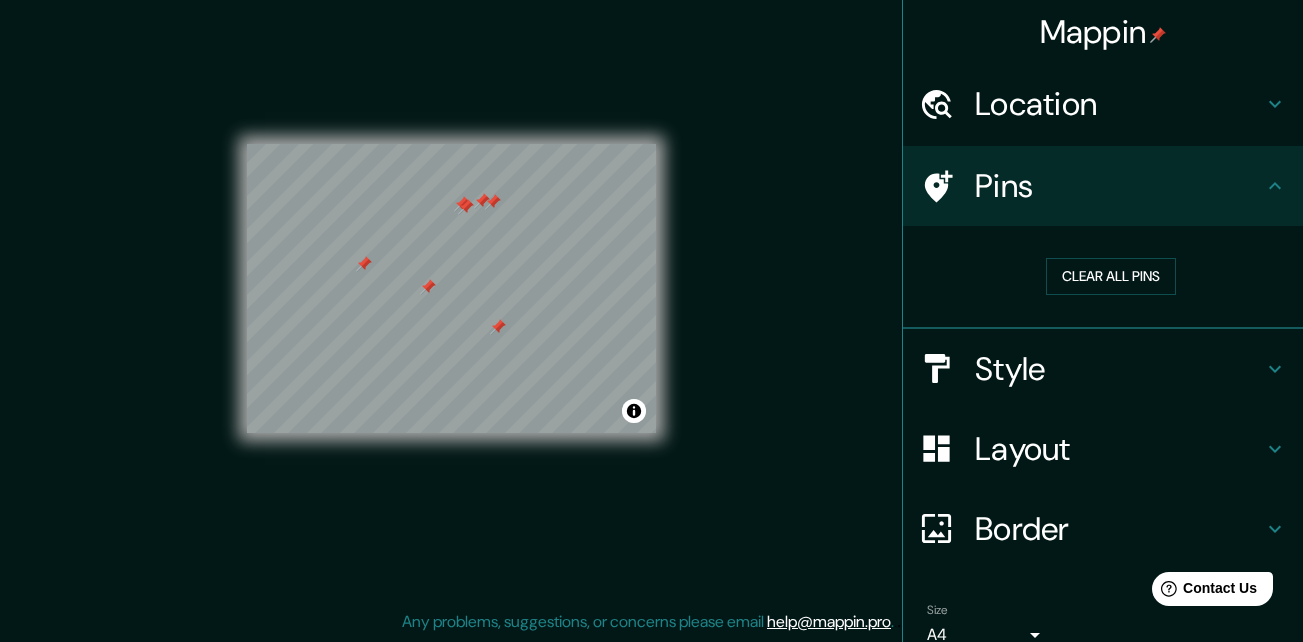 click at bounding box center [482, 201] 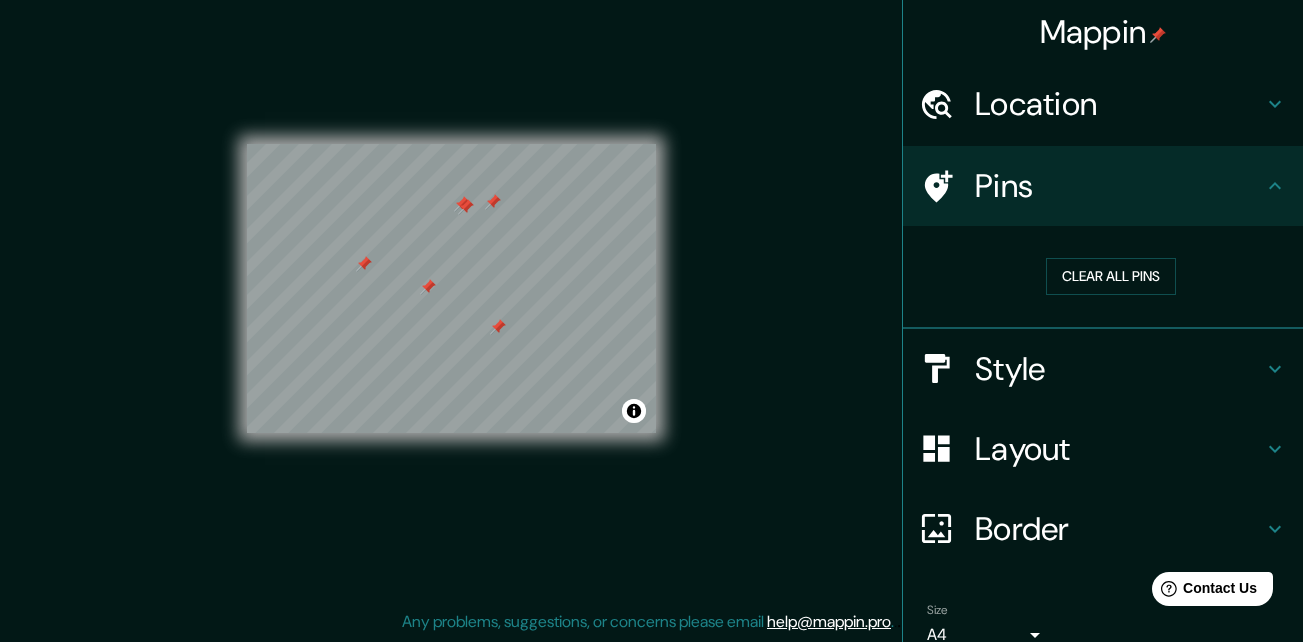 click at bounding box center [493, 202] 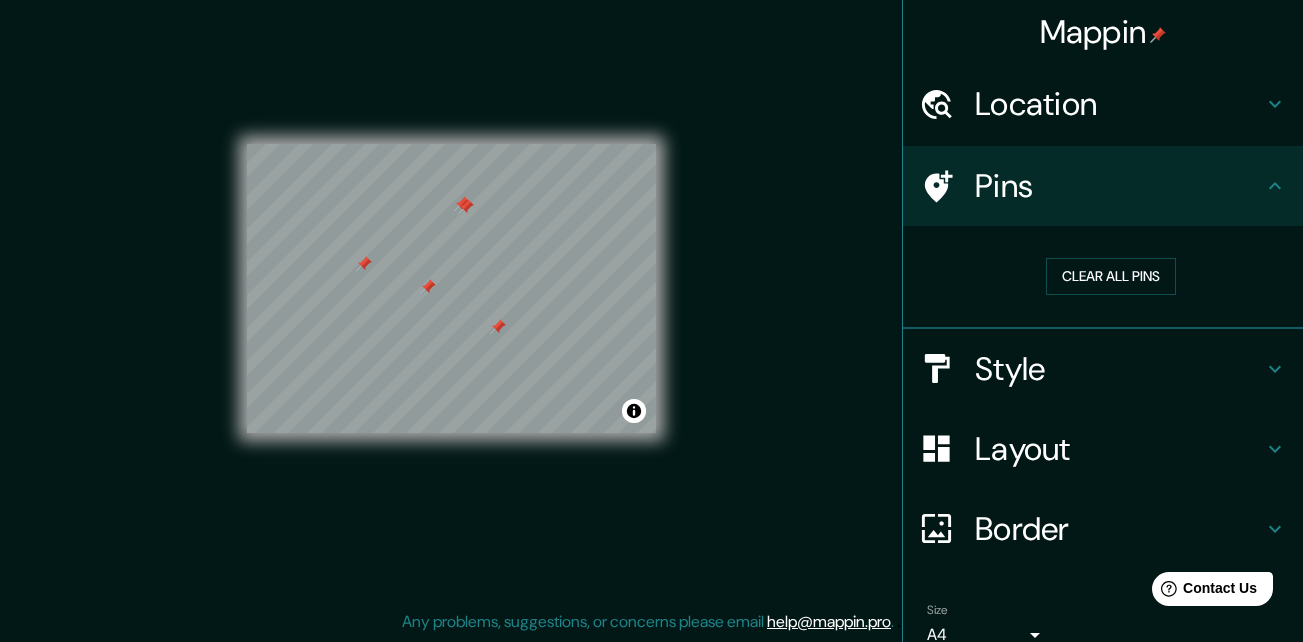 click at bounding box center [466, 207] 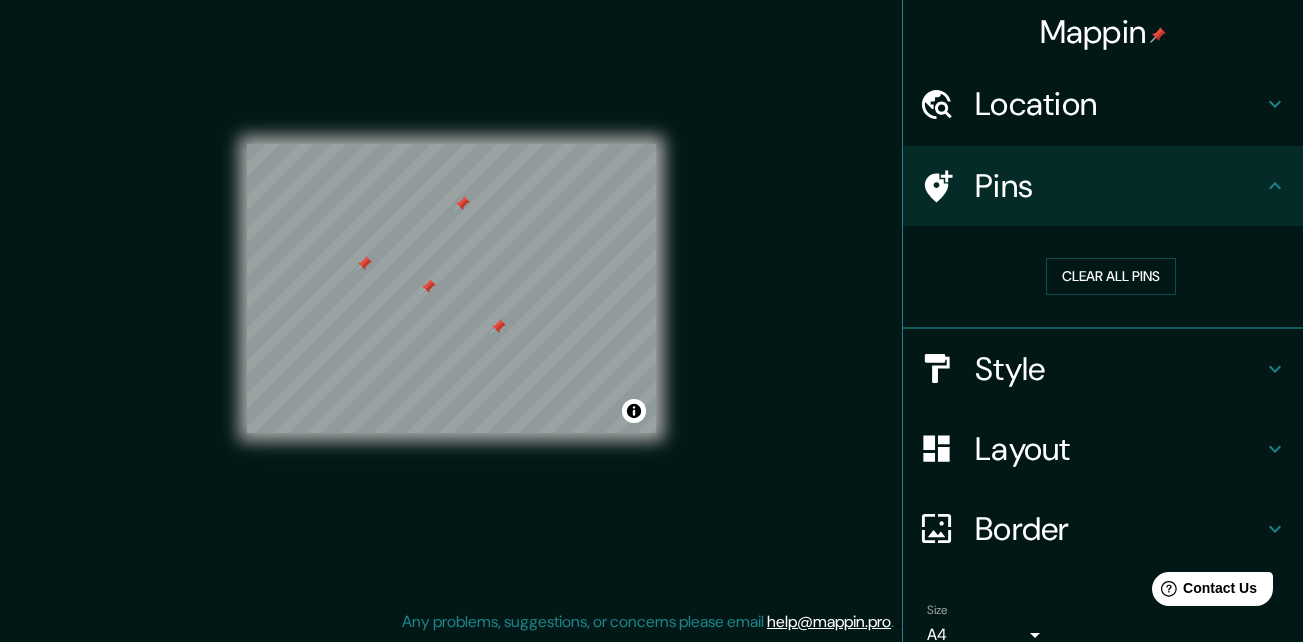 click at bounding box center (462, 204) 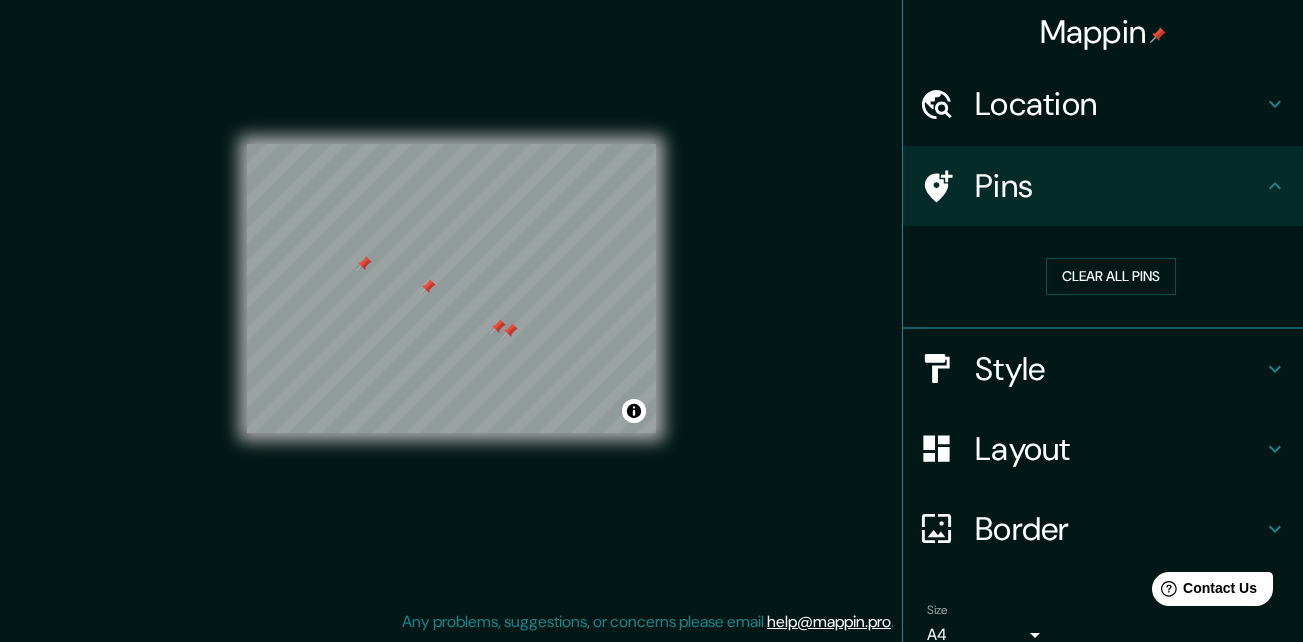 click at bounding box center (510, 331) 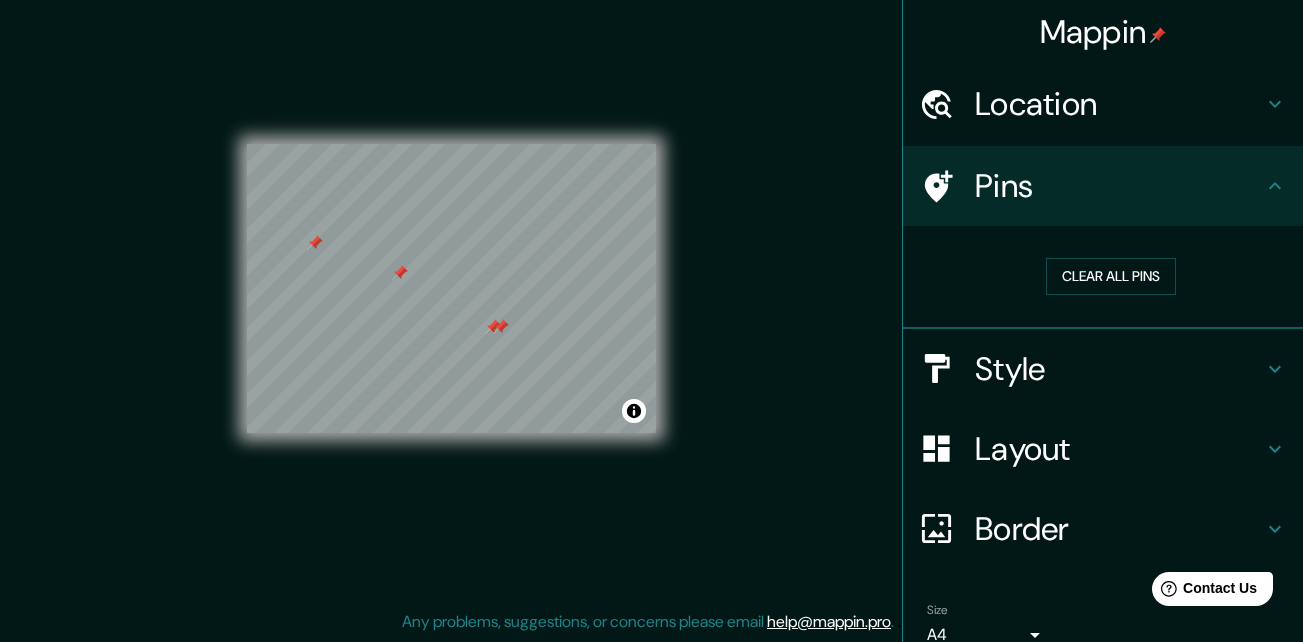 click at bounding box center (400, 273) 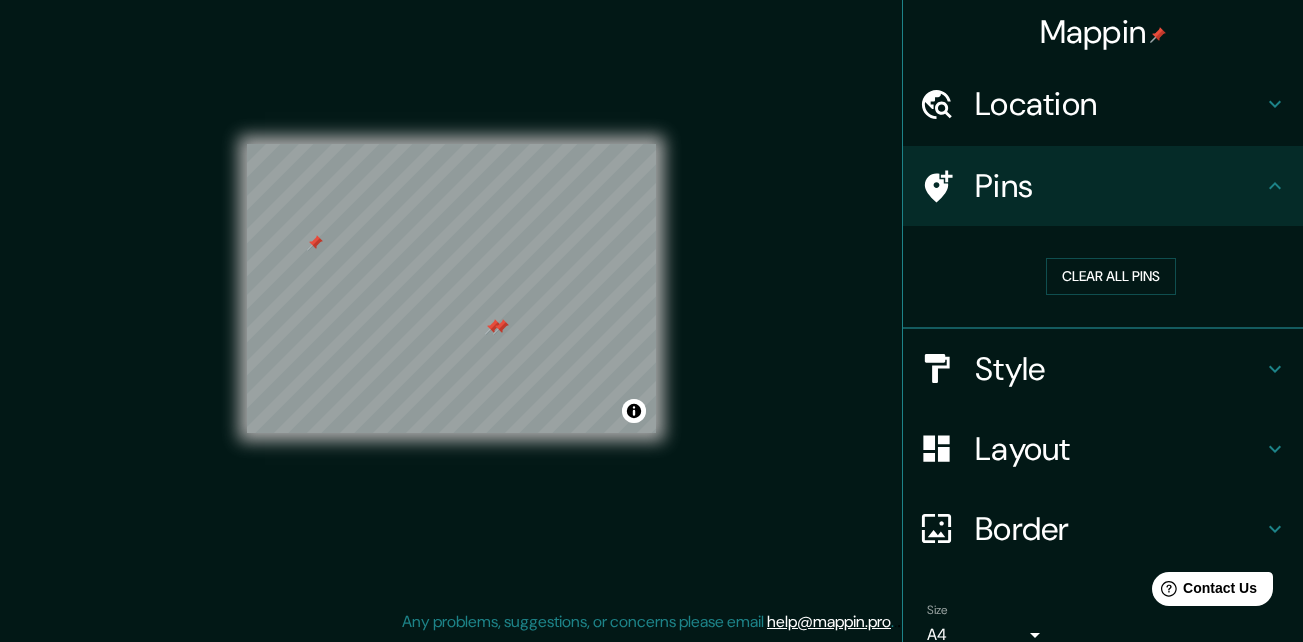 click at bounding box center (315, 243) 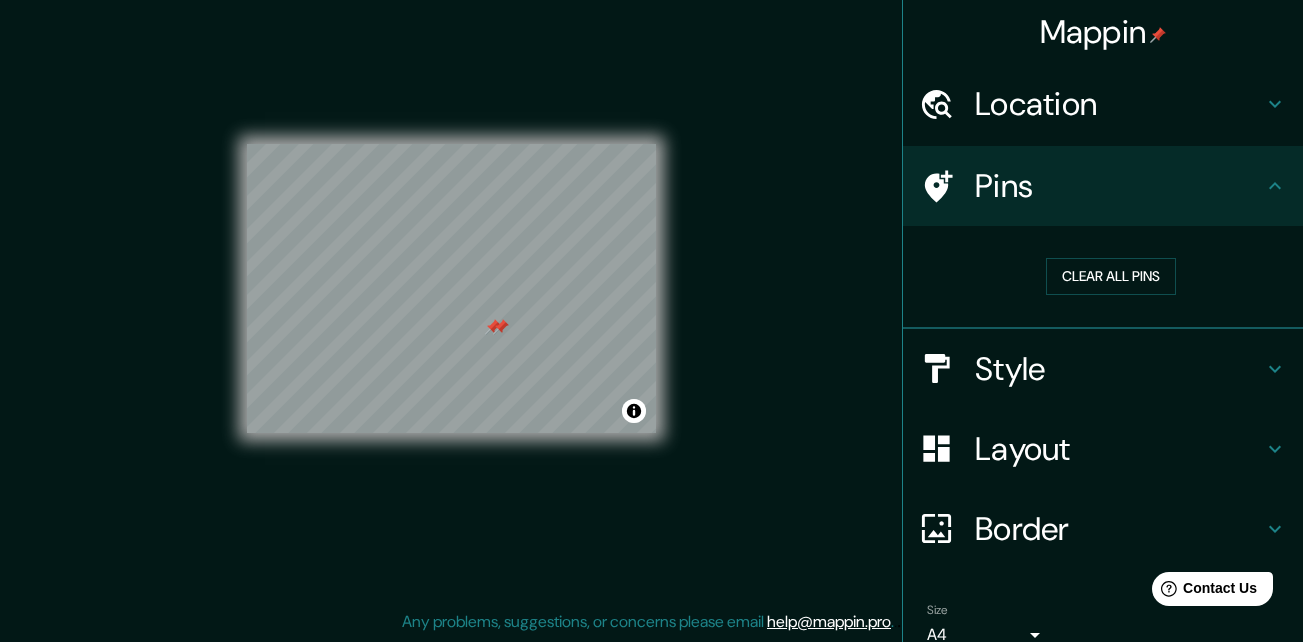 click at bounding box center (501, 327) 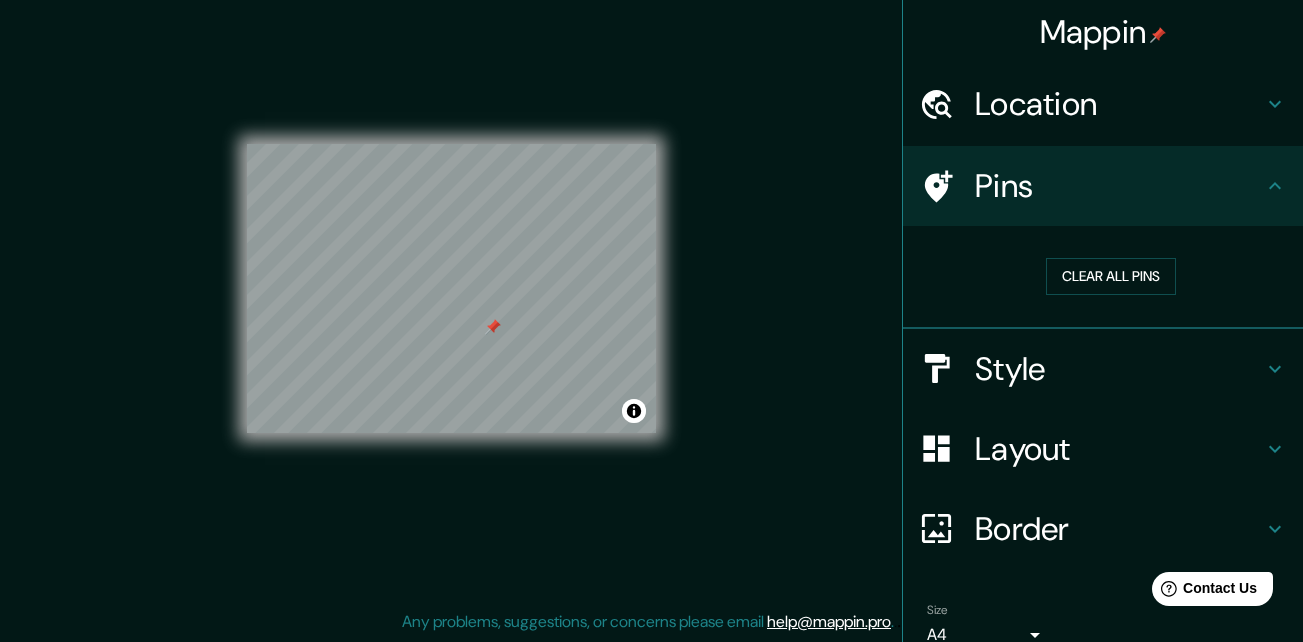 click at bounding box center [493, 327] 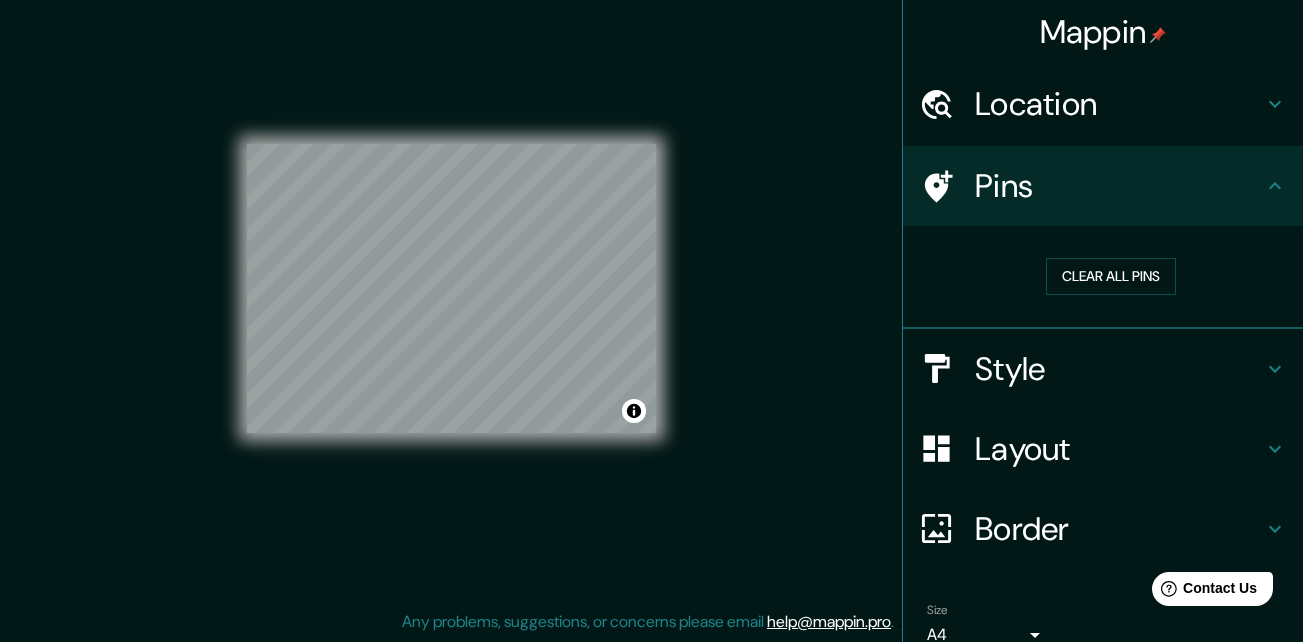 click on "© Mapbox   © OpenStreetMap   Improve this map" at bounding box center (451, 289) 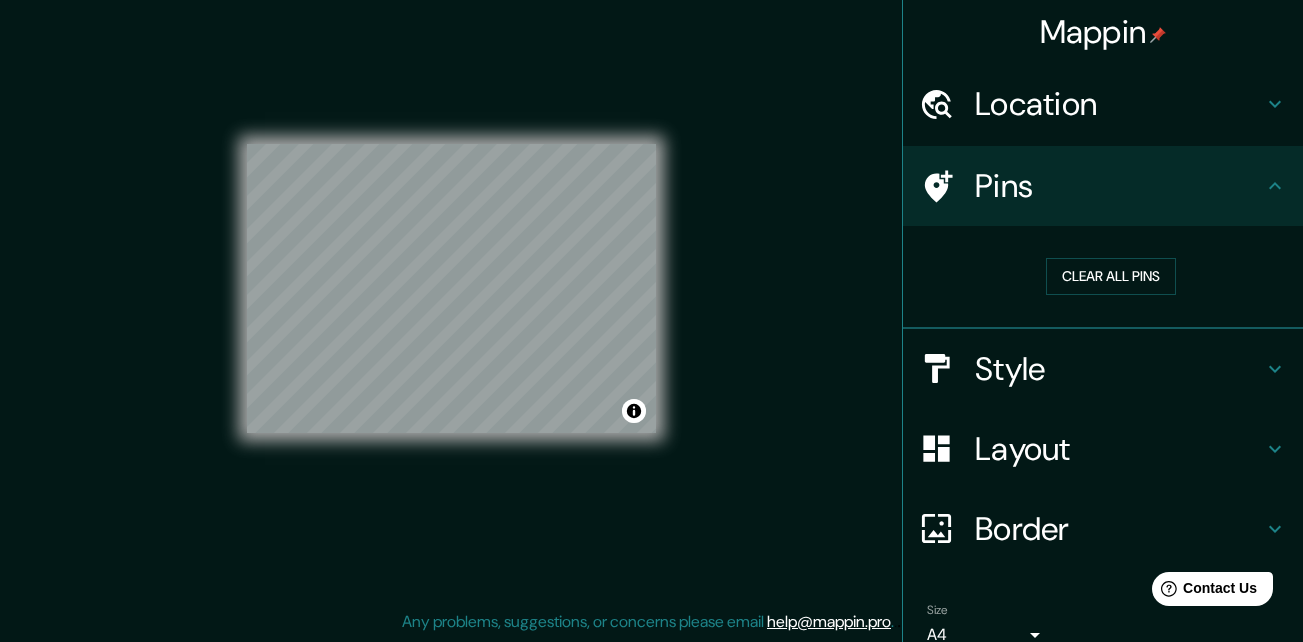 scroll, scrollTop: 93, scrollLeft: 0, axis: vertical 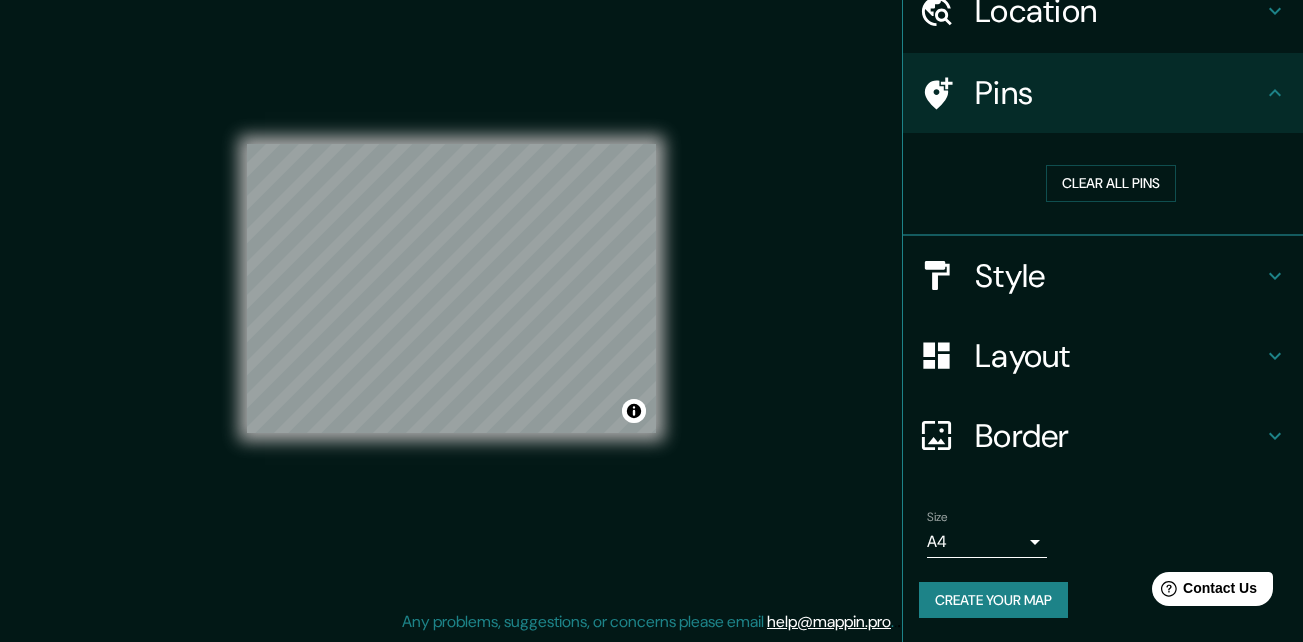 click on "Create your map" at bounding box center [993, 600] 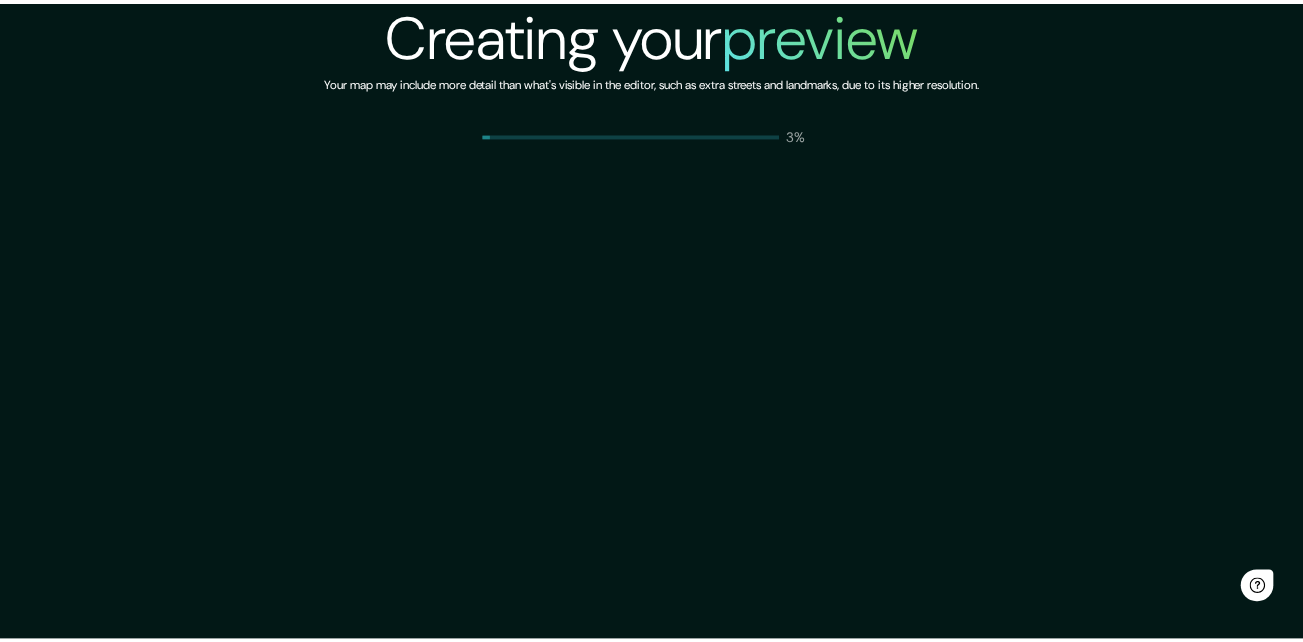 scroll, scrollTop: 0, scrollLeft: 0, axis: both 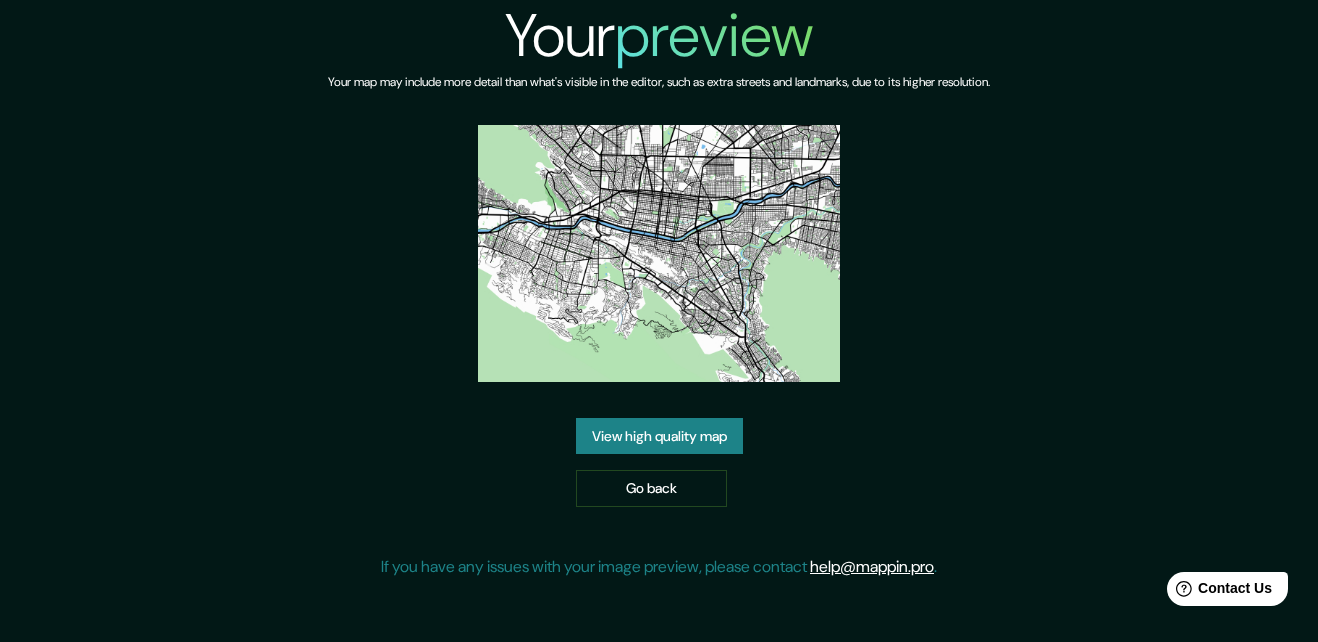 click on "View high quality map" at bounding box center (659, 436) 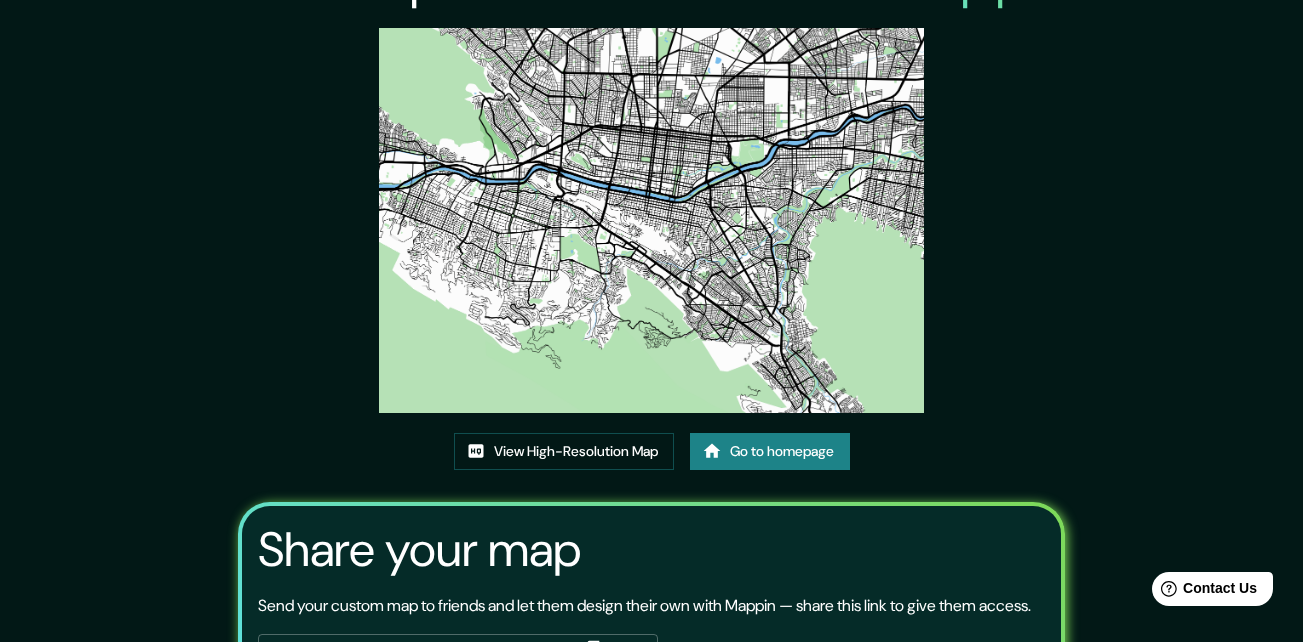 scroll, scrollTop: 71, scrollLeft: 0, axis: vertical 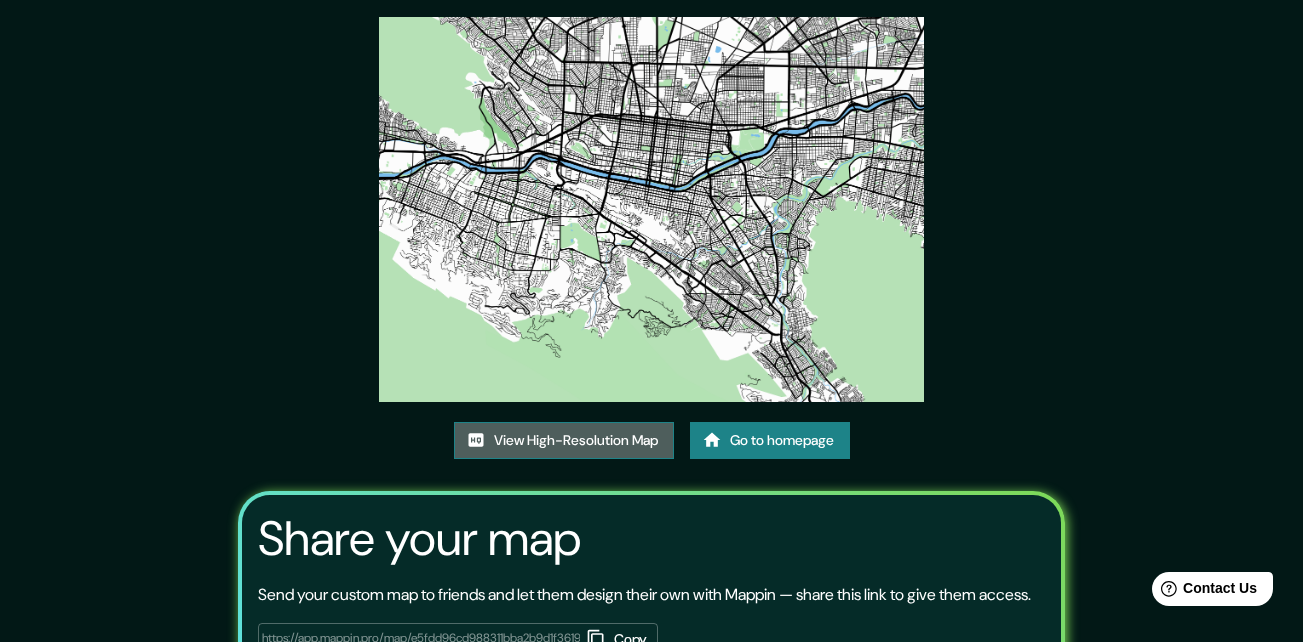 click on "View High-Resolution Map" at bounding box center (564, 440) 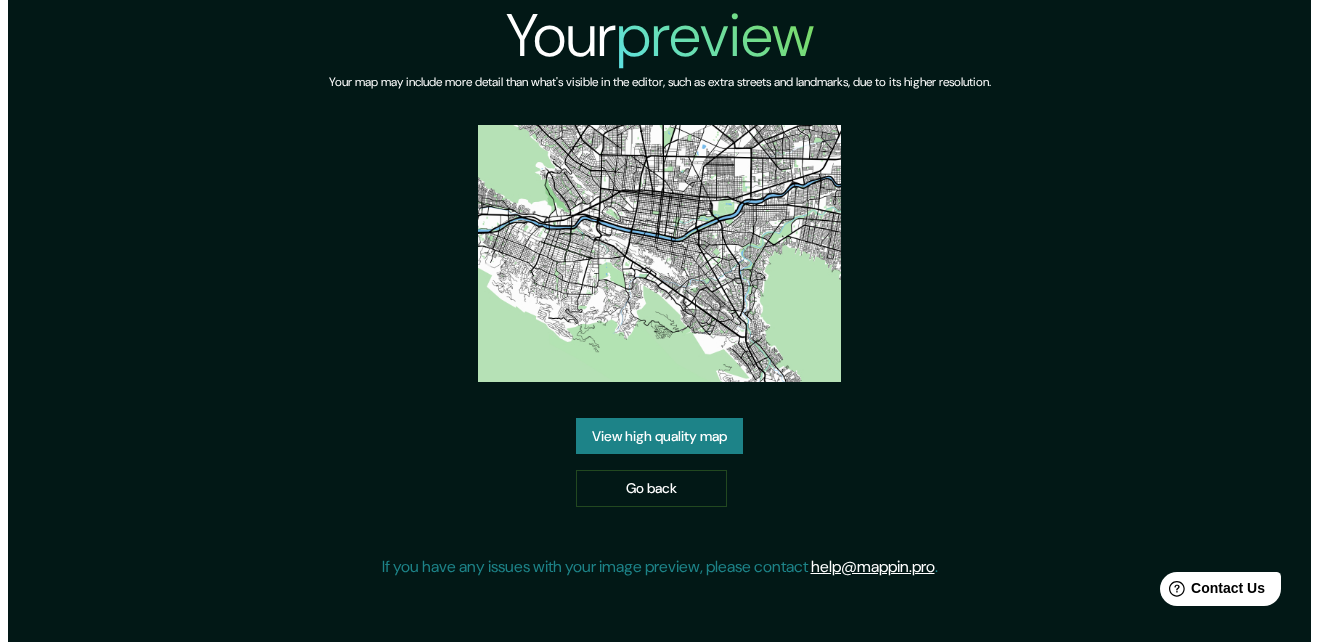 scroll, scrollTop: 0, scrollLeft: 0, axis: both 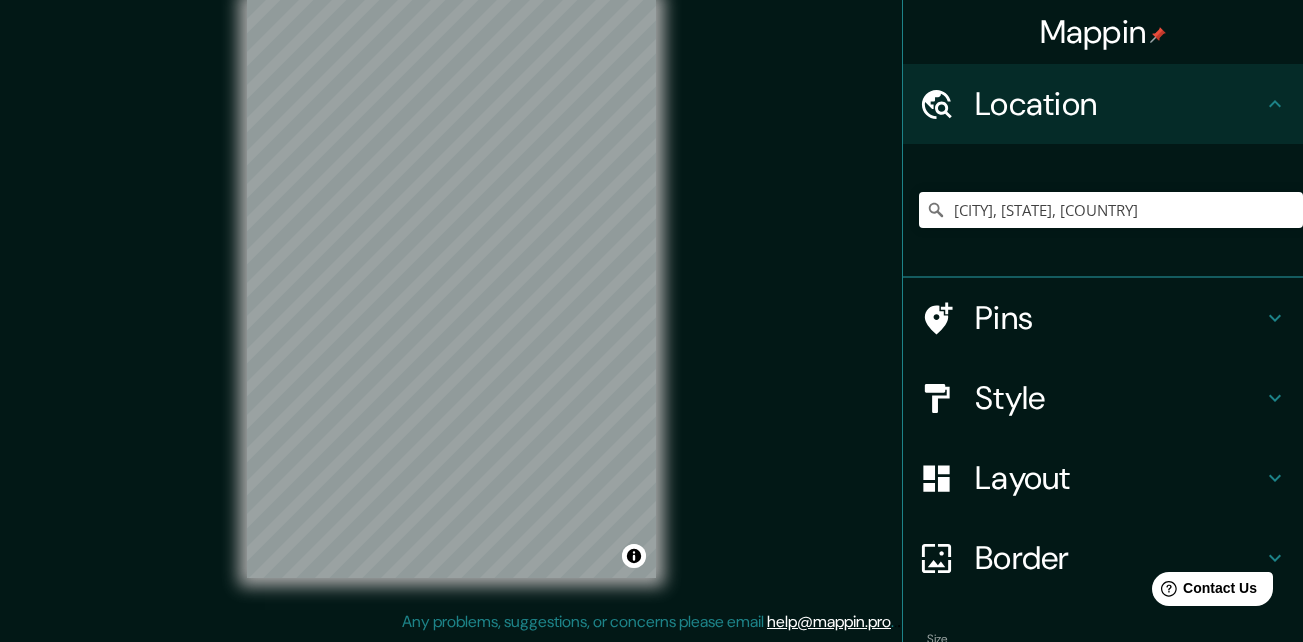 click on "Pins" at bounding box center (1119, 318) 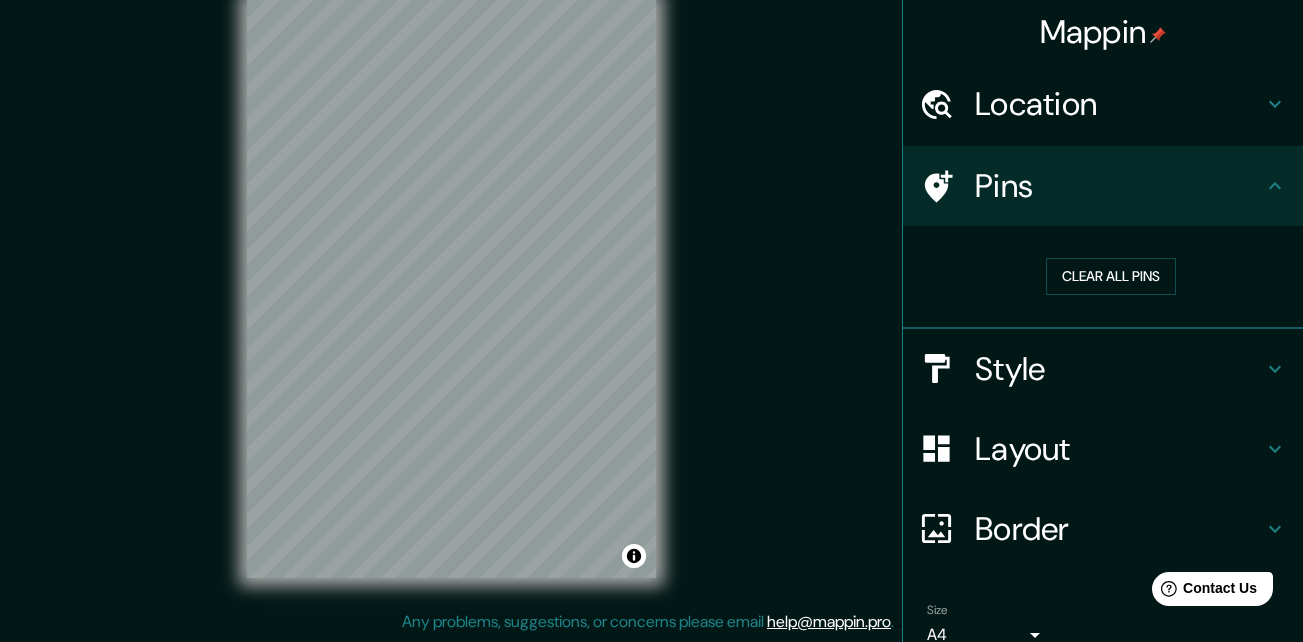 click on "Location" at bounding box center [1119, 104] 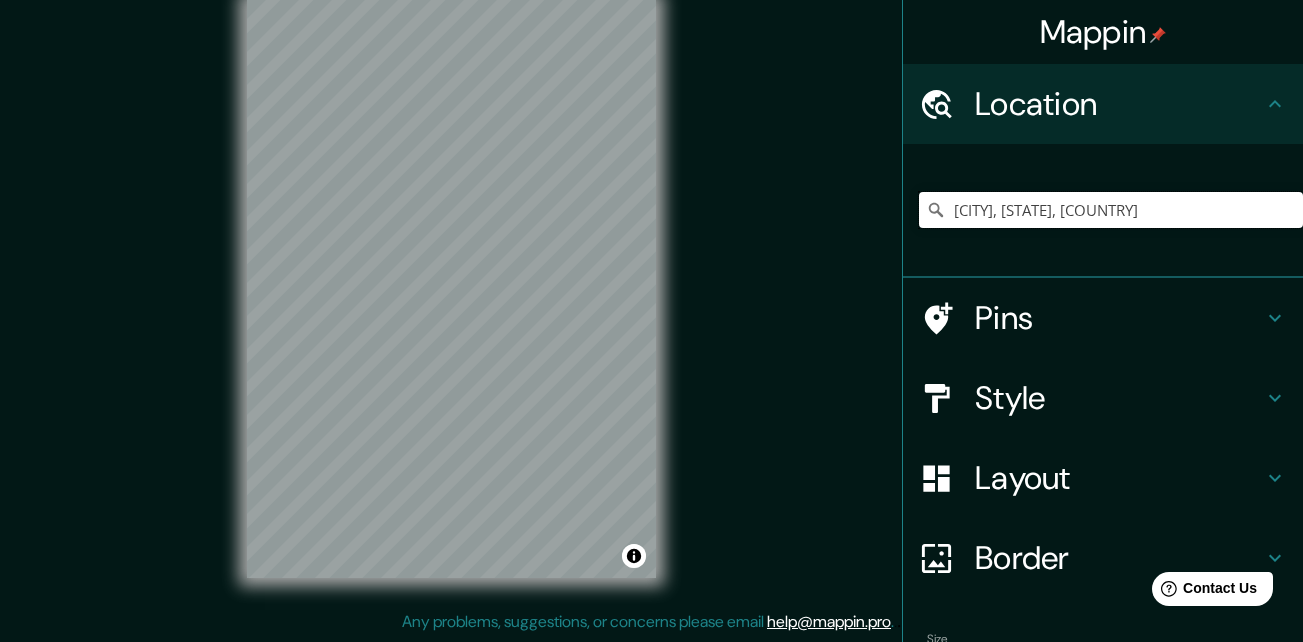 click on "[CITY], [STATE], [COUNTRY]" at bounding box center [1111, 210] 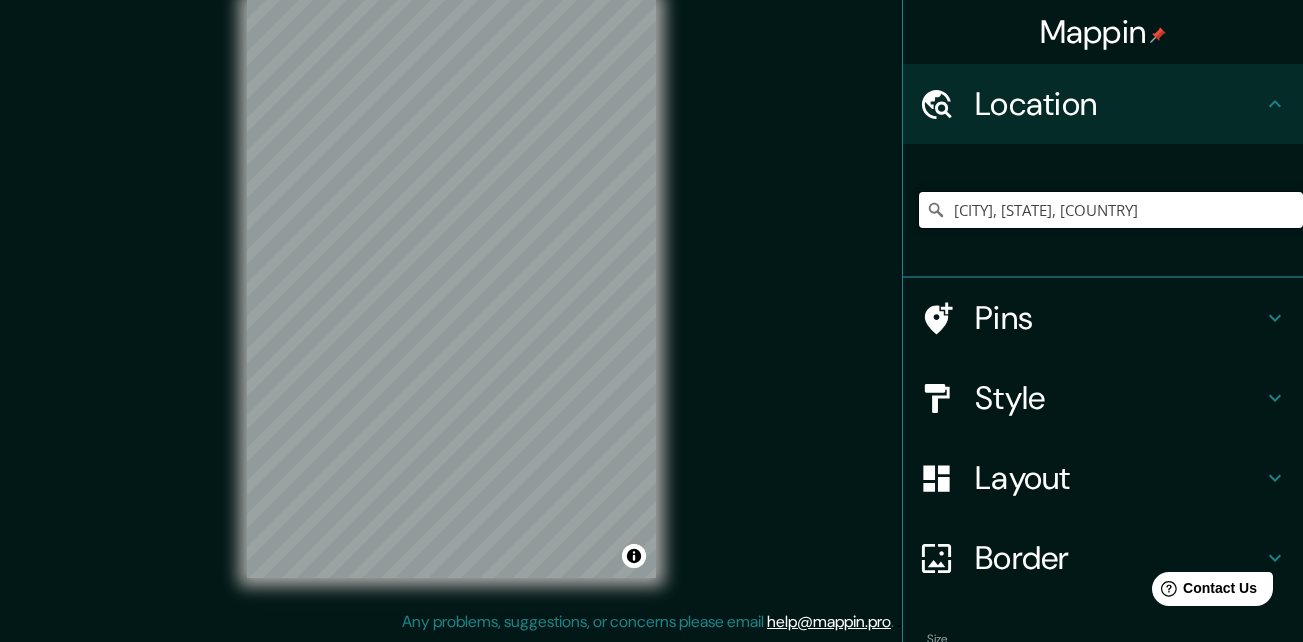 click on "[CITY], [STATE], [COUNTRY]" at bounding box center [1111, 210] 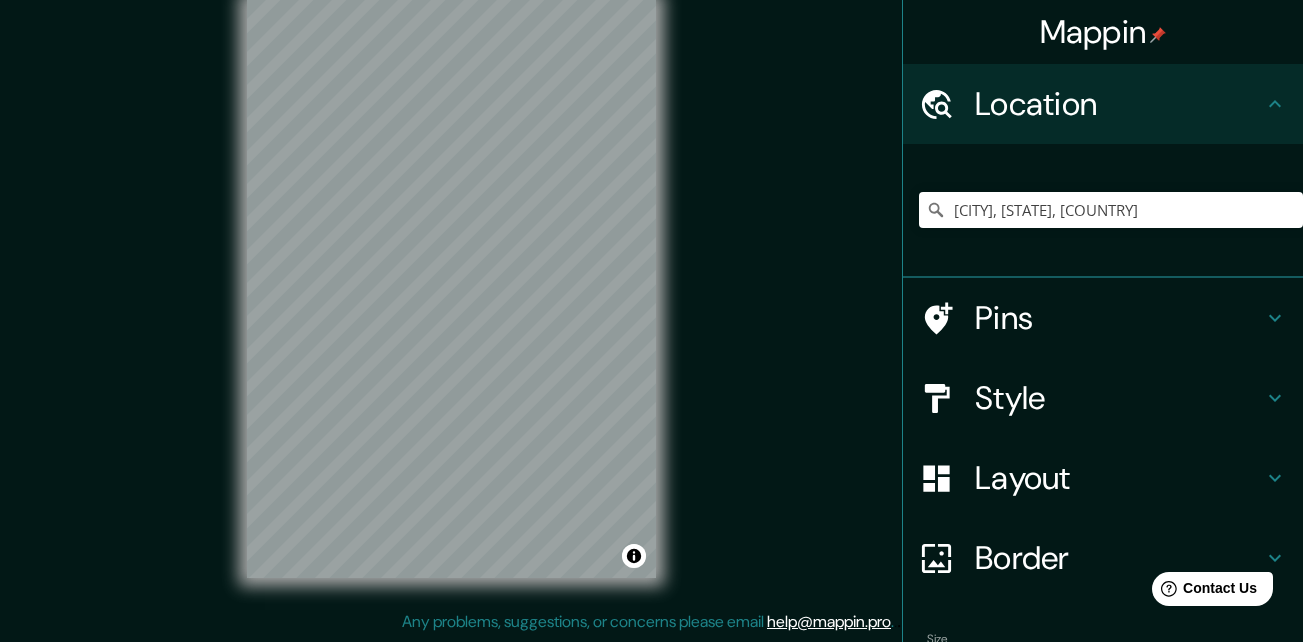 click 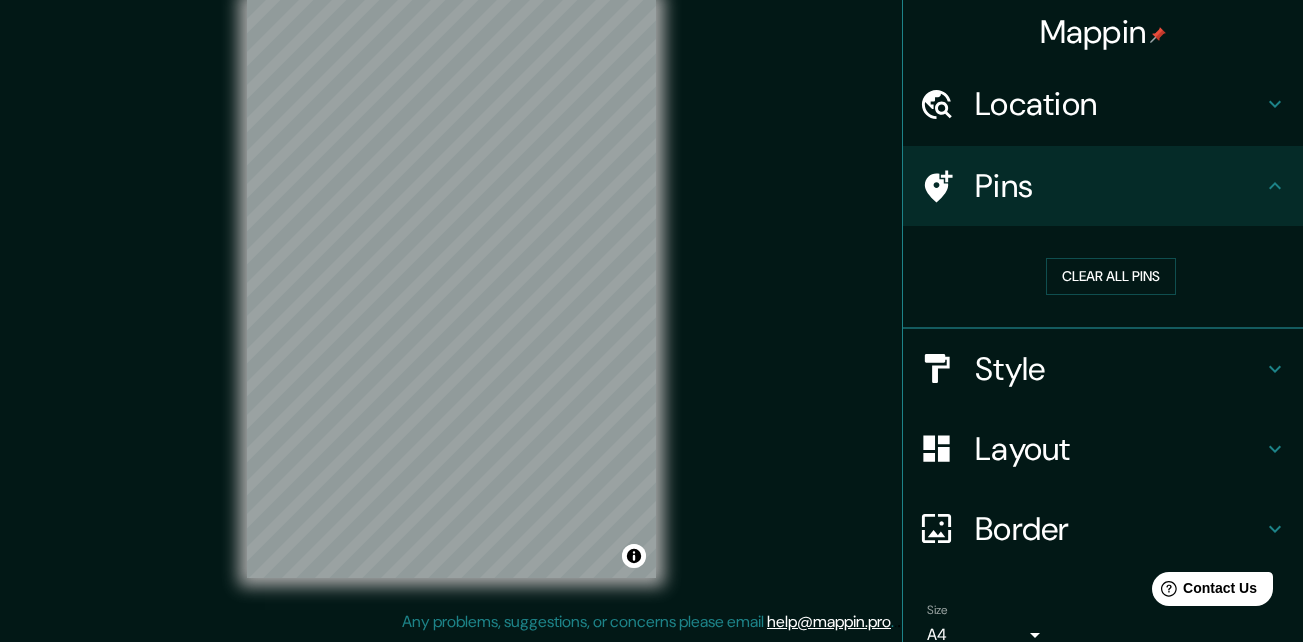 click on "Location" at bounding box center (1119, 104) 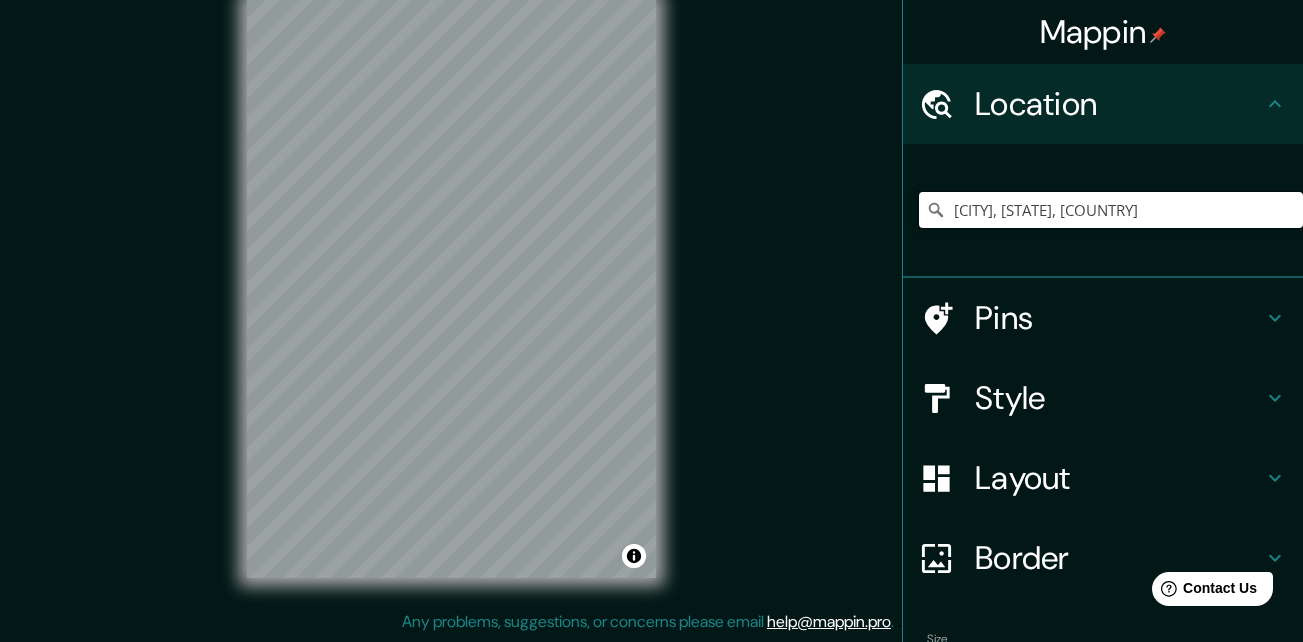 click on "[CITY], [STATE], [COUNTRY]" at bounding box center (1111, 210) 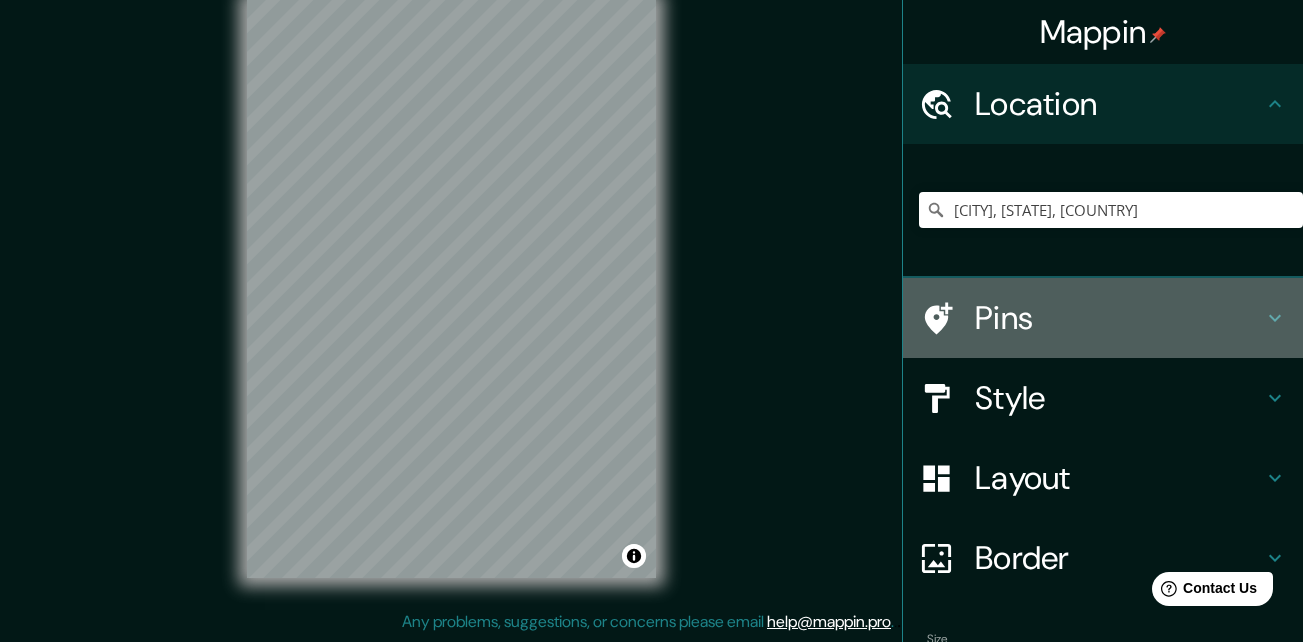 click on "Pins" at bounding box center (1119, 318) 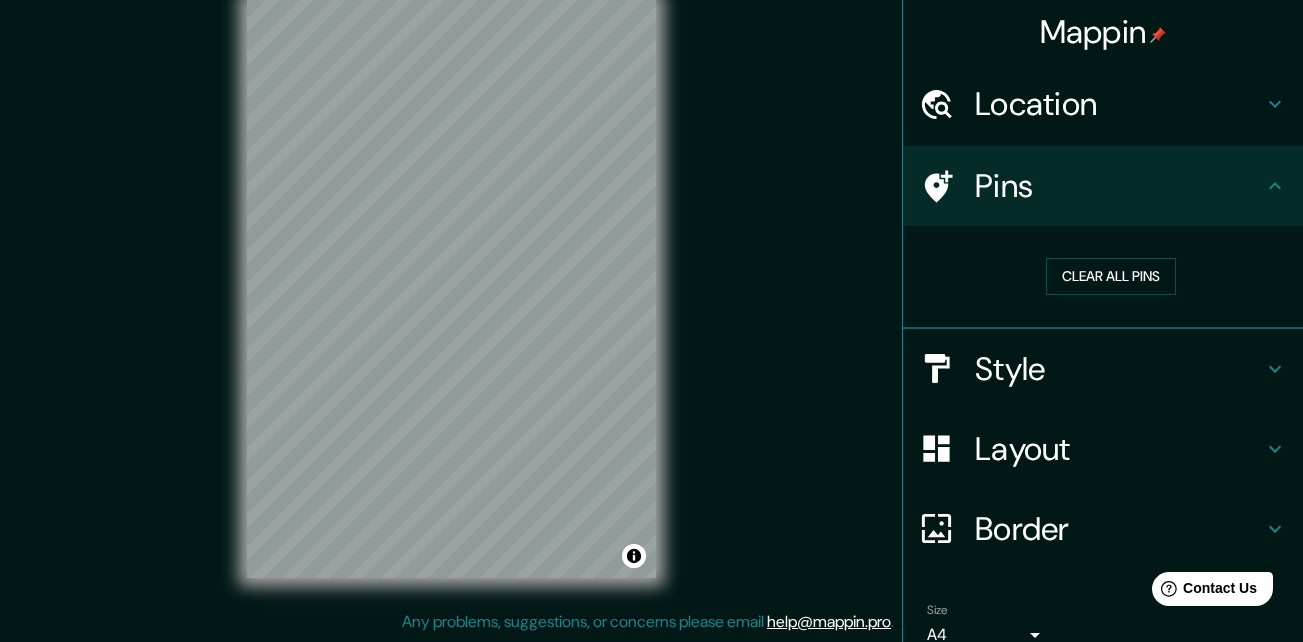 click on "Location" at bounding box center [1119, 104] 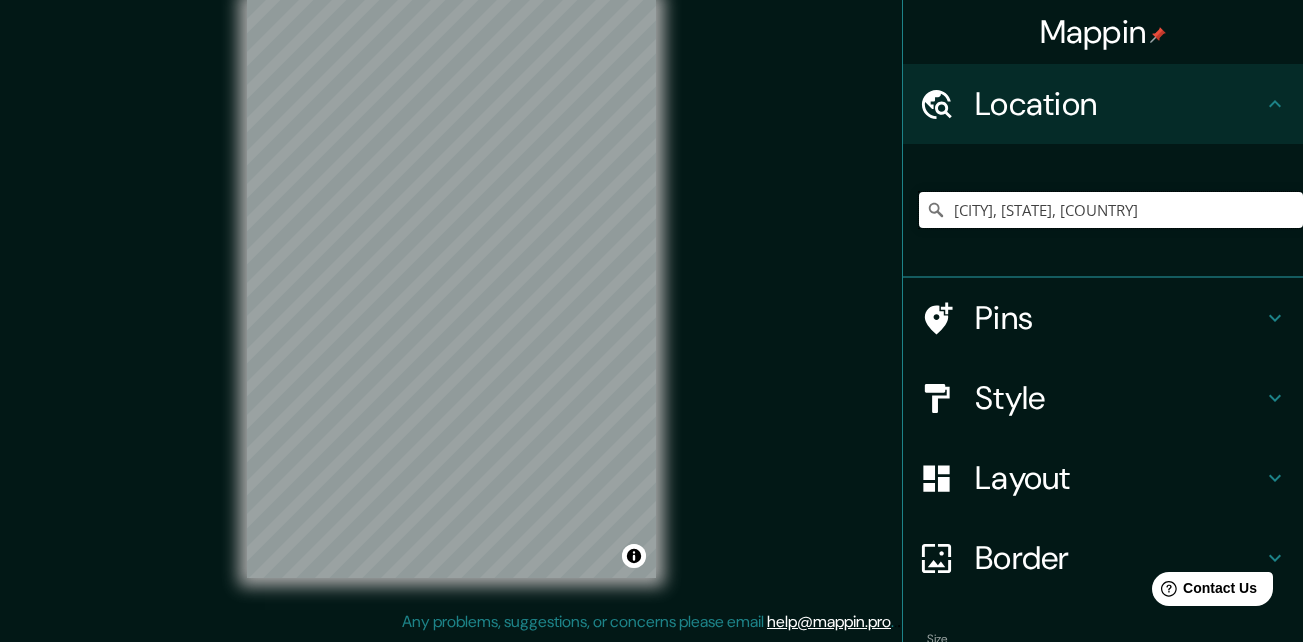 drag, startPoint x: 1037, startPoint y: 197, endPoint x: 1287, endPoint y: 175, distance: 250.96614 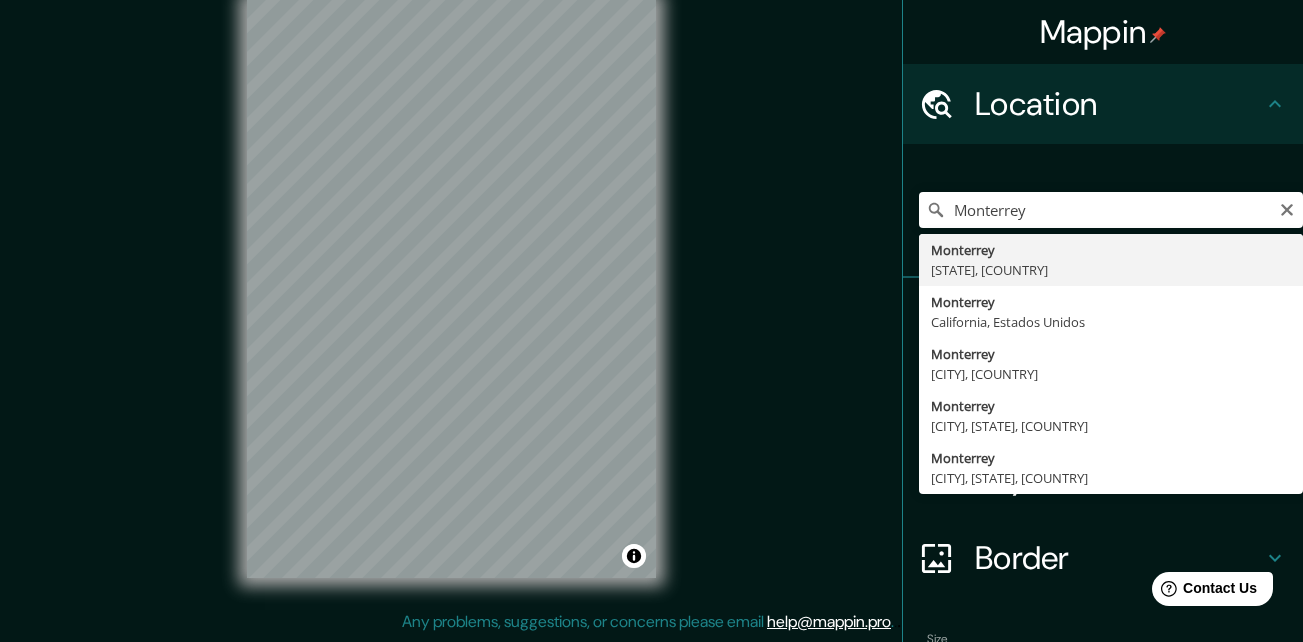 type on "[CITY], [STATE], [COUNTRY]" 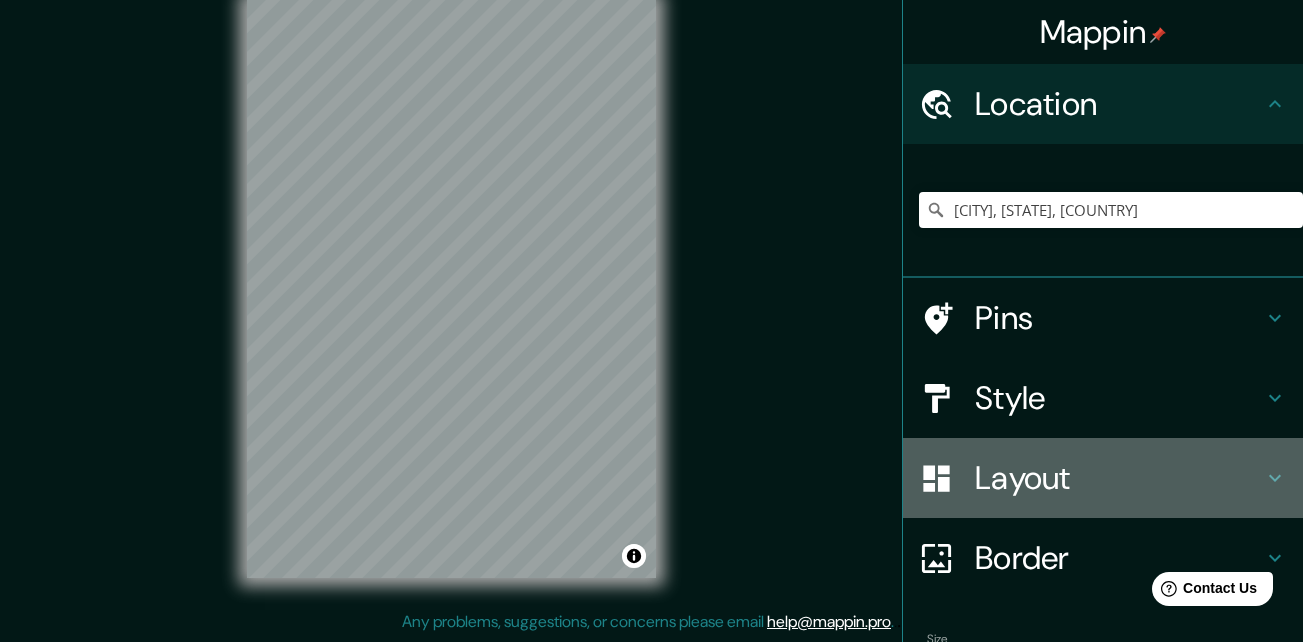 click on "Layout" at bounding box center (1103, 478) 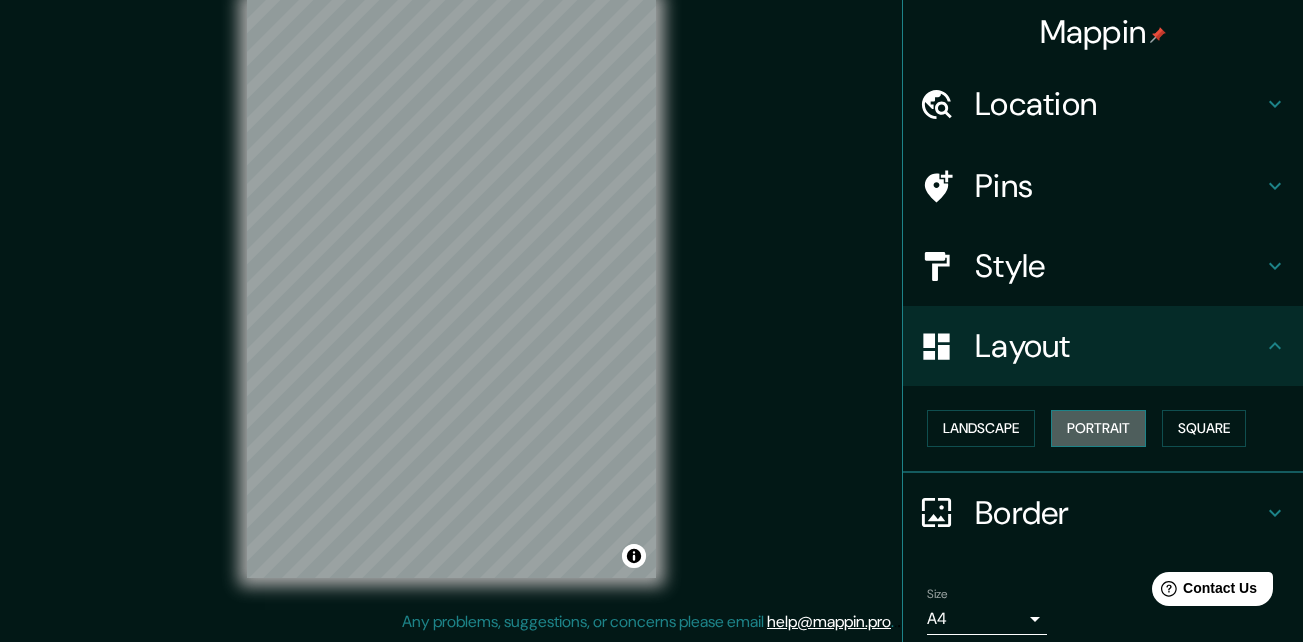 click on "Portrait" at bounding box center [1098, 428] 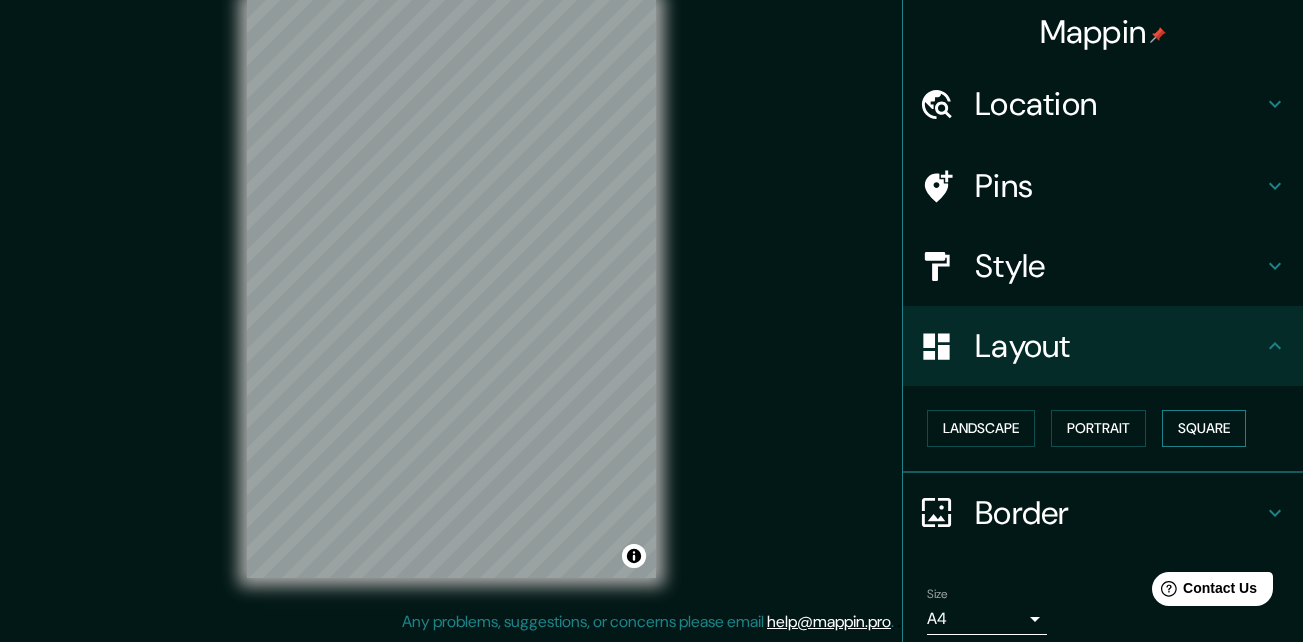 click on "Square" at bounding box center (1204, 428) 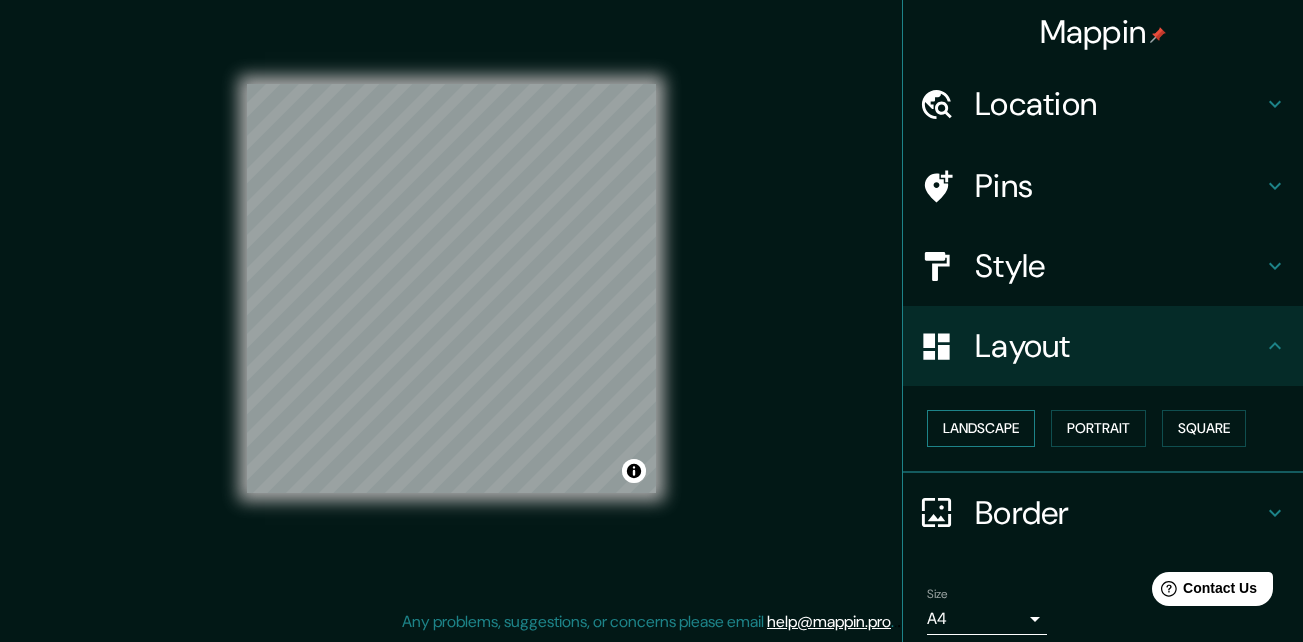 click on "Landscape" at bounding box center (981, 428) 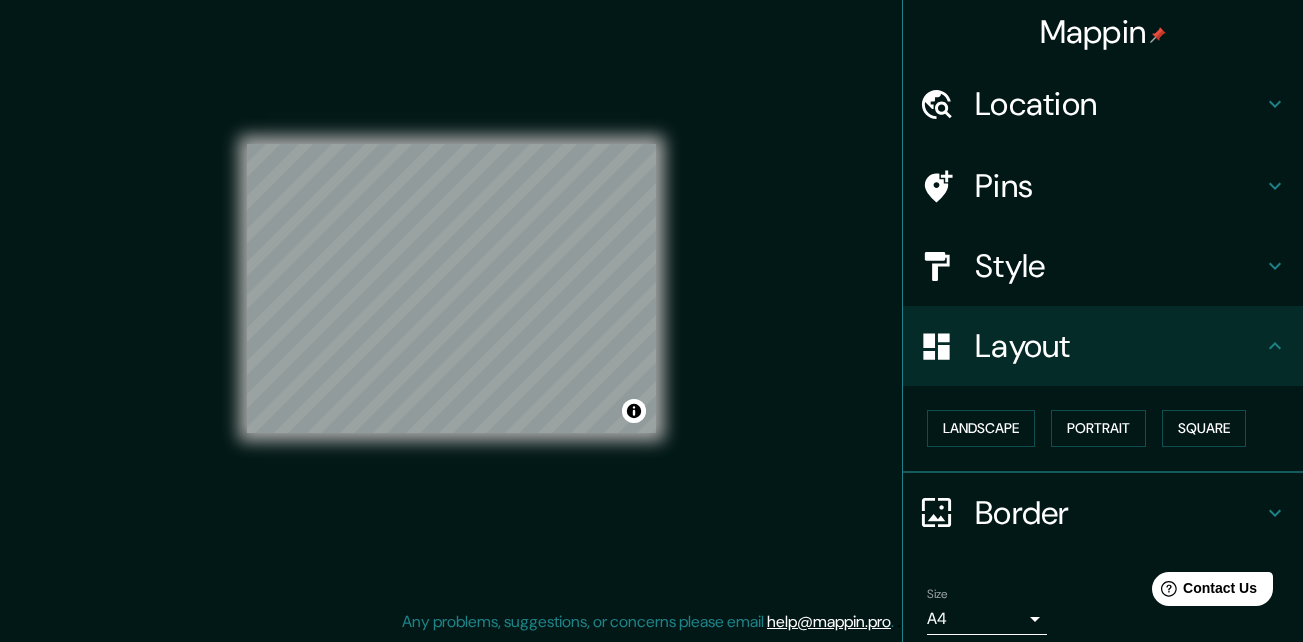 click on "Style" at bounding box center [1103, 266] 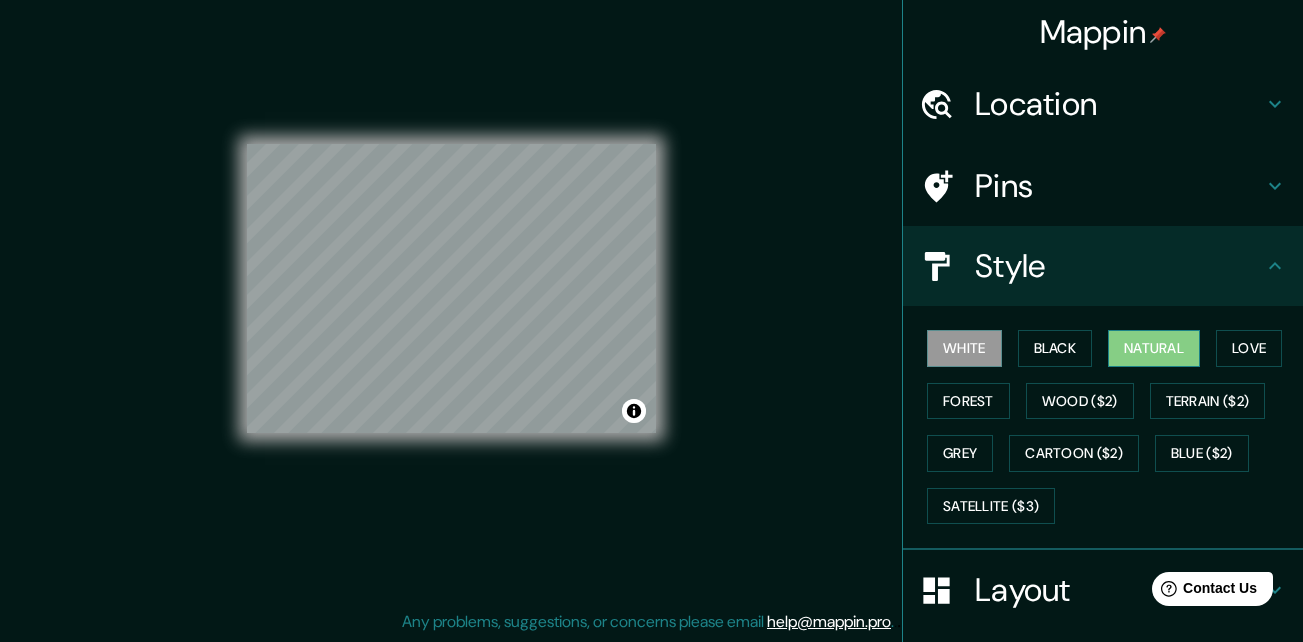 click on "Natural" at bounding box center (1154, 348) 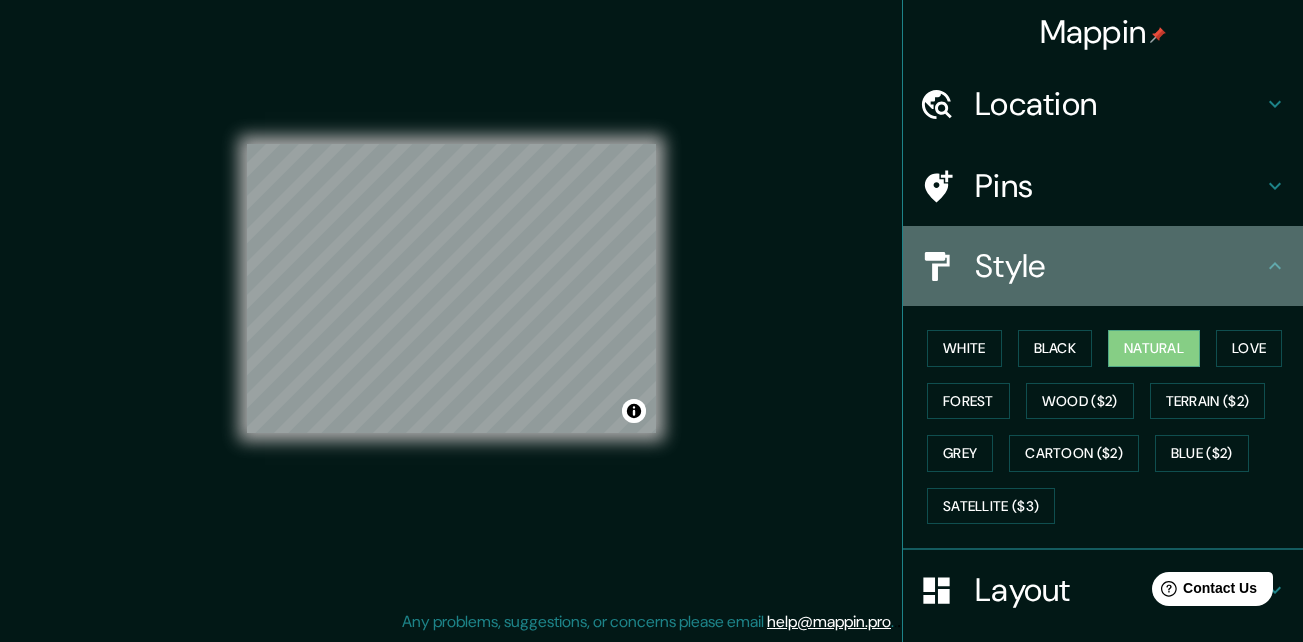 click on "Style" at bounding box center (1103, 266) 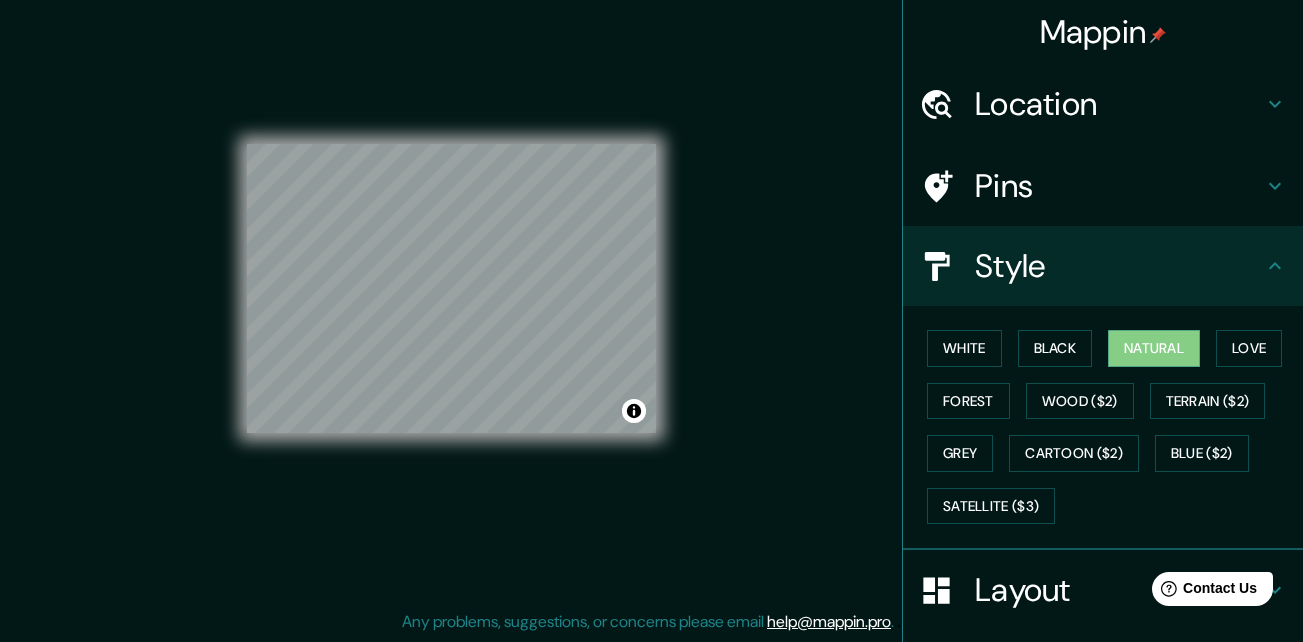 click on "Style" at bounding box center [1103, 266] 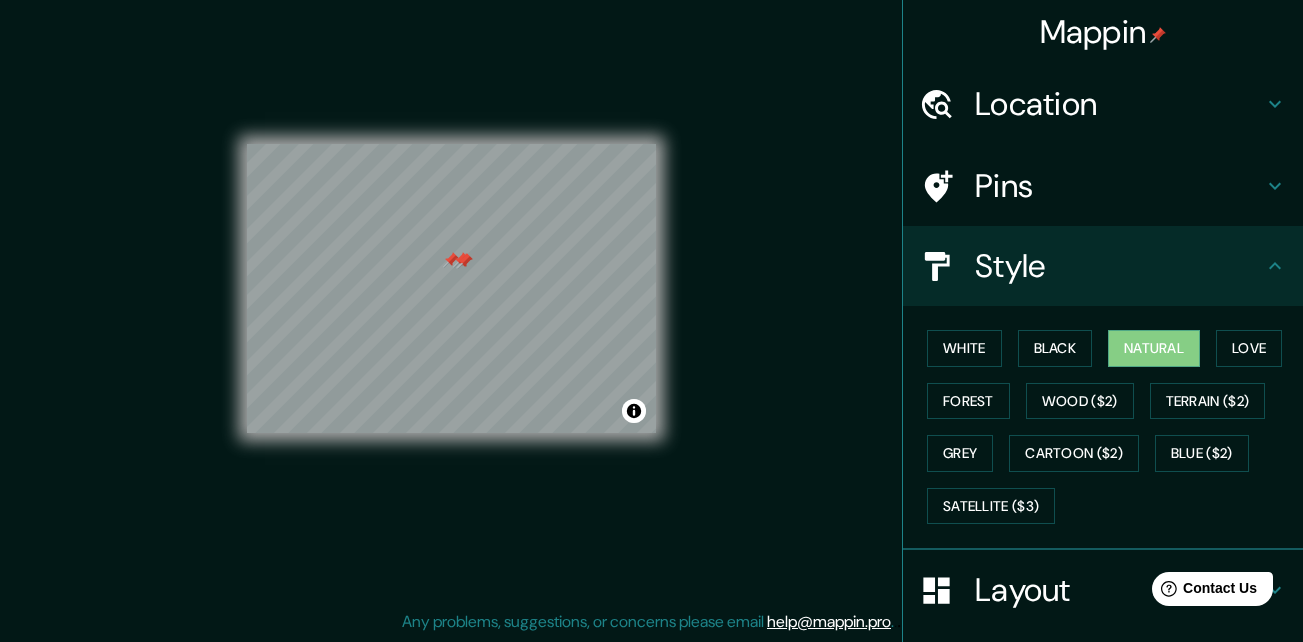 click at bounding box center (465, 261) 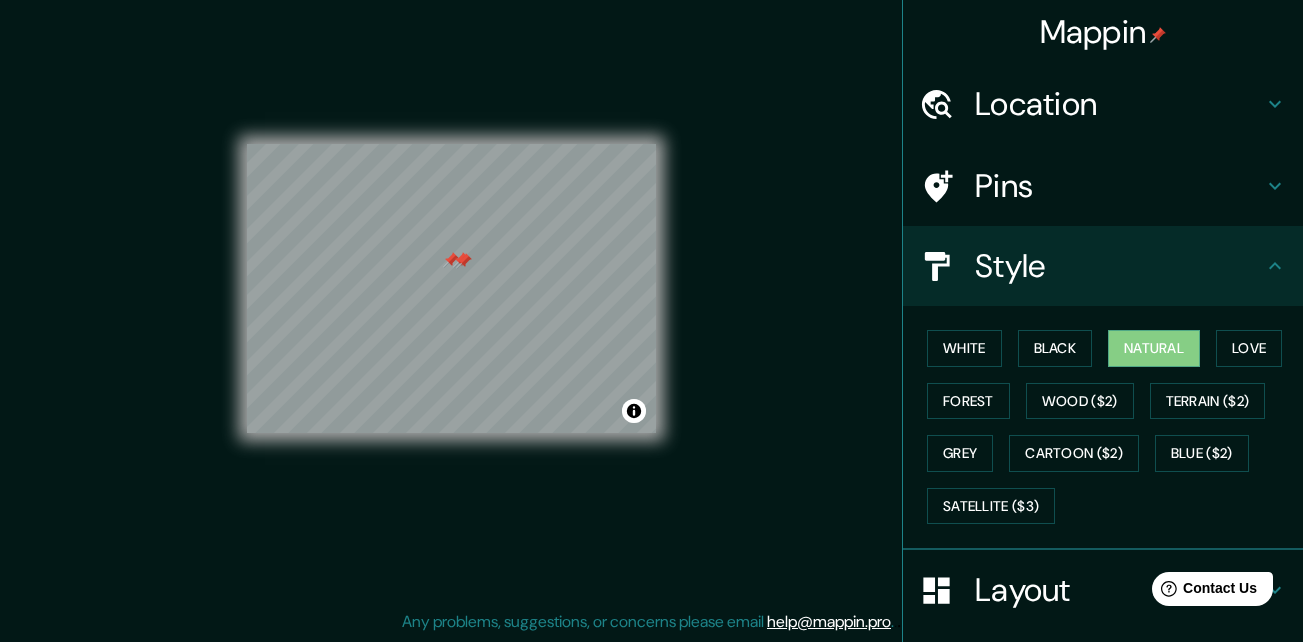 click at bounding box center [464, 261] 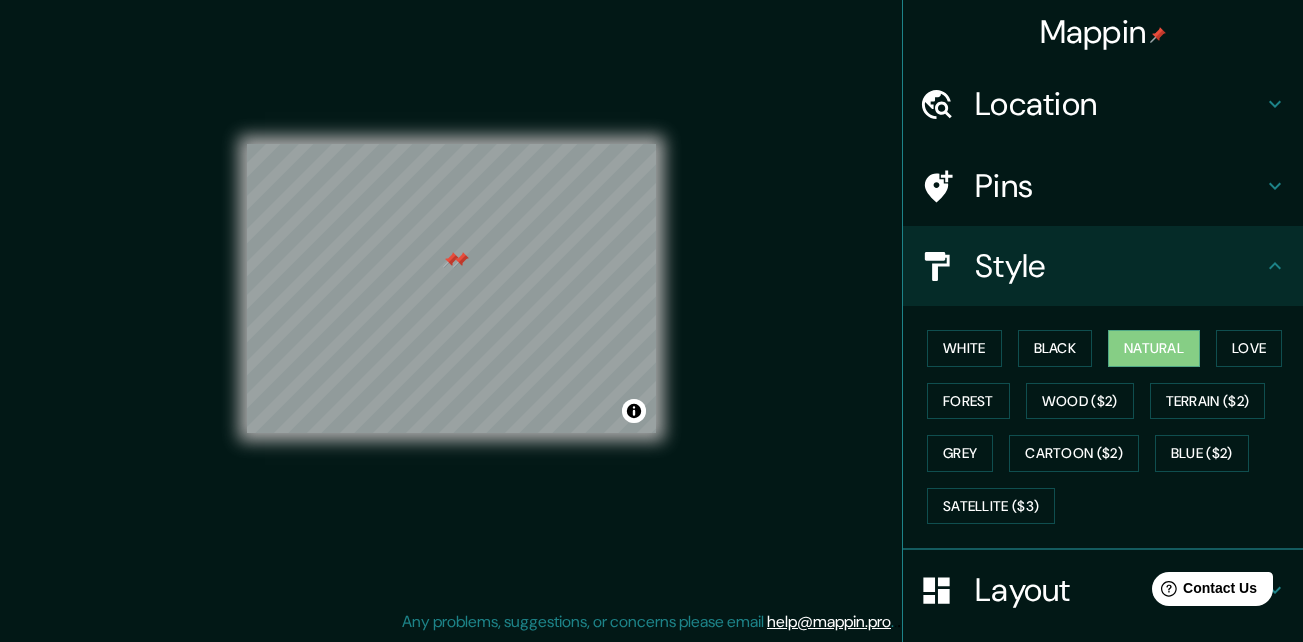 click at bounding box center (461, 260) 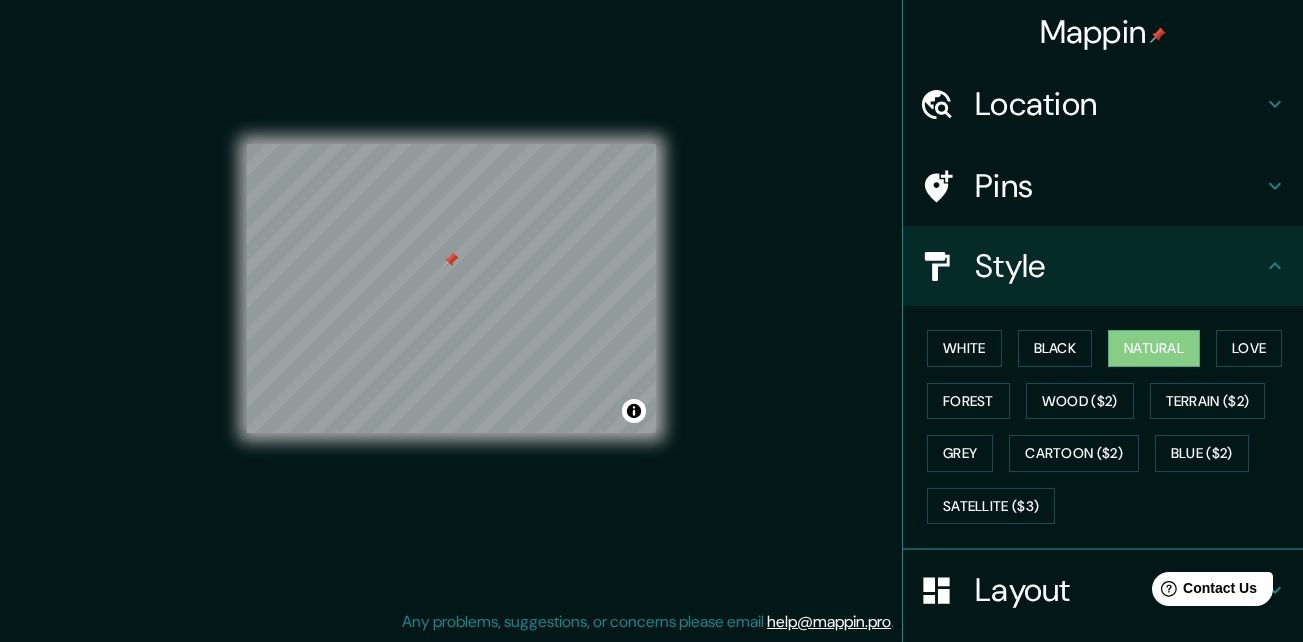 click at bounding box center (451, 260) 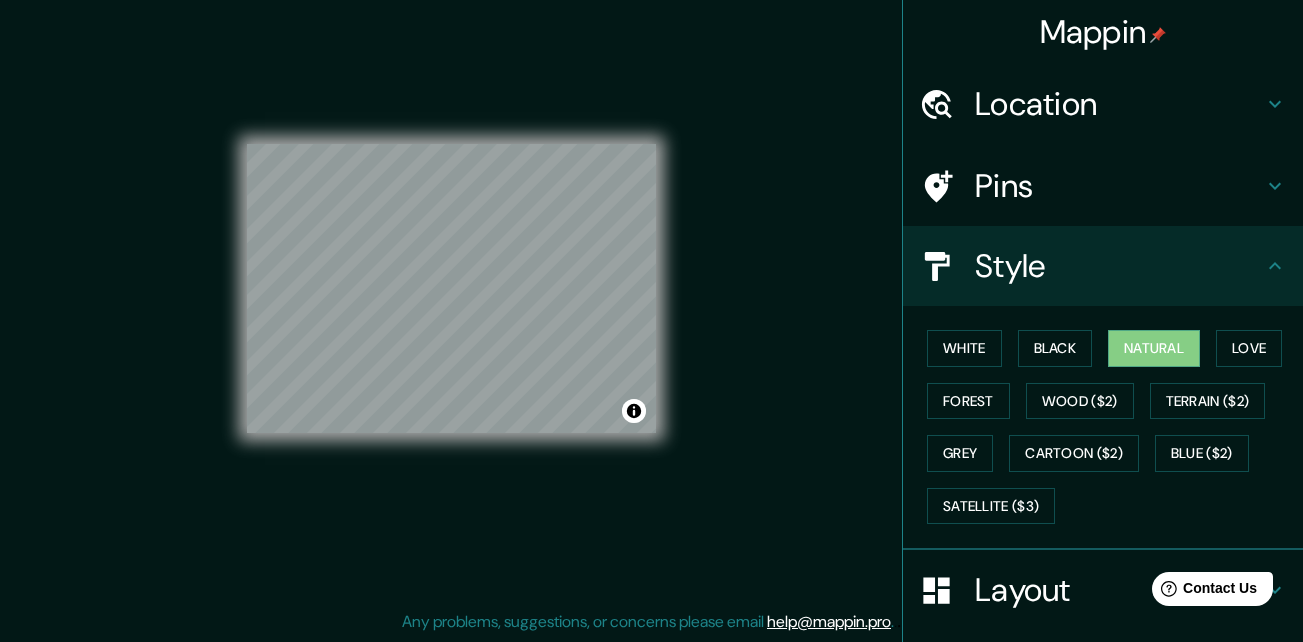click on "© Mapbox   © OpenStreetMap   Improve this map" at bounding box center [451, 289] 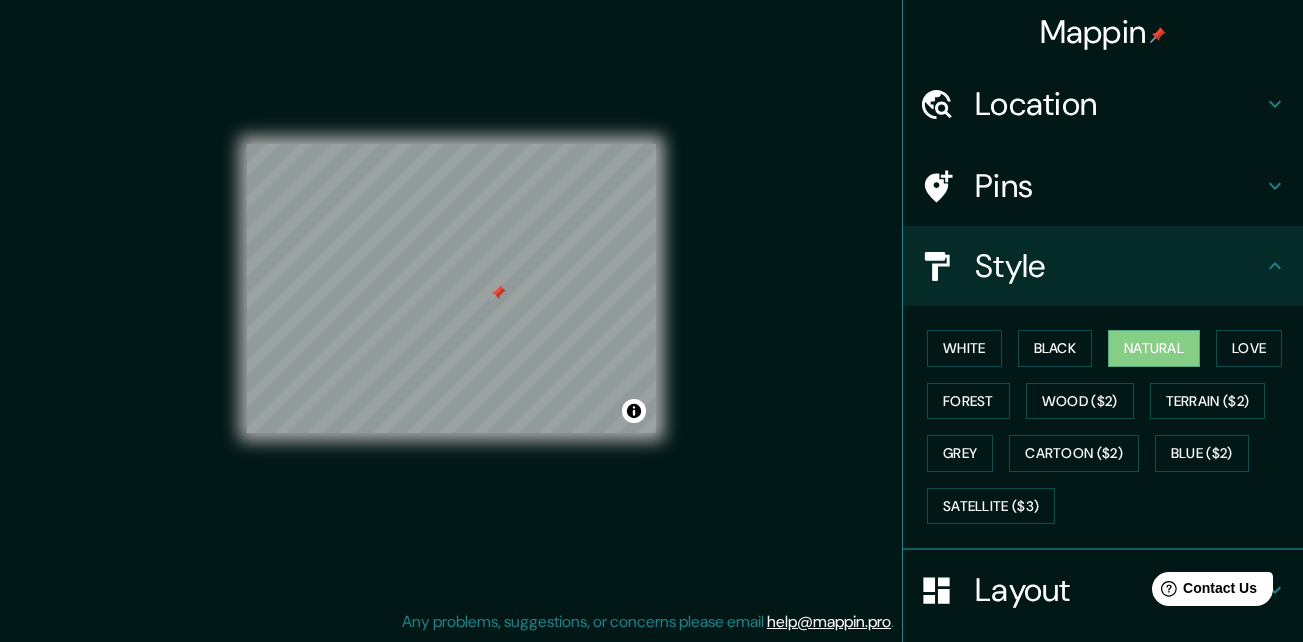click at bounding box center (498, 293) 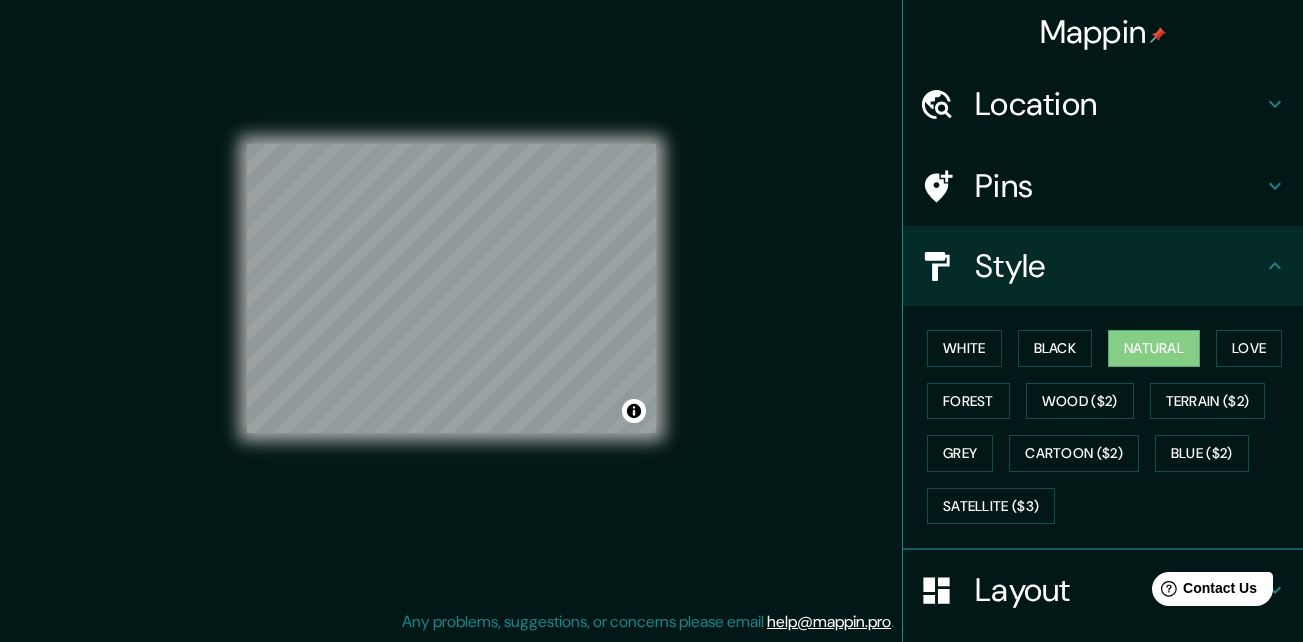 click on "© Mapbox   © OpenStreetMap   Improve this map" at bounding box center [451, 289] 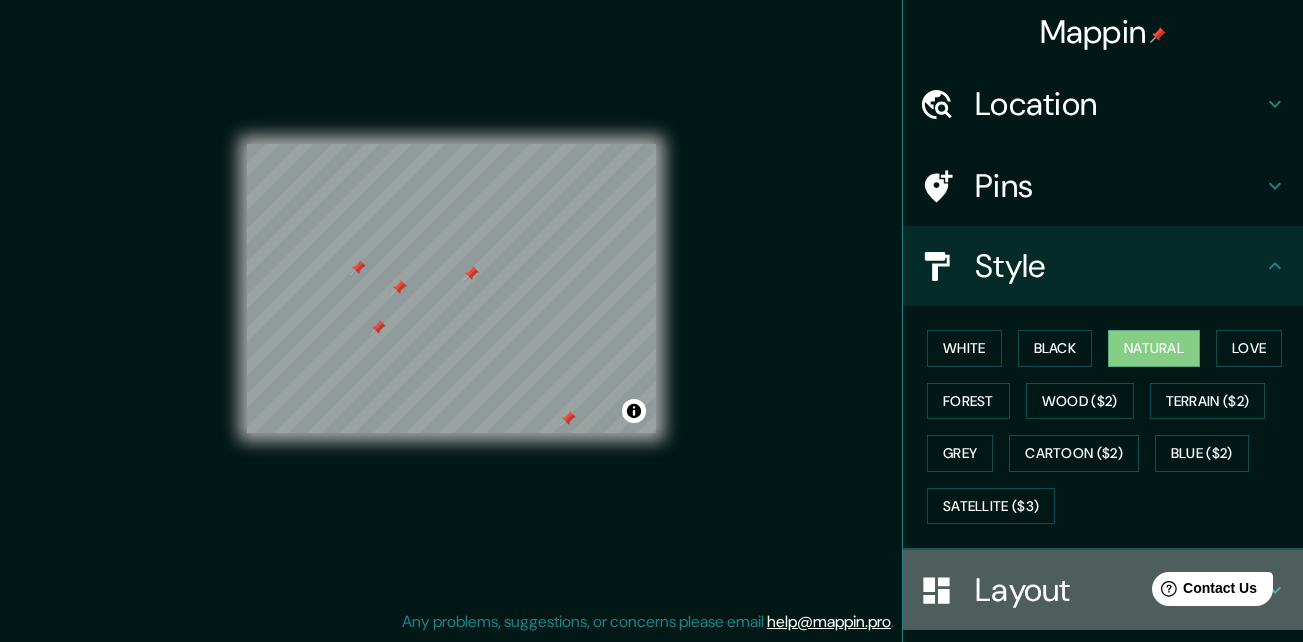 click on "Layout" at bounding box center (1119, 590) 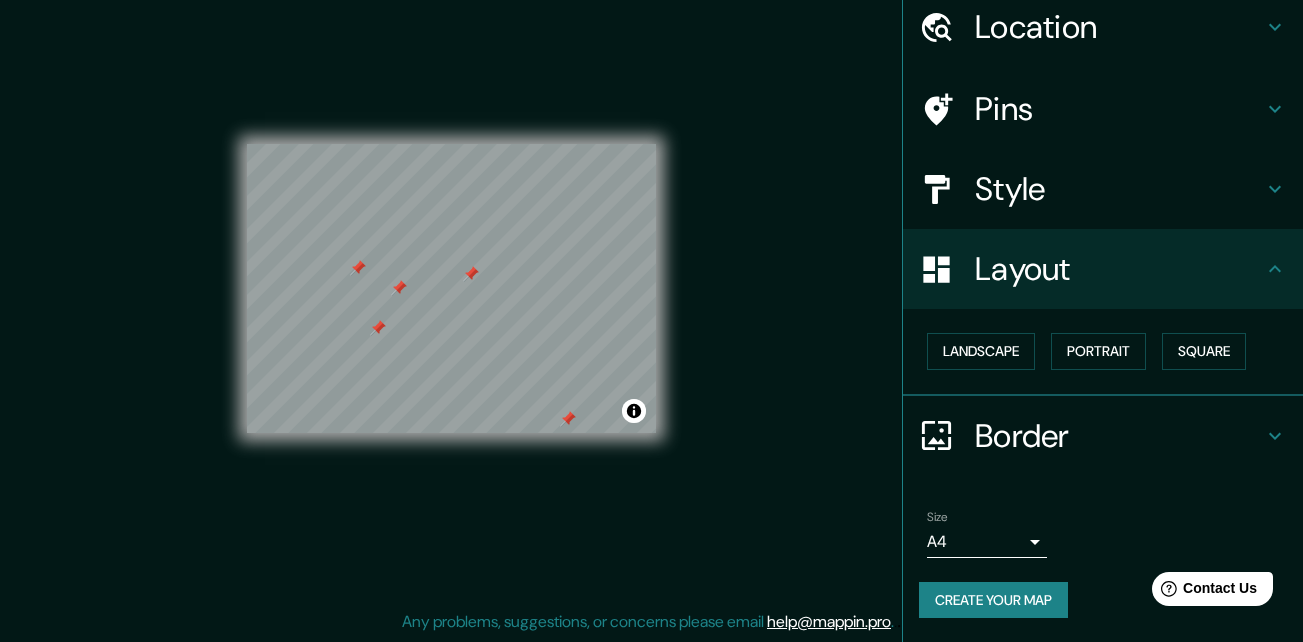 click on "Border" at bounding box center [1119, 436] 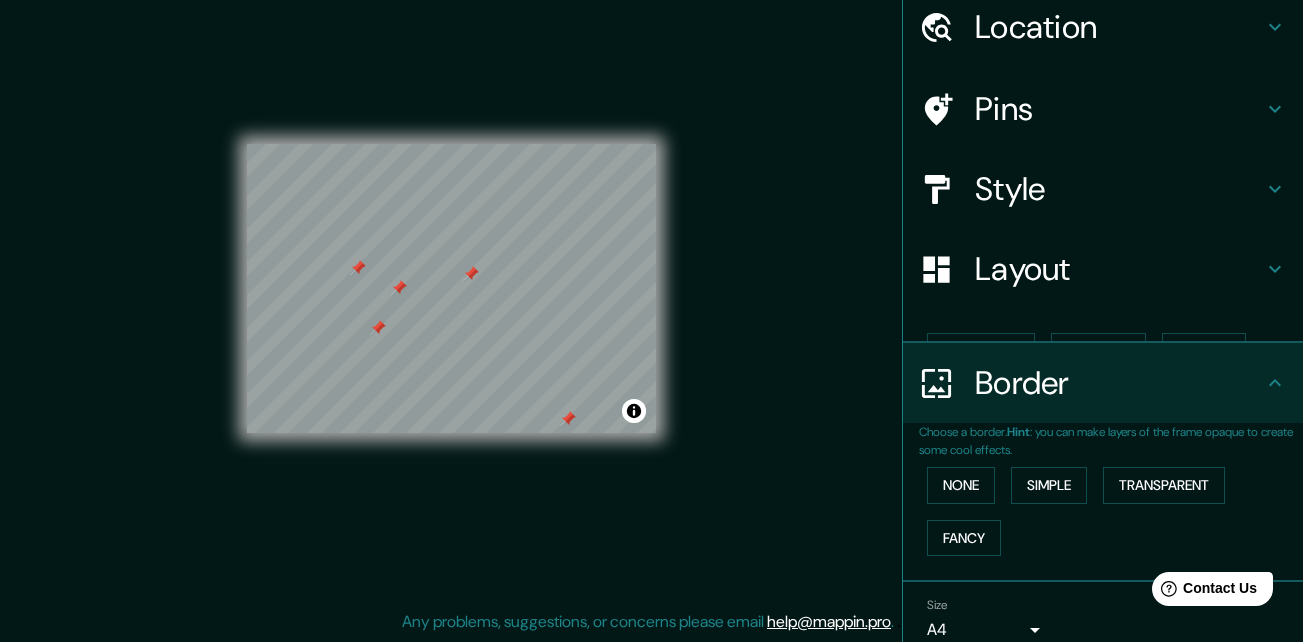 scroll, scrollTop: 132, scrollLeft: 0, axis: vertical 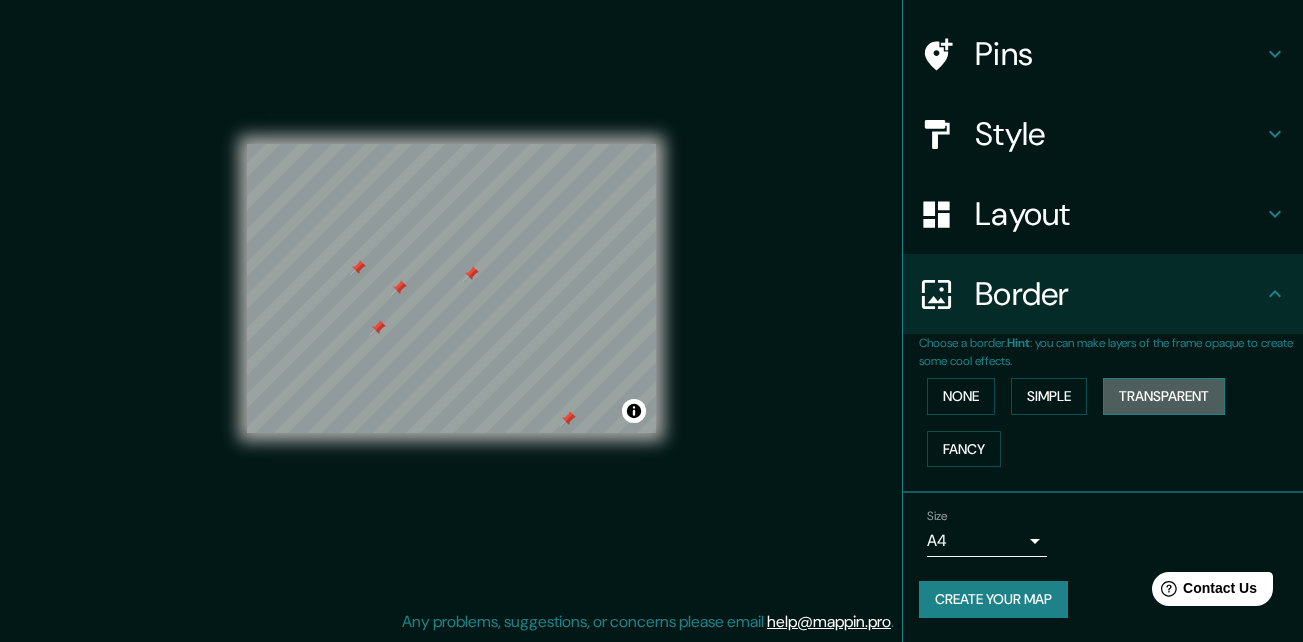 click on "Transparent" at bounding box center (1164, 396) 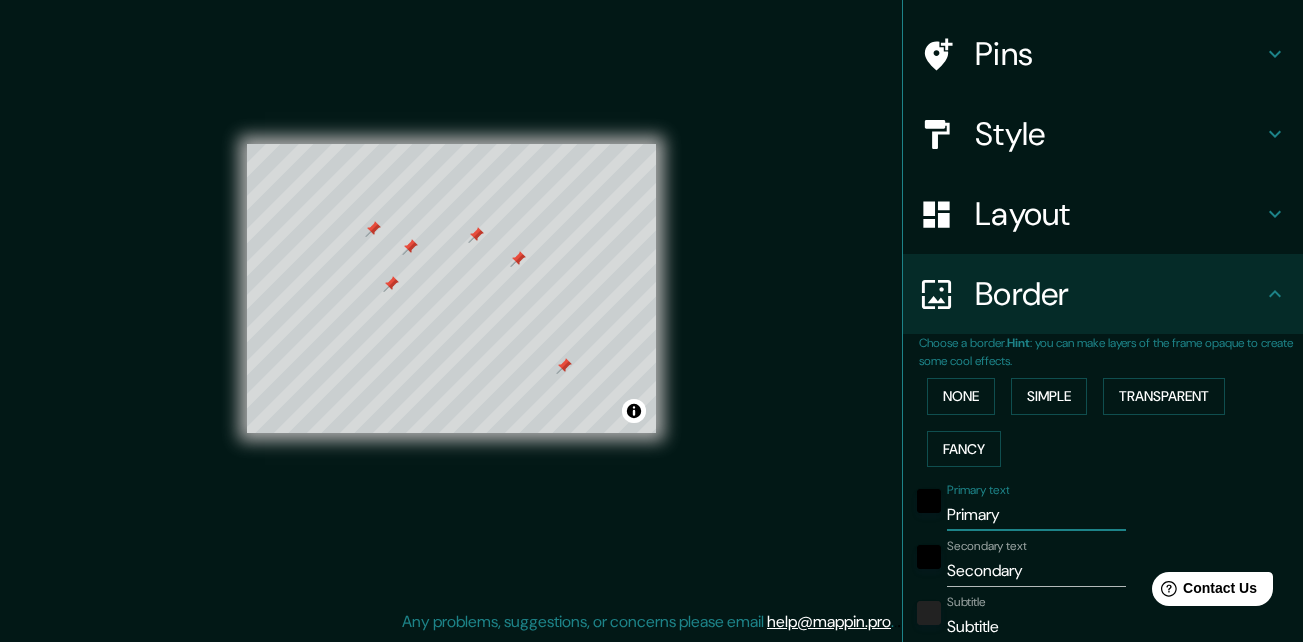 click on "Primary" at bounding box center [1036, 515] 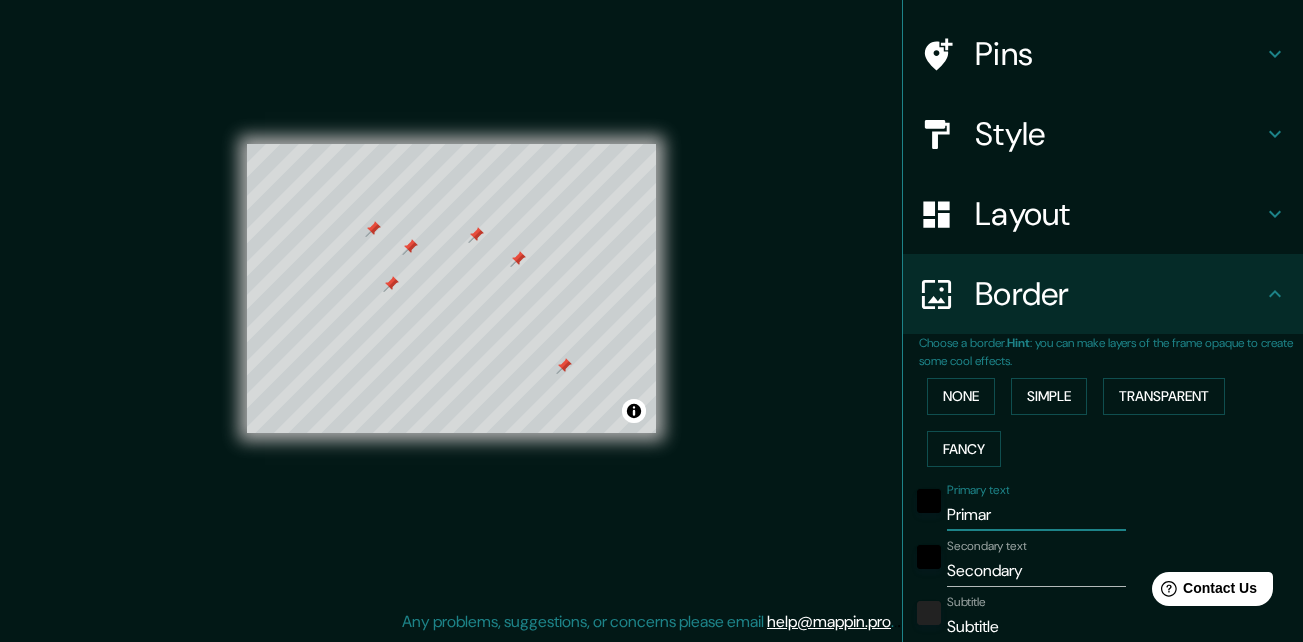 type on "196" 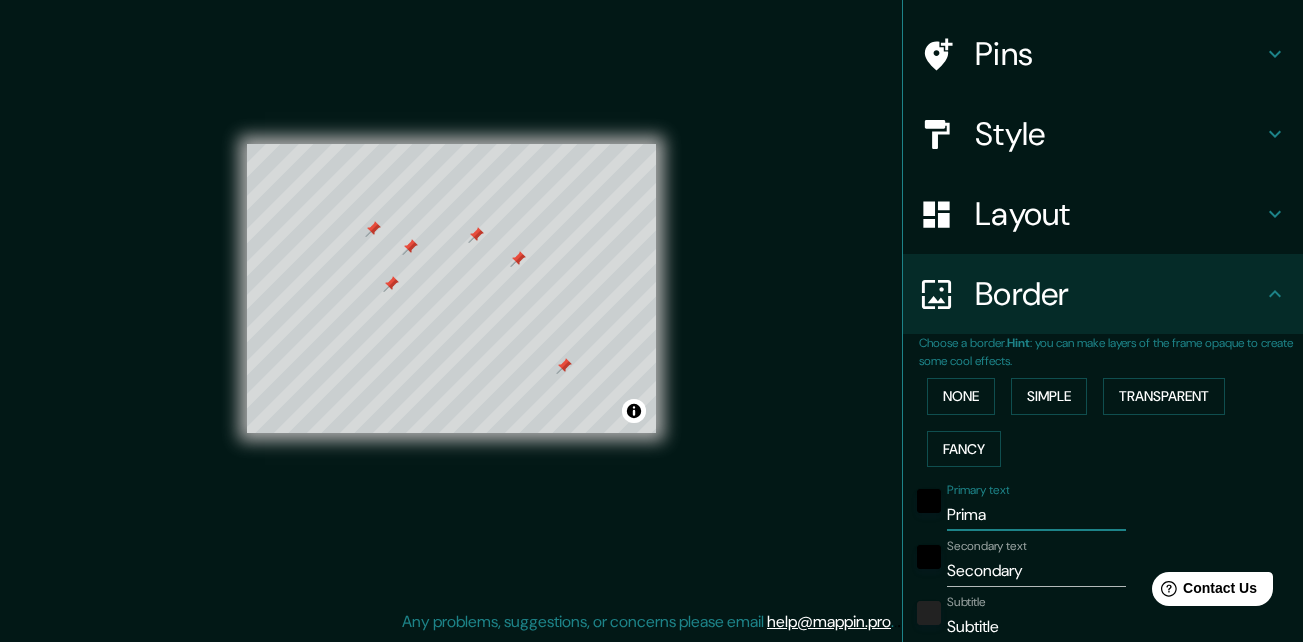 type on "196" 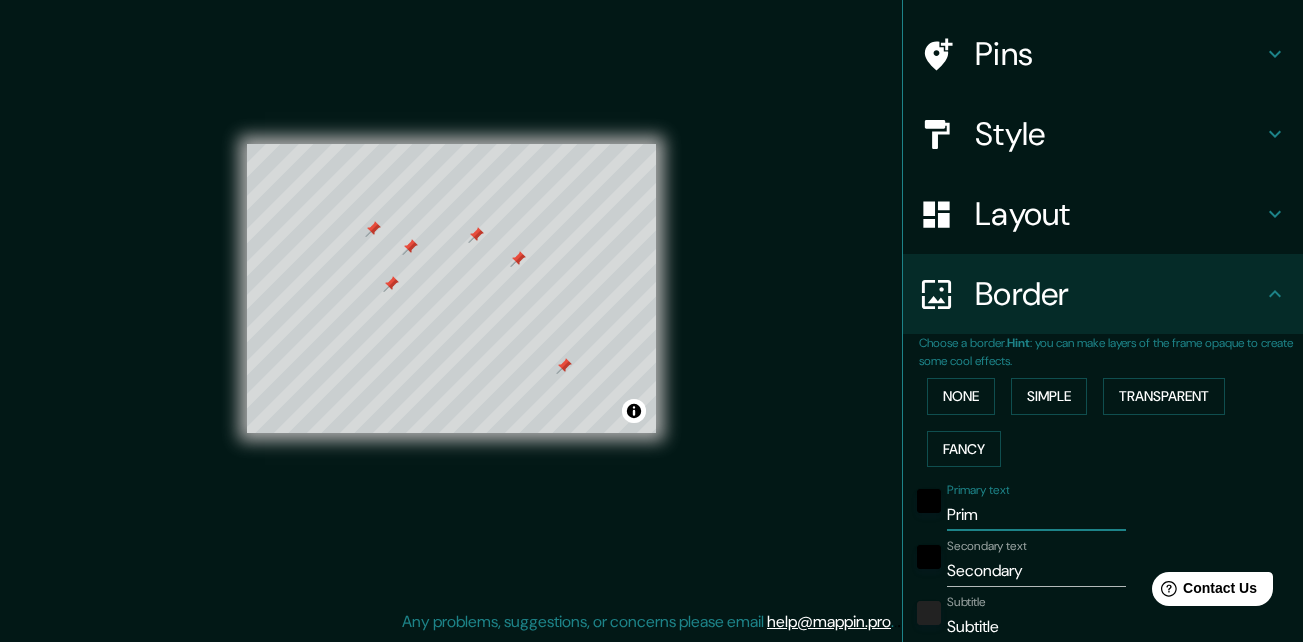 type on "196" 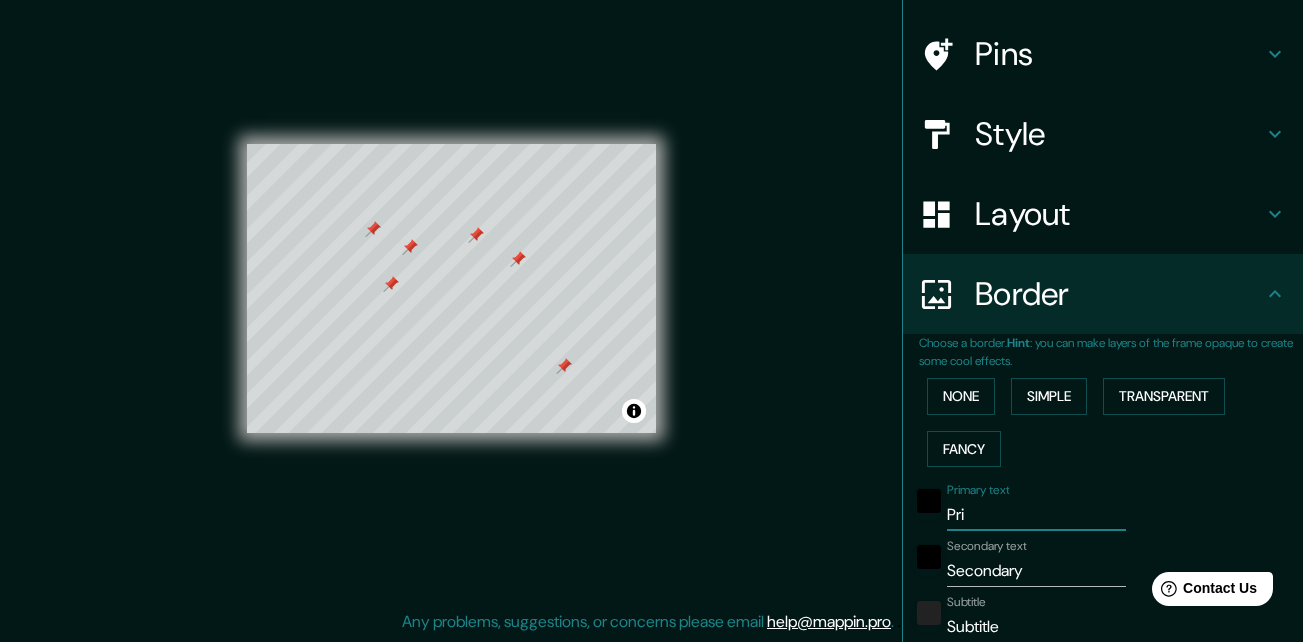 type on "Pr" 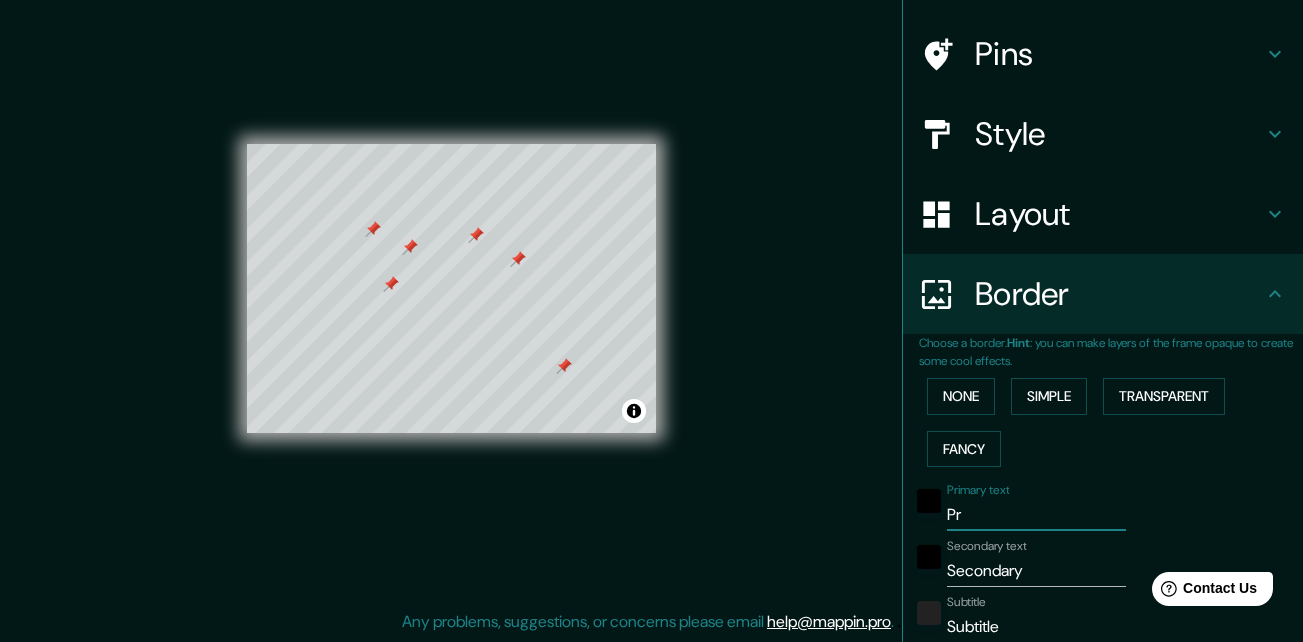 type on "196" 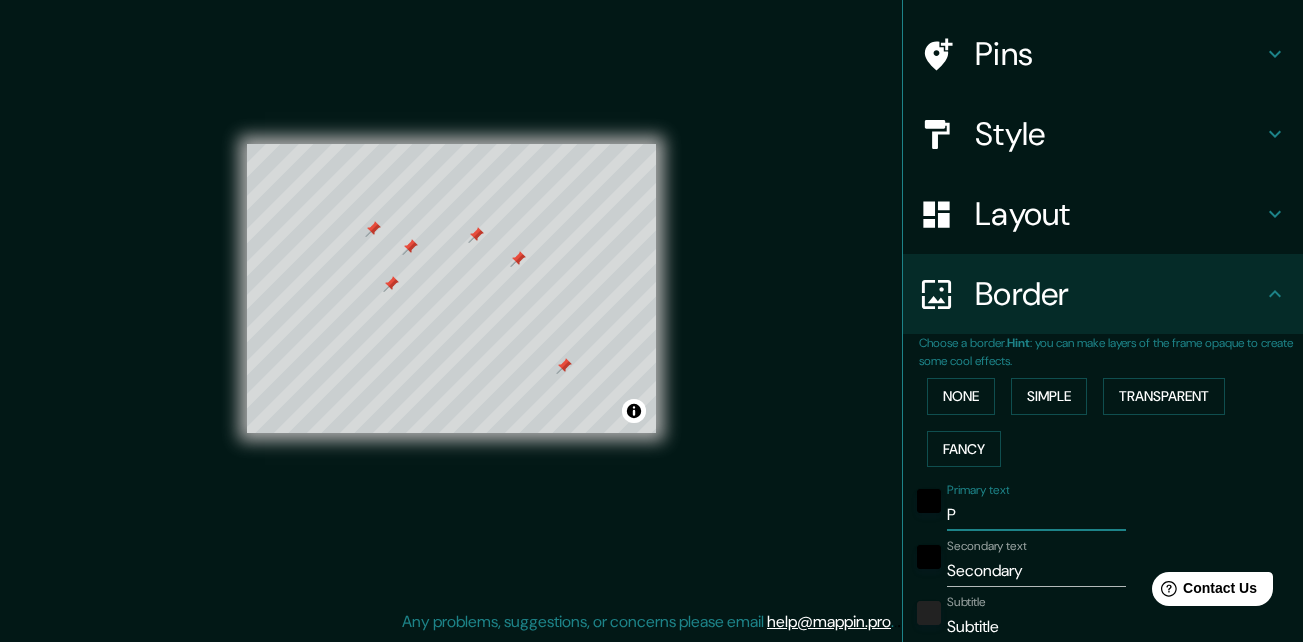 type 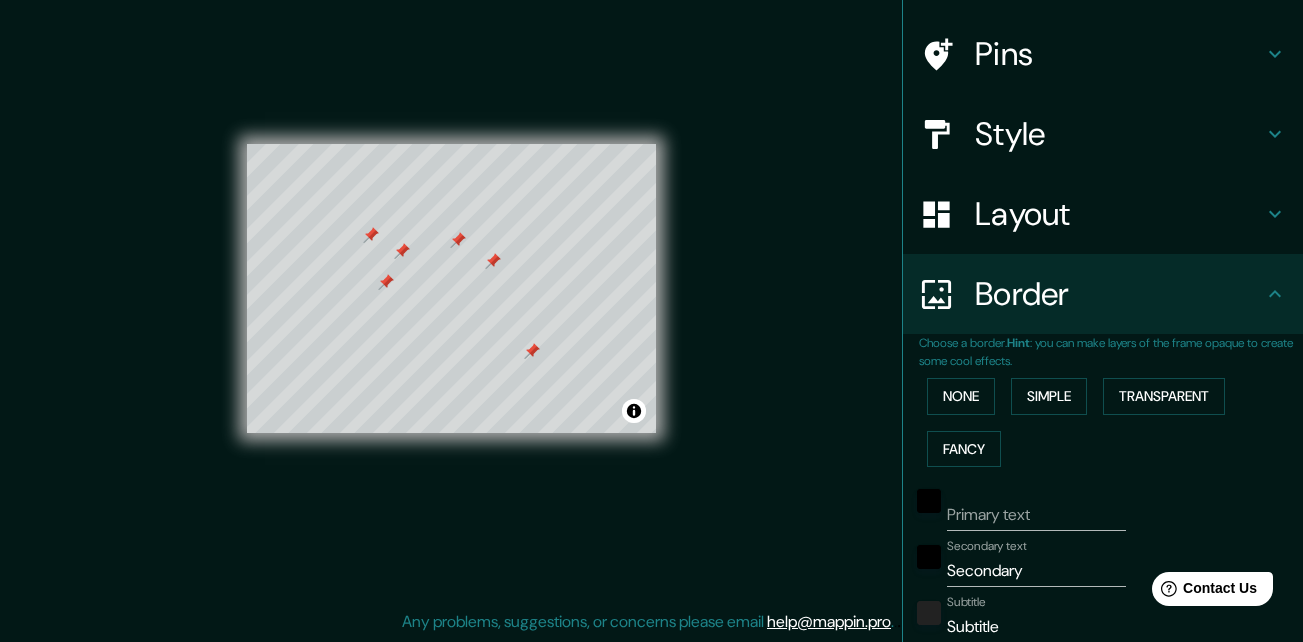 click on "Primary text" at bounding box center (1036, 515) 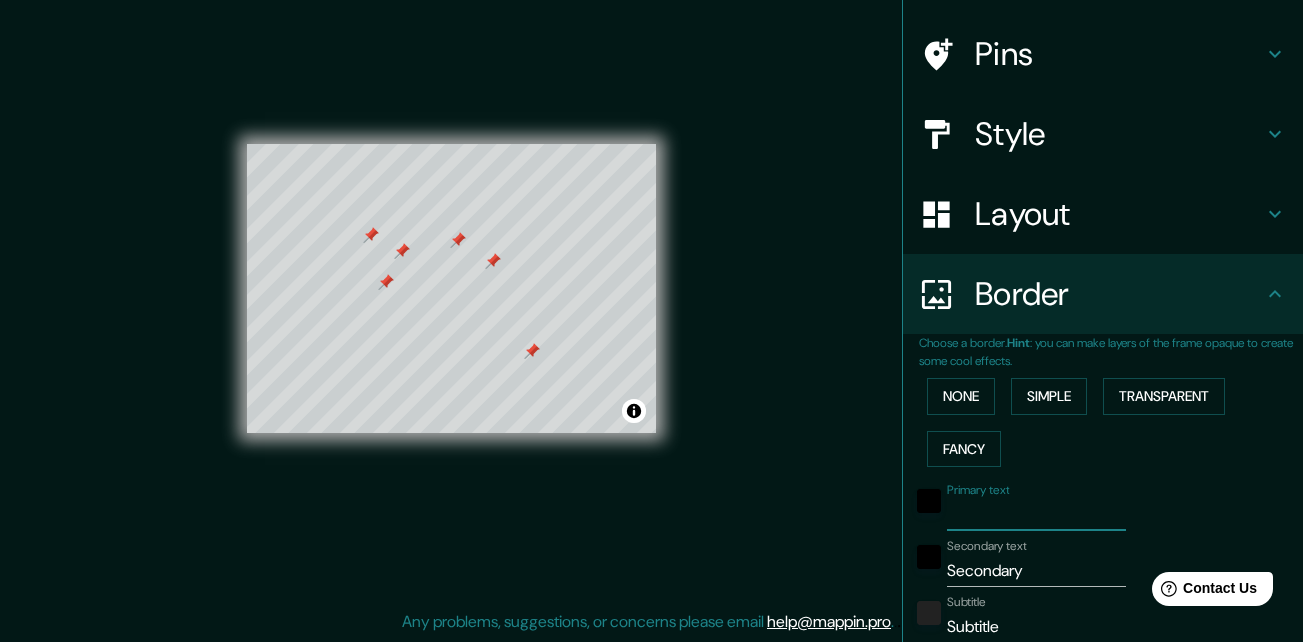 type on "p" 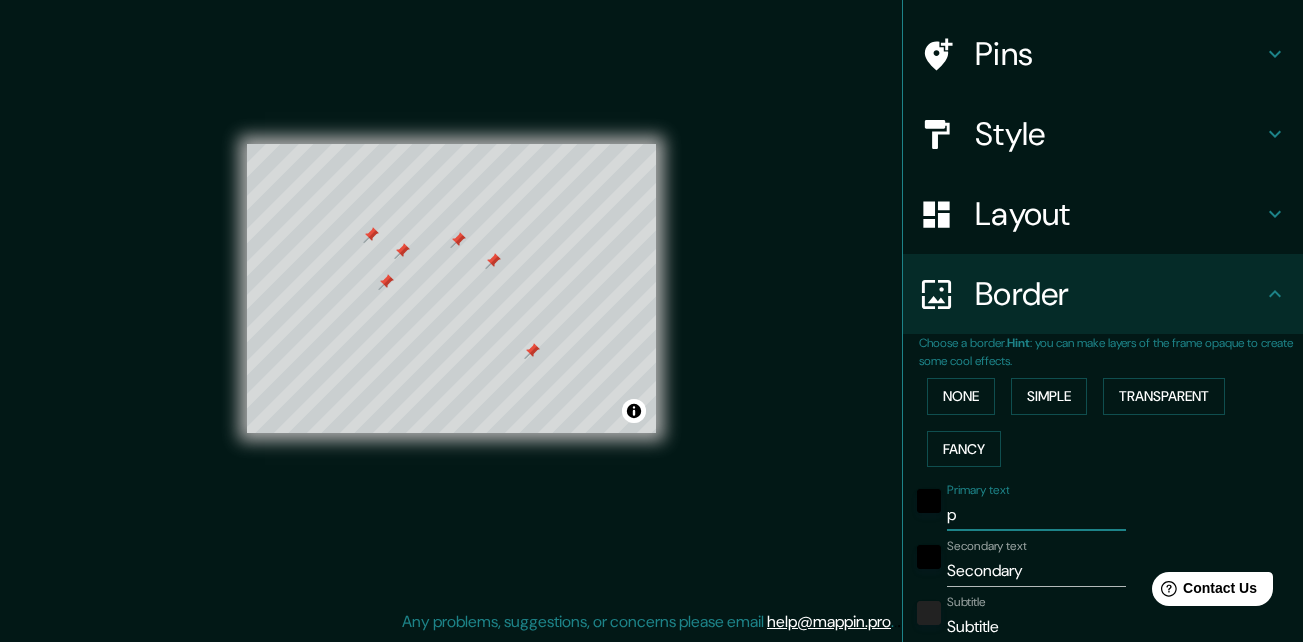 type on "196" 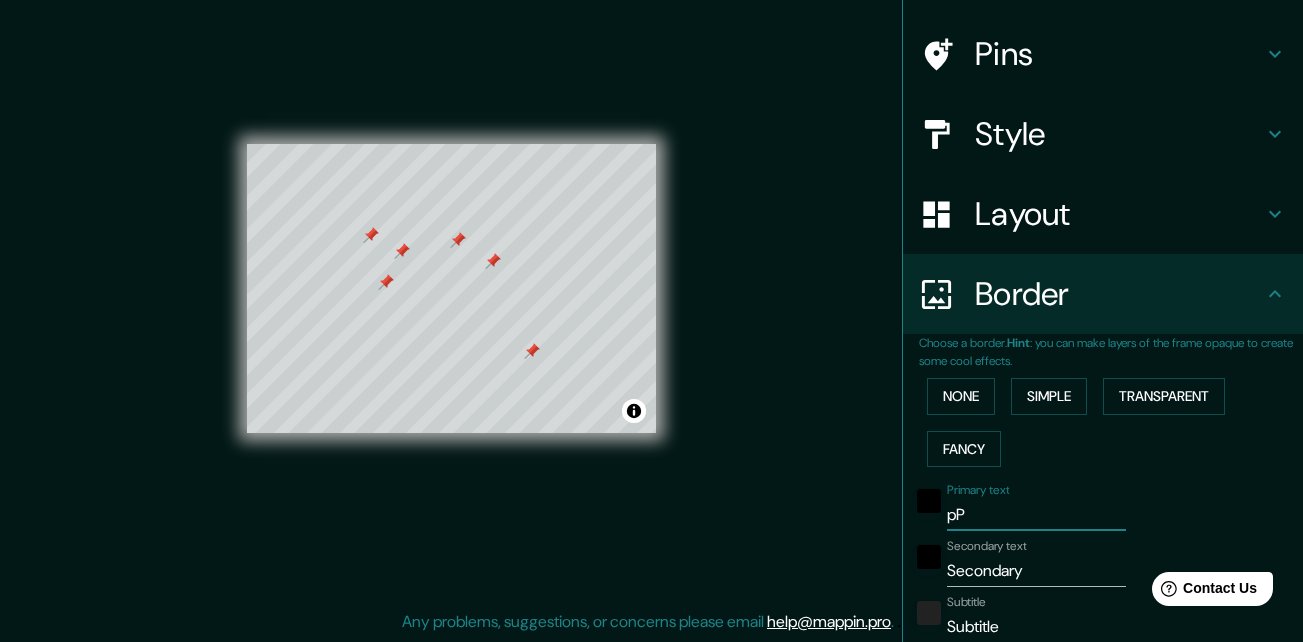 type on "196" 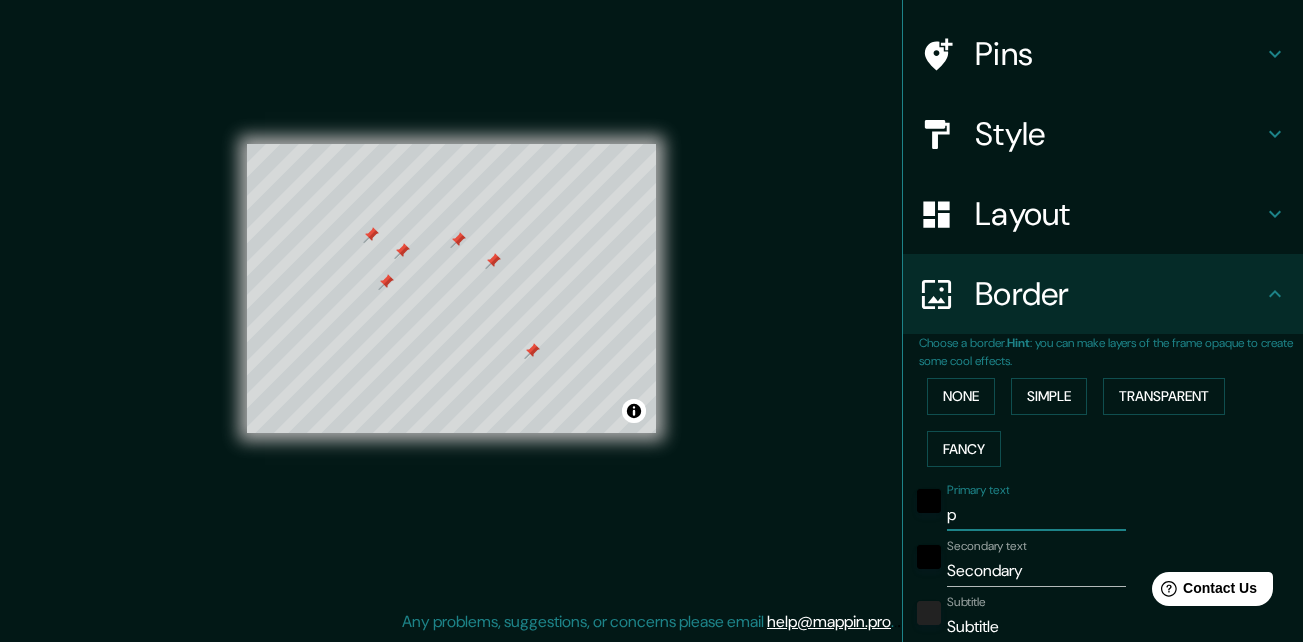 type on "196" 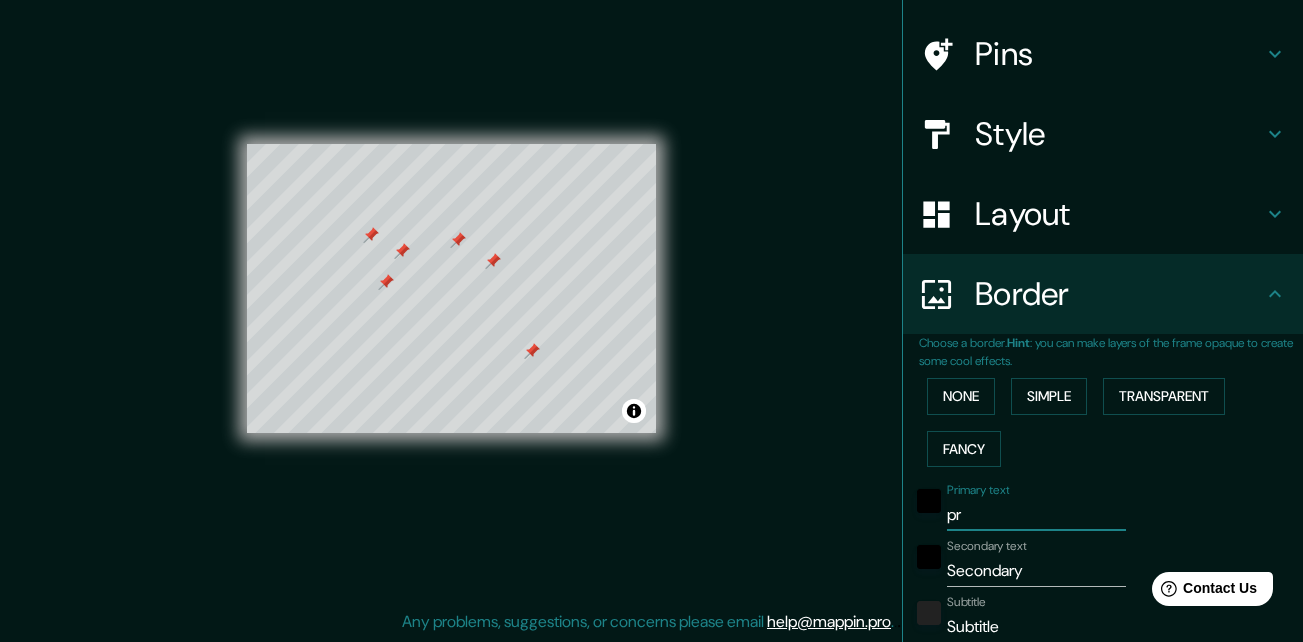 type on "pro" 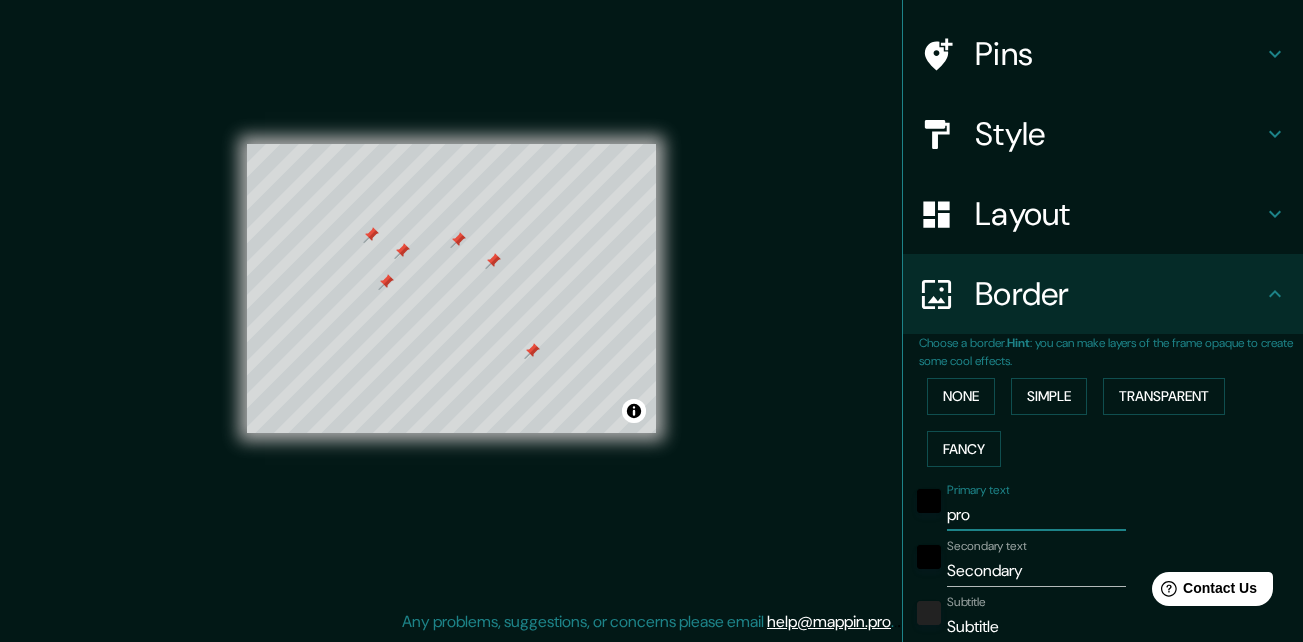 type on "196" 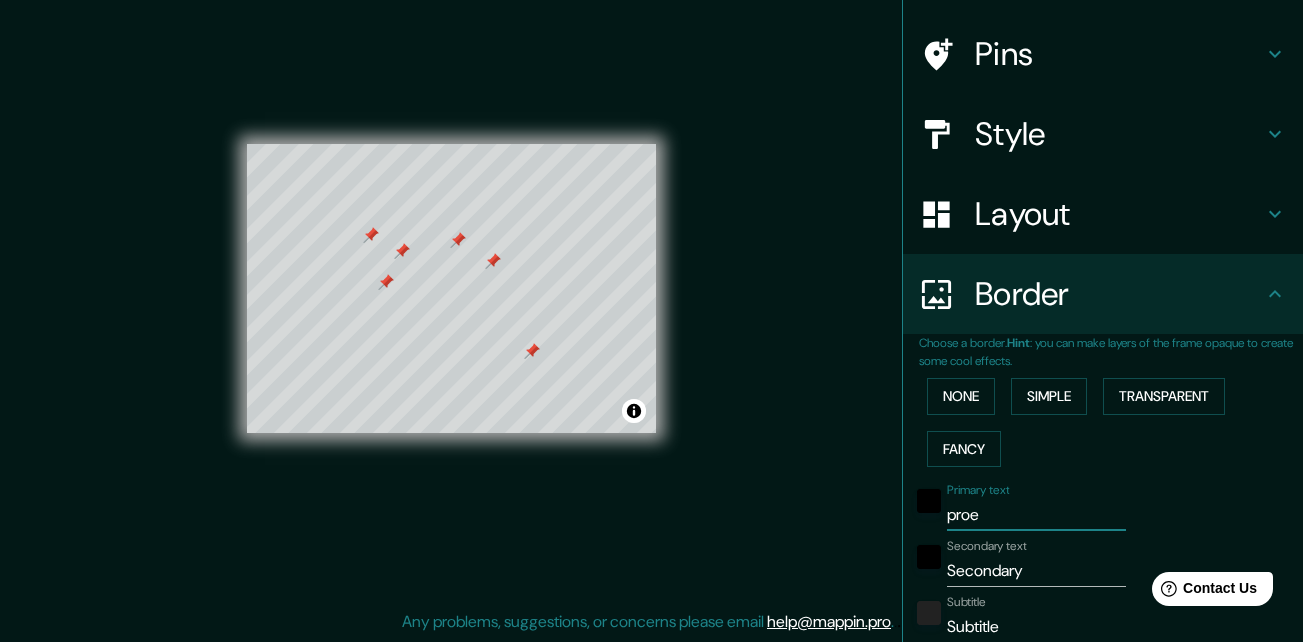 type on "proey" 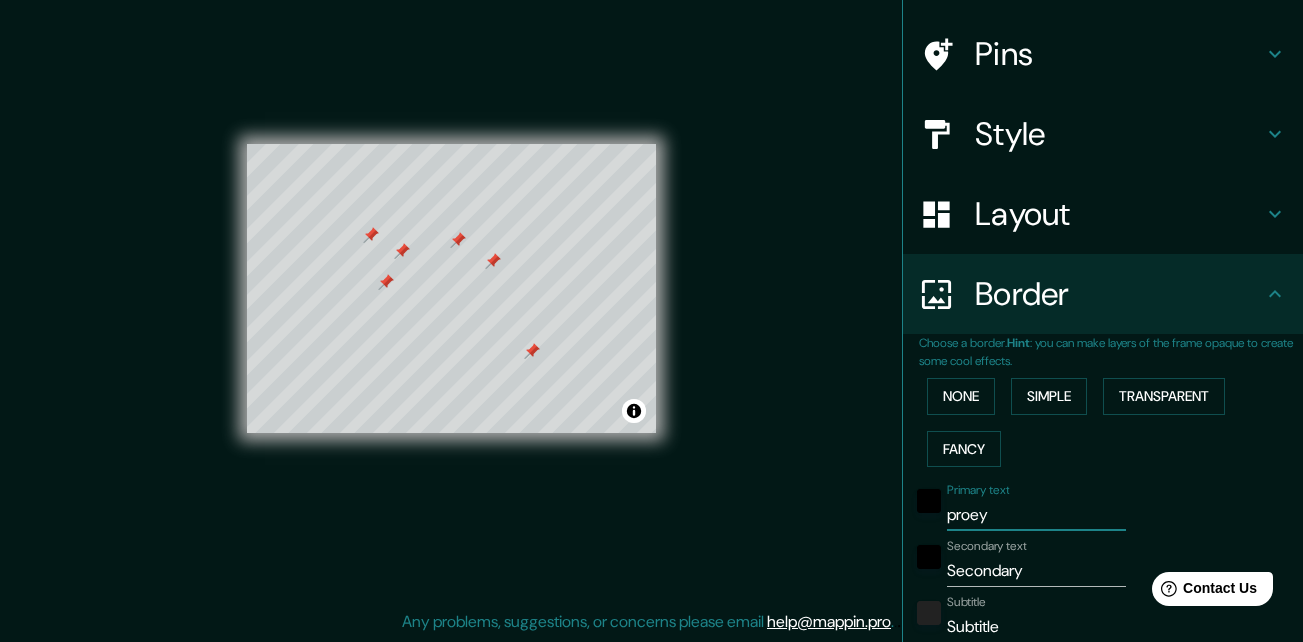 type on "proeye" 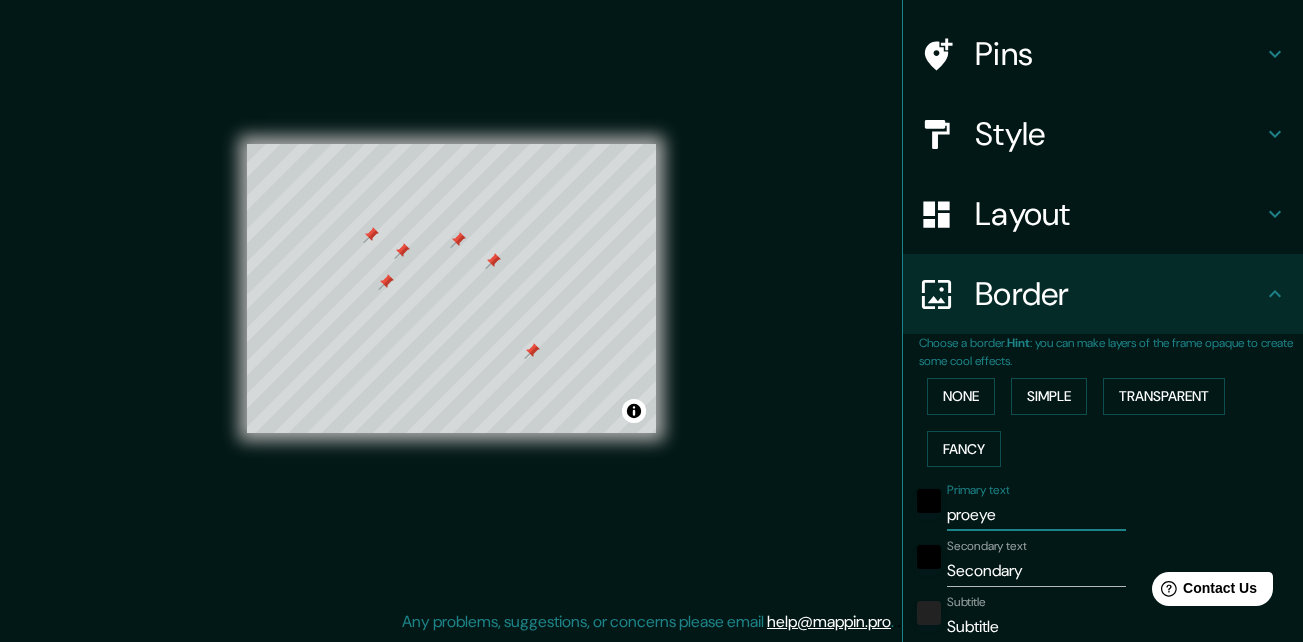 type on "196" 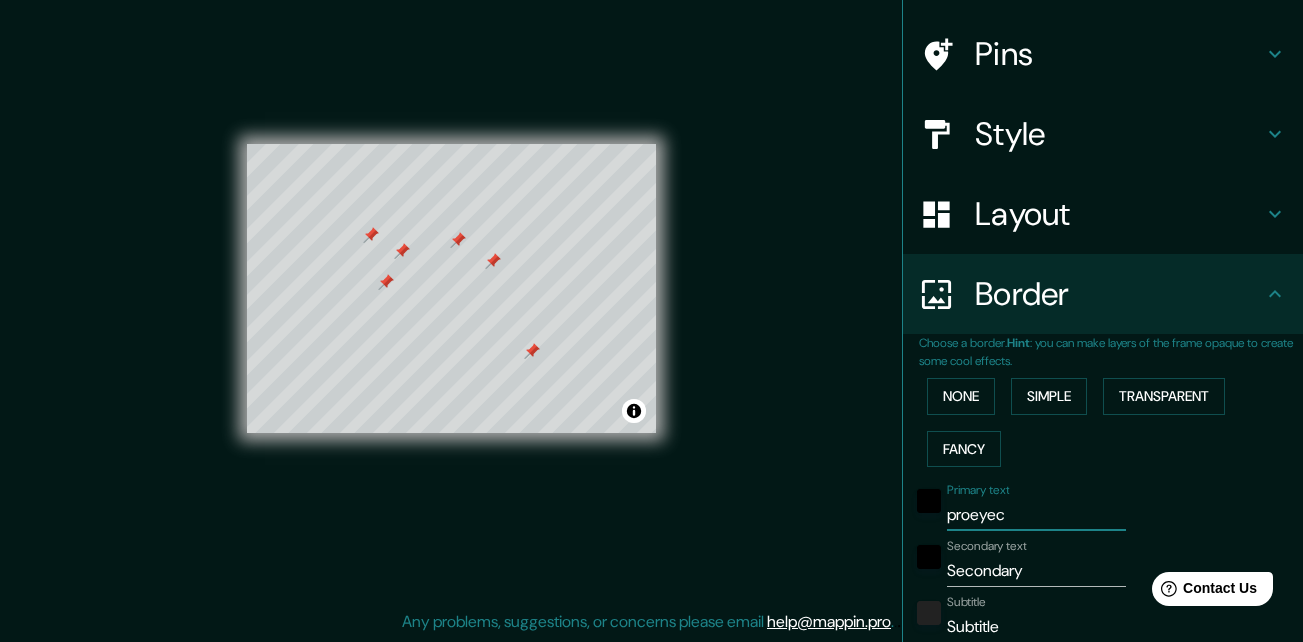 type on "proeye" 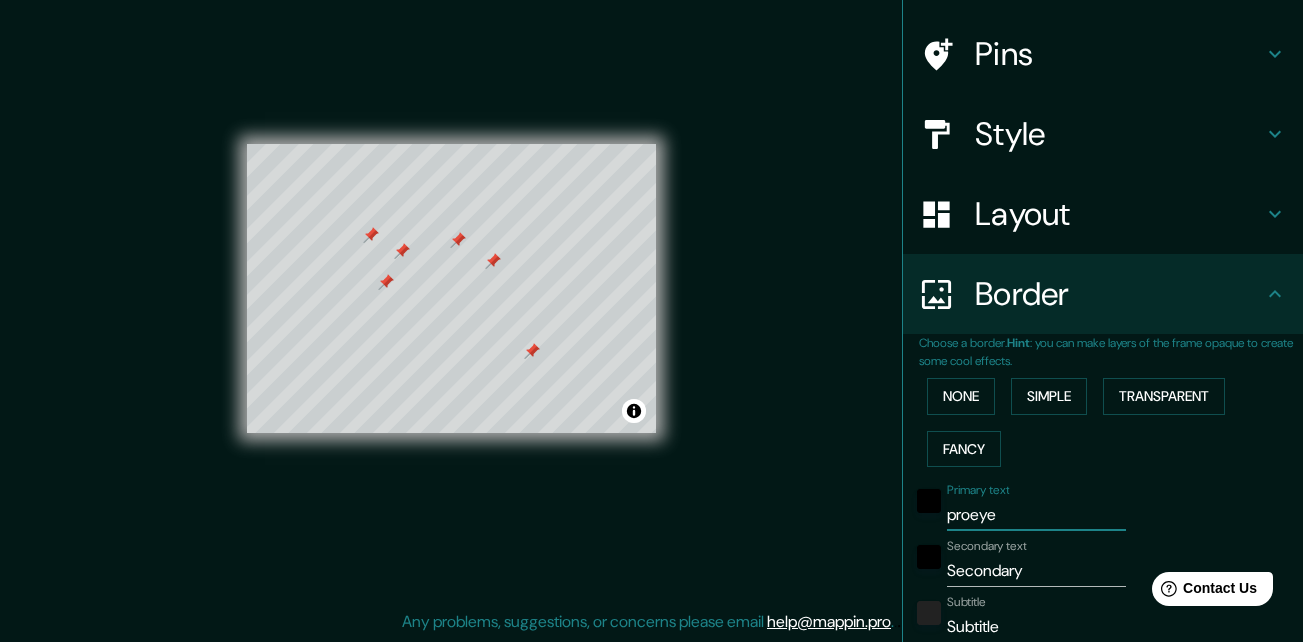 type on "196" 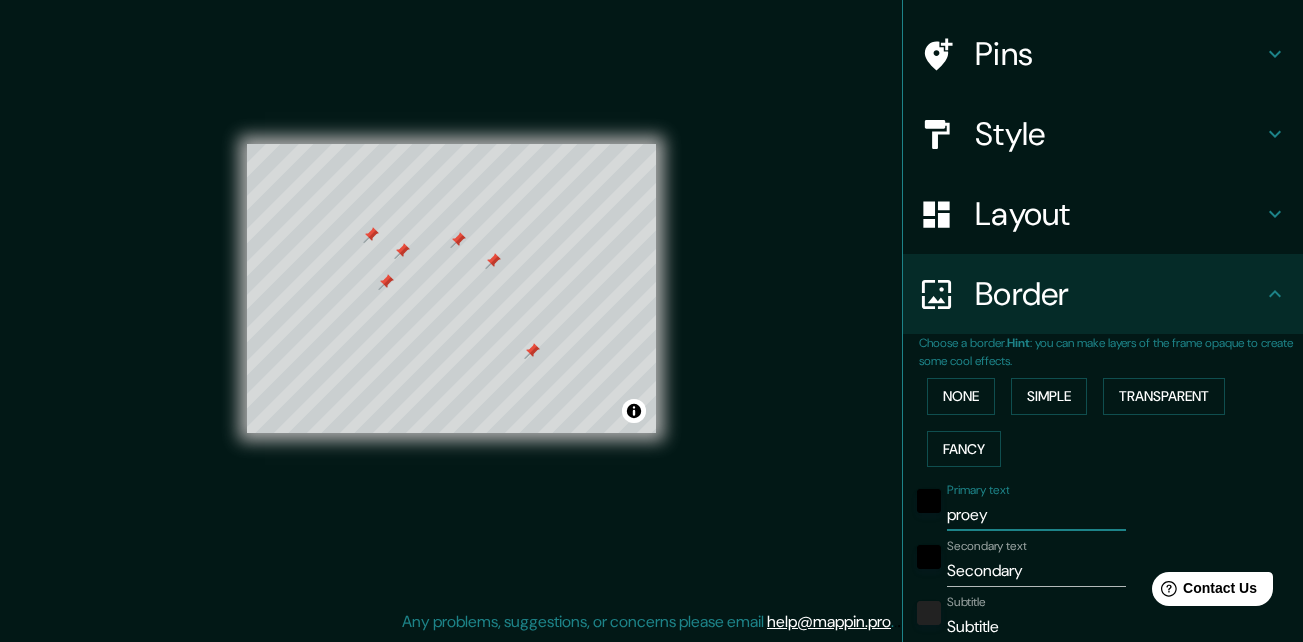 type on "196" 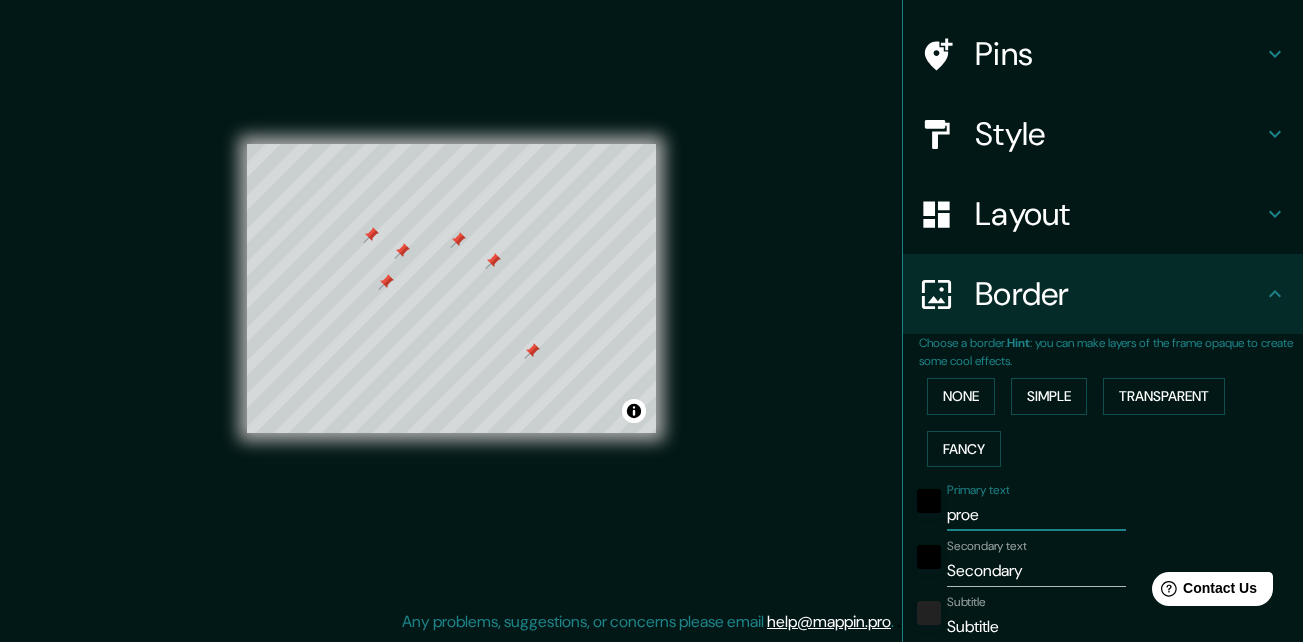 type on "196" 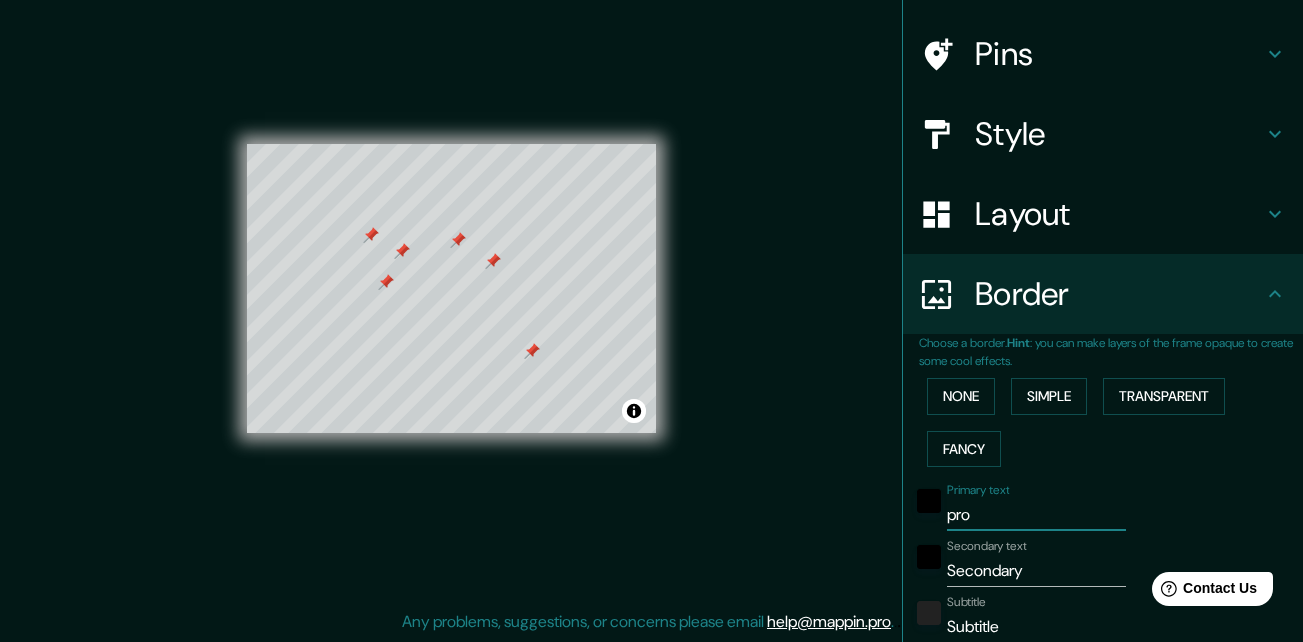 type on "196" 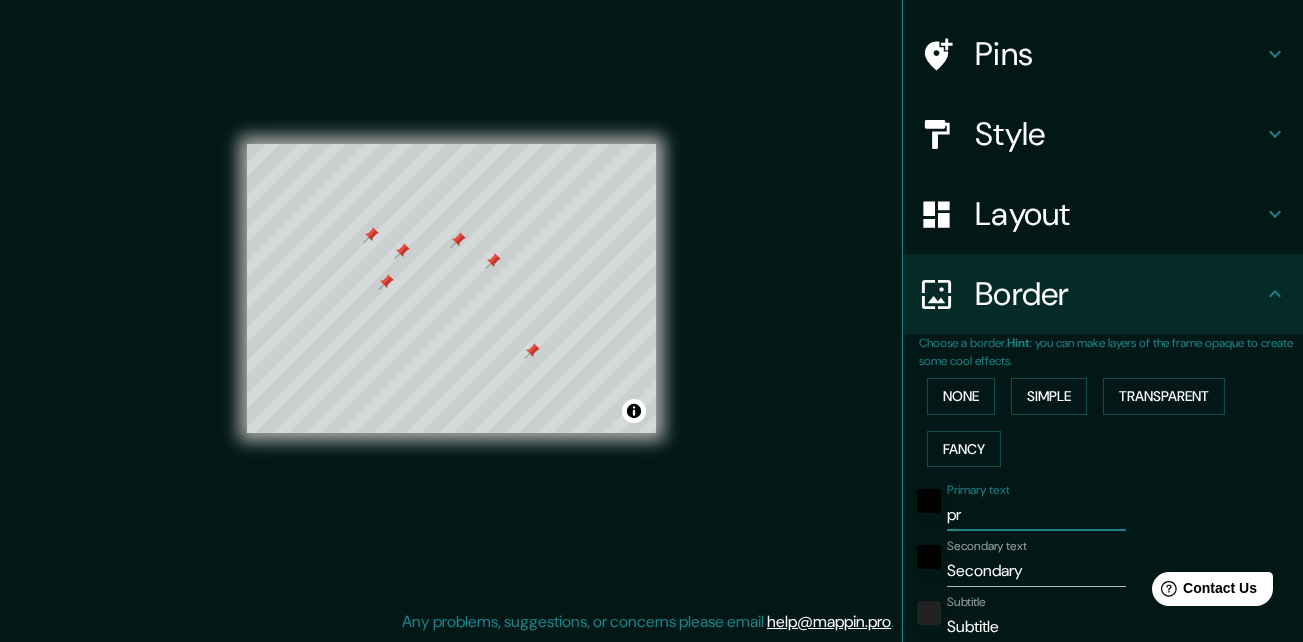 type on "p" 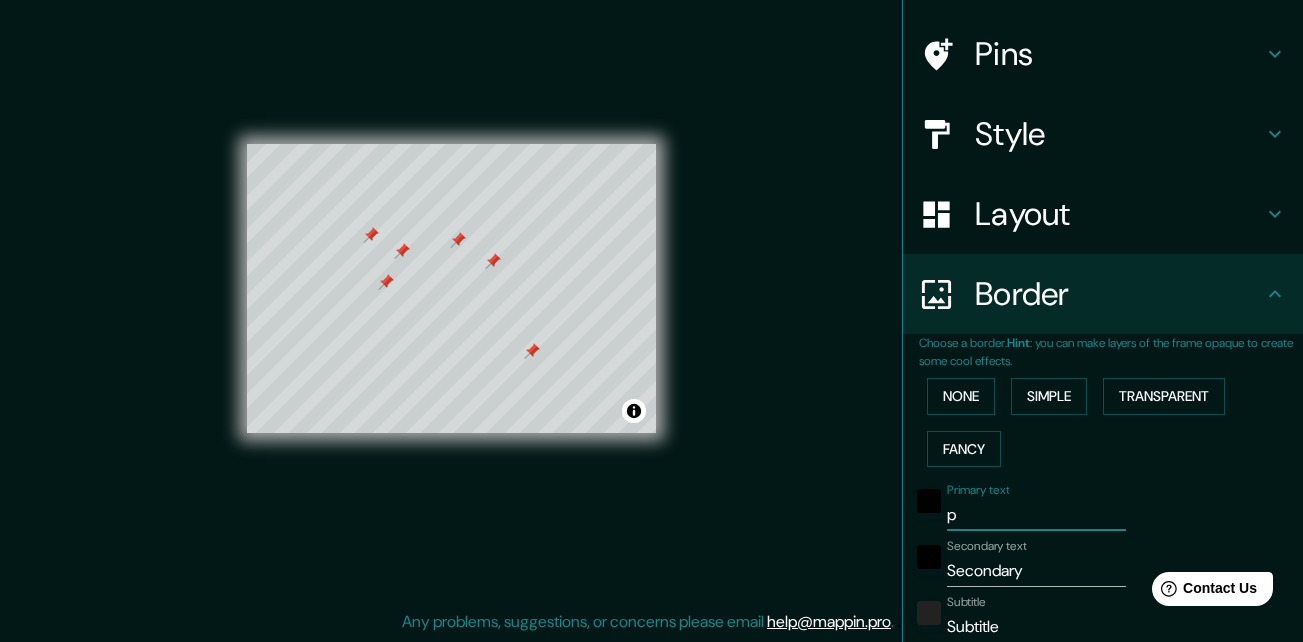 type 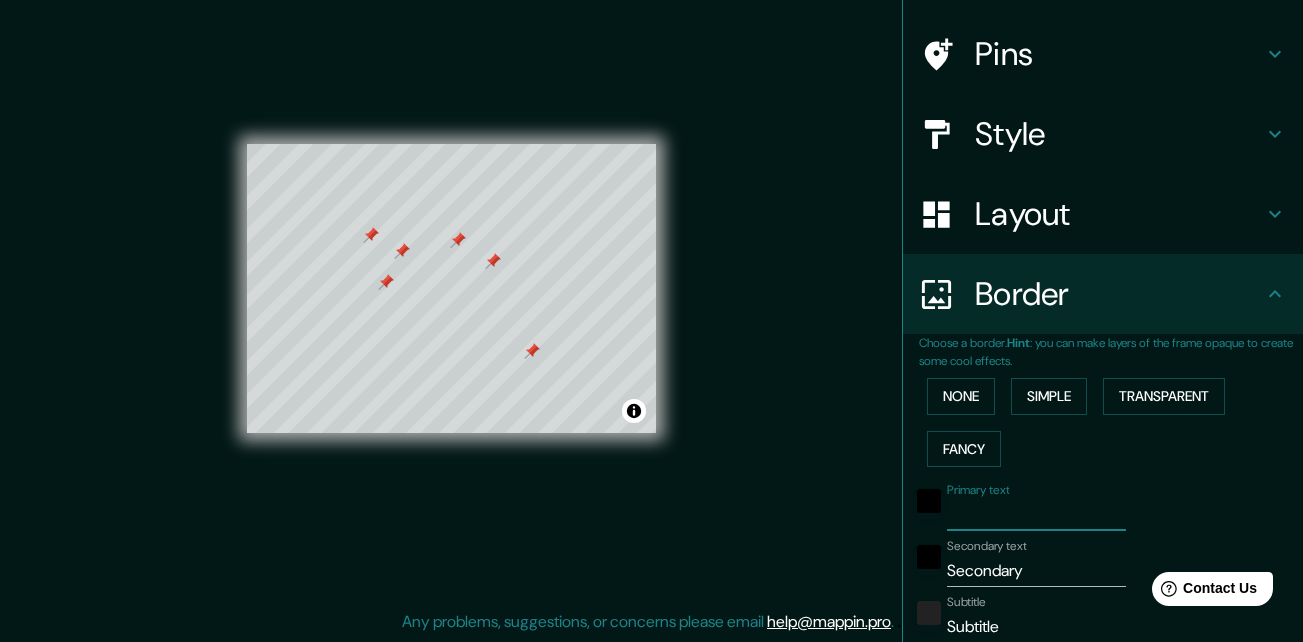 type on "P" 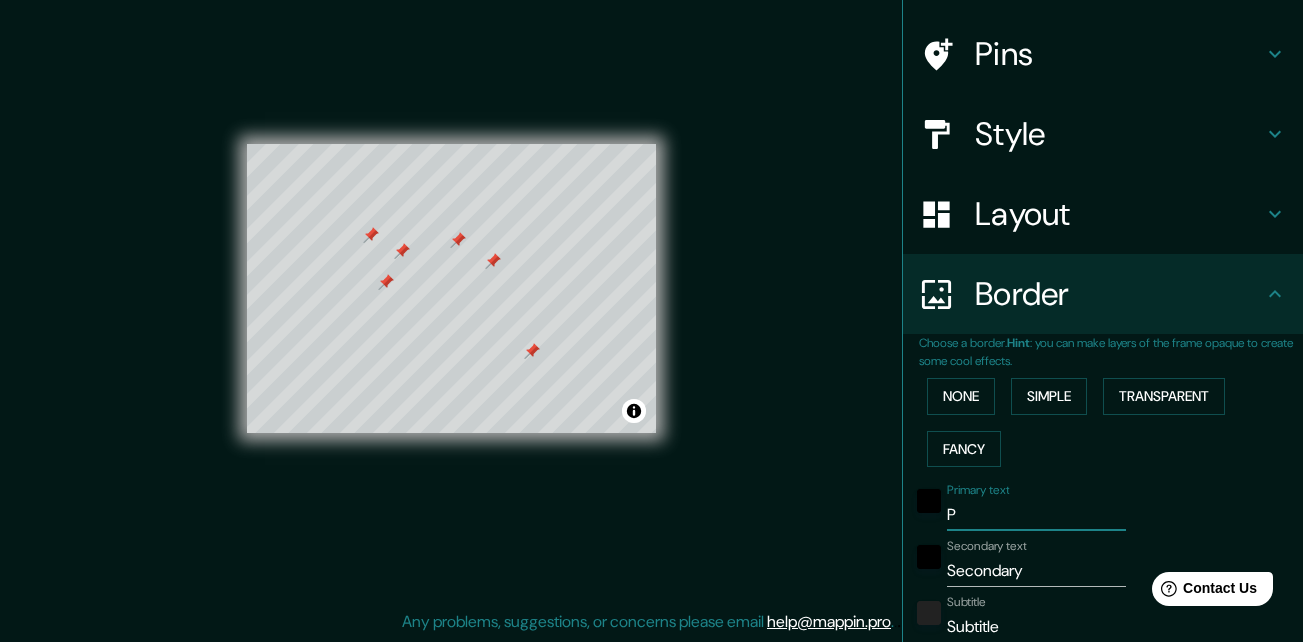 type on "PR" 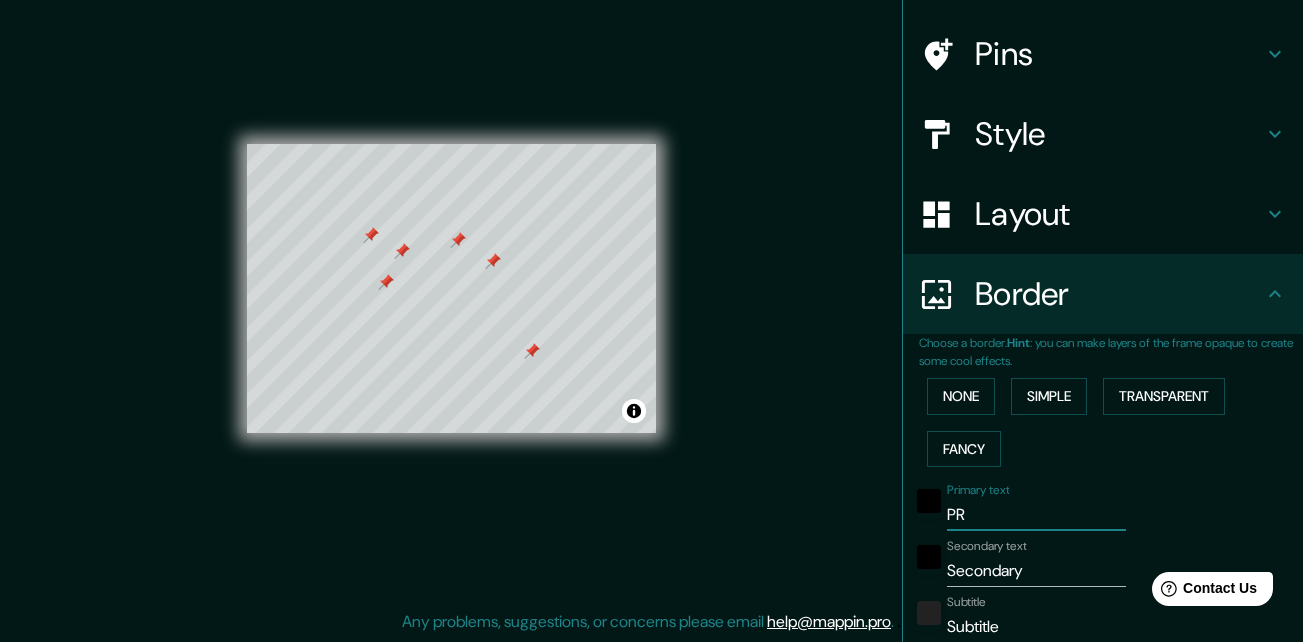 type on "PRO" 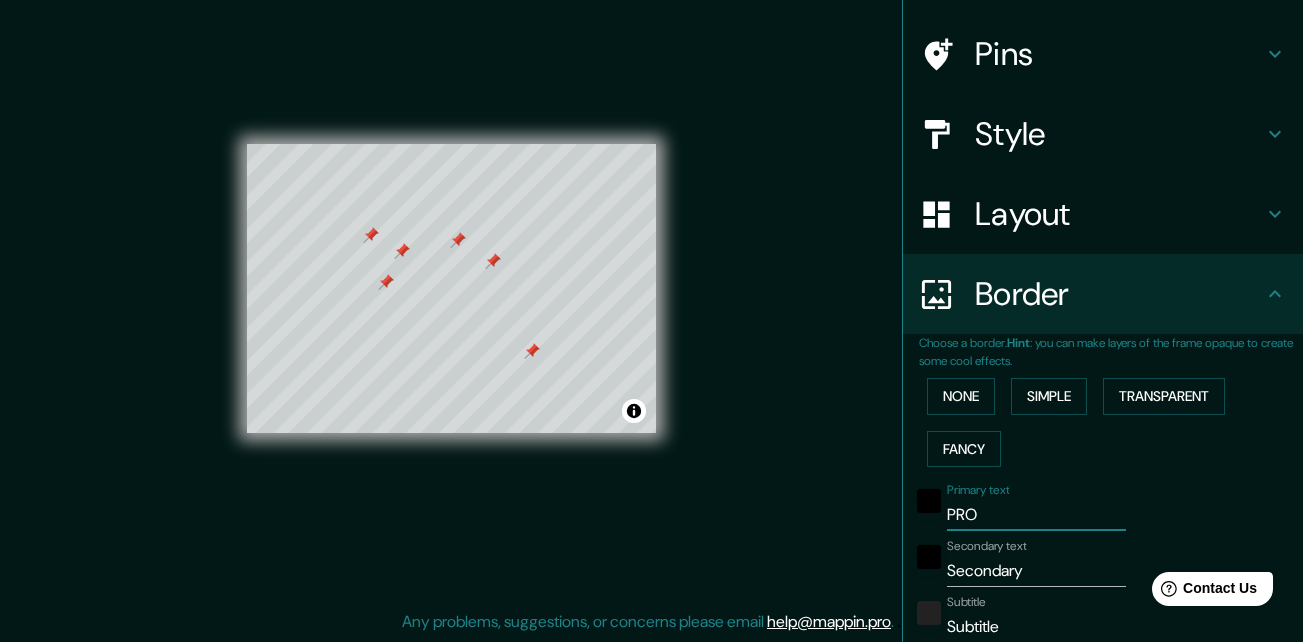 type on "196" 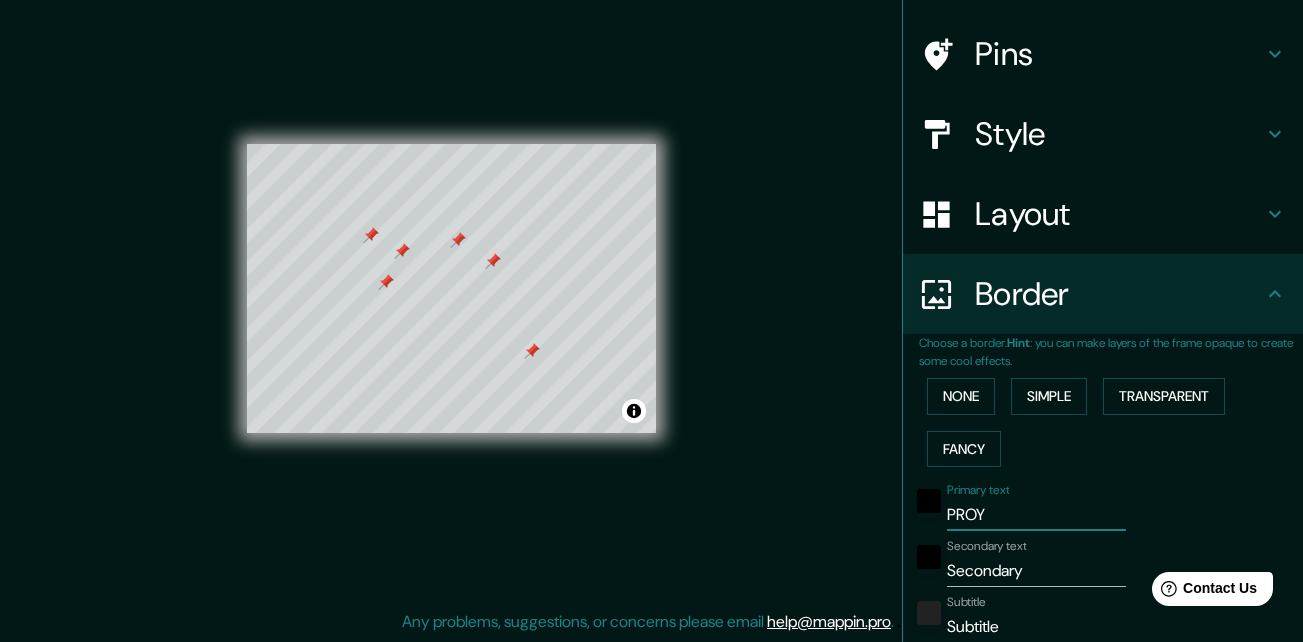 type on "PROYE" 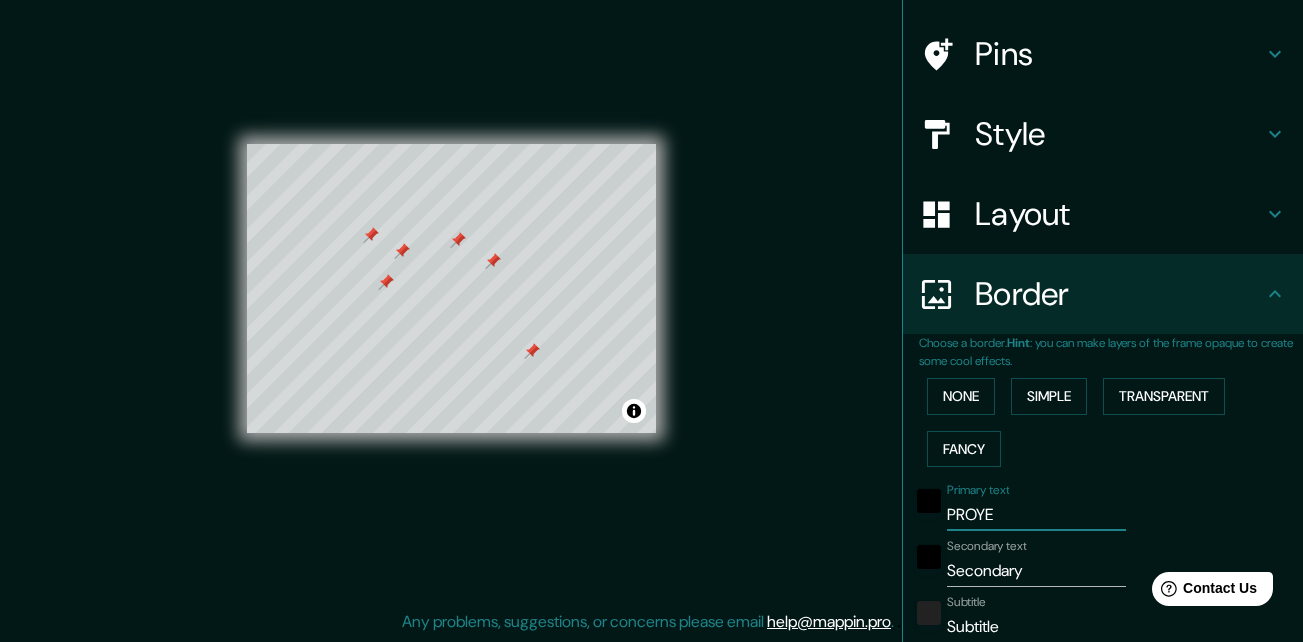 type on "196" 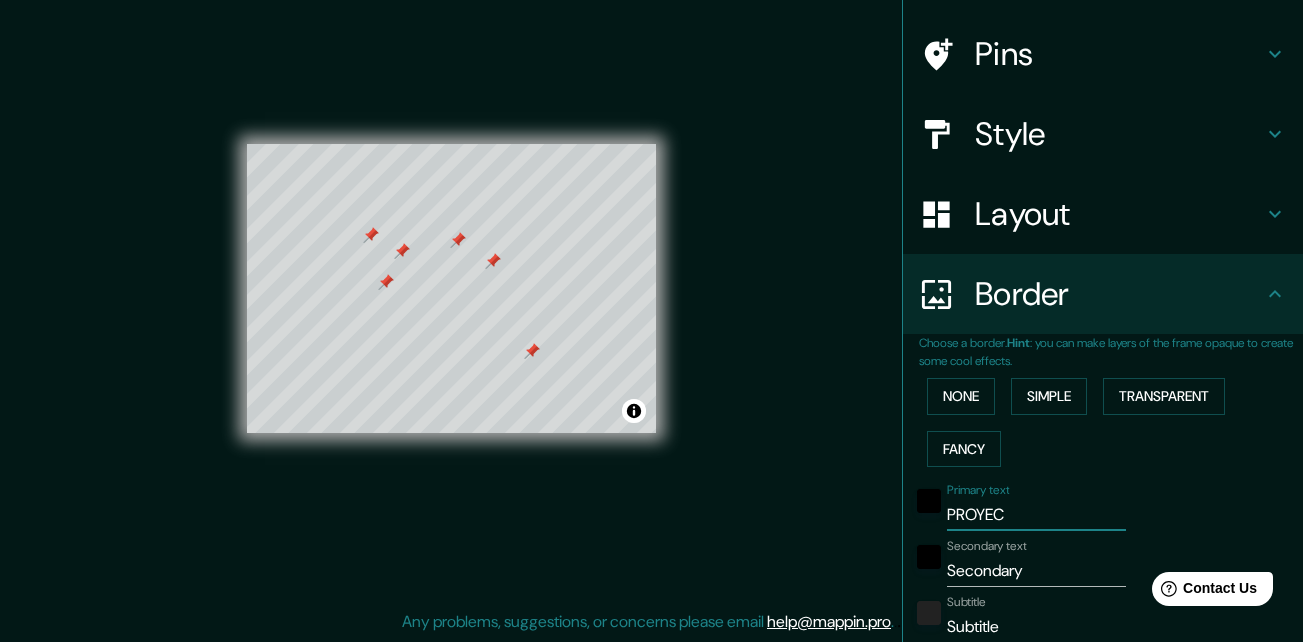 type on "196" 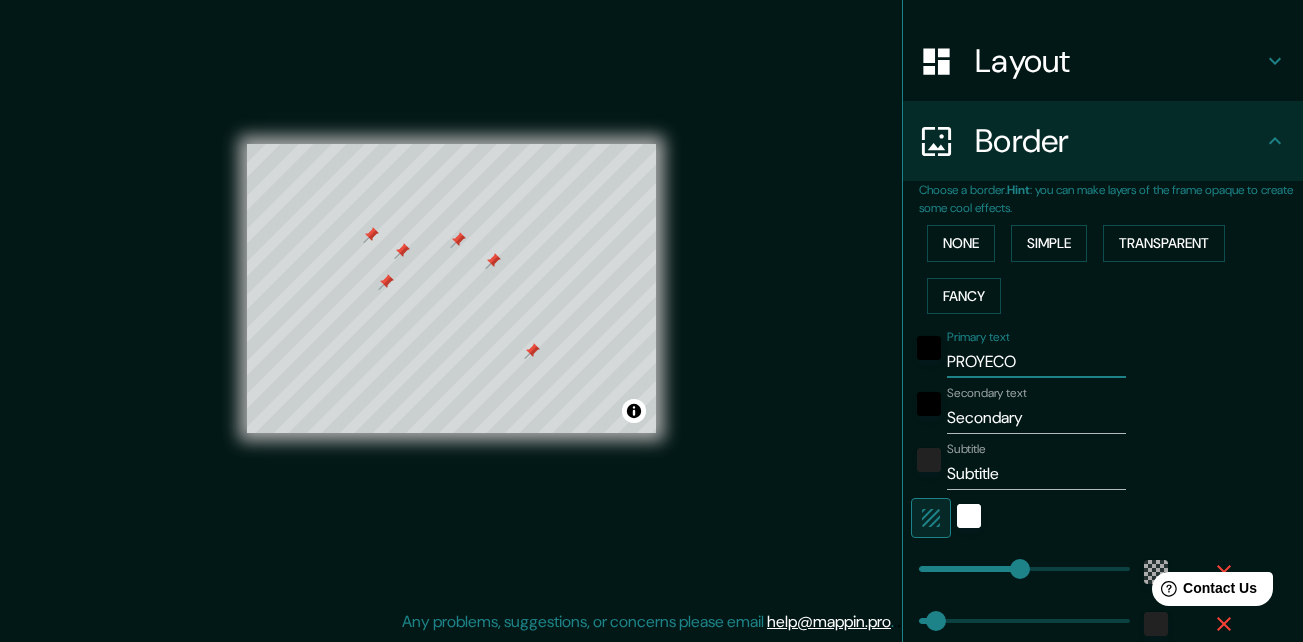 scroll, scrollTop: 286, scrollLeft: 0, axis: vertical 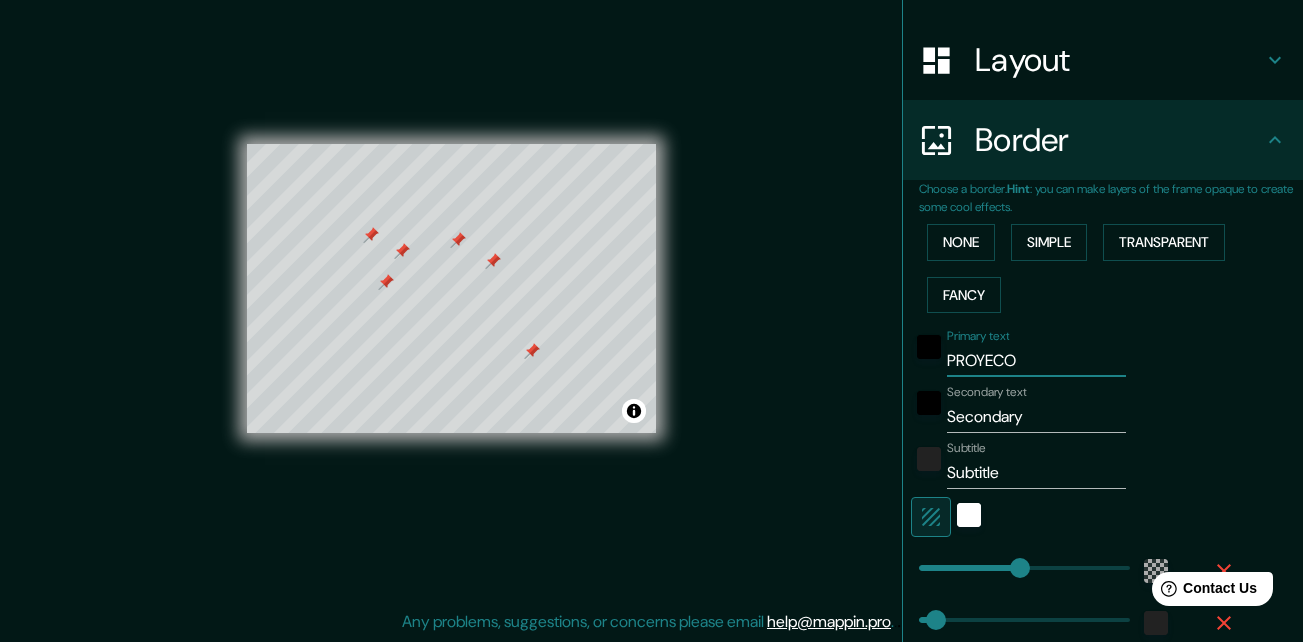 type on "PROYEC" 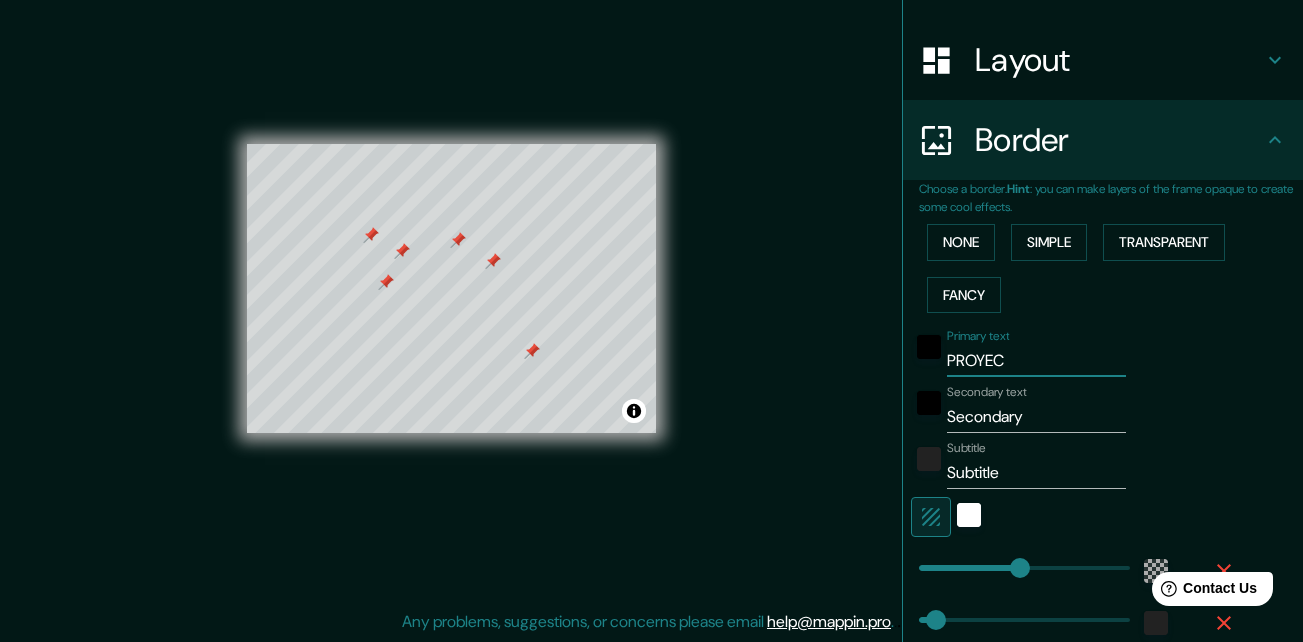 type on "196" 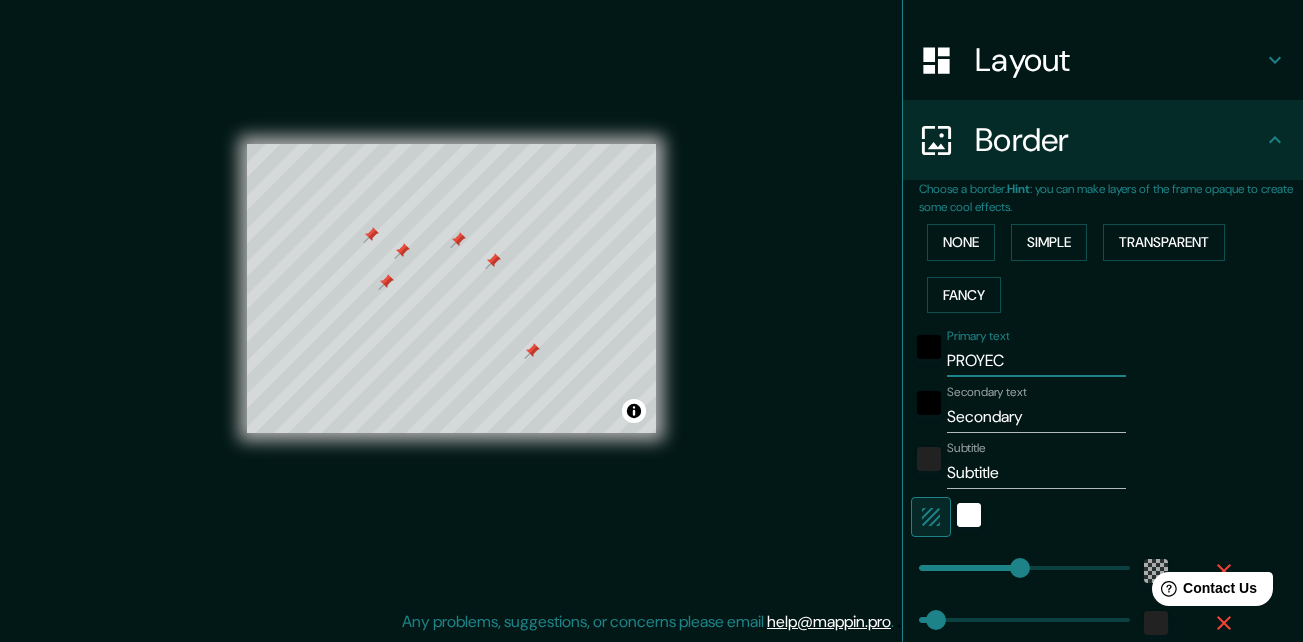 type on "PROYE" 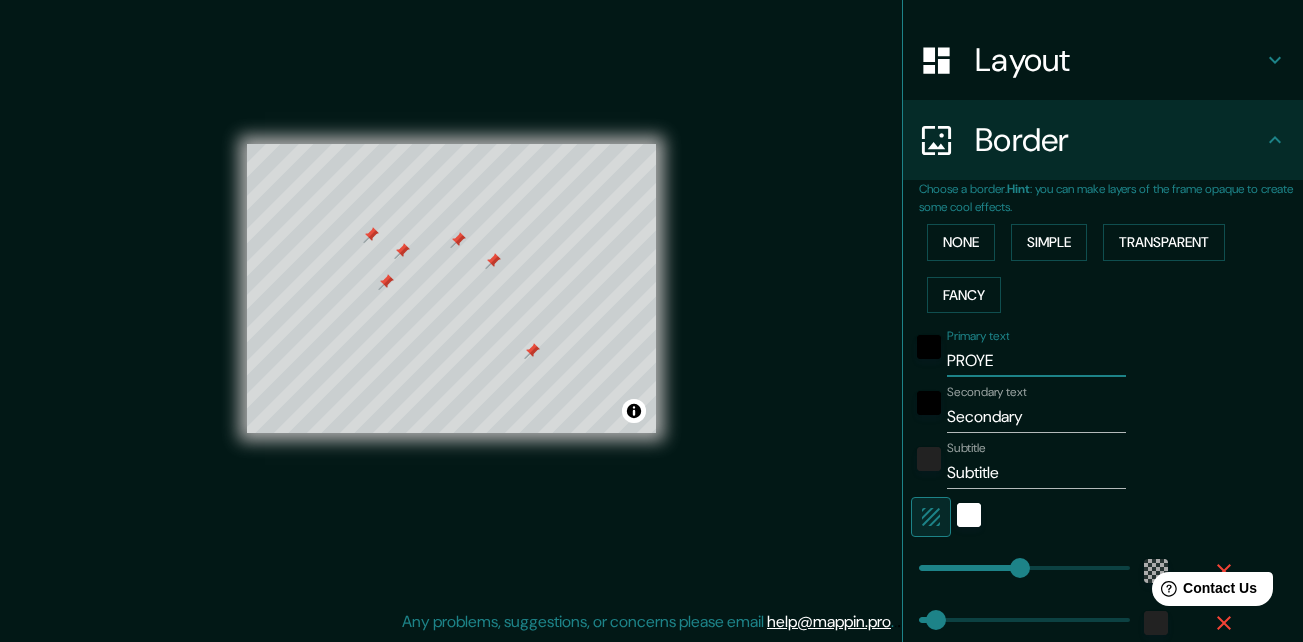 type on "196" 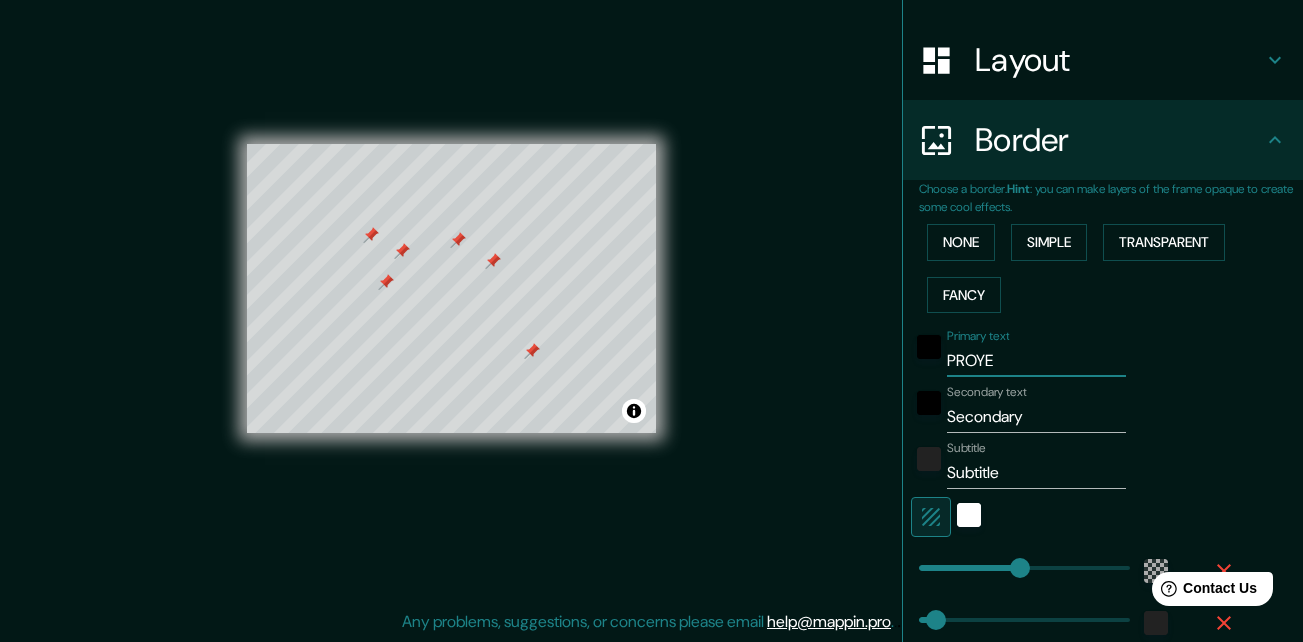 type on "PROY" 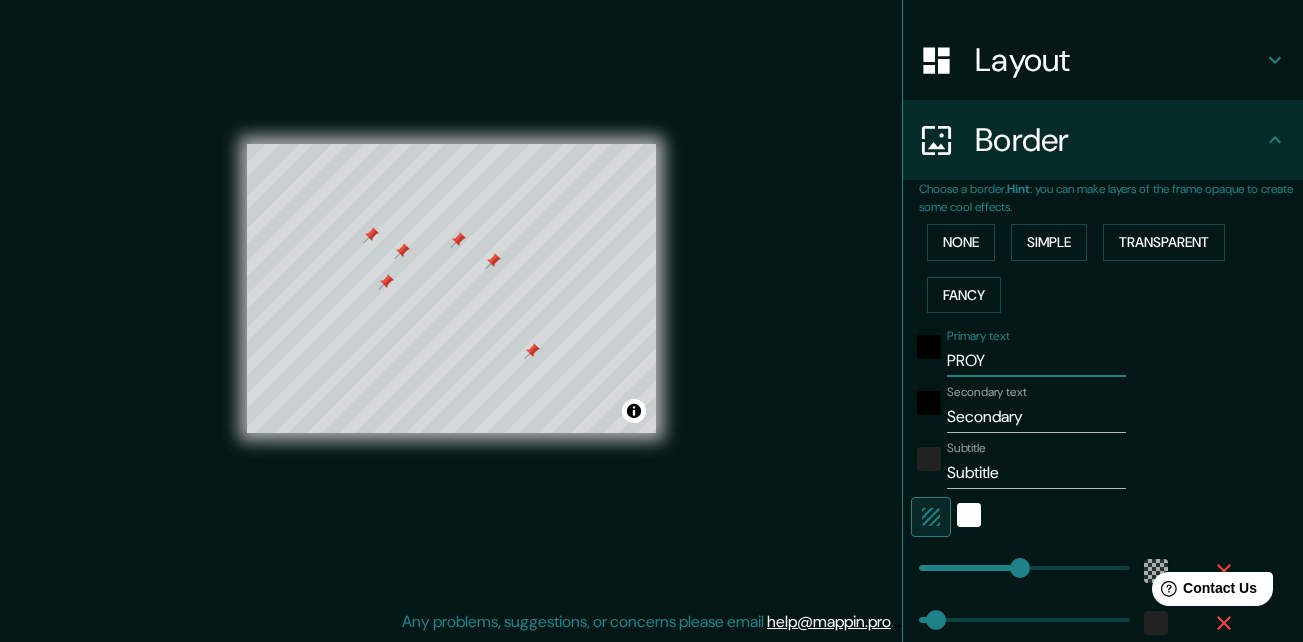 type on "196" 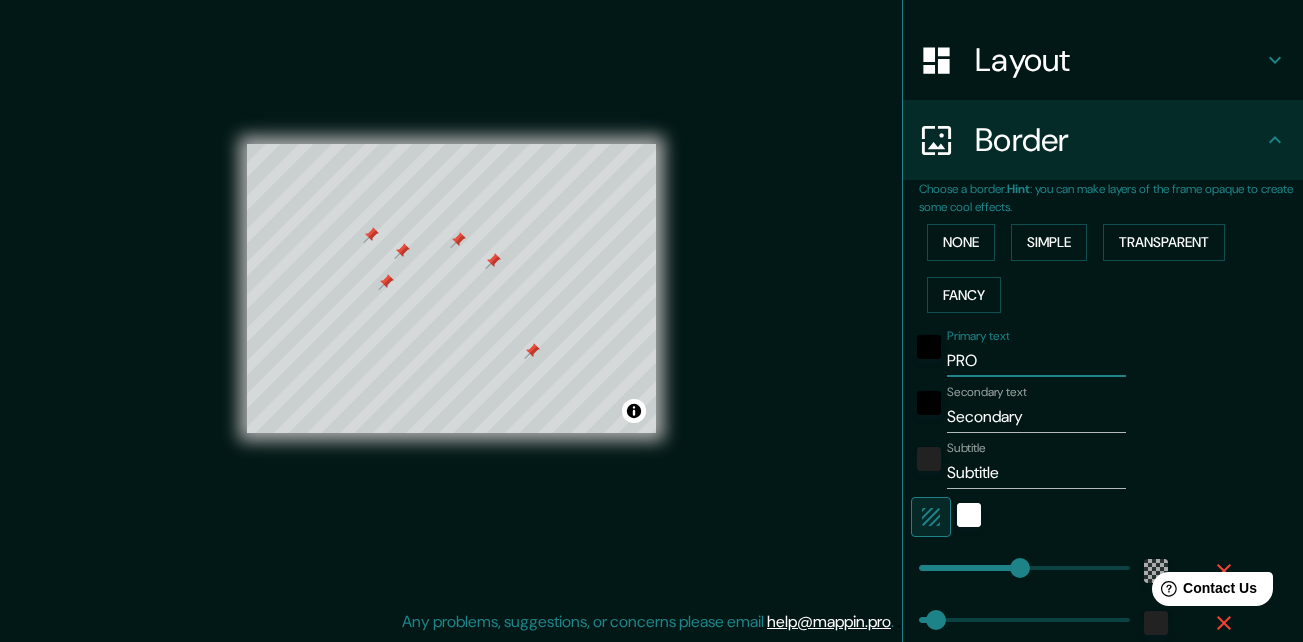 type on "196" 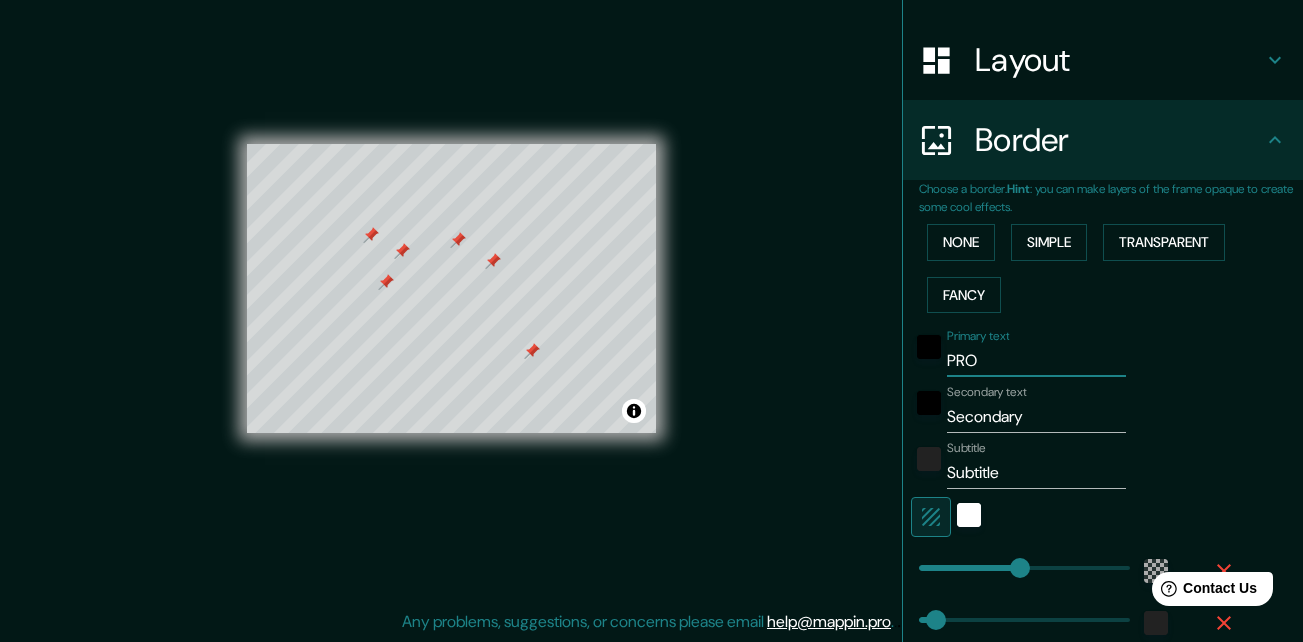 type on "PR" 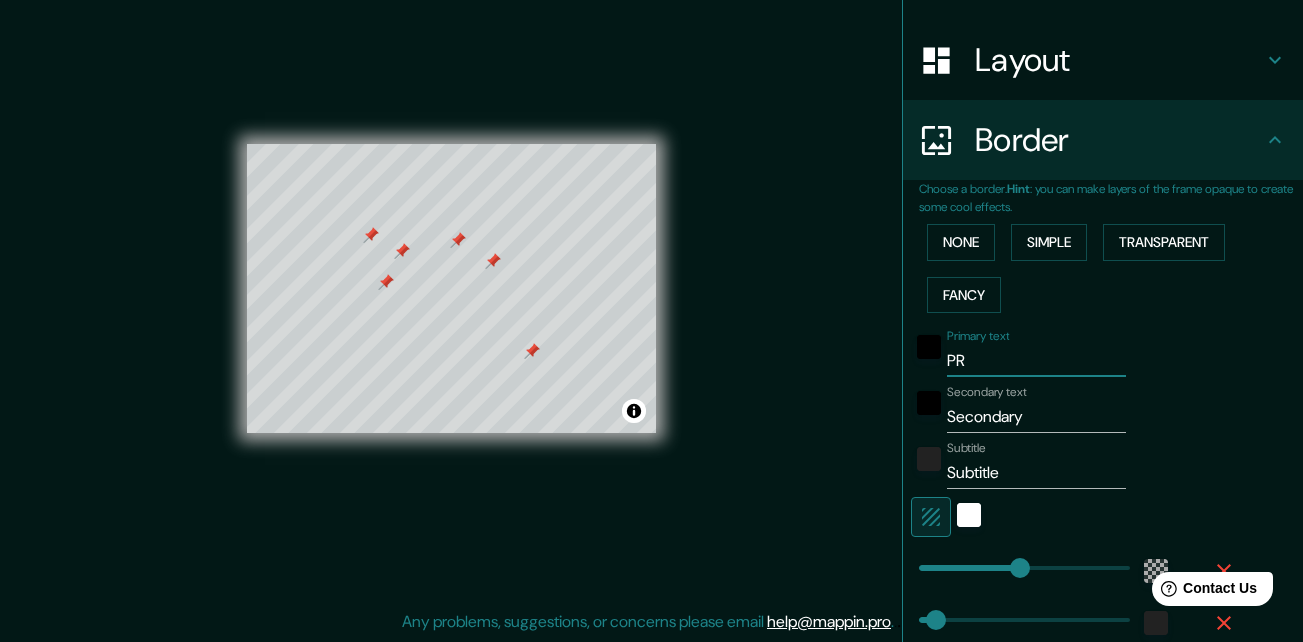 type on "196" 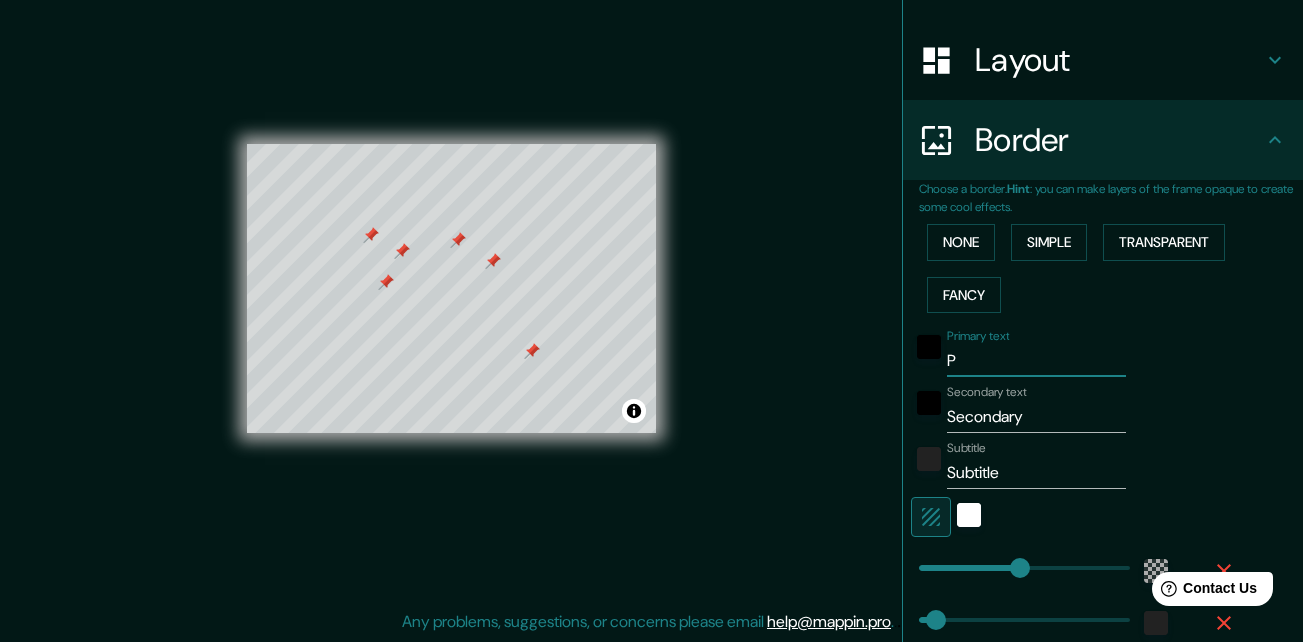 type 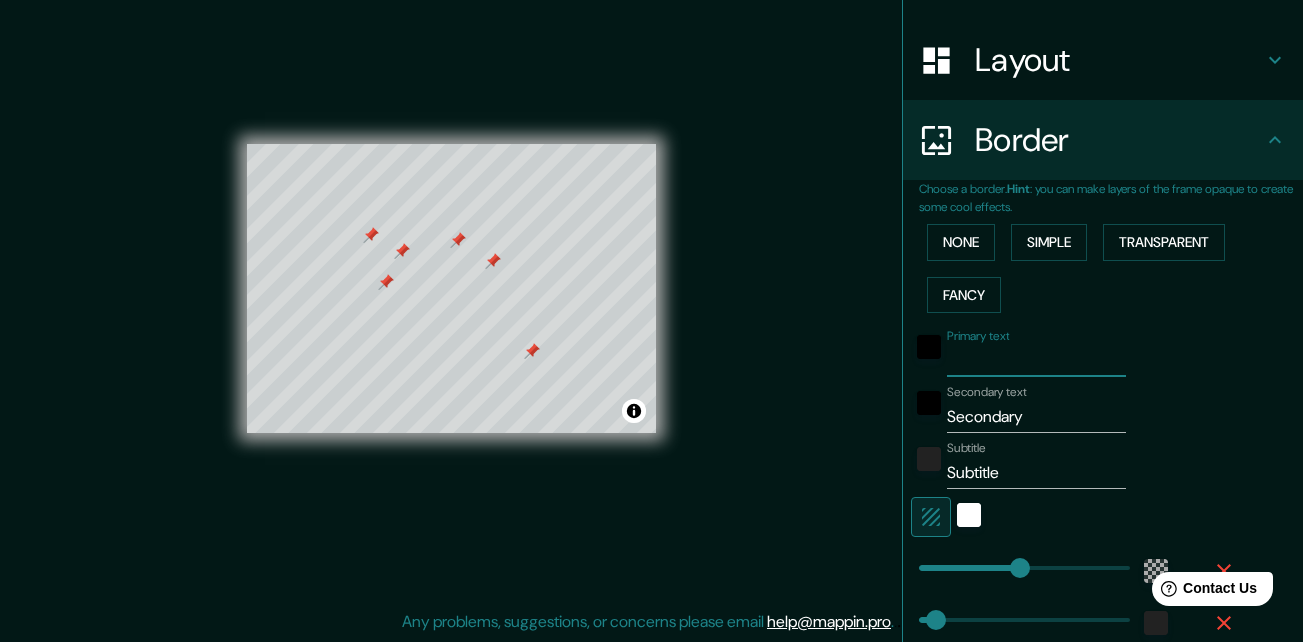 type on "M" 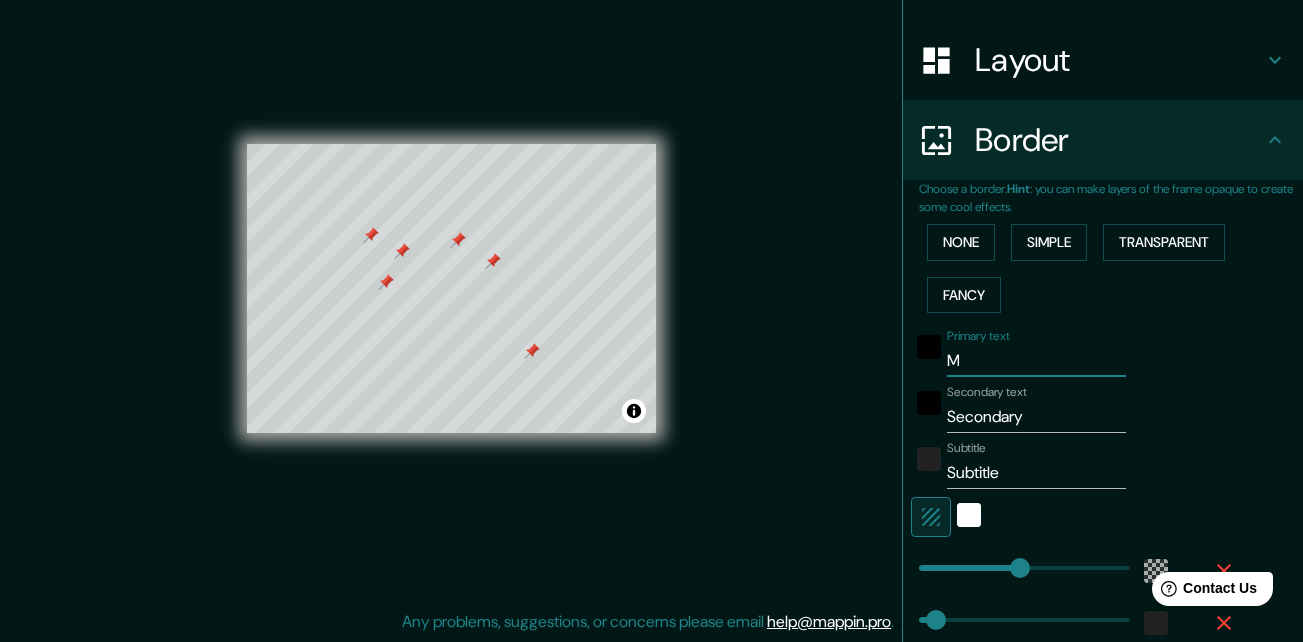 type on "196" 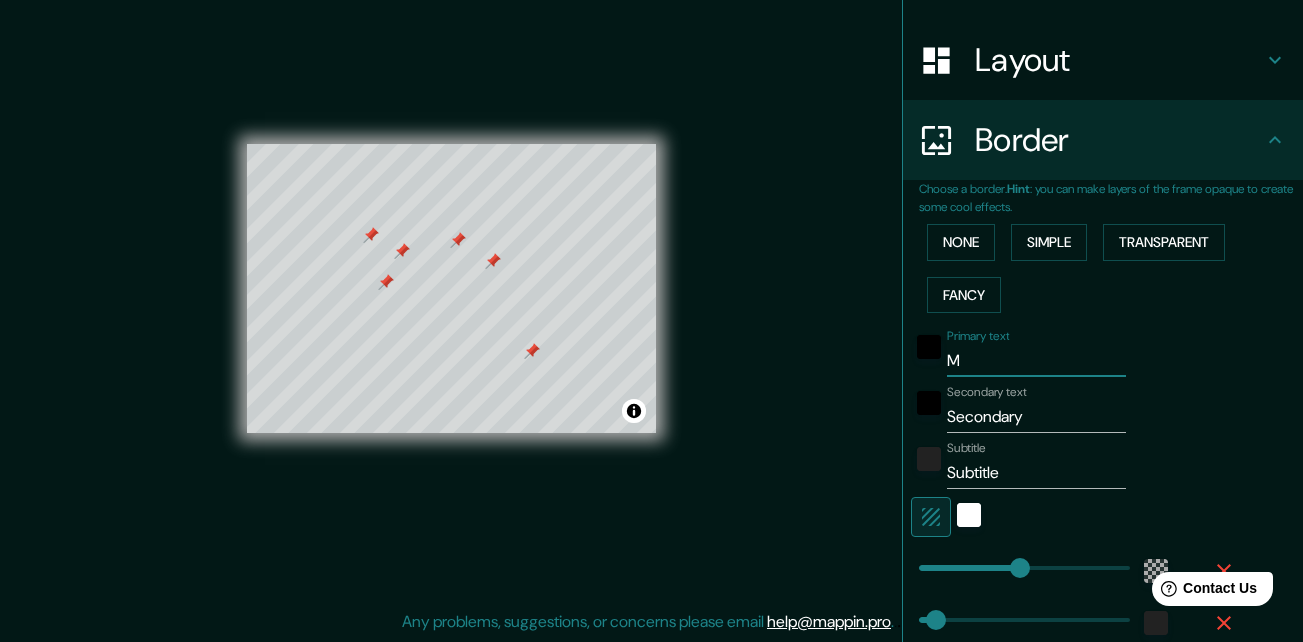 type on "Ma" 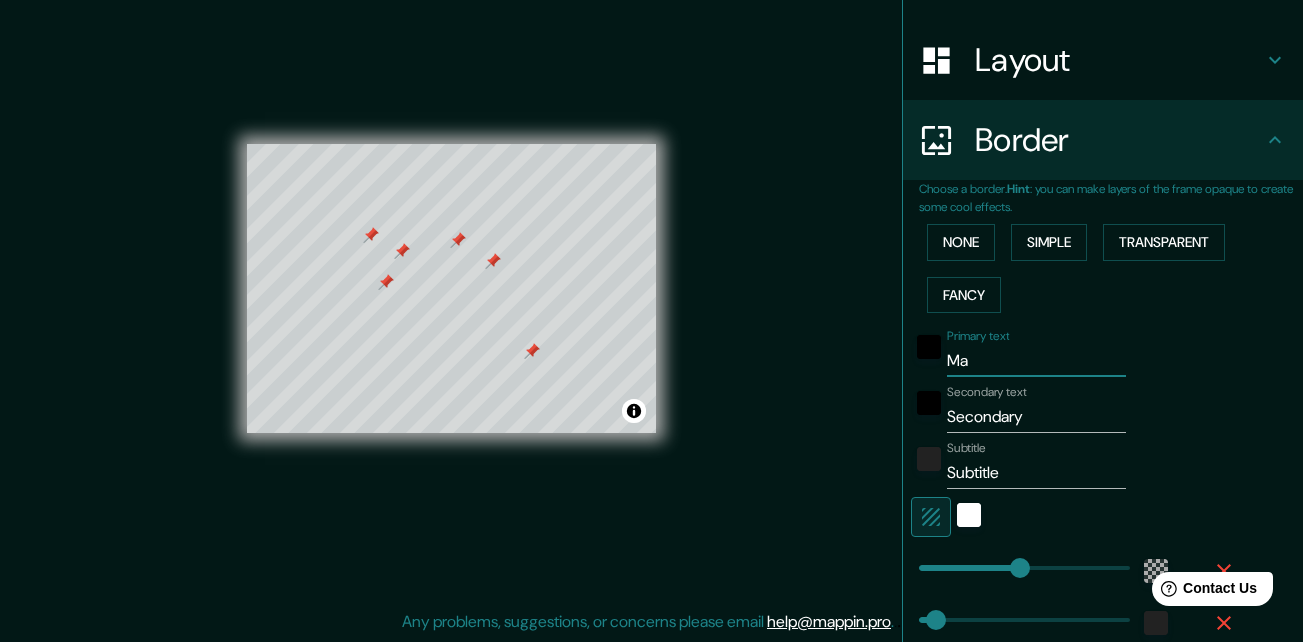 type on "M" 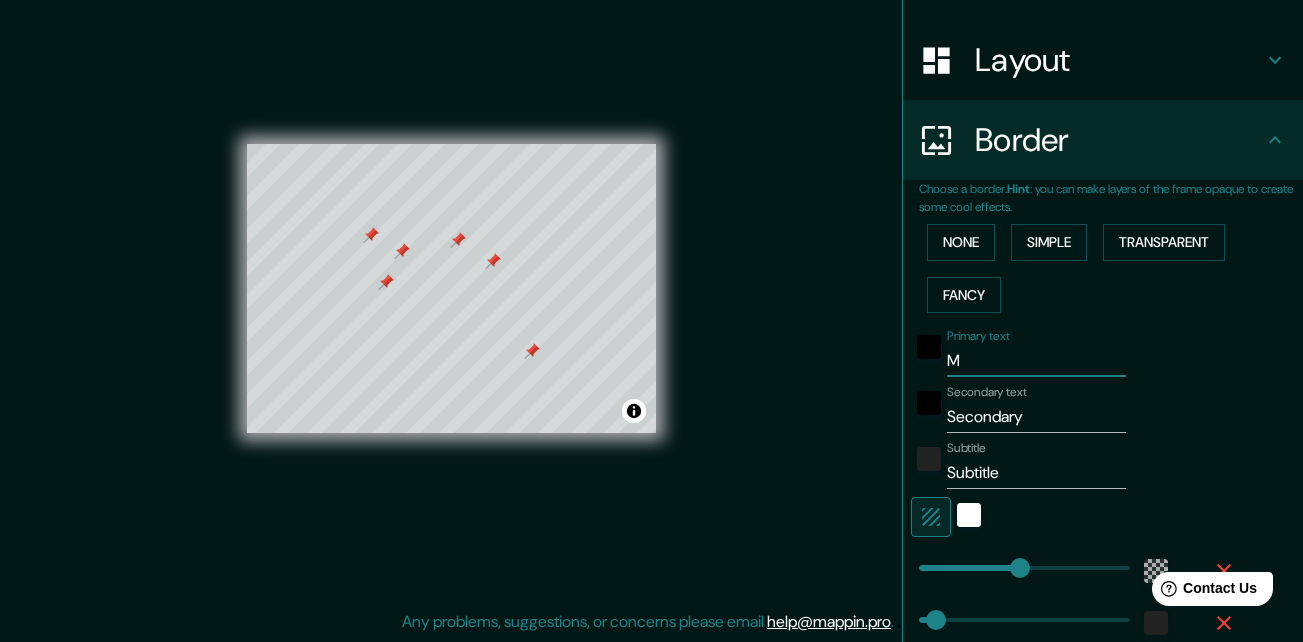 type 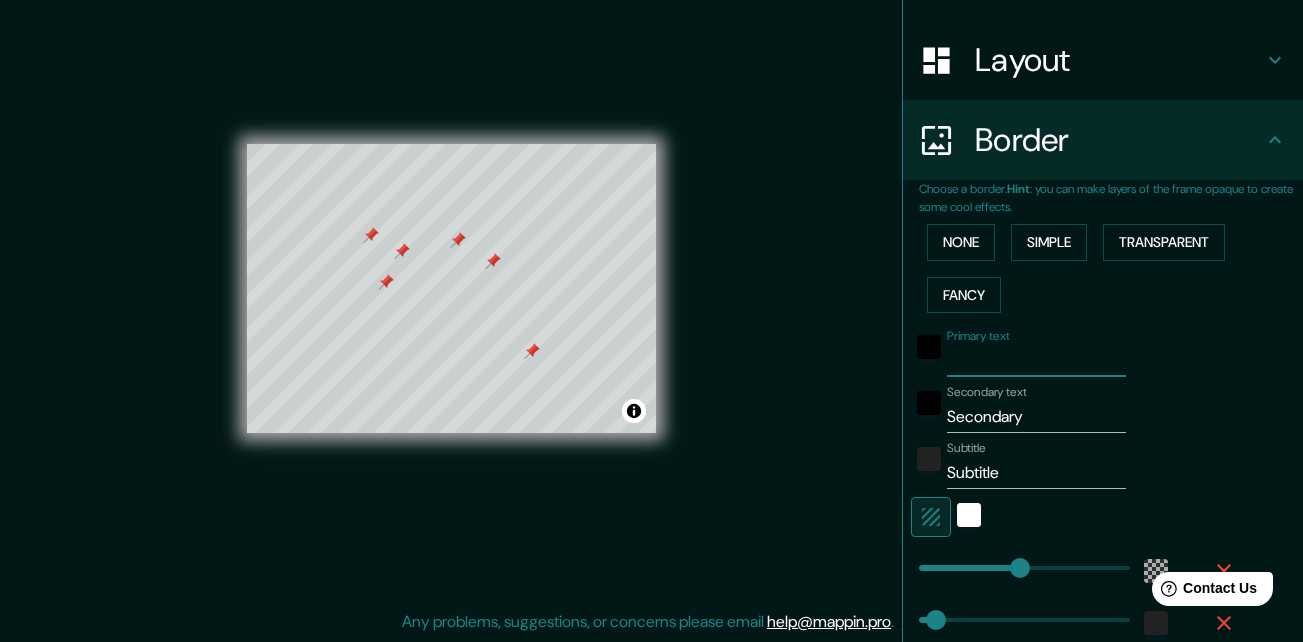 type on "196" 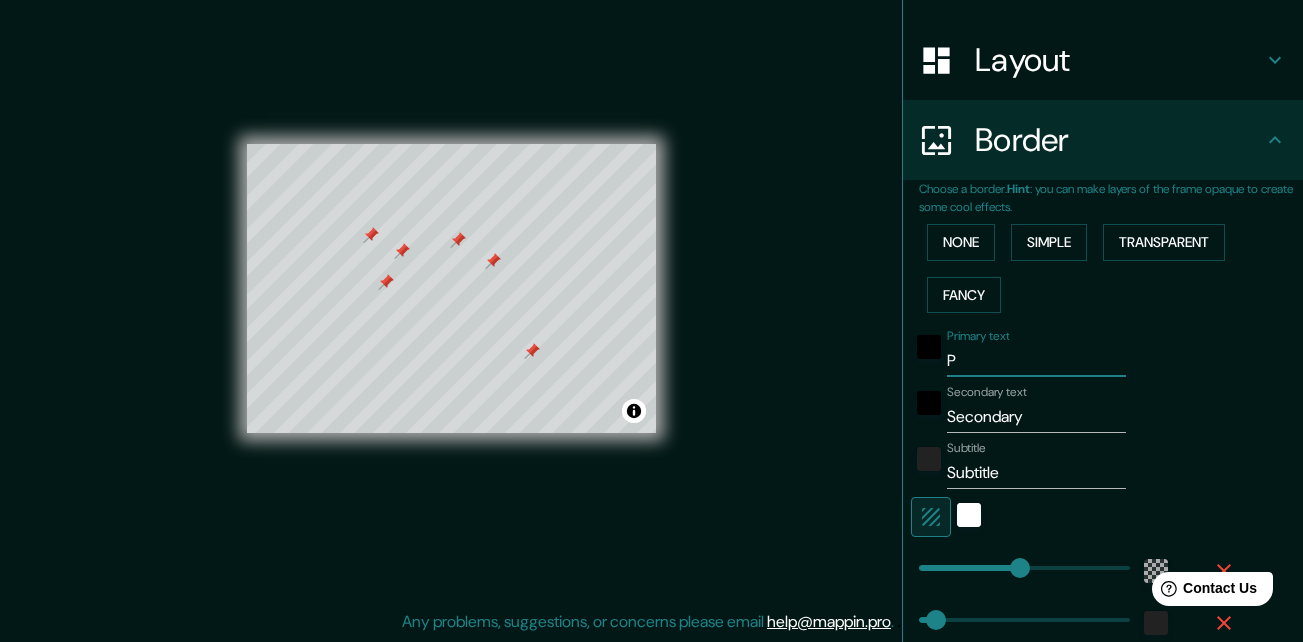 type on "PR" 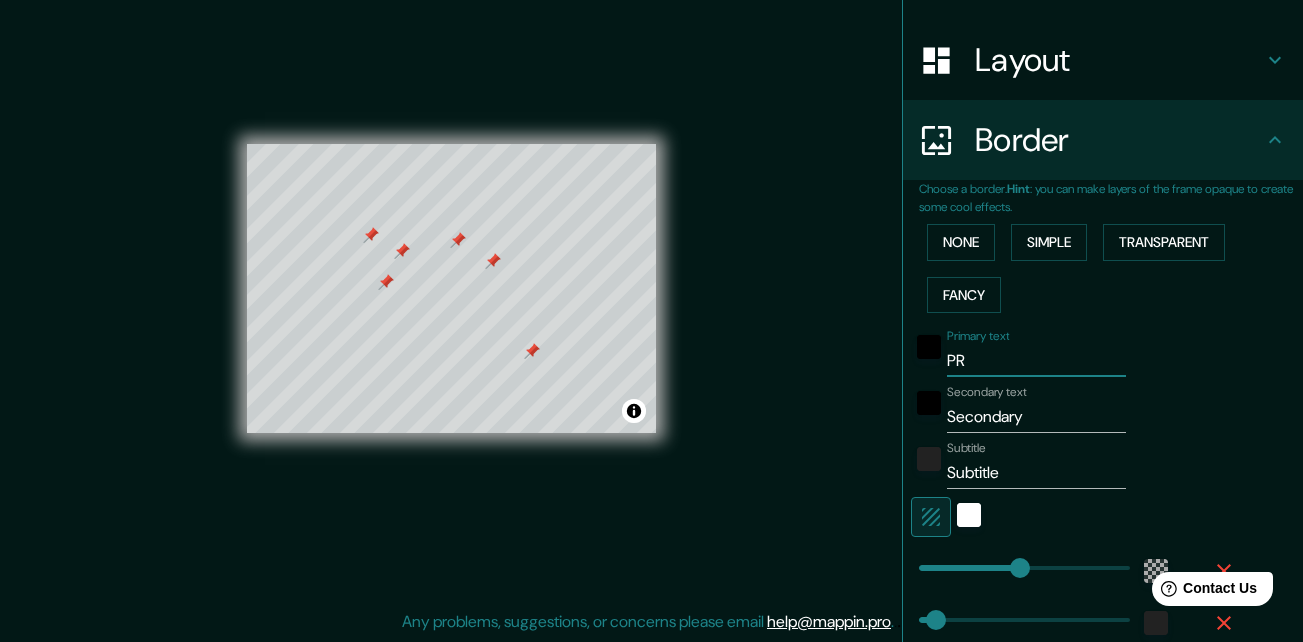 type on "196" 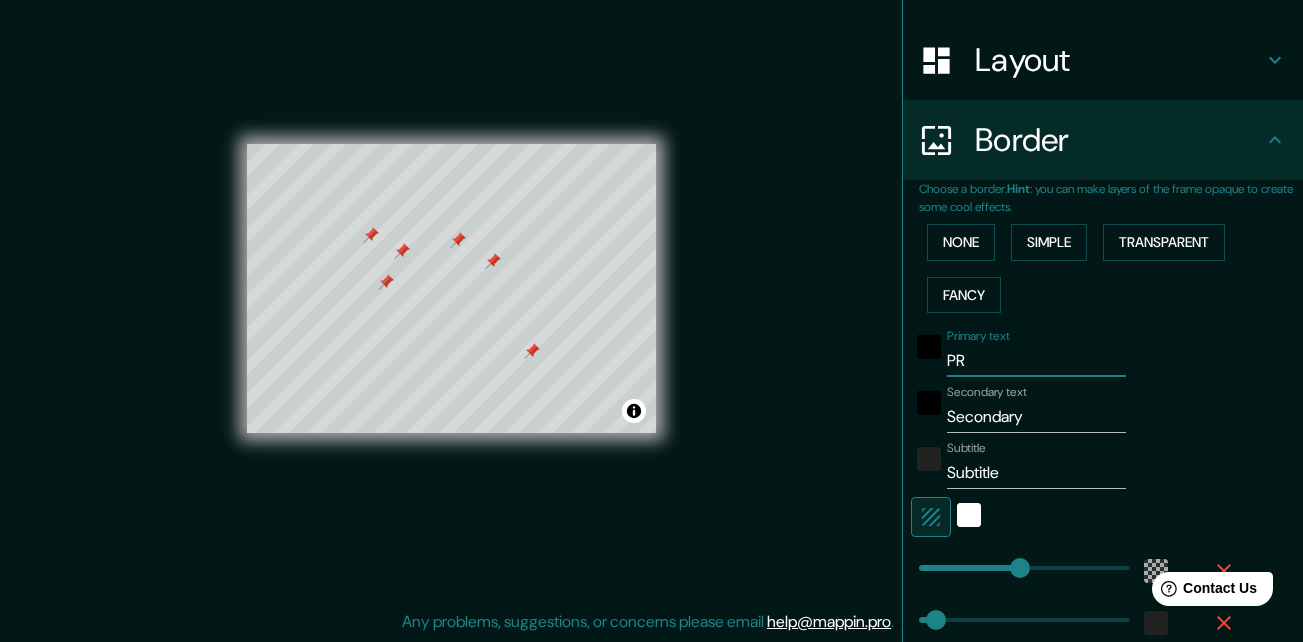 type on "PRO" 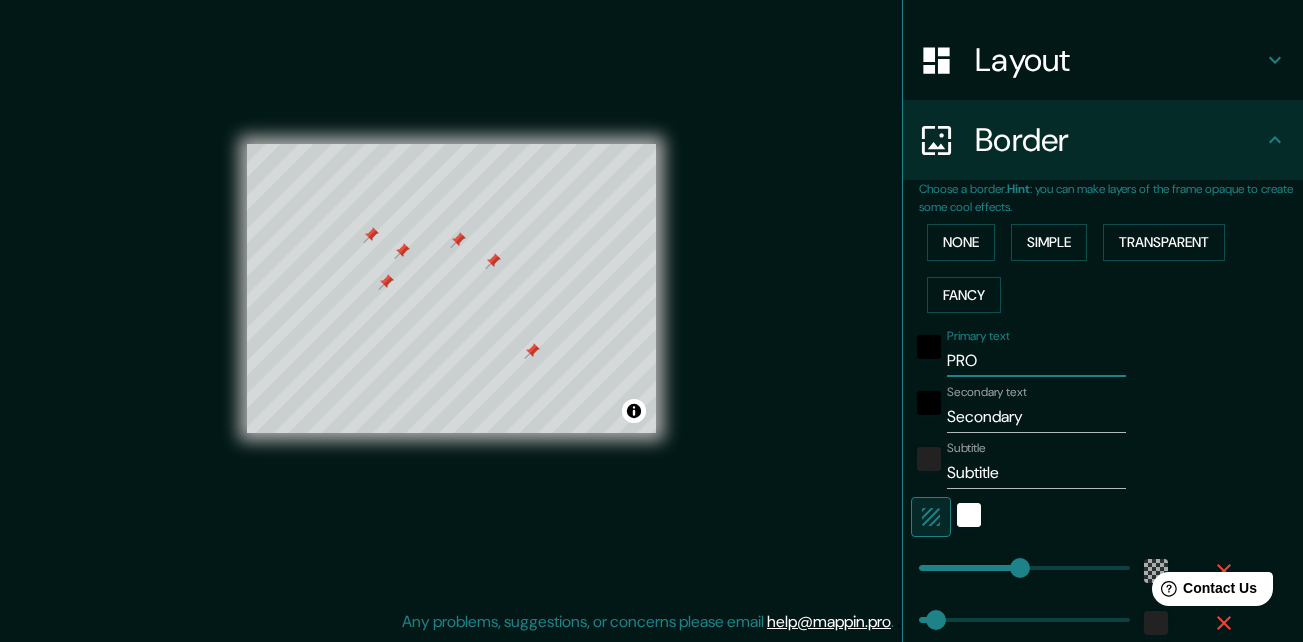 type on "PROE" 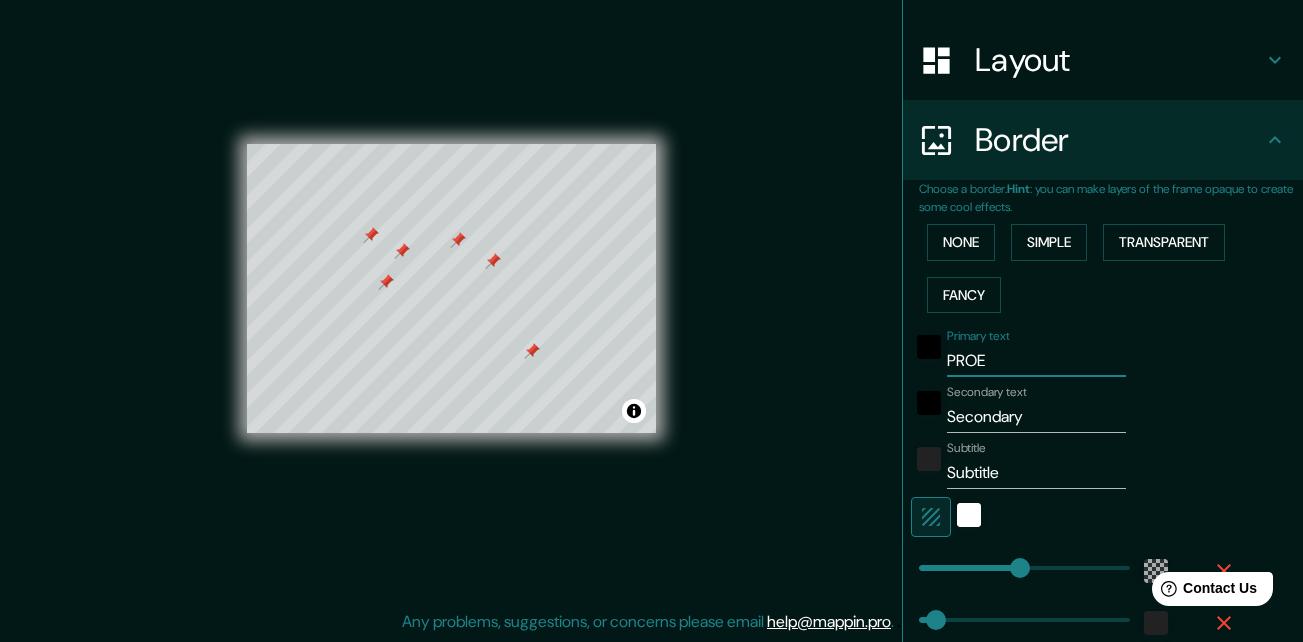 type on "PRO" 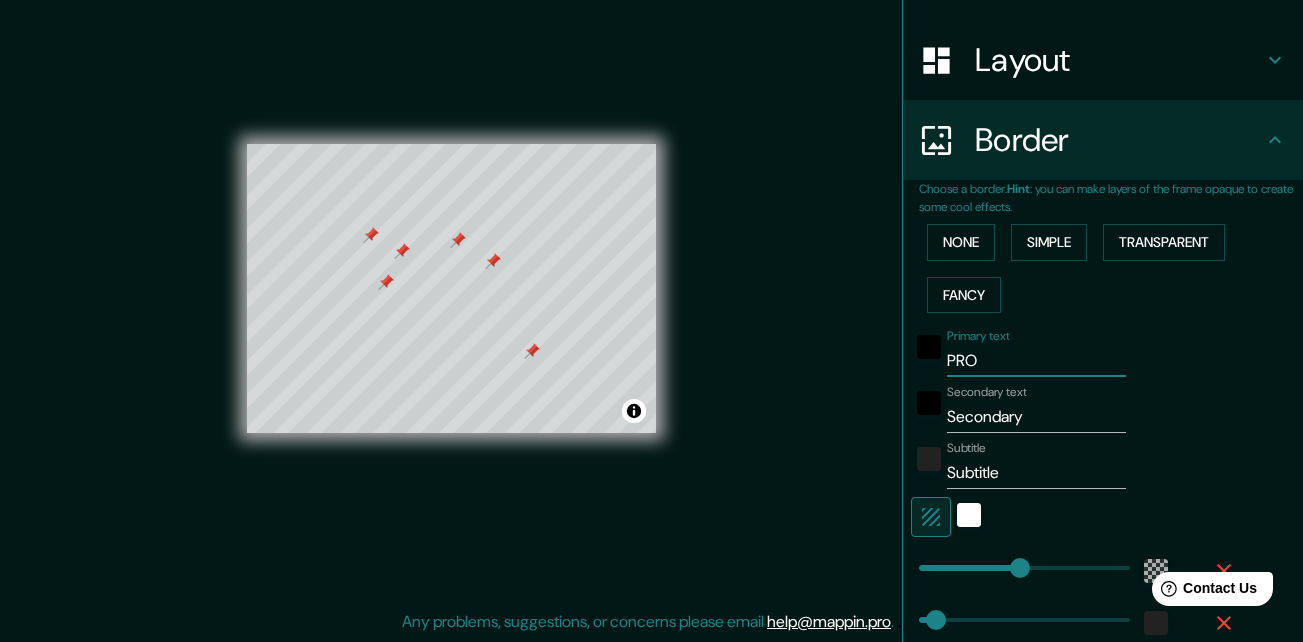 type on "196" 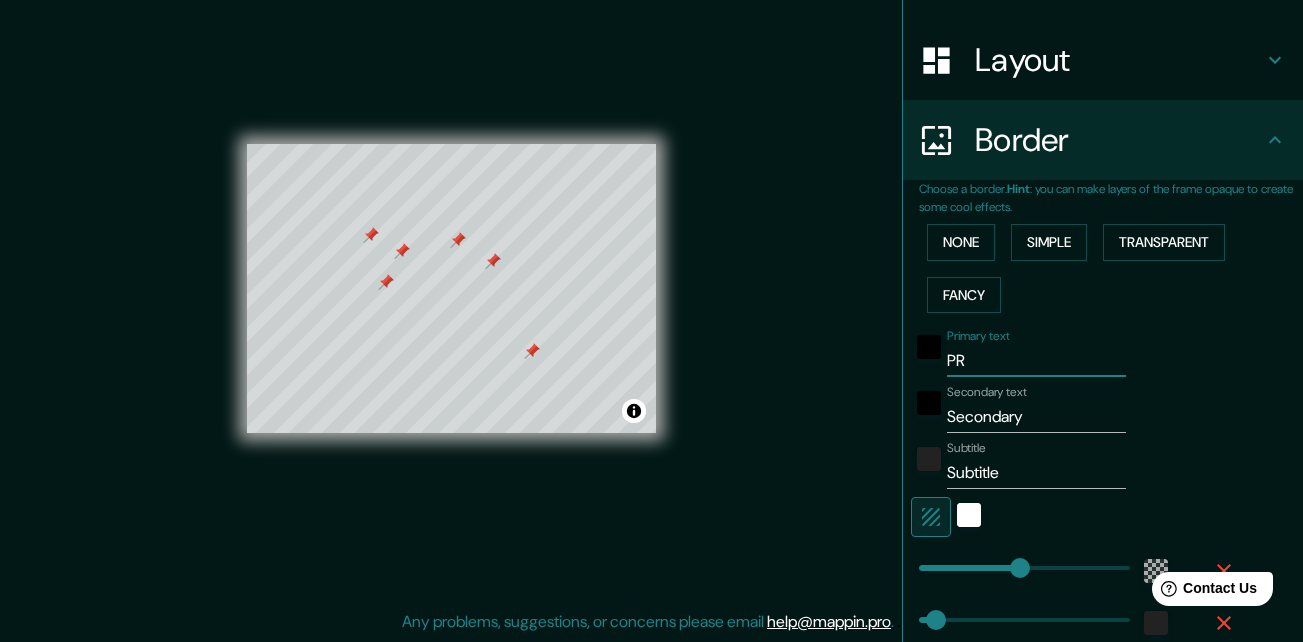 type on "196" 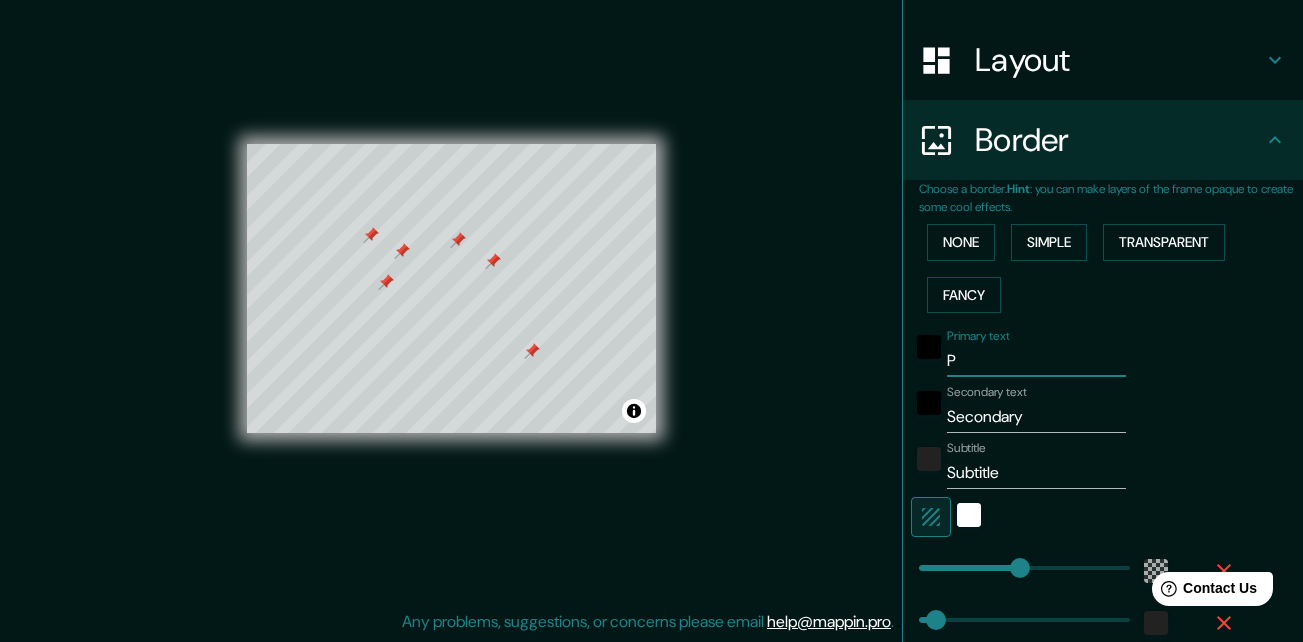 type on "196" 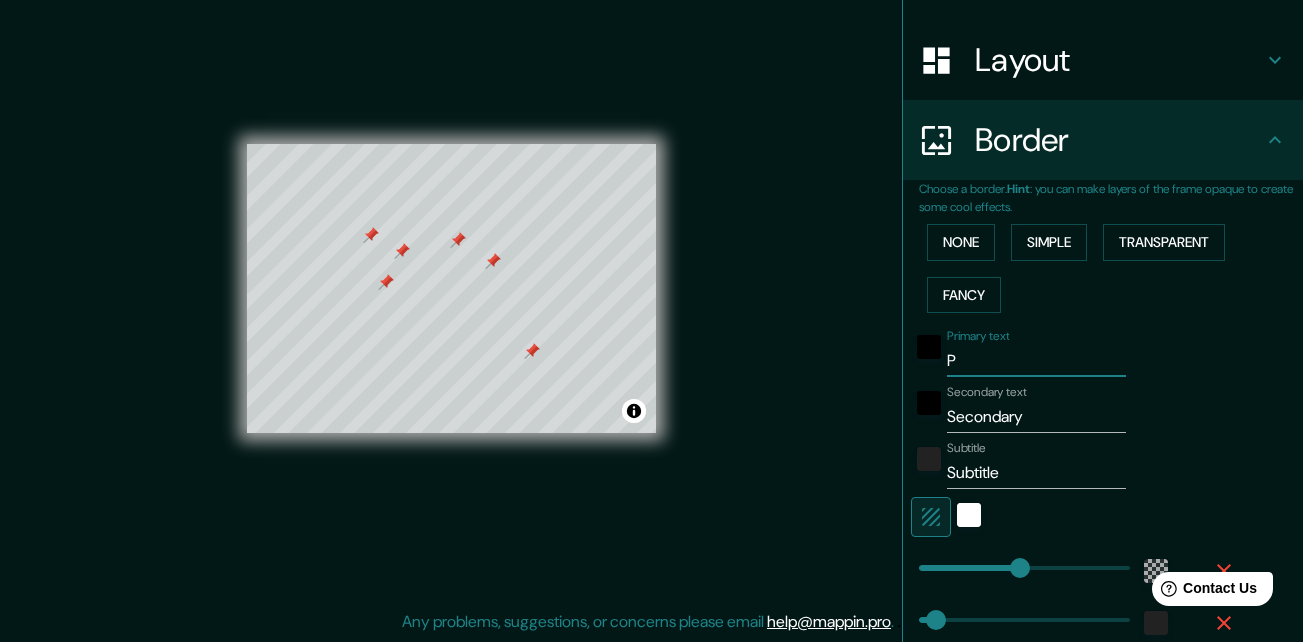 type 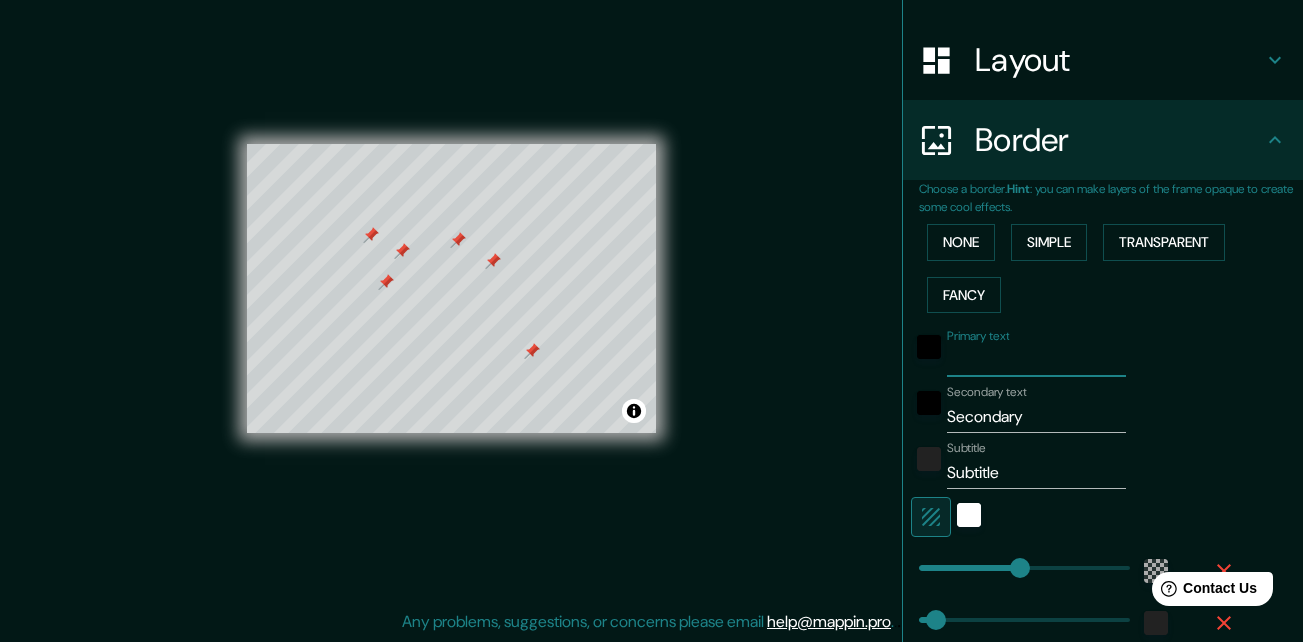 type on "196" 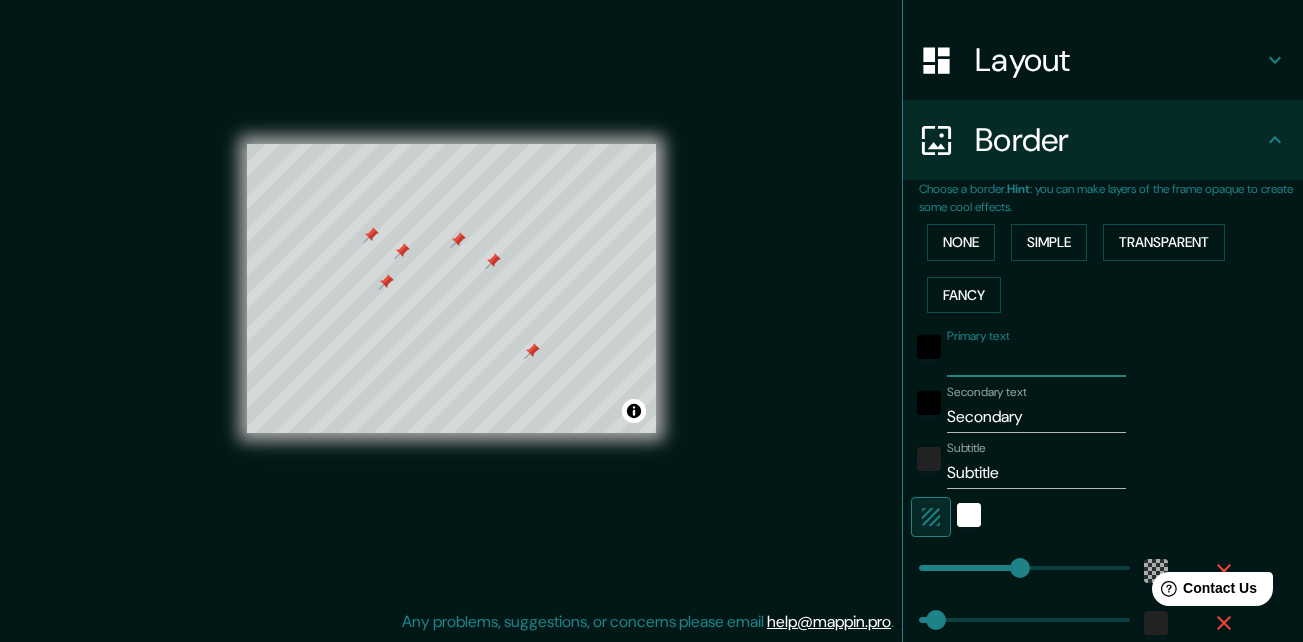 type on "g" 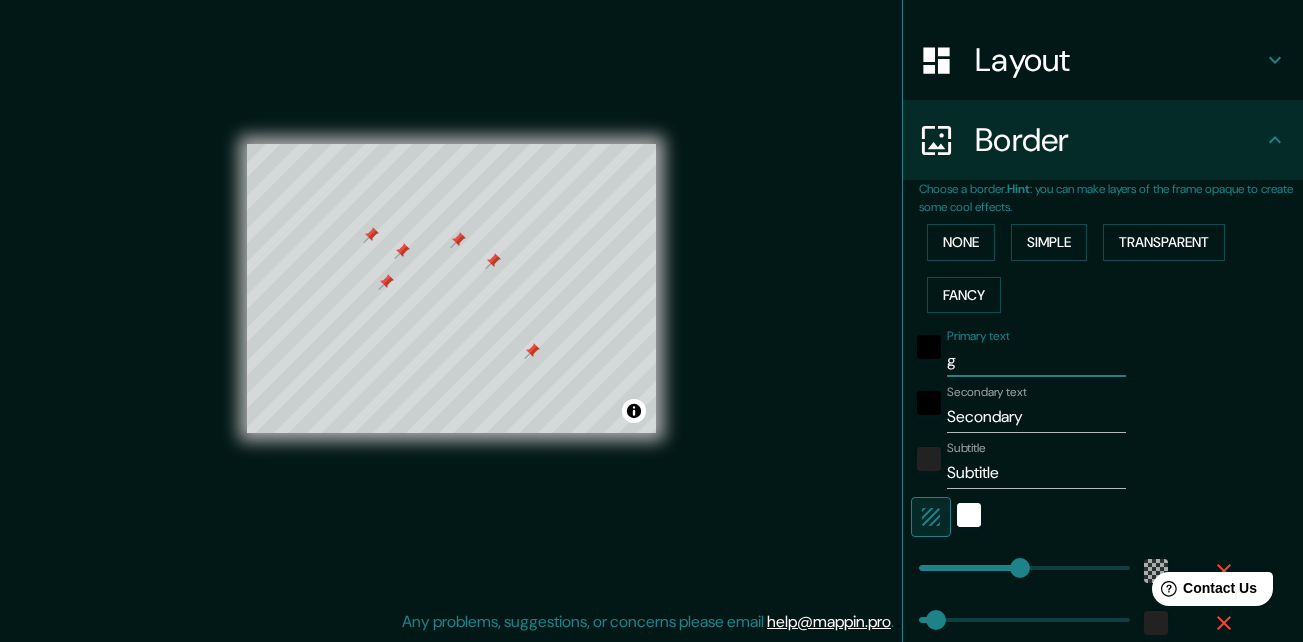 type on "196" 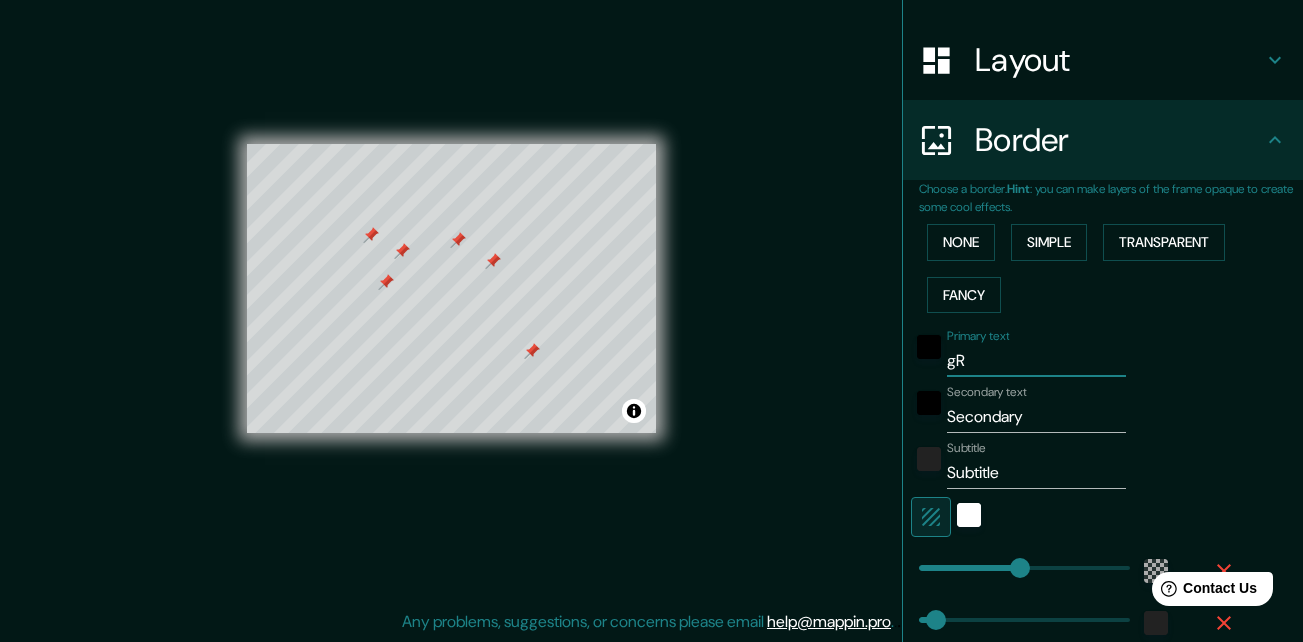 type on "gRU" 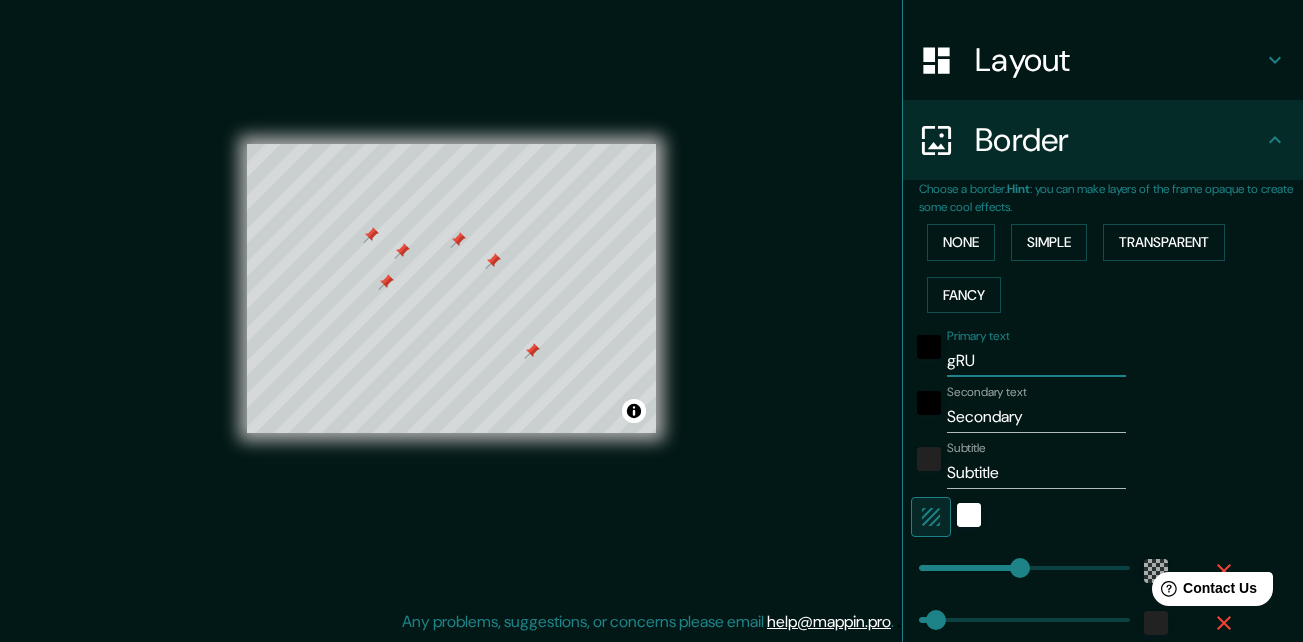 type on "196" 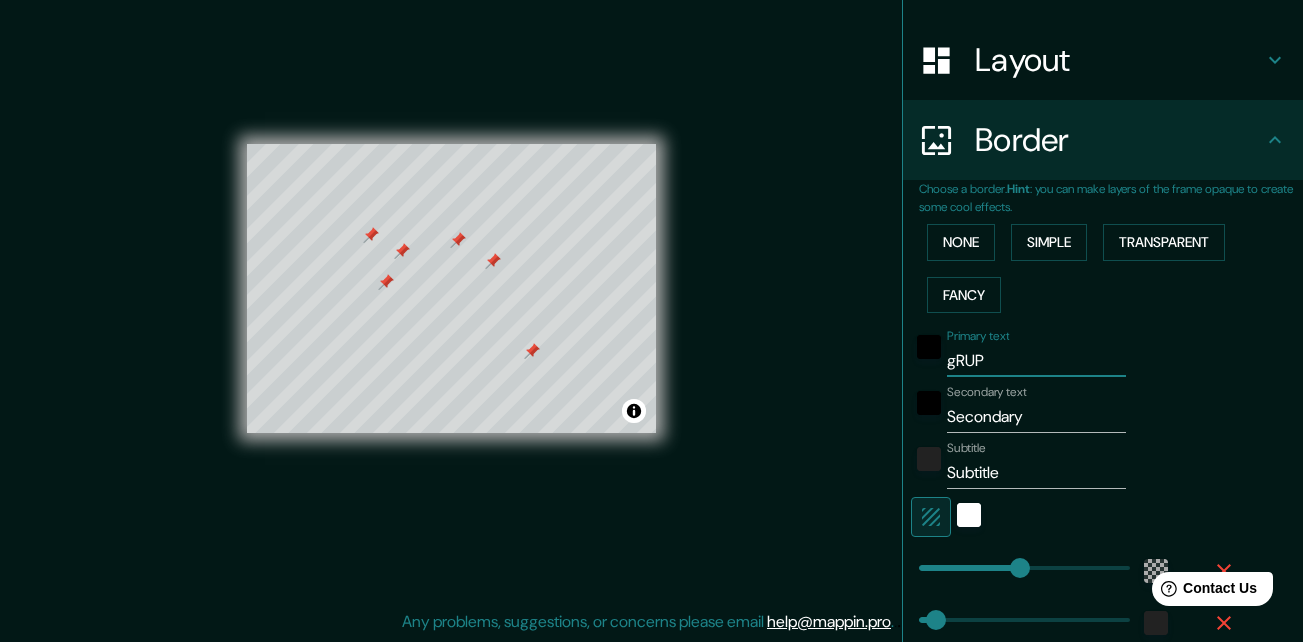 type on "gRUPO" 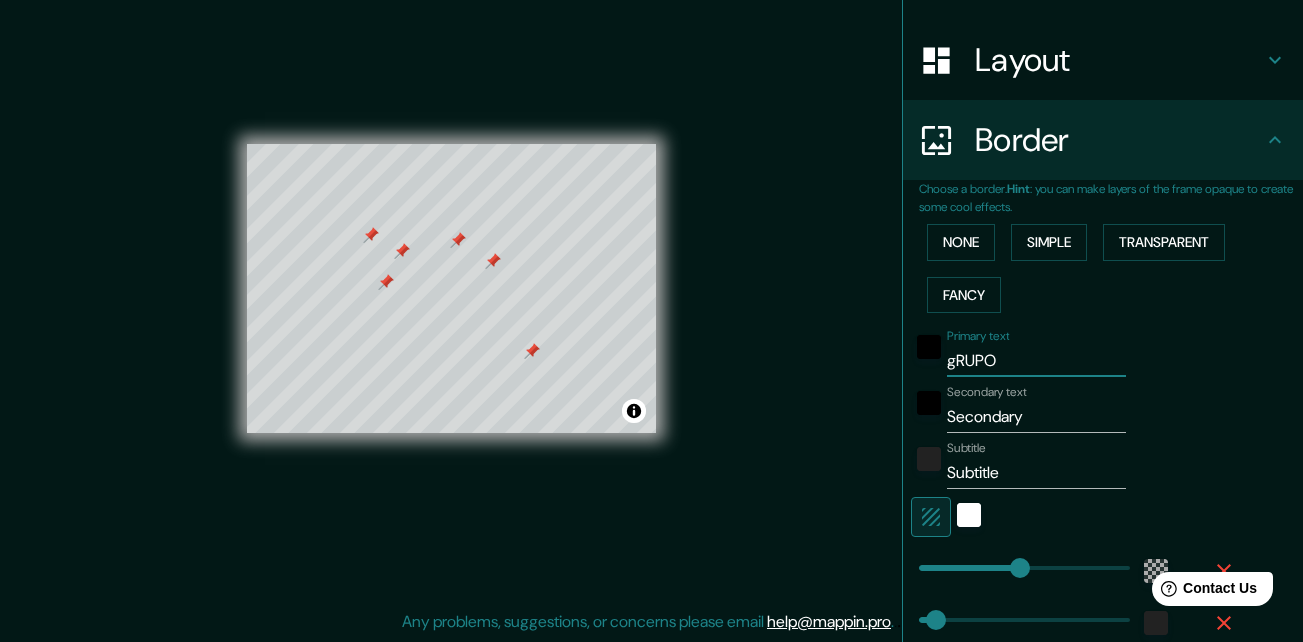 type on "gRUPO" 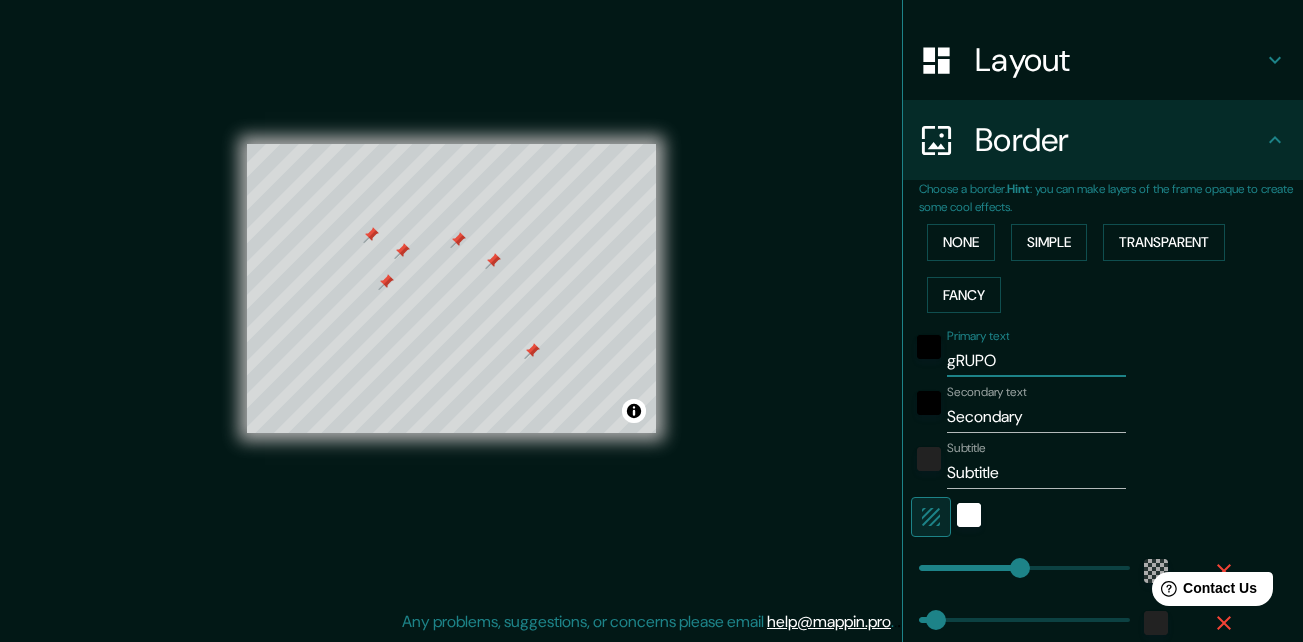 type on "gRUPO d" 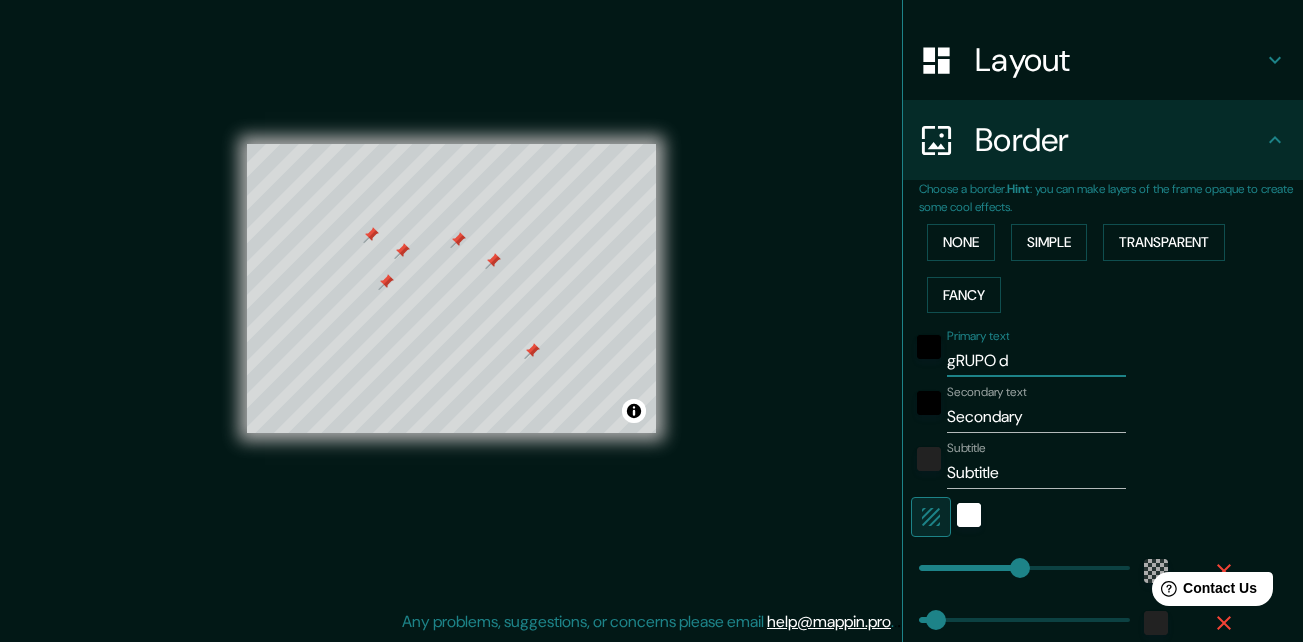 type on "196" 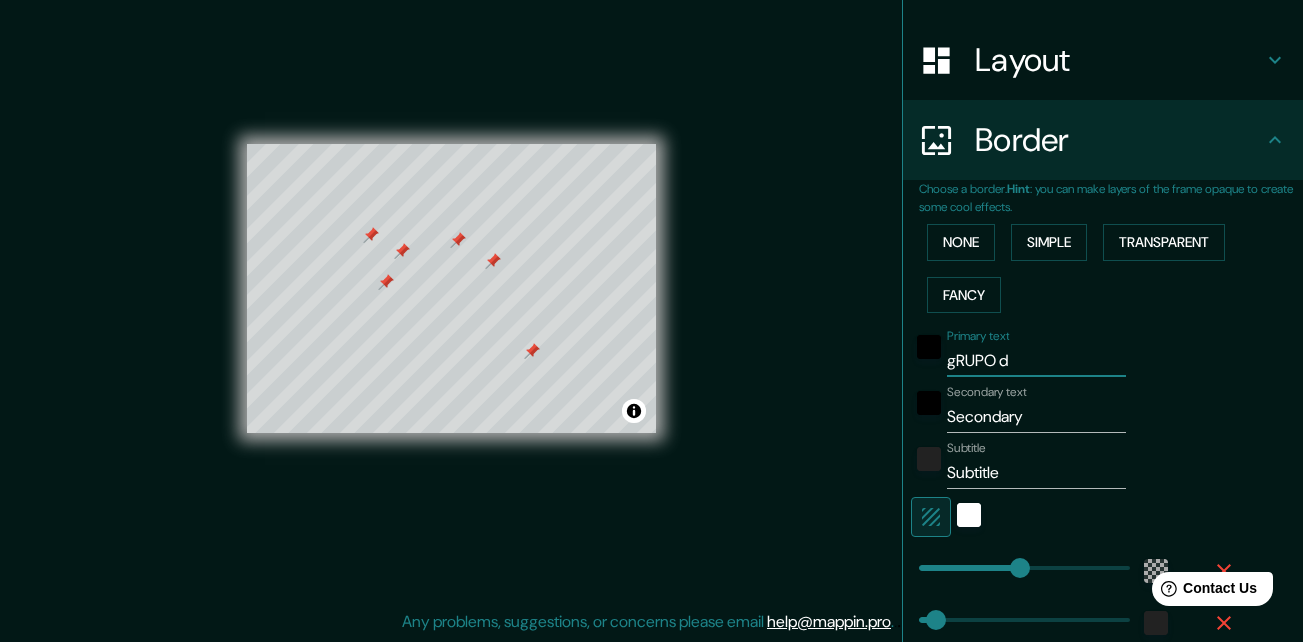 type on "gRUPO dM" 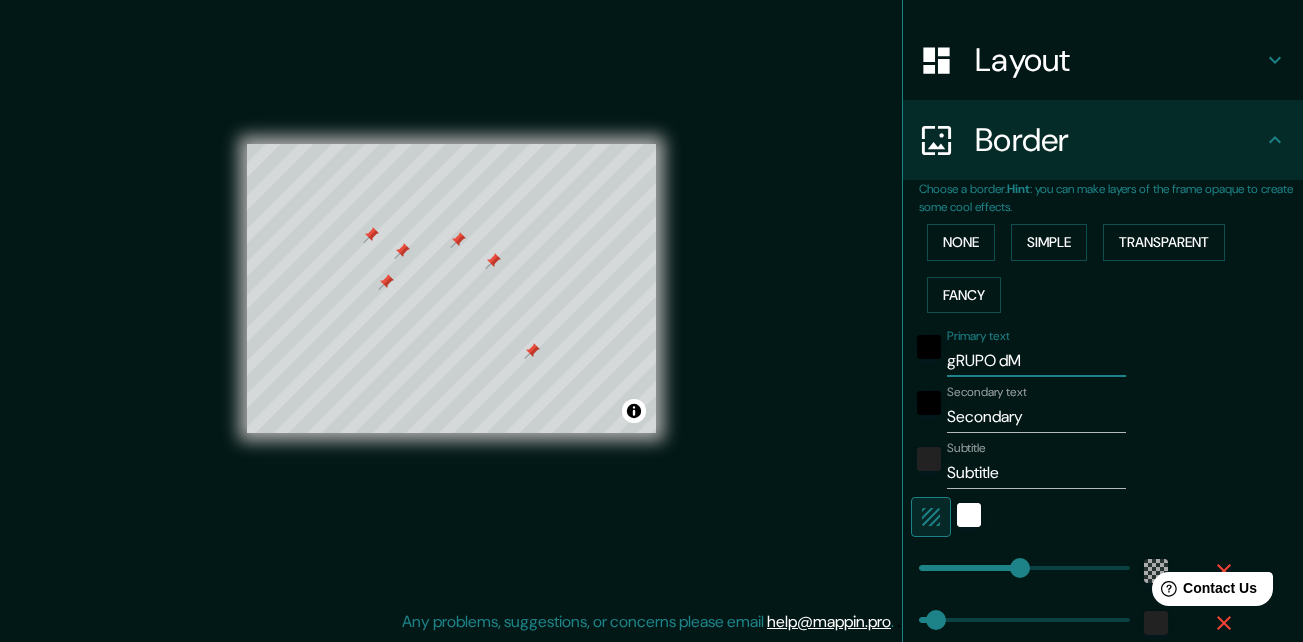 type on "196" 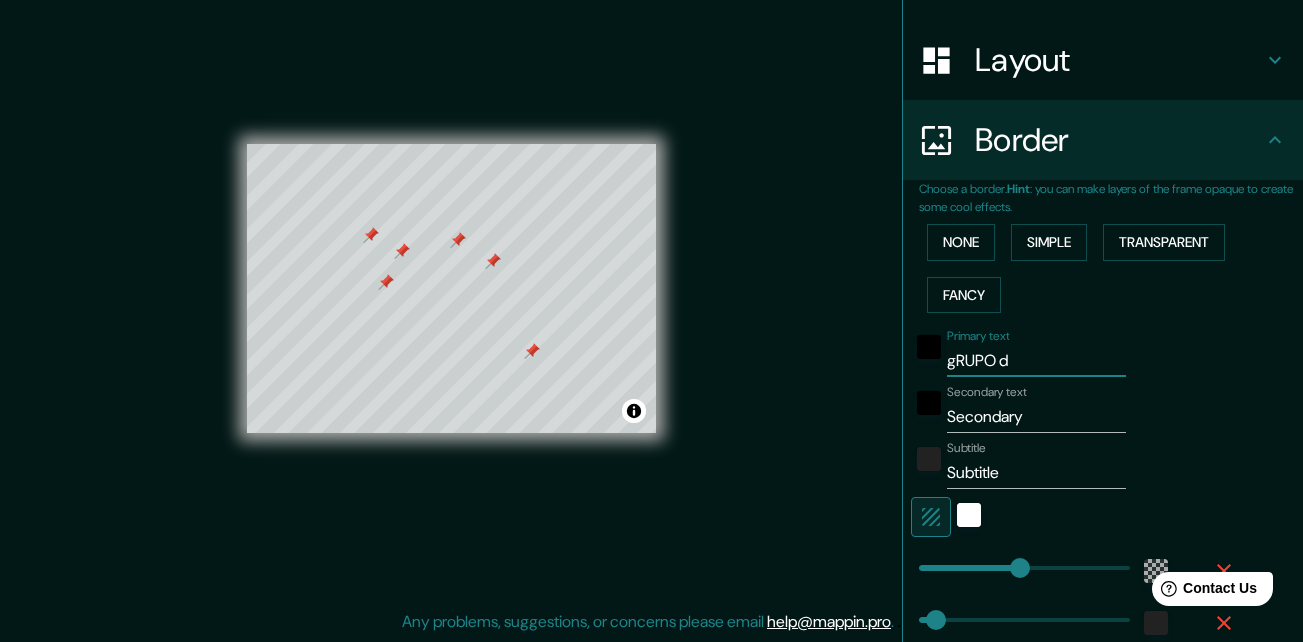 type on "196" 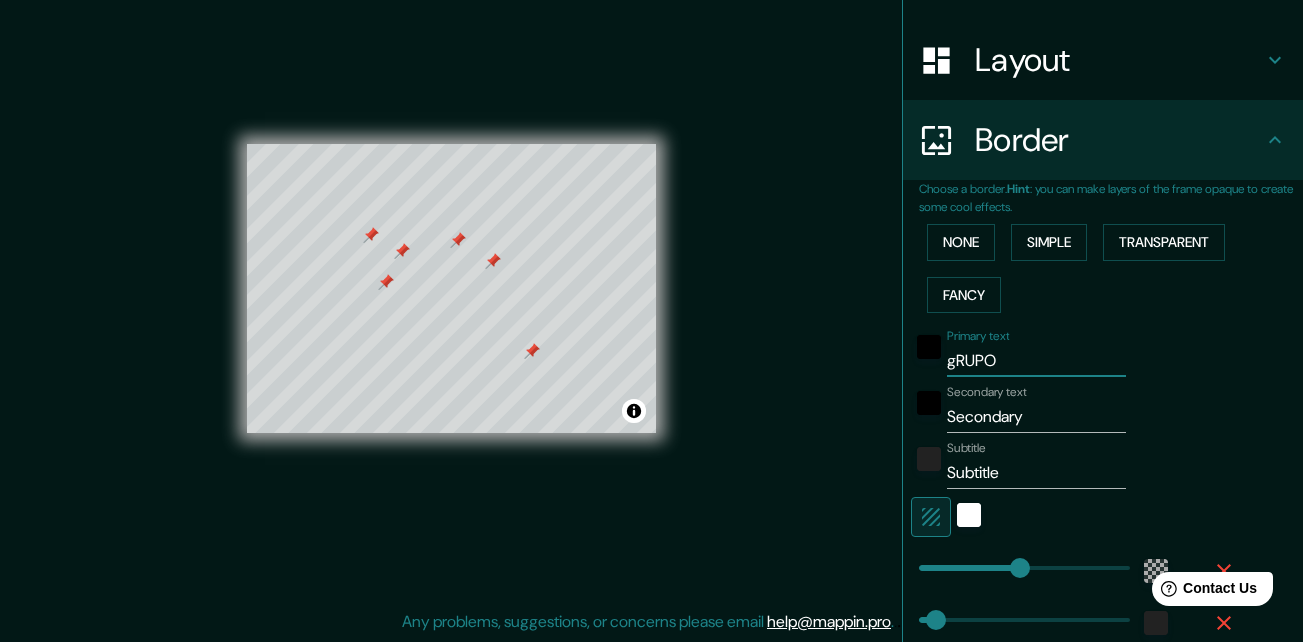 type on "196" 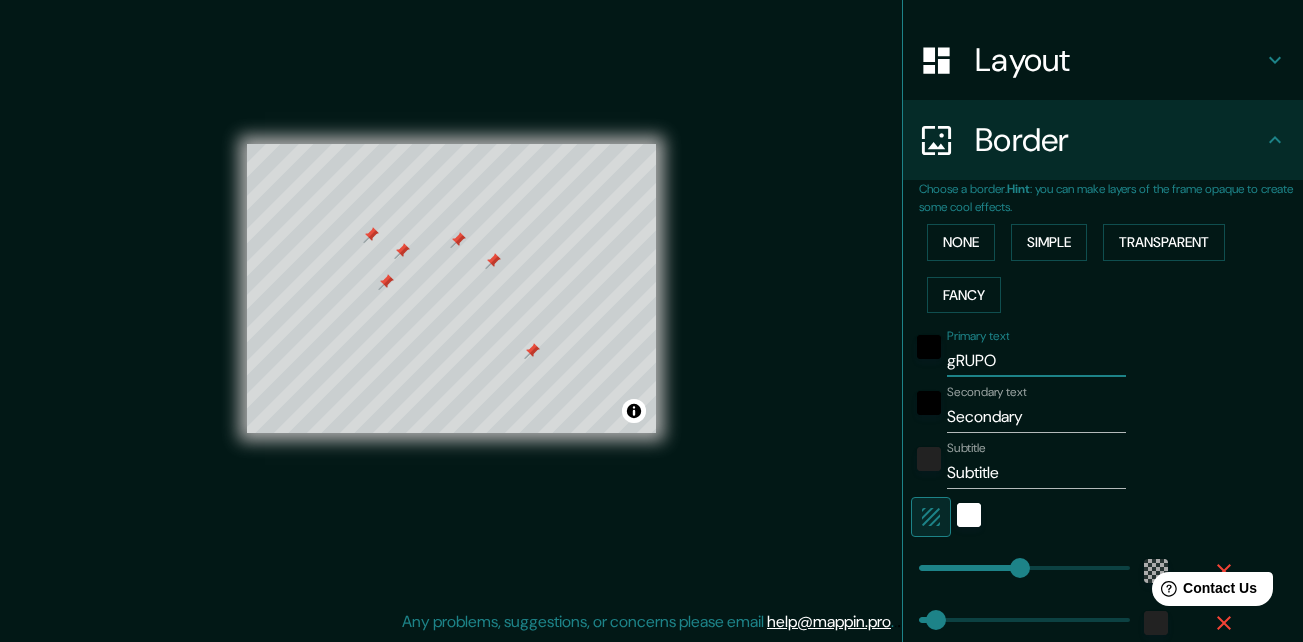 type on "gRUPO D" 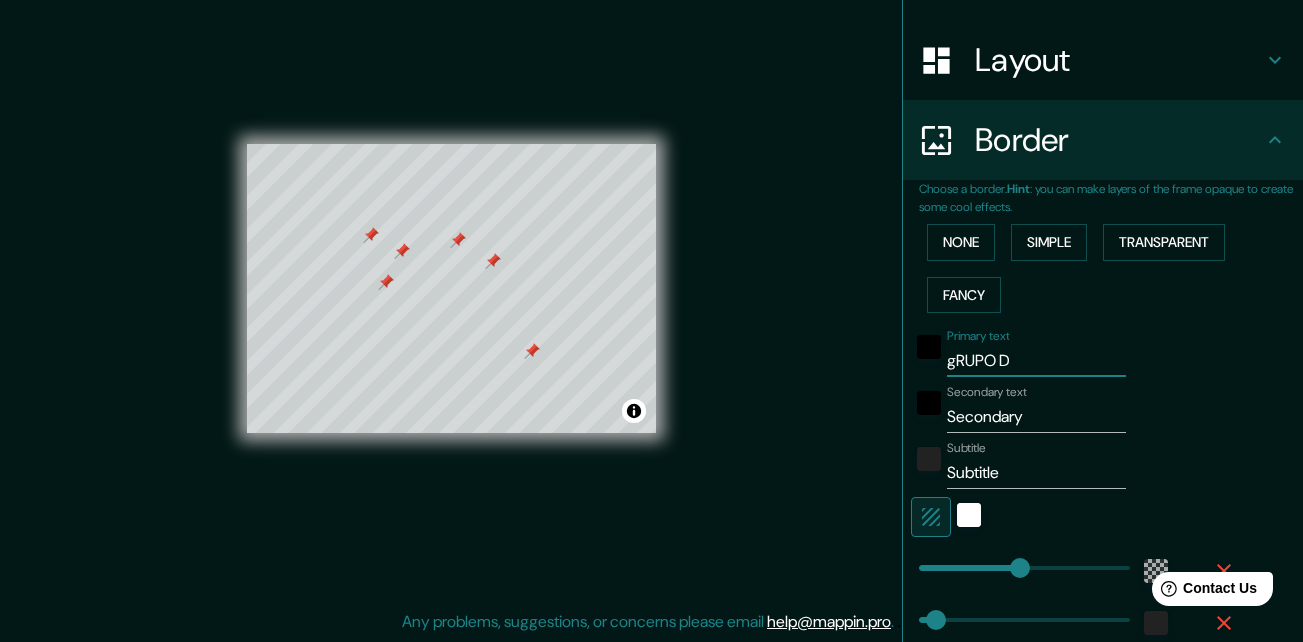type on "gRUPO DM" 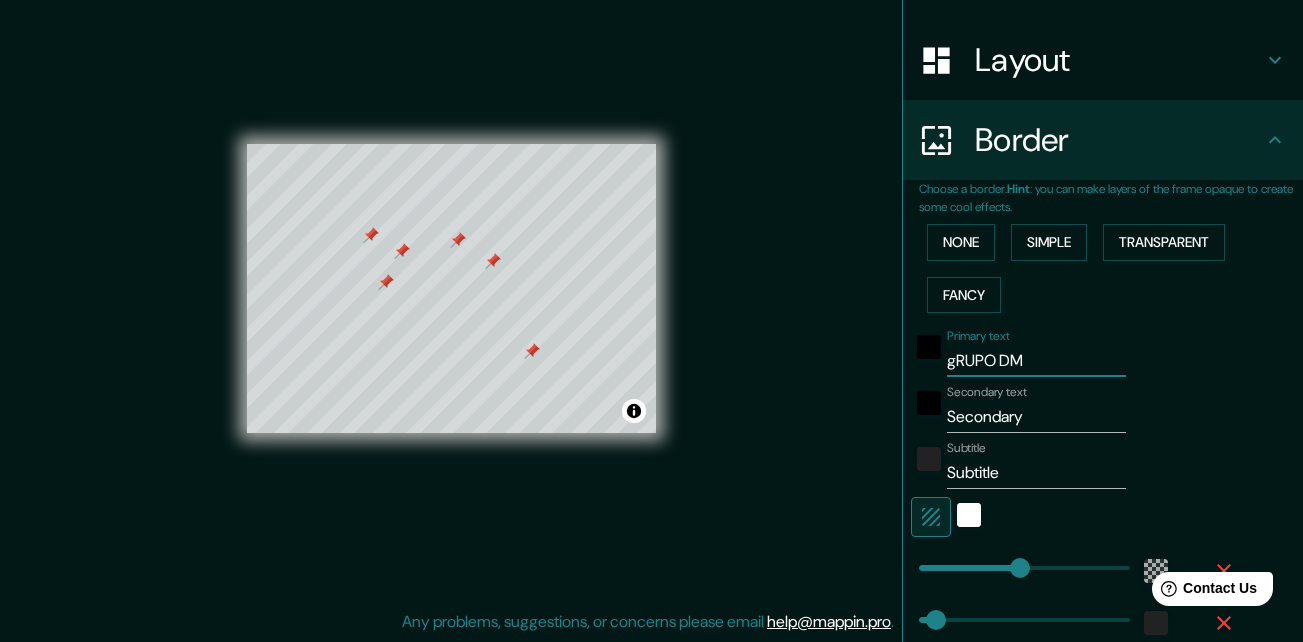 type on "gRUPO DM" 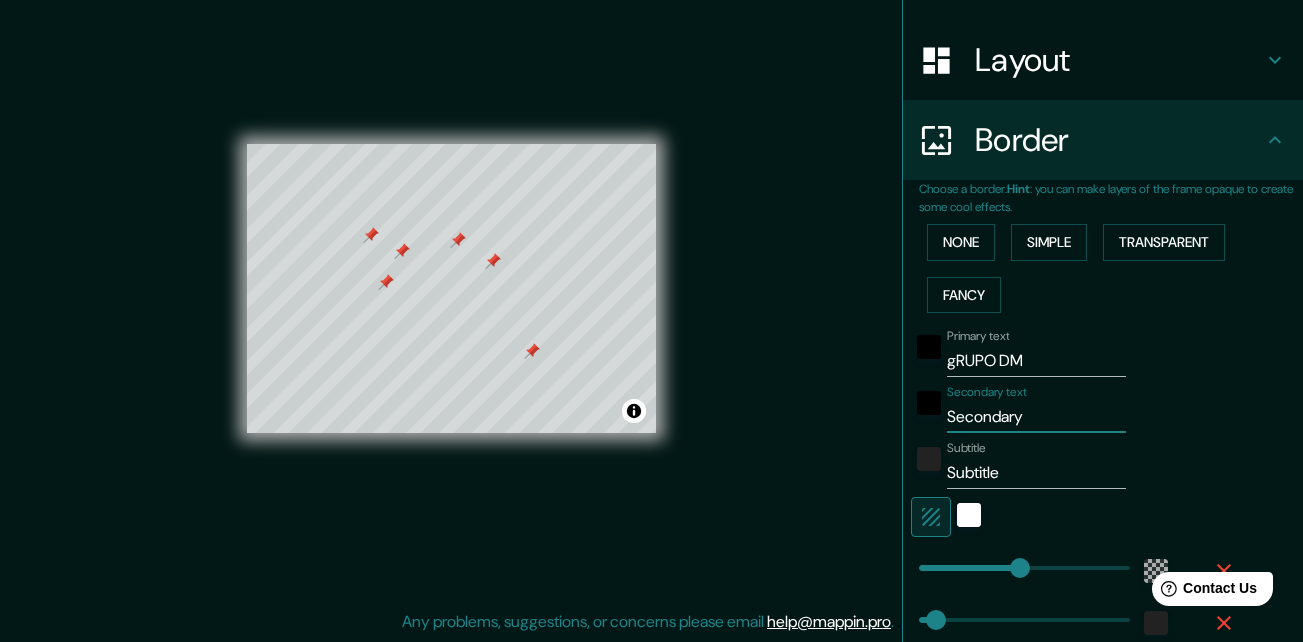 type on "Secondar" 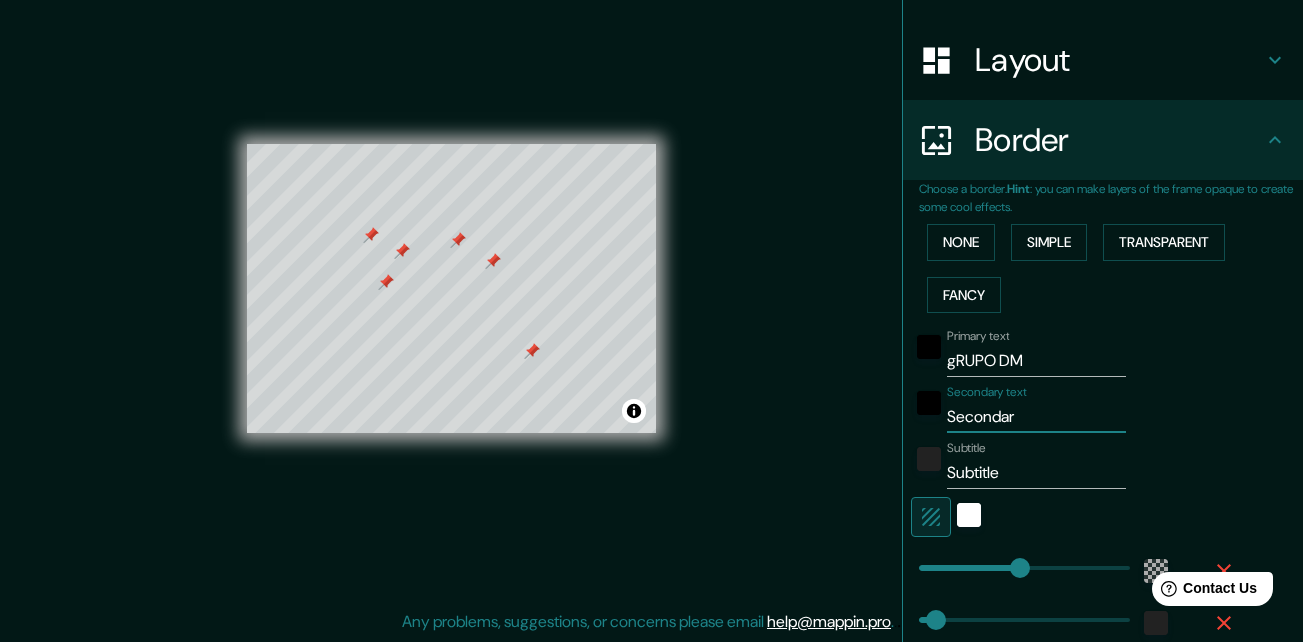type on "196" 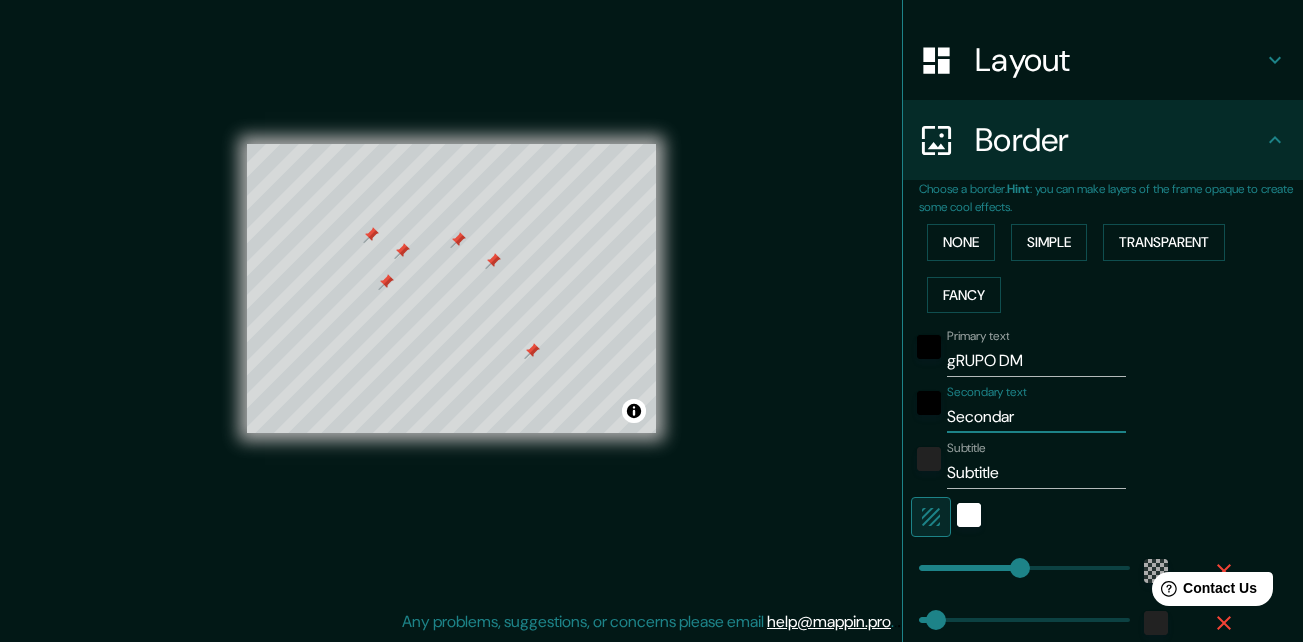 type on "Seconda" 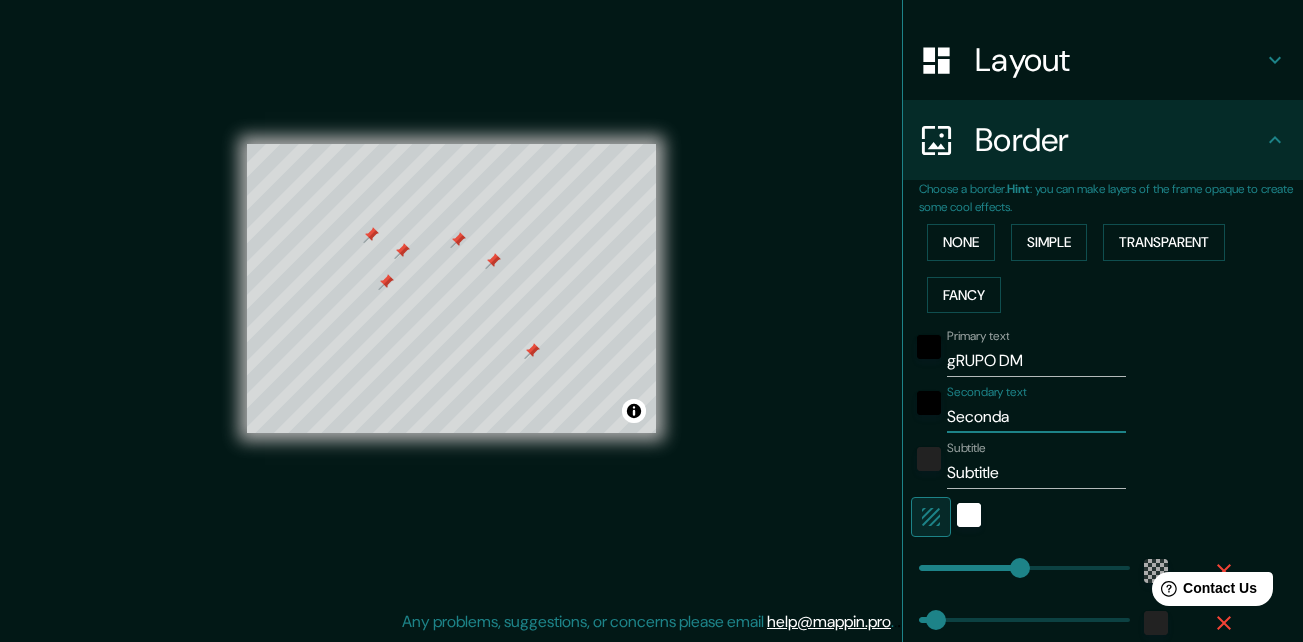 type on "196" 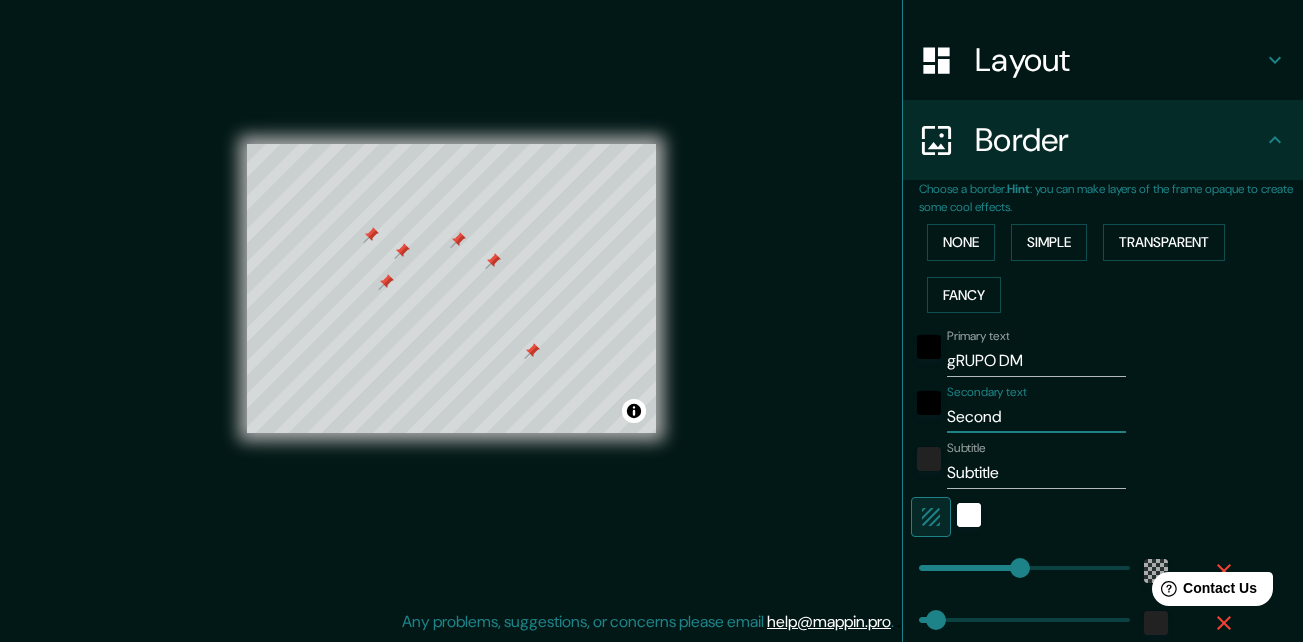 type on "196" 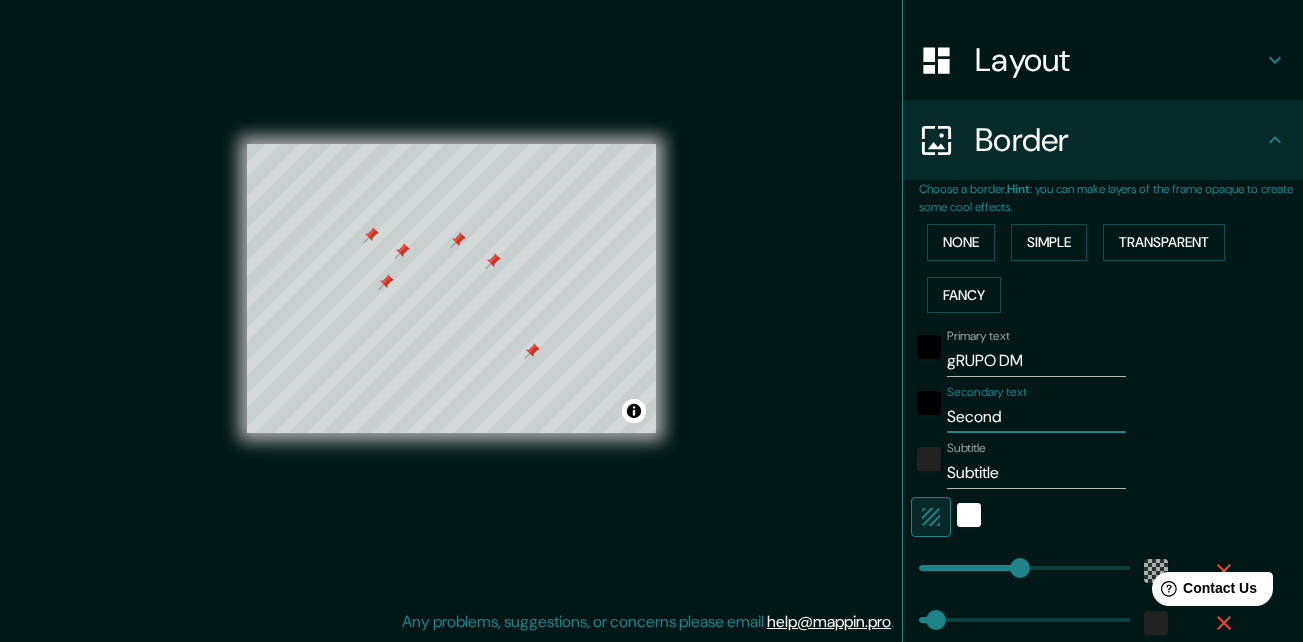 type on "Secon" 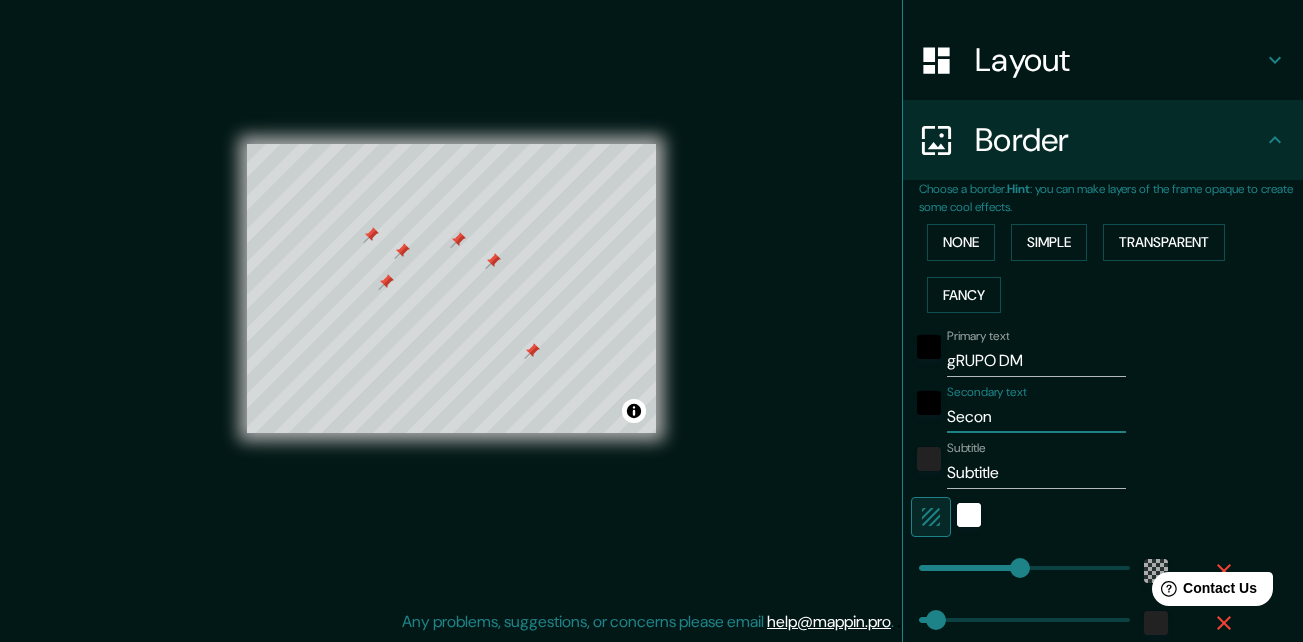 type on "196" 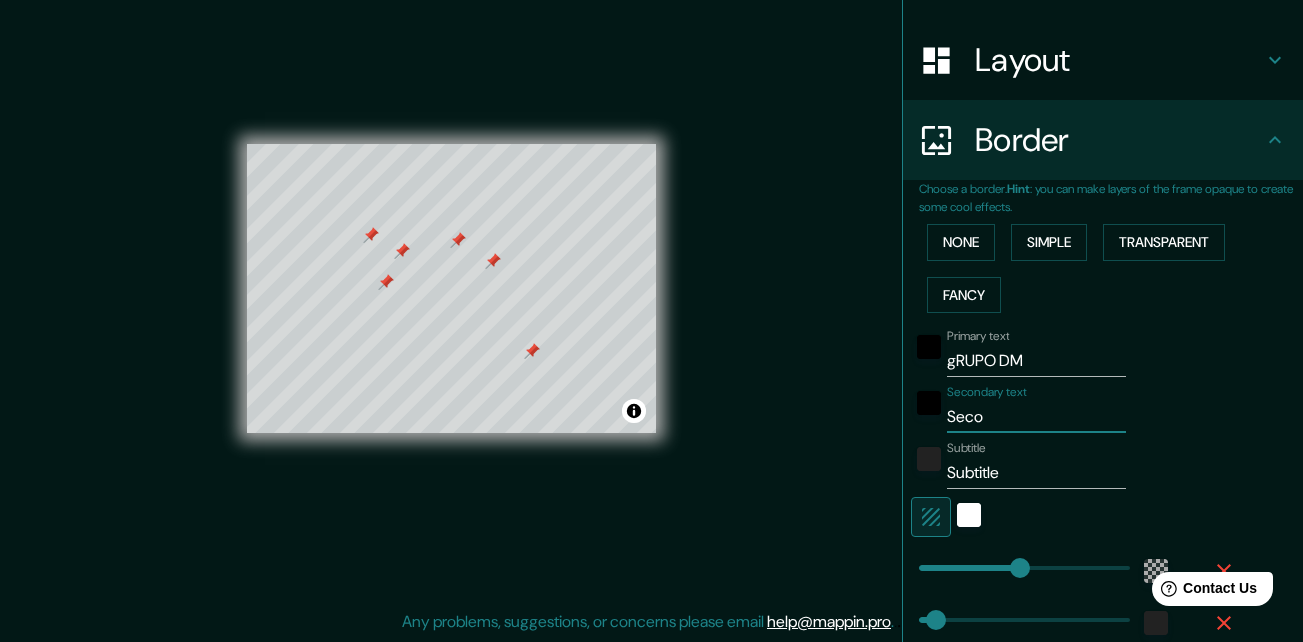 type on "196" 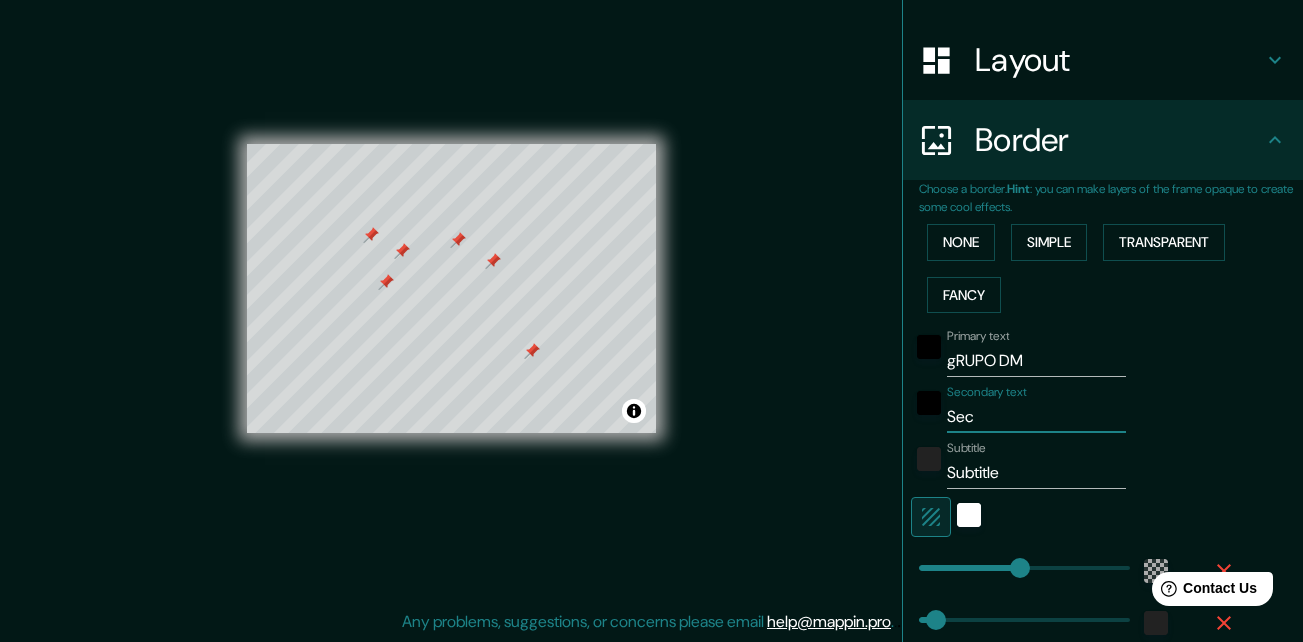 type on "Se" 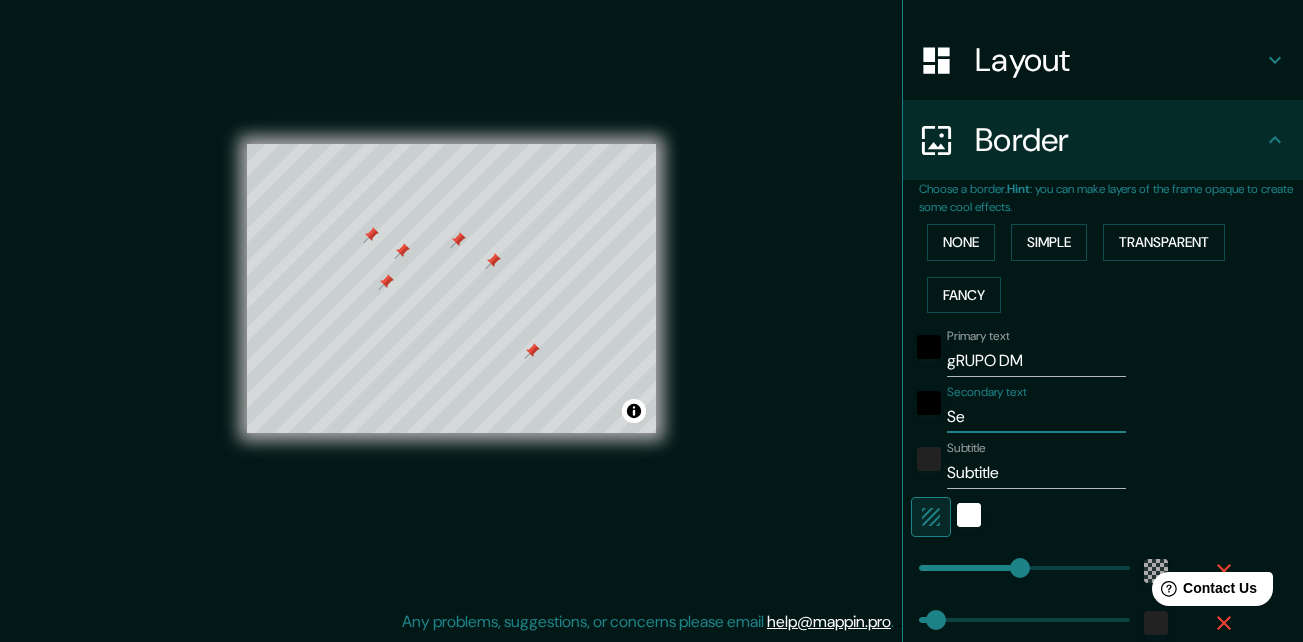 type on "196" 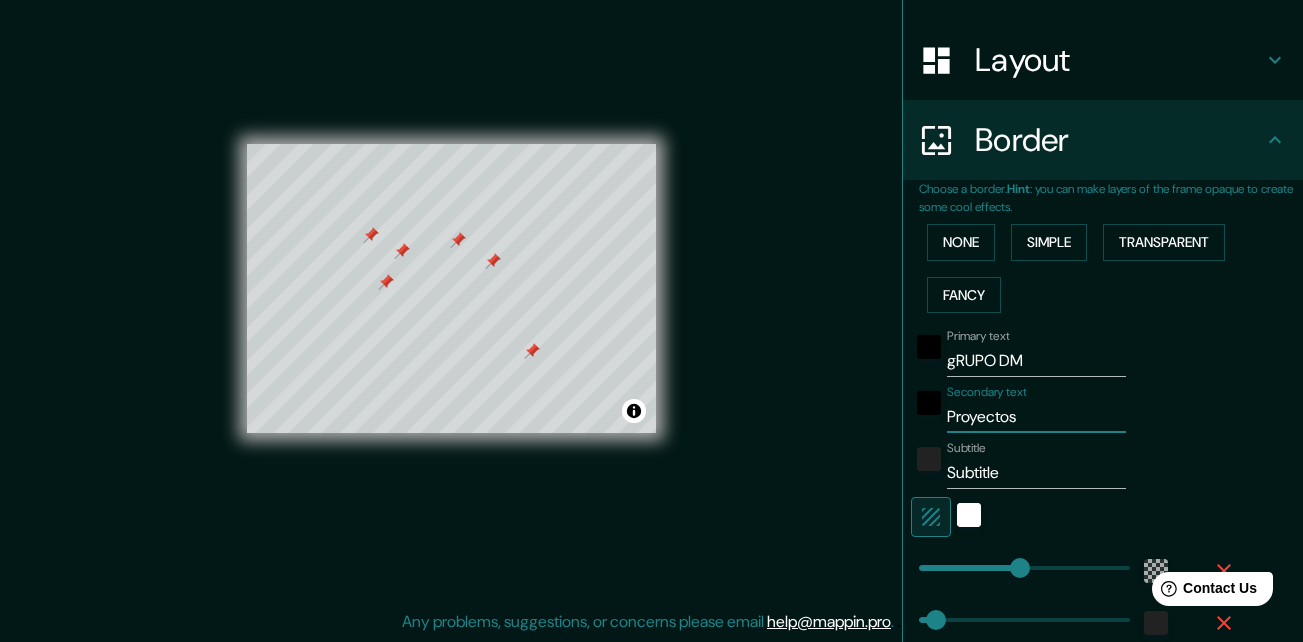 click on "Subtitle" at bounding box center [1036, 473] 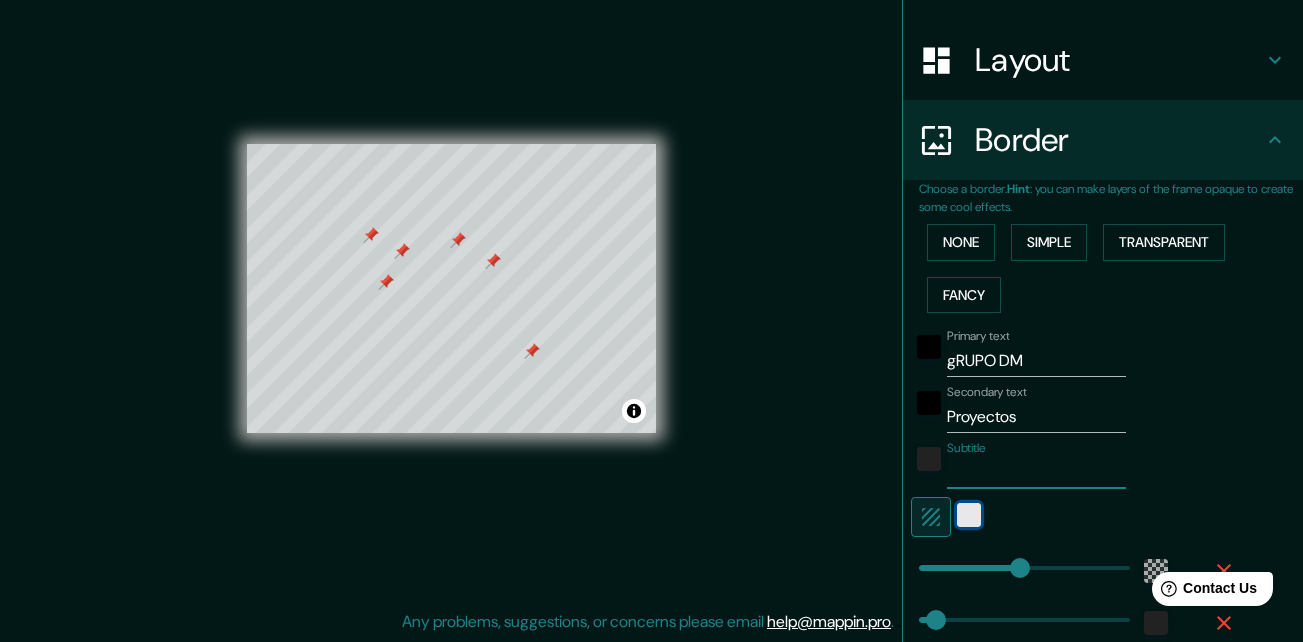 click at bounding box center [969, 515] 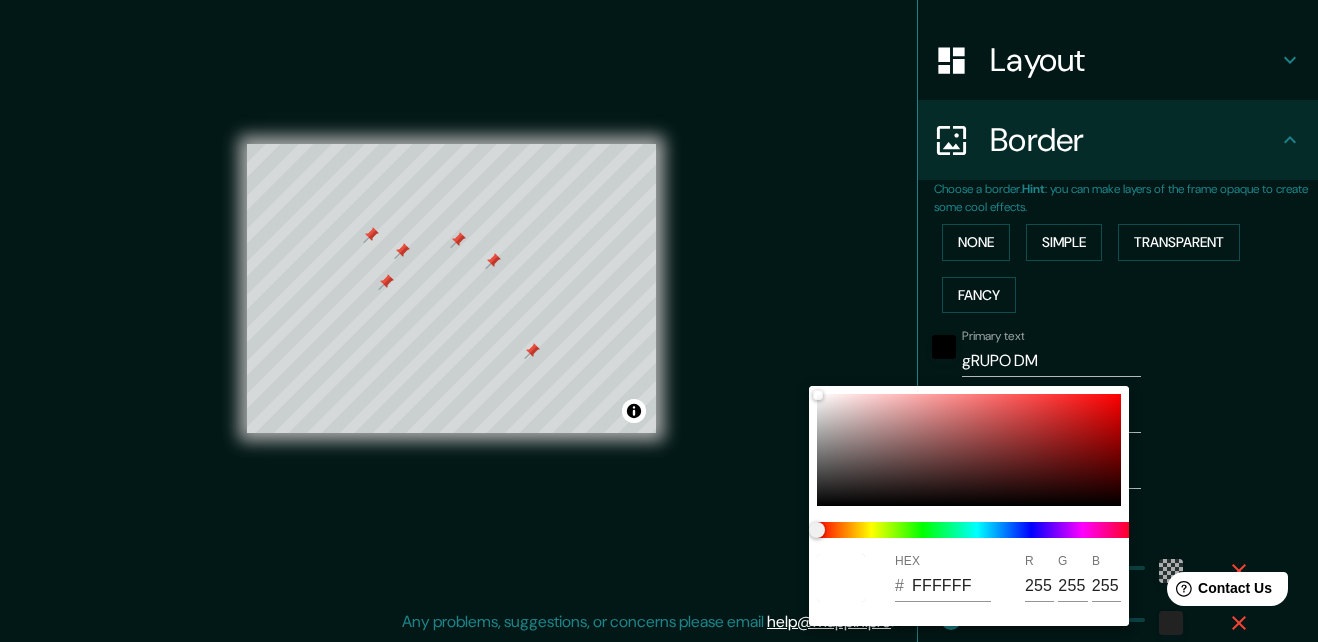 click at bounding box center [659, 321] 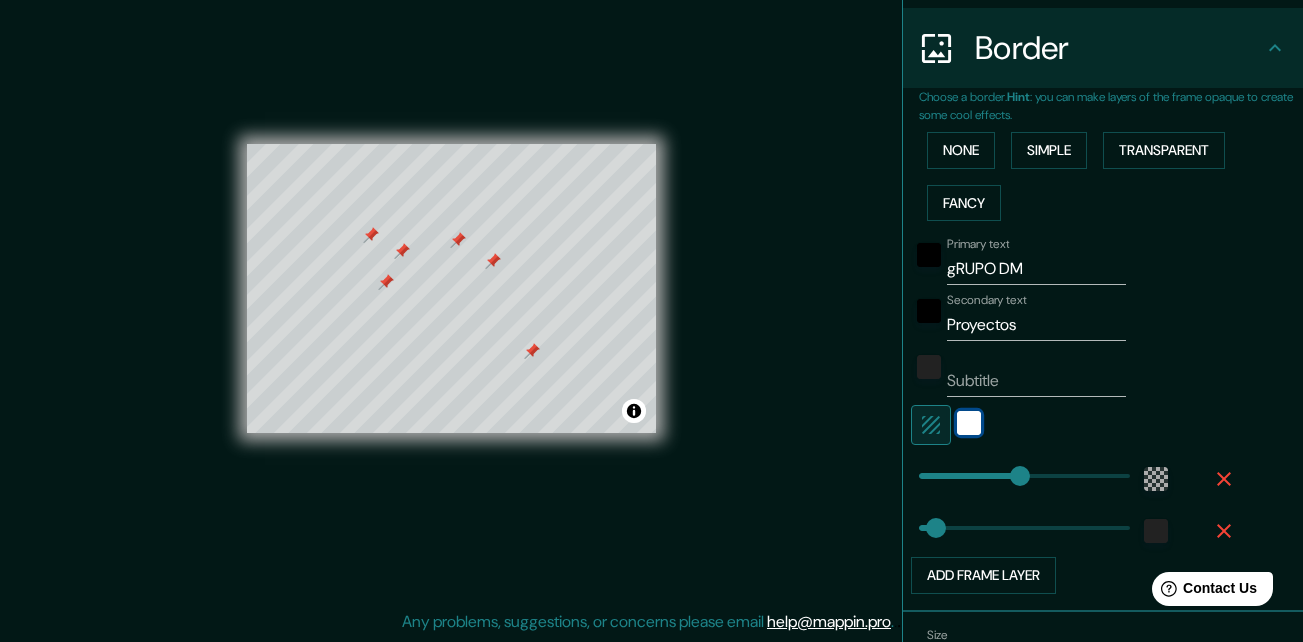 scroll, scrollTop: 381, scrollLeft: 0, axis: vertical 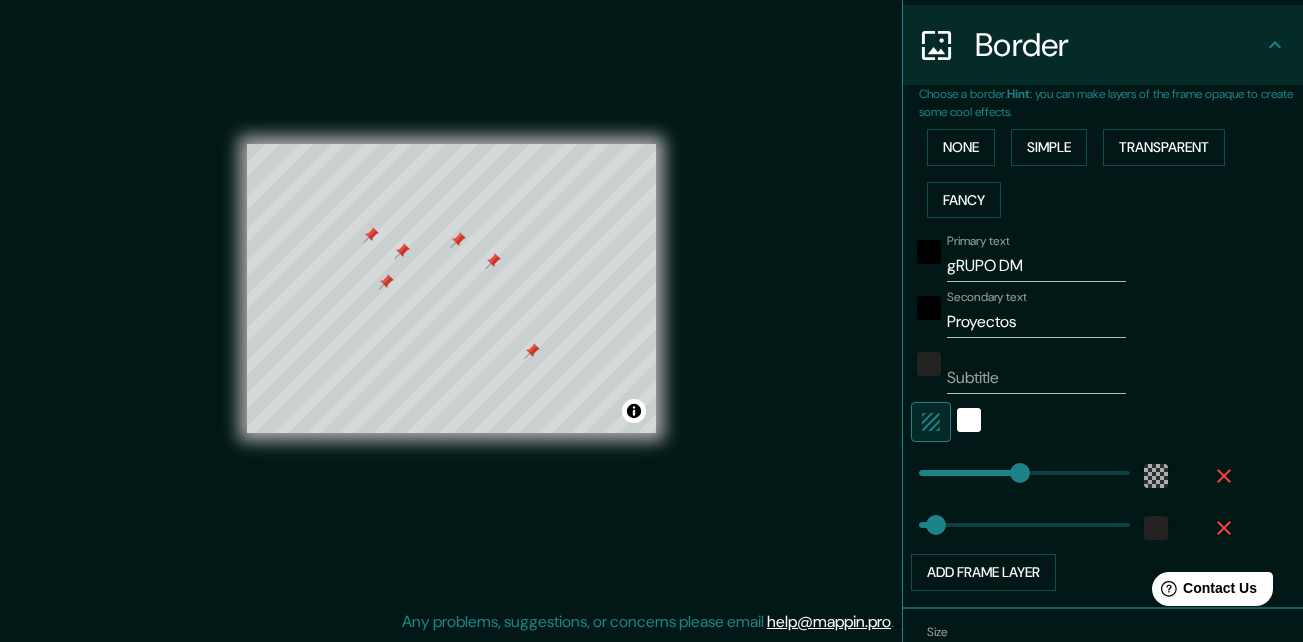click at bounding box center (969, 422) 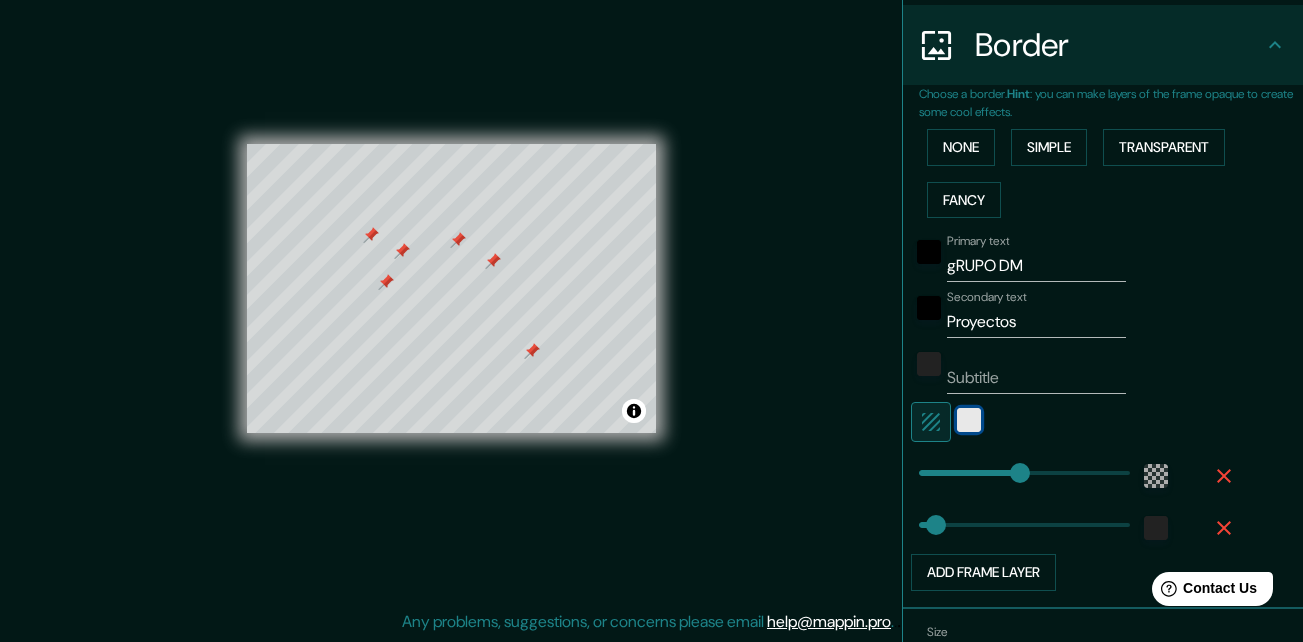 click at bounding box center [969, 420] 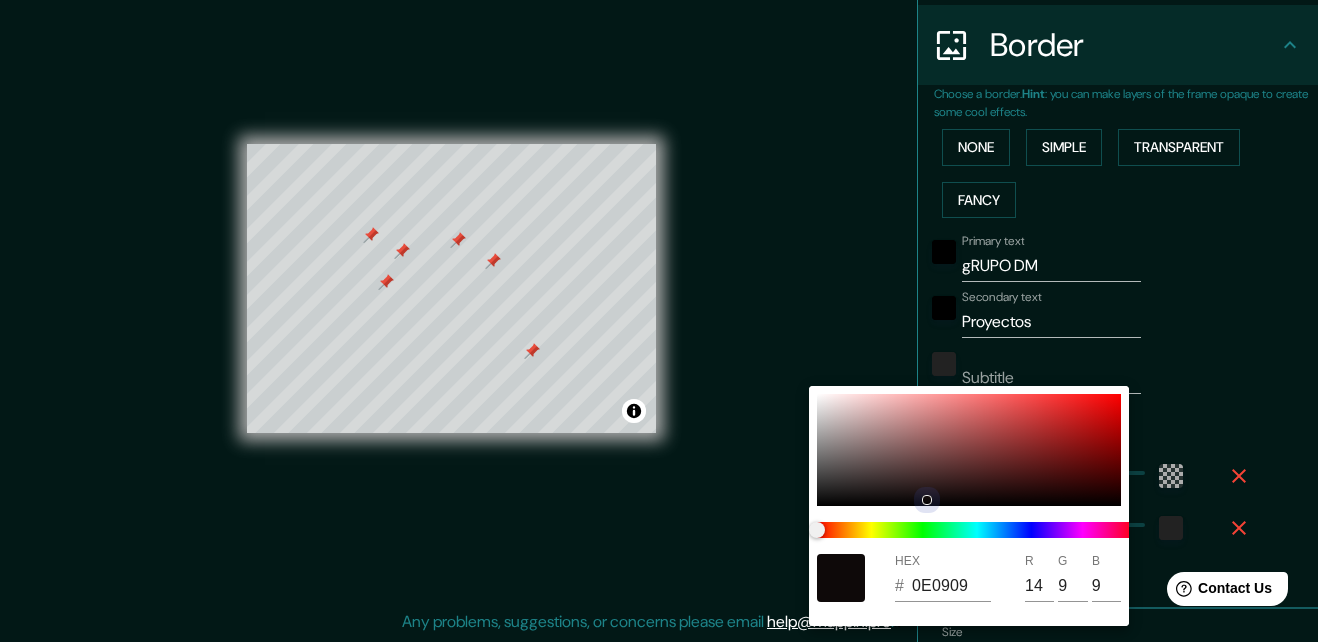 drag, startPoint x: 850, startPoint y: 415, endPoint x: 915, endPoint y: 509, distance: 114.28473 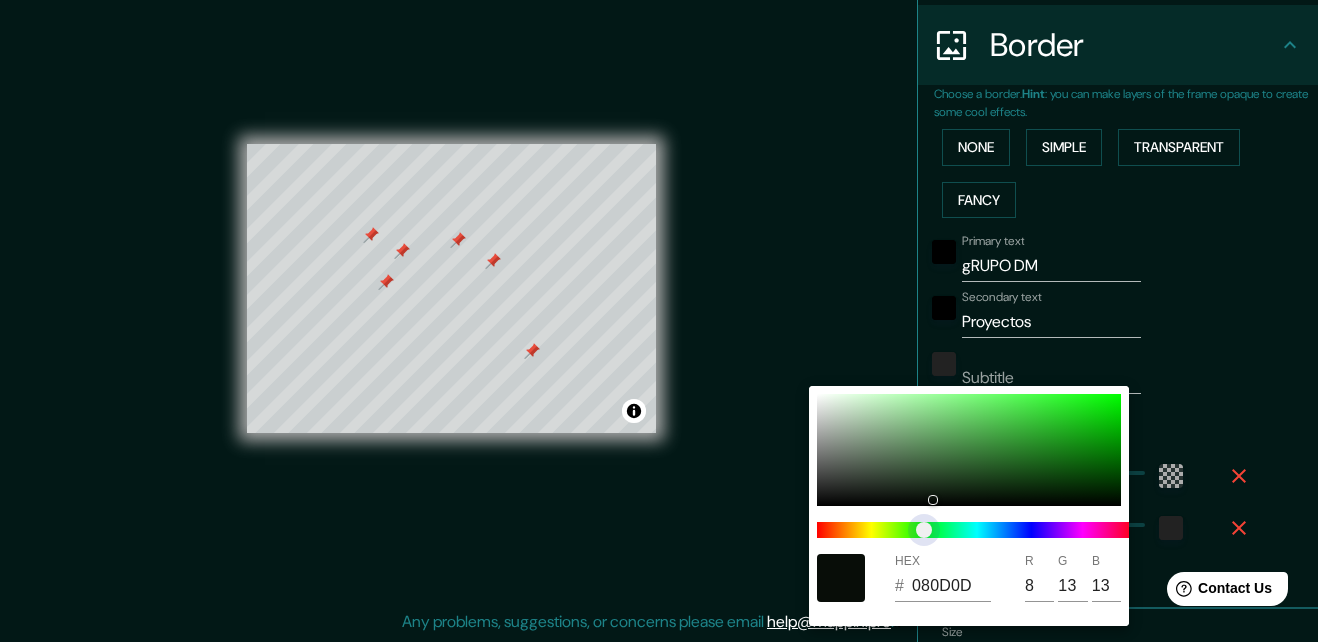 drag, startPoint x: 922, startPoint y: 529, endPoint x: 979, endPoint y: 527, distance: 57.035076 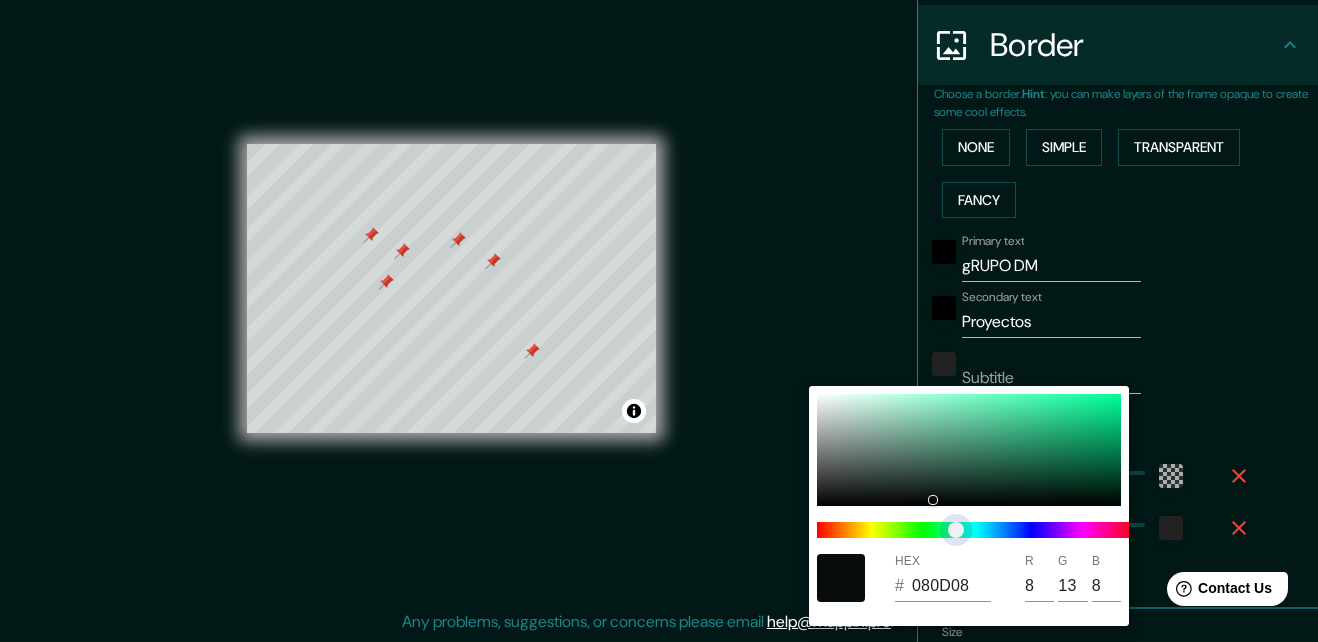drag, startPoint x: 953, startPoint y: 526, endPoint x: 924, endPoint y: 529, distance: 29.15476 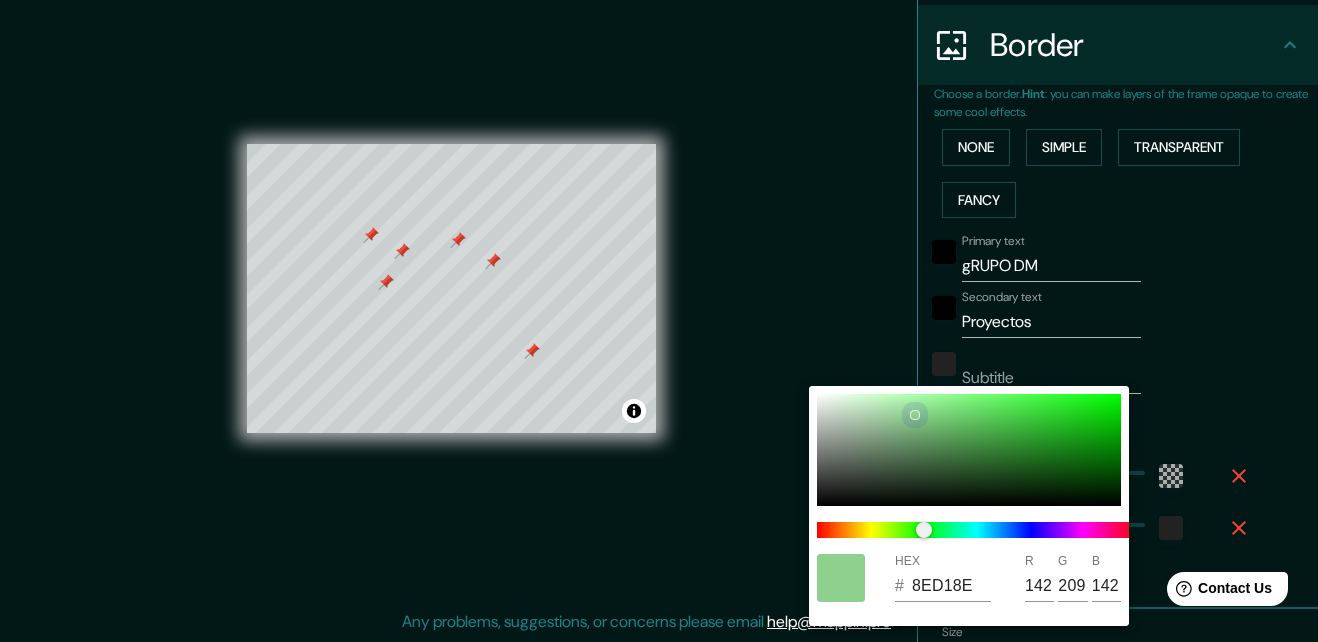 drag, startPoint x: 926, startPoint y: 502, endPoint x: 915, endPoint y: 414, distance: 88.68484 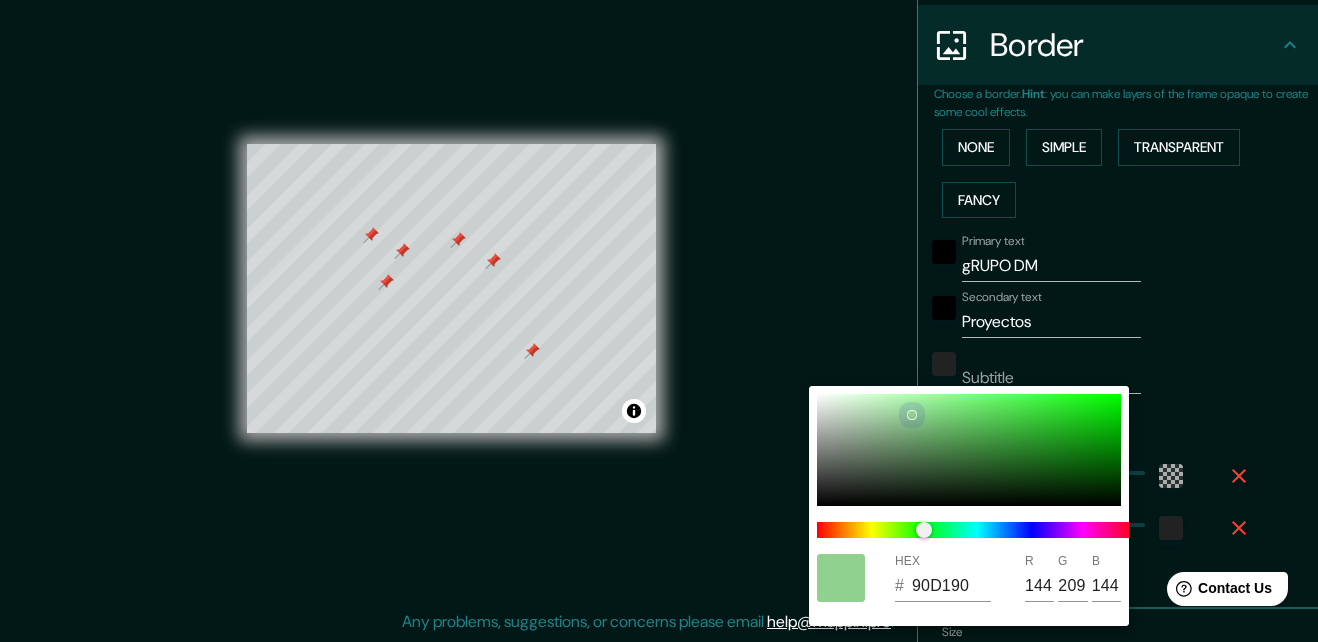 click at bounding box center [912, 415] 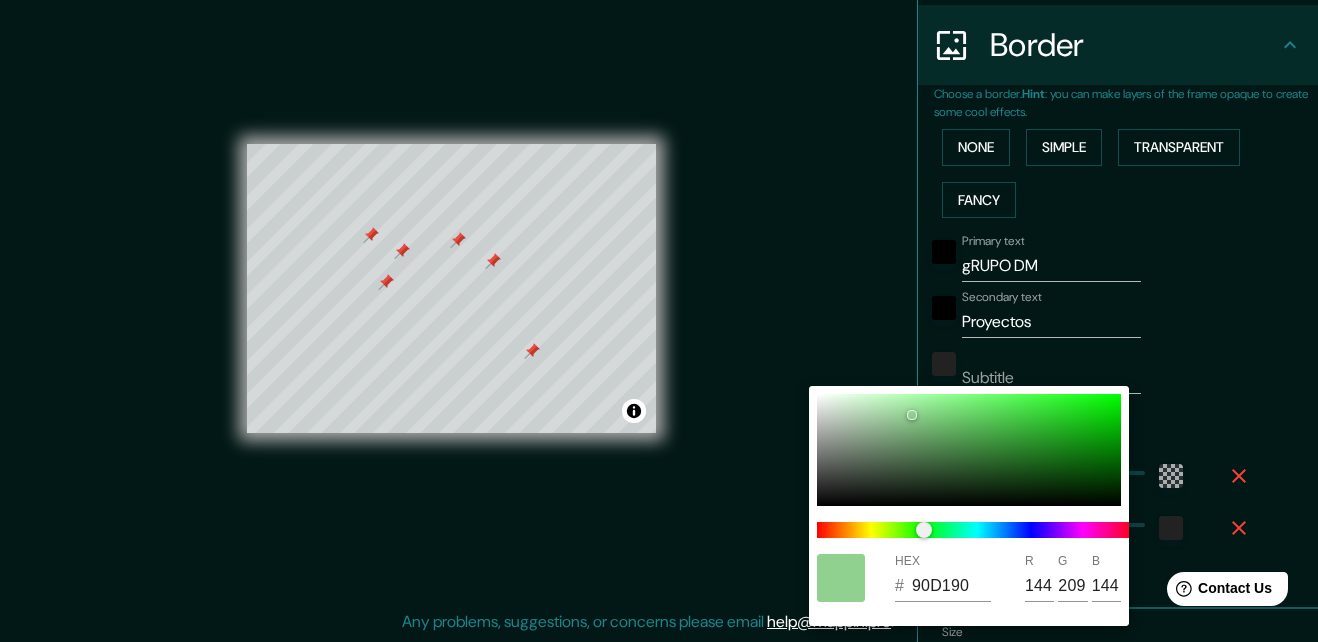 click at bounding box center [659, 321] 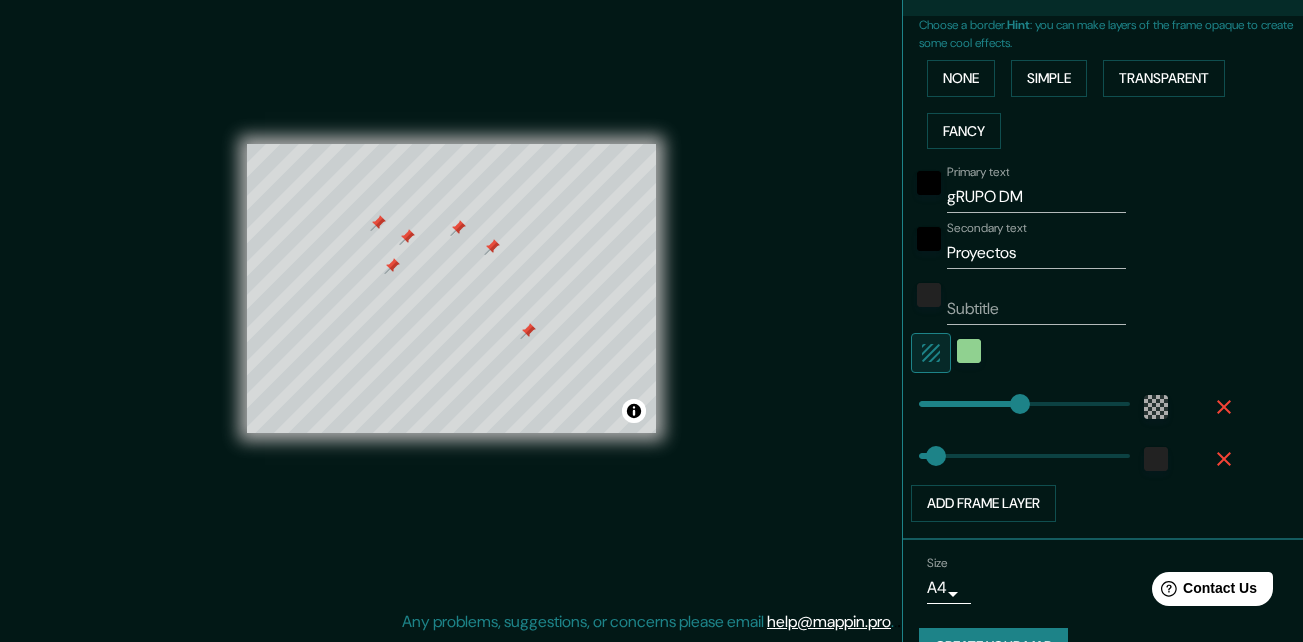 scroll, scrollTop: 445, scrollLeft: 0, axis: vertical 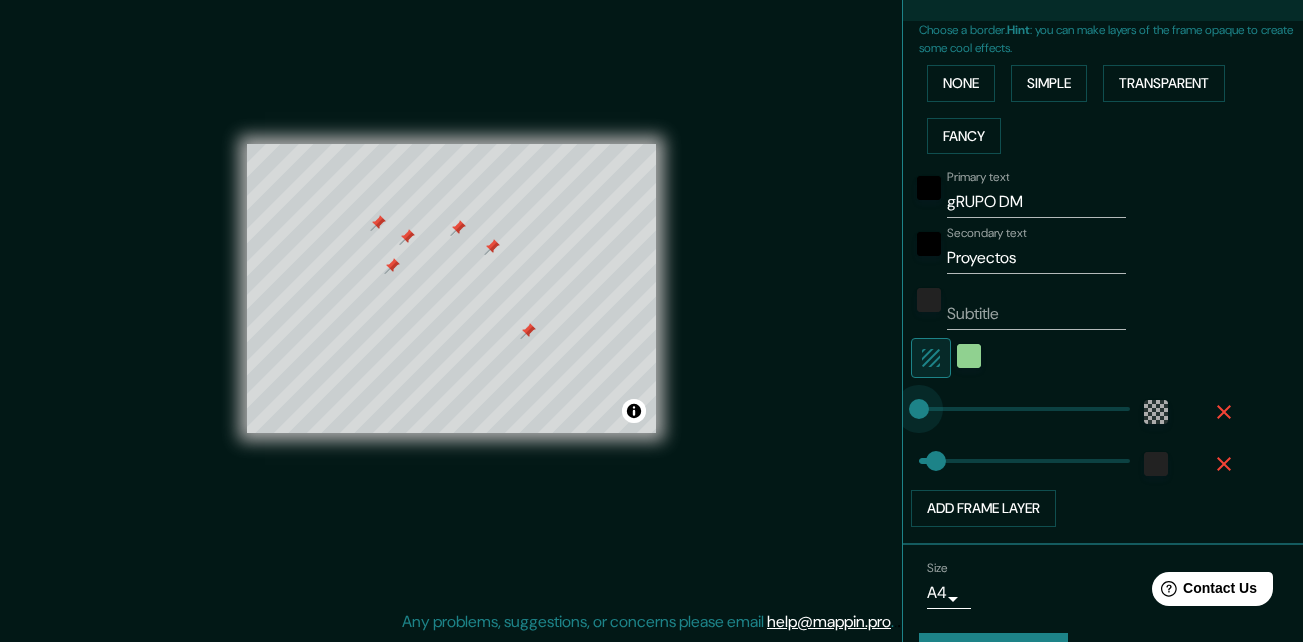 drag, startPoint x: 1003, startPoint y: 410, endPoint x: 871, endPoint y: 410, distance: 132 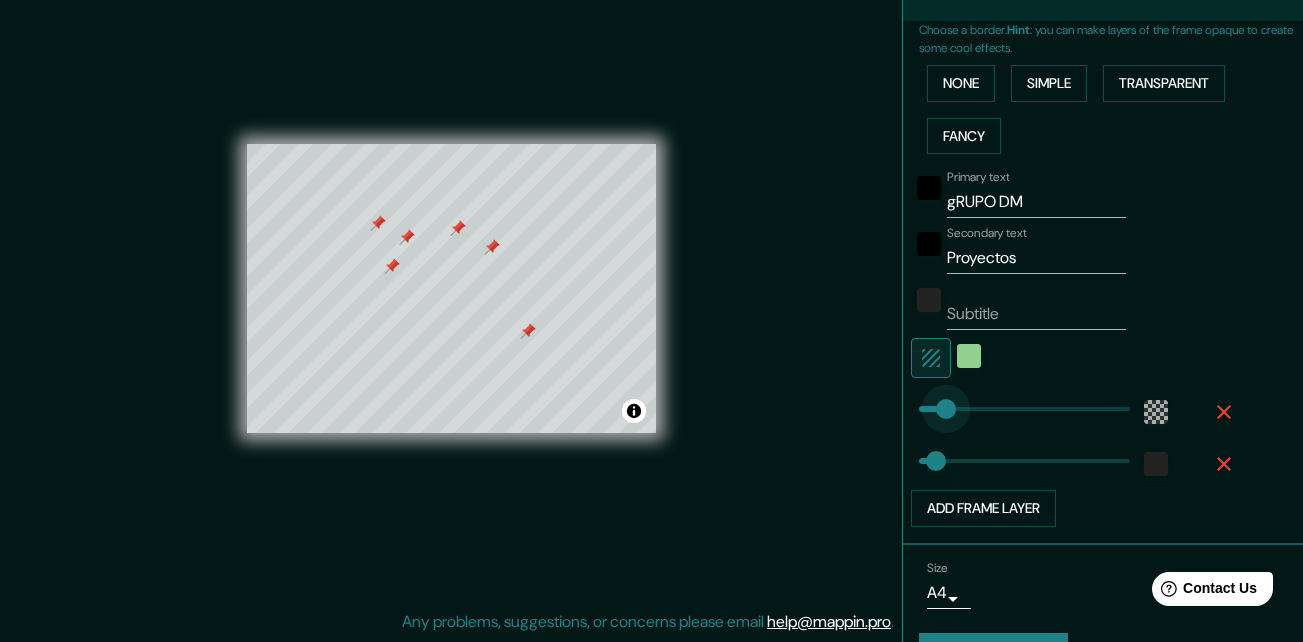 drag, startPoint x: 906, startPoint y: 409, endPoint x: 936, endPoint y: 406, distance: 30.149628 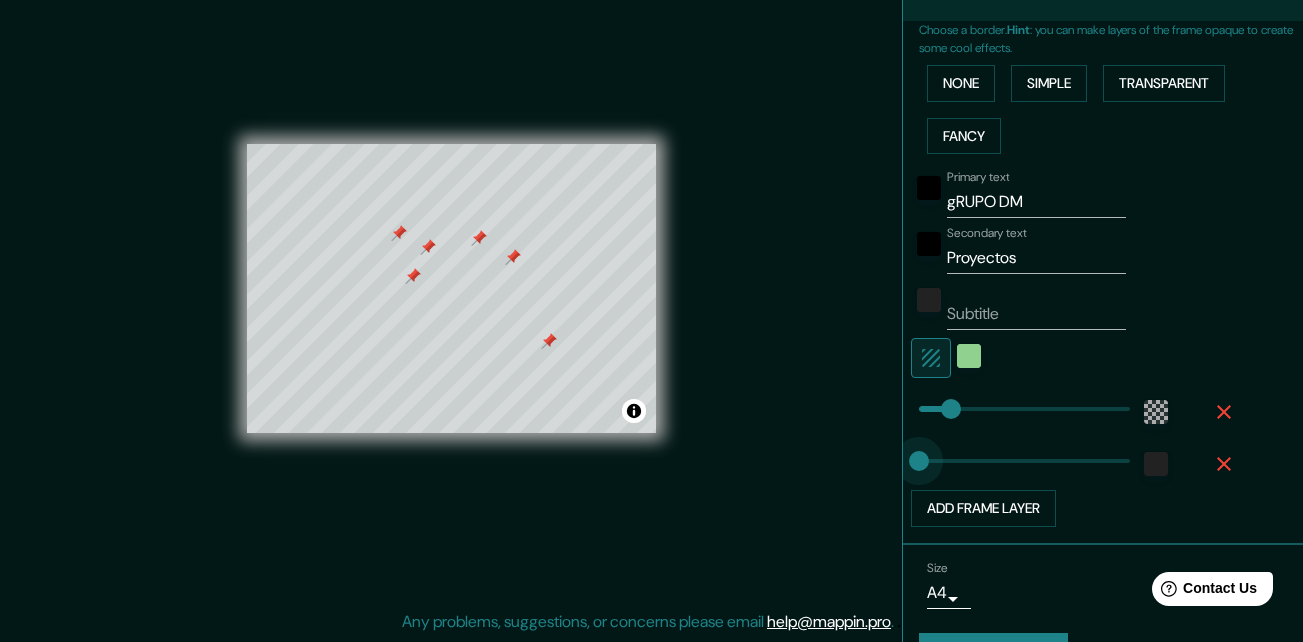 drag, startPoint x: 914, startPoint y: 459, endPoint x: 876, endPoint y: 461, distance: 38.052597 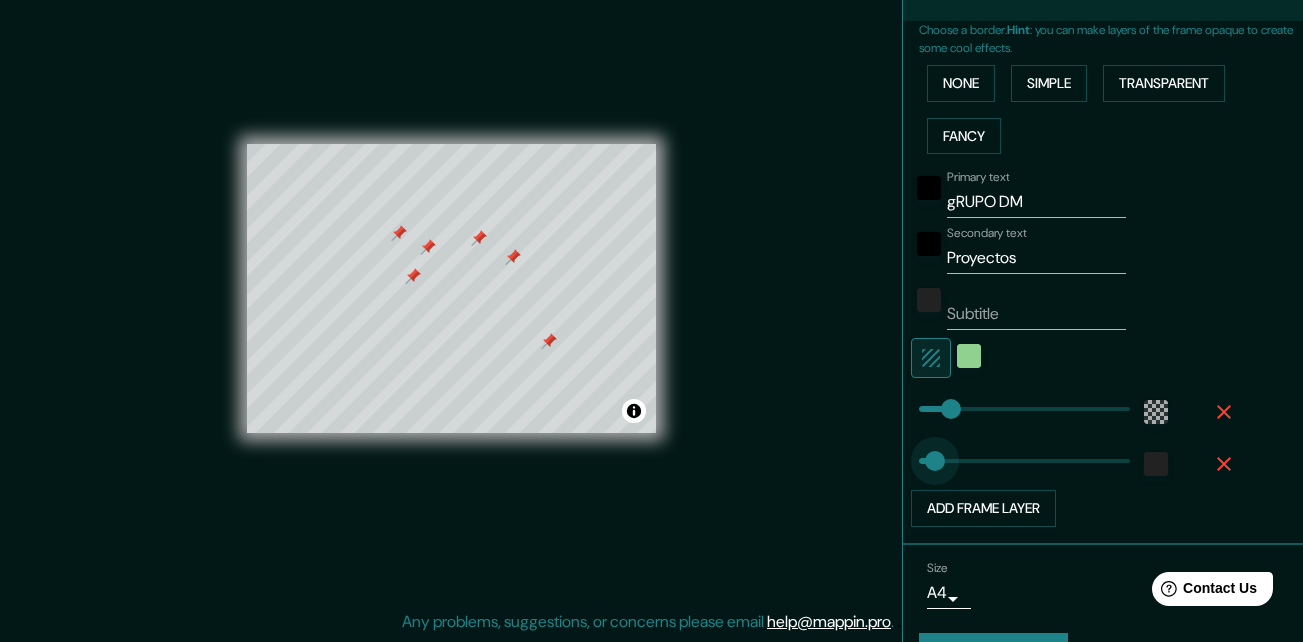 drag, startPoint x: 904, startPoint y: 461, endPoint x: 947, endPoint y: 457, distance: 43.185646 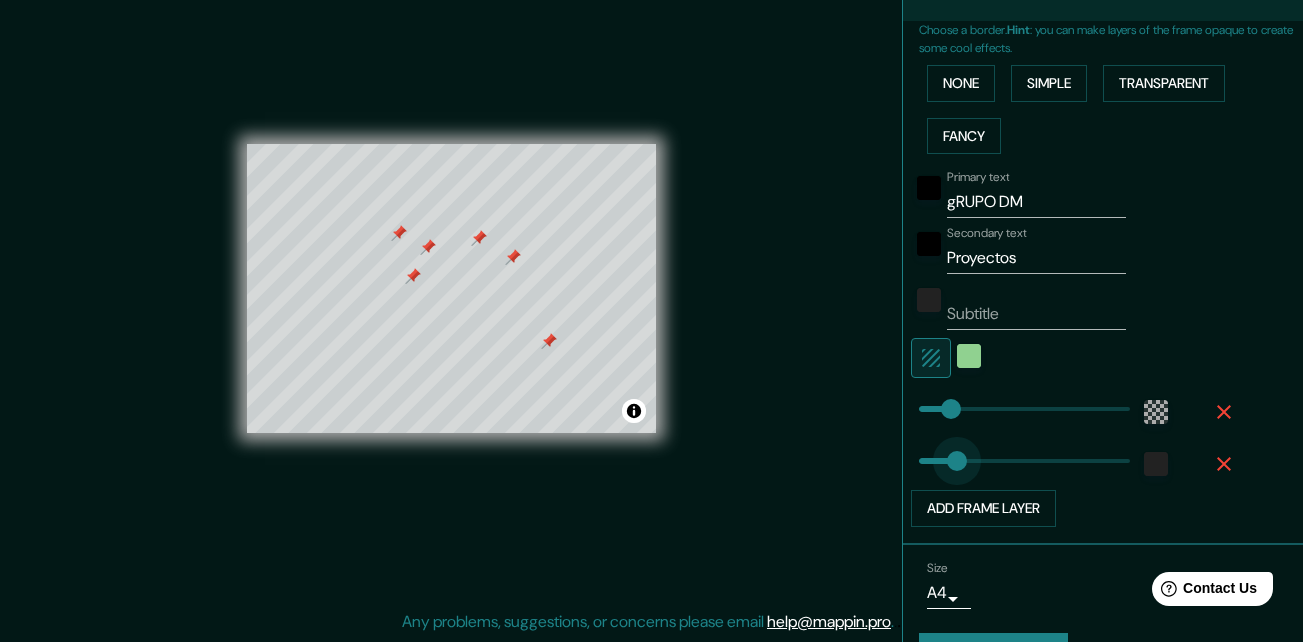 drag, startPoint x: 947, startPoint y: 457, endPoint x: 922, endPoint y: 457, distance: 25 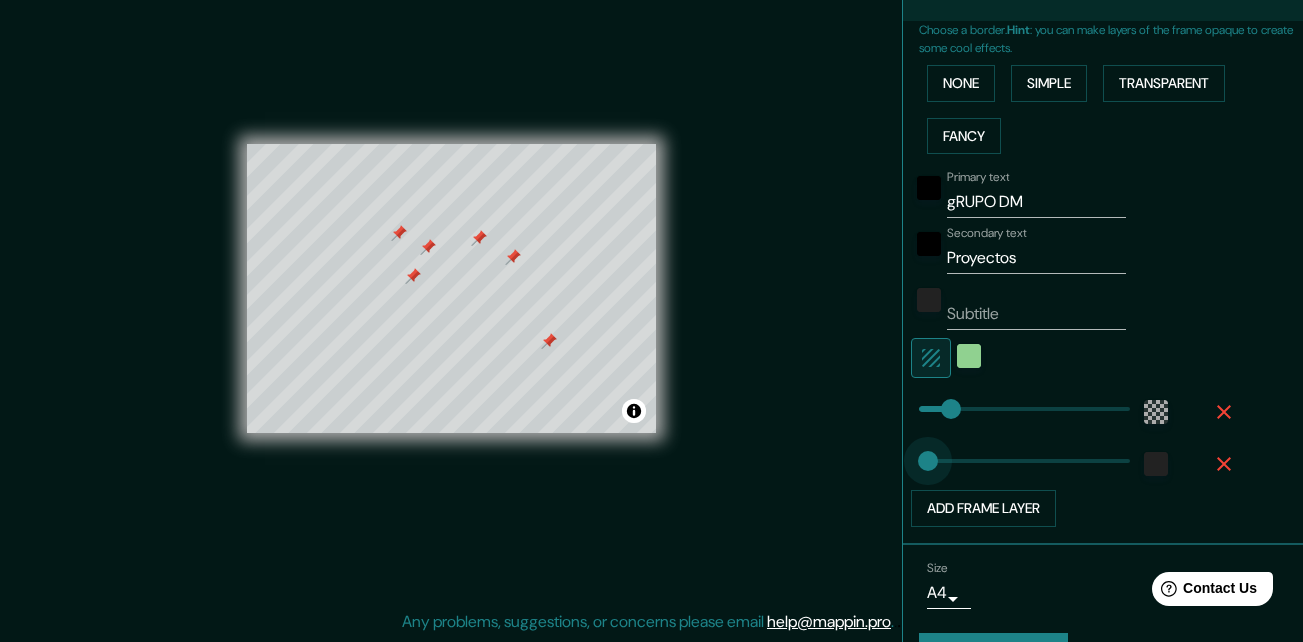 click at bounding box center [928, 461] 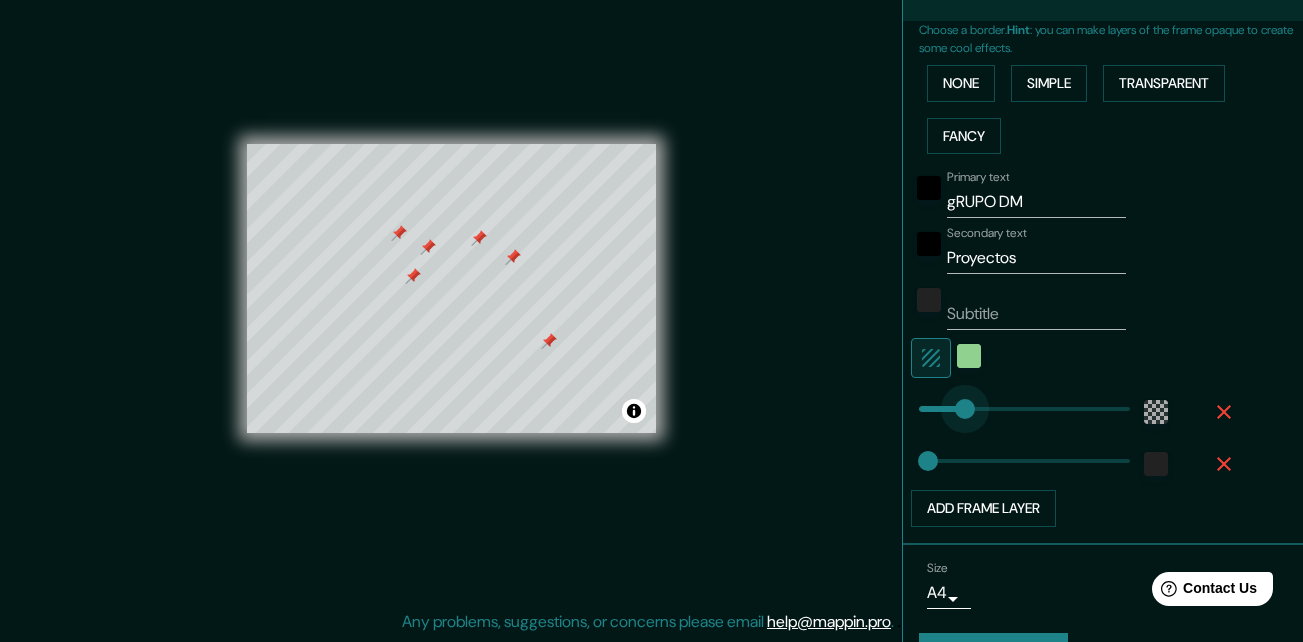 drag, startPoint x: 941, startPoint y: 412, endPoint x: 953, endPoint y: 410, distance: 12.165525 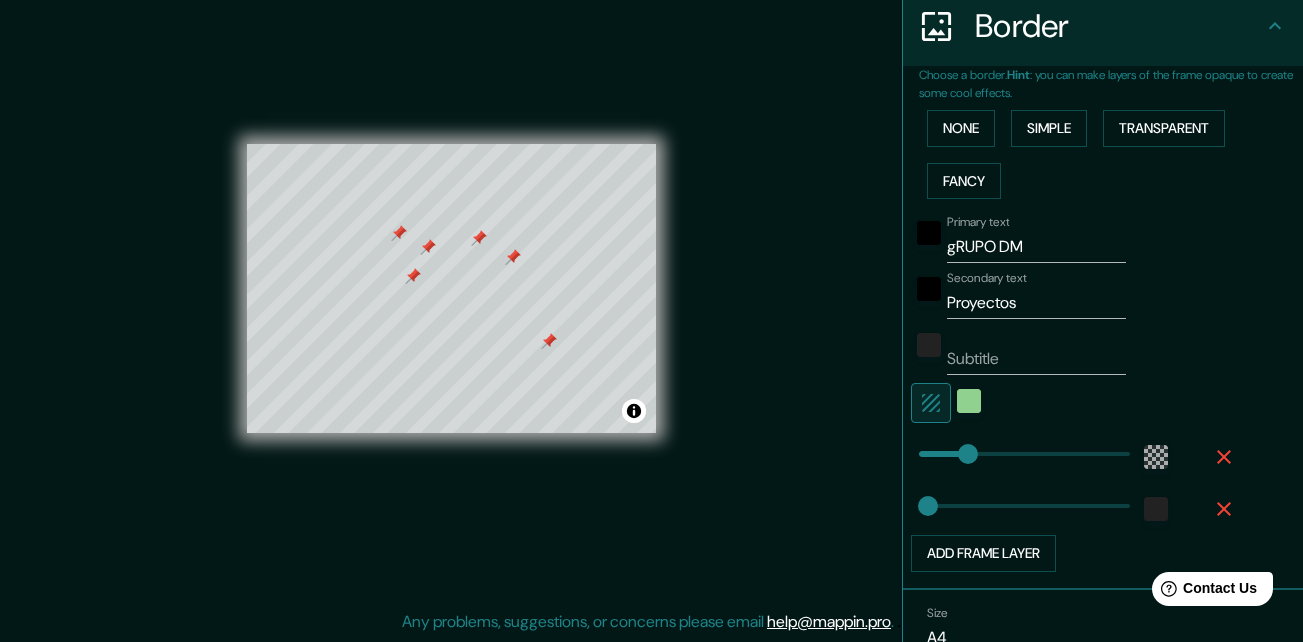 scroll, scrollTop: 406, scrollLeft: 0, axis: vertical 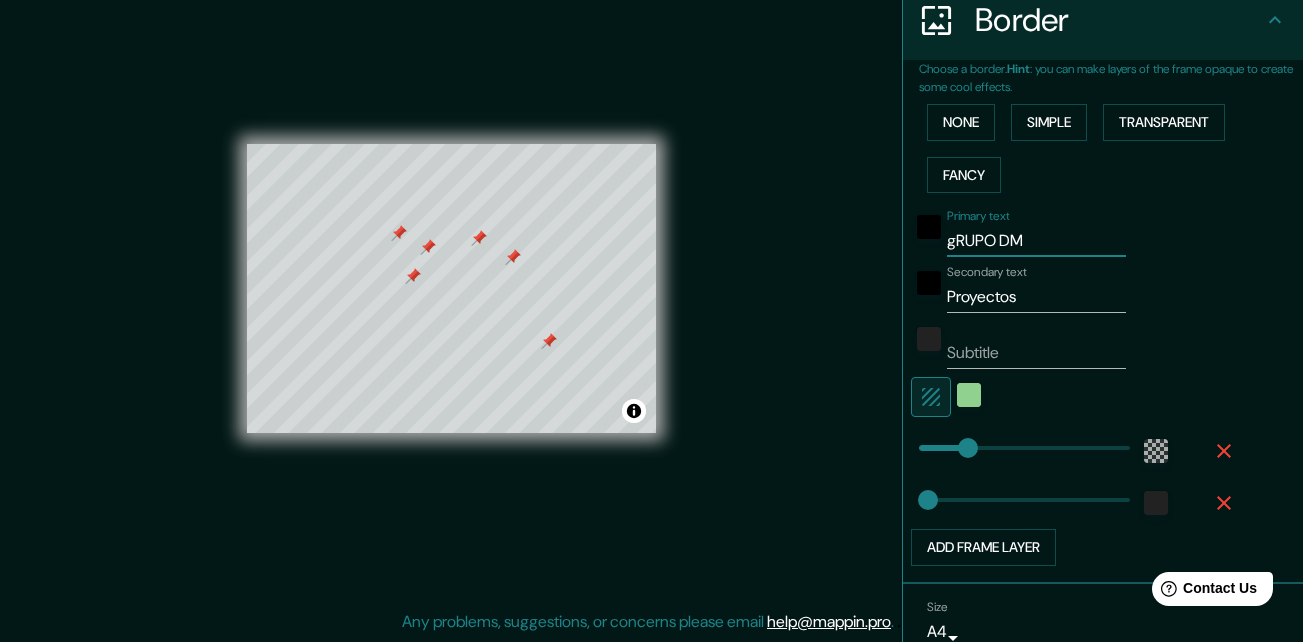 drag, startPoint x: 1020, startPoint y: 238, endPoint x: 865, endPoint y: 243, distance: 155.08063 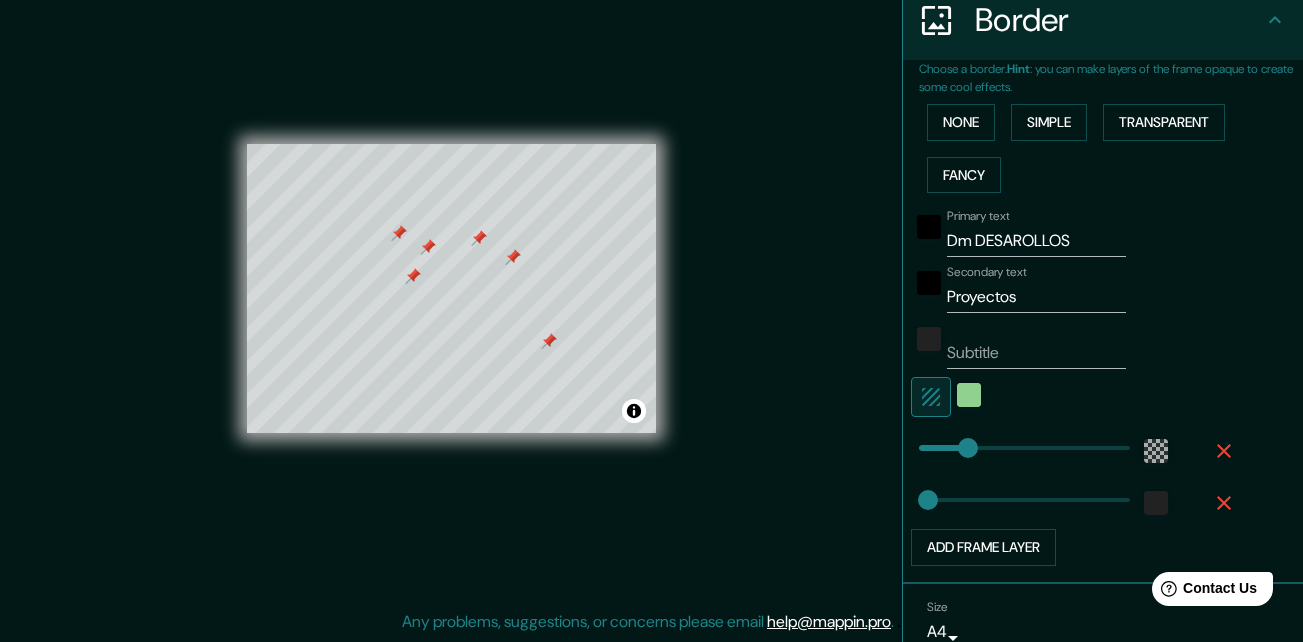 click on "Primary text Dm DESAROLLOS Secondary text Proyectos Subtitle Add frame layer" at bounding box center (1111, 383) 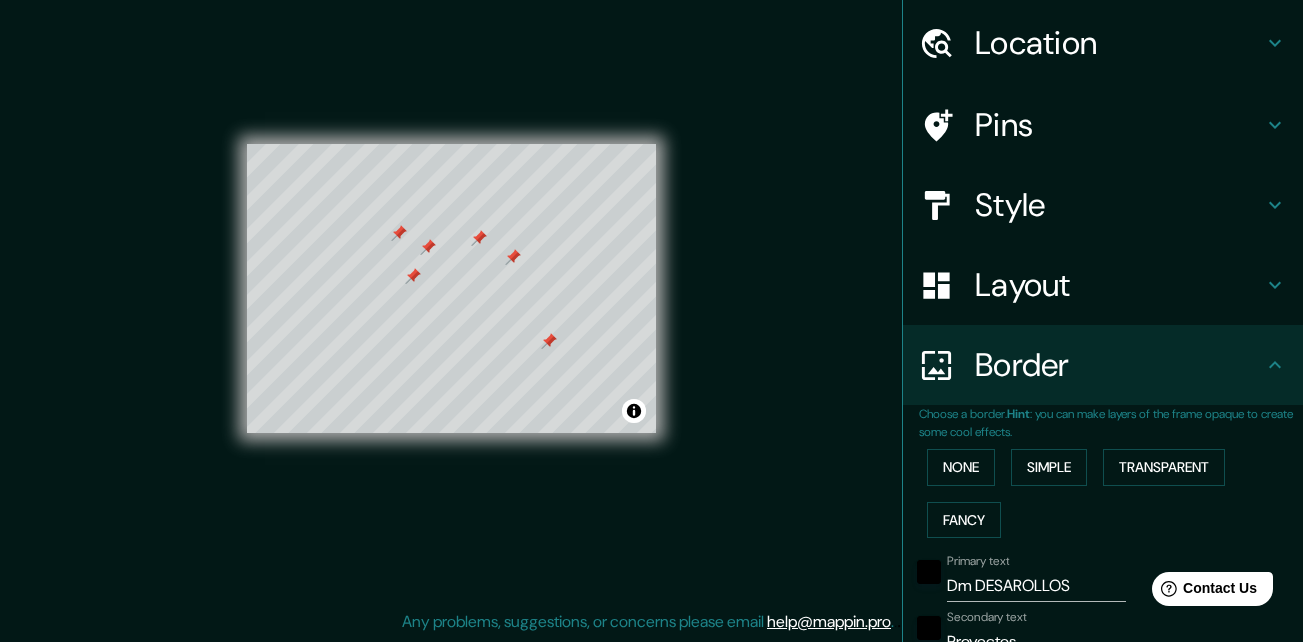 scroll, scrollTop: 62, scrollLeft: 0, axis: vertical 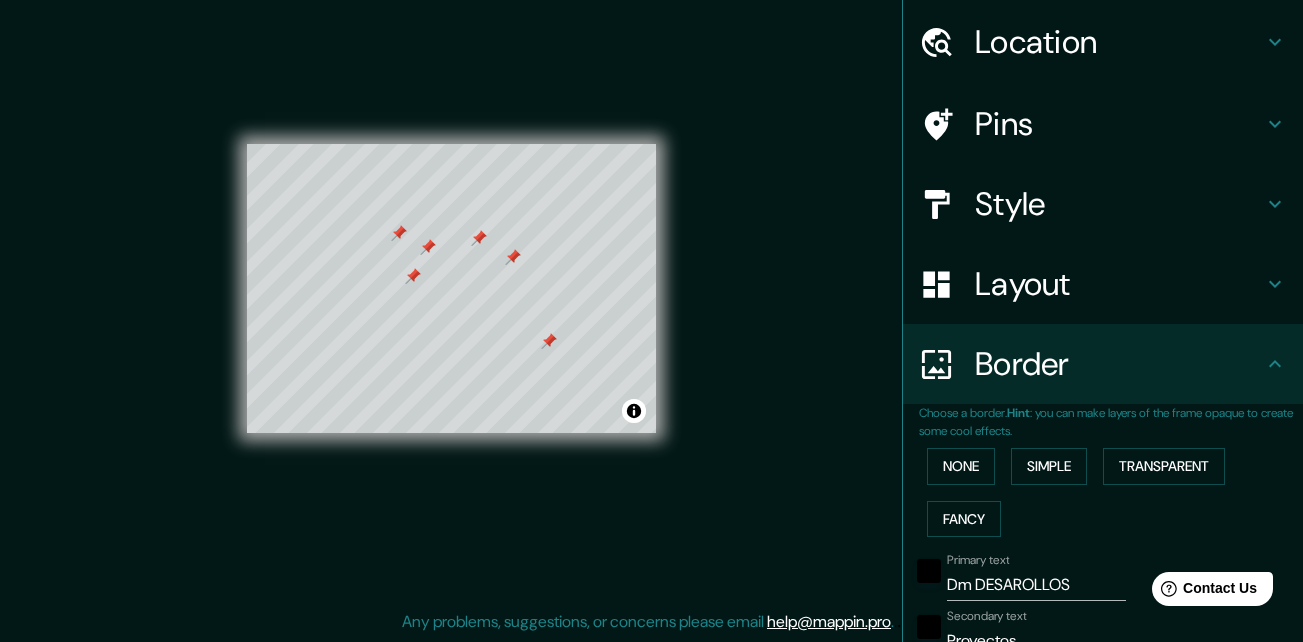 click on "Layout" at bounding box center [1119, 284] 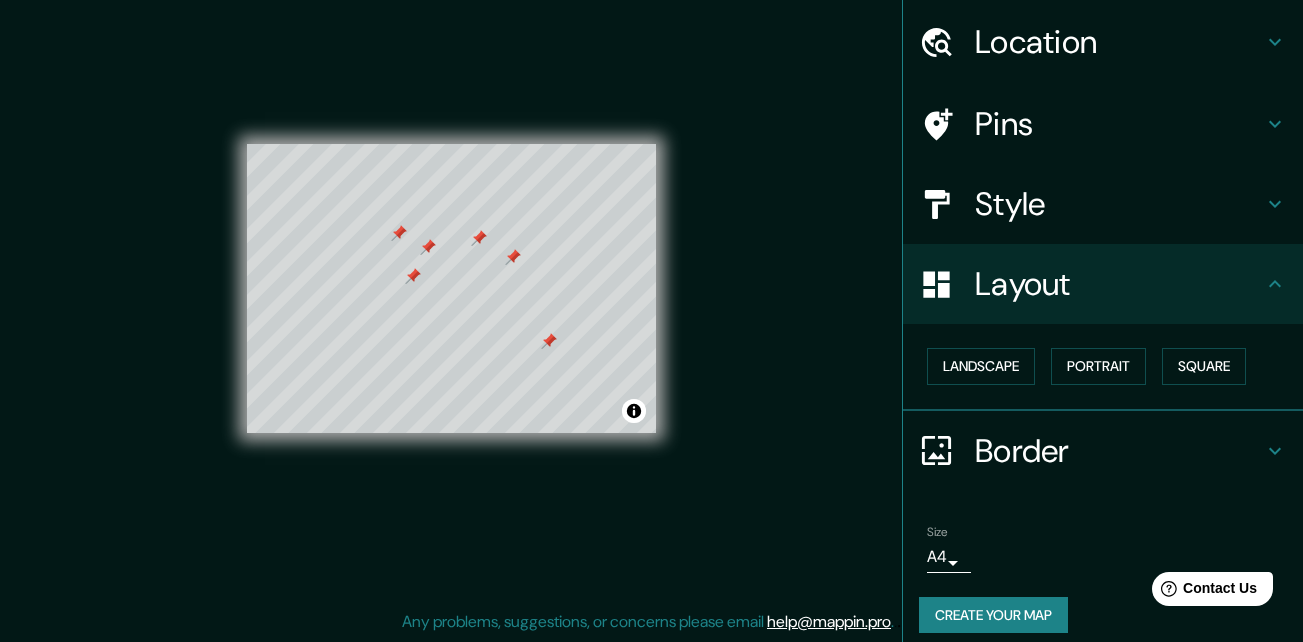click on "Style" at bounding box center [1119, 204] 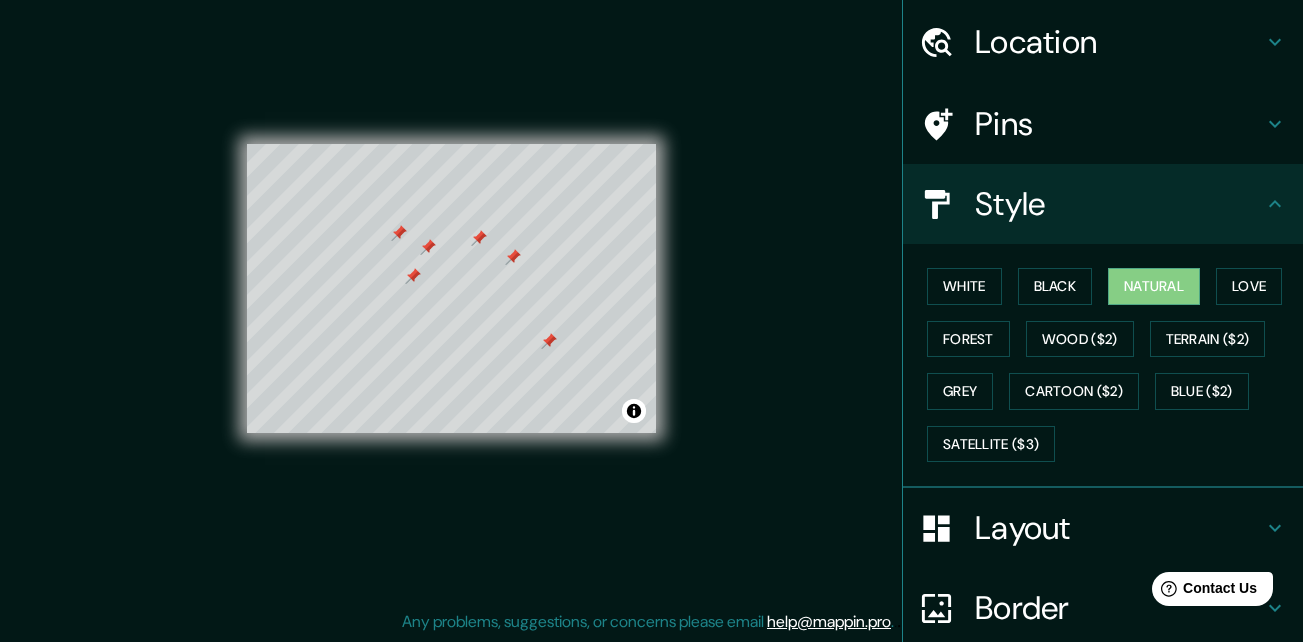 click on "Style" at bounding box center [1119, 204] 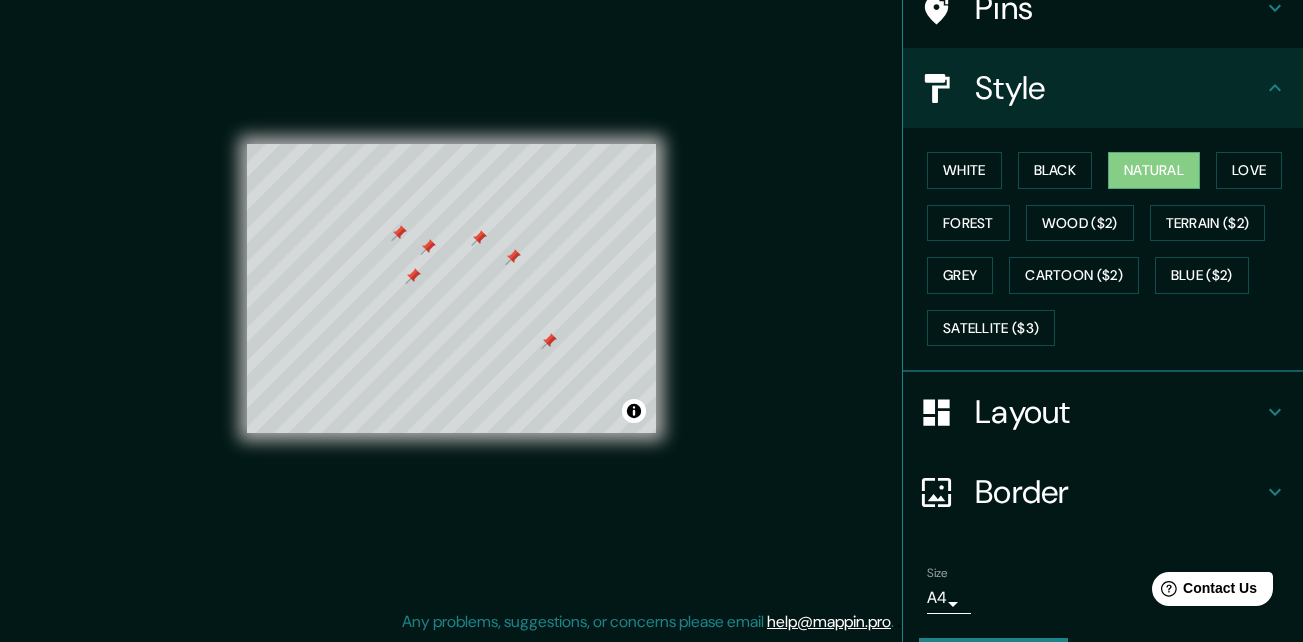 scroll, scrollTop: 235, scrollLeft: 0, axis: vertical 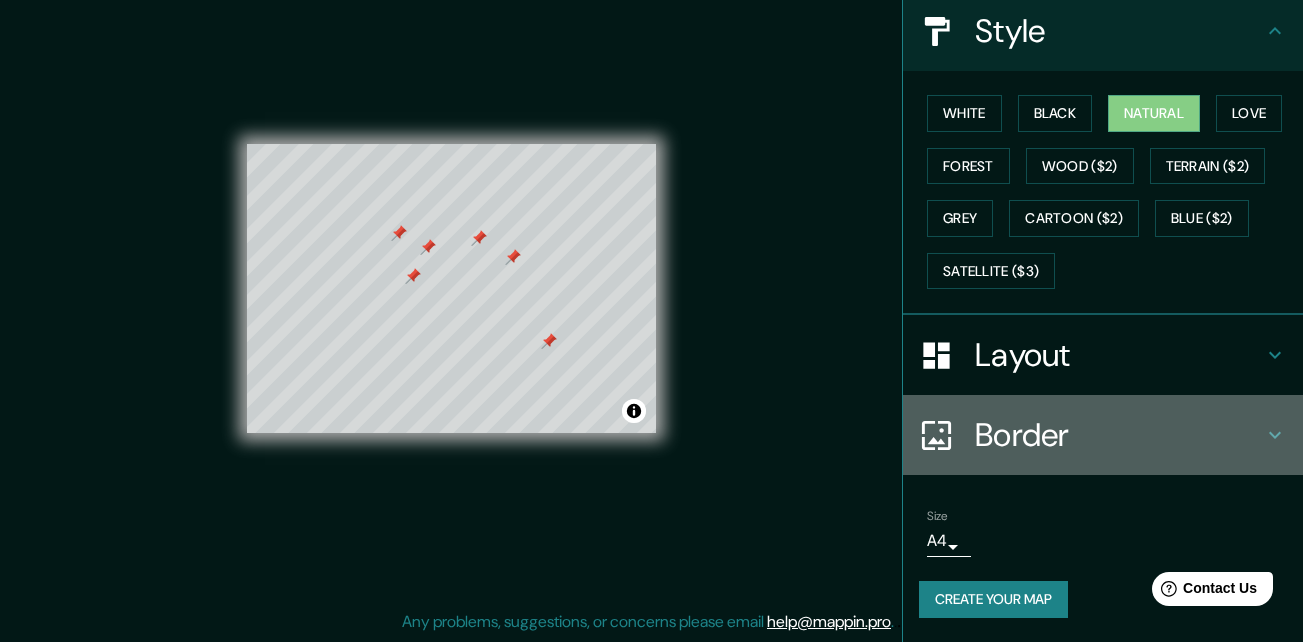 click on "Border" at bounding box center [1103, 435] 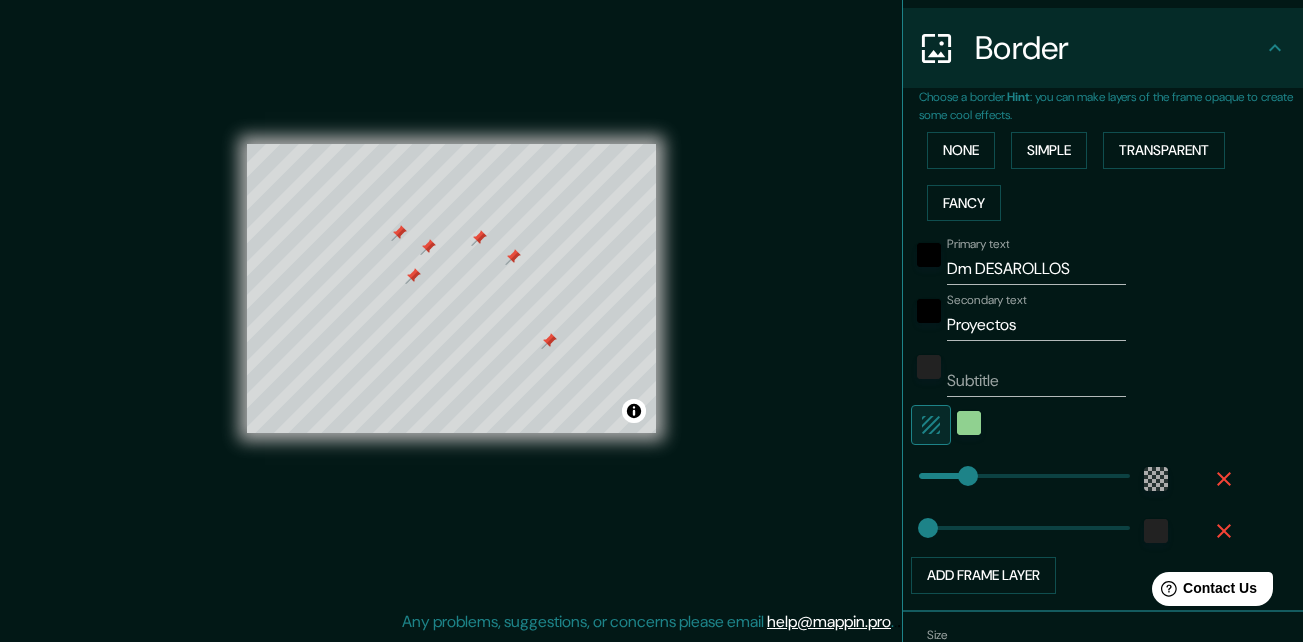 scroll, scrollTop: 496, scrollLeft: 0, axis: vertical 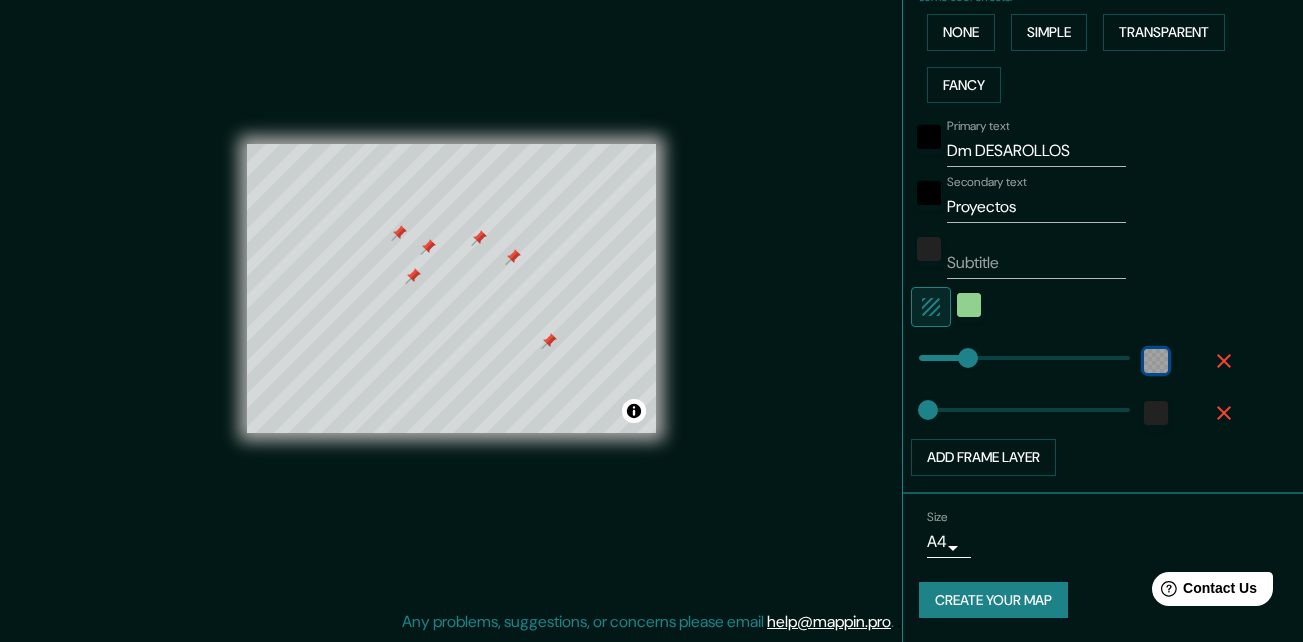 click at bounding box center (1156, 361) 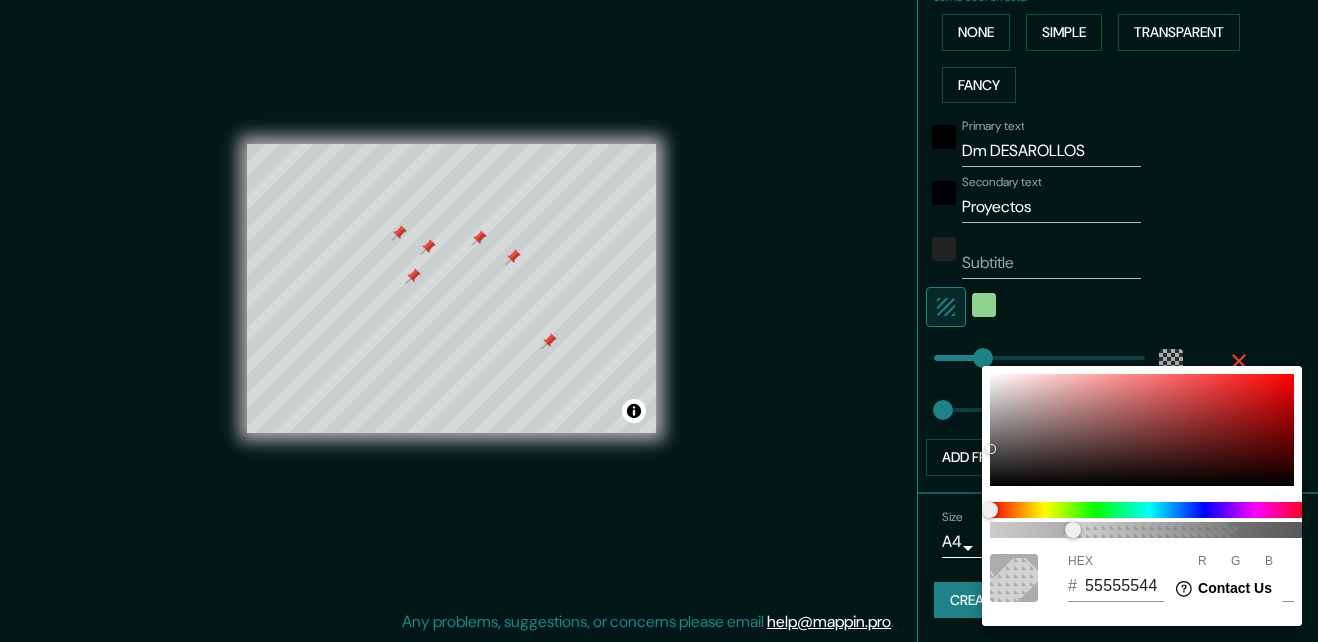click at bounding box center (659, 321) 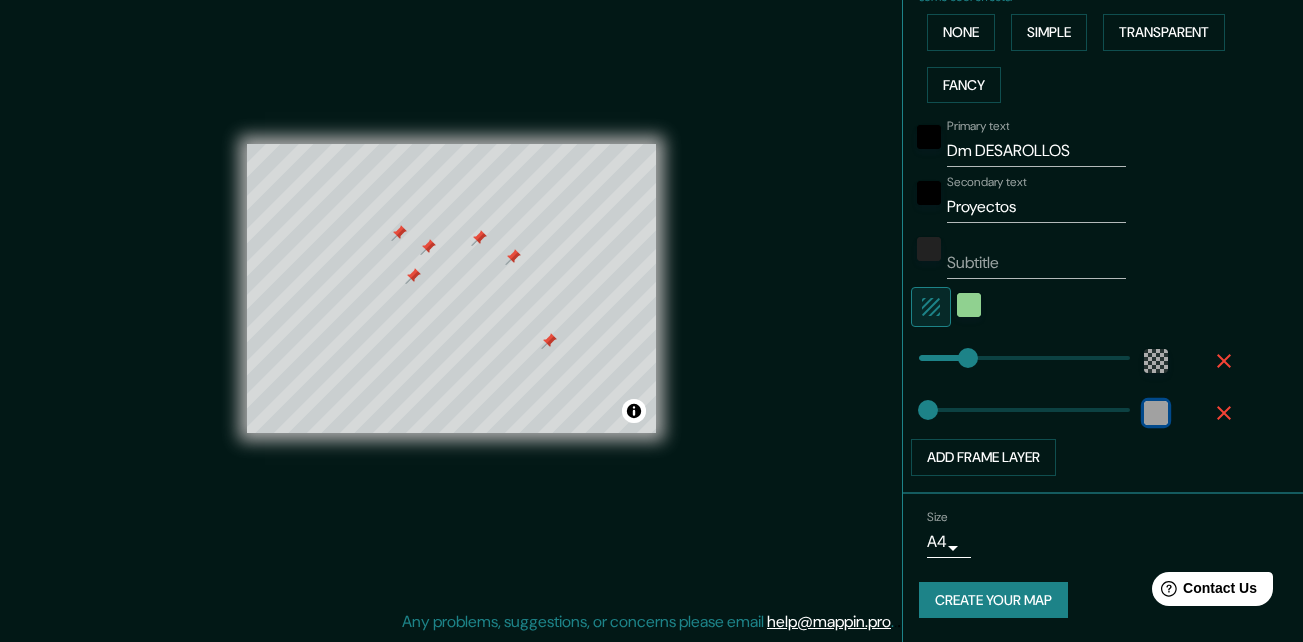 click at bounding box center [1156, 413] 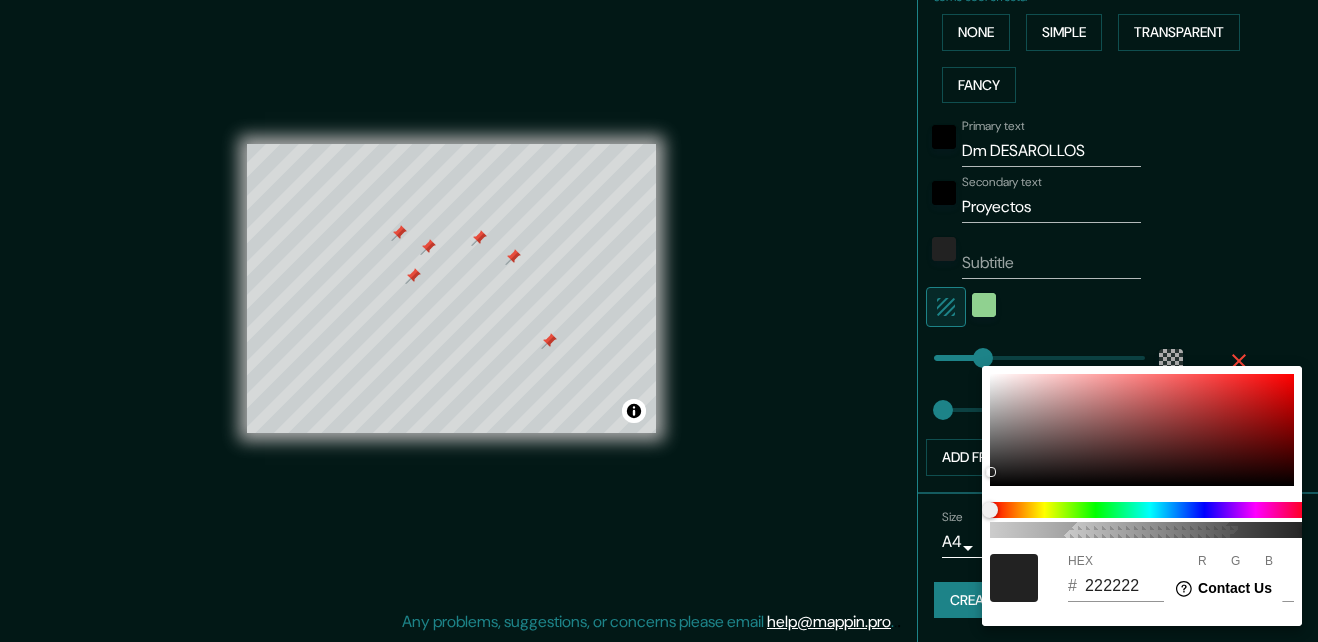click at bounding box center [659, 321] 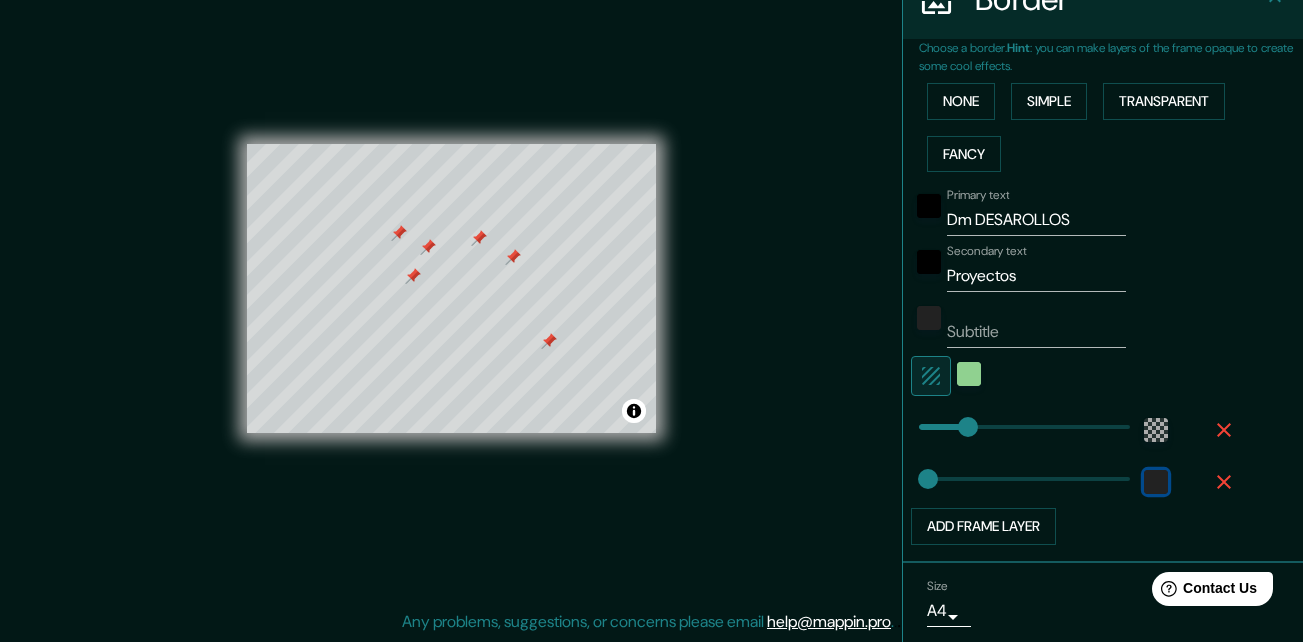 scroll, scrollTop: 496, scrollLeft: 0, axis: vertical 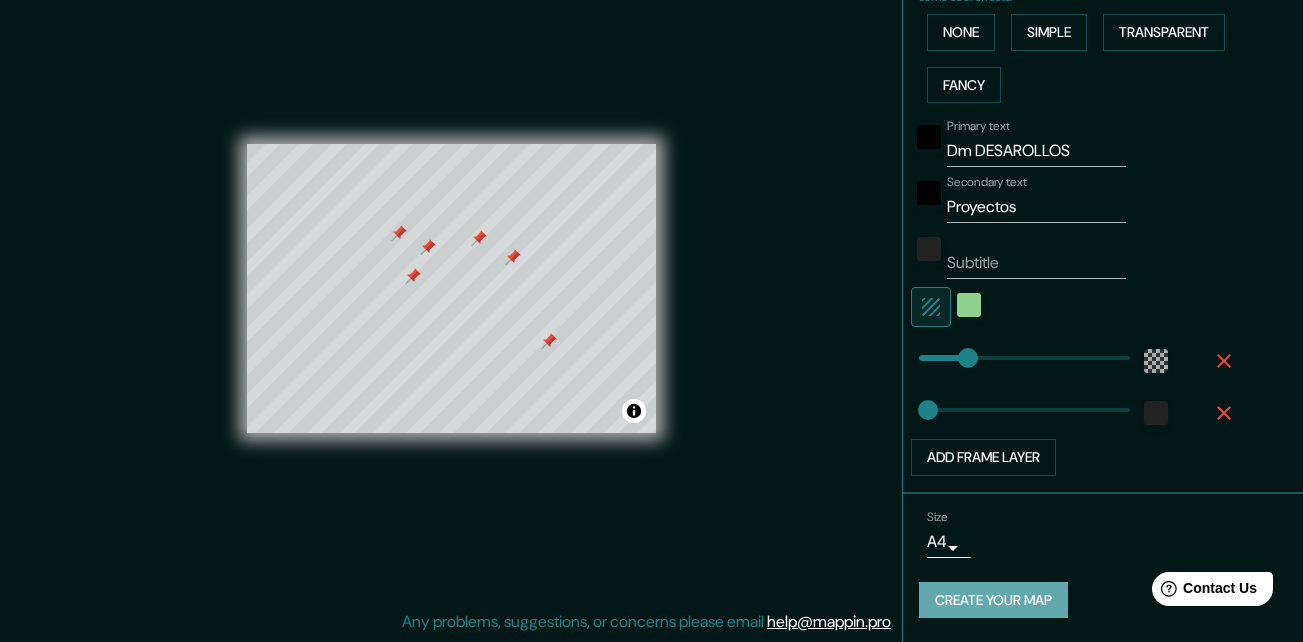 click on "Create your map" at bounding box center (993, 600) 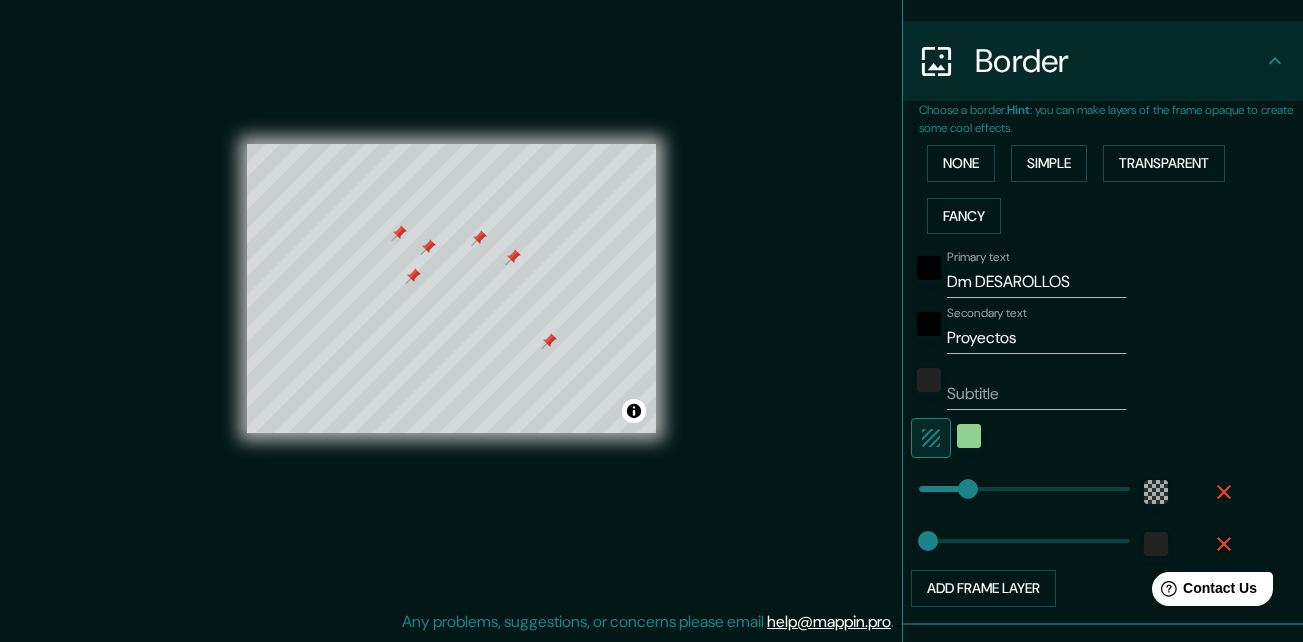 scroll, scrollTop: 363, scrollLeft: 0, axis: vertical 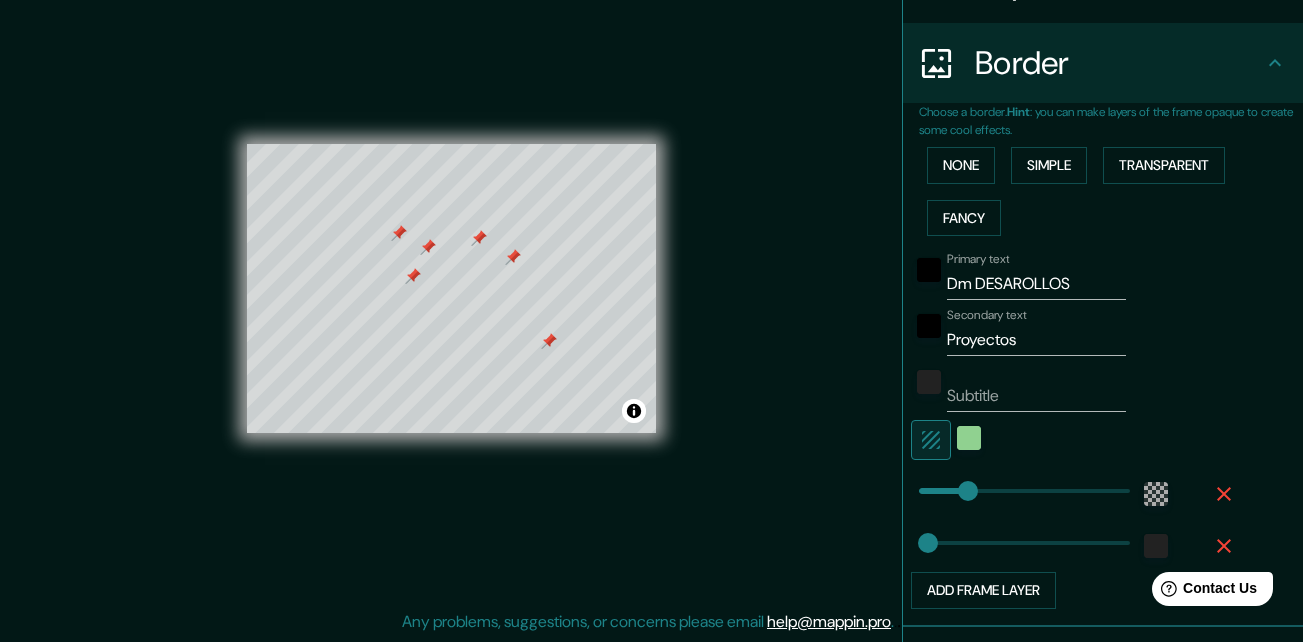 click on "Dm DESAROLLOS" at bounding box center [1036, 284] 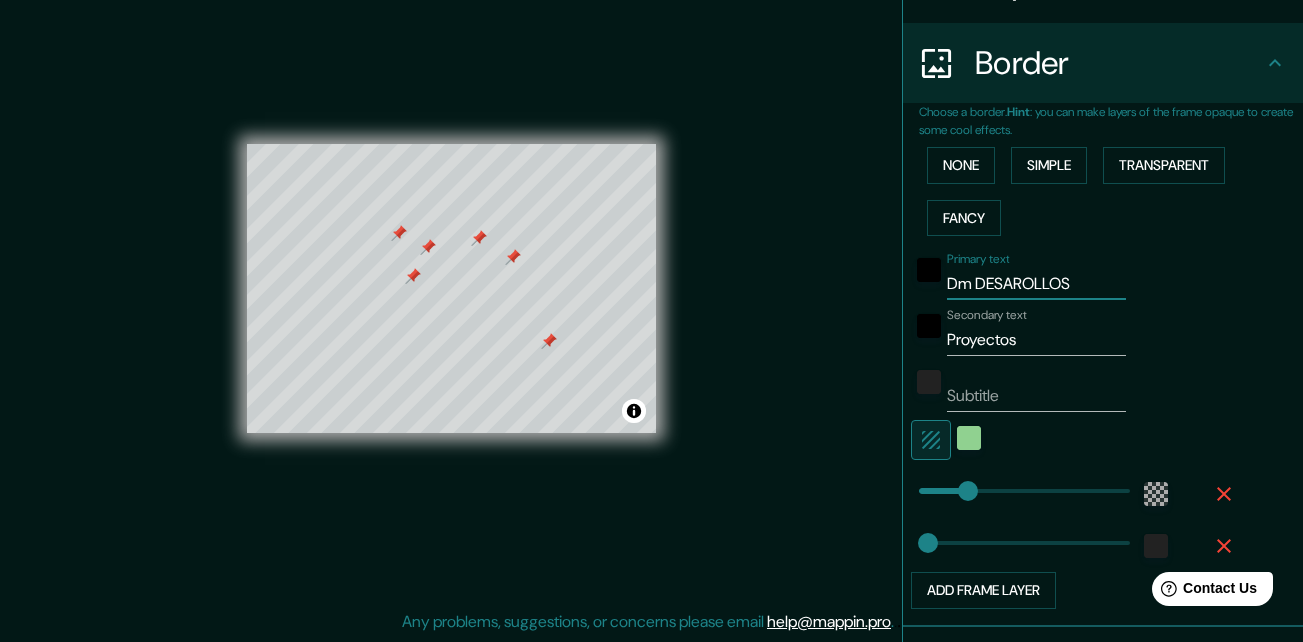 click on "Dm DESAROLLOS" at bounding box center [1036, 284] 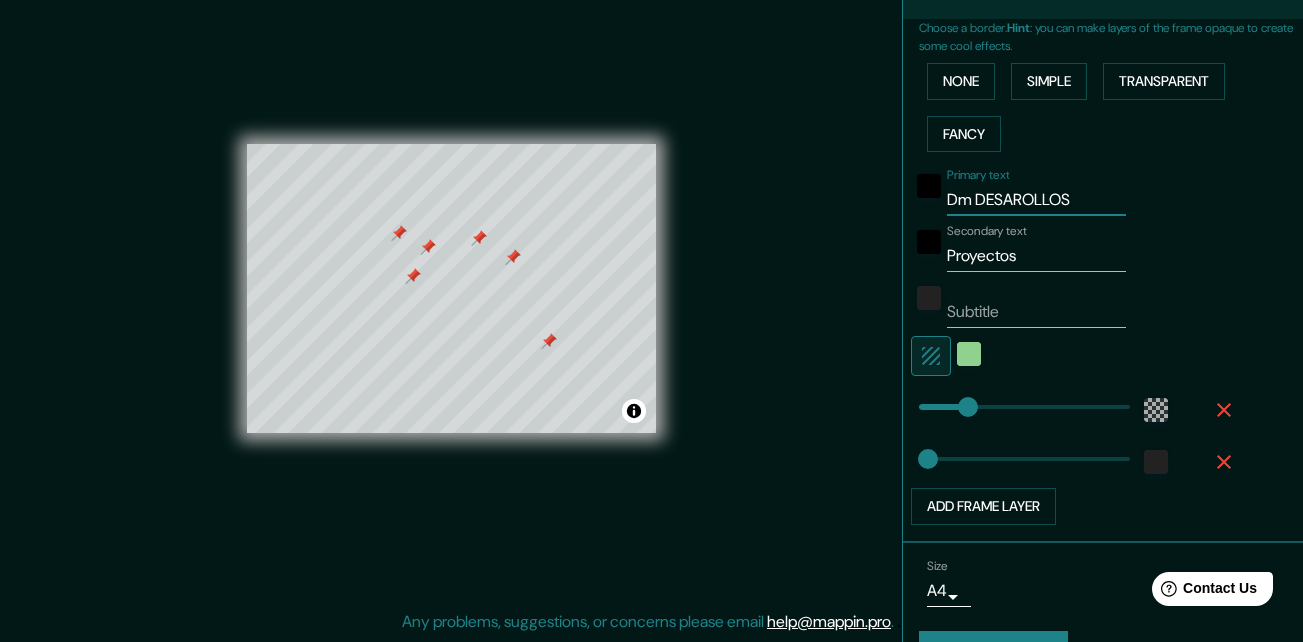scroll, scrollTop: 444, scrollLeft: 0, axis: vertical 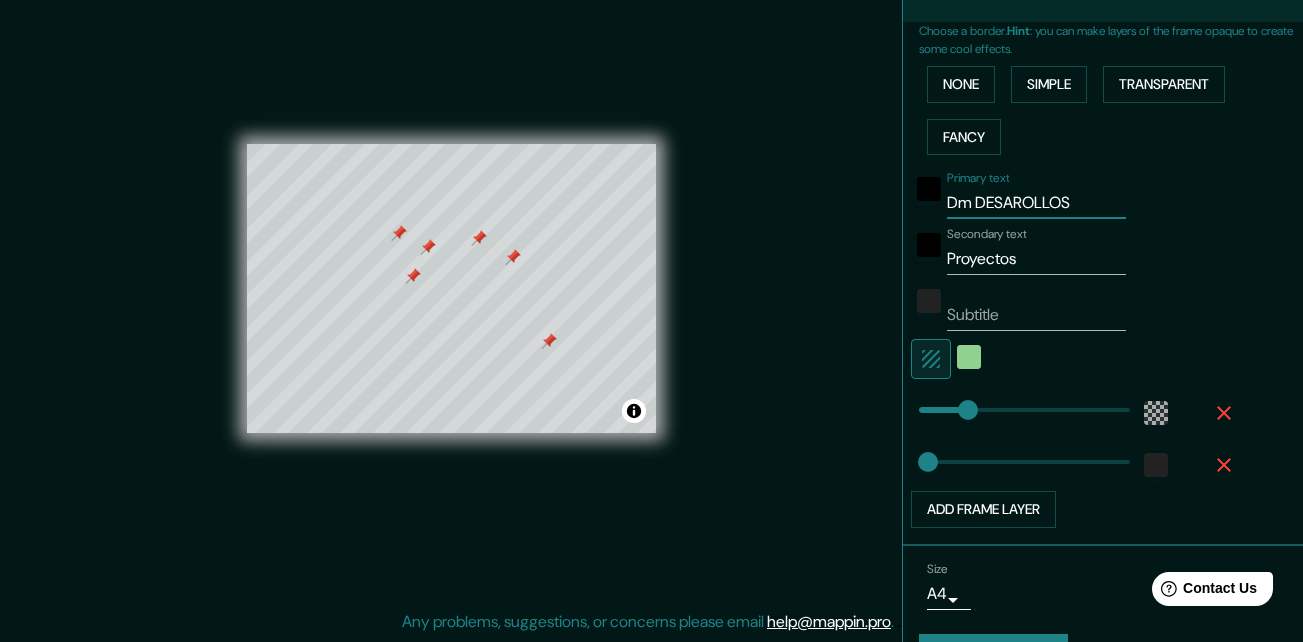 click on "Dm DESAROLLOS" at bounding box center (1036, 203) 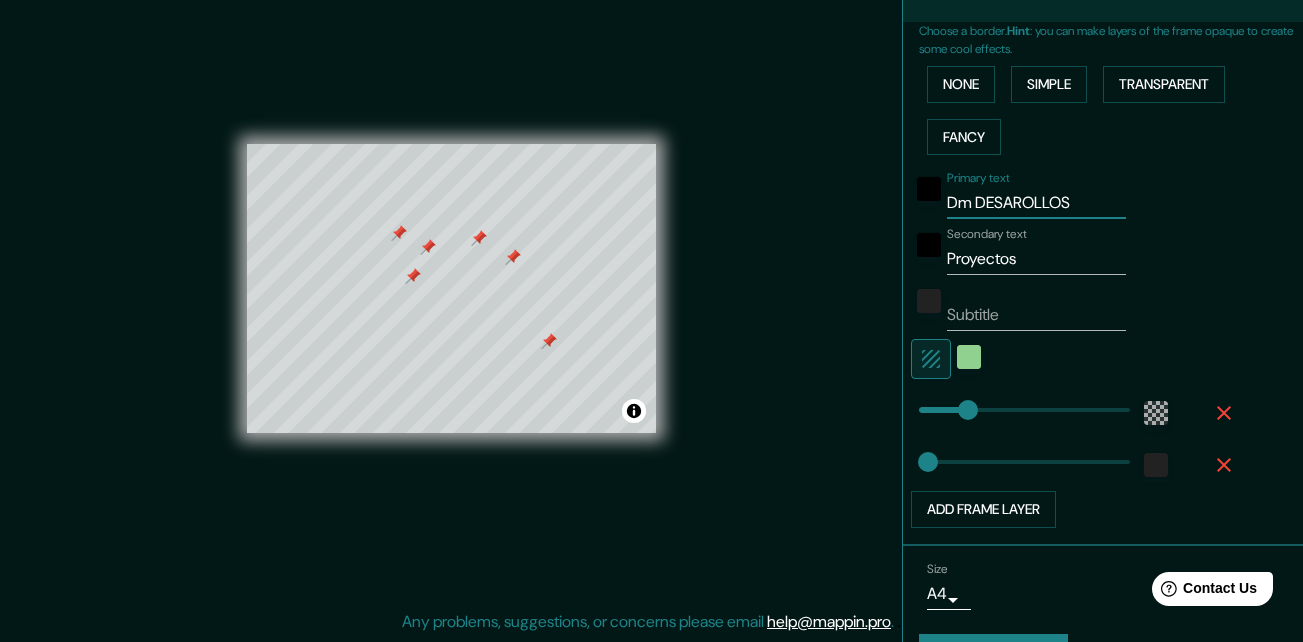 click on "Dm DESAROLLOS" at bounding box center [1036, 203] 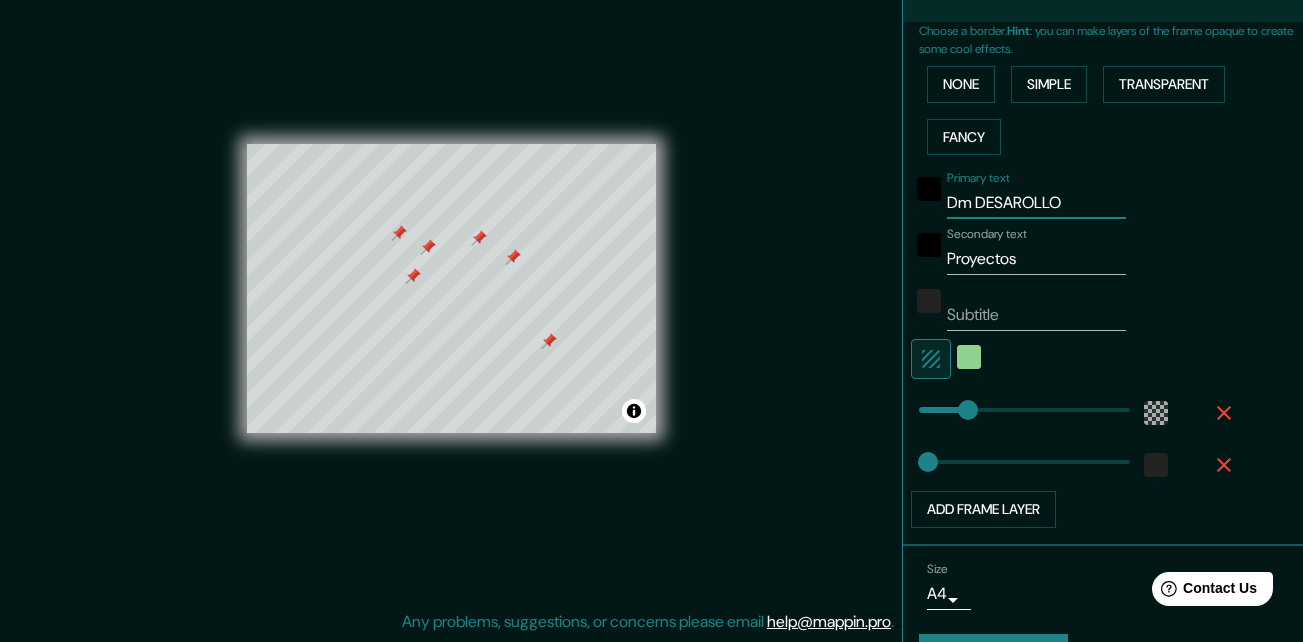 click on "Dm DESAROLLO" at bounding box center [1036, 203] 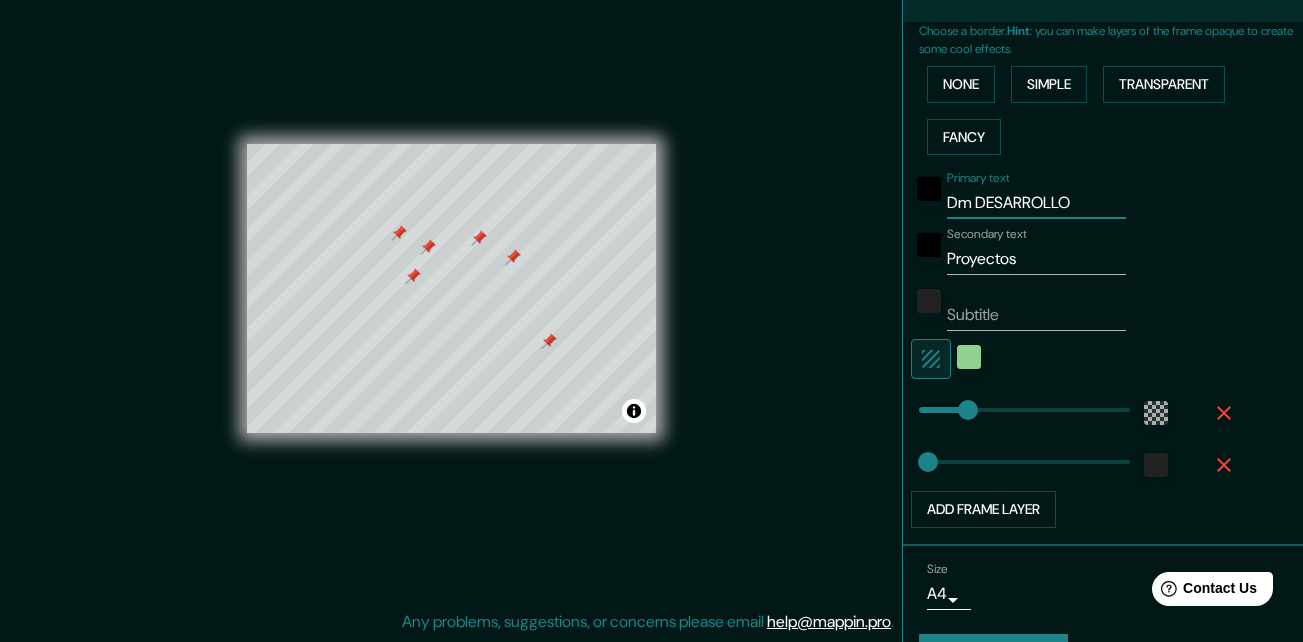 click on "Dm DESARROLLO" at bounding box center [1036, 203] 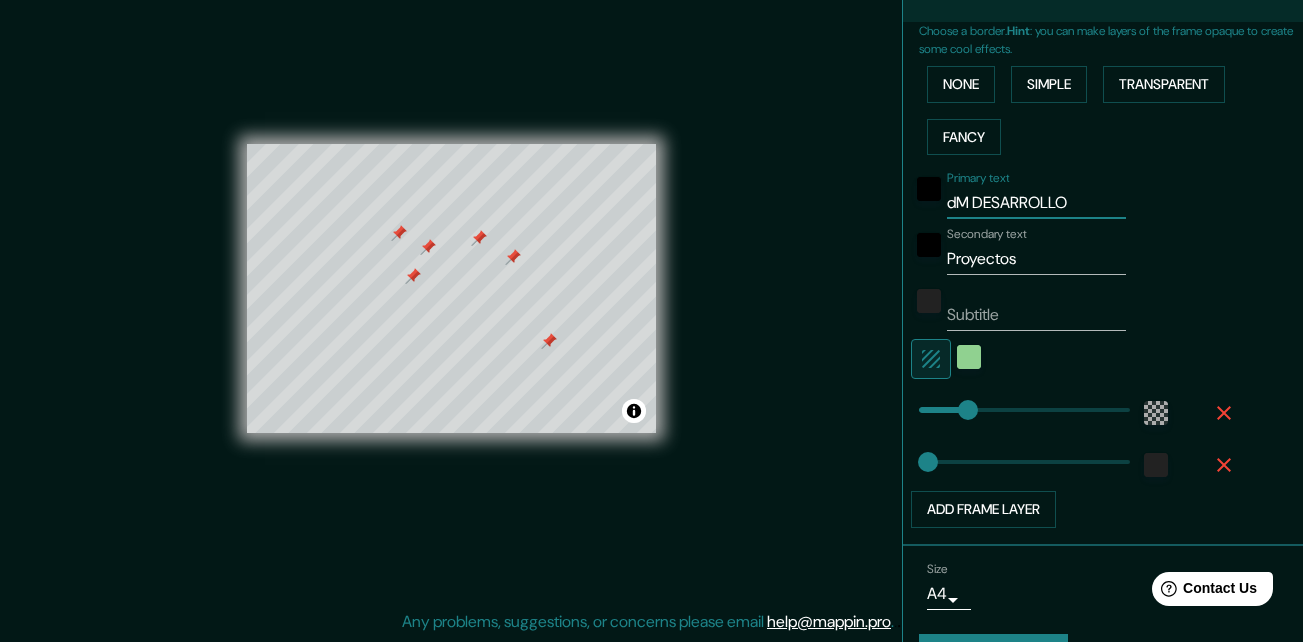 drag, startPoint x: 1064, startPoint y: 201, endPoint x: 895, endPoint y: 192, distance: 169.23947 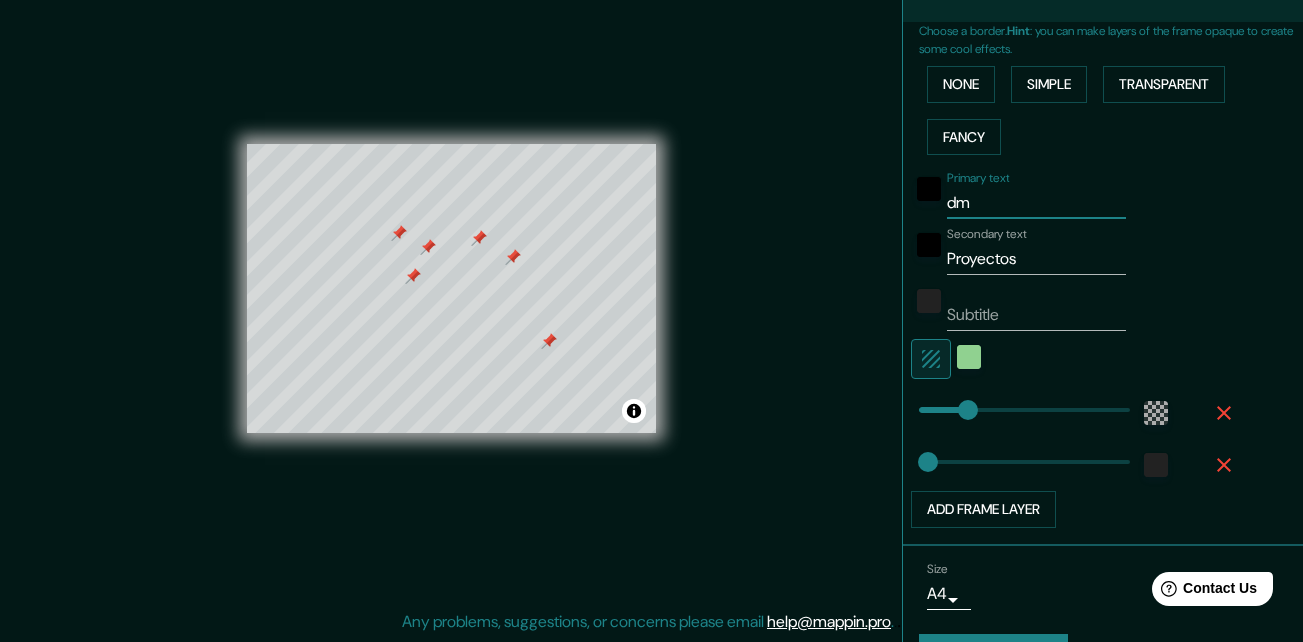 click on "Secondary text" at bounding box center [987, 234] 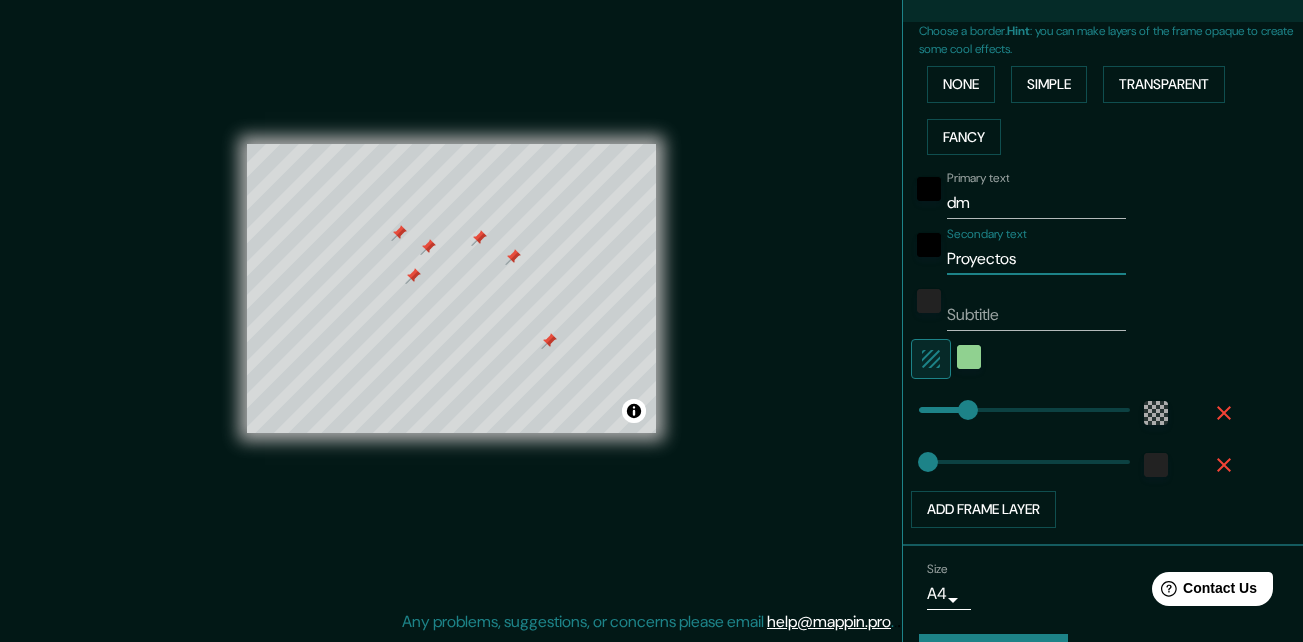 drag, startPoint x: 1014, startPoint y: 262, endPoint x: 888, endPoint y: 266, distance: 126.06348 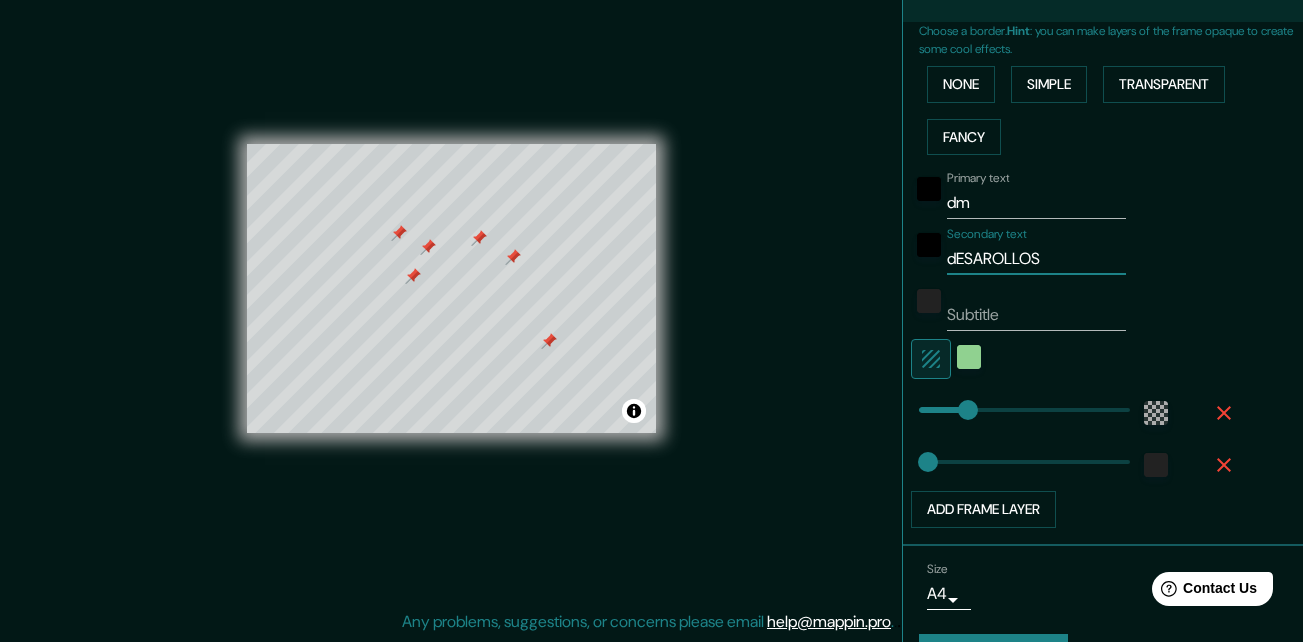 click on "Secondary text dESAROLLOS" at bounding box center (1075, 251) 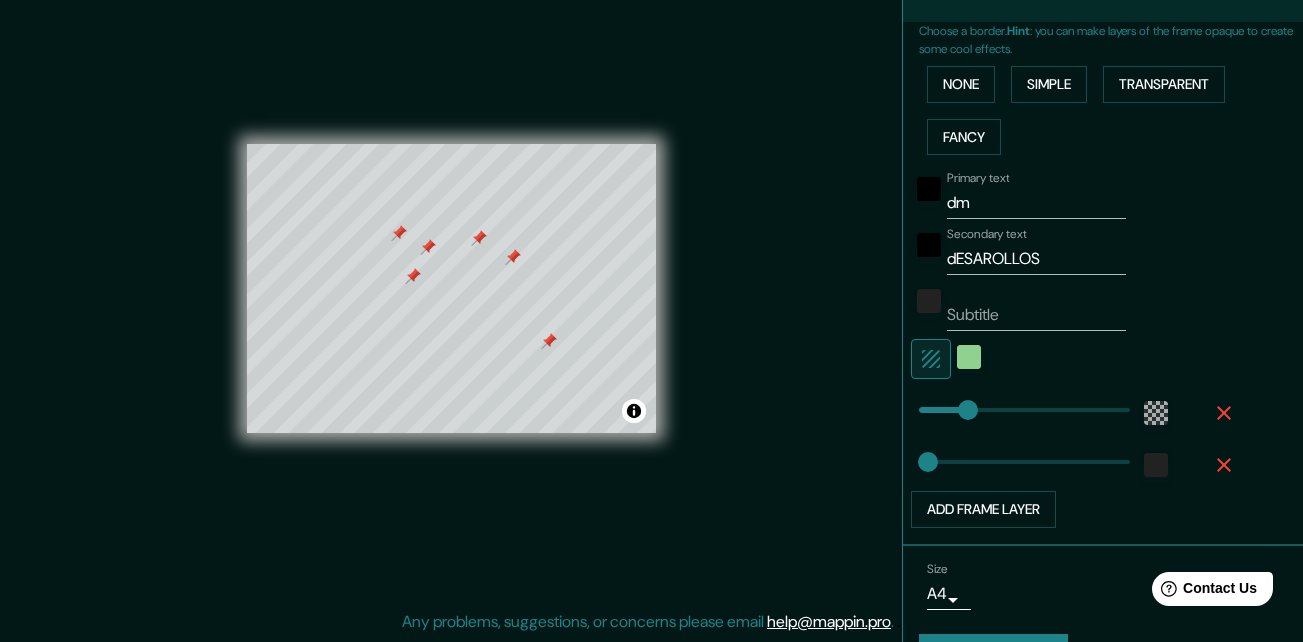 click on "dESAROLLOS" at bounding box center [1036, 259] 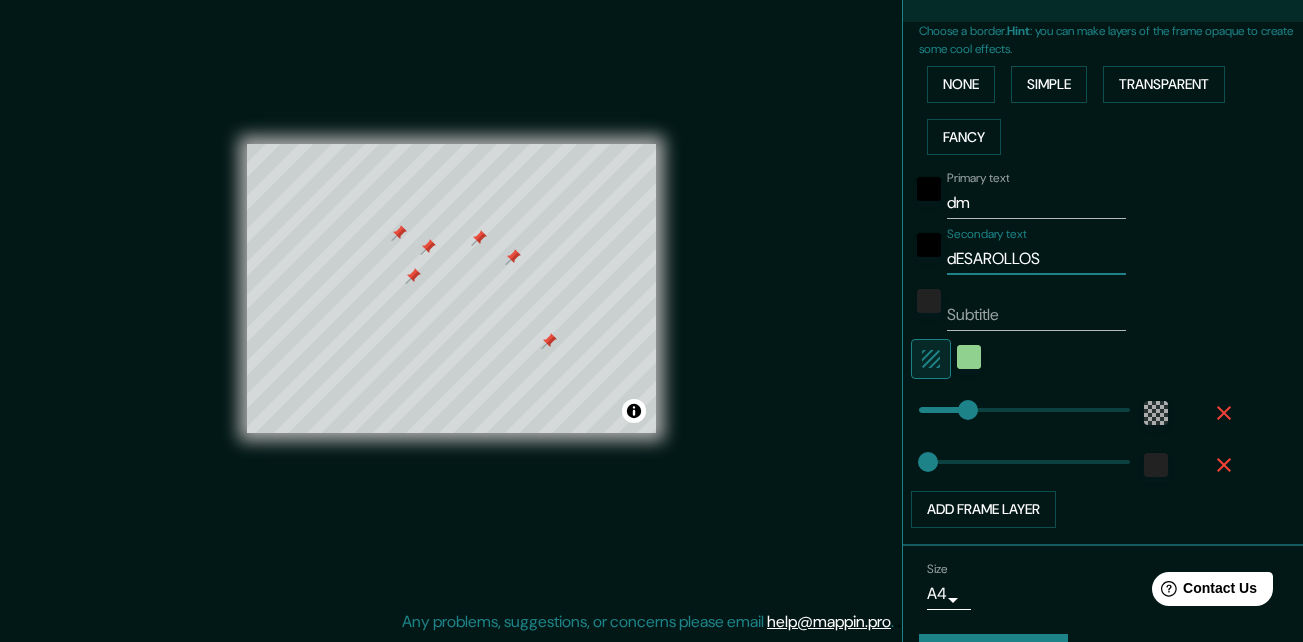 click on "dESAROLLOS" at bounding box center (1036, 259) 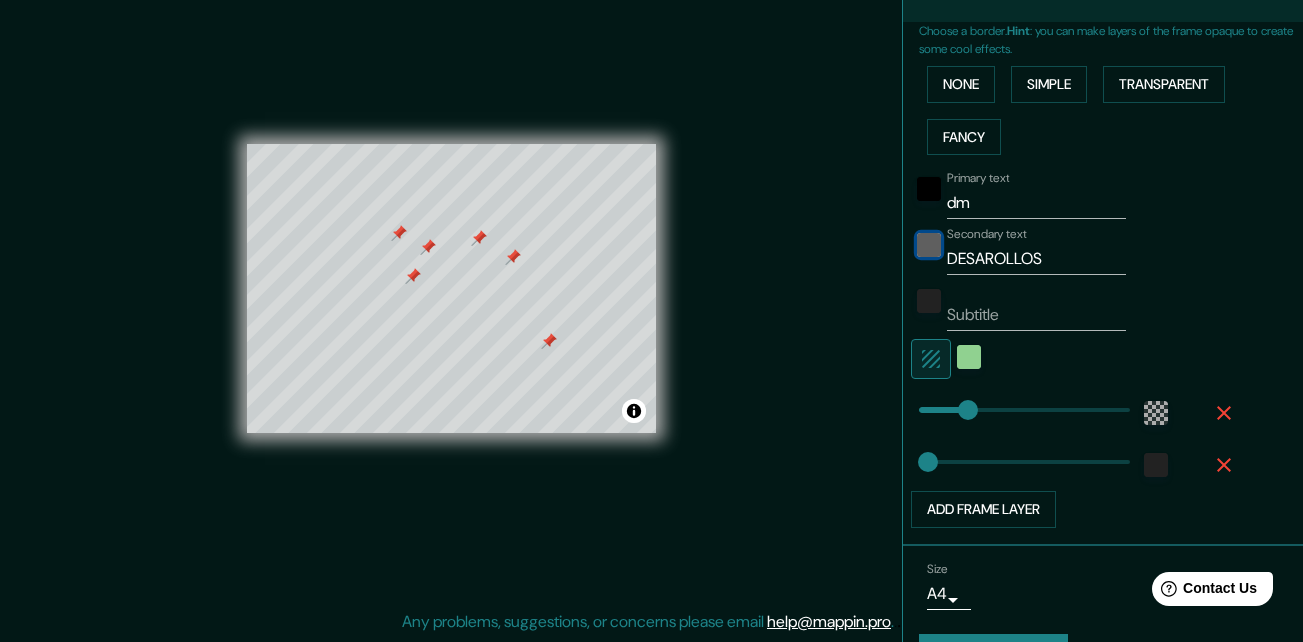 click at bounding box center (929, 245) 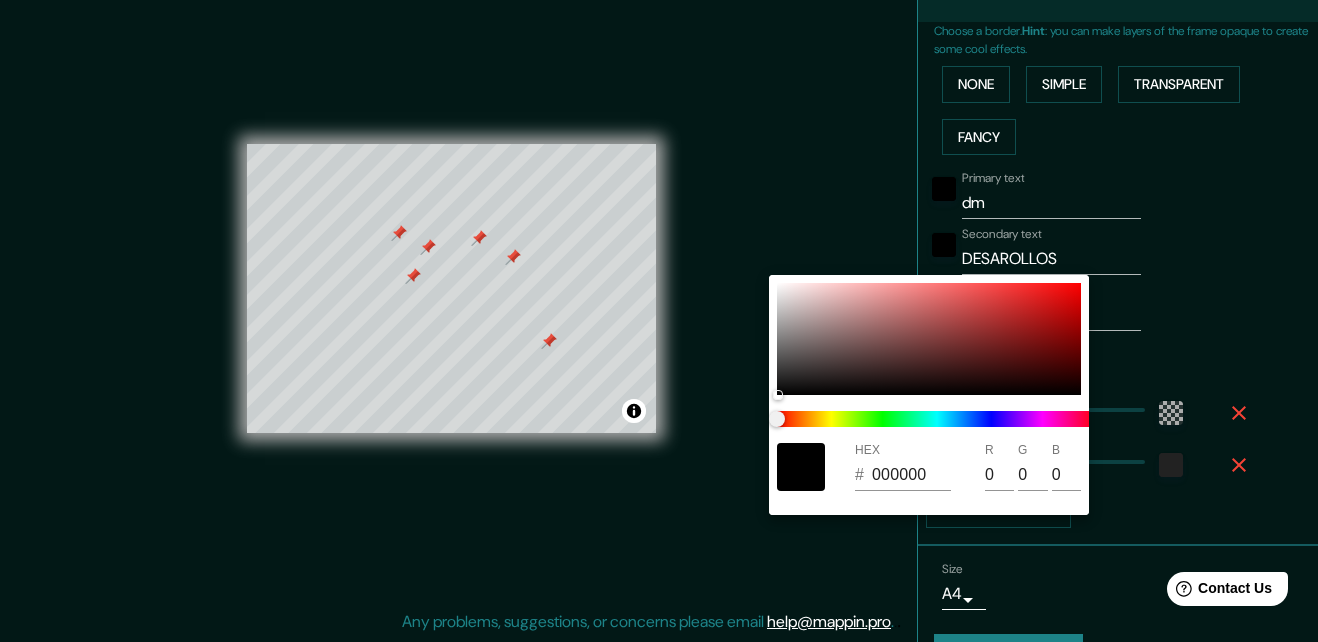 click at bounding box center [659, 321] 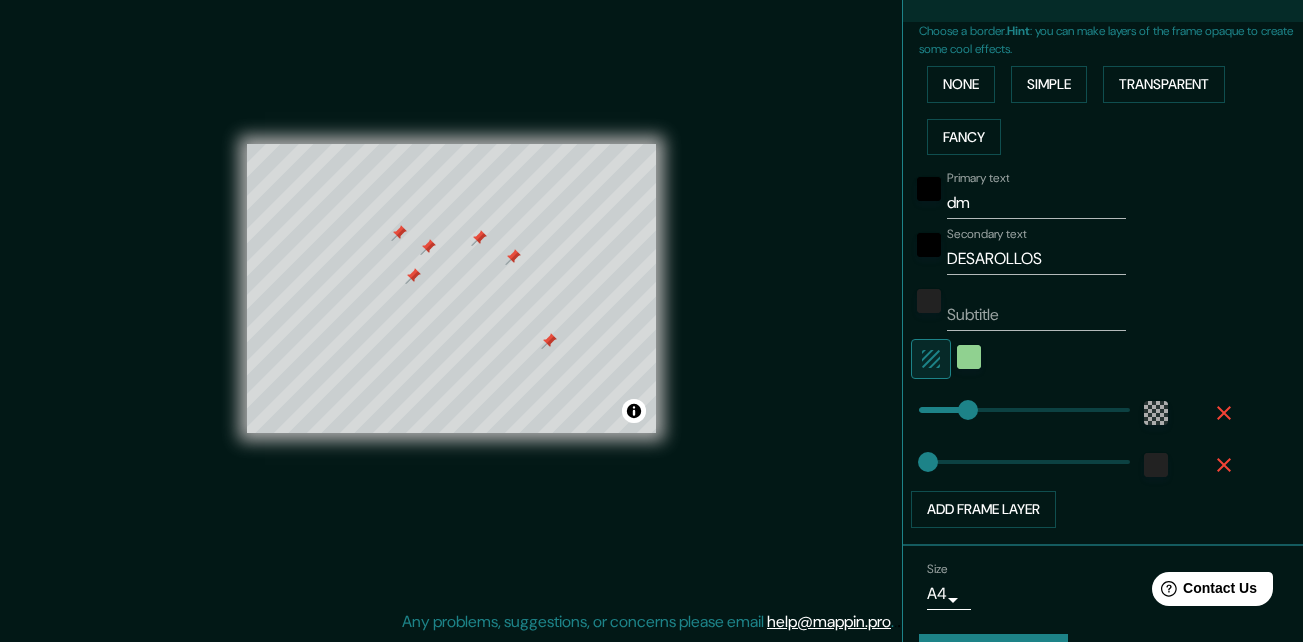 click on "DESAROLLOS" at bounding box center (1036, 259) 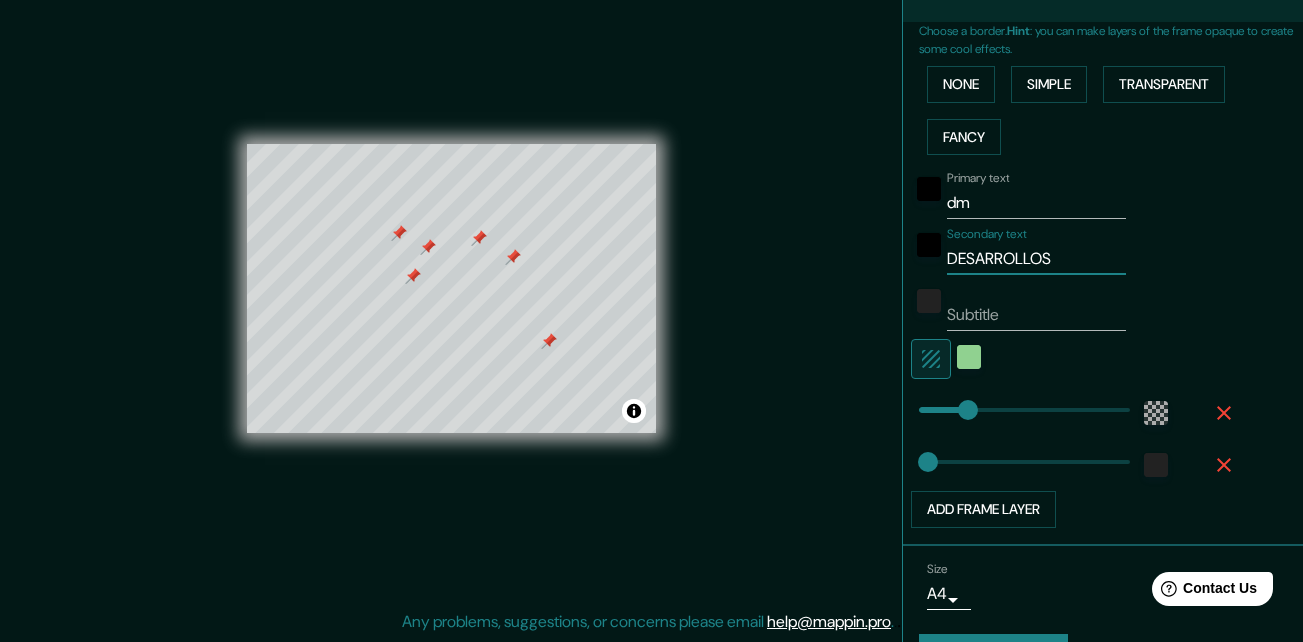 click on "Primary text dm Secondary text DESARROLLOS Subtitle Add frame layer" at bounding box center [1111, 345] 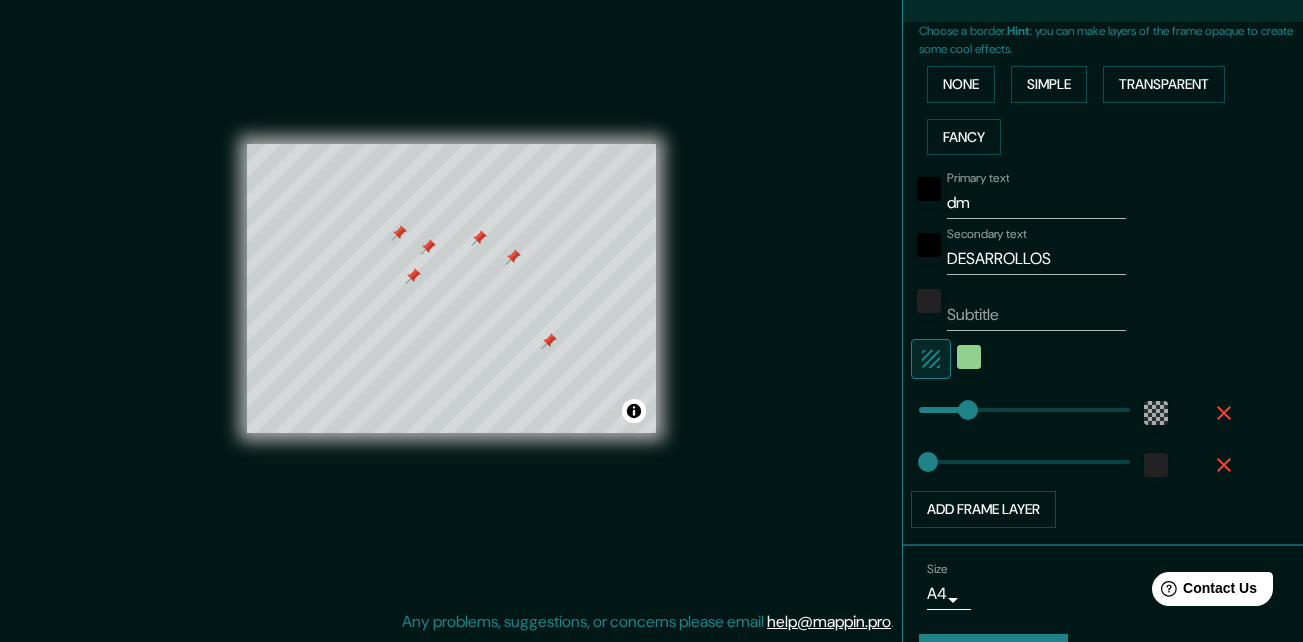 click on "dm" at bounding box center [1036, 203] 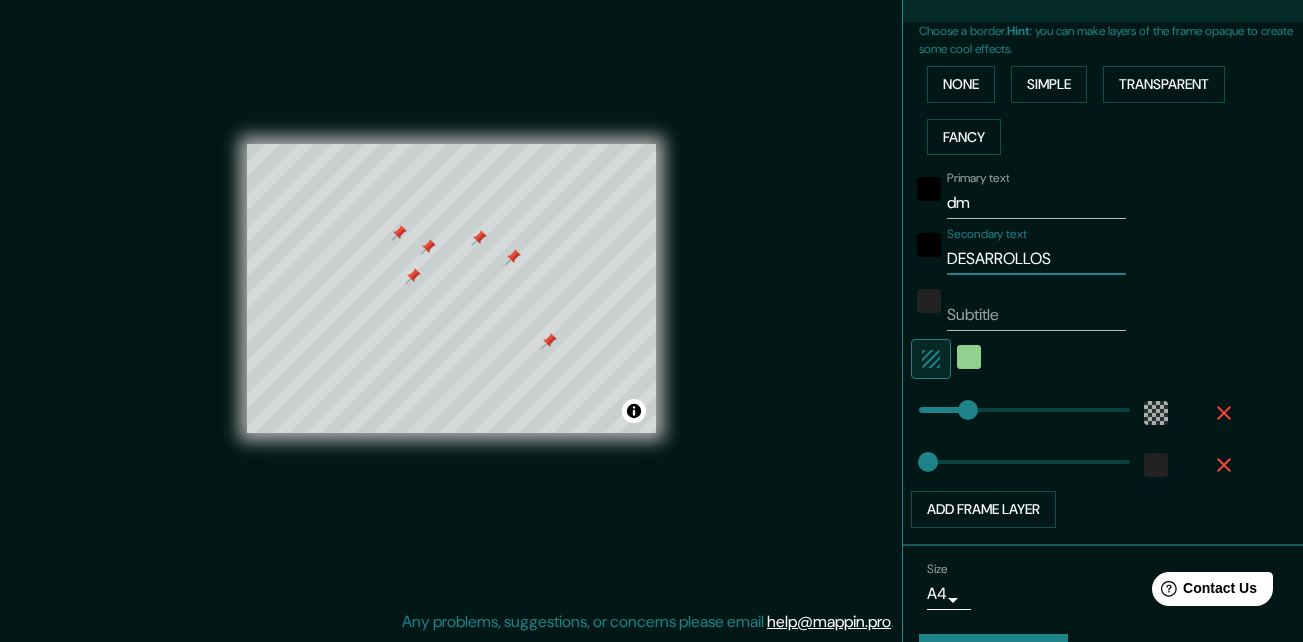 click on "DESARROLLOS" at bounding box center (1036, 259) 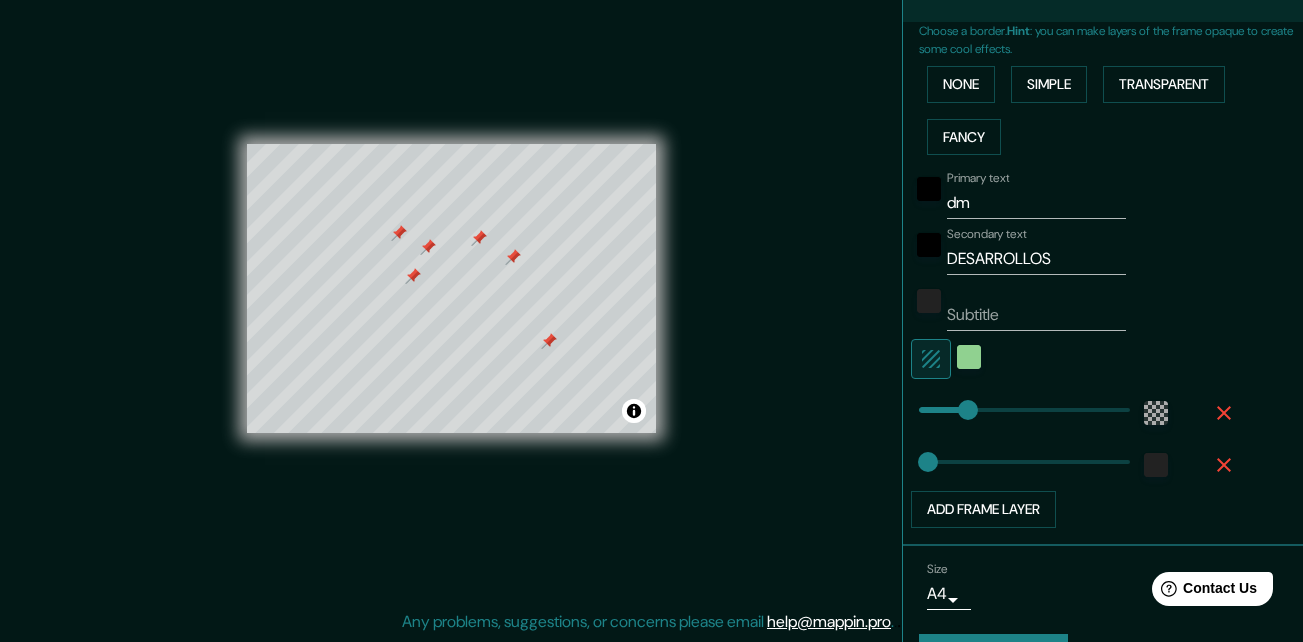 click on "Secondary text" at bounding box center (987, 234) 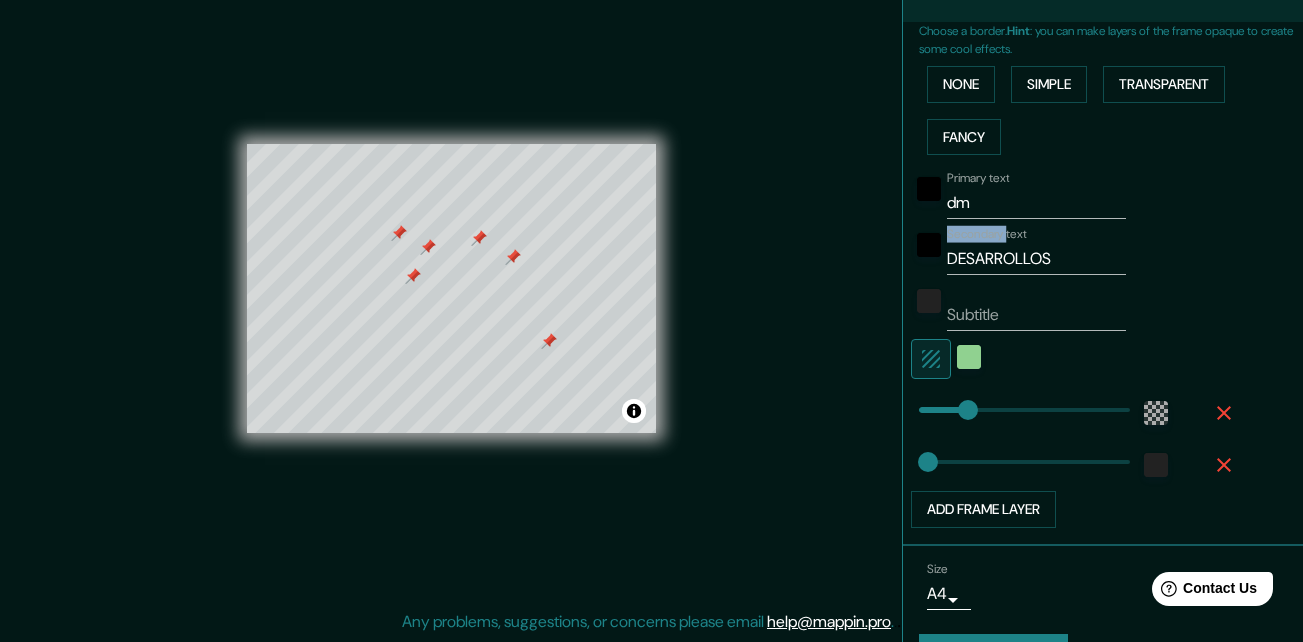 click on "Secondary text" at bounding box center [987, 234] 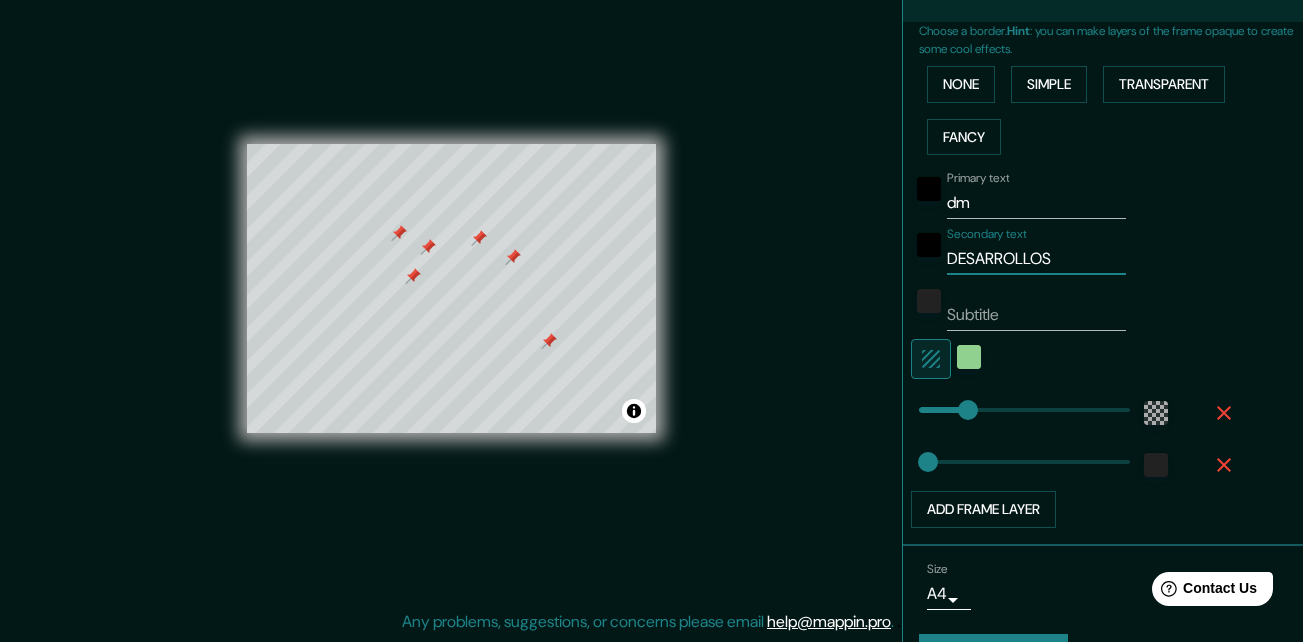 scroll, scrollTop: 496, scrollLeft: 0, axis: vertical 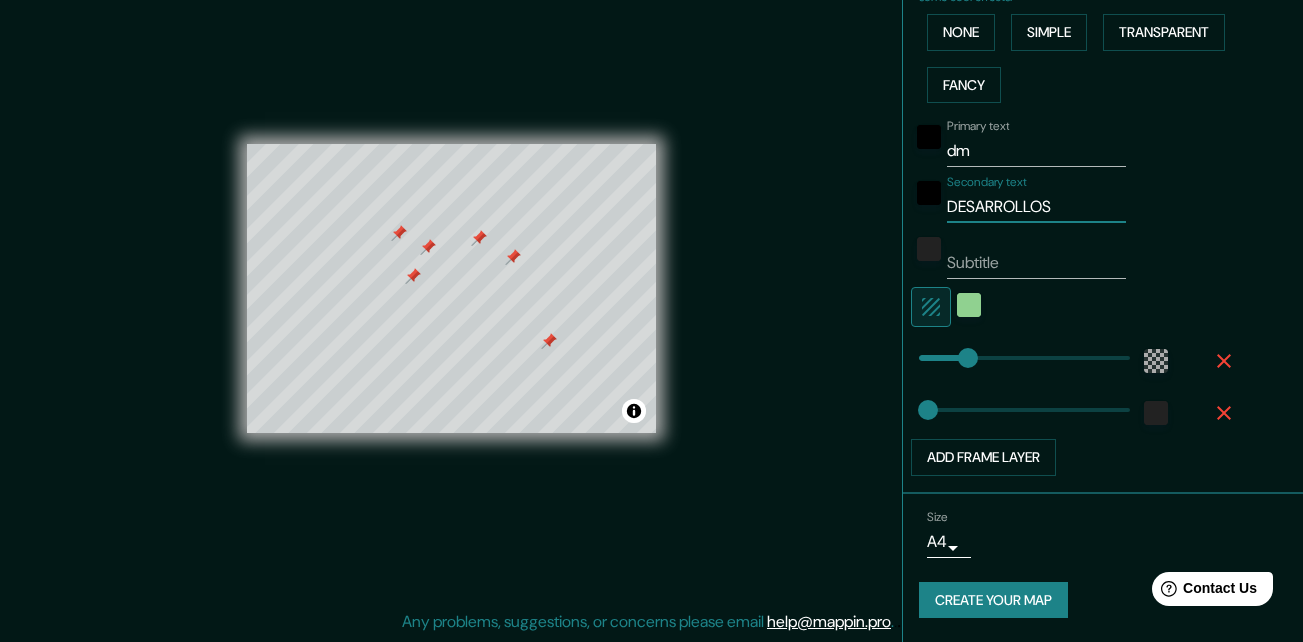 click on "Create your map" at bounding box center (993, 600) 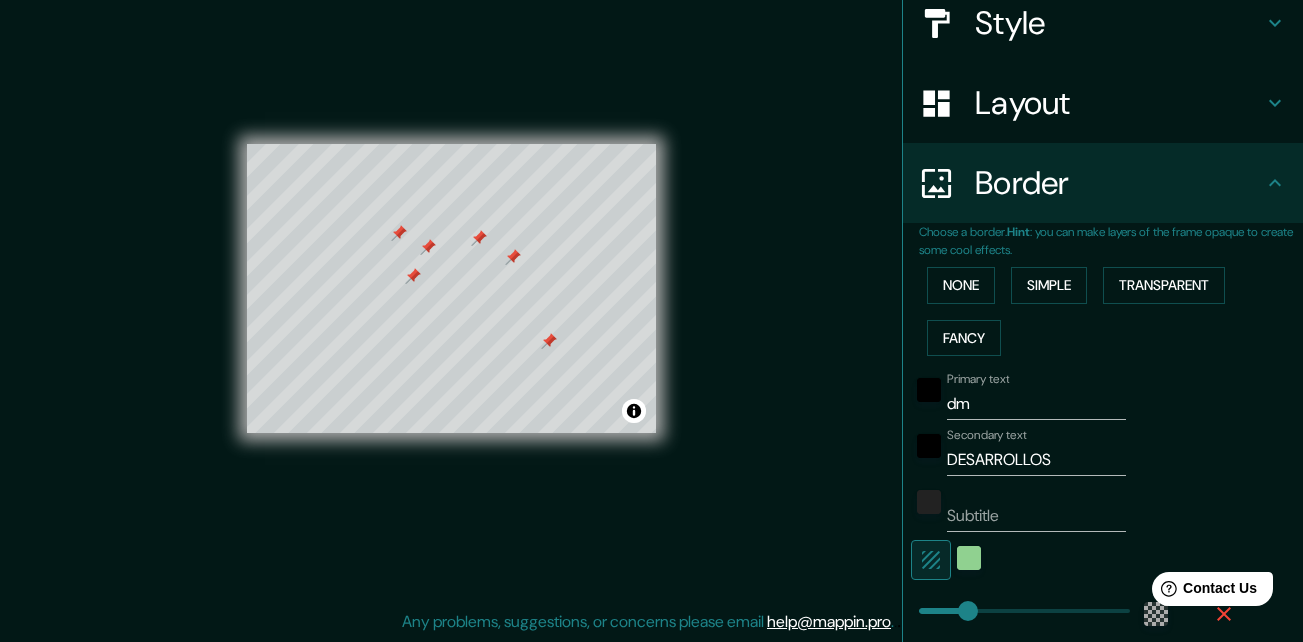 scroll, scrollTop: 496, scrollLeft: 0, axis: vertical 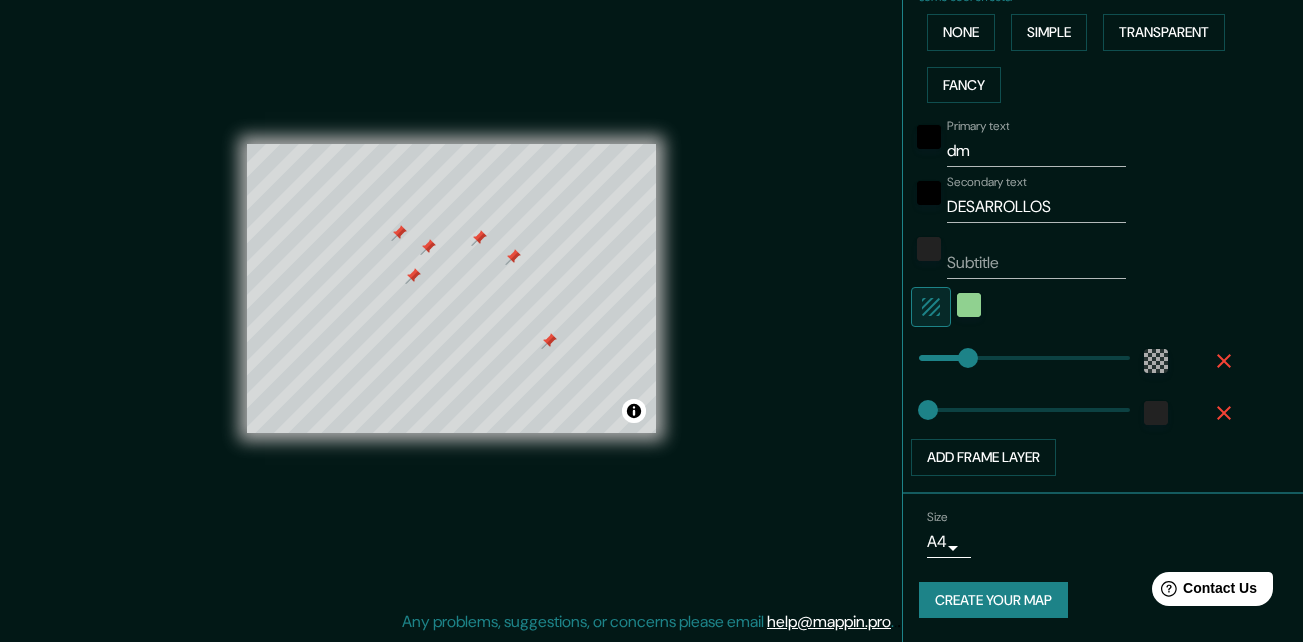 click on "Size A4 single Create your map" at bounding box center (1103, 568) 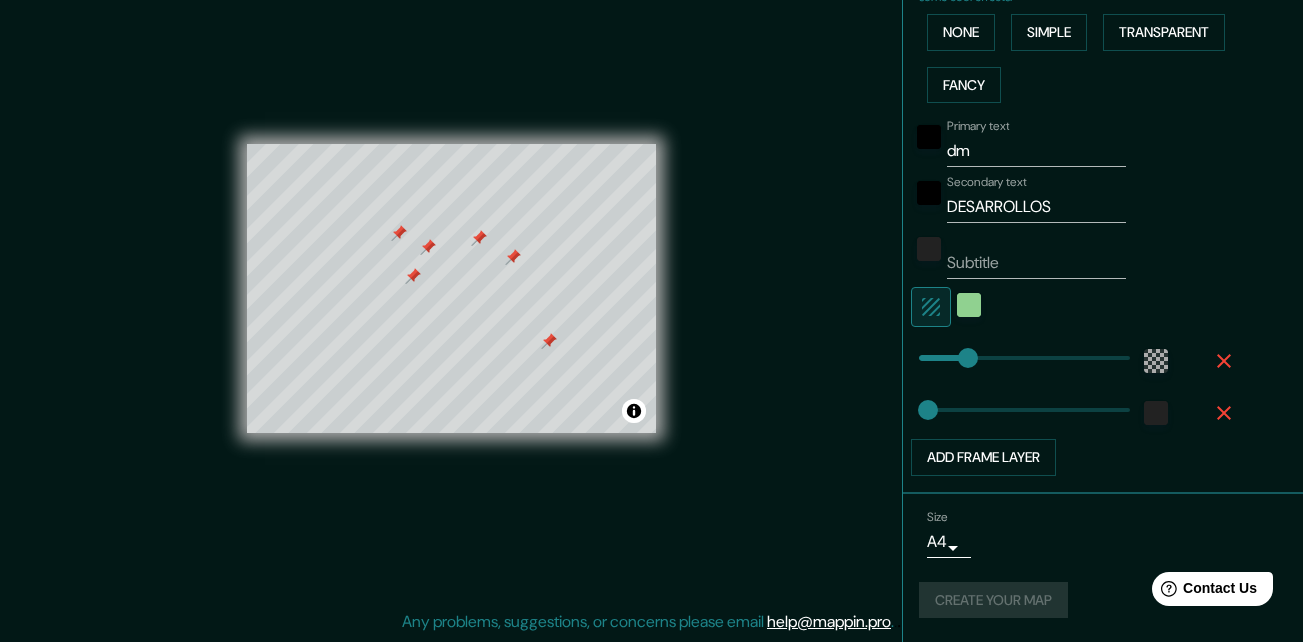 click on "Create your map" at bounding box center [1103, 600] 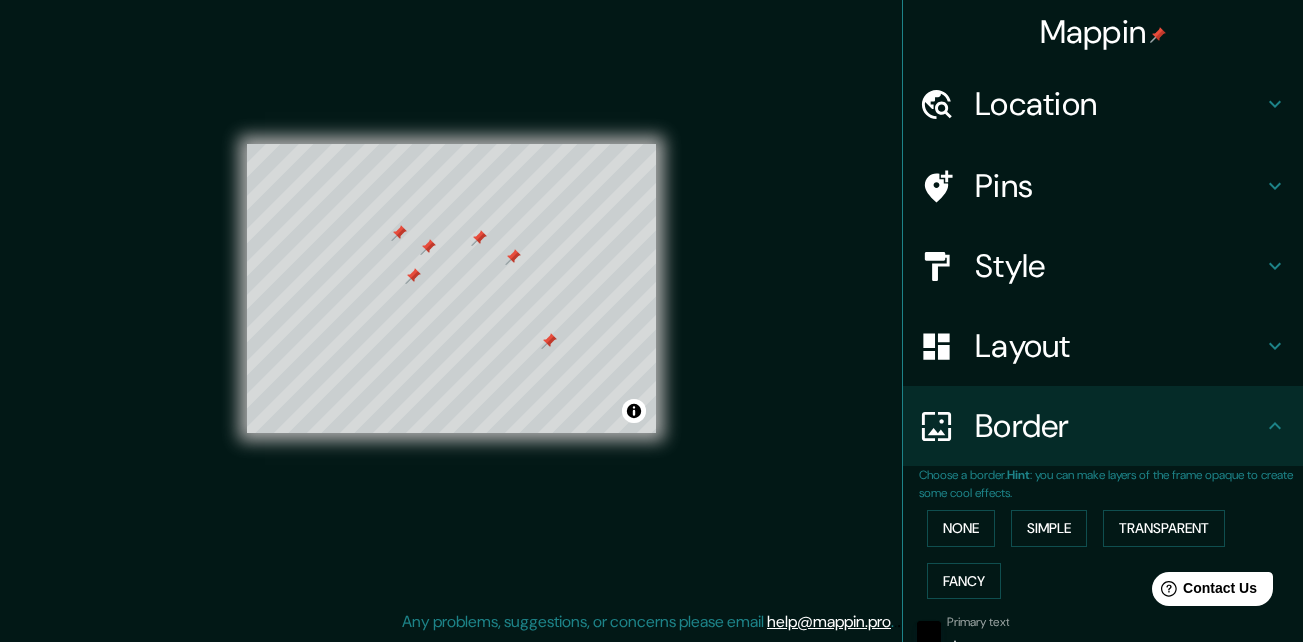 scroll, scrollTop: 496, scrollLeft: 0, axis: vertical 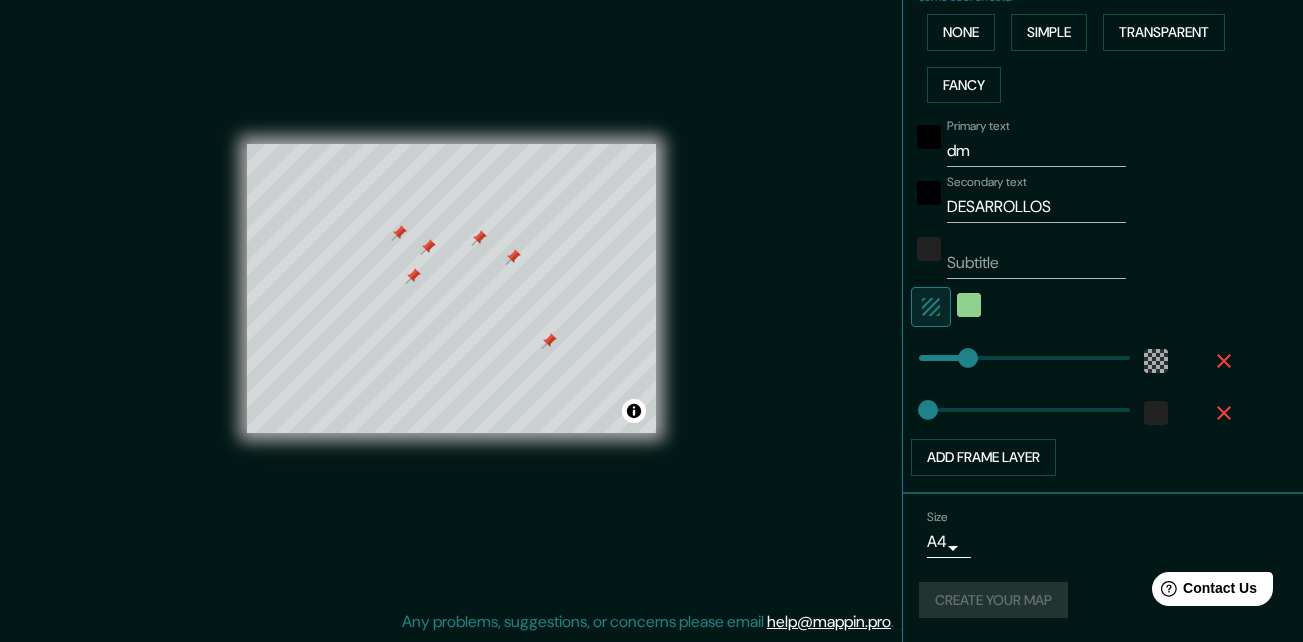 click on "Create your map" at bounding box center [1103, 600] 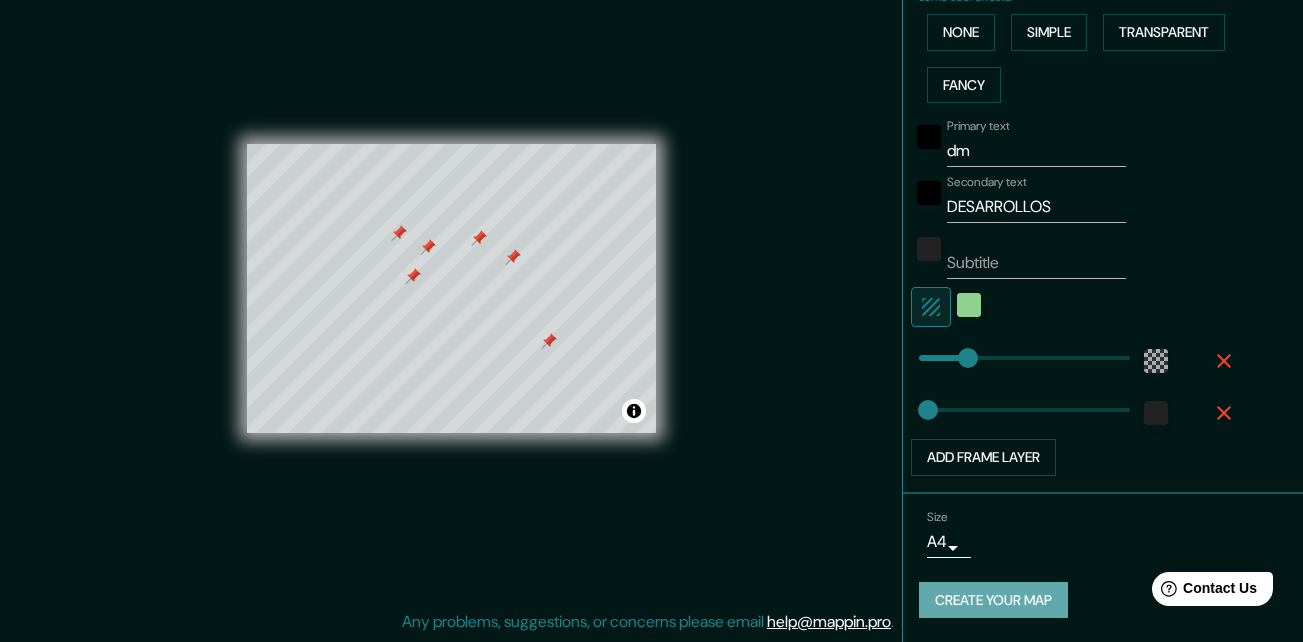 drag, startPoint x: 960, startPoint y: 590, endPoint x: 863, endPoint y: 494, distance: 136.47343 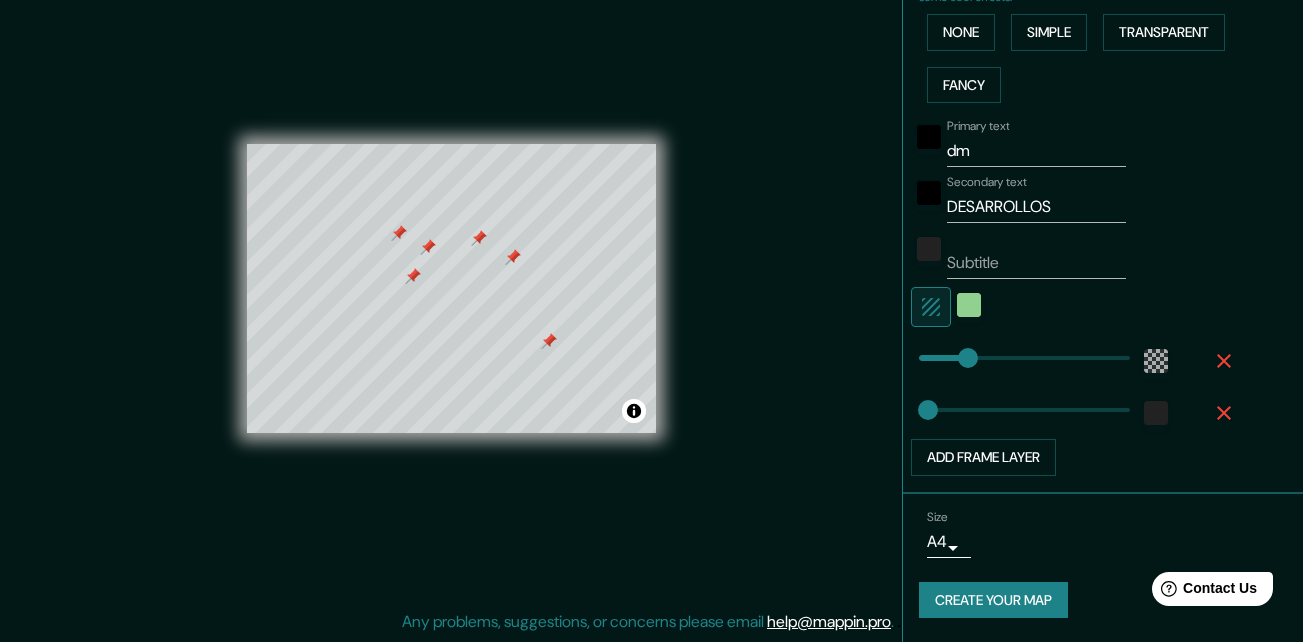 click on "Mappin Location Monterrey, Nuevo León, México Pins Style Layout Border Choose a border.  Hint : you can make layers of the frame opaque to create some cool effects. None Simple Transparent Fancy Primary text dm Secondary text DESARROLLOS Subtitle Add frame layer Size A4 single Create your map © Mapbox   © OpenStreetMap   Improve this map Any problems, suggestions, or concerns please email    help@mappin.pro . . ." at bounding box center (651, 289) 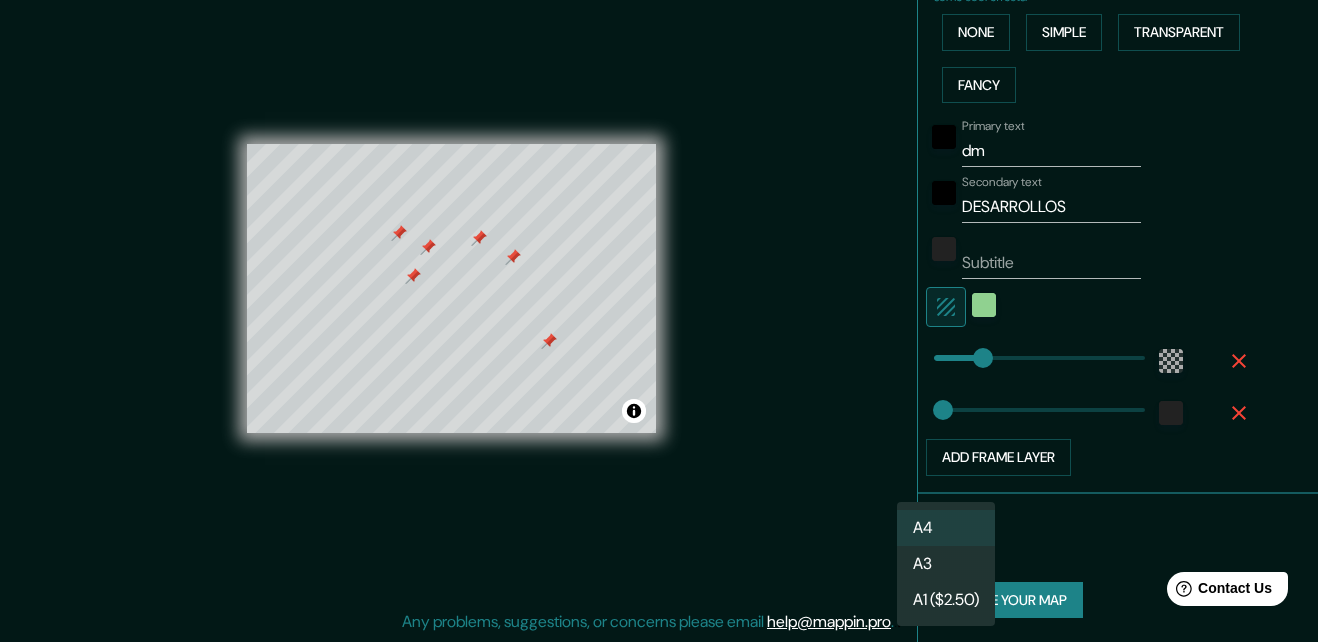 click on "A3" at bounding box center [946, 564] 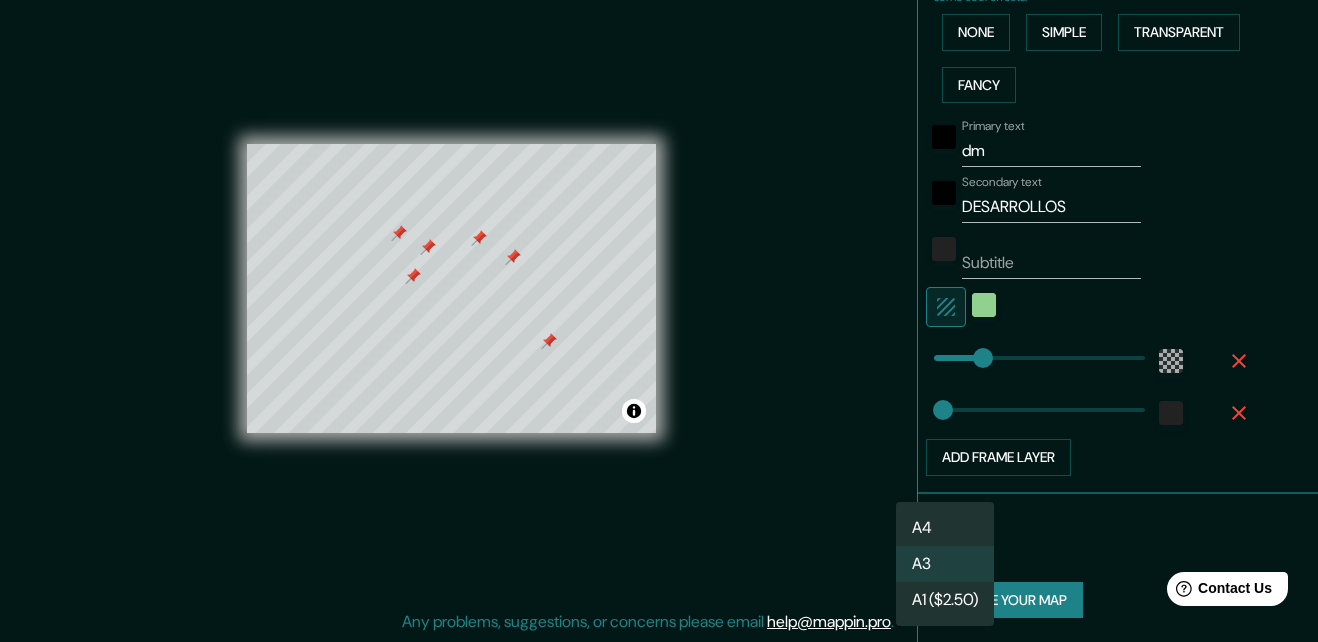 click on "Mappin Location Monterrey, Nuevo León, México Pins Style Layout Border Choose a border.  Hint : you can make layers of the frame opaque to create some cool effects. None Simple Transparent Fancy Primary text dm Secondary text DESARROLLOS Subtitle Add frame layer Size A3 single Create your map © Mapbox   © OpenStreetMap   Improve this map Any problems, suggestions, or concerns please email    help@mappin.pro . . . A4 A3 A1 ($2.50)" at bounding box center [659, 289] 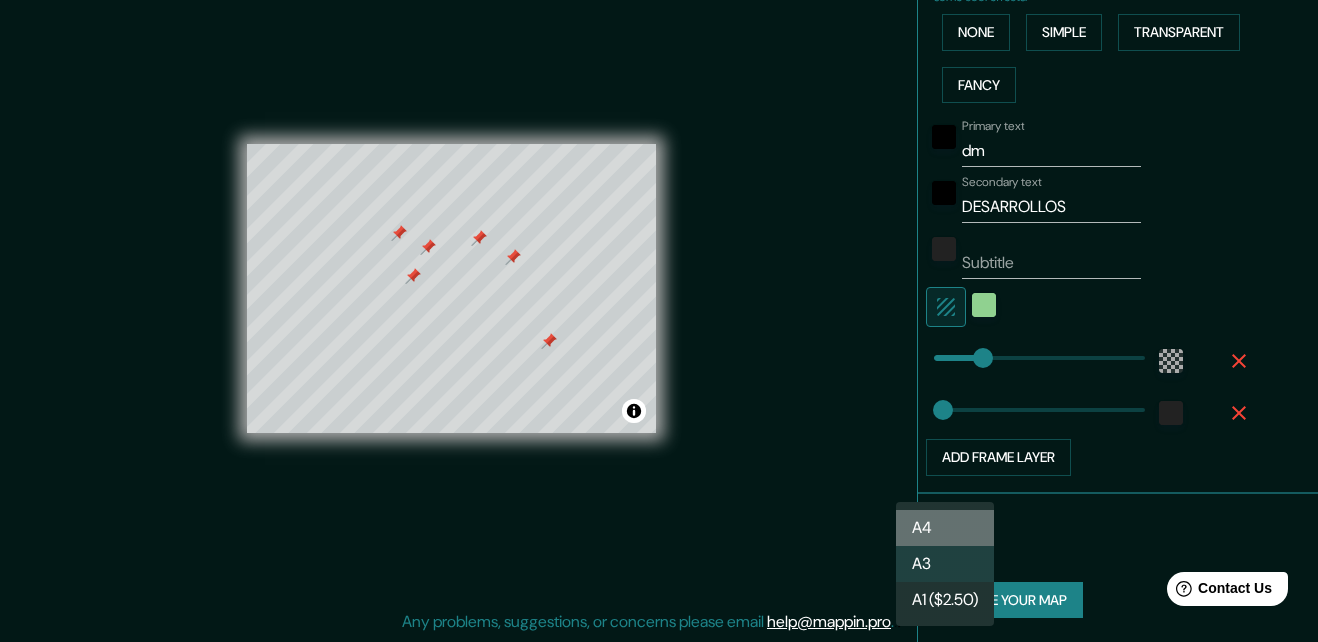 click on "A4" at bounding box center [945, 528] 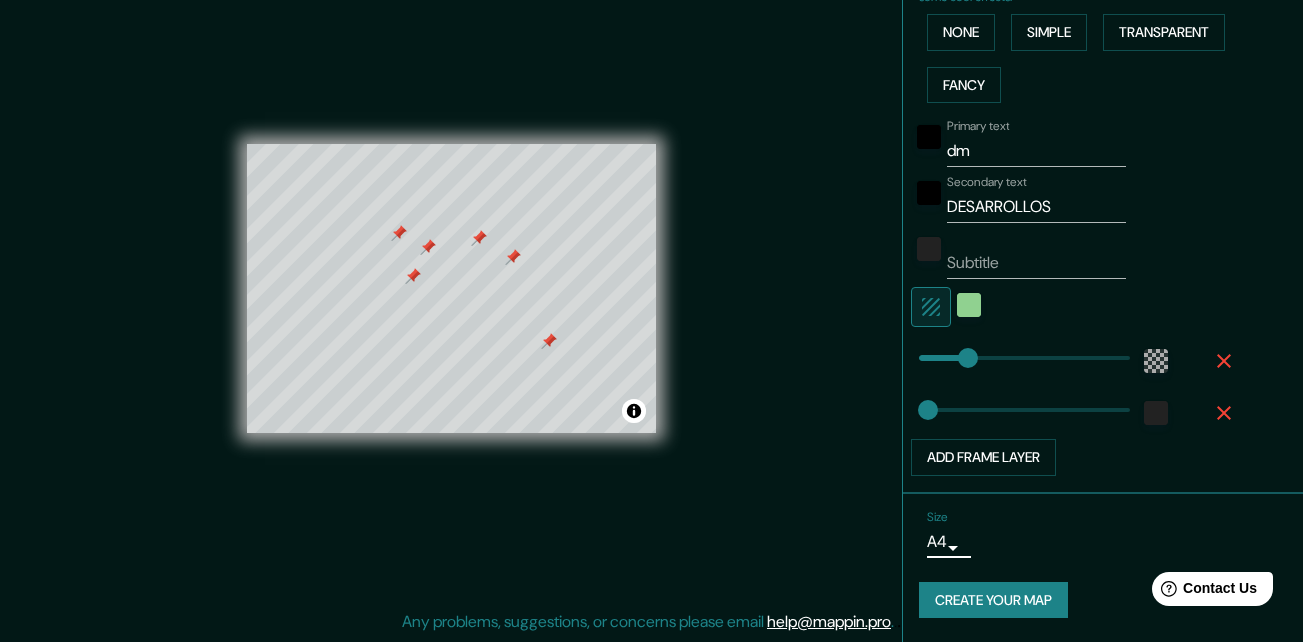 click on "Create your map" at bounding box center [993, 600] 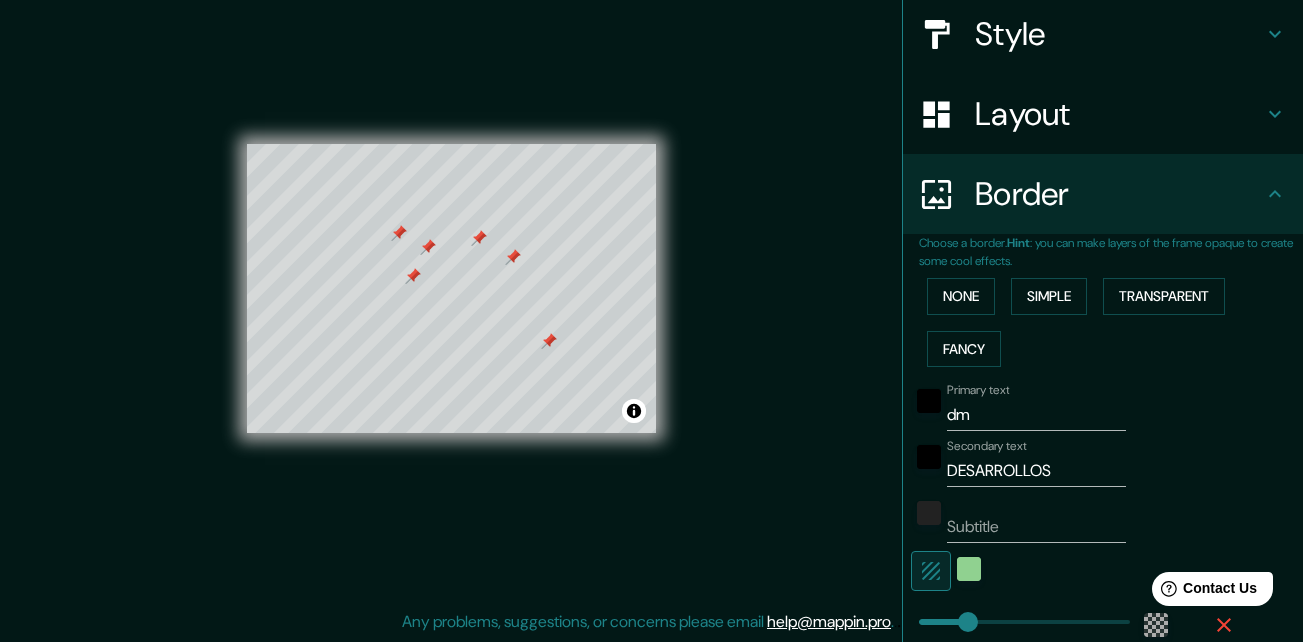 scroll, scrollTop: 231, scrollLeft: 0, axis: vertical 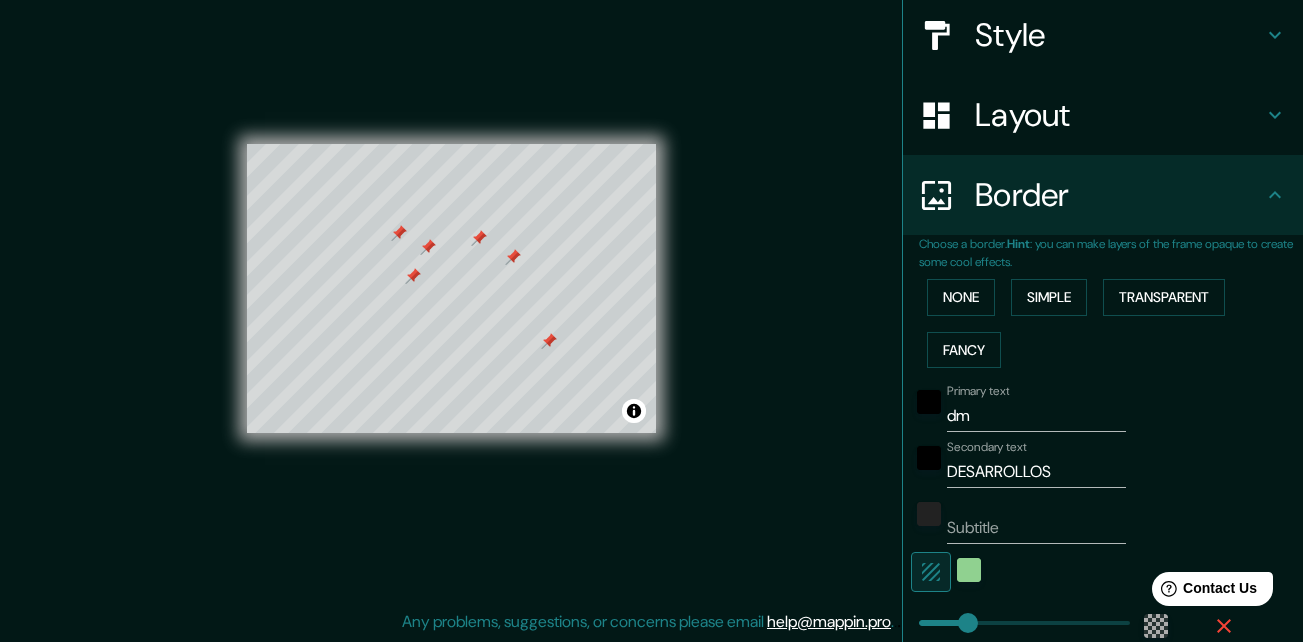 click on "Border" at bounding box center [1119, 195] 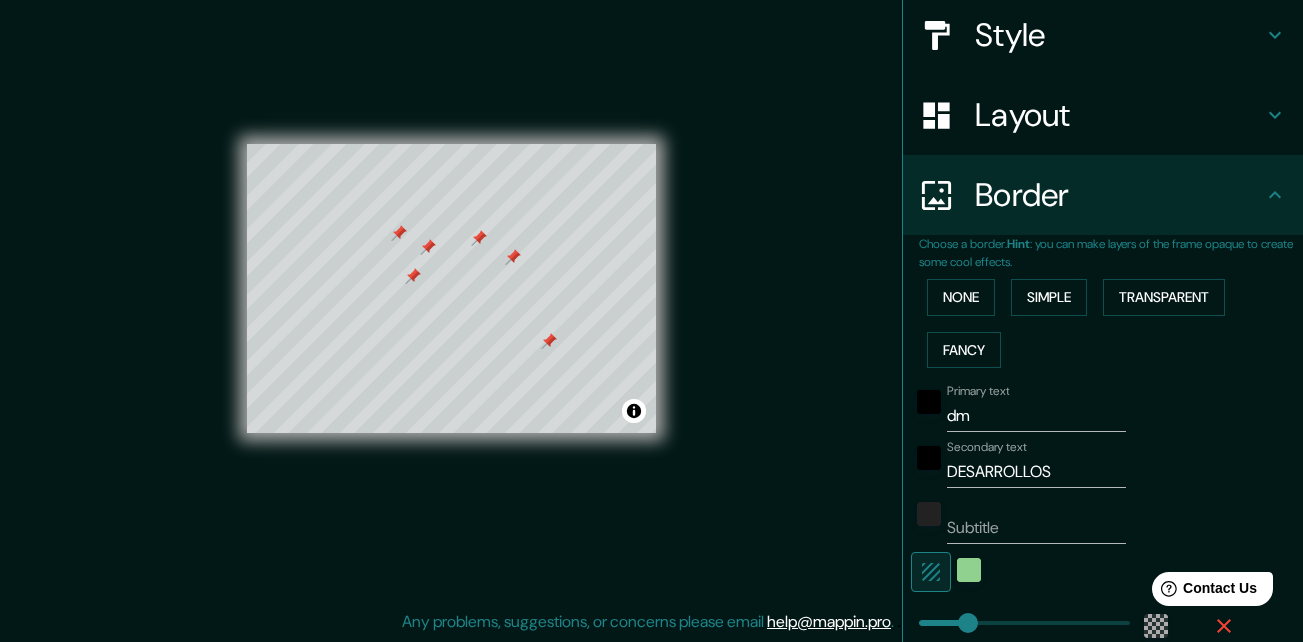 click 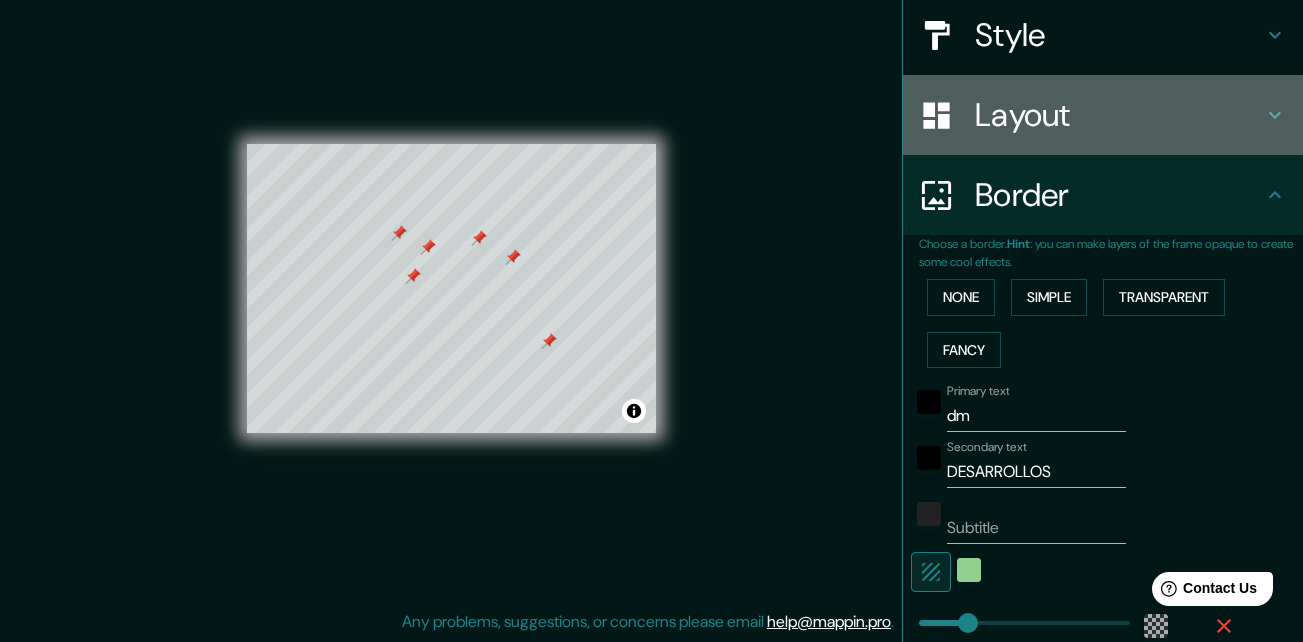 click on "Layout" at bounding box center [1103, 115] 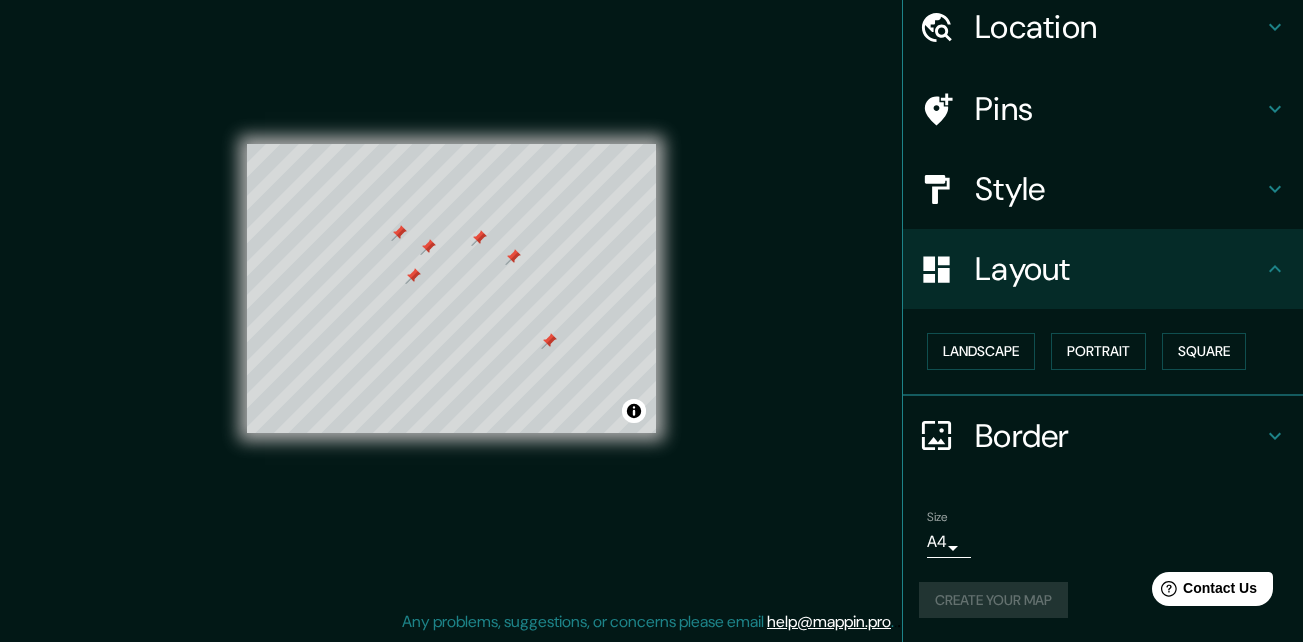 scroll, scrollTop: 77, scrollLeft: 0, axis: vertical 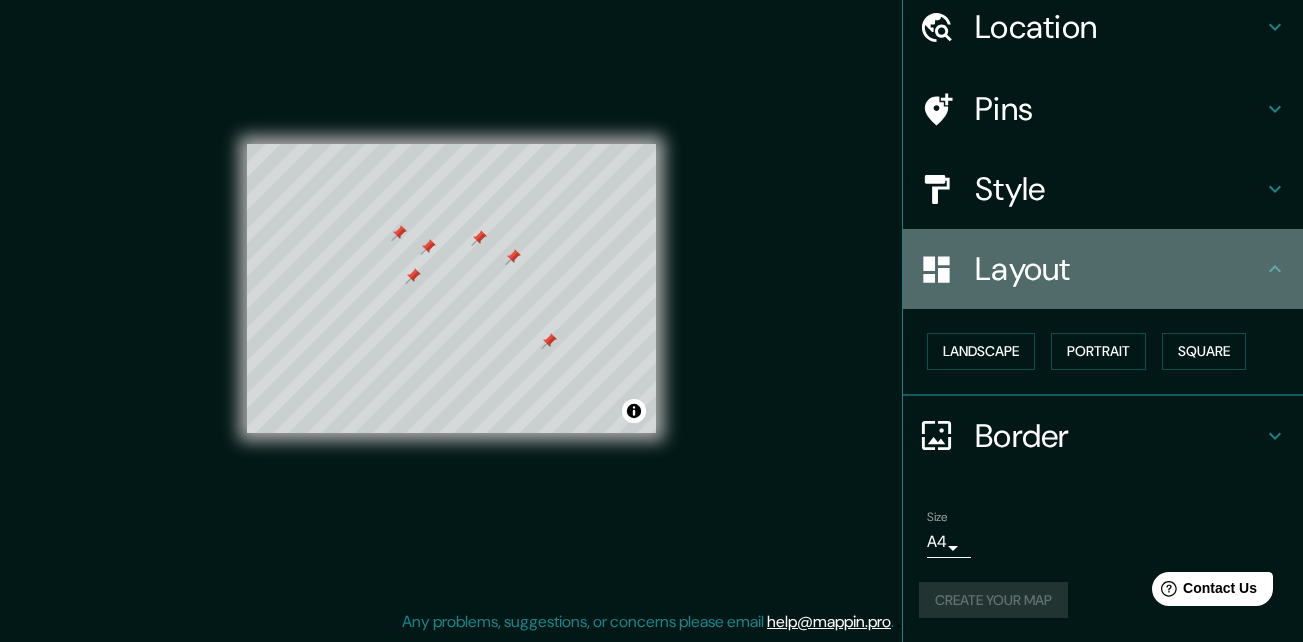 click 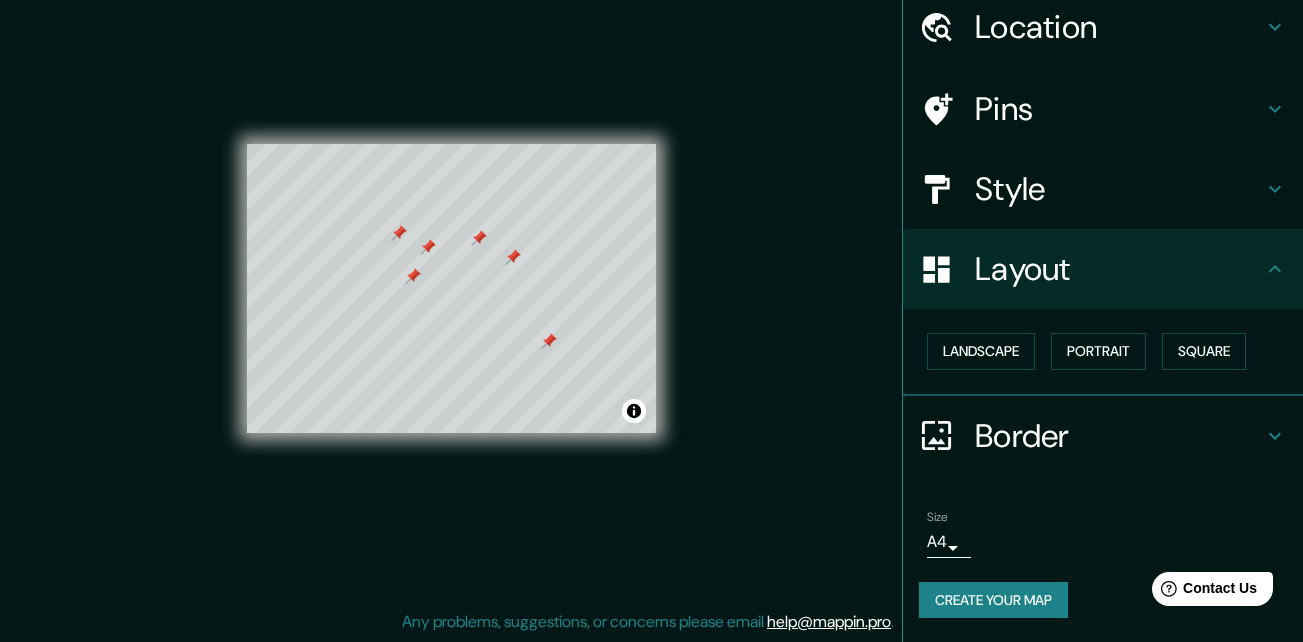 click 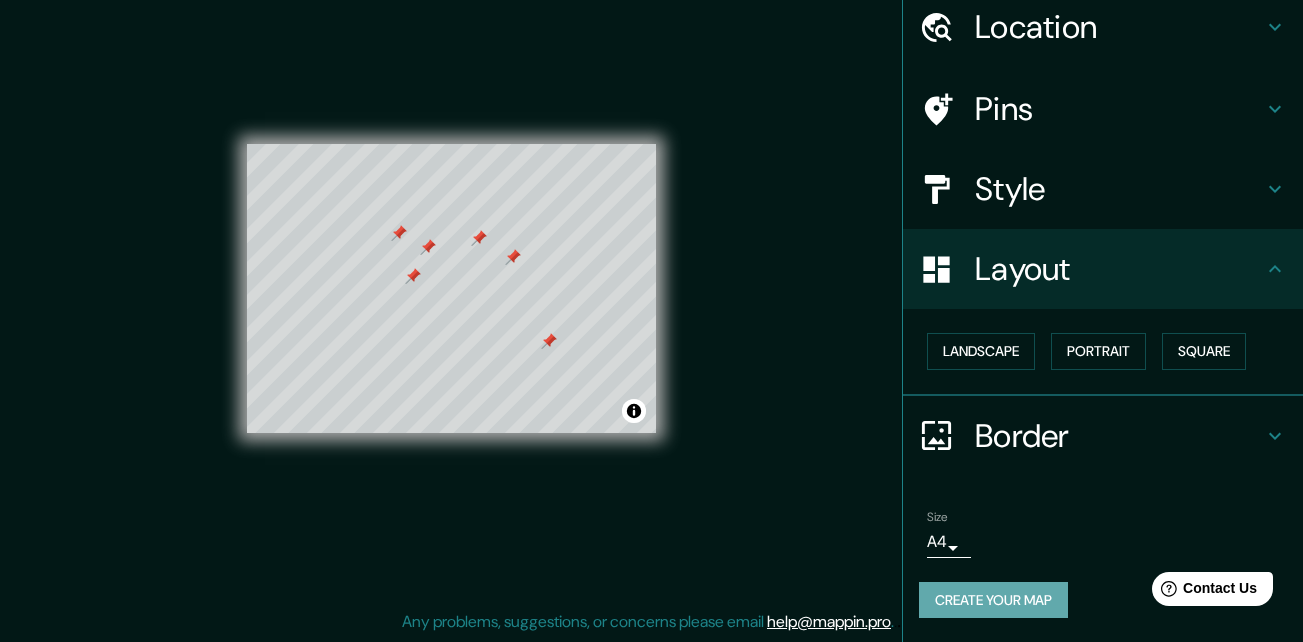 click on "Create your map" at bounding box center [993, 600] 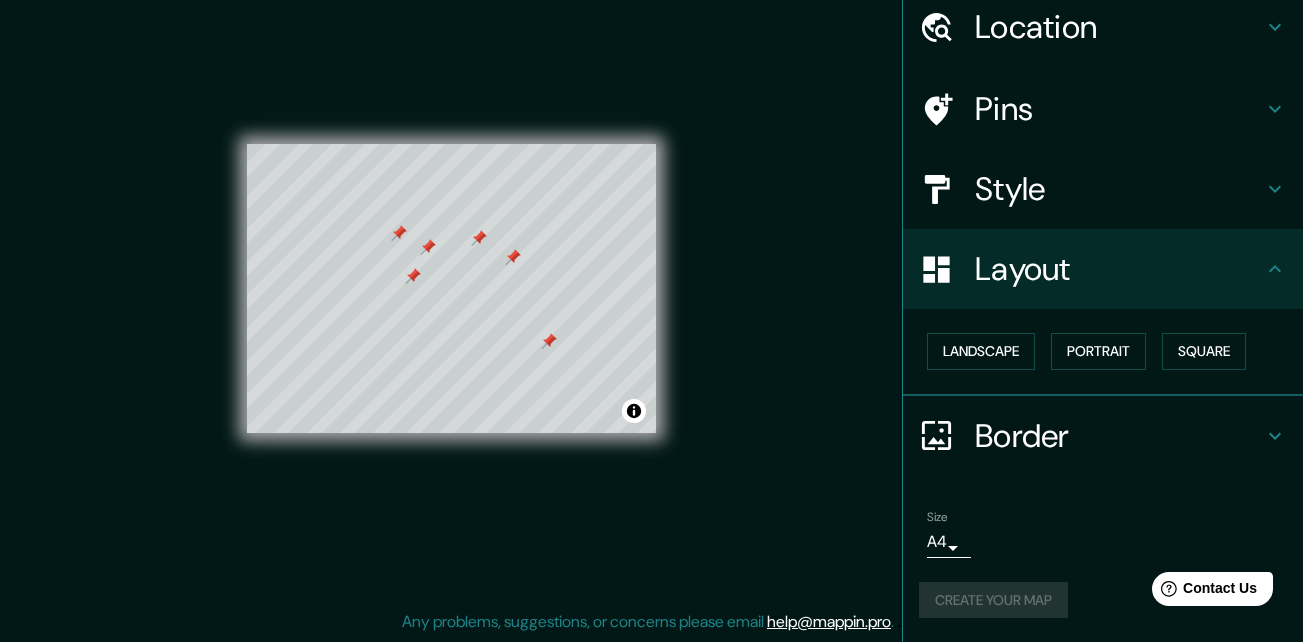 click 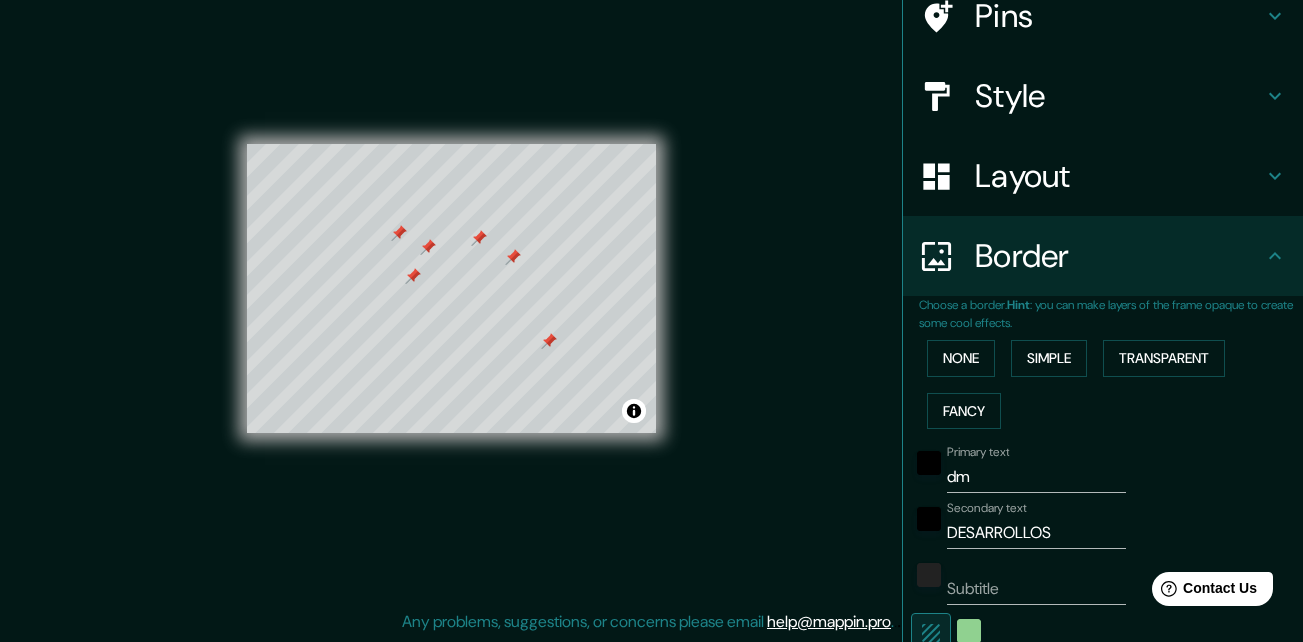 scroll, scrollTop: 171, scrollLeft: 0, axis: vertical 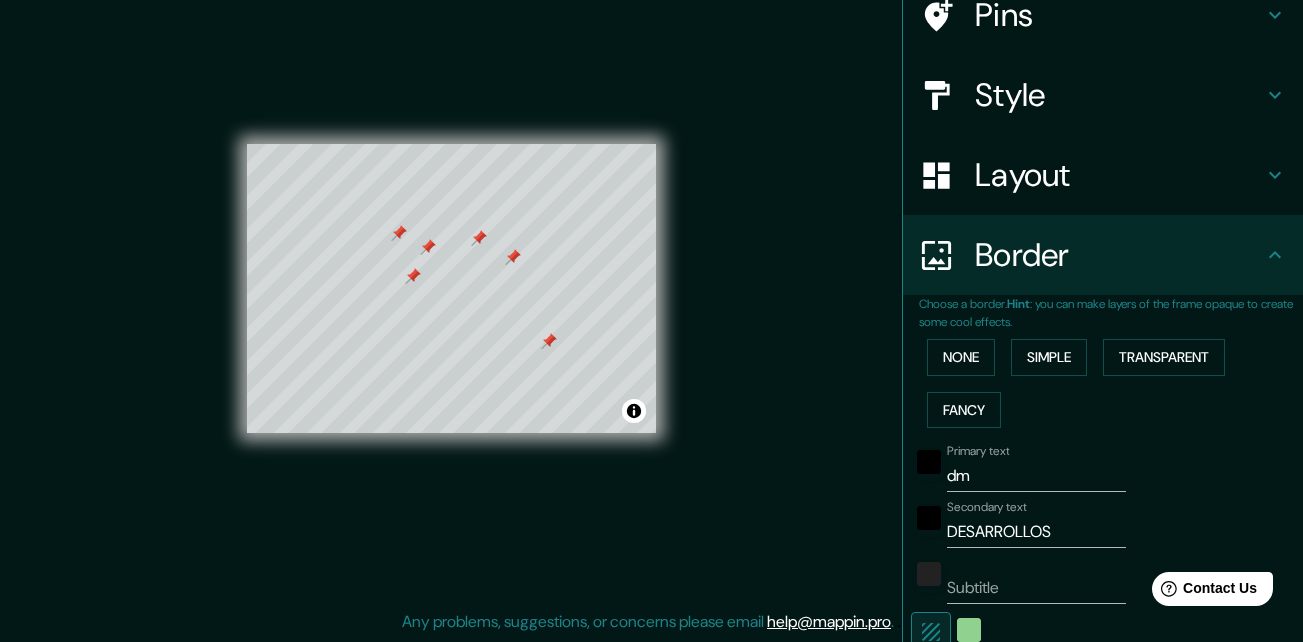 click 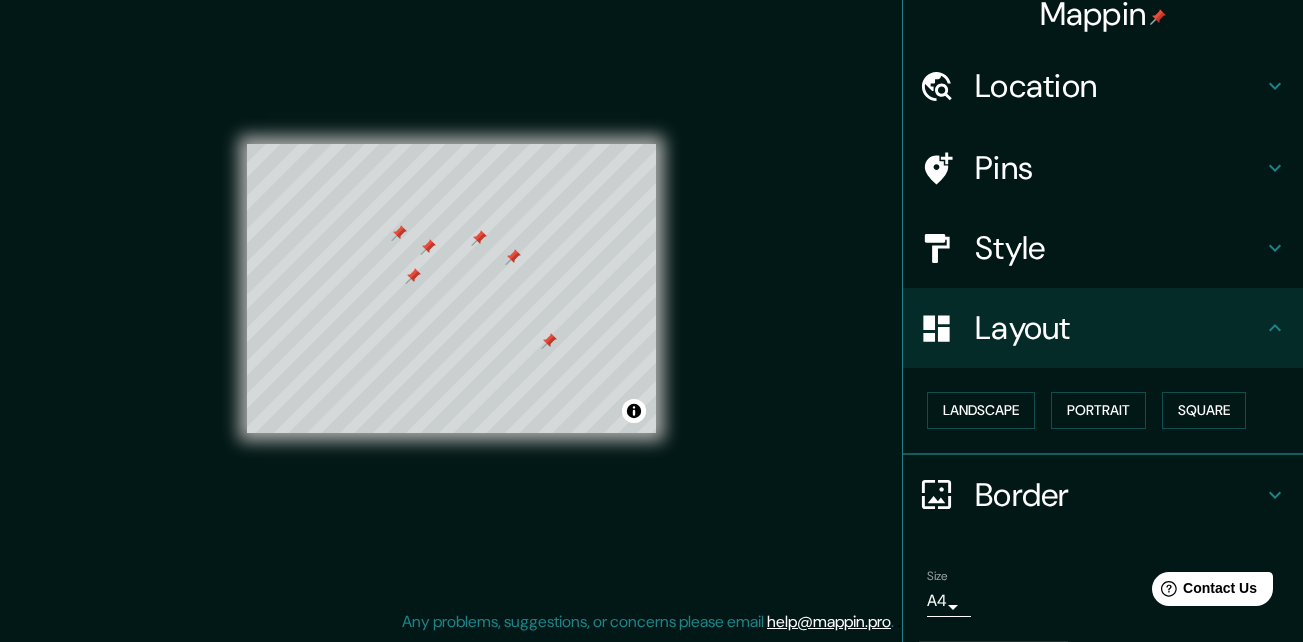scroll, scrollTop: 0, scrollLeft: 0, axis: both 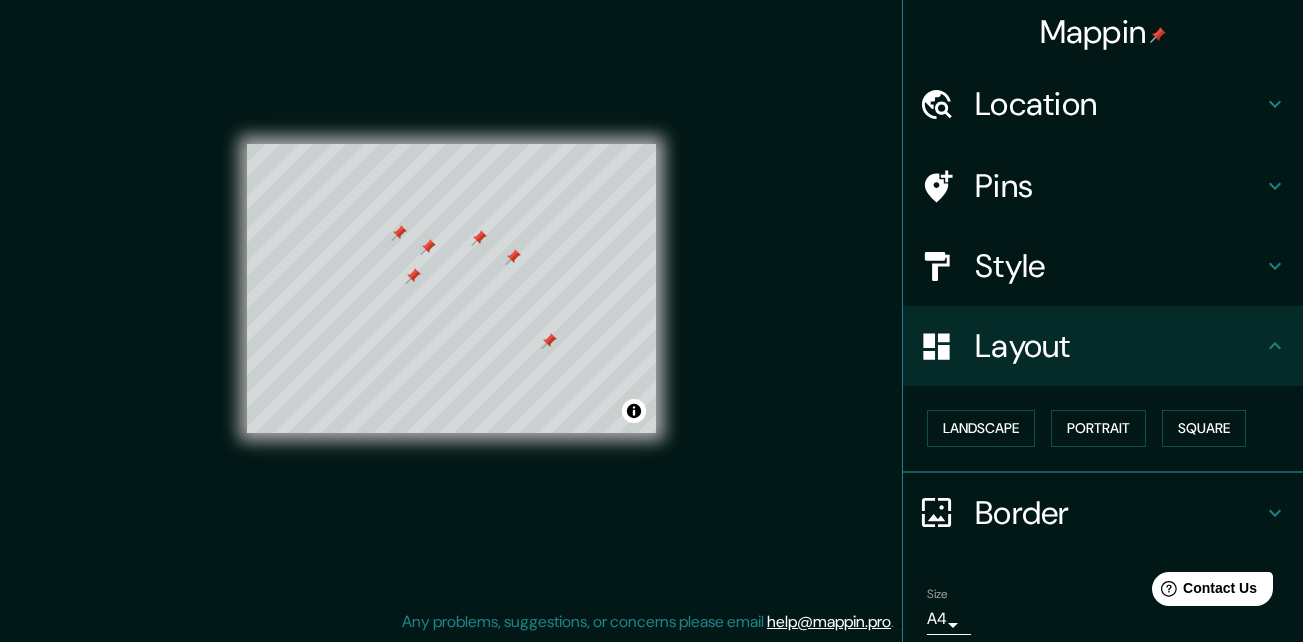 click 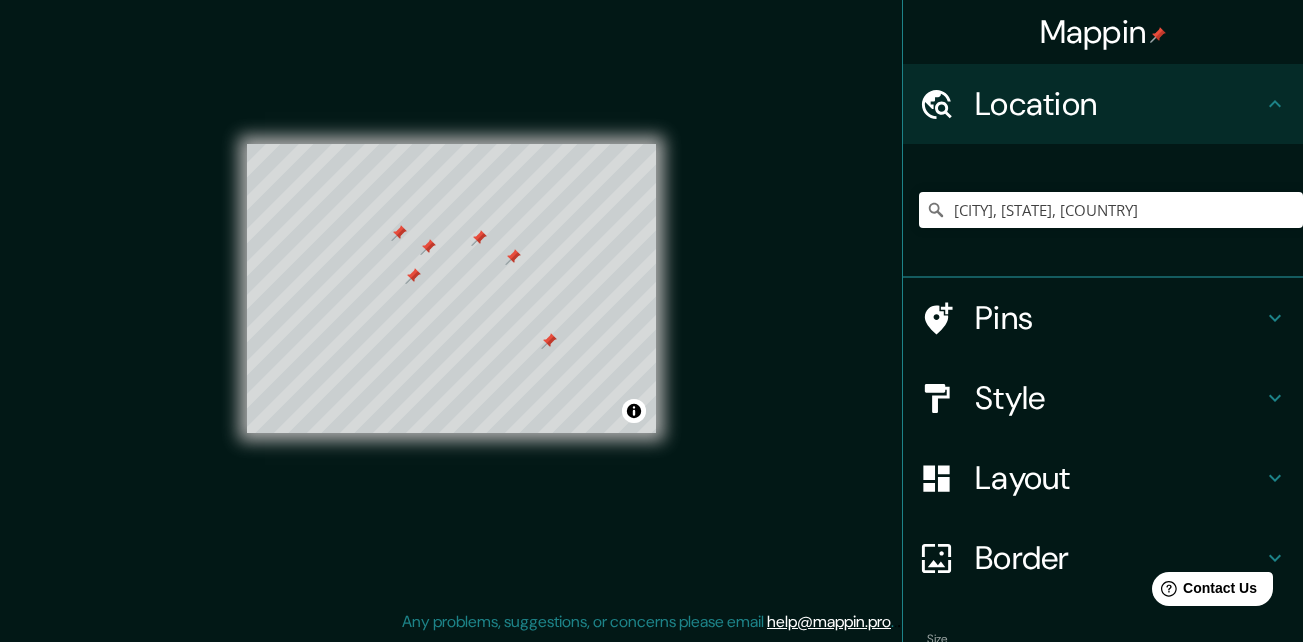 click 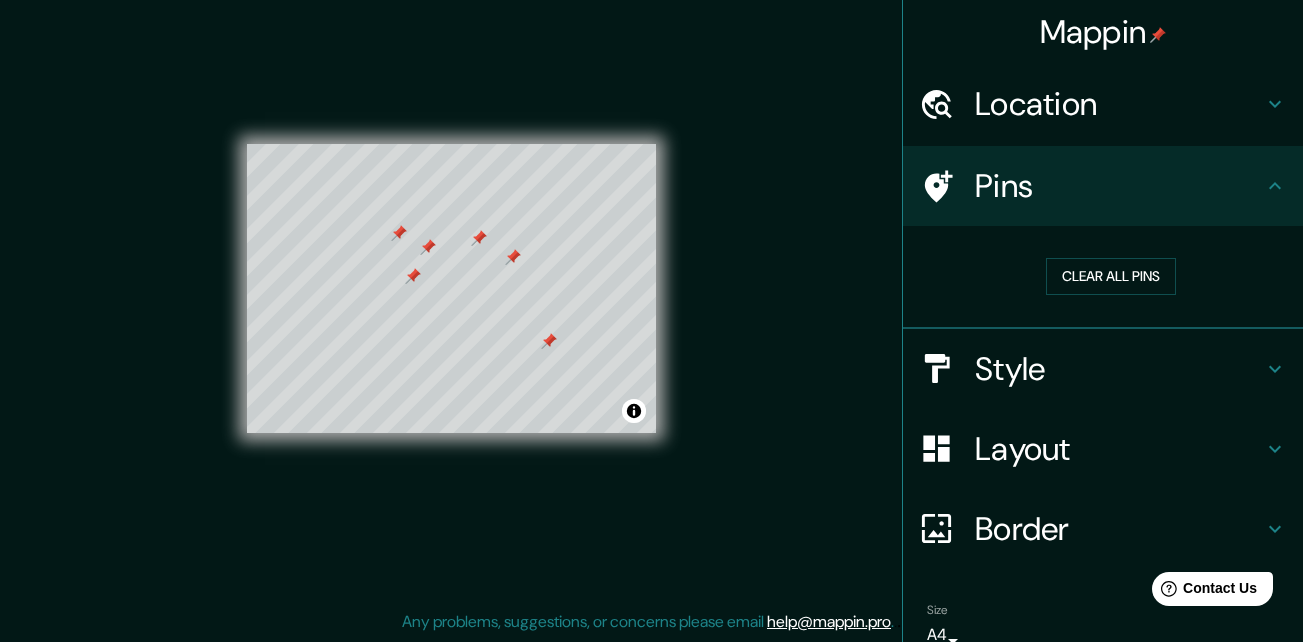 click on "Style" at bounding box center [1119, 369] 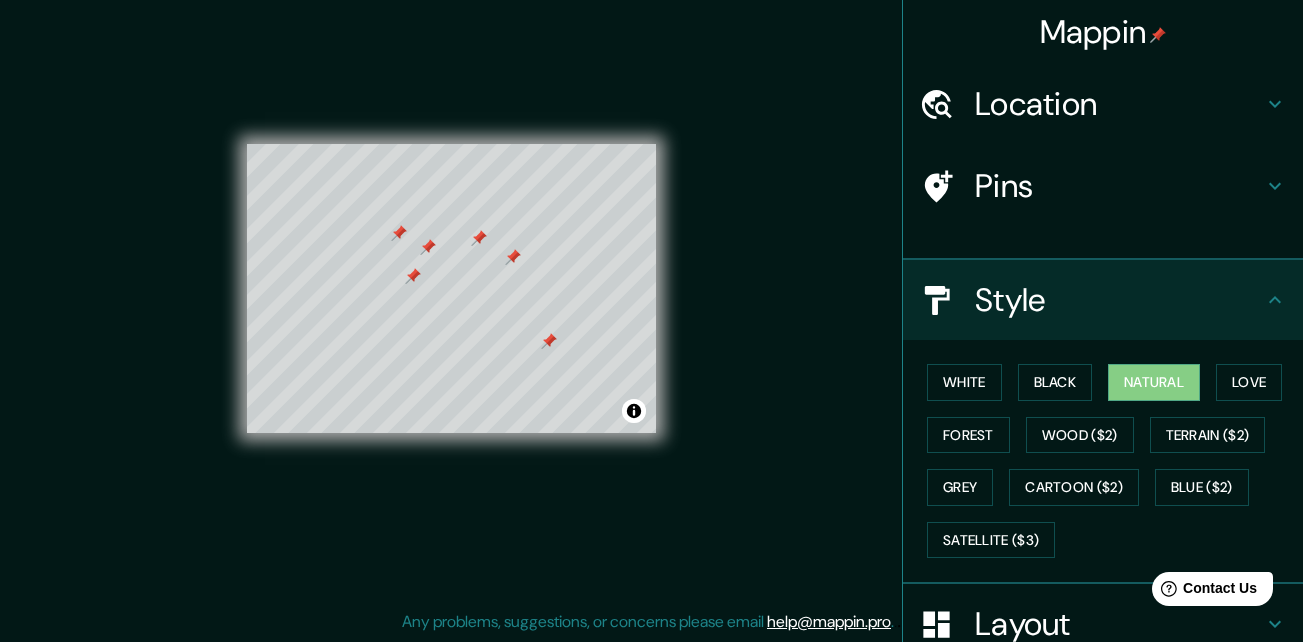 scroll, scrollTop: 235, scrollLeft: 0, axis: vertical 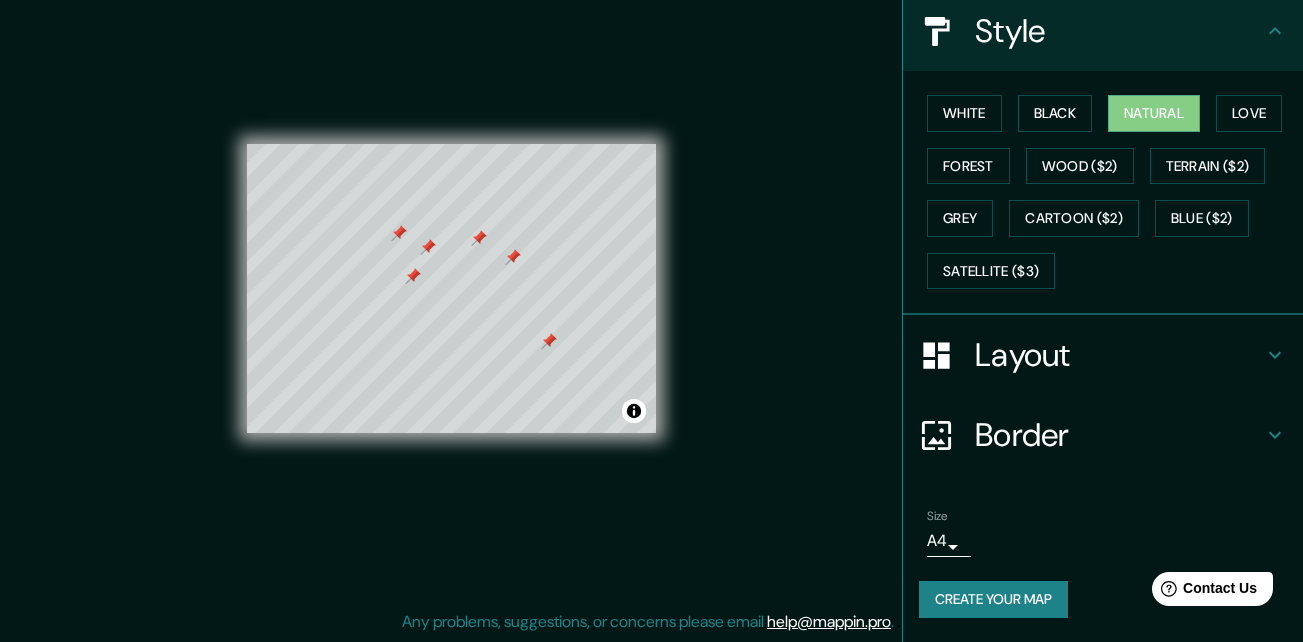 click on "Create your map" at bounding box center [993, 599] 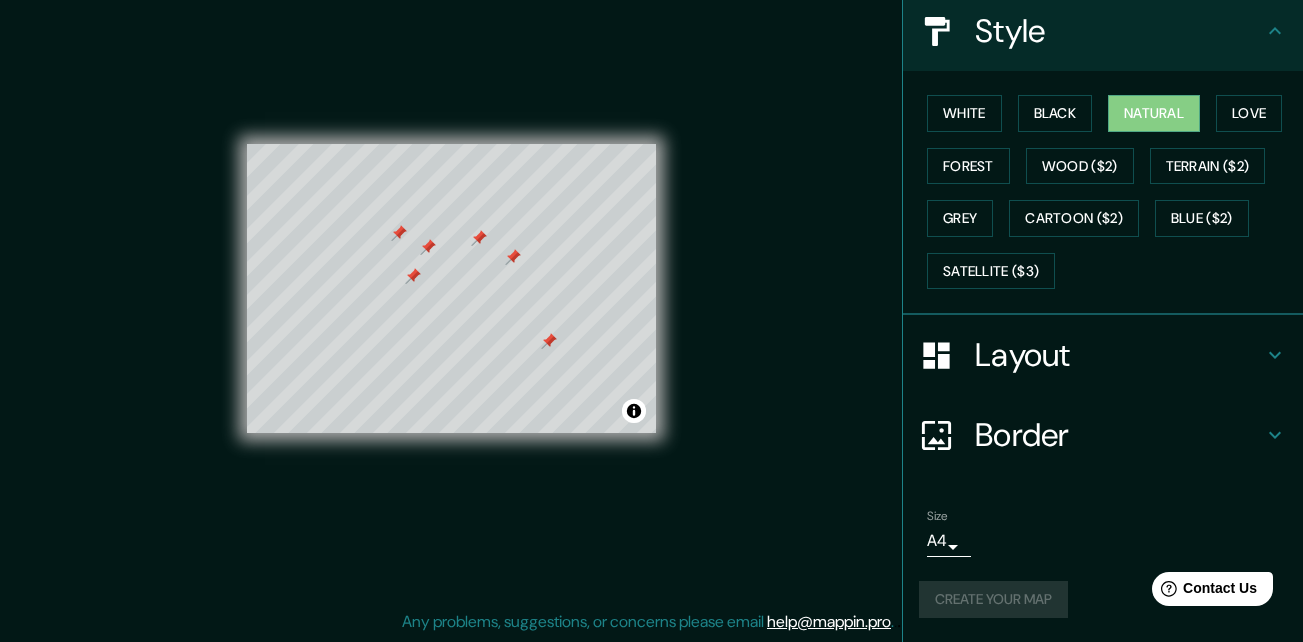 click on "Mappin Location Monterrey, Nuevo León, México Pins Style White Black Natural Love Forest Wood ($2) Terrain ($2) Grey Cartoon ($2) Blue ($2) Satellite ($3) Layout Border Choose a border.  Hint : you can make layers of the frame opaque to create some cool effects. None Simple Transparent Fancy Primary text dm Secondary text DESARROLLOS Subtitle Add frame layer Size A4 single Create your map © Mapbox   © OpenStreetMap   Improve this map Any problems, suggestions, or concerns please email    help@mappin.pro . . ." at bounding box center (651, 305) 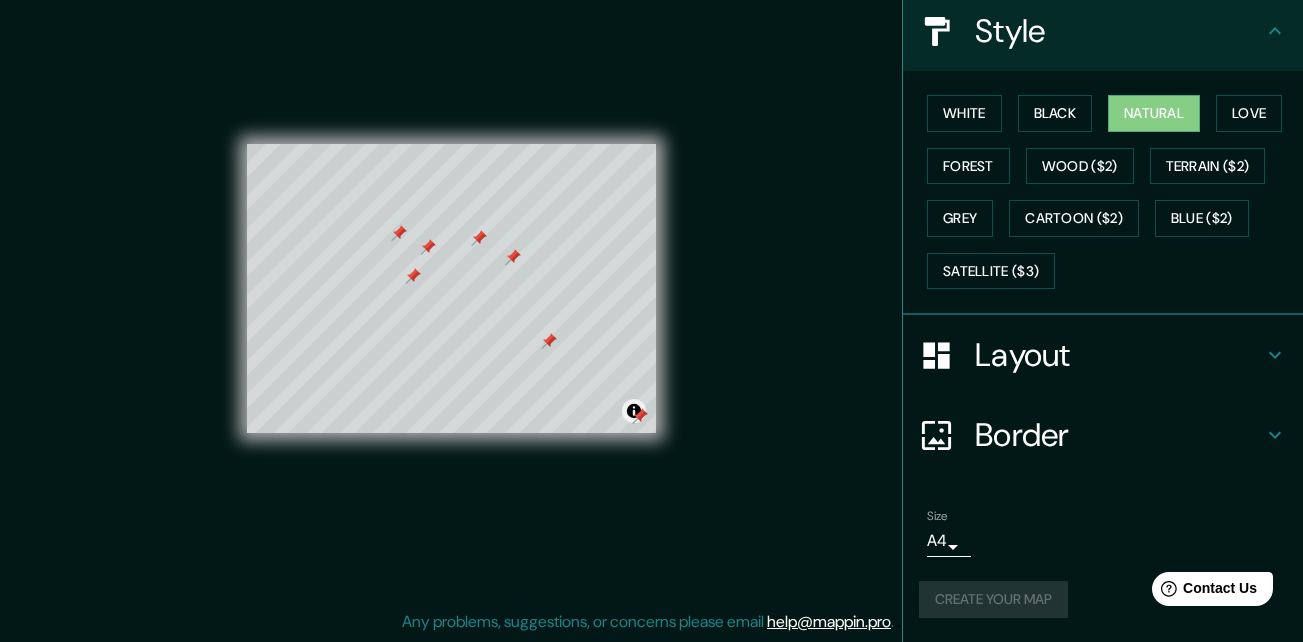 drag, startPoint x: 656, startPoint y: 287, endPoint x: 632, endPoint y: 409, distance: 124.33825 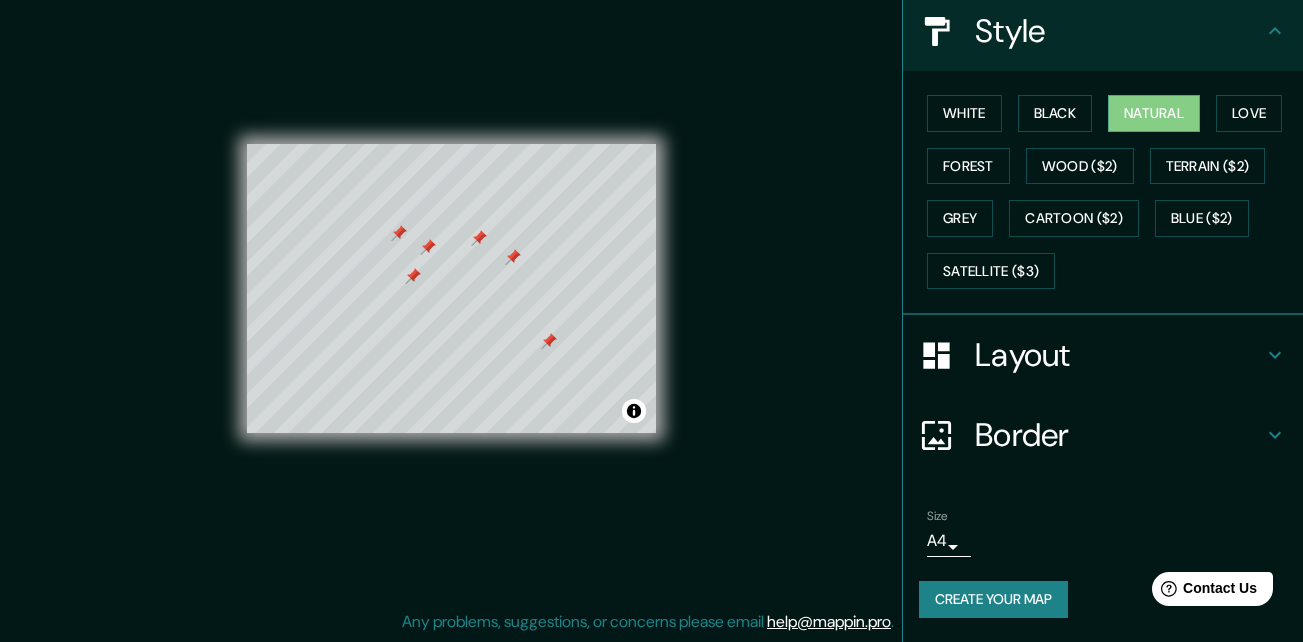click on "Create your map" at bounding box center (993, 599) 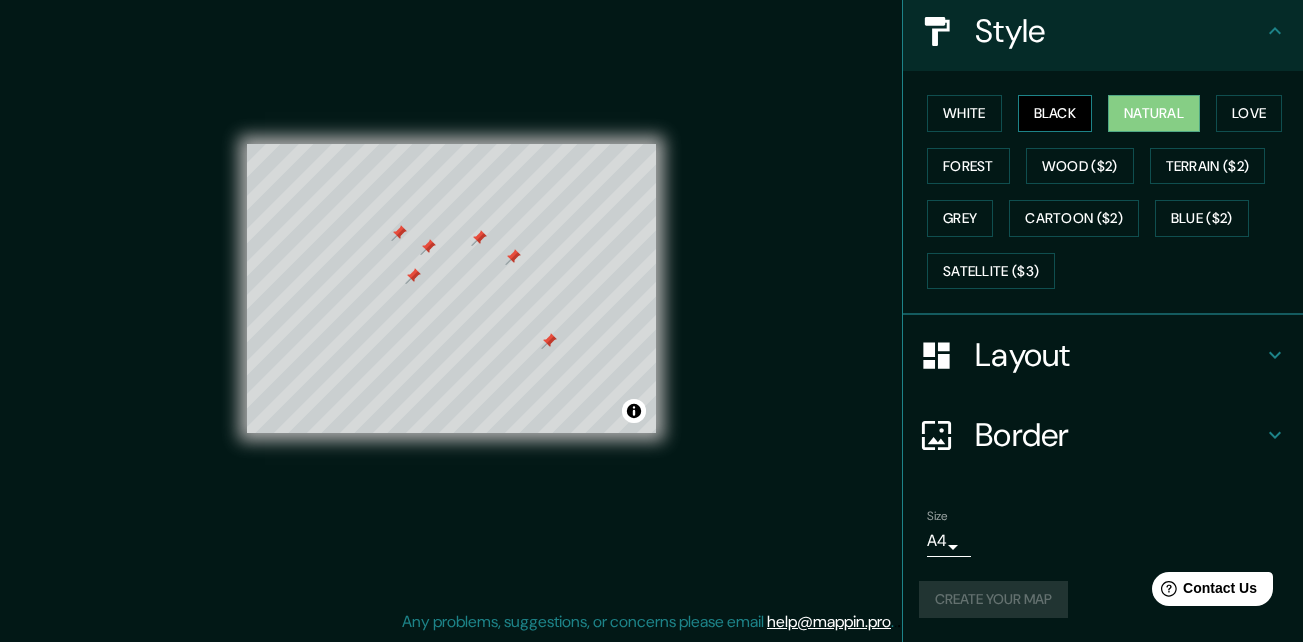 click on "Black" at bounding box center [1055, 113] 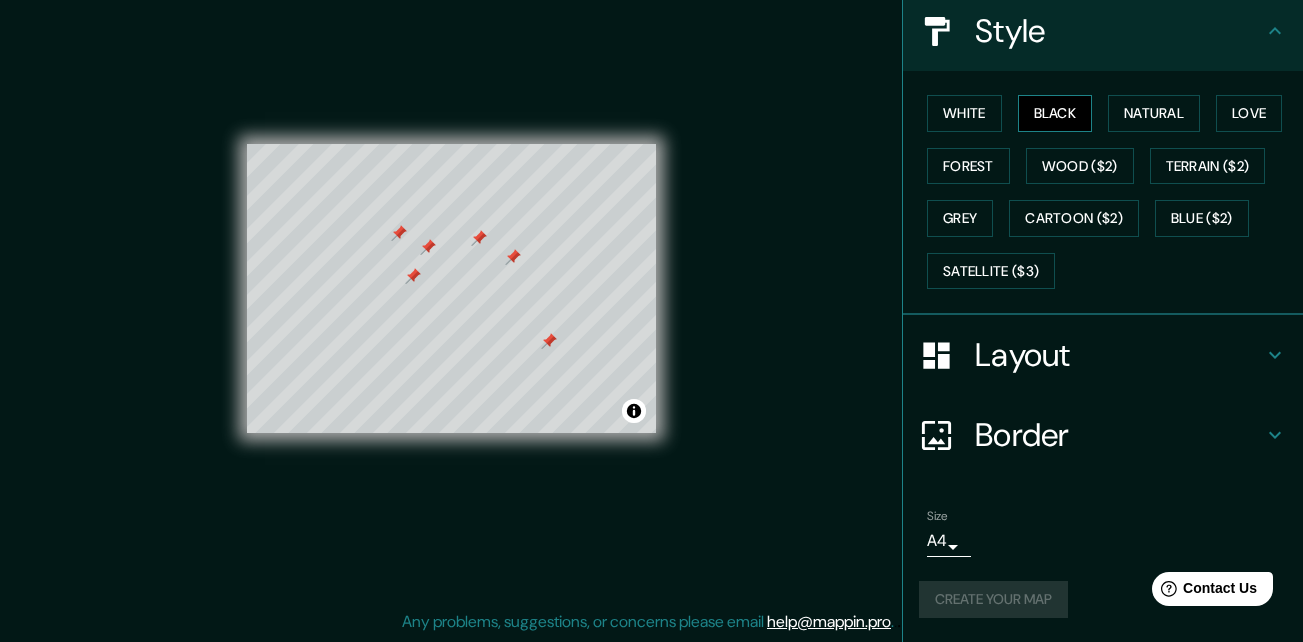 click on "Black" at bounding box center [1055, 113] 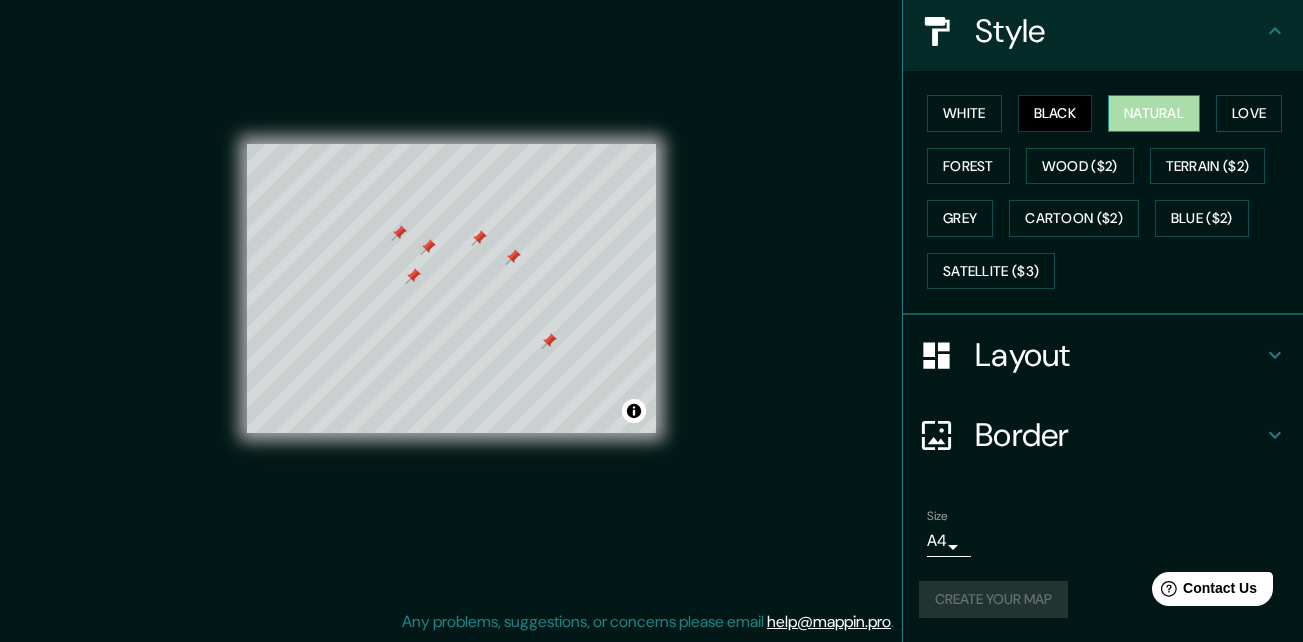 click on "Natural" at bounding box center [1154, 113] 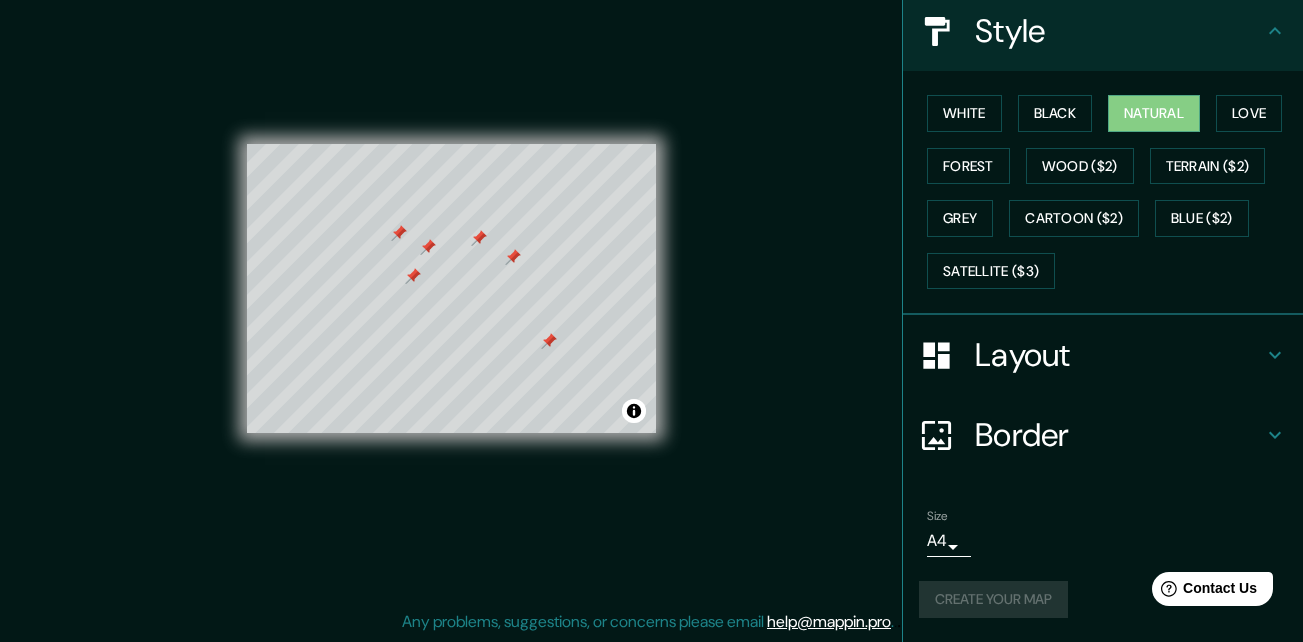 click on "Create your map" at bounding box center [1103, 599] 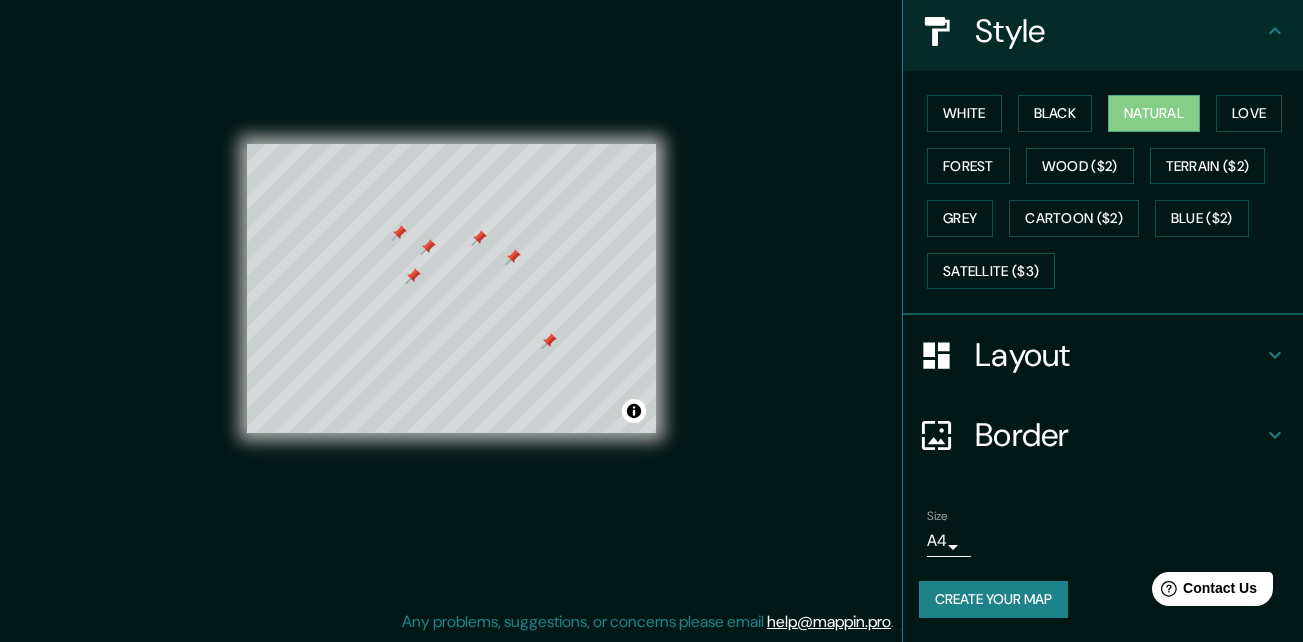 click on "Create your map" at bounding box center (993, 599) 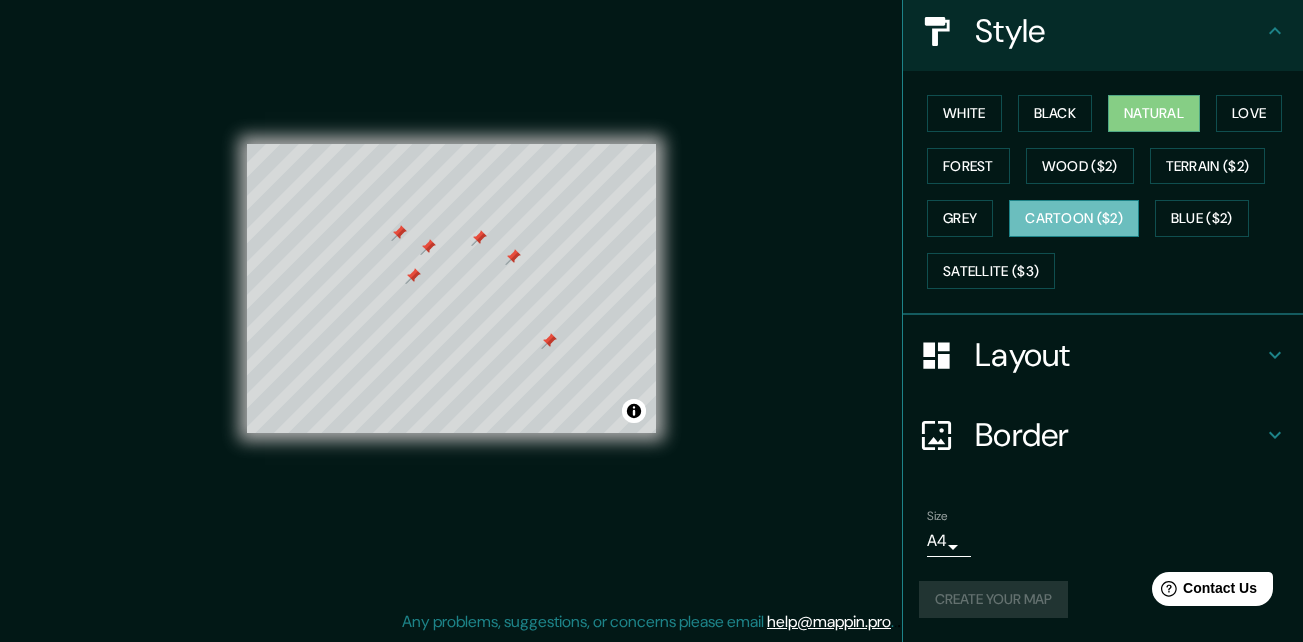 scroll, scrollTop: 0, scrollLeft: 0, axis: both 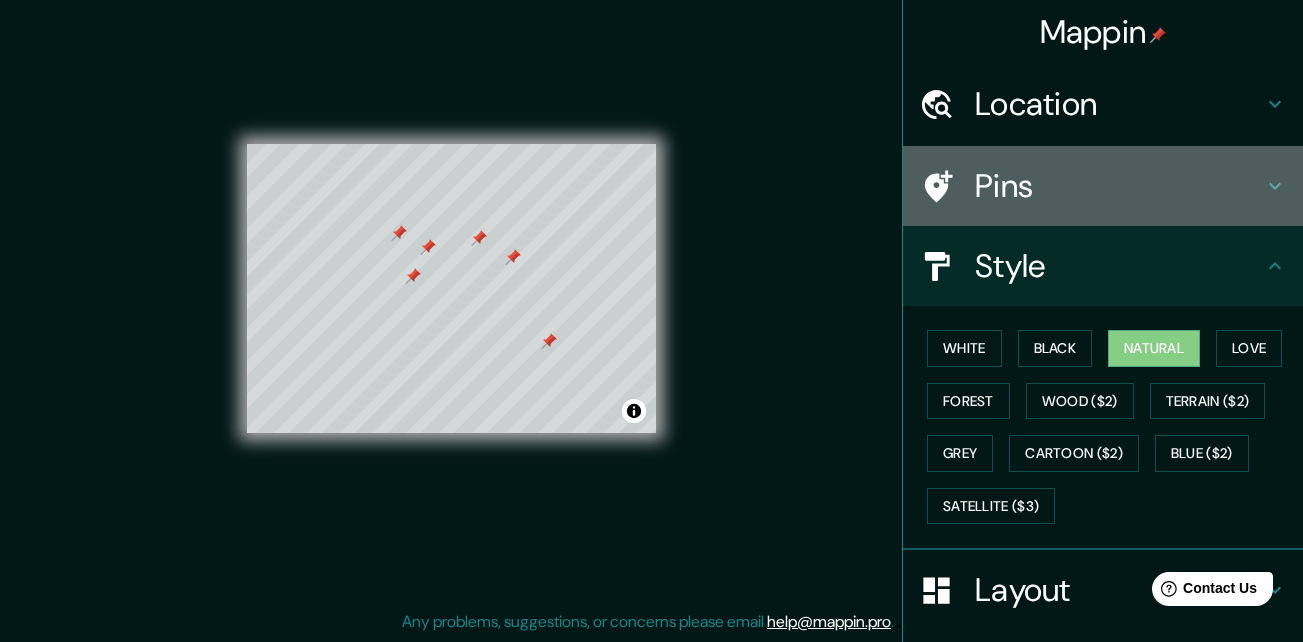 click 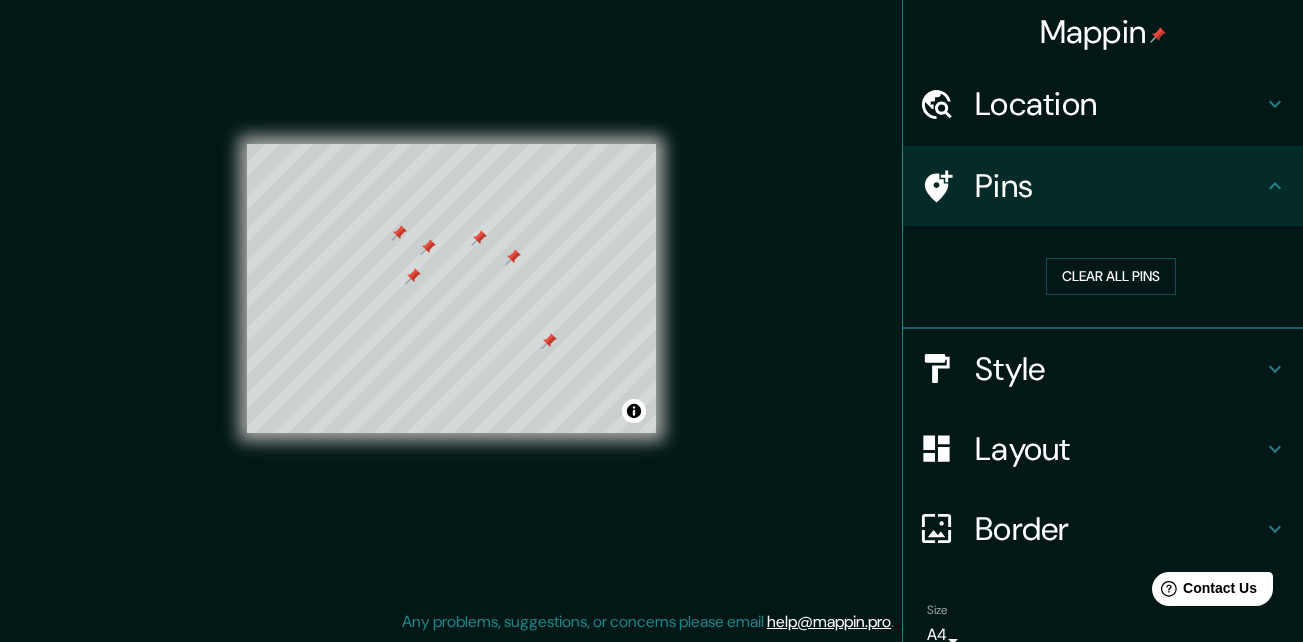 click 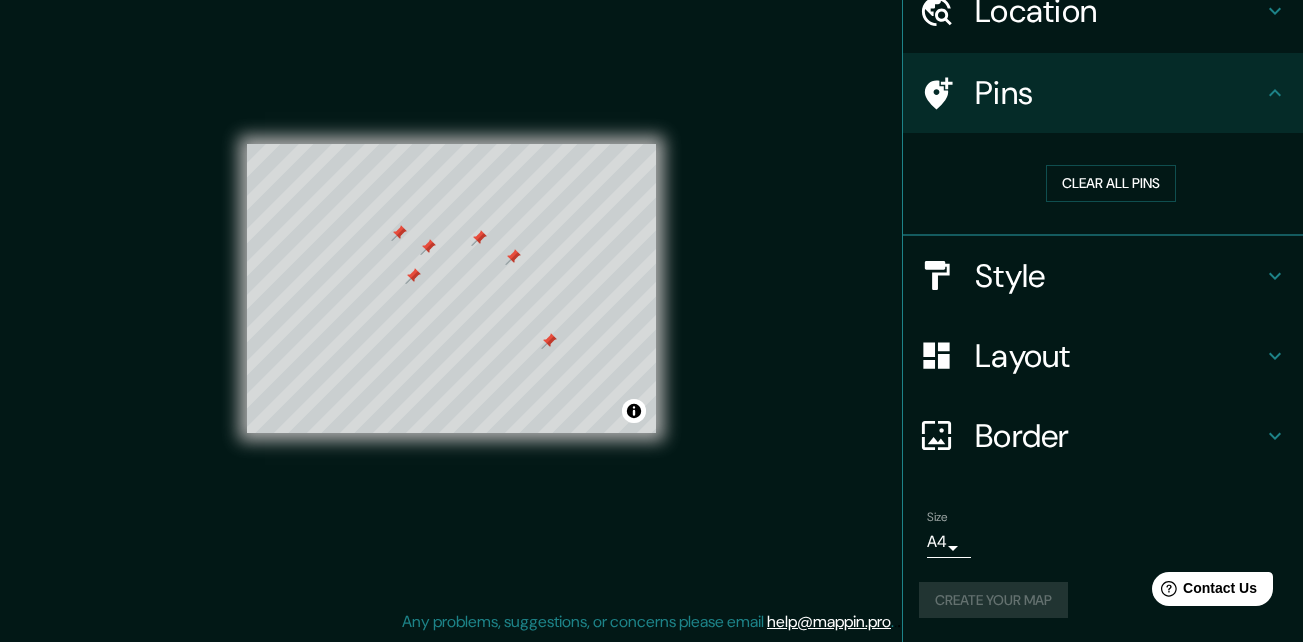 click on "Mappin Location Monterrey, Nuevo León, México Pins Clear all pins Style Layout Border Choose a border.  Hint : you can make layers of the frame opaque to create some cool effects. None Simple Transparent Fancy Primary text dm Secondary text DESARROLLOS Subtitle Add frame layer Size A4 single Create your map © Mapbox   © OpenStreetMap   Improve this map Any problems, suggestions, or concerns please email    help@mappin.pro . . ." at bounding box center [651, 289] 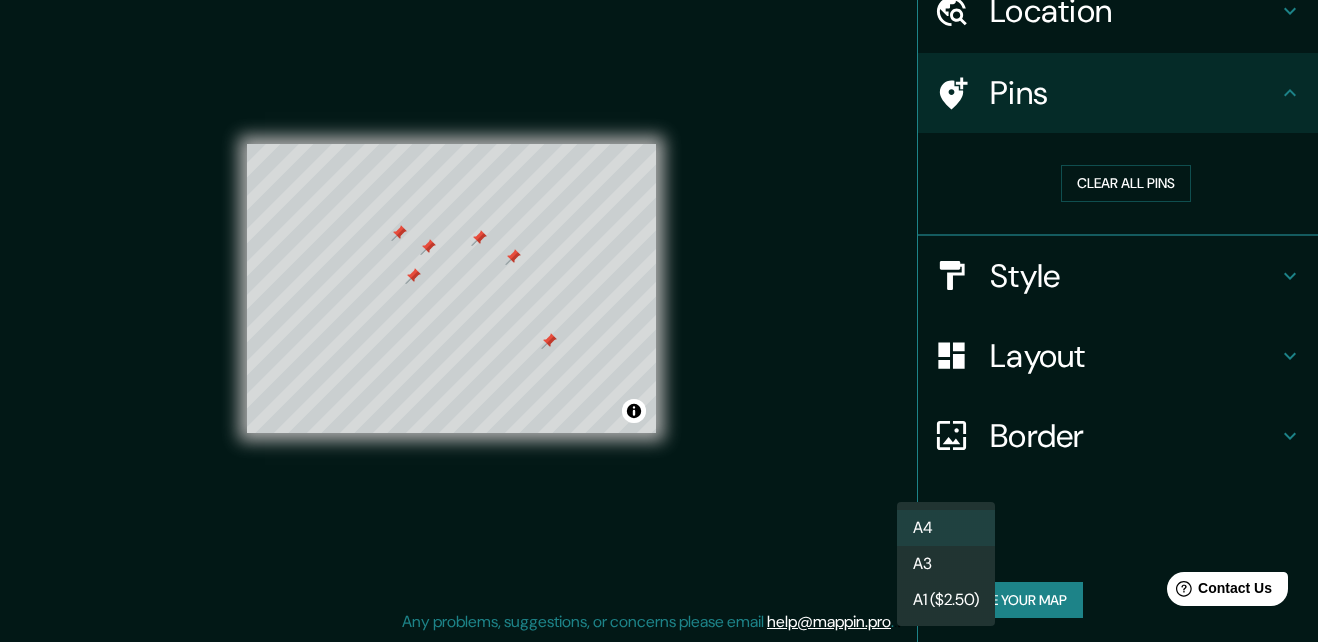 click on "A3" at bounding box center [946, 564] 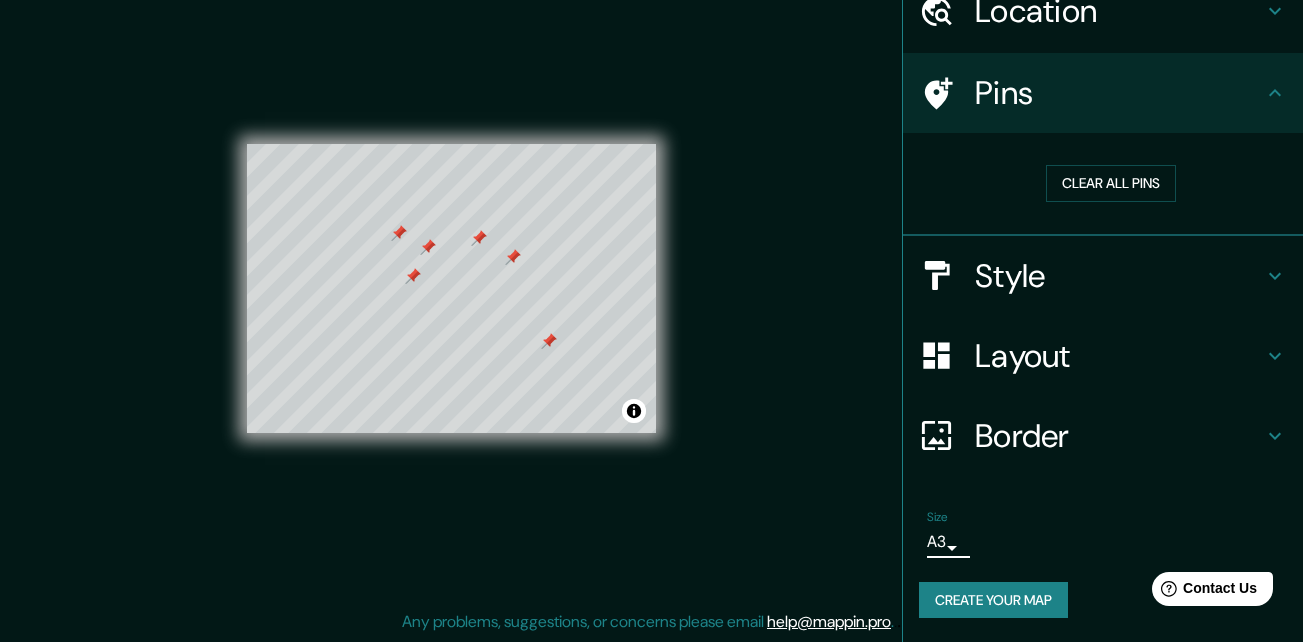 click on "Create your map" at bounding box center [993, 600] 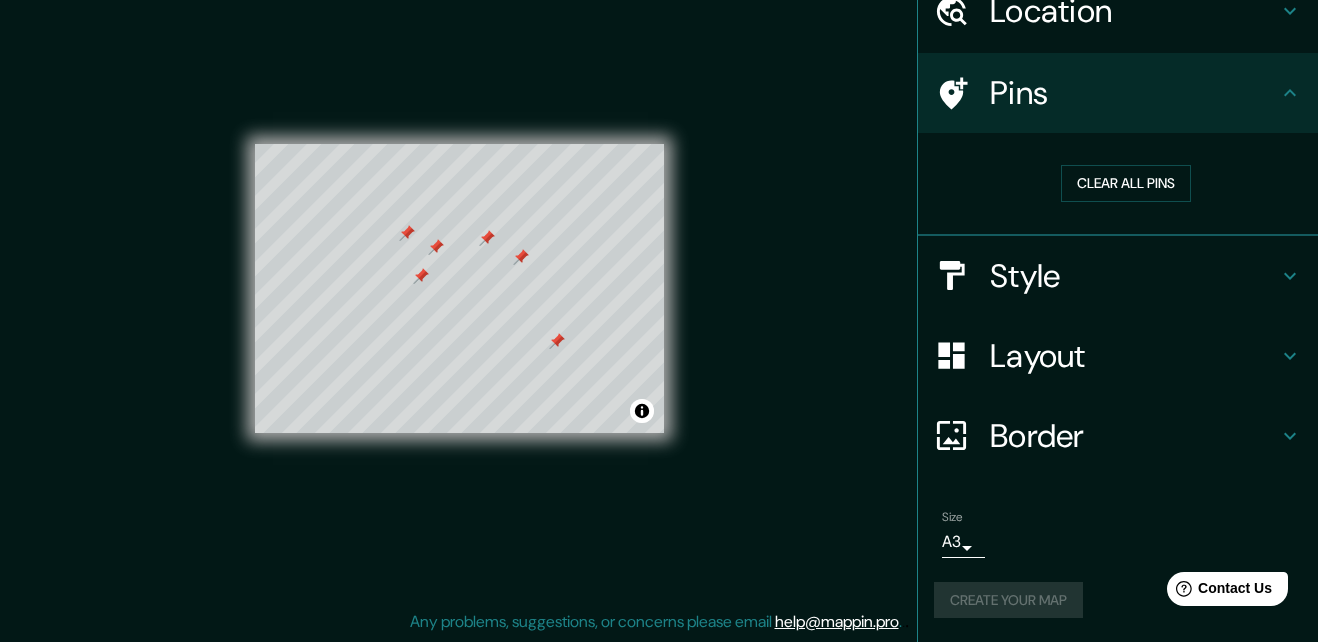 click on "Mappin Location Monterrey, Nuevo León, México Pins Clear all pins Style Layout Border Choose a border.  Hint : you can make layers of the frame opaque to create some cool effects. None Simple Transparent Fancy Primary text dm Secondary text DESARROLLOS Subtitle Add frame layer Size A3 single Create your map © Mapbox   © OpenStreetMap   Improve this map Any problems, suggestions, or concerns please email    help@mappin.pro . . ." at bounding box center [659, 289] 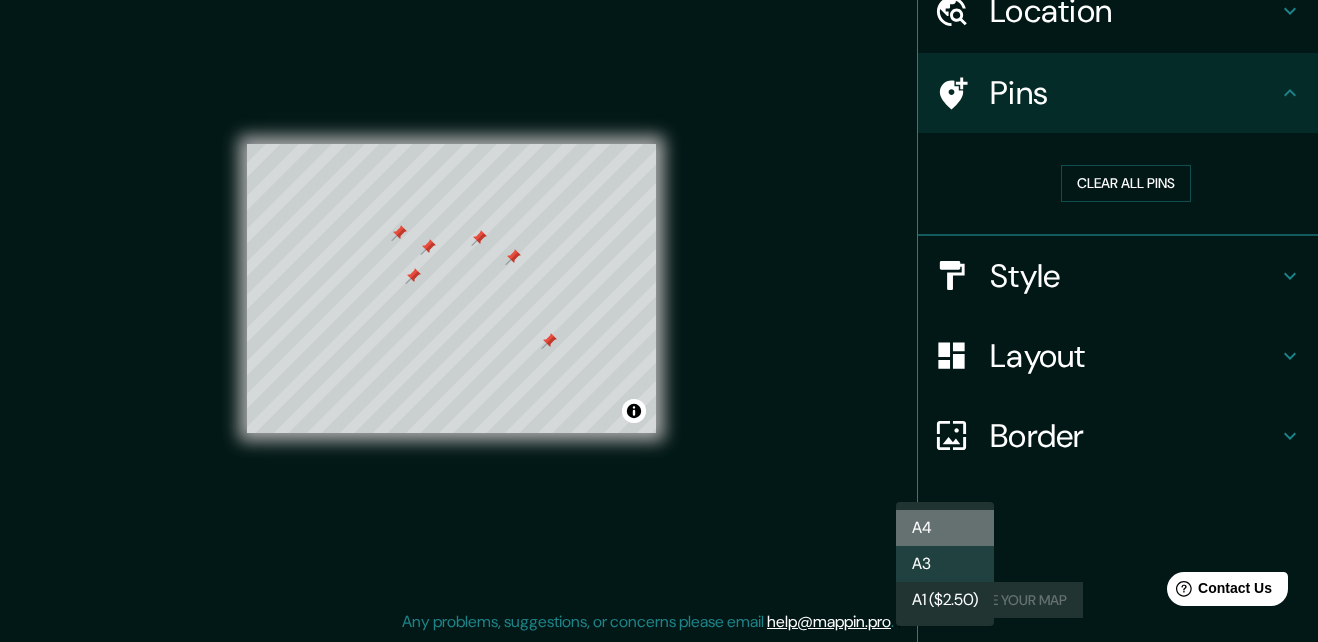 click on "A4" at bounding box center [945, 528] 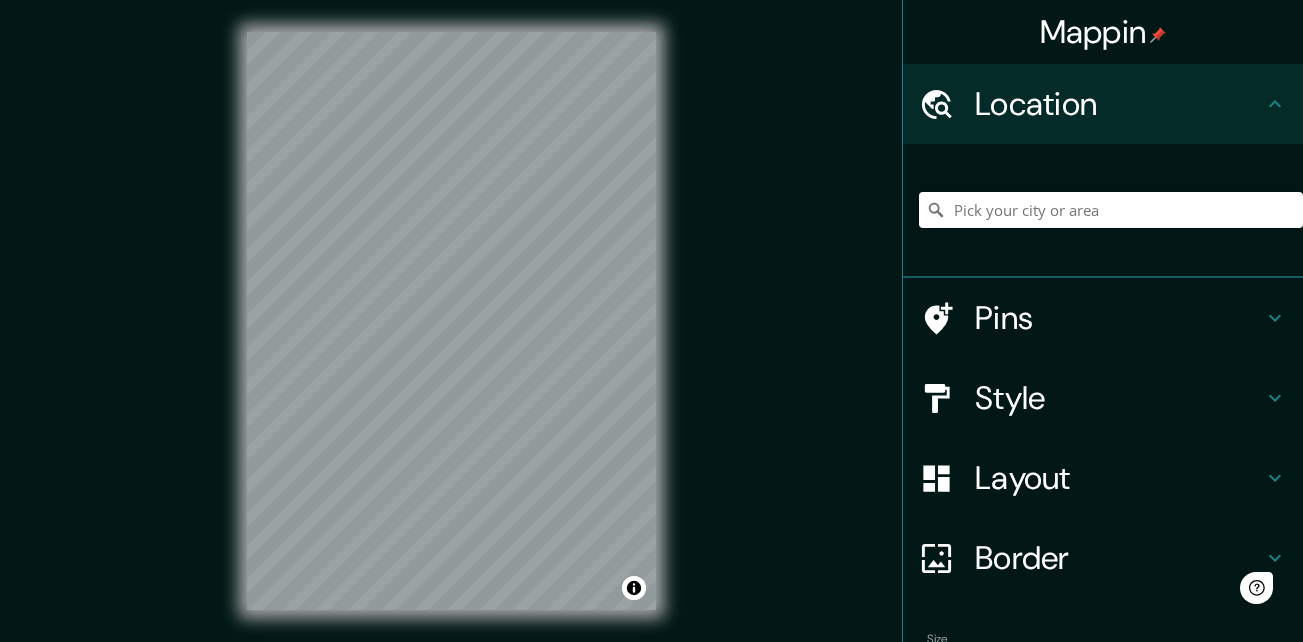 scroll, scrollTop: 0, scrollLeft: 0, axis: both 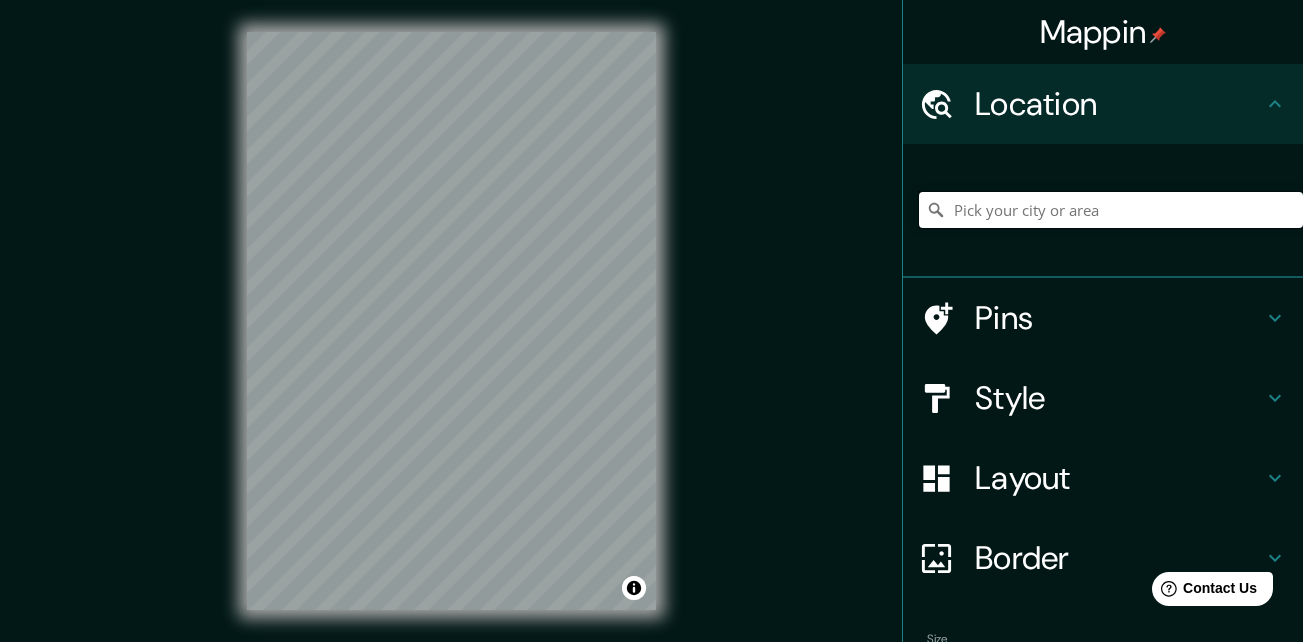 click at bounding box center [1111, 210] 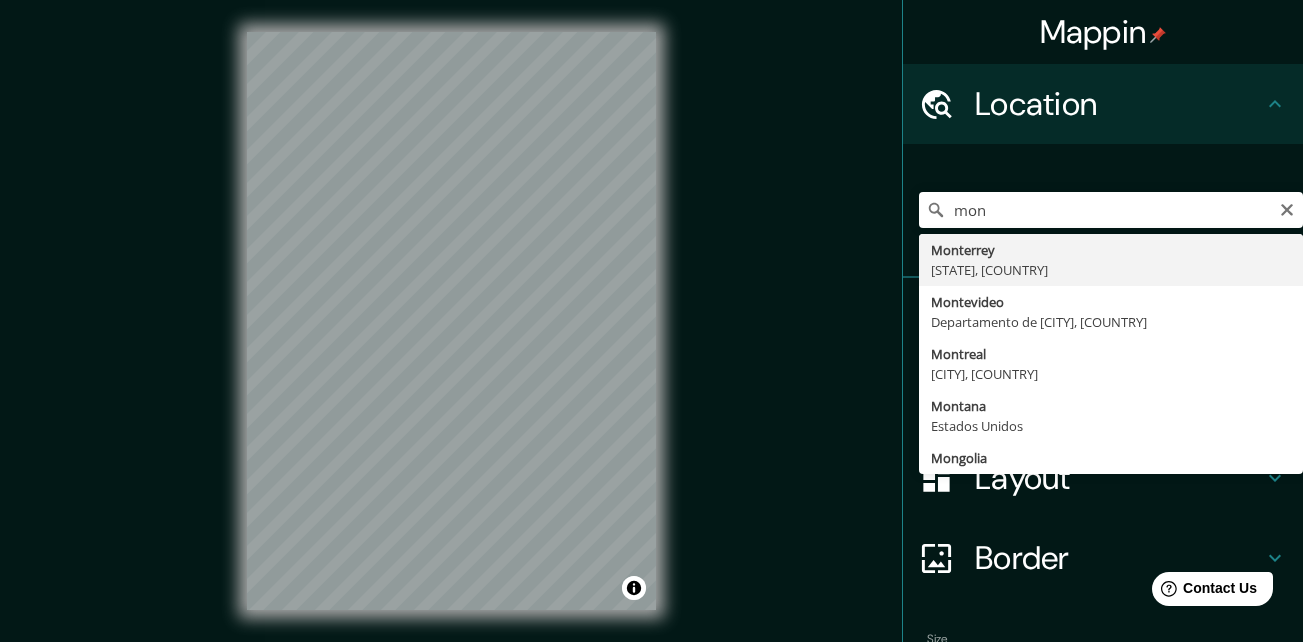 type on "[CITY], [STATE], [COUNTRY]" 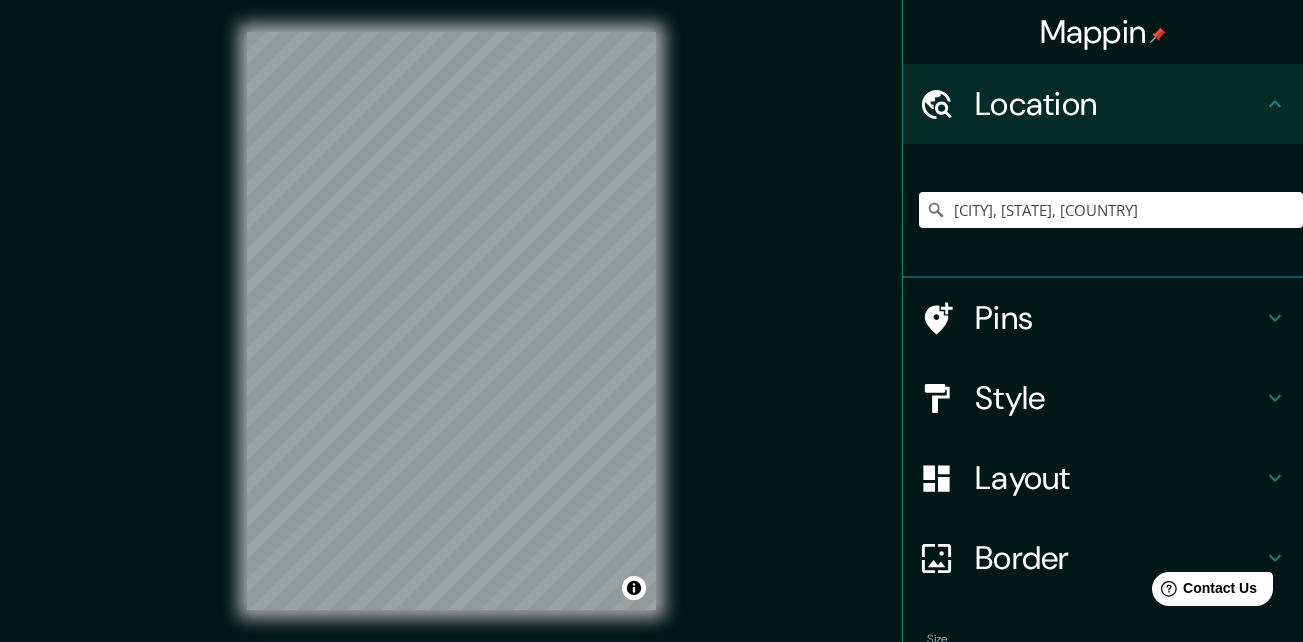 click on "Style" at bounding box center [1119, 398] 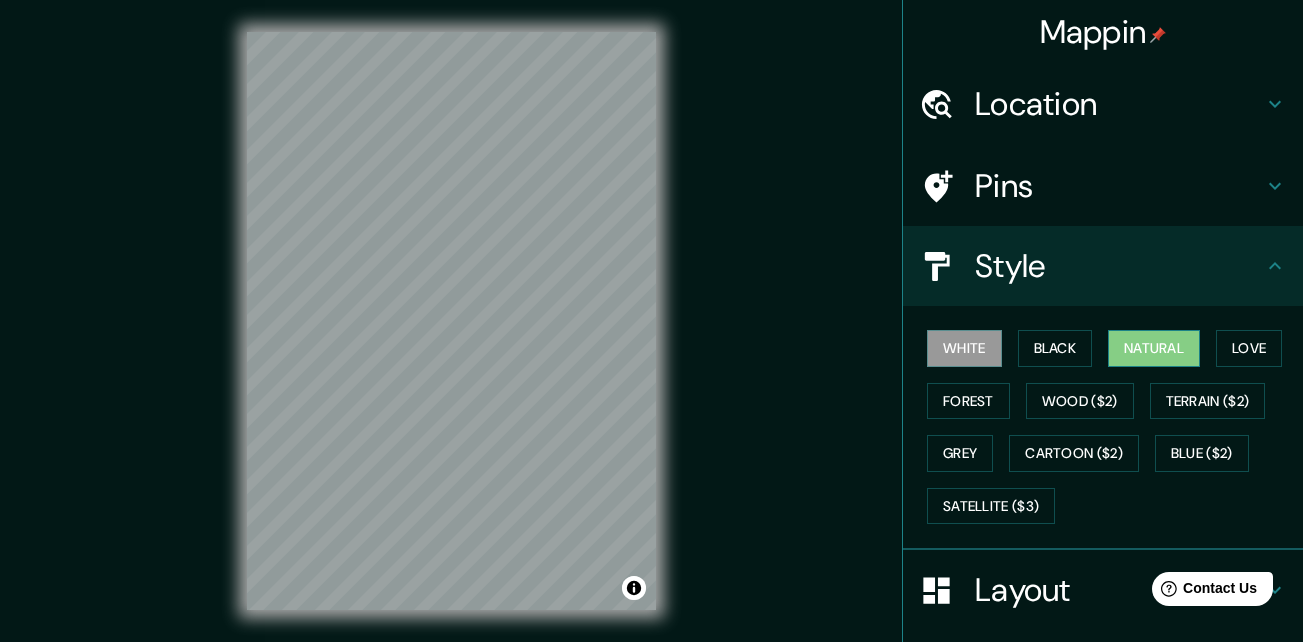 click on "Natural" at bounding box center (1154, 348) 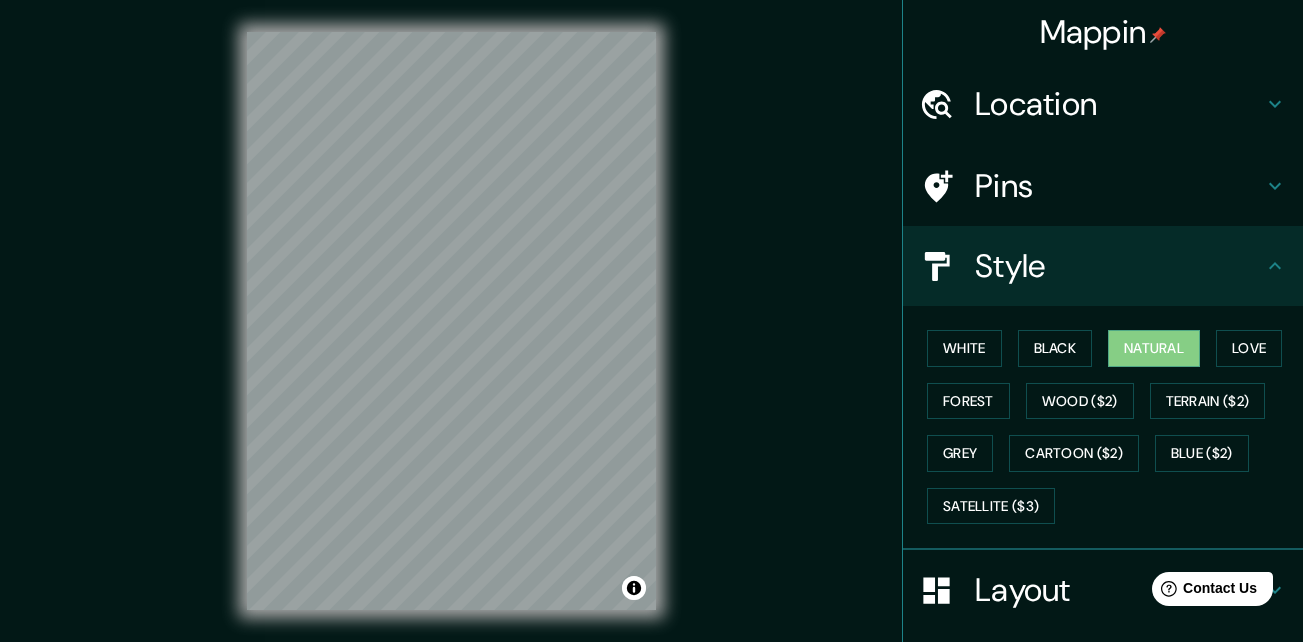 click on "Style" at bounding box center (1119, 266) 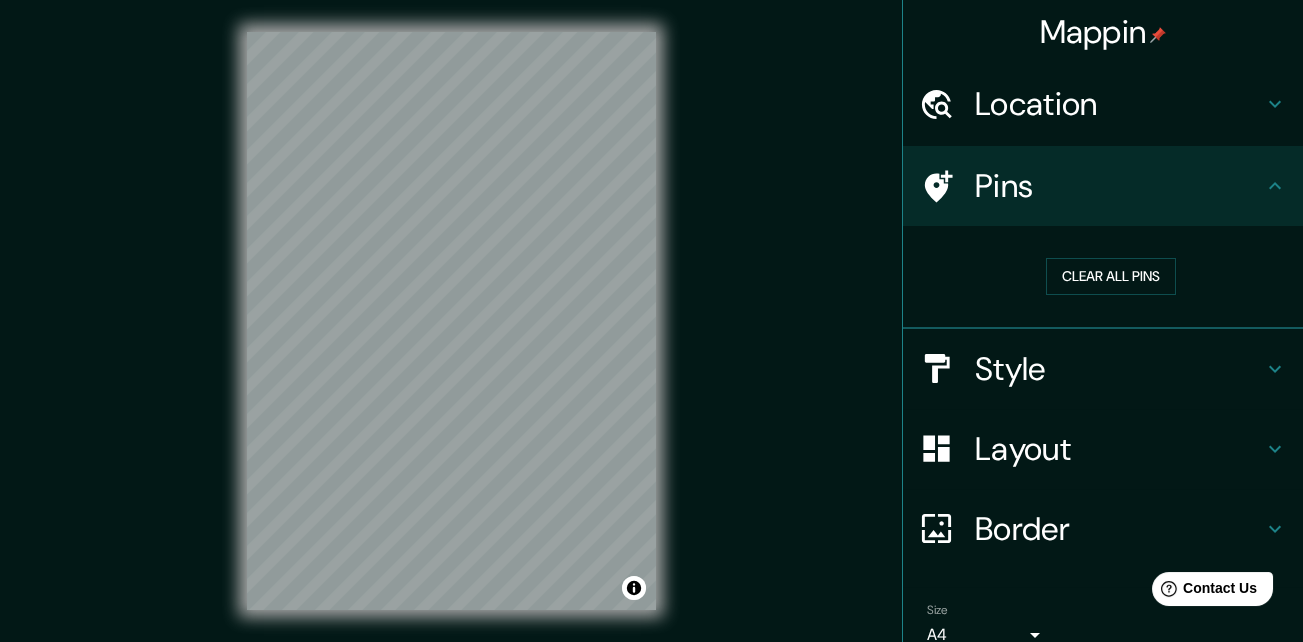 click on "Mappin Location [CITY], [STATE], [COUNTRY] Pins Clear all pins Style Layout Border Choose a border.  Hint : you can make layers of the frame opaque to create some cool effects. None Simple Transparent Fancy Size A4 single Create your map © Mapbox   © OpenStreetMap   Improve this map Any problems, suggestions, or concerns please email    help@example.com . . ." at bounding box center [651, 337] 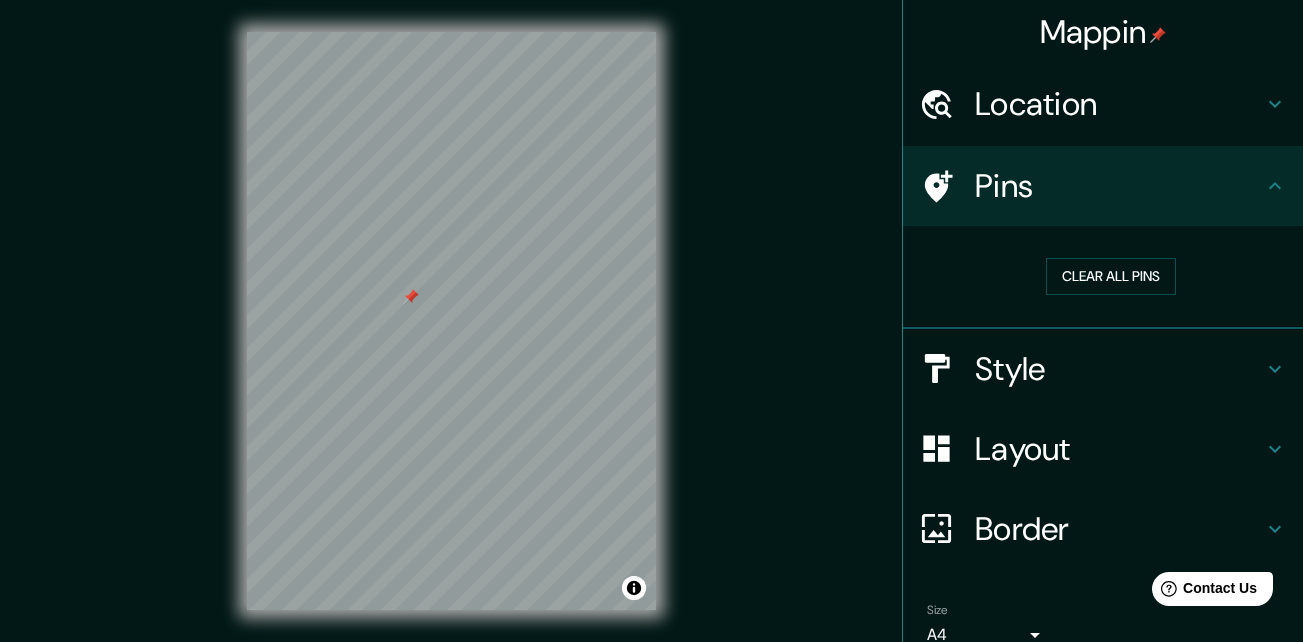 click on "Mappin Location [CITY], [STATE], [COUNTRY] Pins Clear all pins Style Layout Border Choose a border.  Hint : you can make layers of the frame opaque to create some cool effects. None Simple Transparent Fancy Size A4 single Create your map © Mapbox   © OpenStreetMap   Improve this map Any problems, suggestions, or concerns please email    help@example.com . . ." at bounding box center [651, 337] 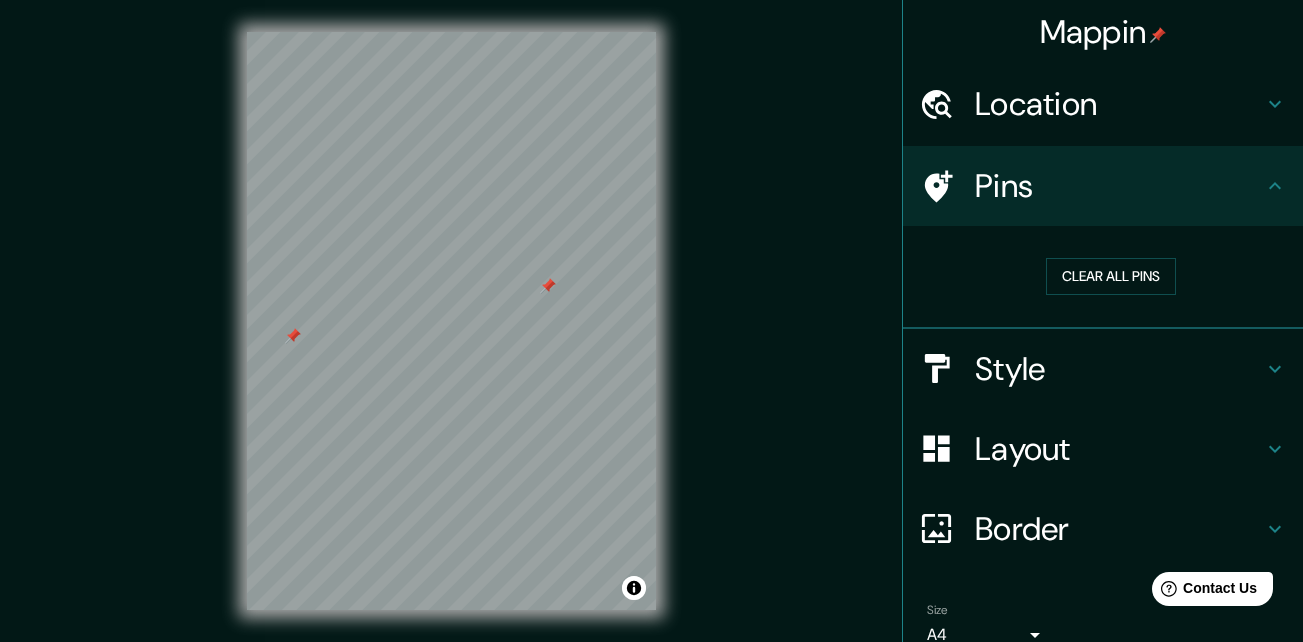 click on "Pins" at bounding box center (1119, 186) 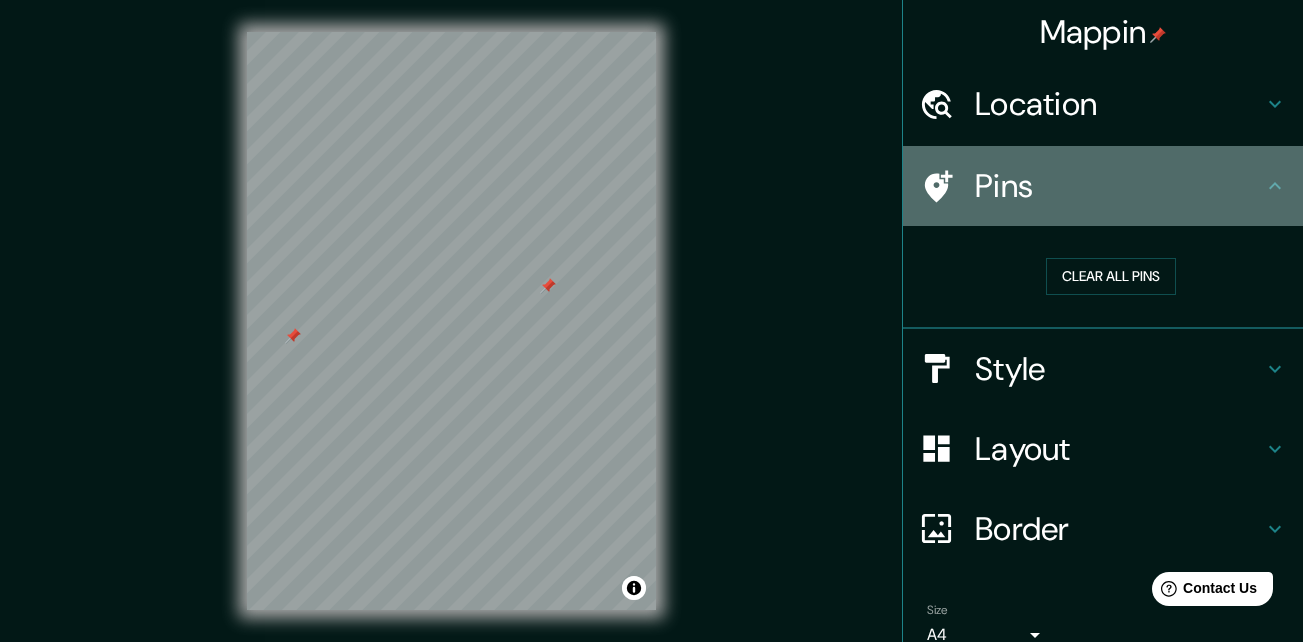click on "Pins" at bounding box center (1119, 186) 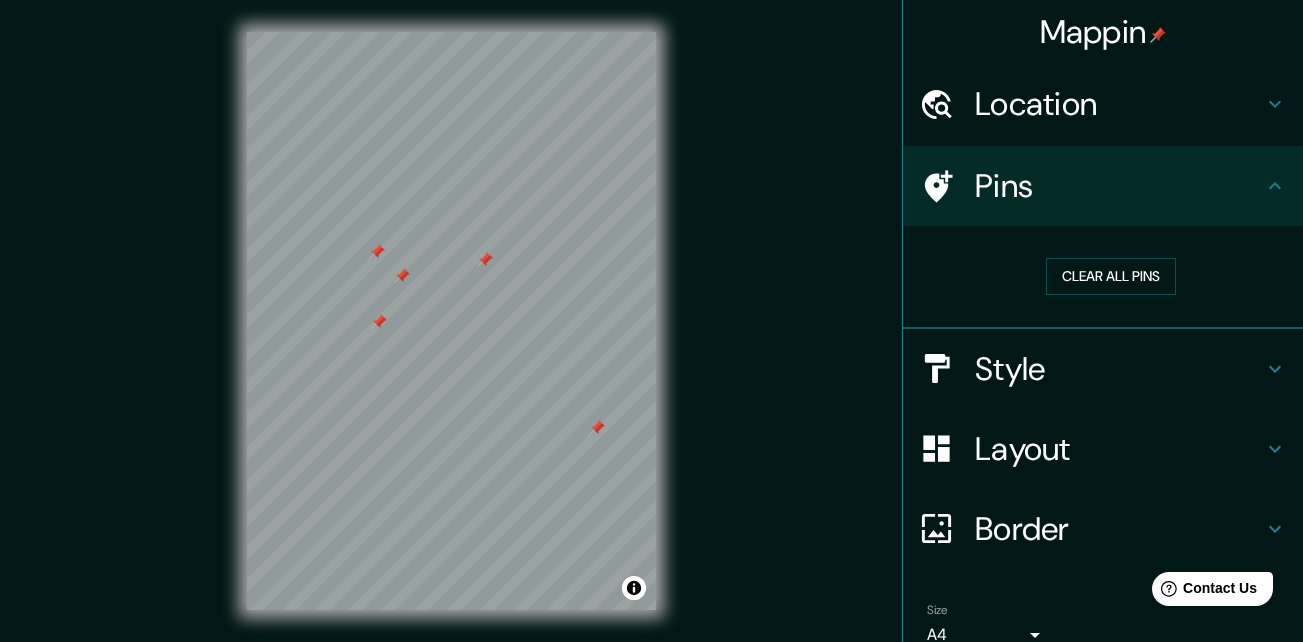 click on "Border" at bounding box center [1119, 529] 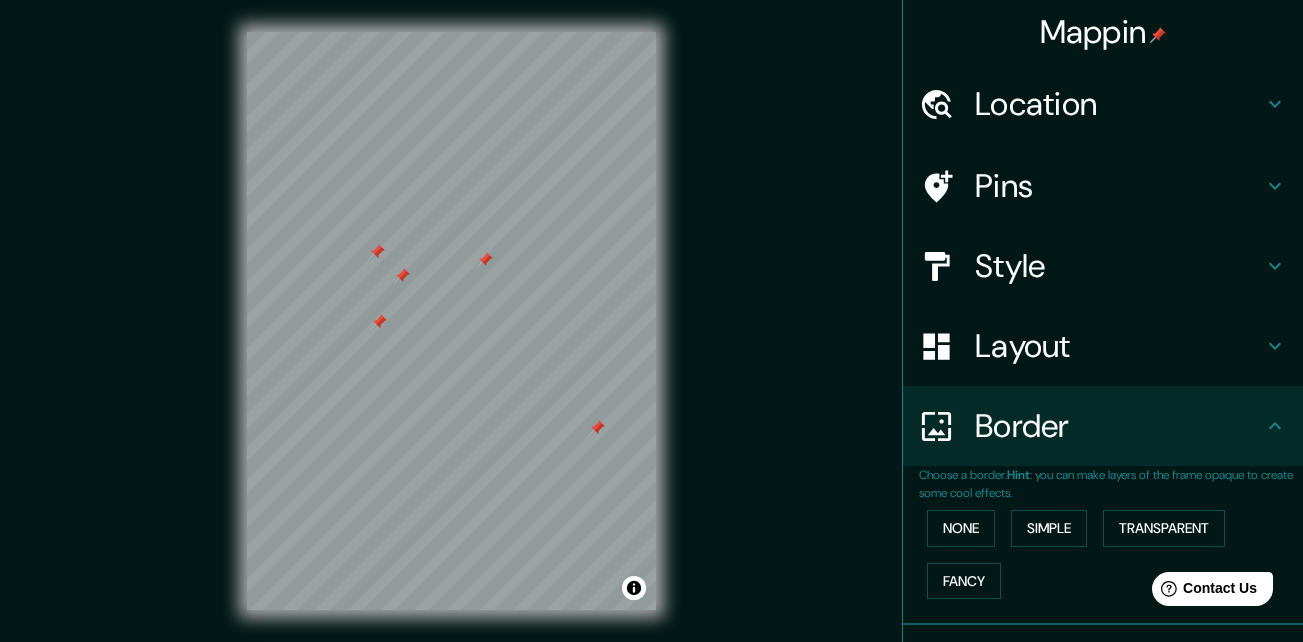 click on "Layout" at bounding box center [1119, 346] 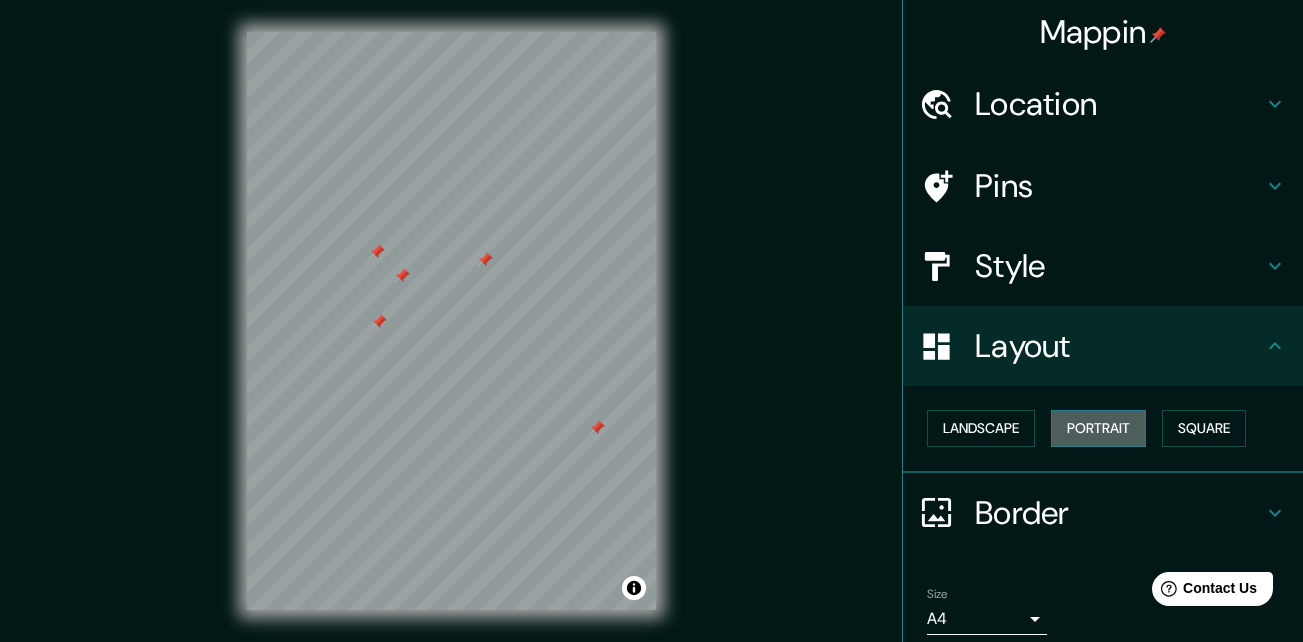 click on "Portrait" at bounding box center (1098, 428) 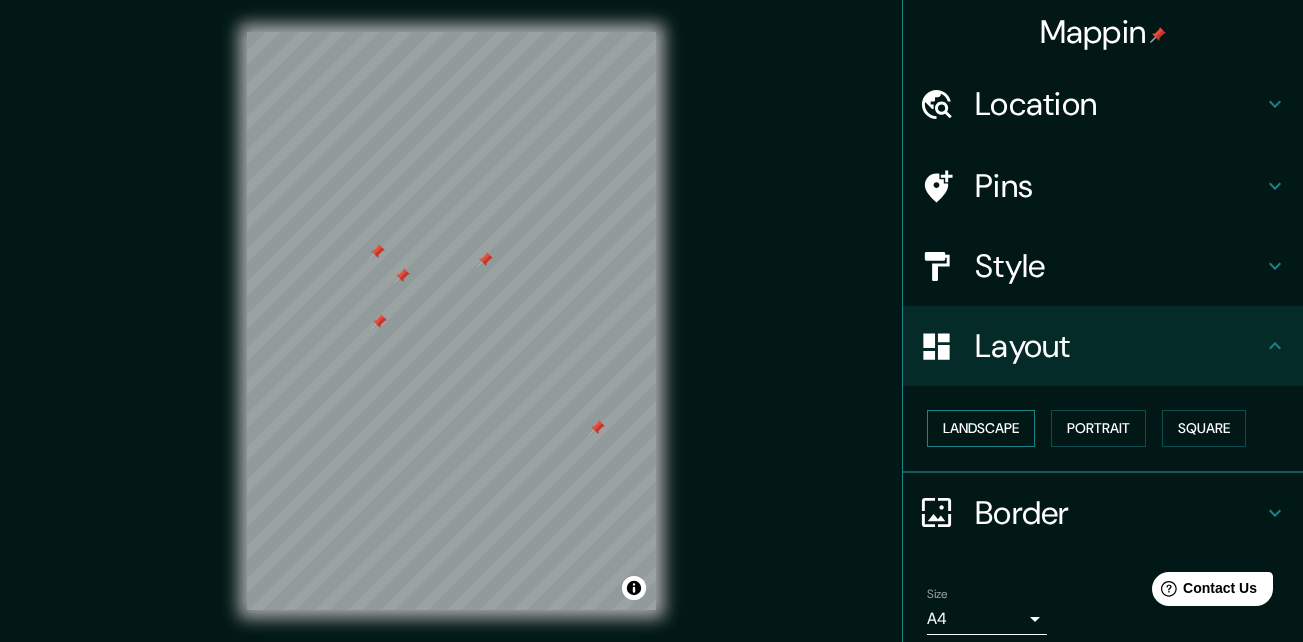 click on "Landscape" at bounding box center (981, 428) 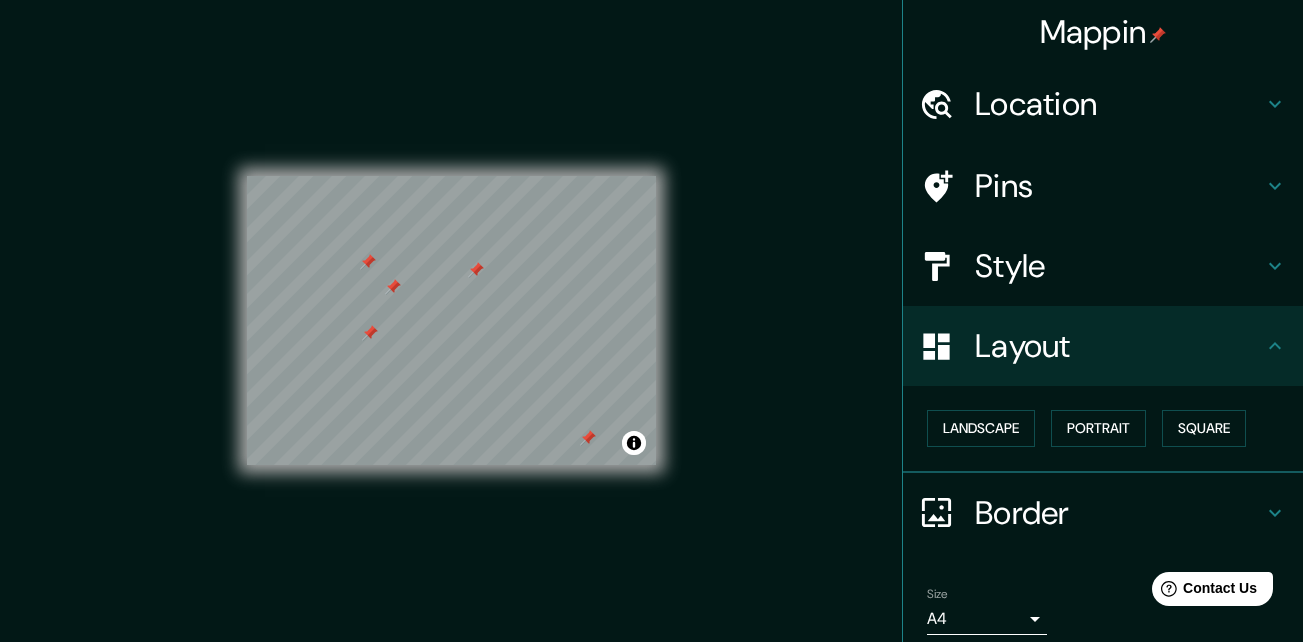 scroll, scrollTop: 77, scrollLeft: 0, axis: vertical 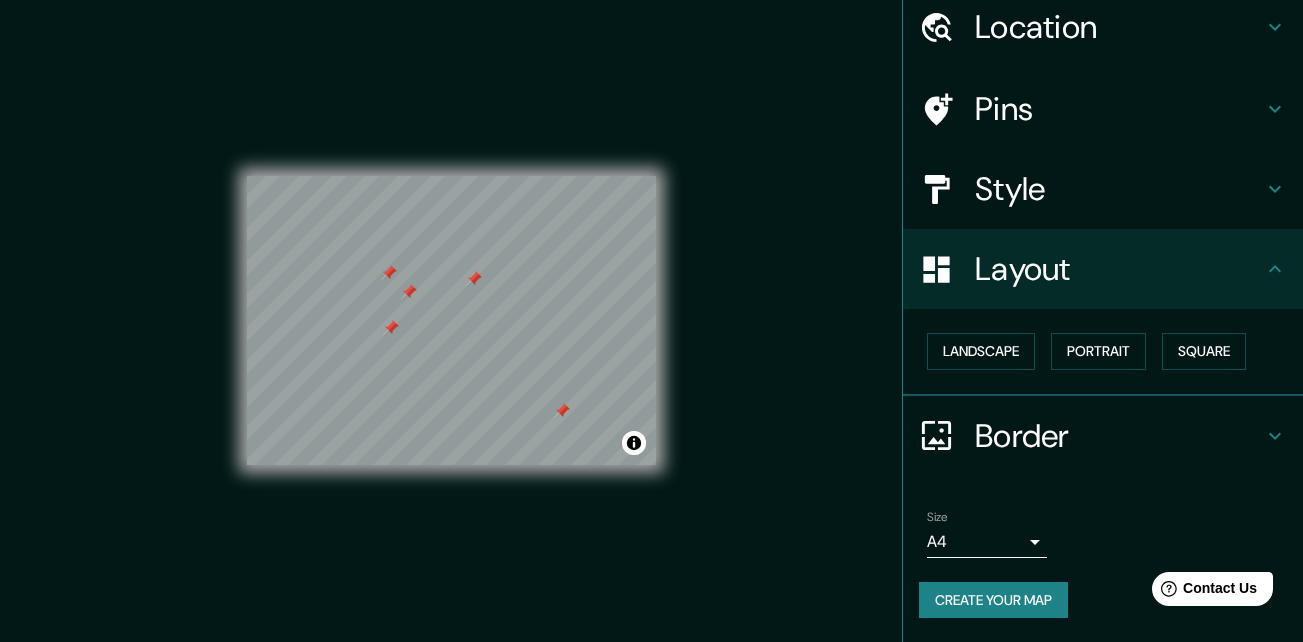 click on "Border" at bounding box center (1119, 436) 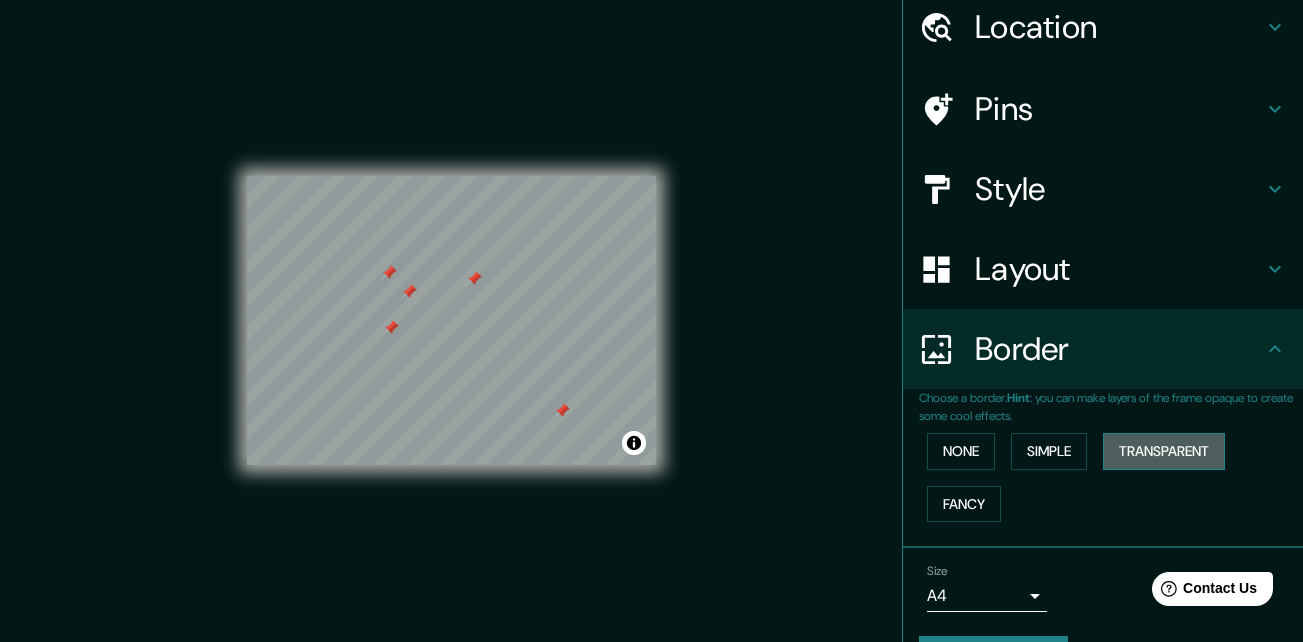 click on "Transparent" at bounding box center (1164, 451) 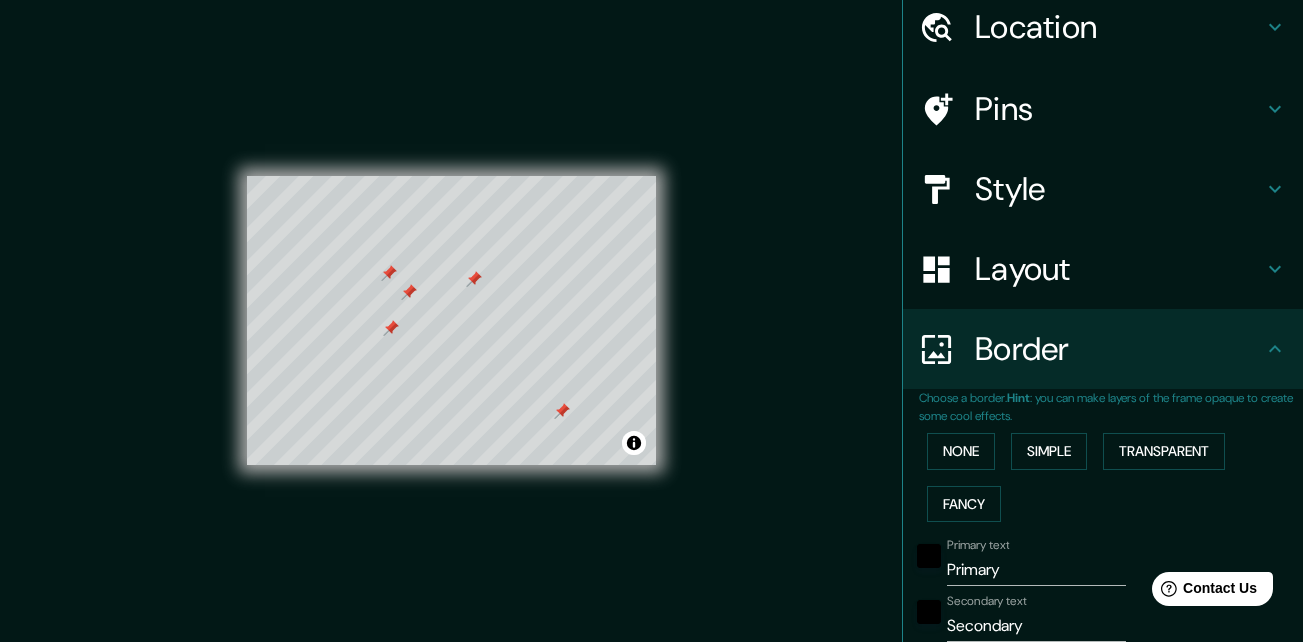 click on "Border" at bounding box center (1103, 349) 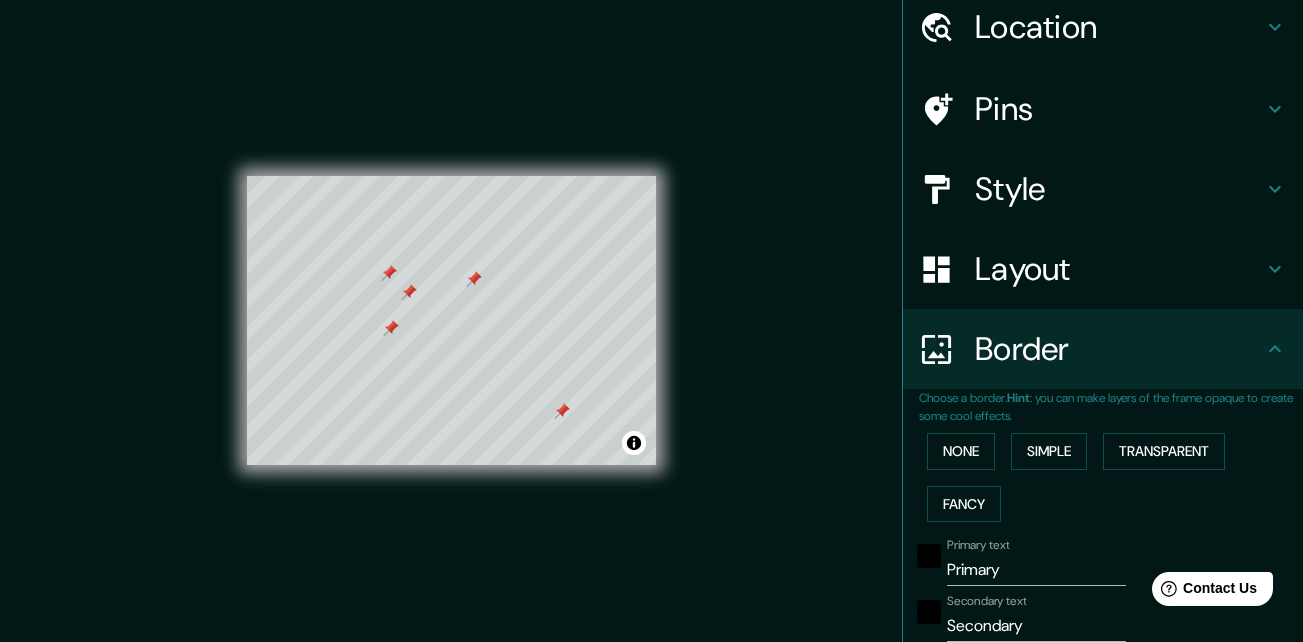 scroll, scrollTop: 220, scrollLeft: 0, axis: vertical 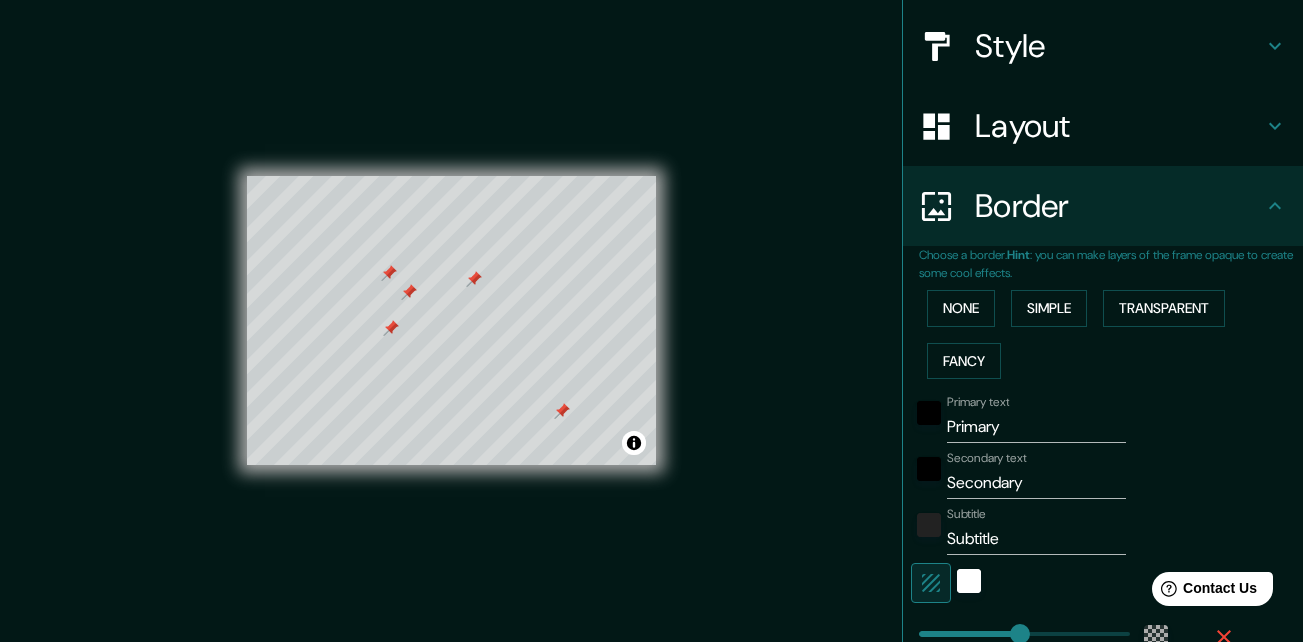 click on "Primary text Primary" at bounding box center [1036, 419] 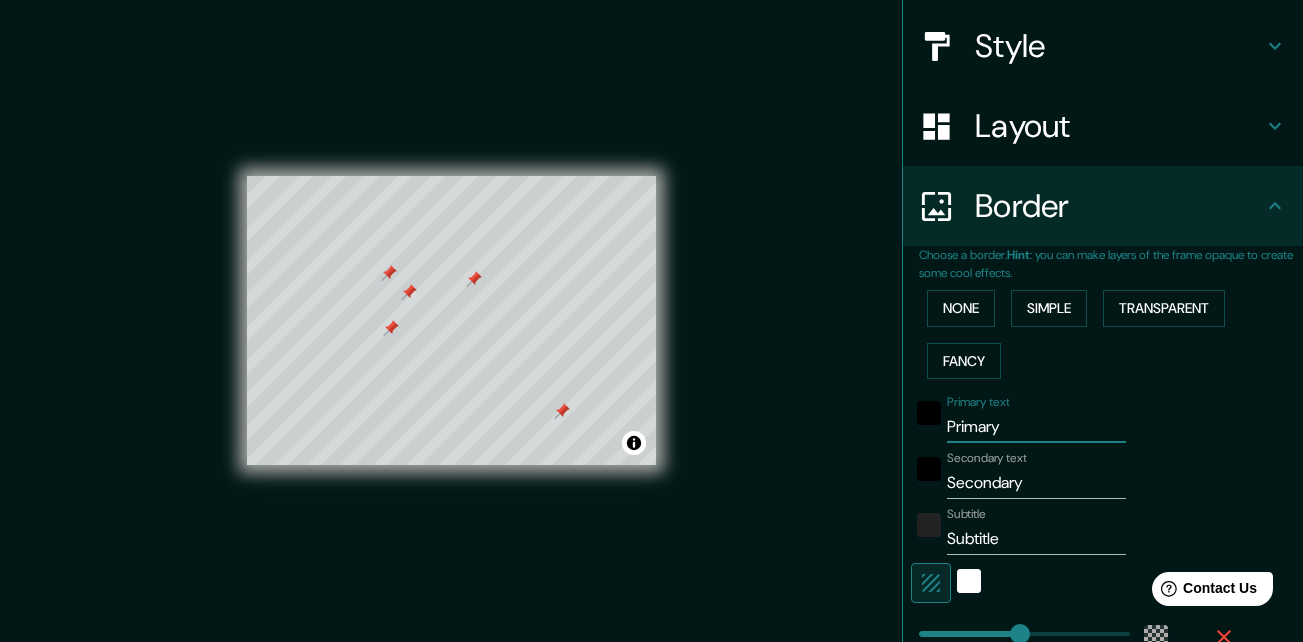 type on "Primar" 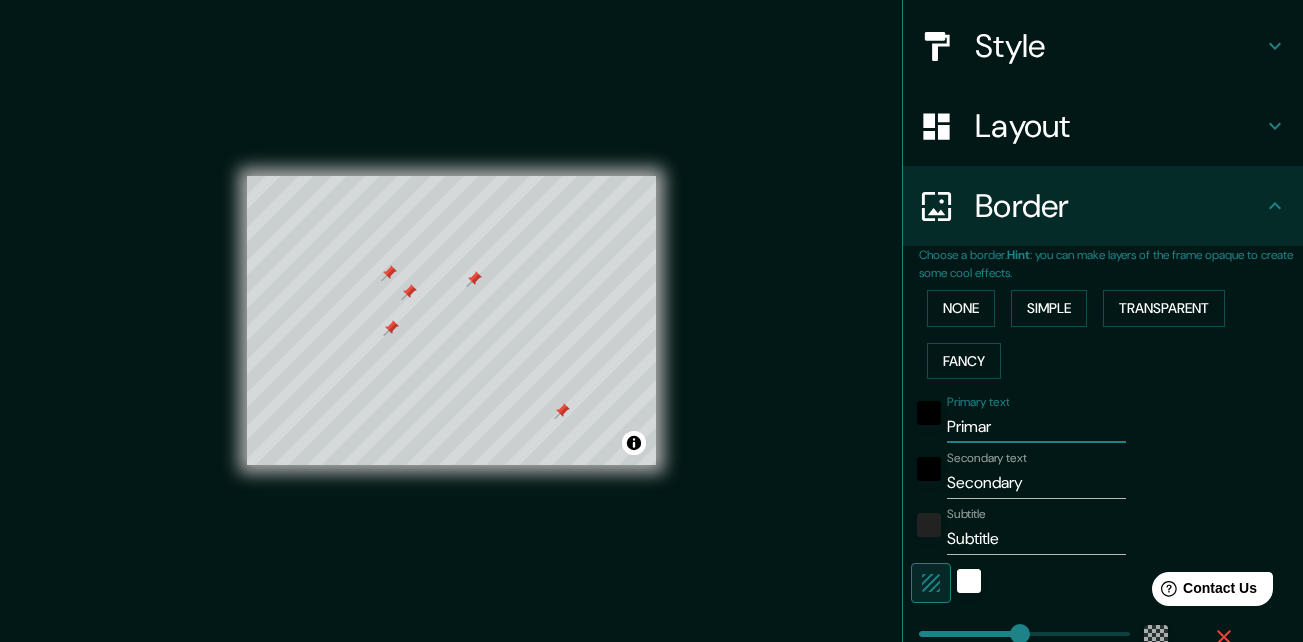 type on "196" 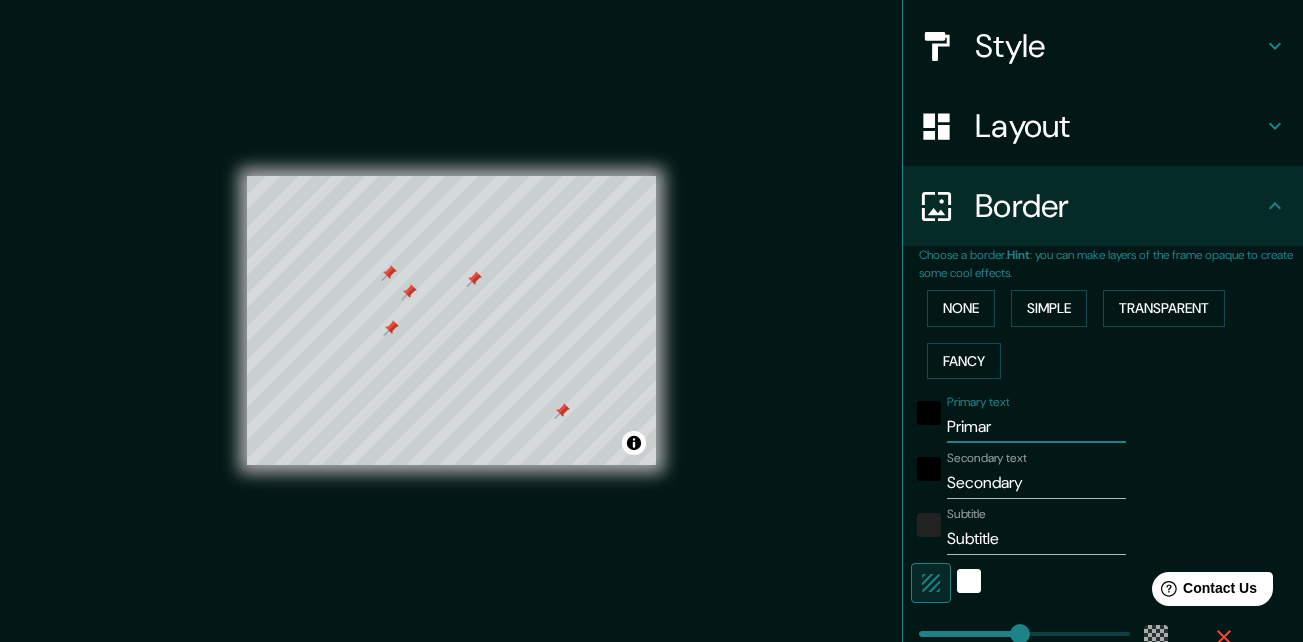 type on "Prima" 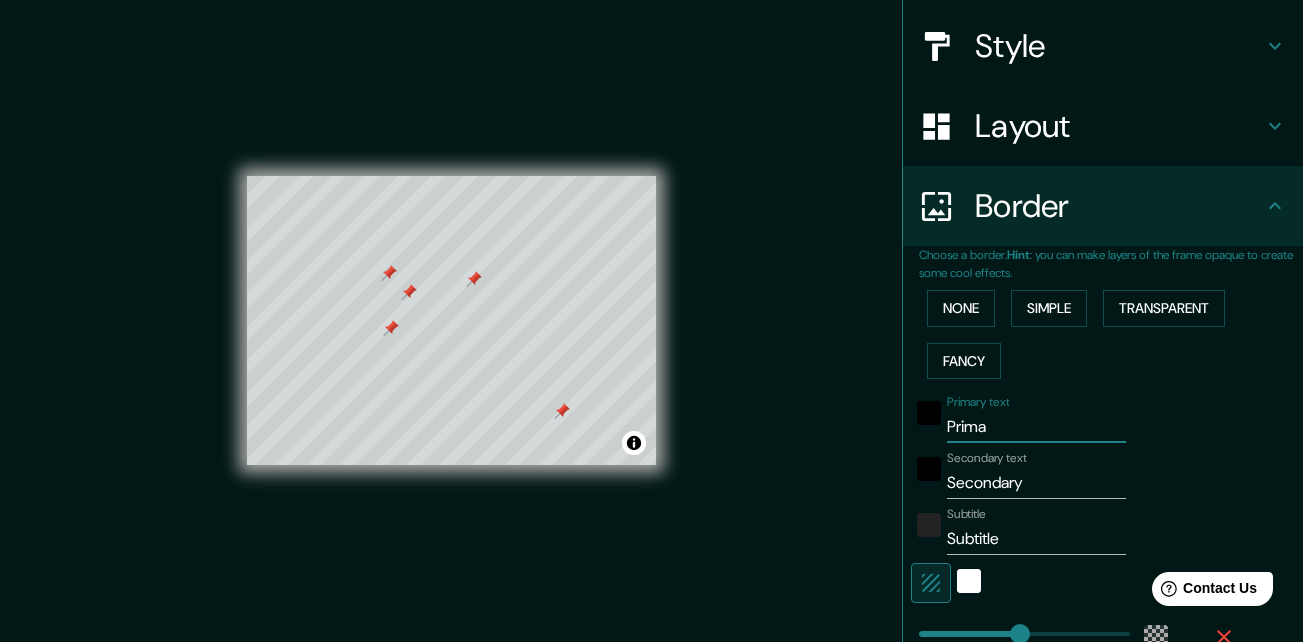 type on "196" 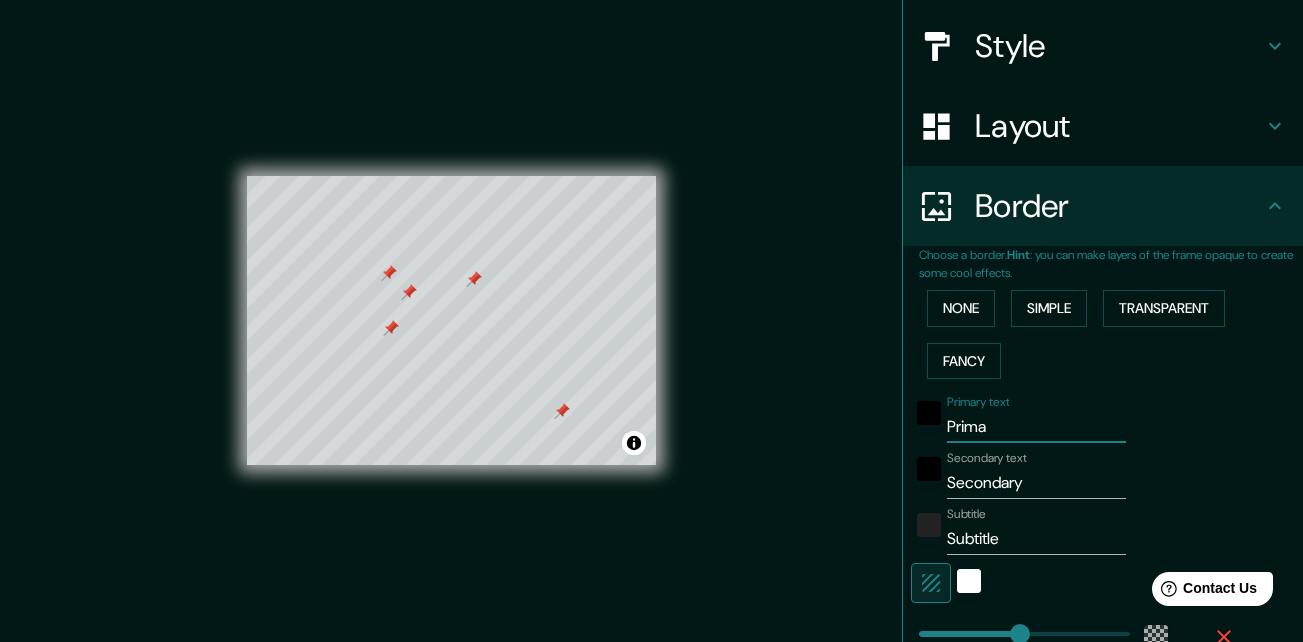 type on "Prim" 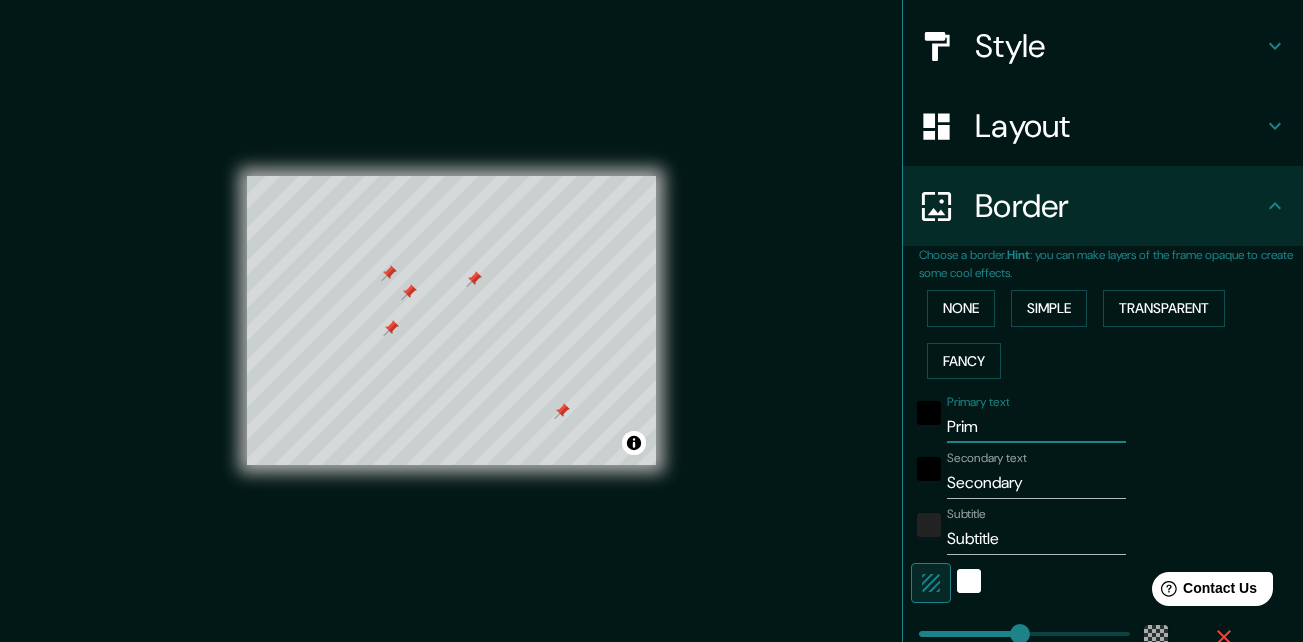 type on "196" 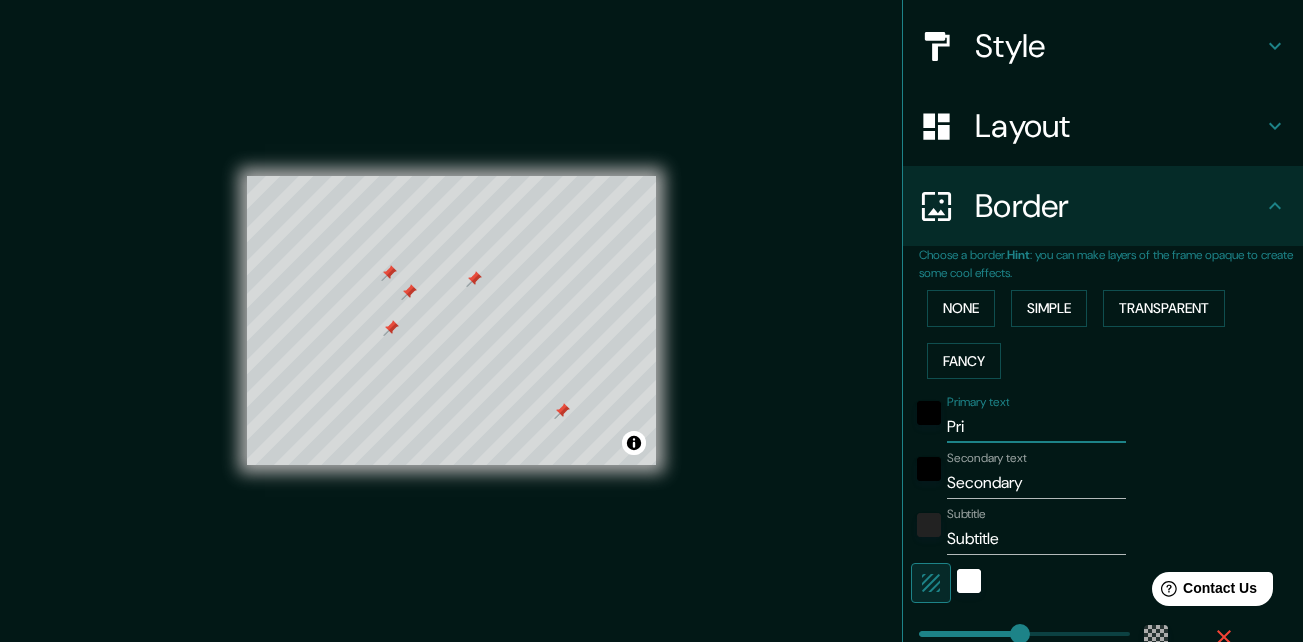 type on "Pr" 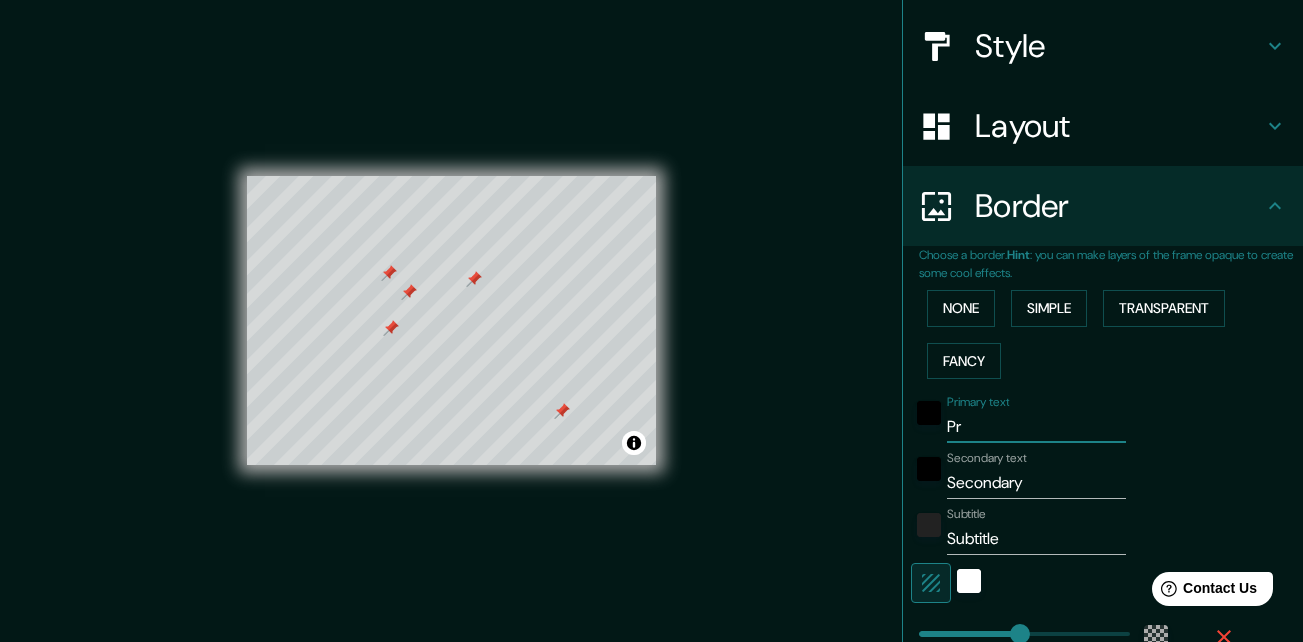 type on "196" 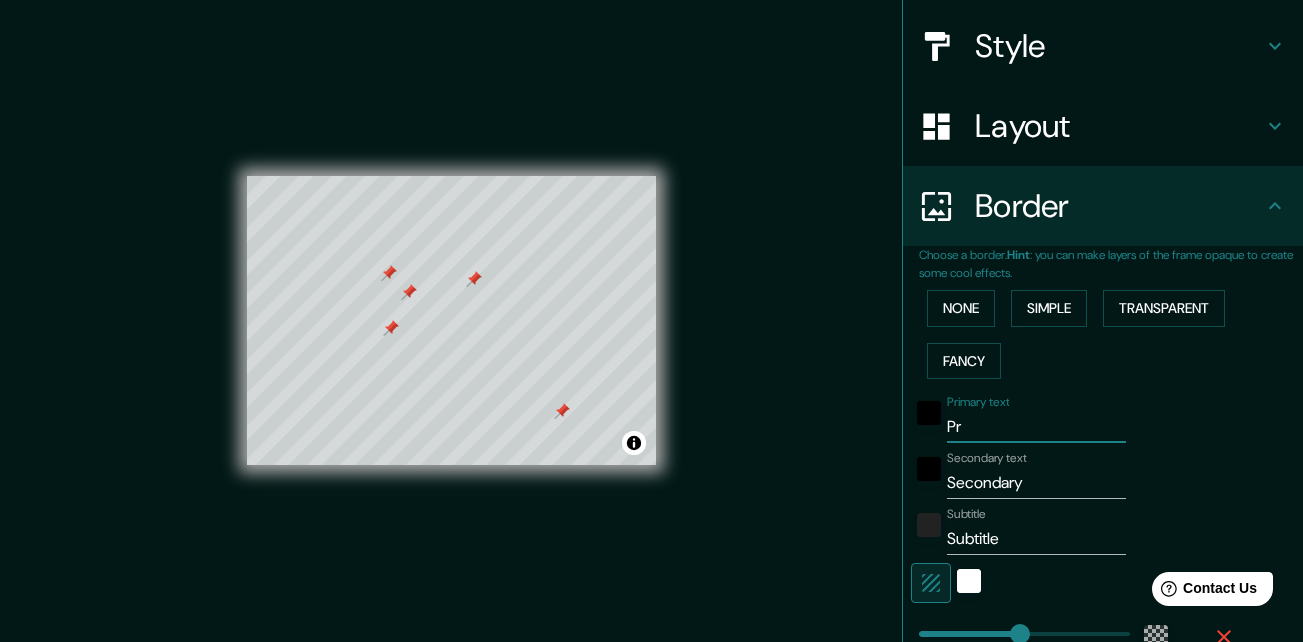 type on "P" 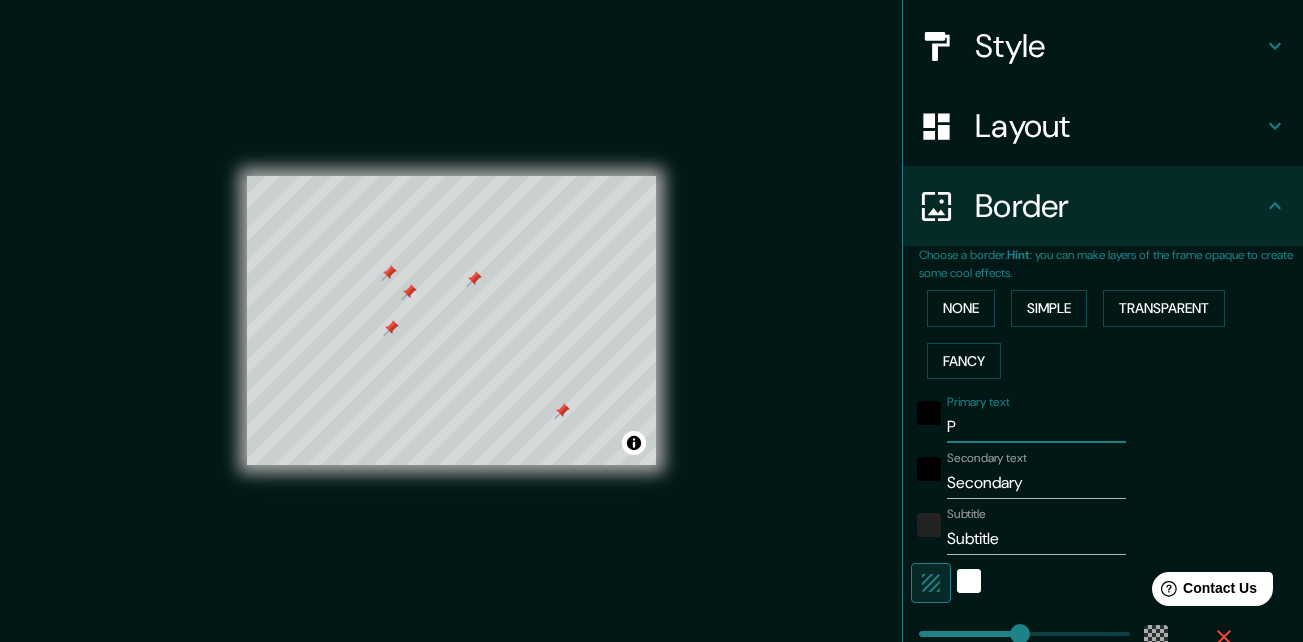 type 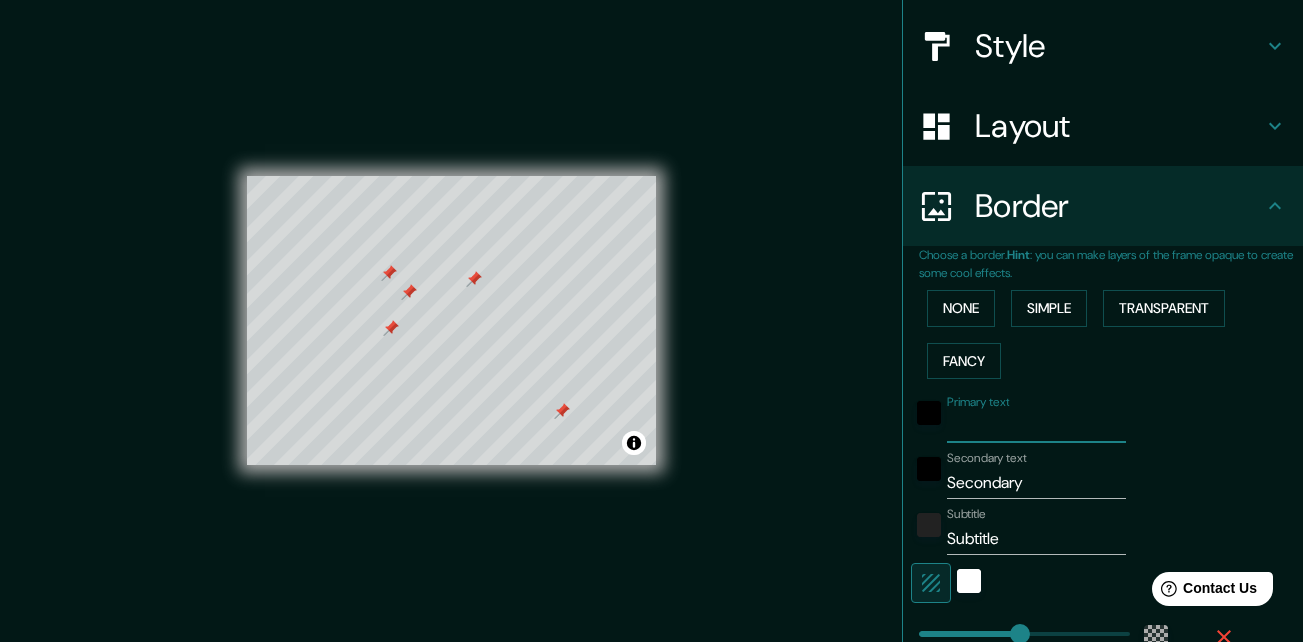 type on "196" 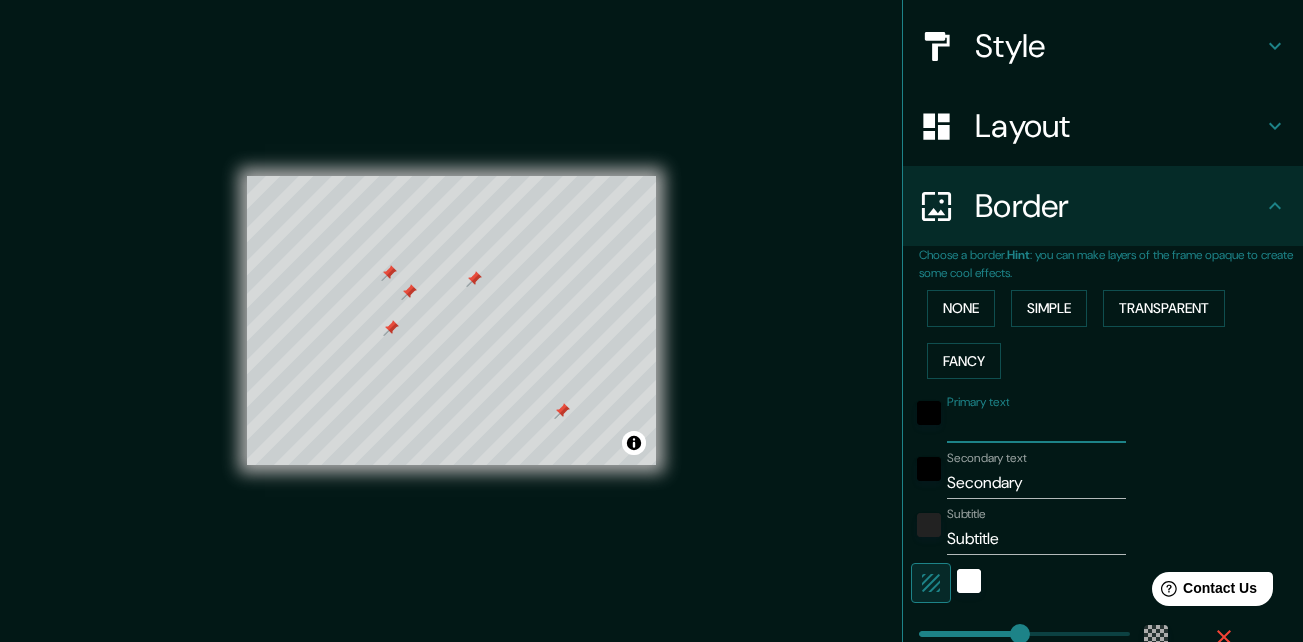 type on "D" 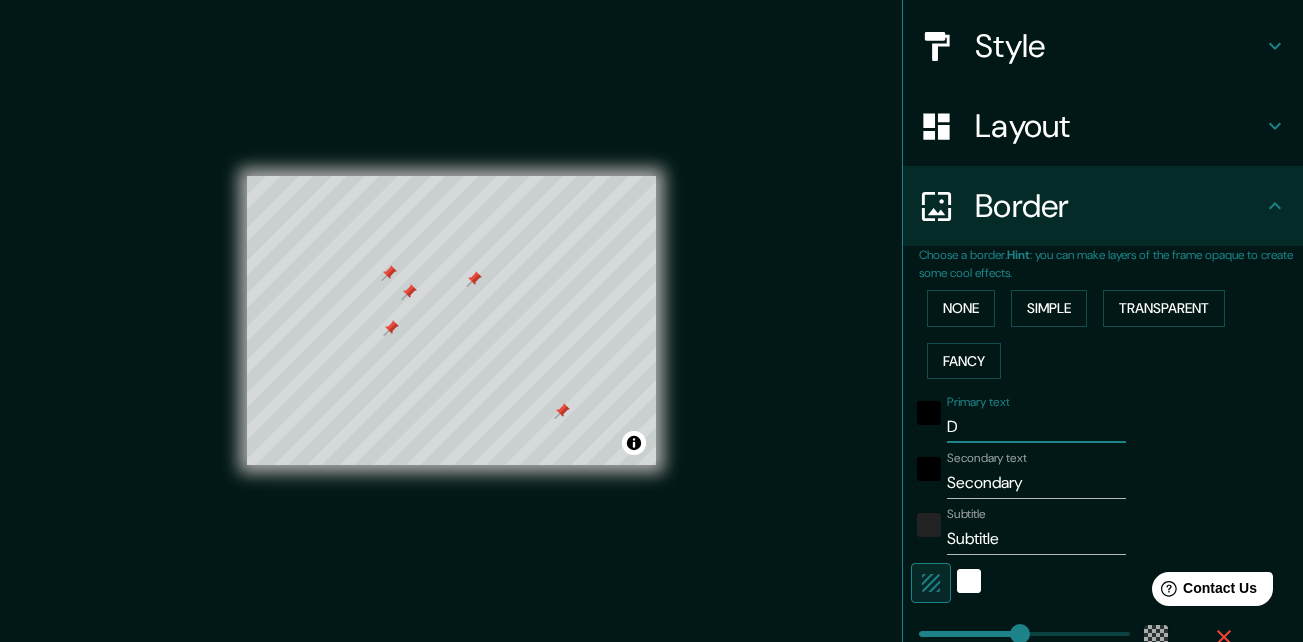 type on "196" 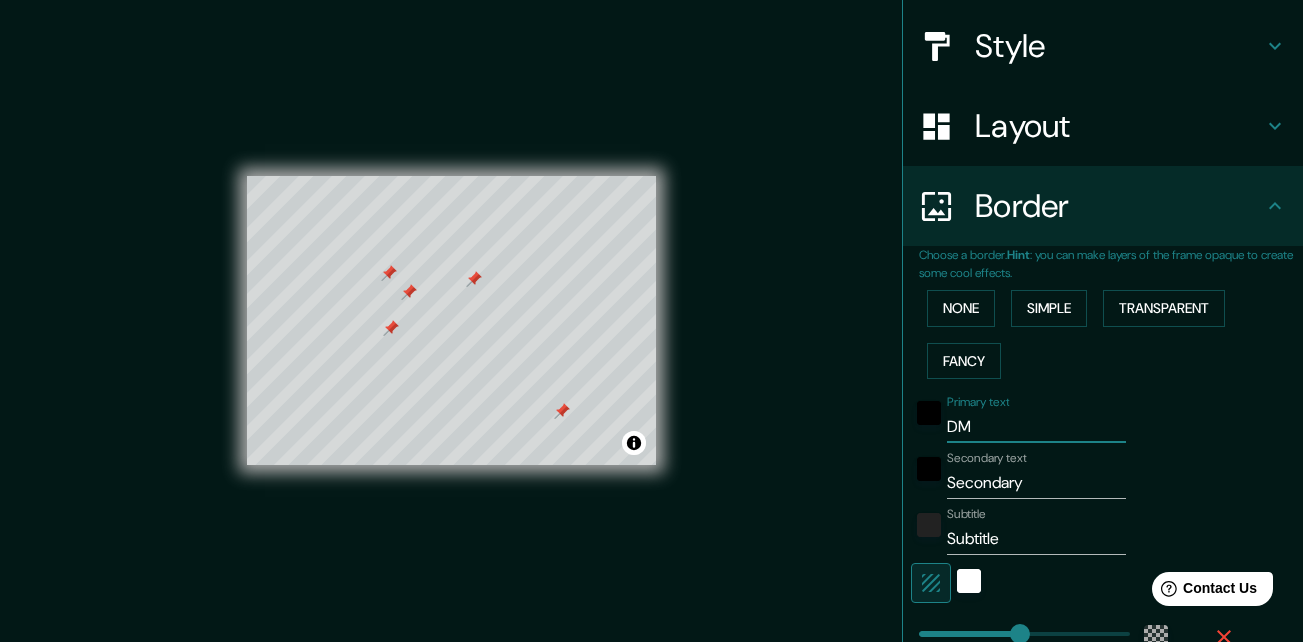 type on "DM" 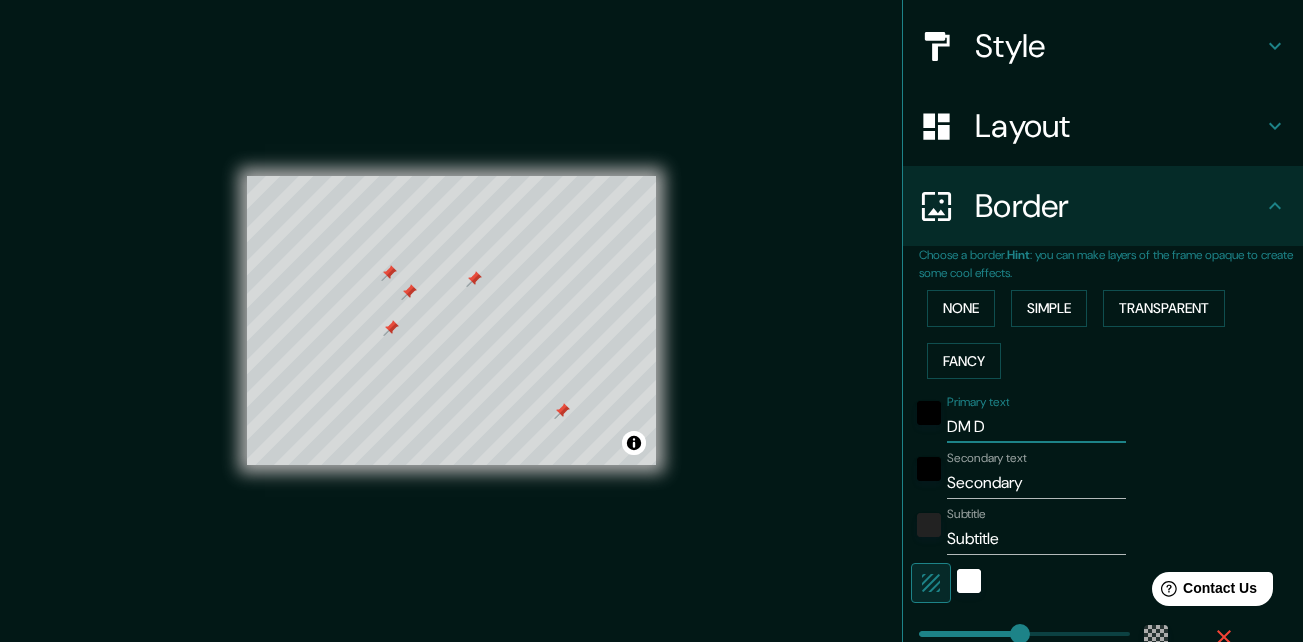 type on "DM DE" 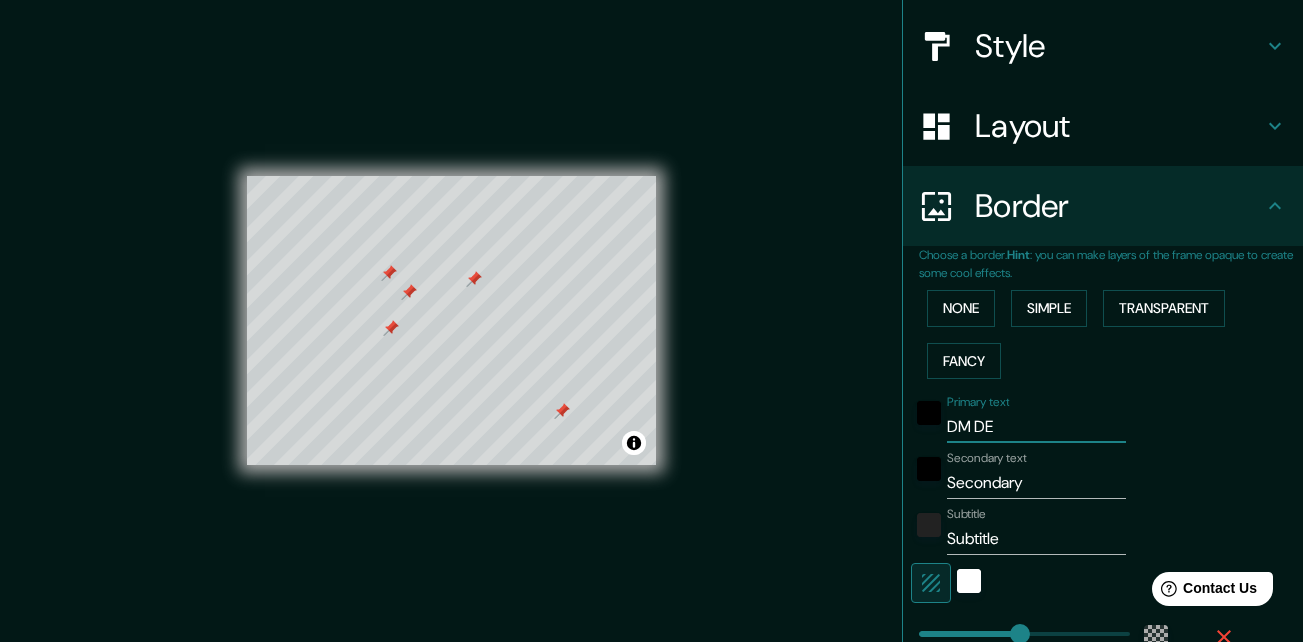 type on "196" 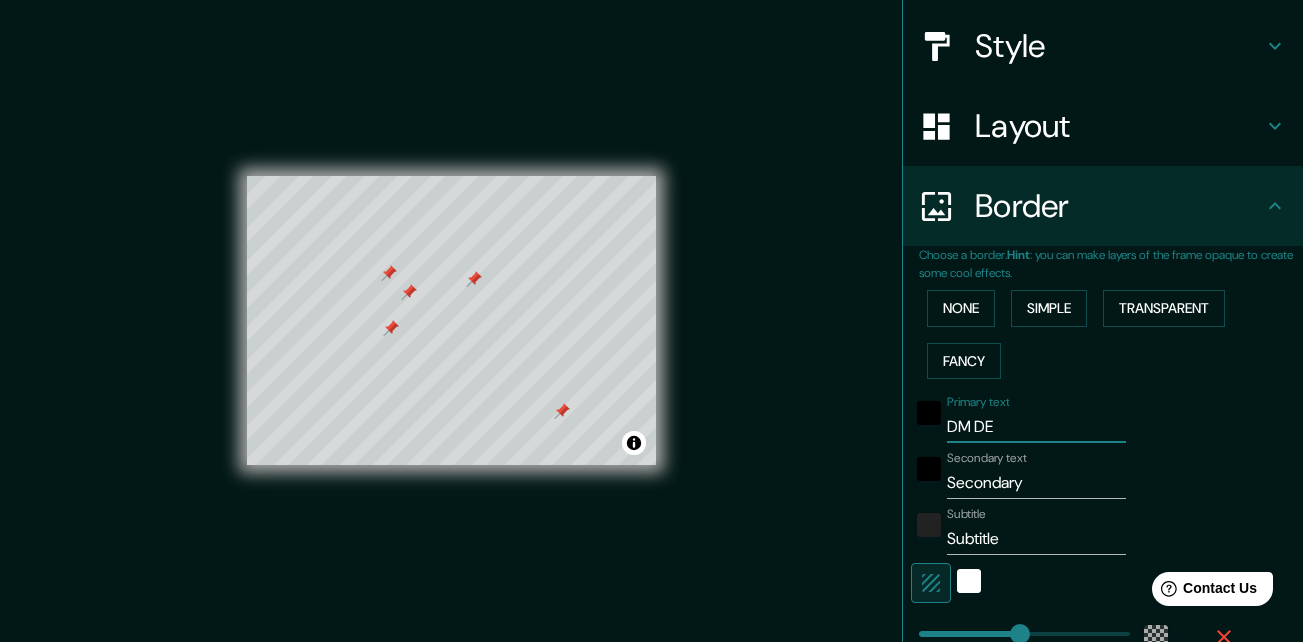 type on "DM DES" 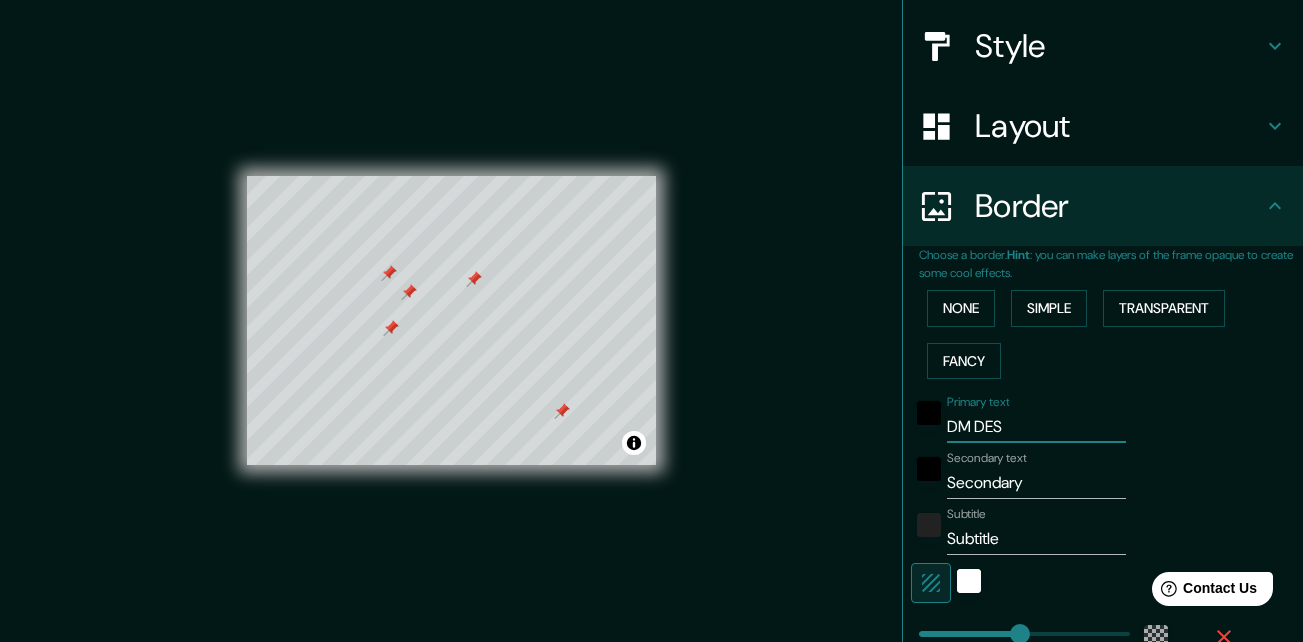 type on "DM DE" 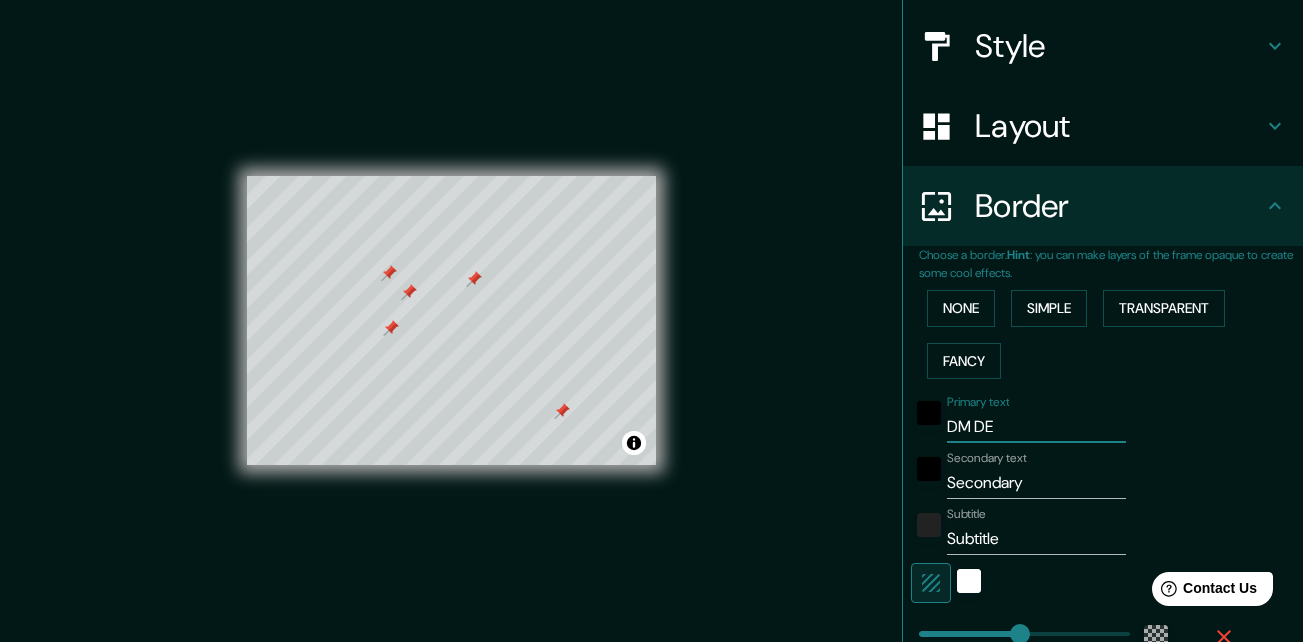 type on "196" 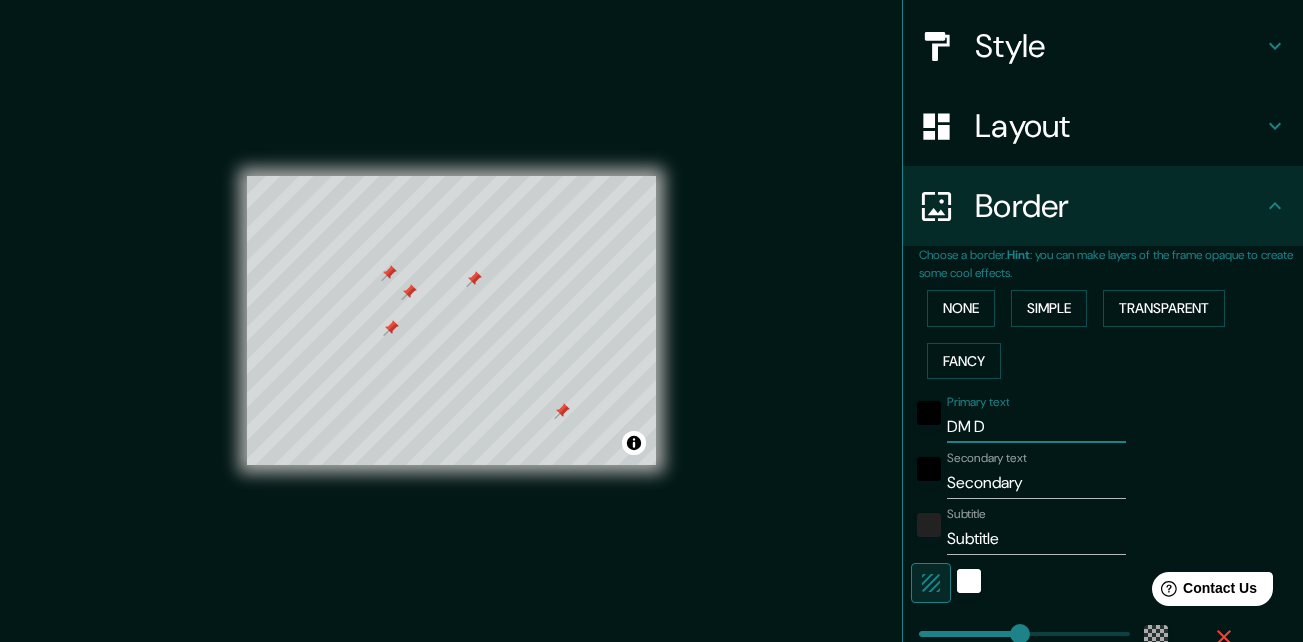 type on "196" 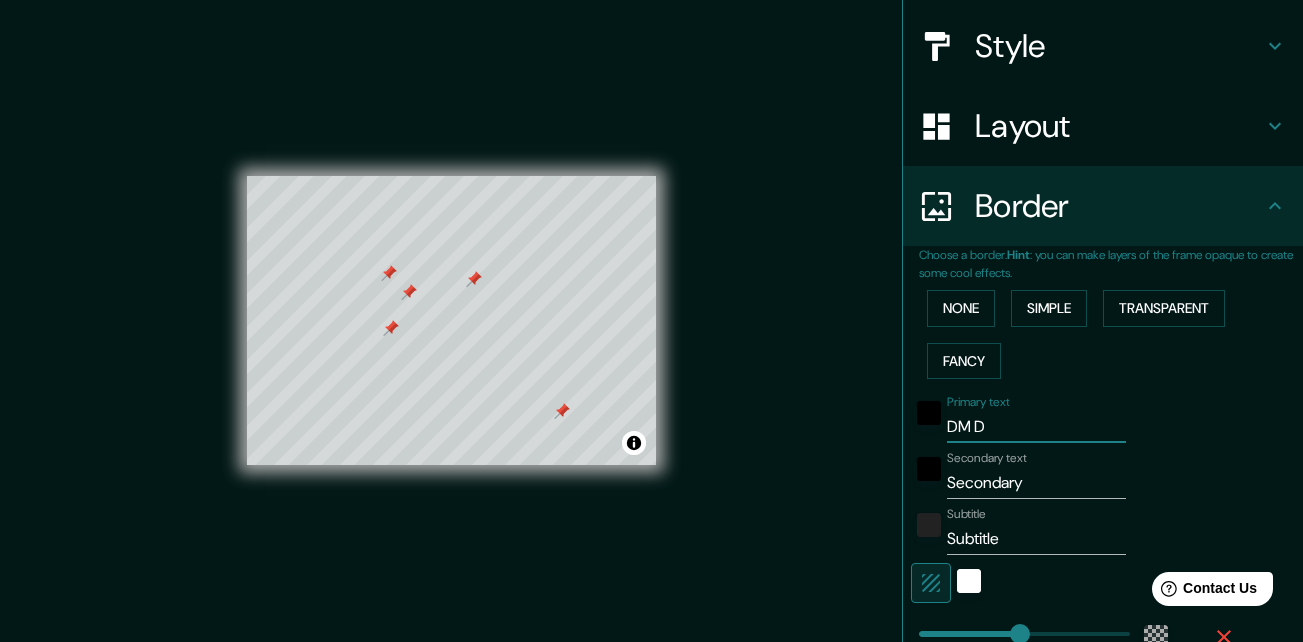 type on "DM" 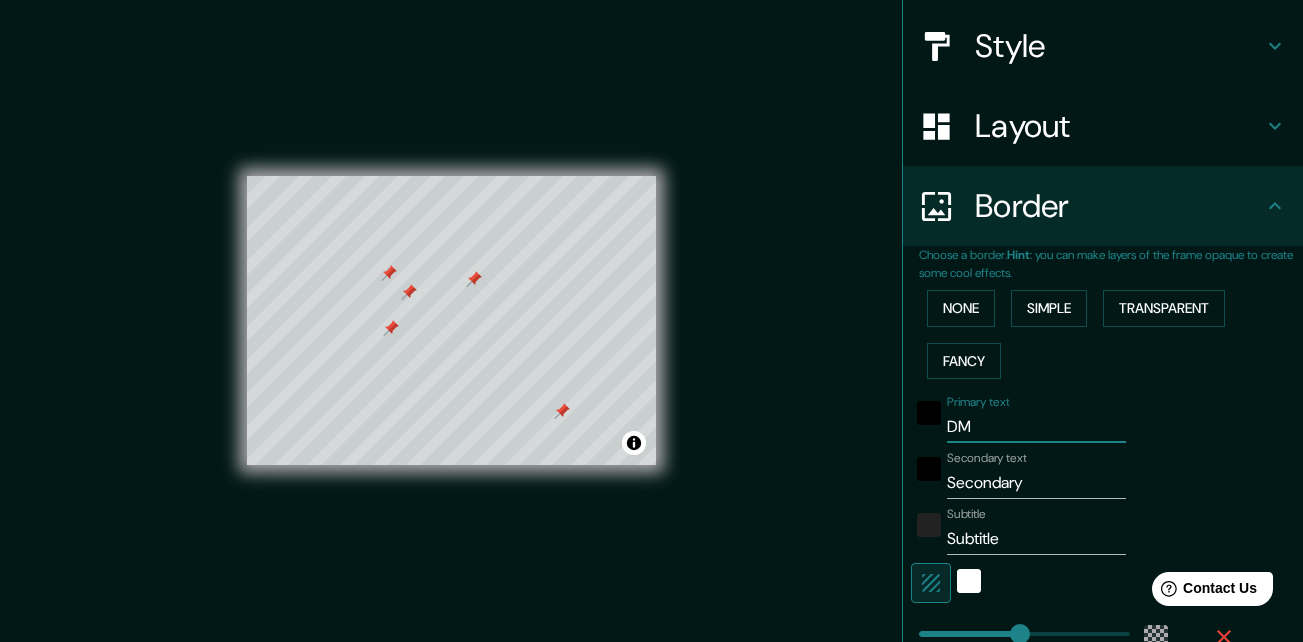 type on "196" 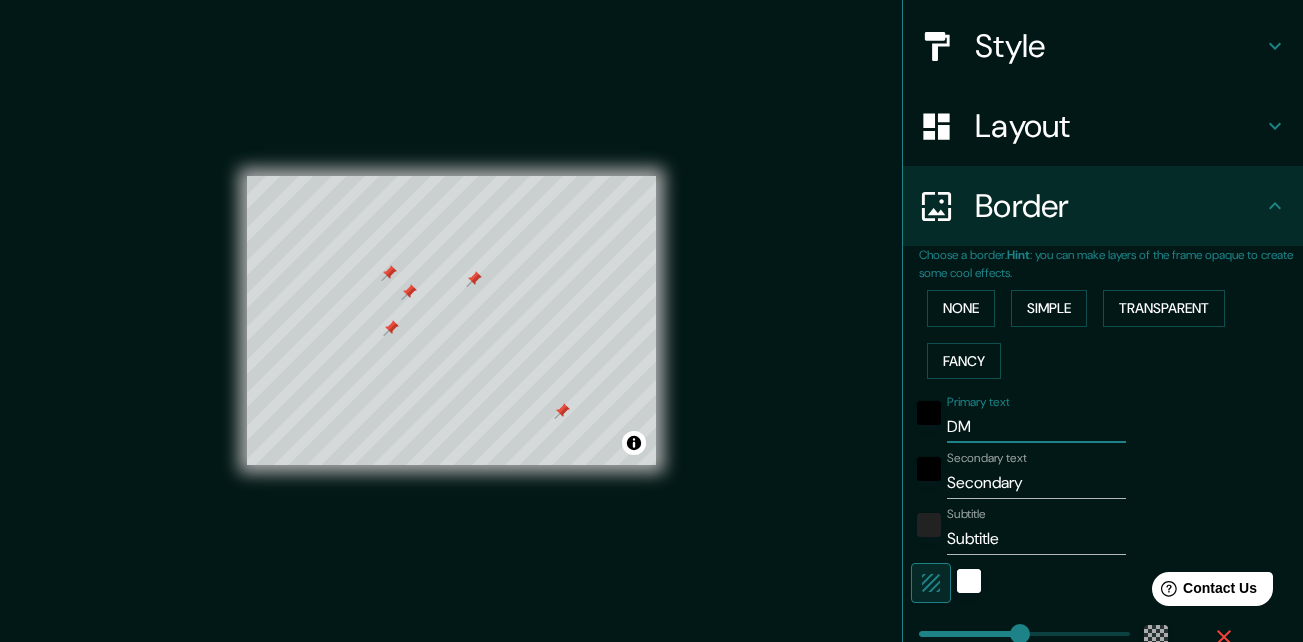 type on "DM" 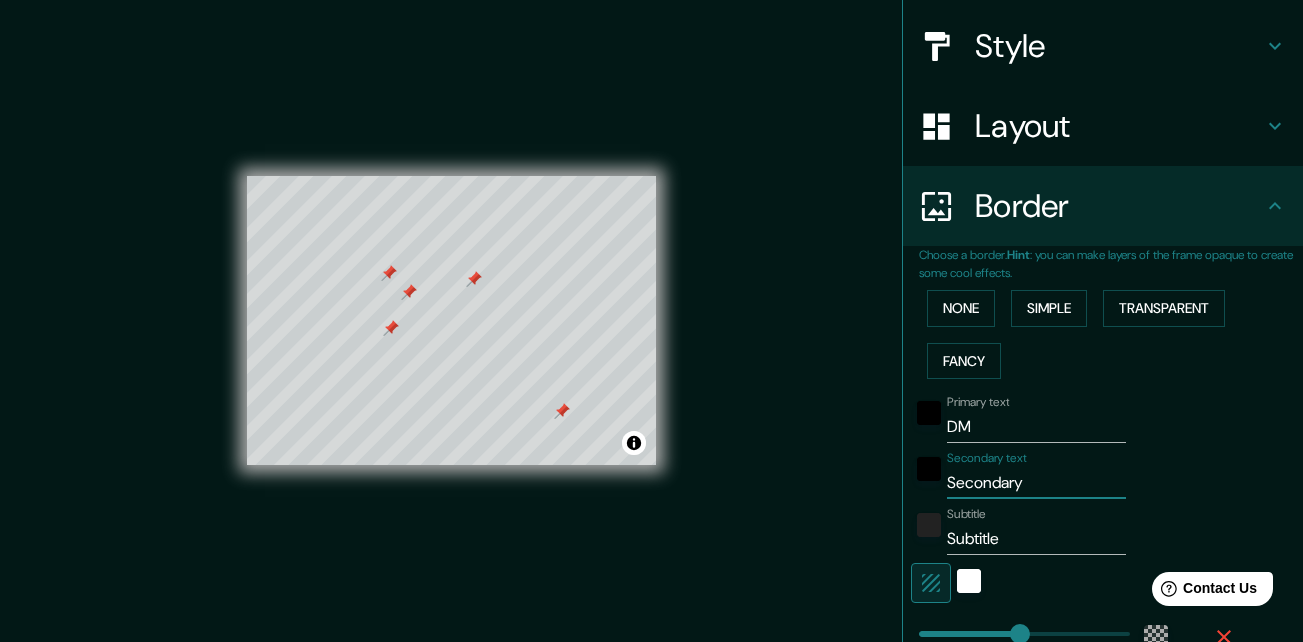 click on "Secondary" at bounding box center (1036, 483) 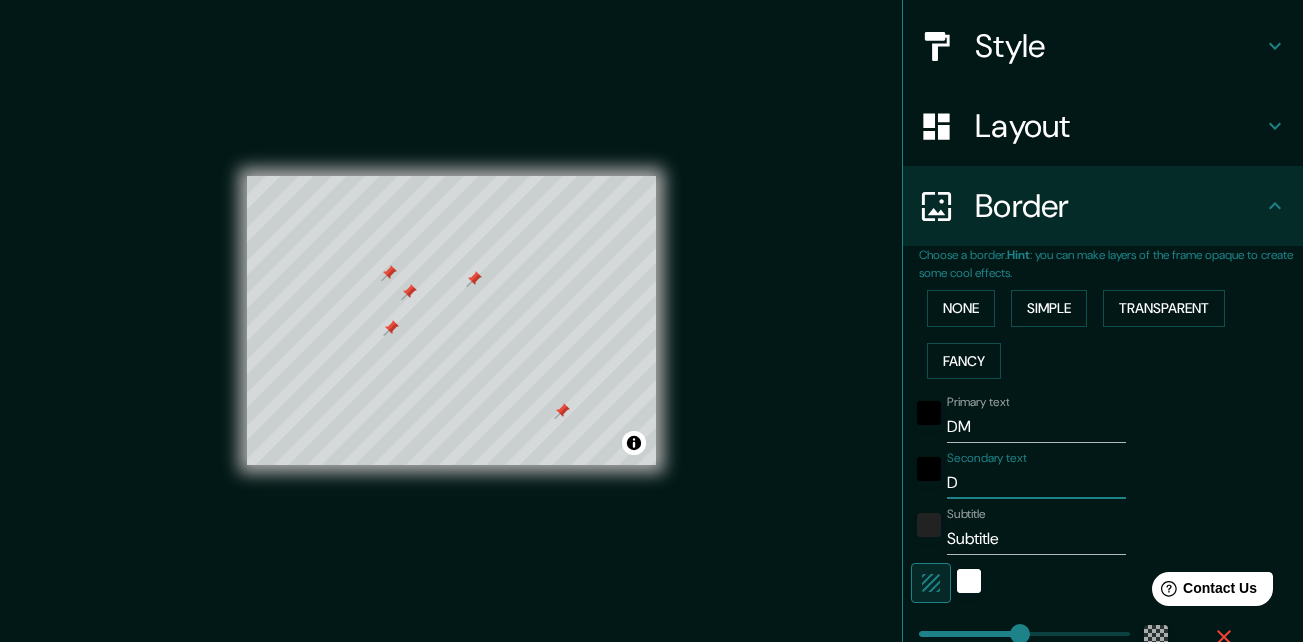 type on "DE" 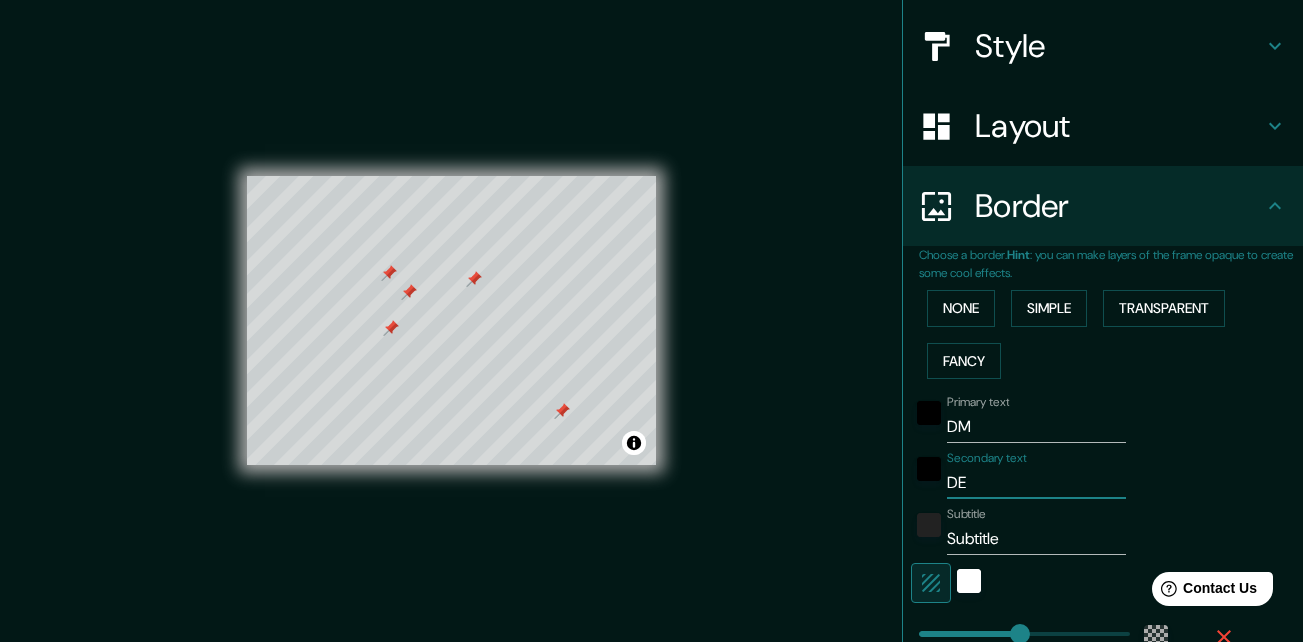 type on "DEA" 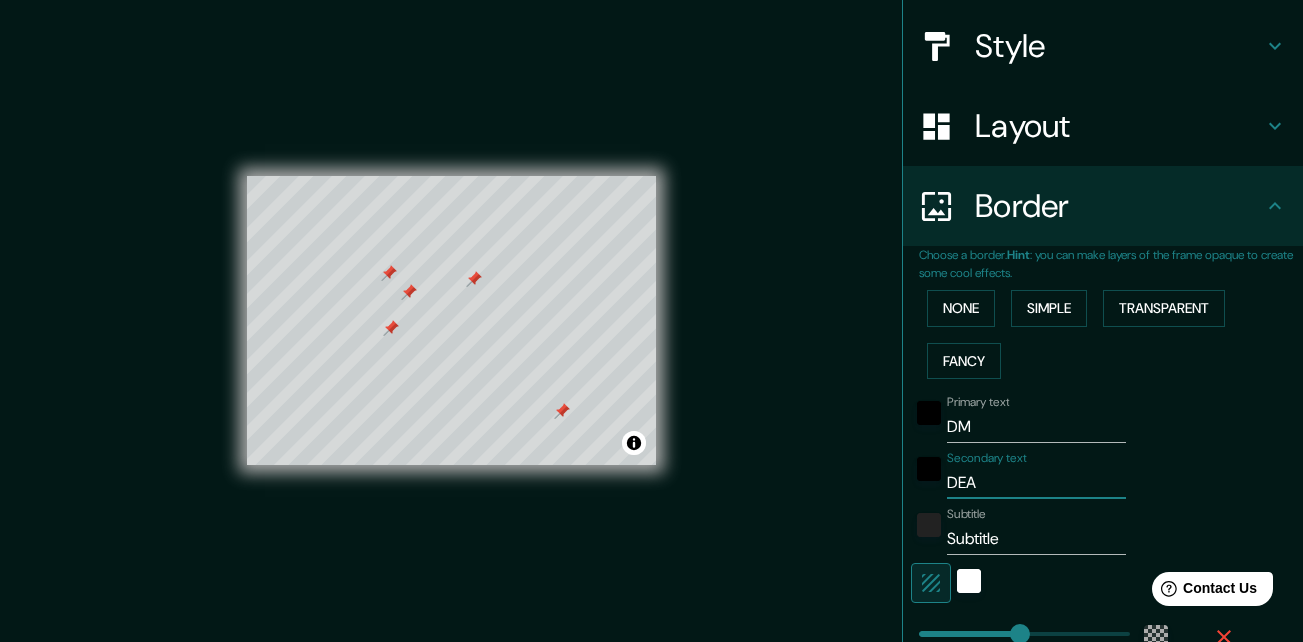 type on "196" 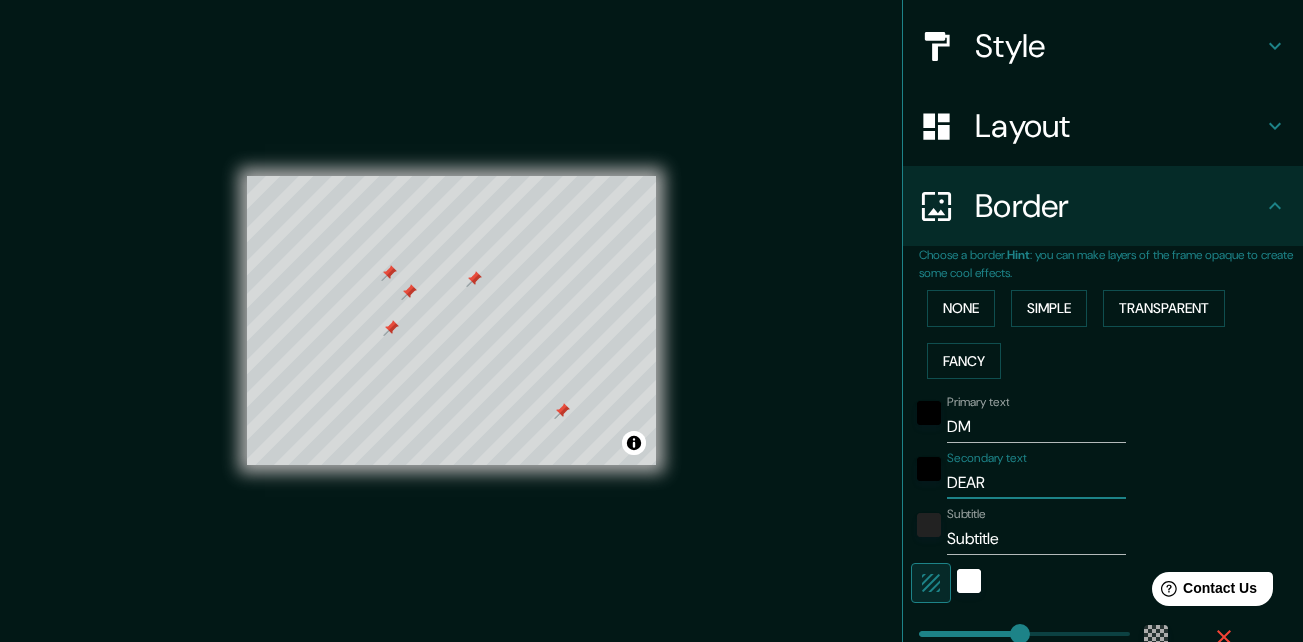 type on "196" 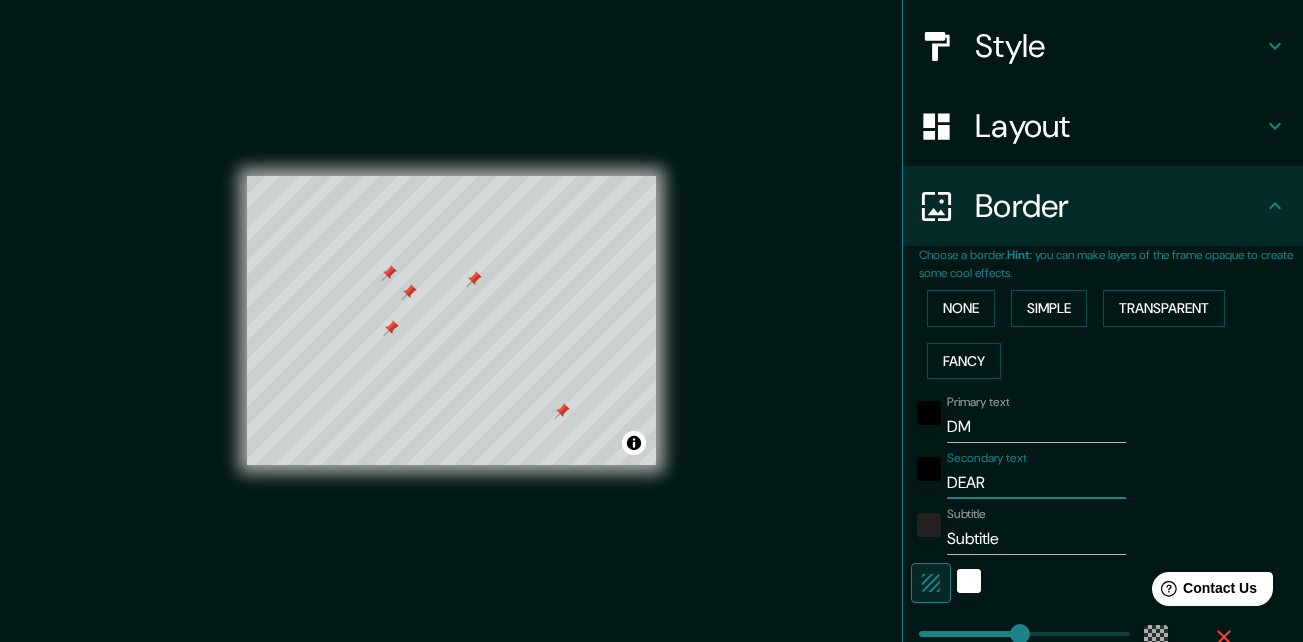 type on "DEARO" 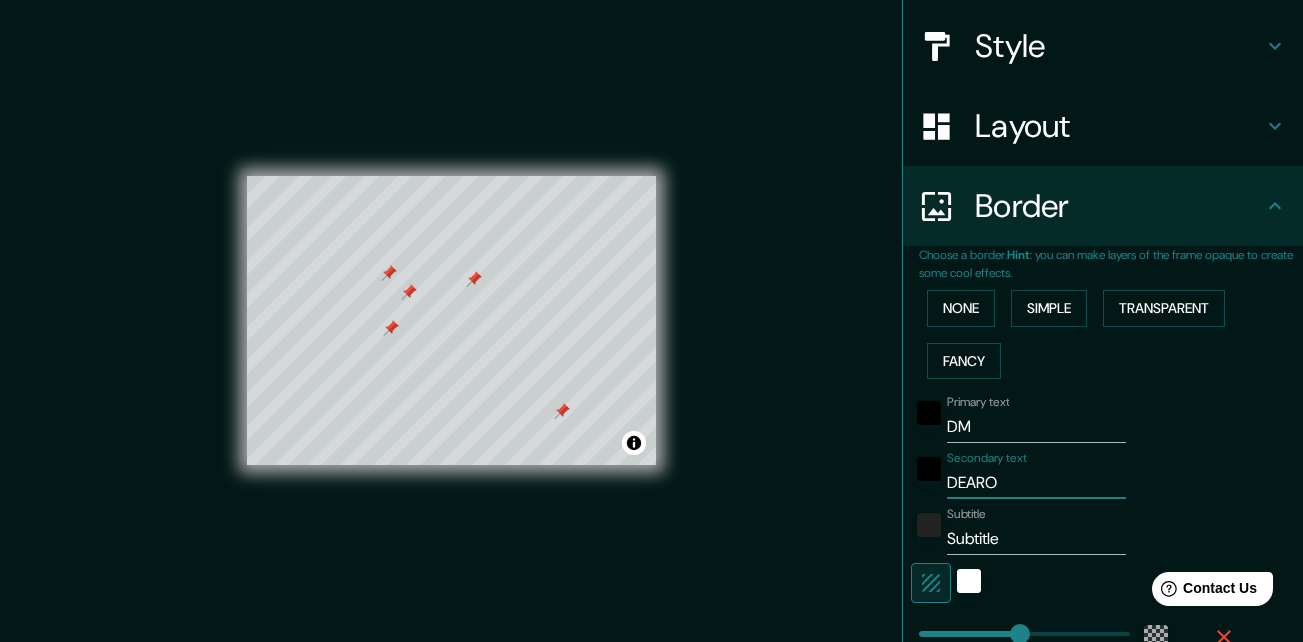 type on "196" 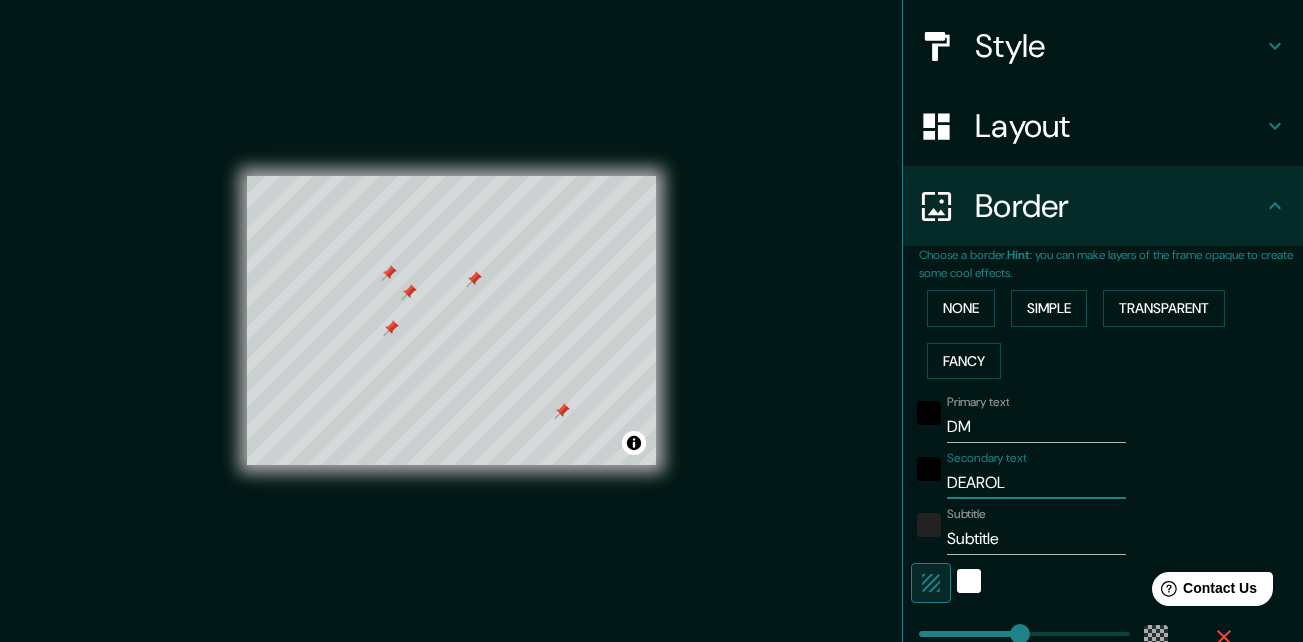 type on "196" 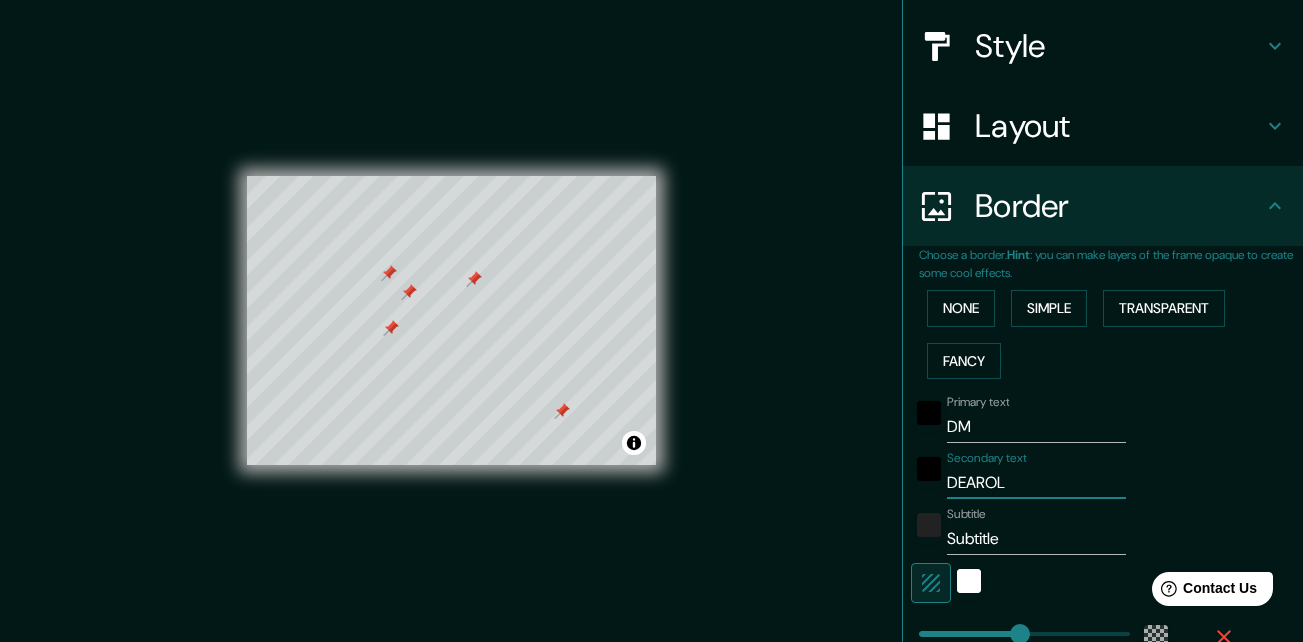 type on "DEAROLL" 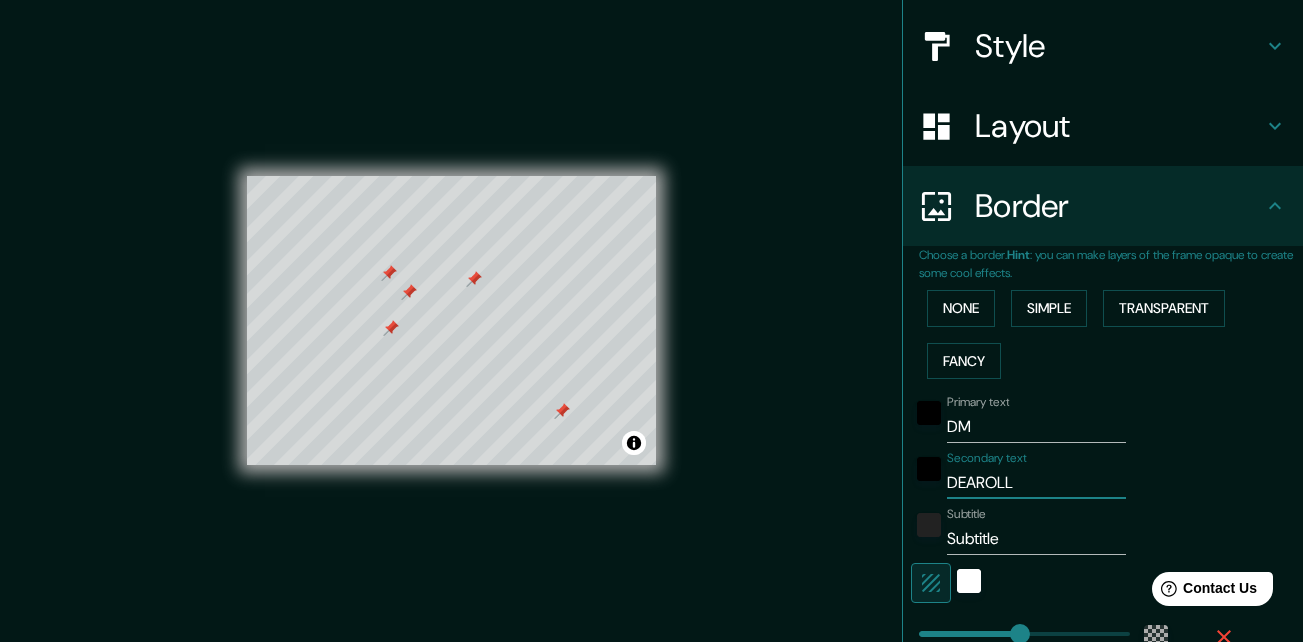 type on "196" 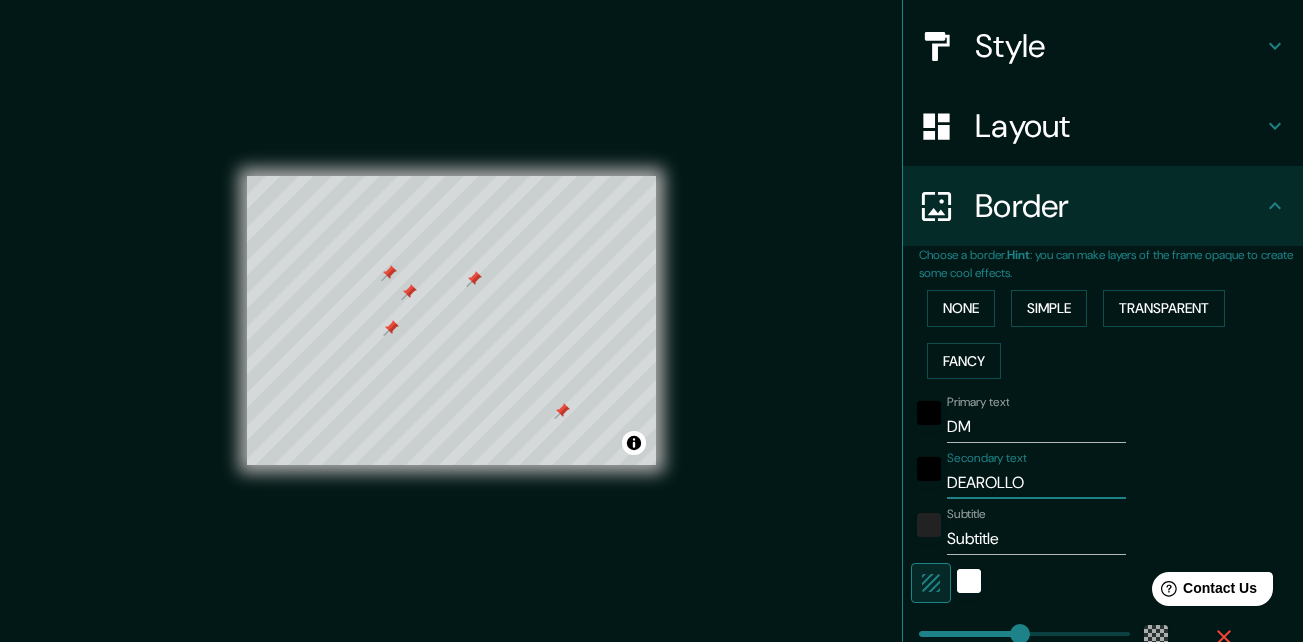 type on "DEAROLLOS" 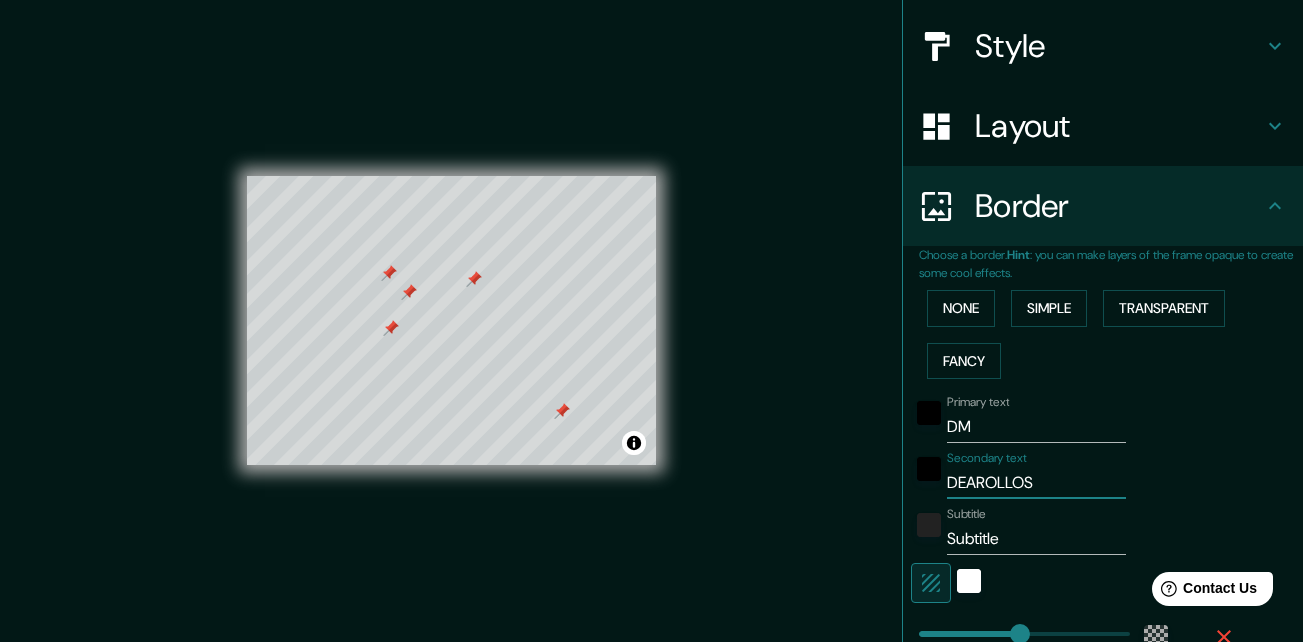 type on "DEAROLLO" 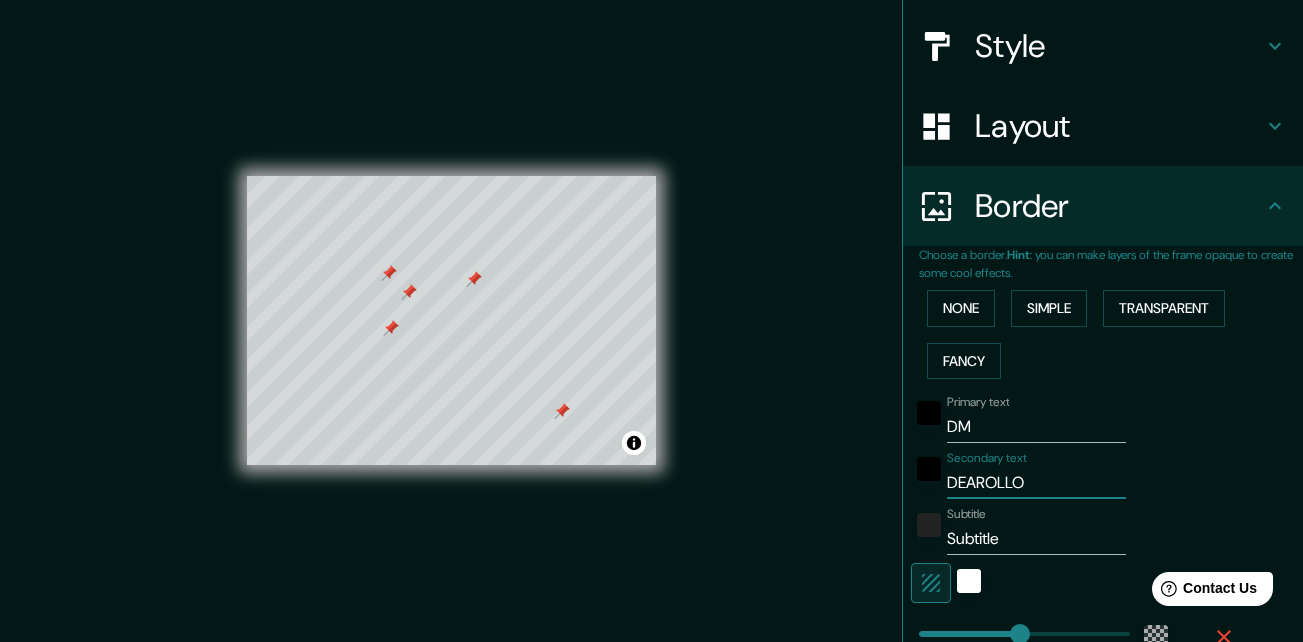 type on "DEAROLL" 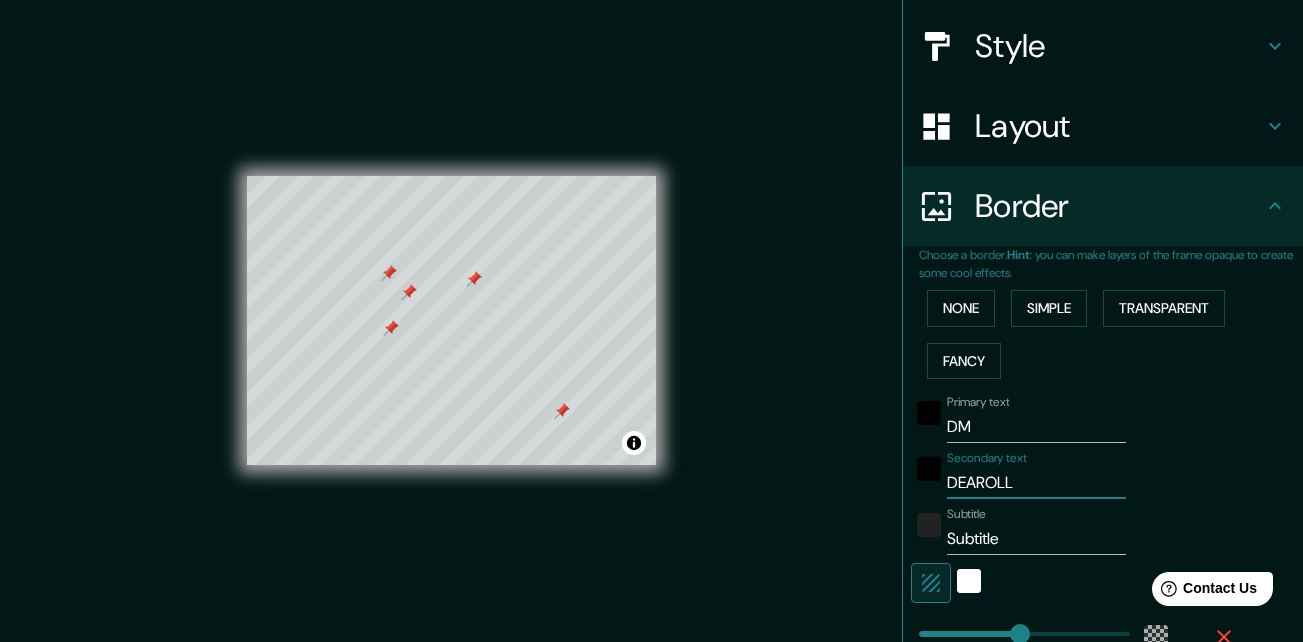 type on "DEAROL" 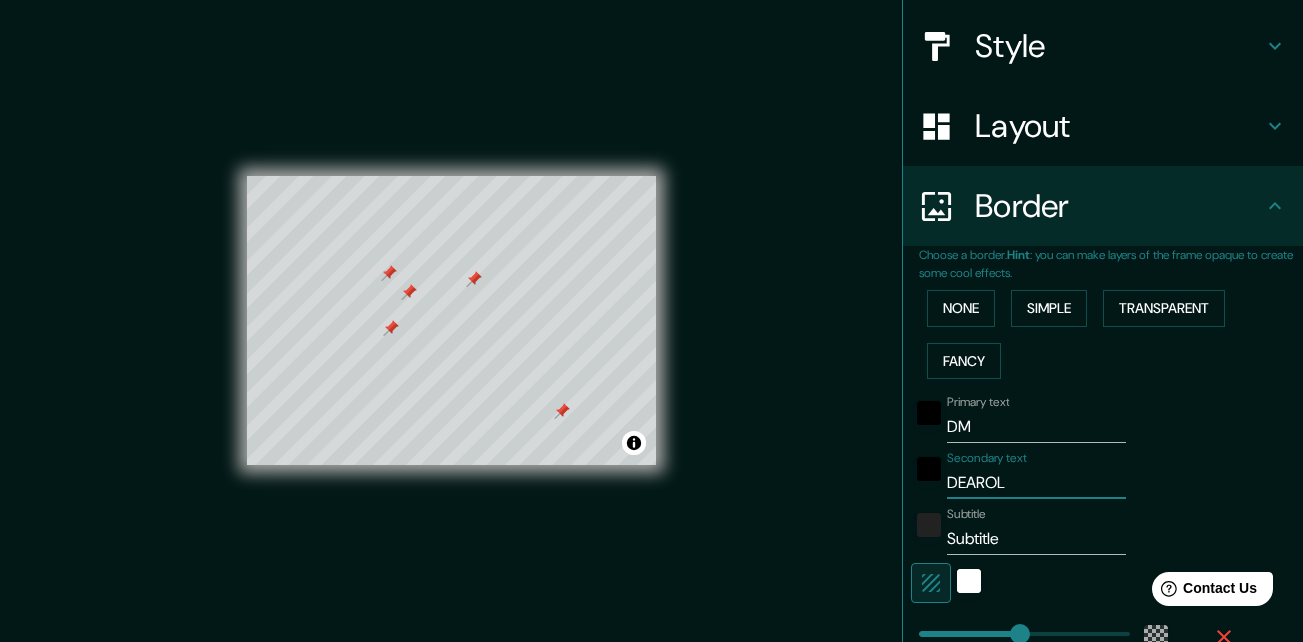 type on "196" 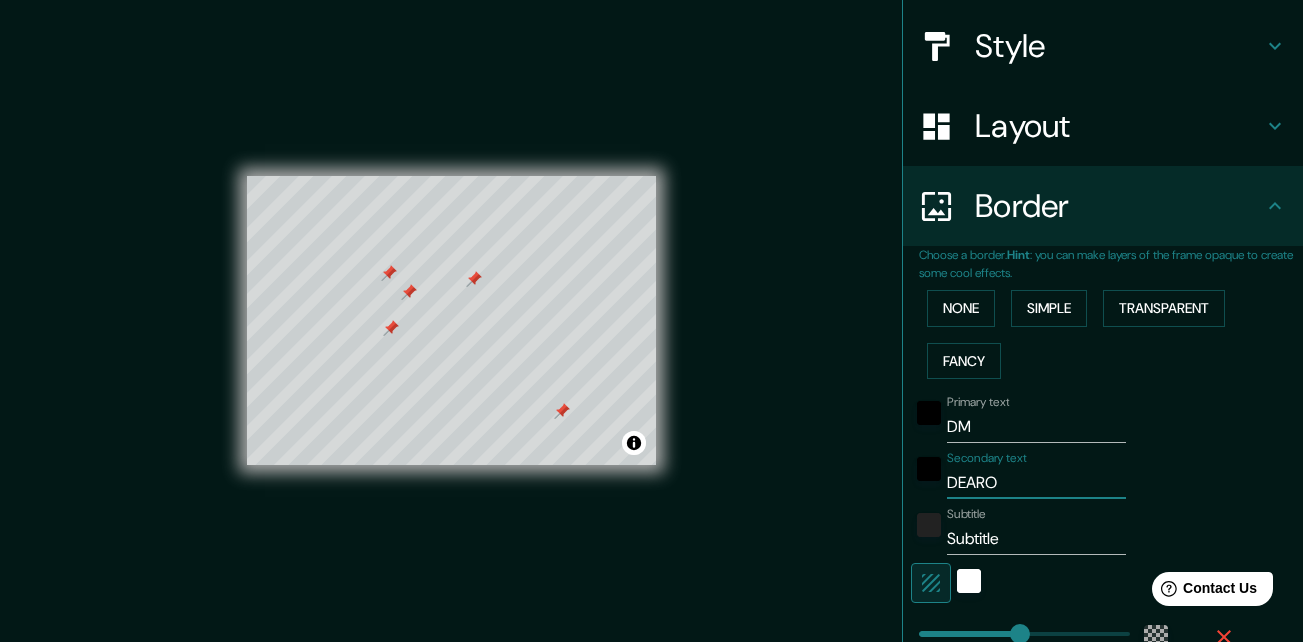 type on "DEAR" 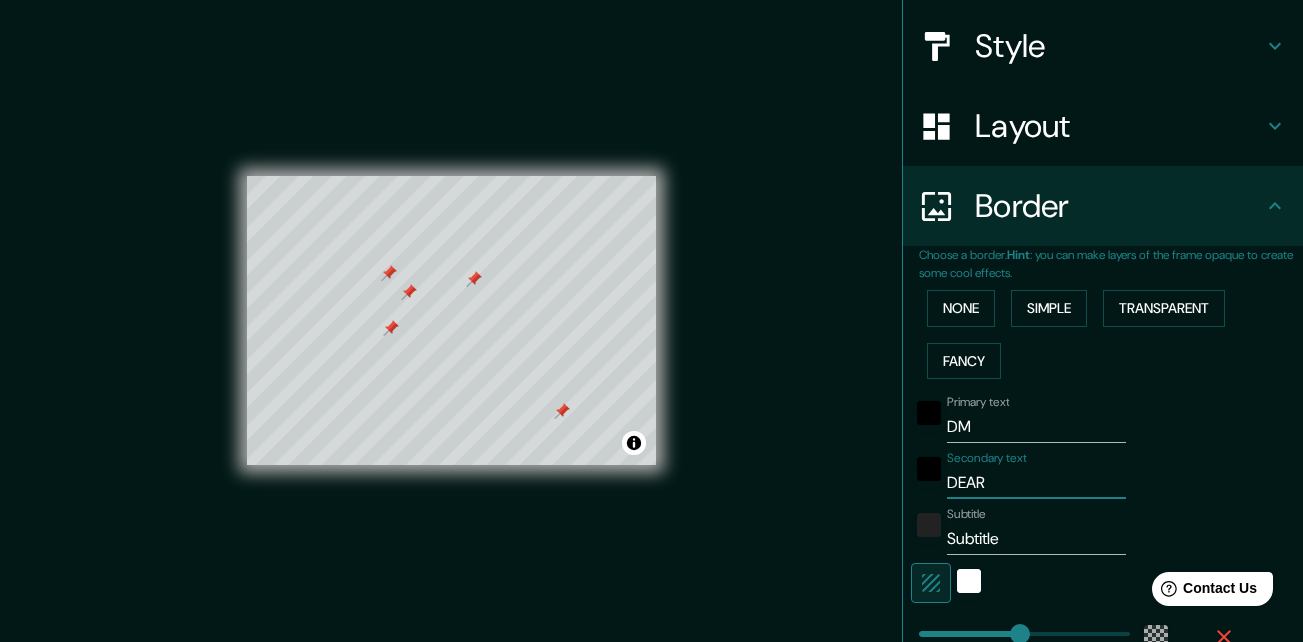 type on "196" 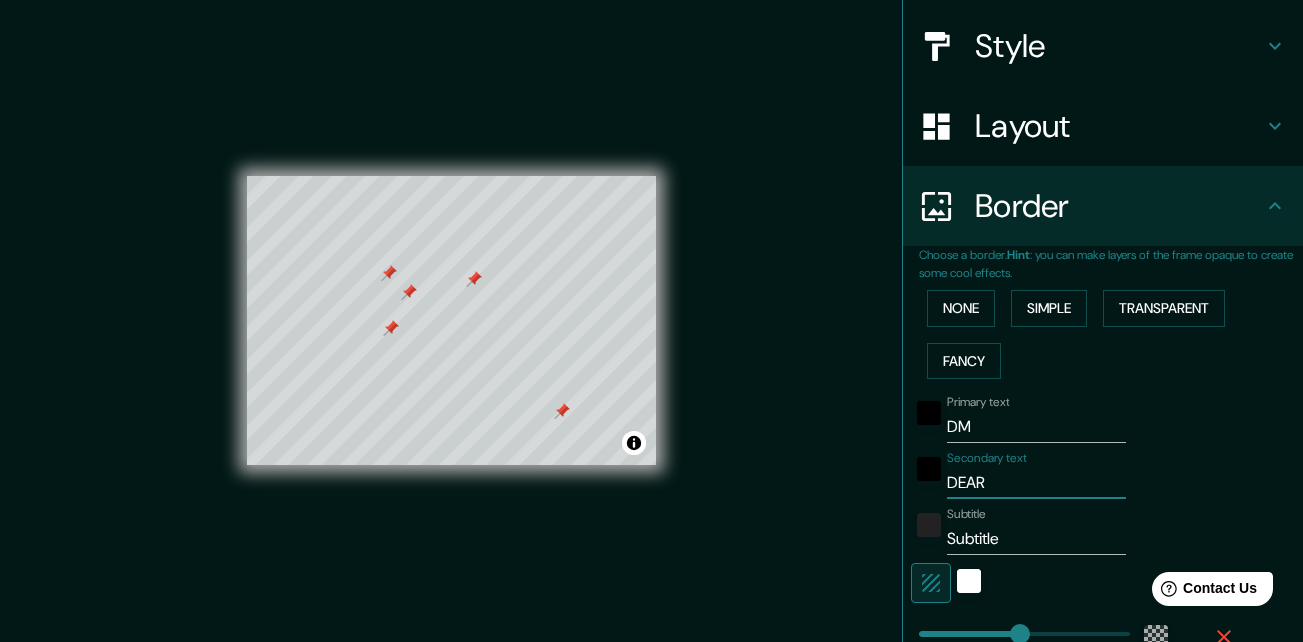 type on "DEA" 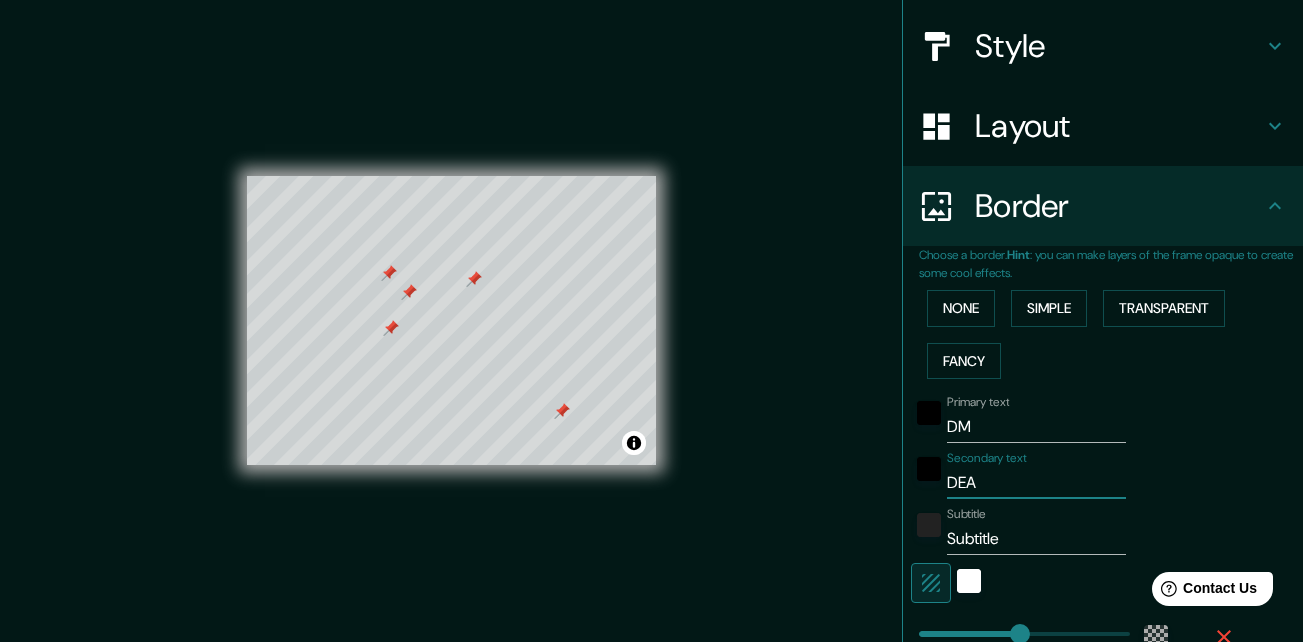 type on "196" 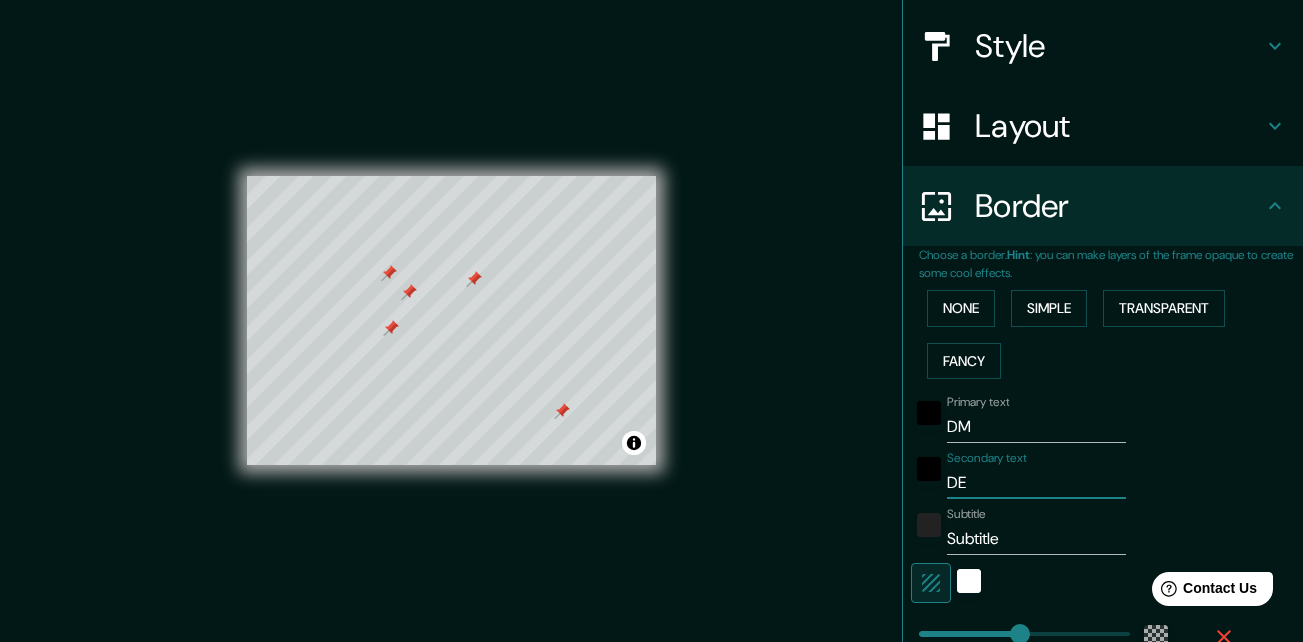 type on "DES" 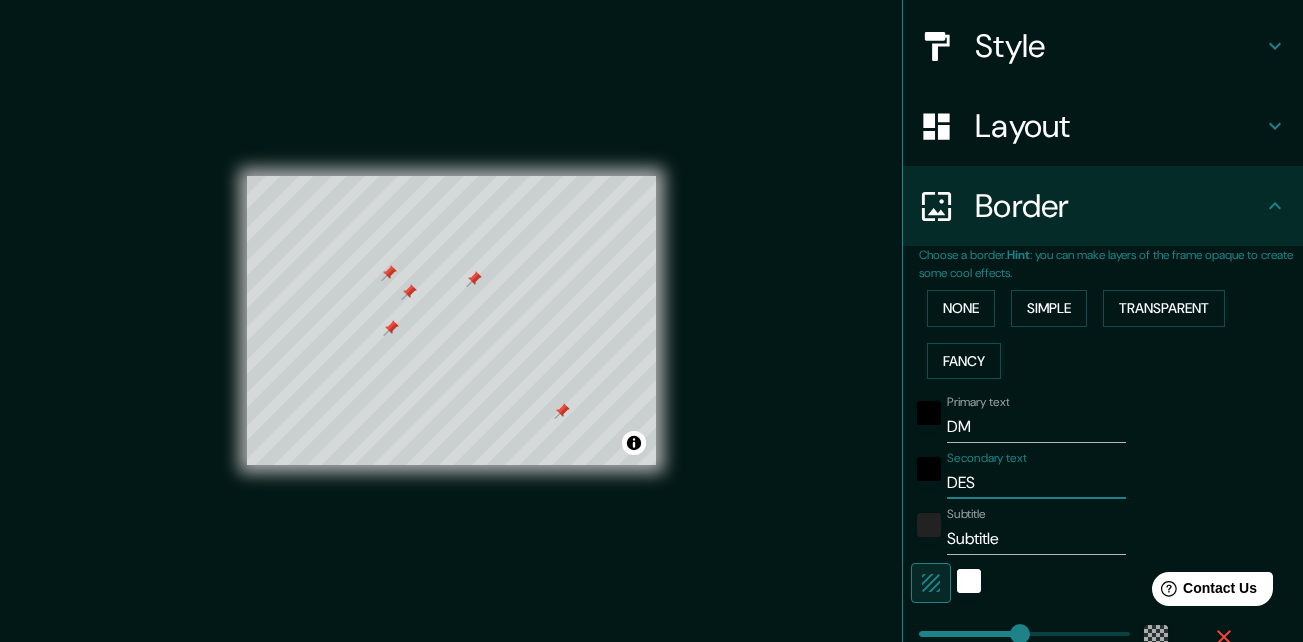 type on "DESA" 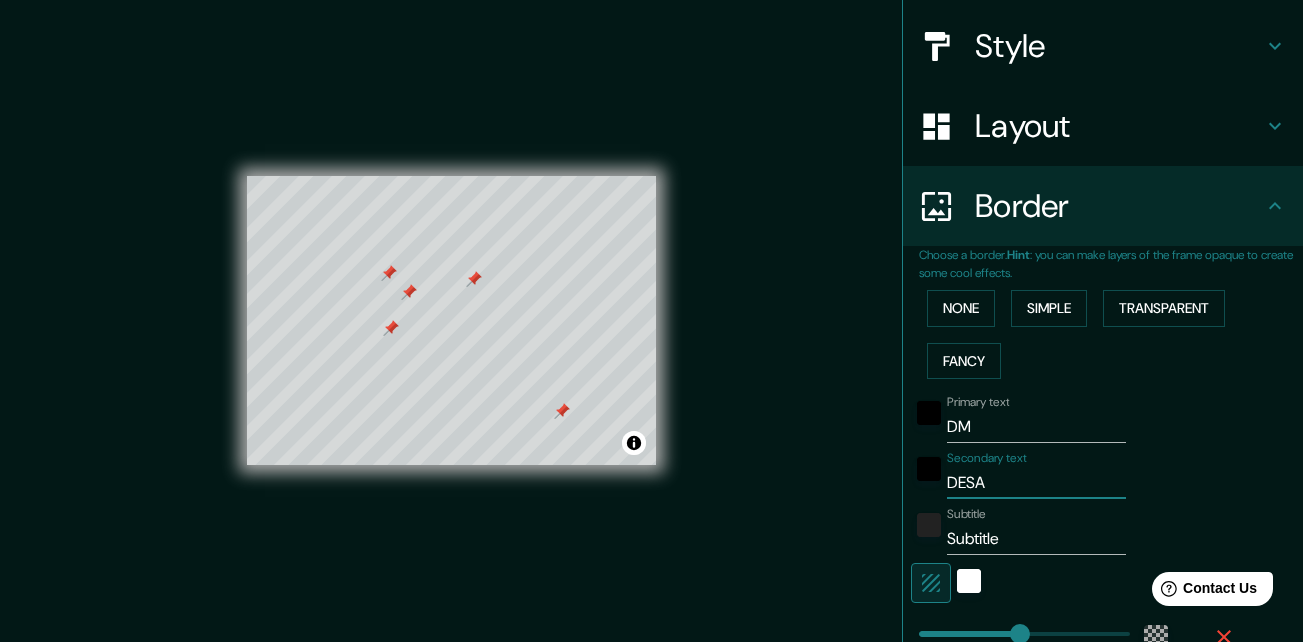 type on "196" 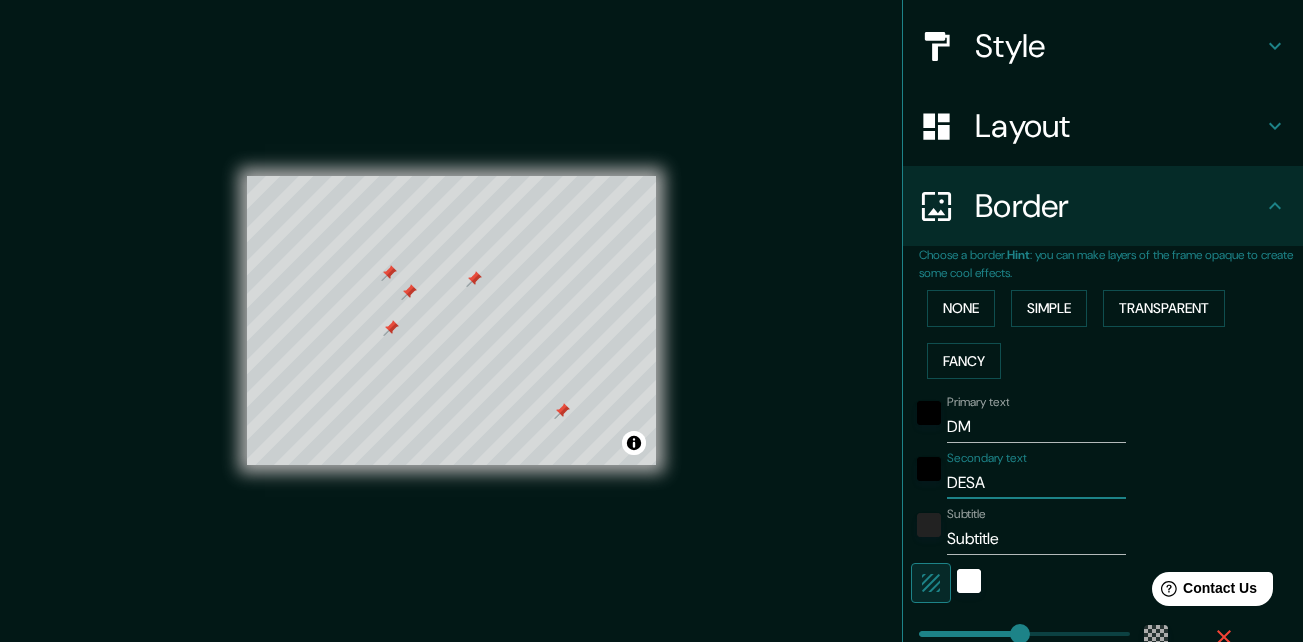 type on "DESAR" 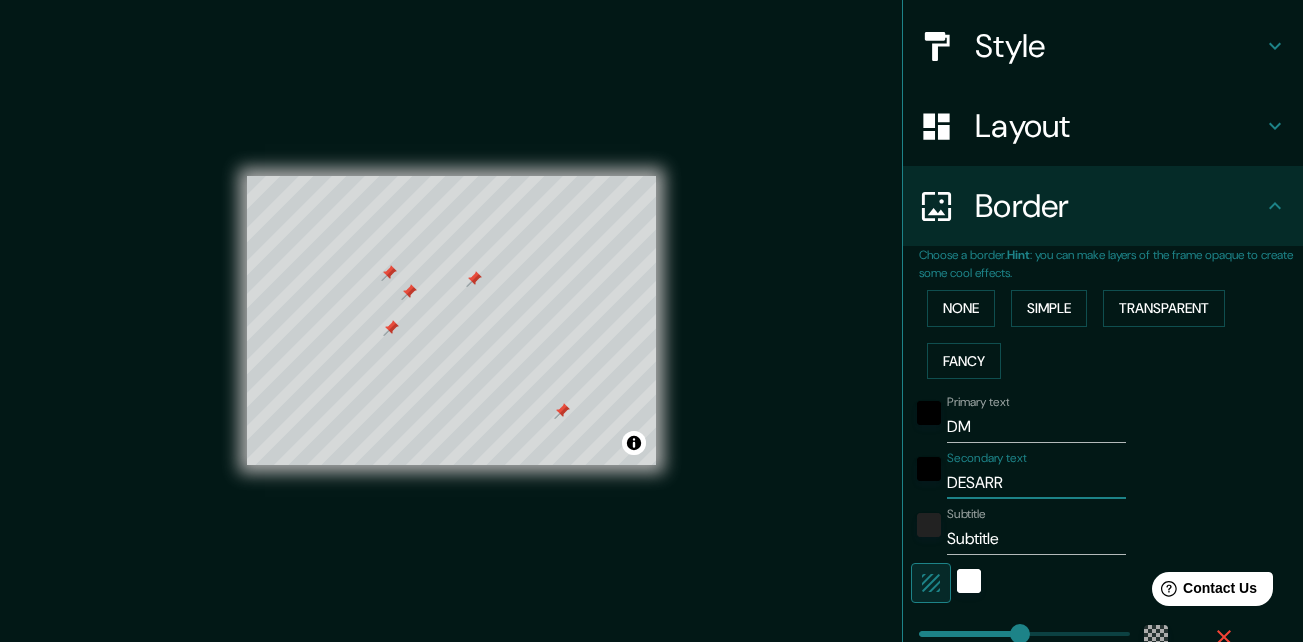 type on "DESARRO" 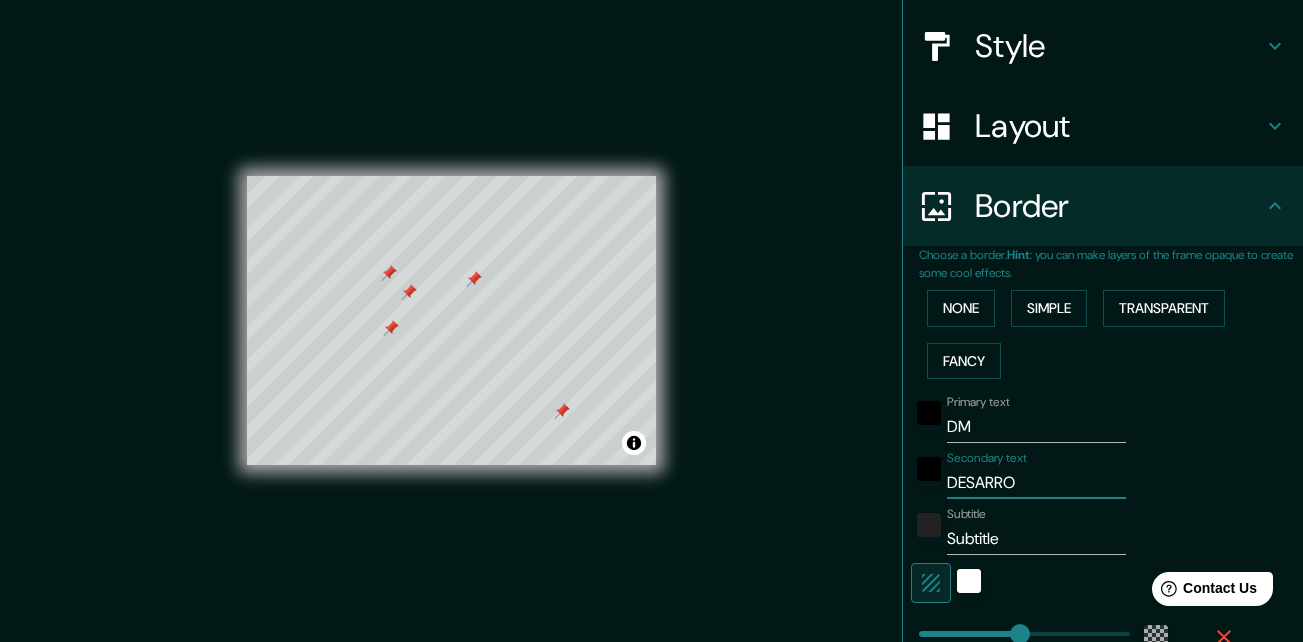 type on "DESARROL" 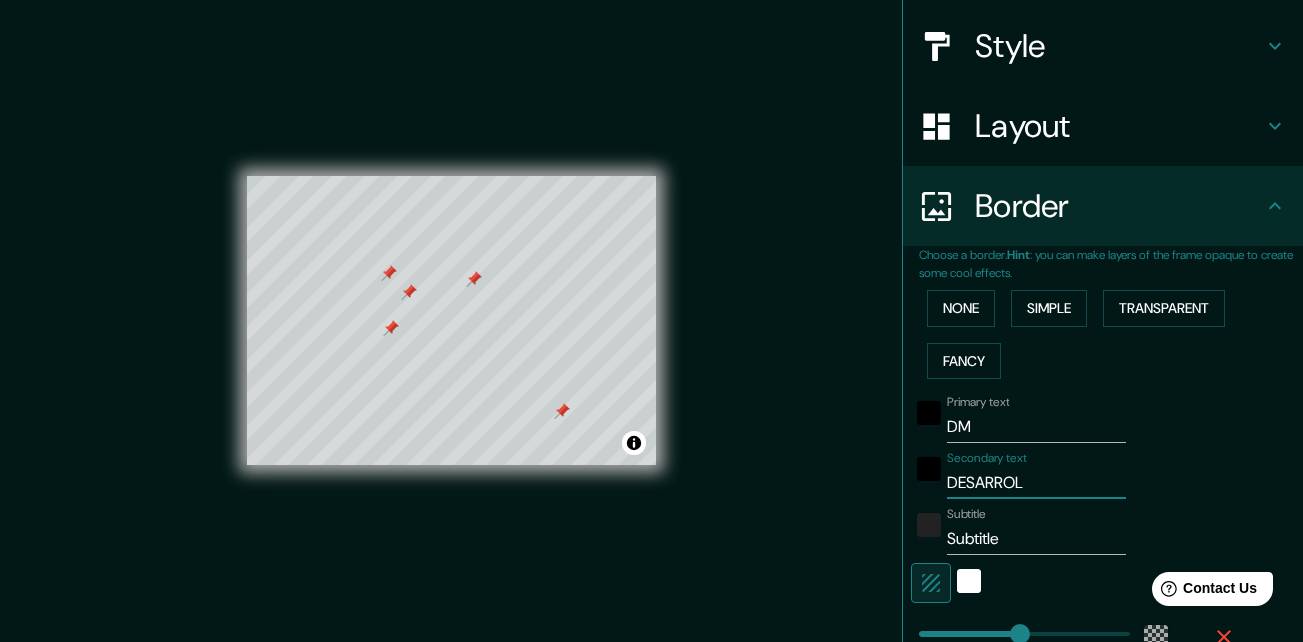 type on "DESARROLL" 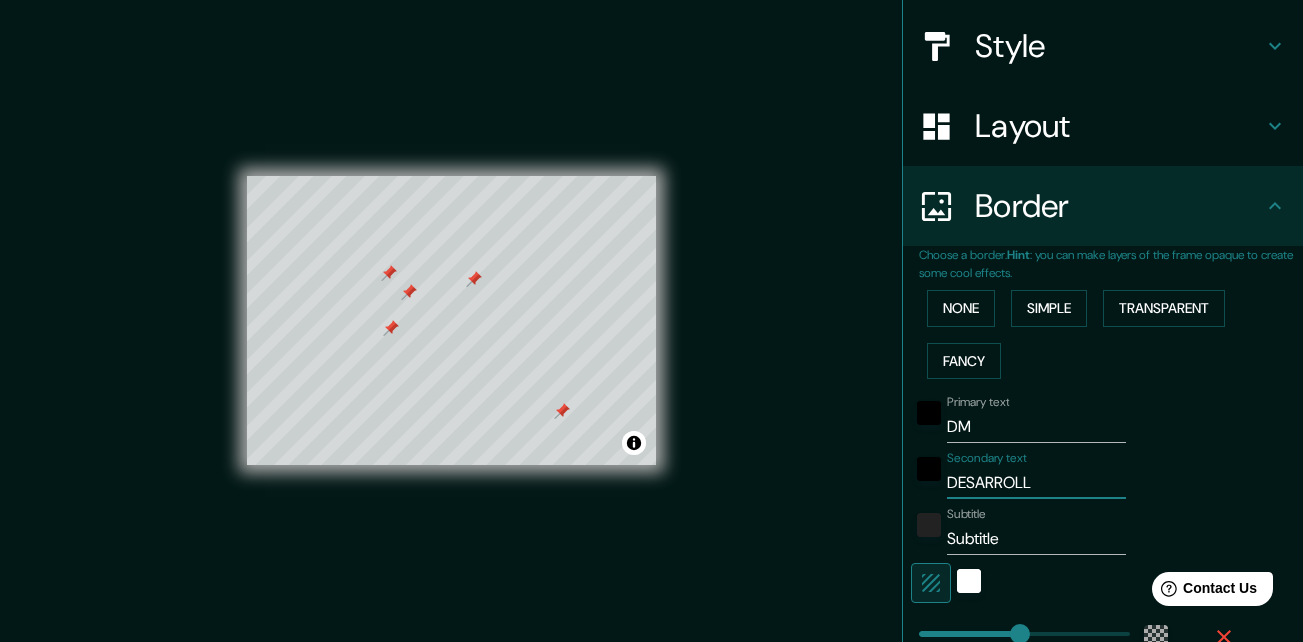 type on "196" 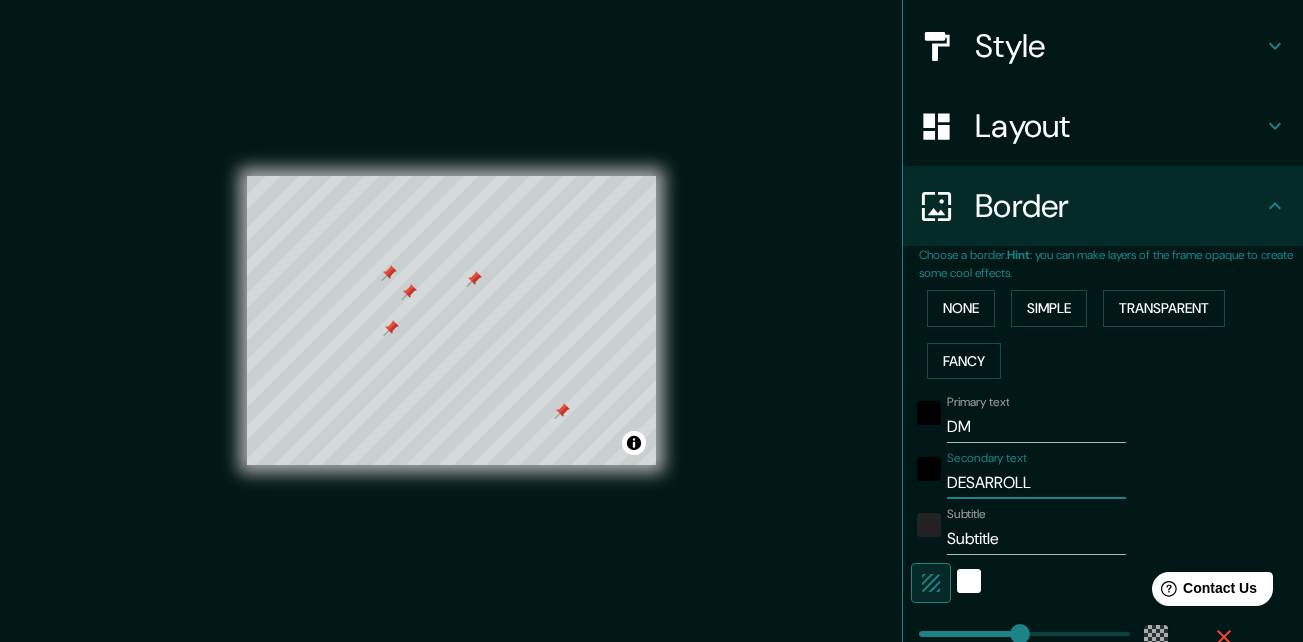 type on "DESARROLLO" 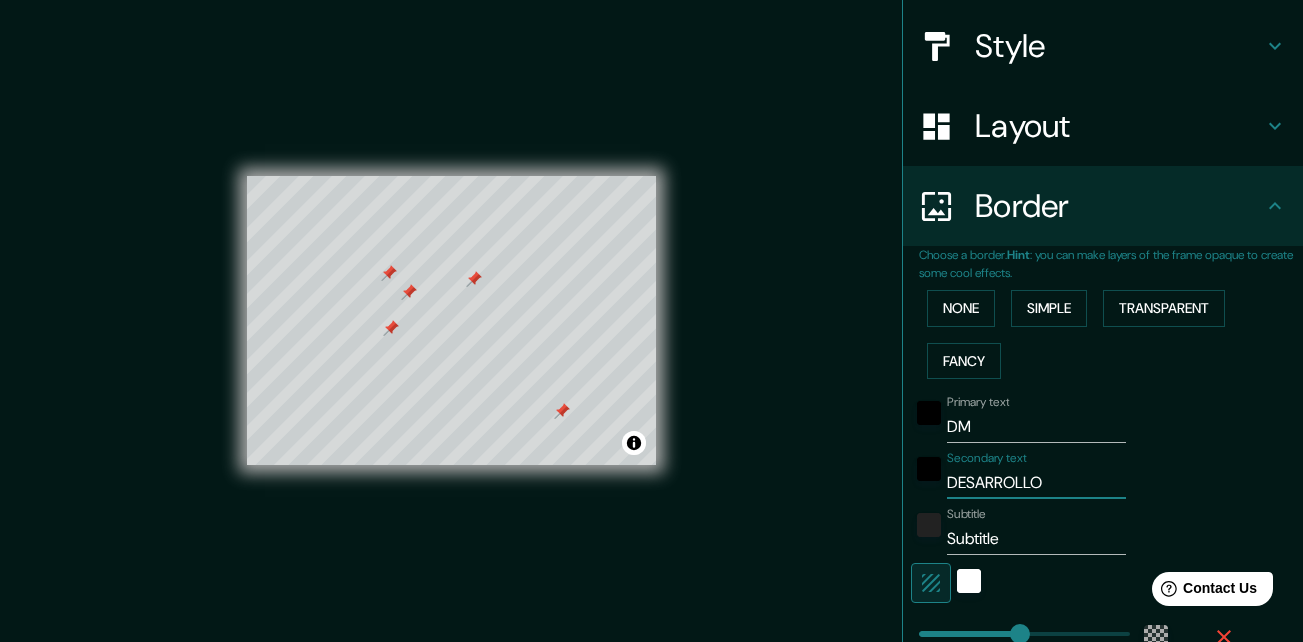 type on "DESARROLLOS" 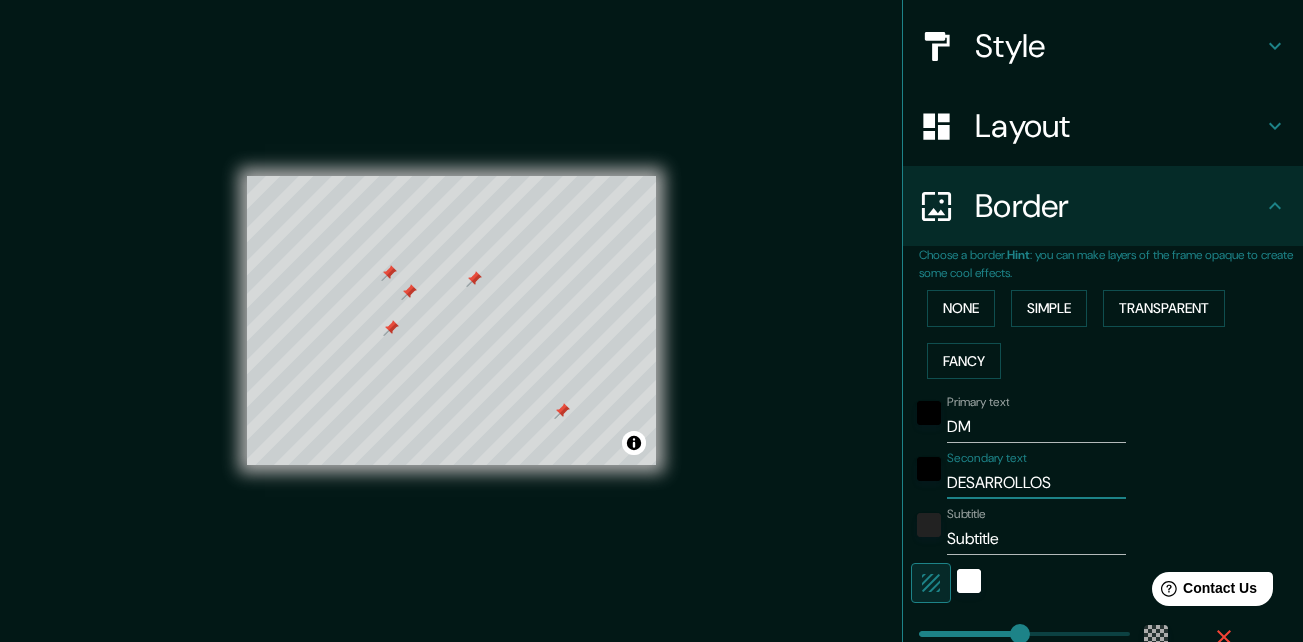 type on "196" 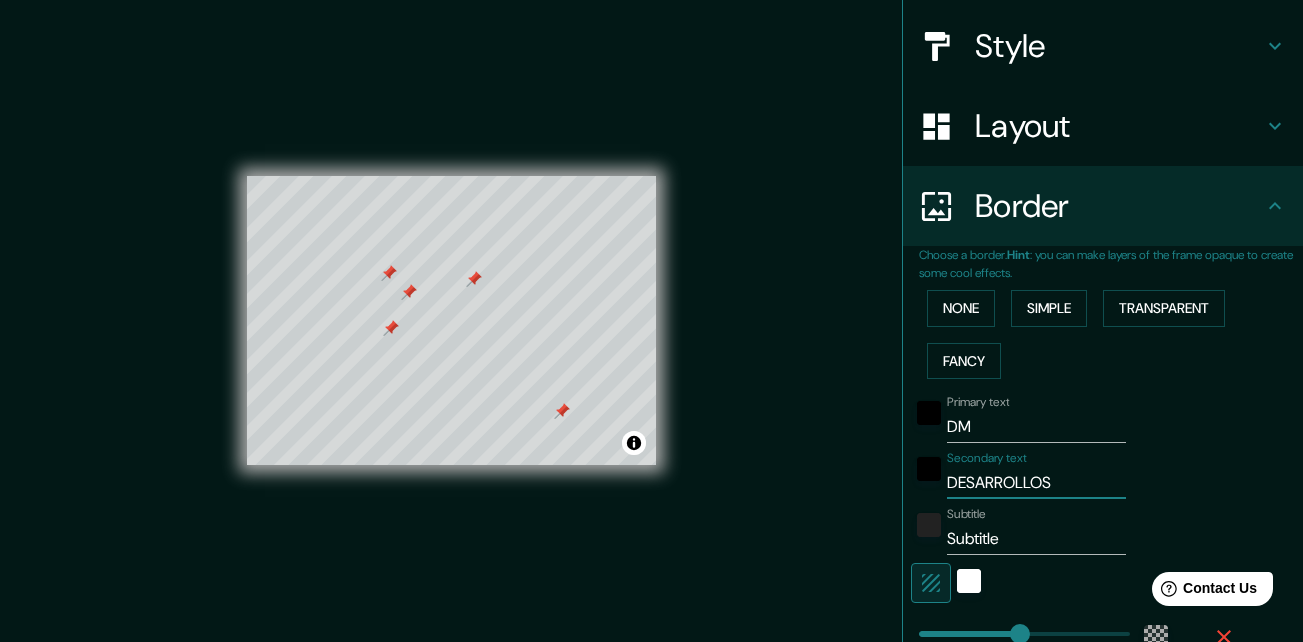 type on "DESARROLLOS" 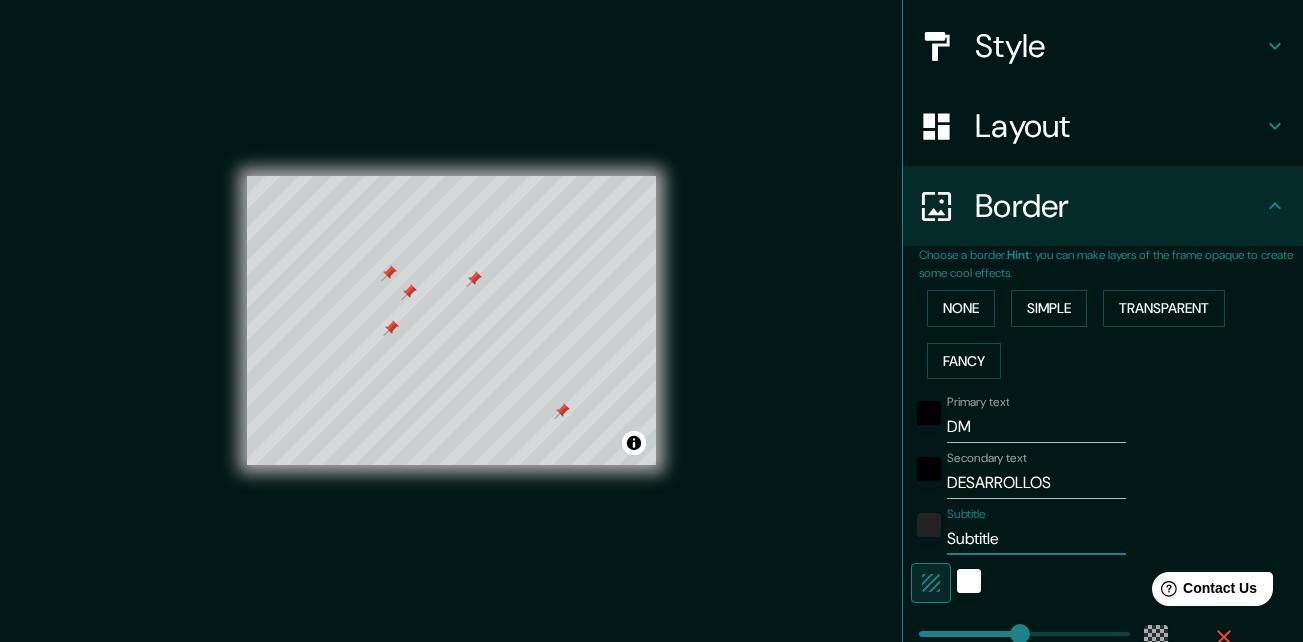 drag, startPoint x: 981, startPoint y: 525, endPoint x: 900, endPoint y: 535, distance: 81.61495 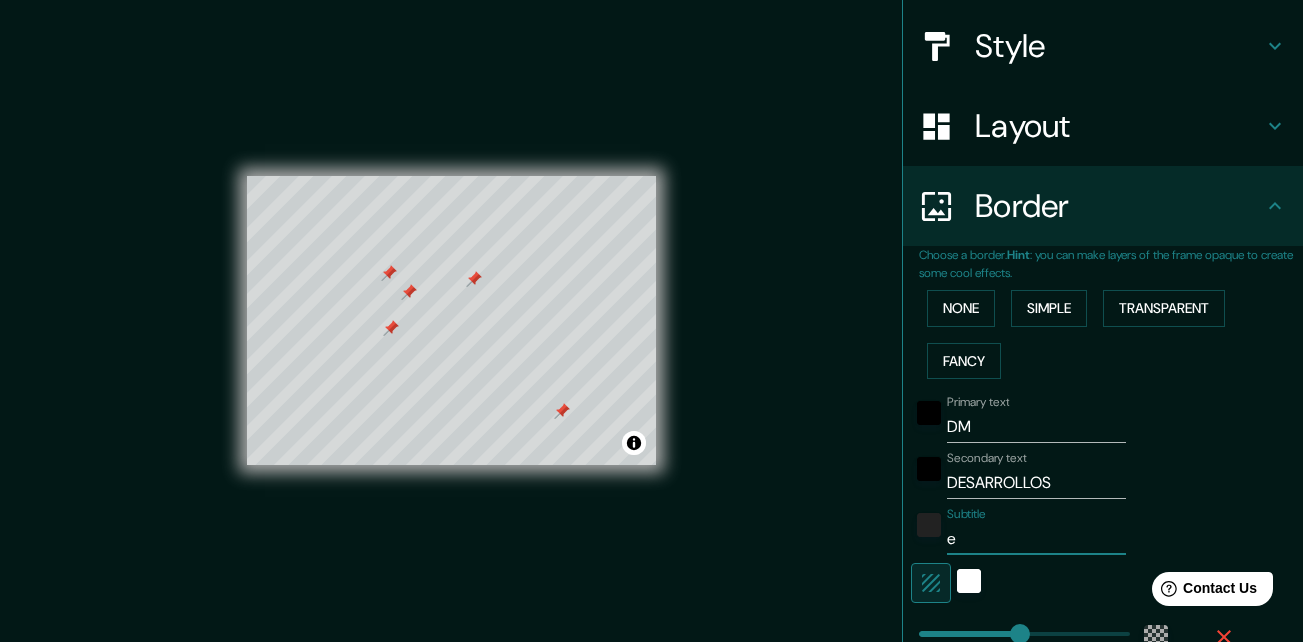 type on "196" 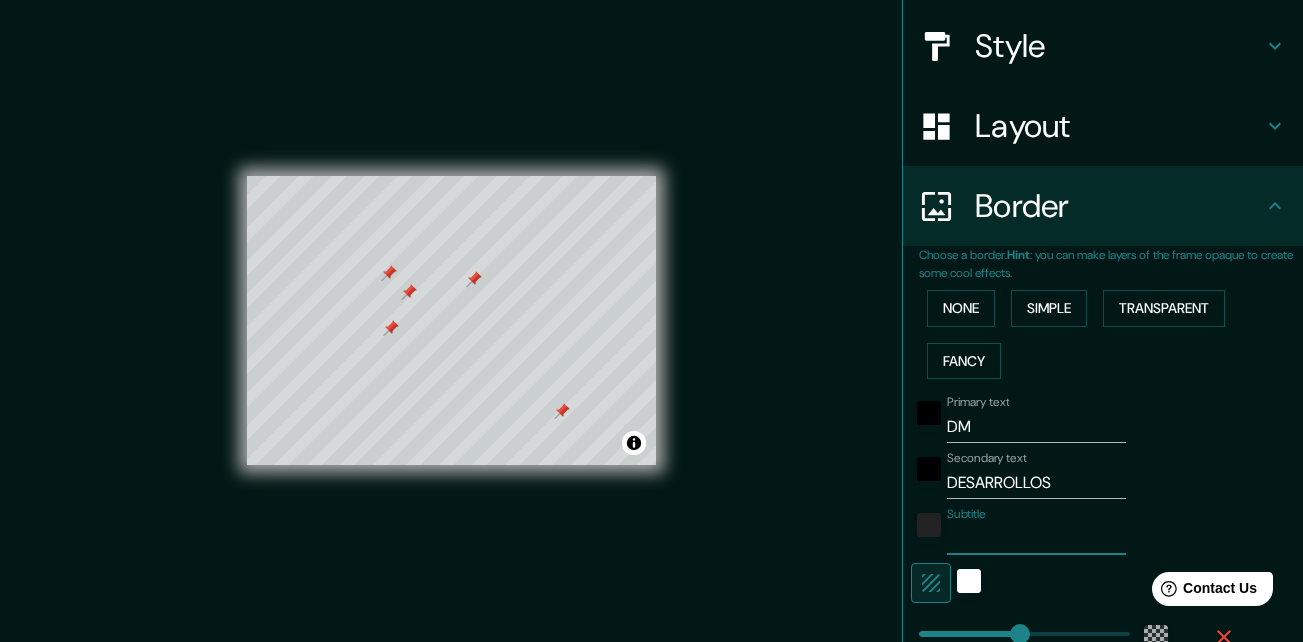 type on "196" 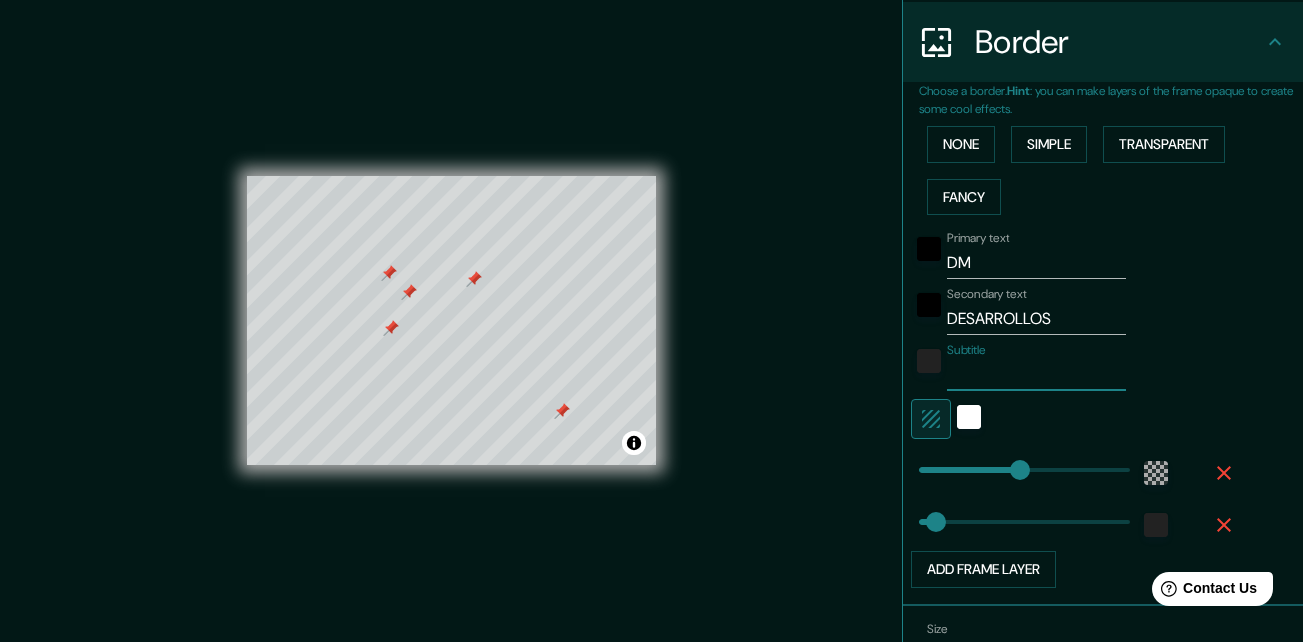 scroll, scrollTop: 401, scrollLeft: 0, axis: vertical 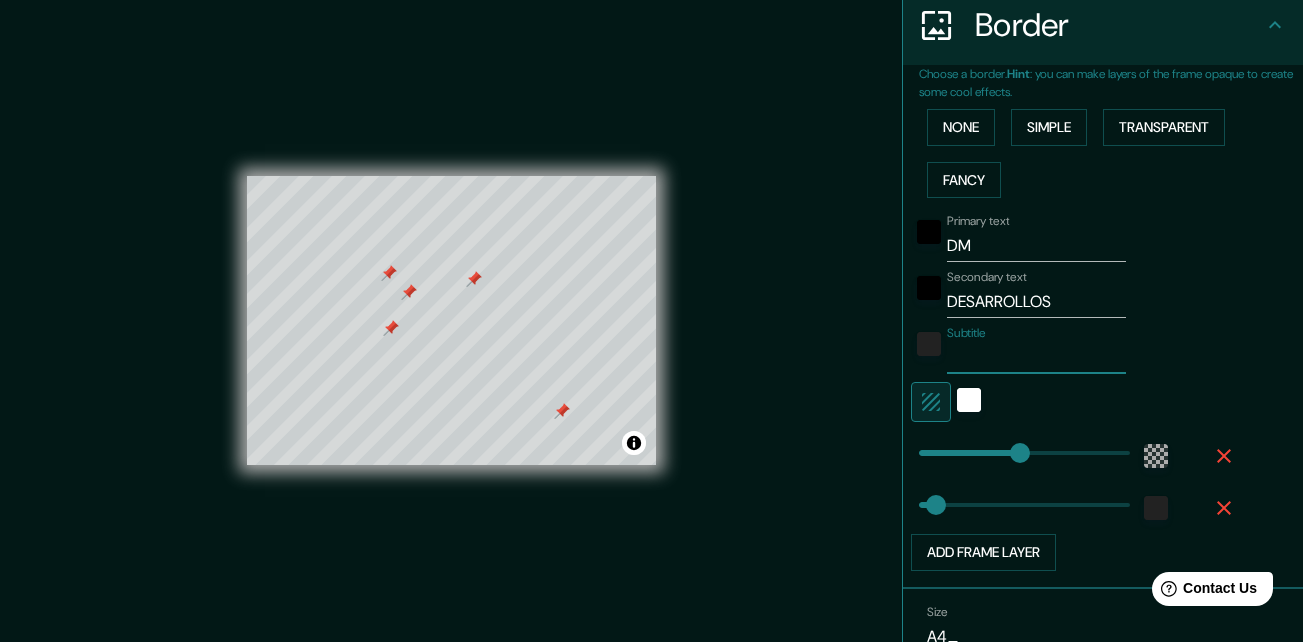 type on "196" 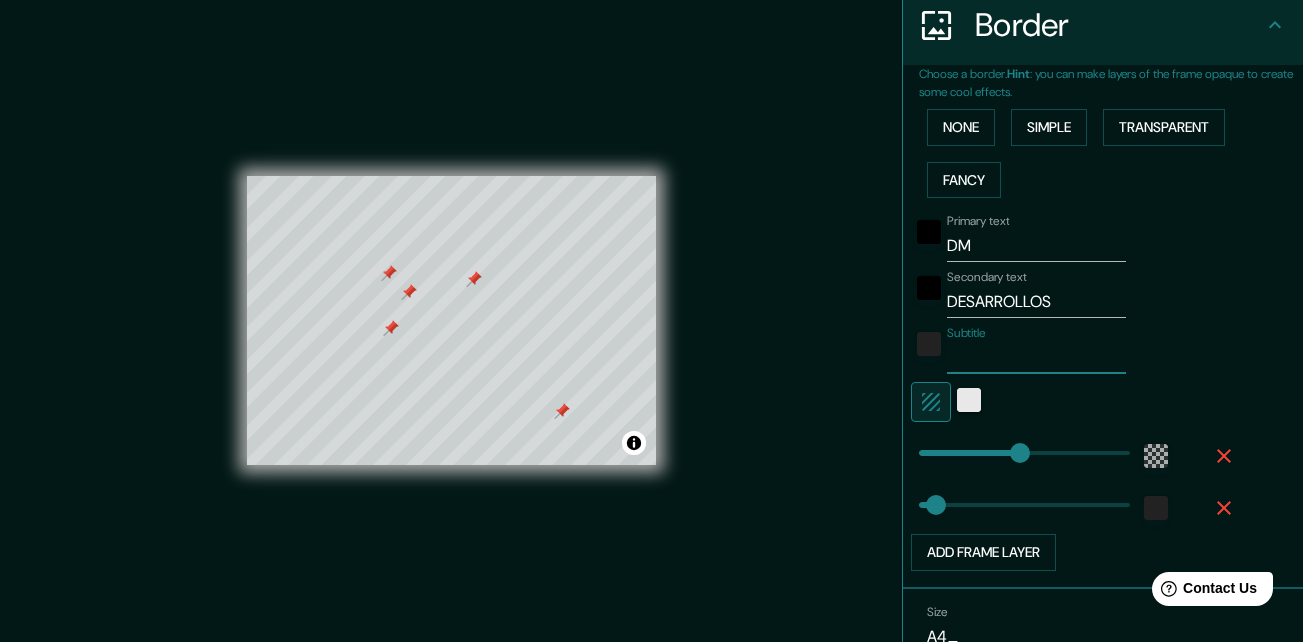 type 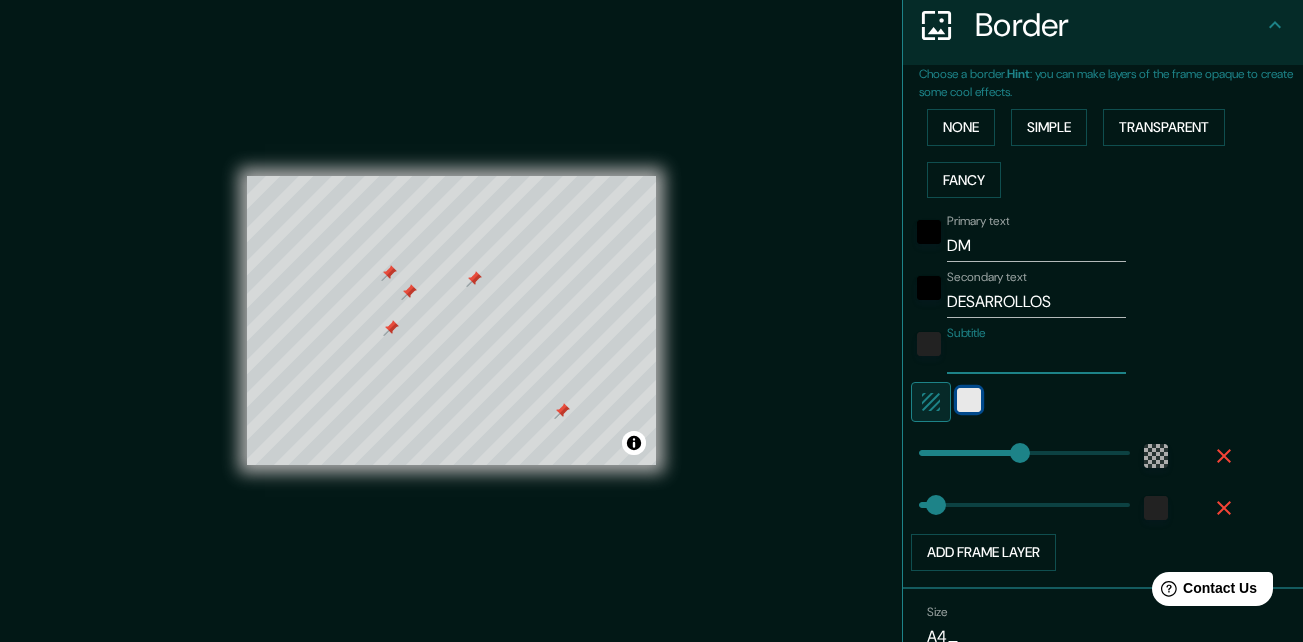 click at bounding box center [969, 400] 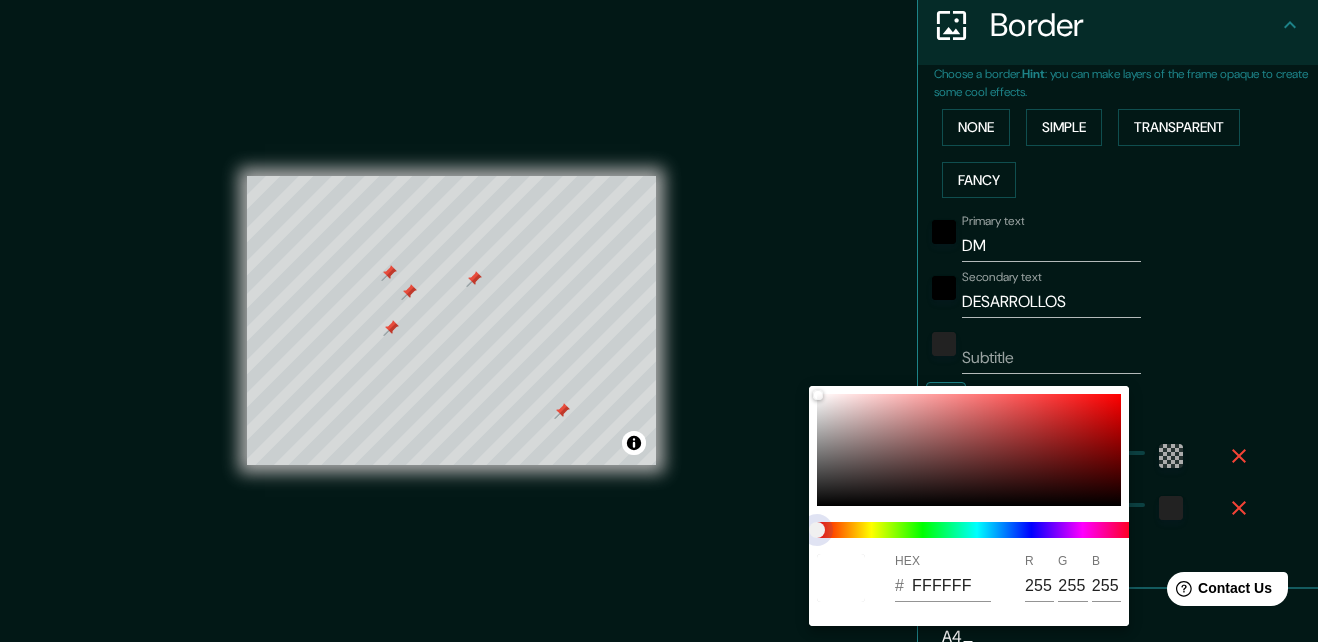 click at bounding box center (977, 530) 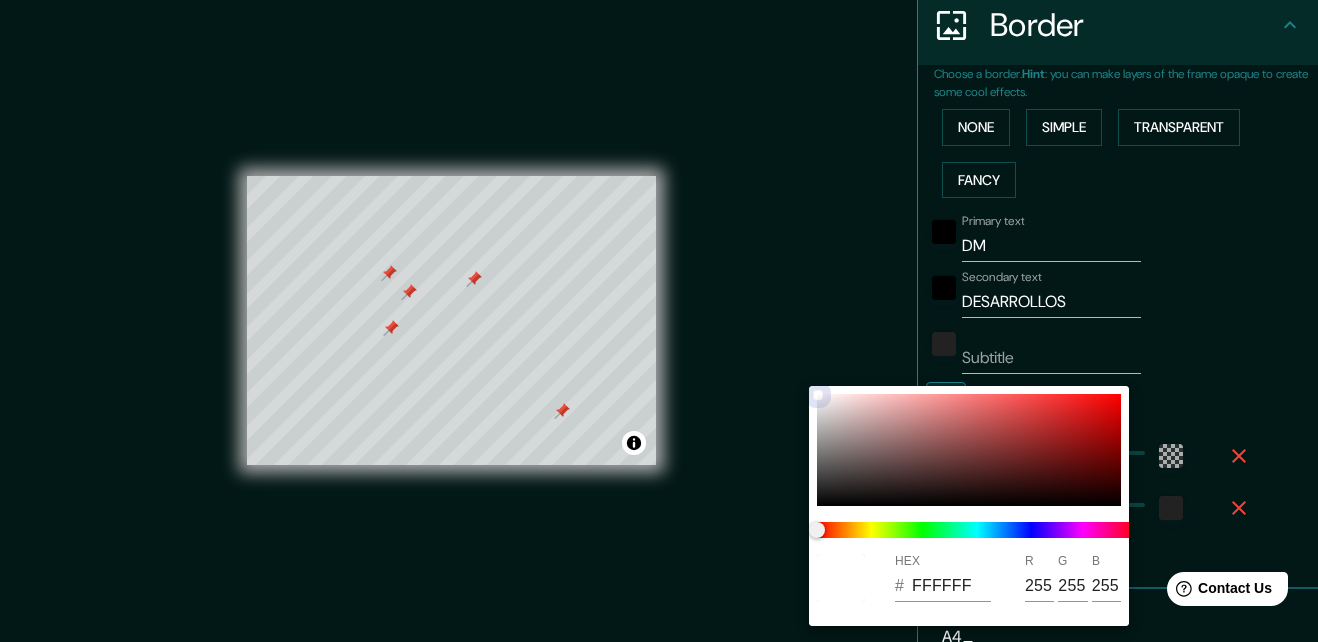 click at bounding box center [969, 450] 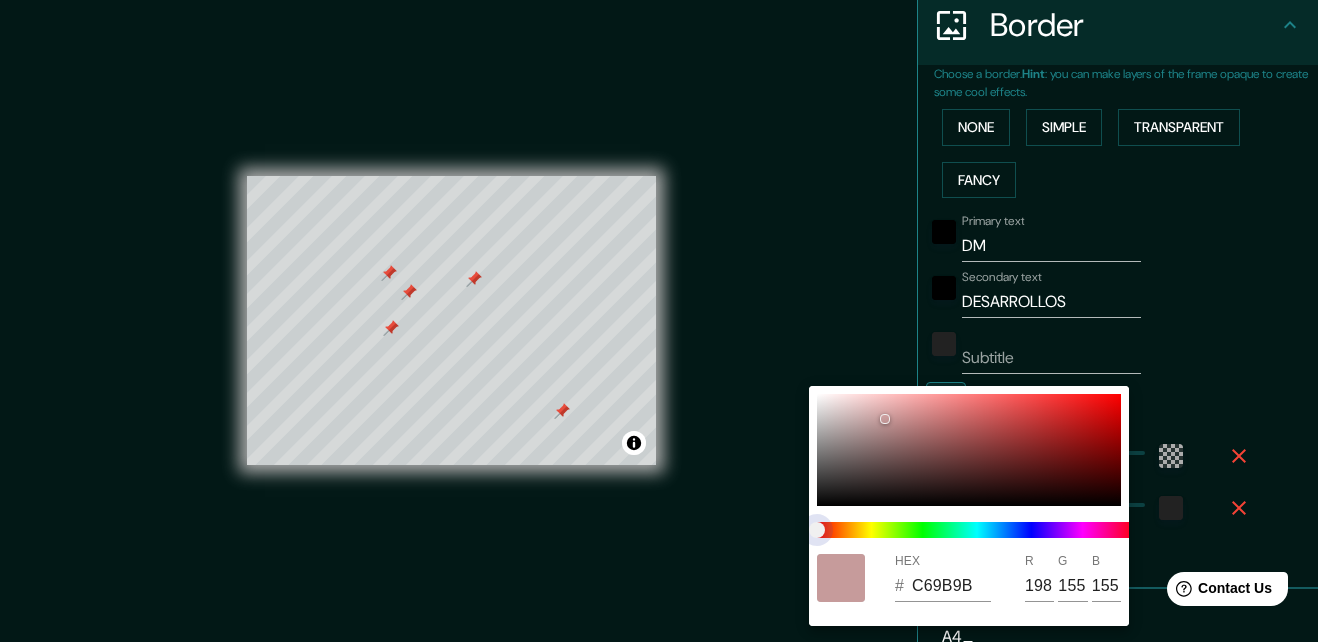 type on "196" 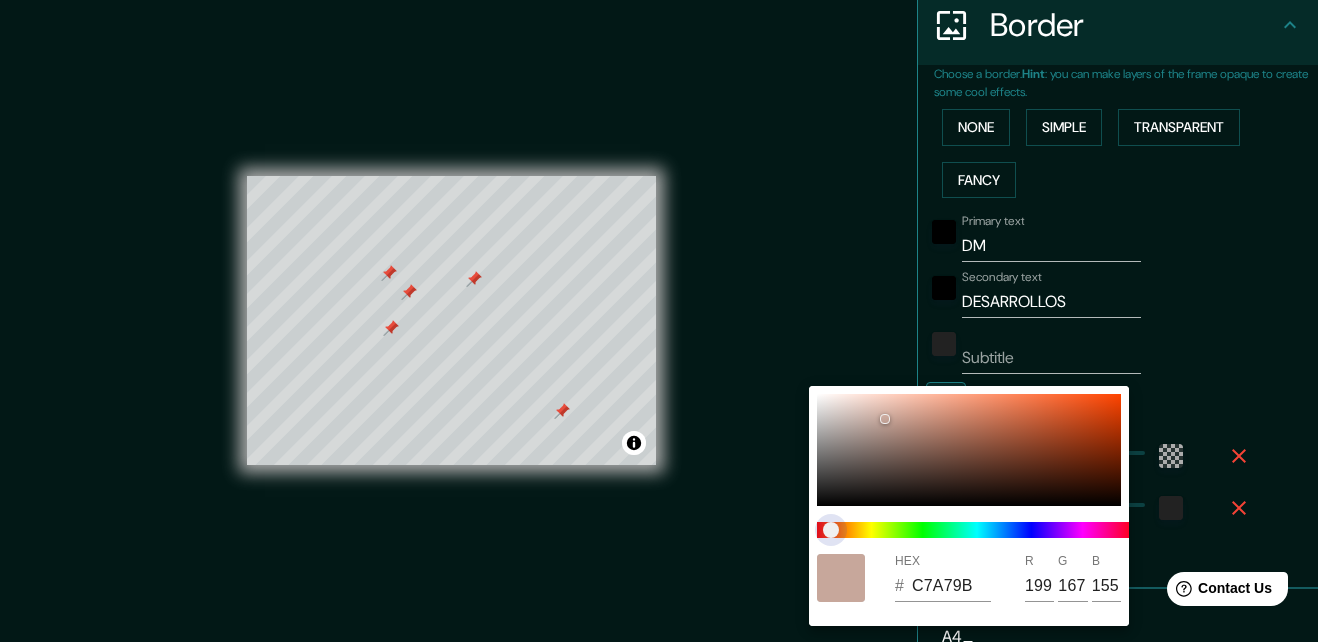 type on "196" 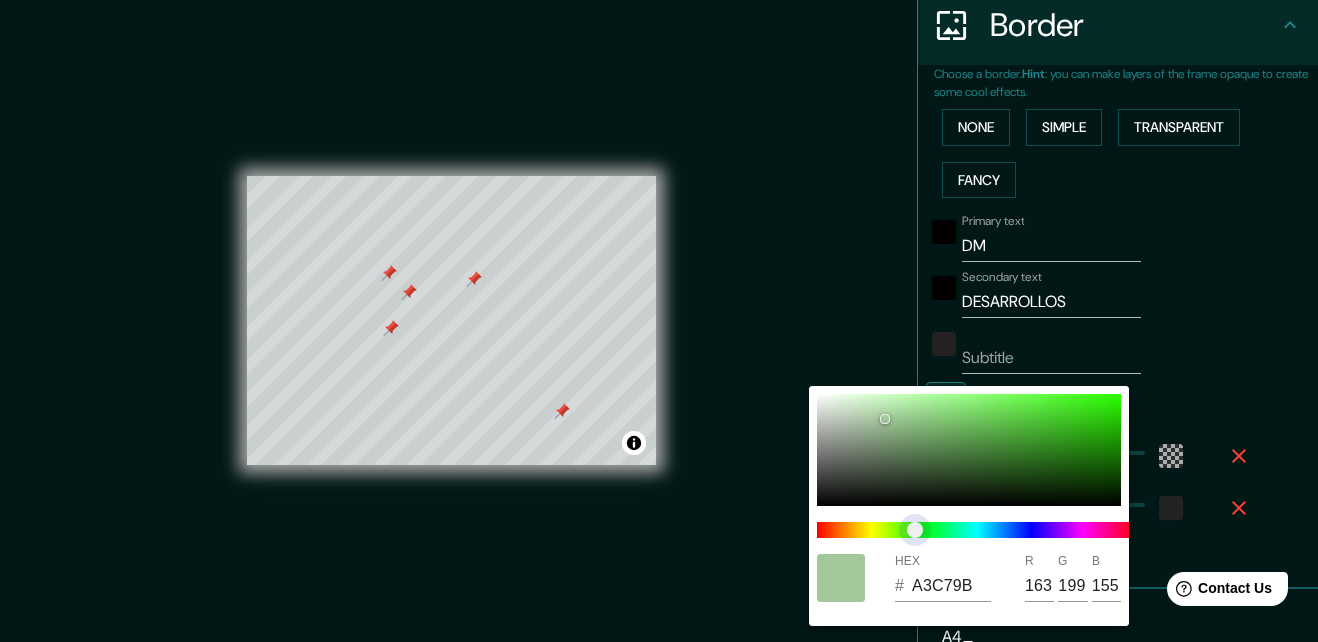 type on "196" 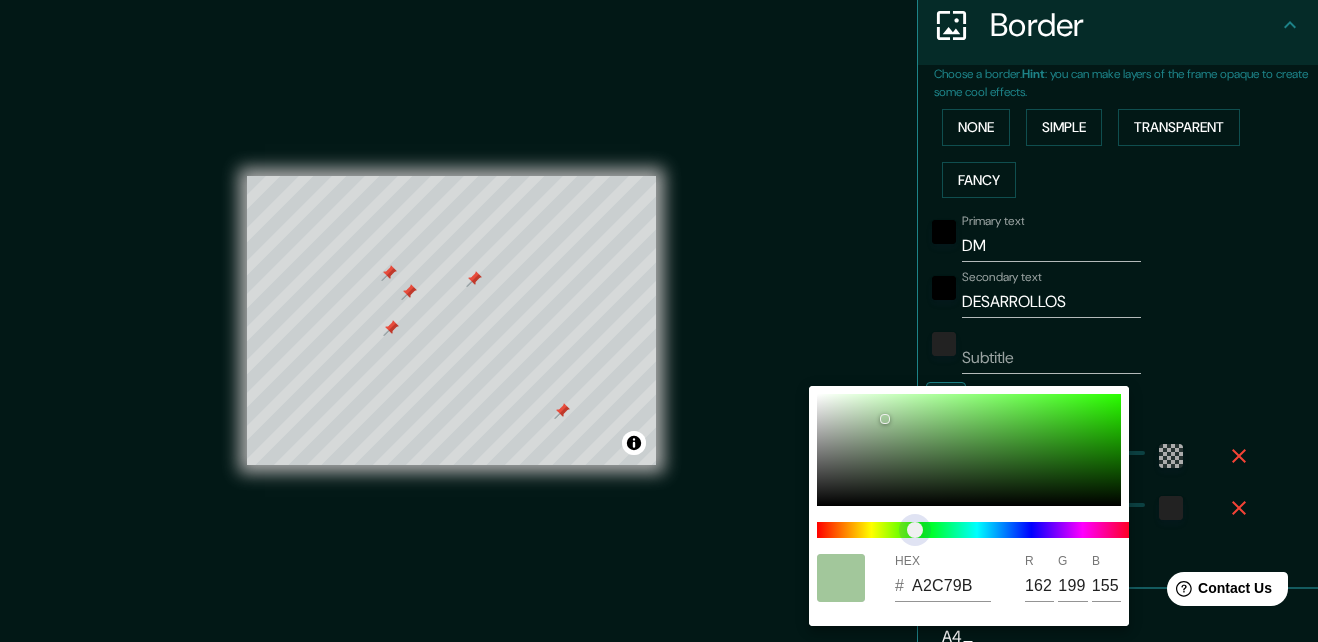 drag, startPoint x: 831, startPoint y: 531, endPoint x: 916, endPoint y: 518, distance: 85.98837 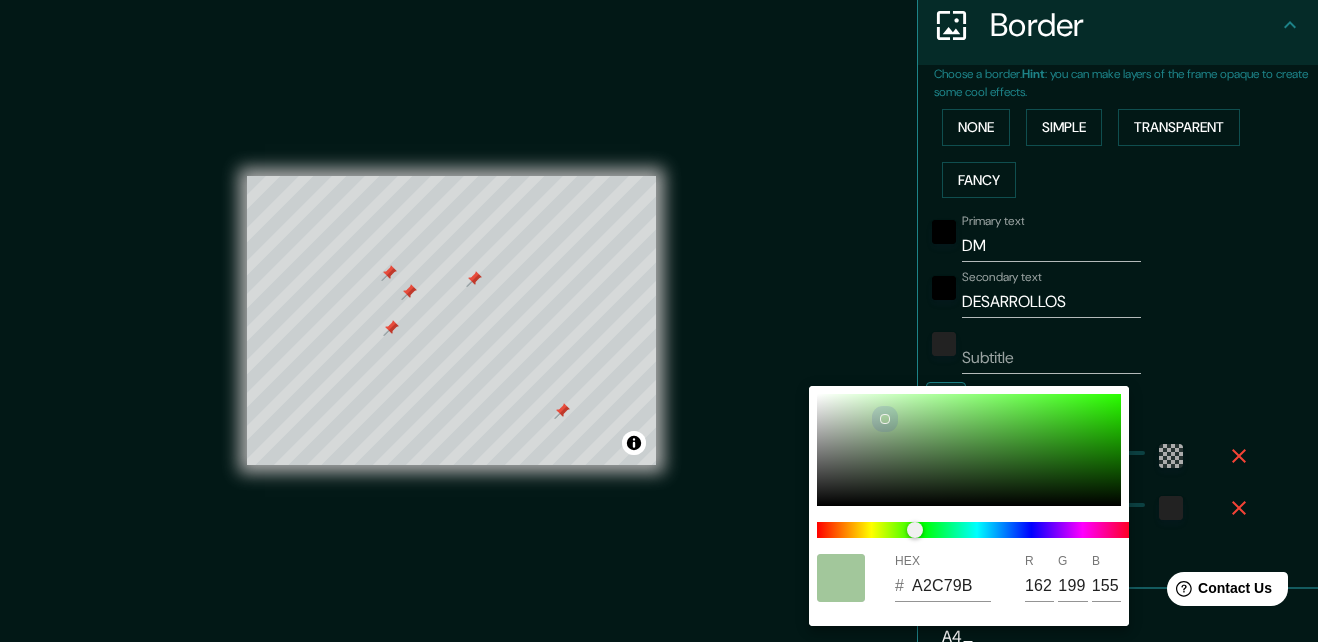 drag, startPoint x: 896, startPoint y: 391, endPoint x: 862, endPoint y: 463, distance: 79.624115 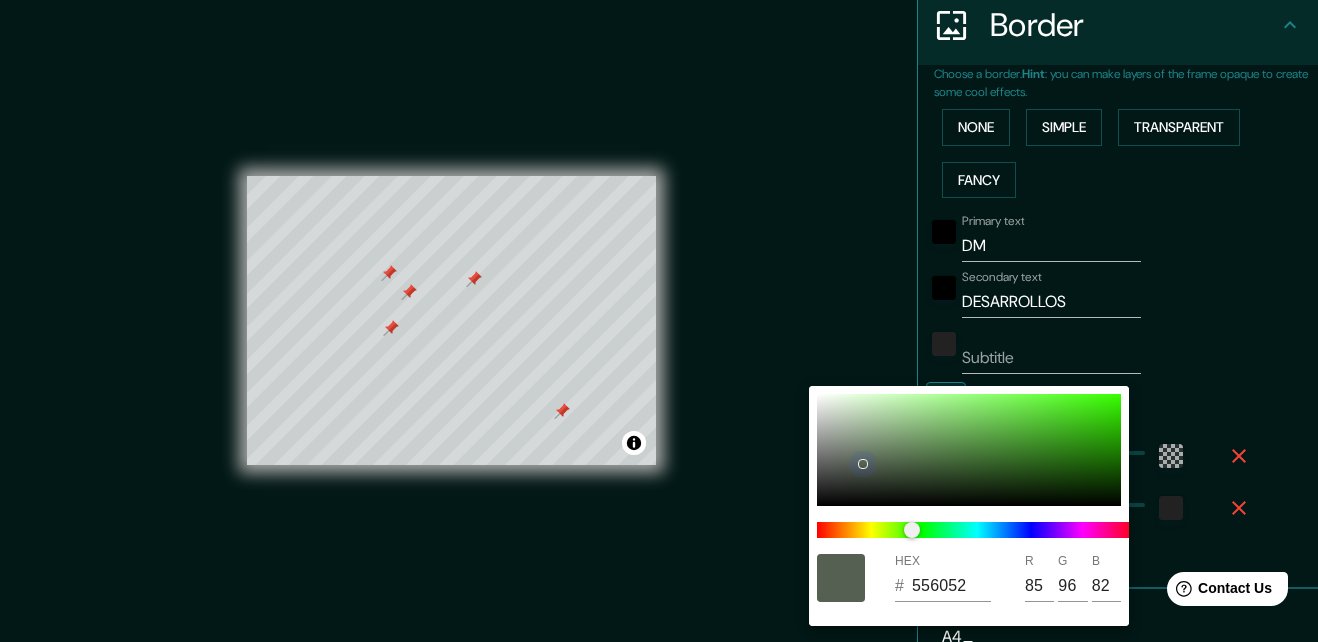 type on "196" 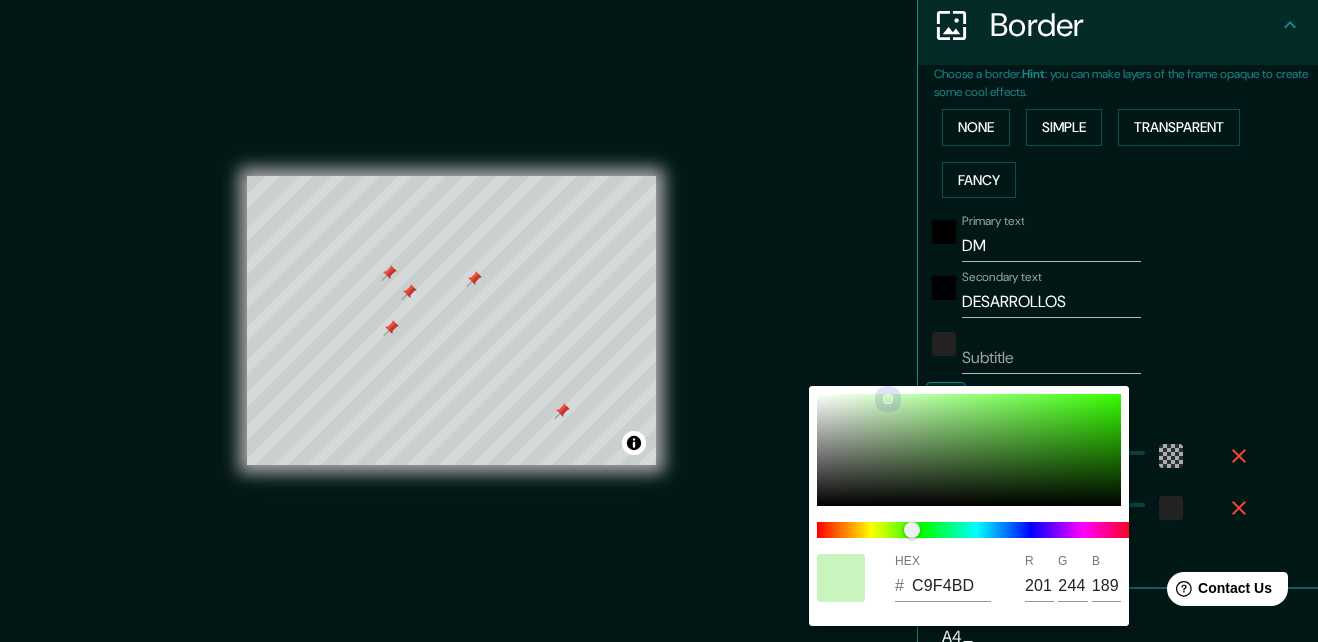 drag, startPoint x: 887, startPoint y: 420, endPoint x: 885, endPoint y: 391, distance: 29.068884 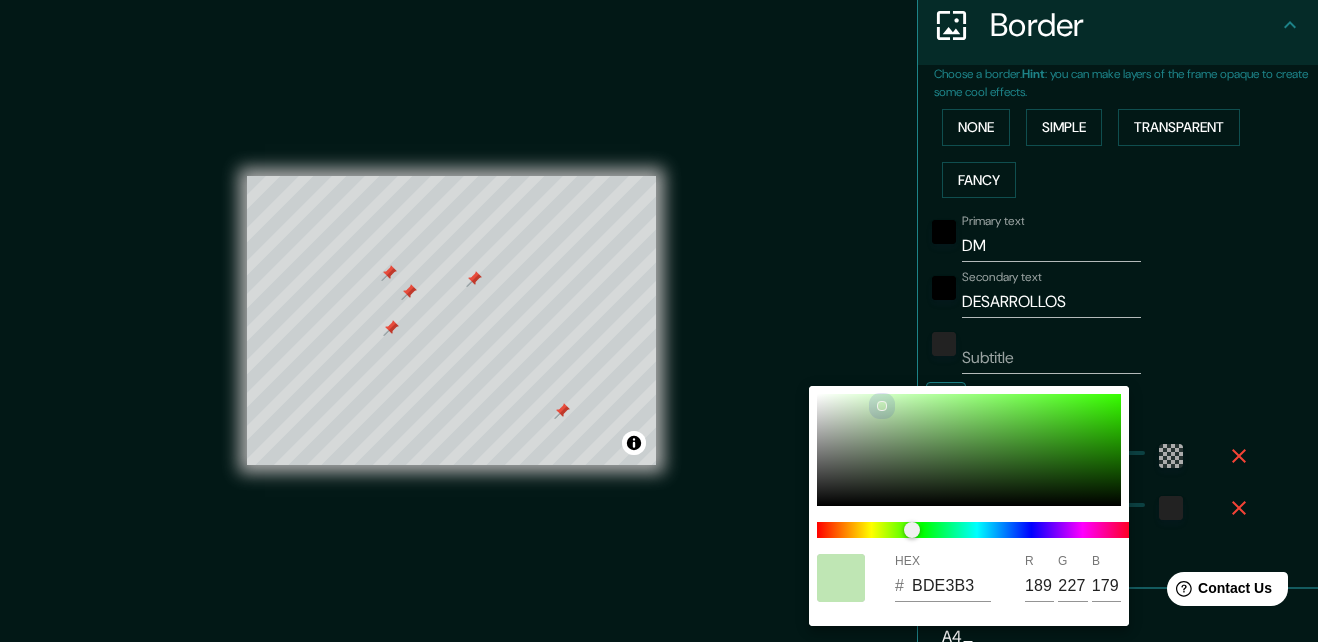 type on "196" 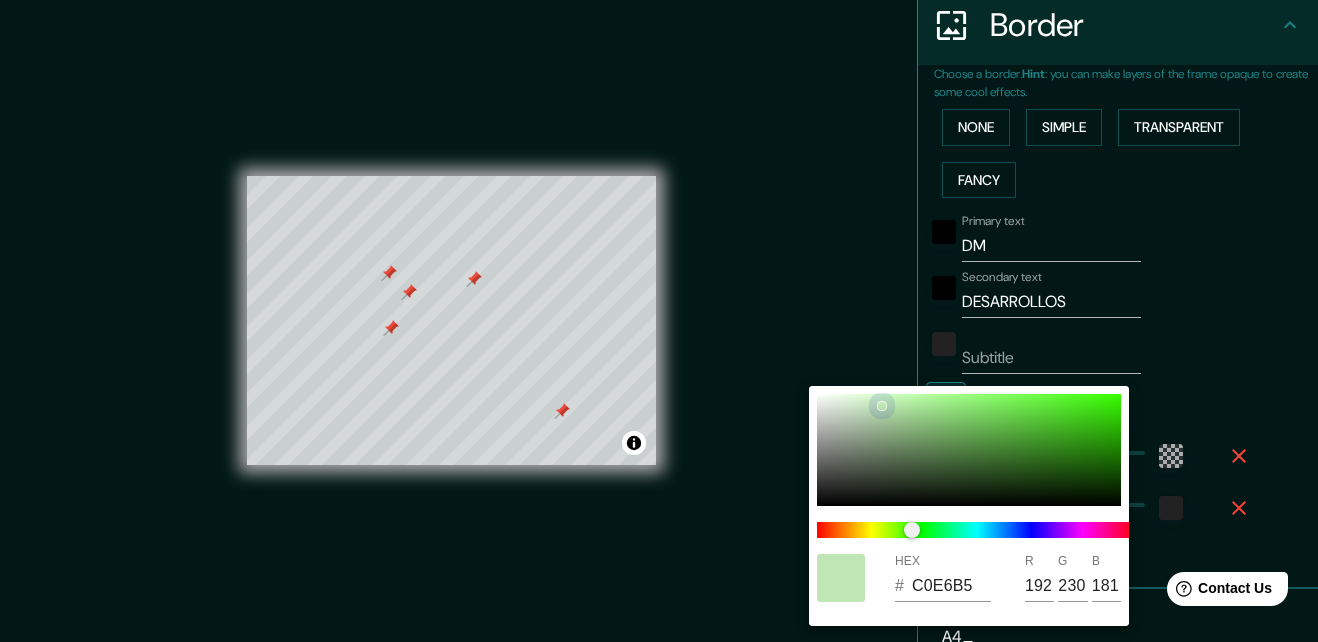 type on "196" 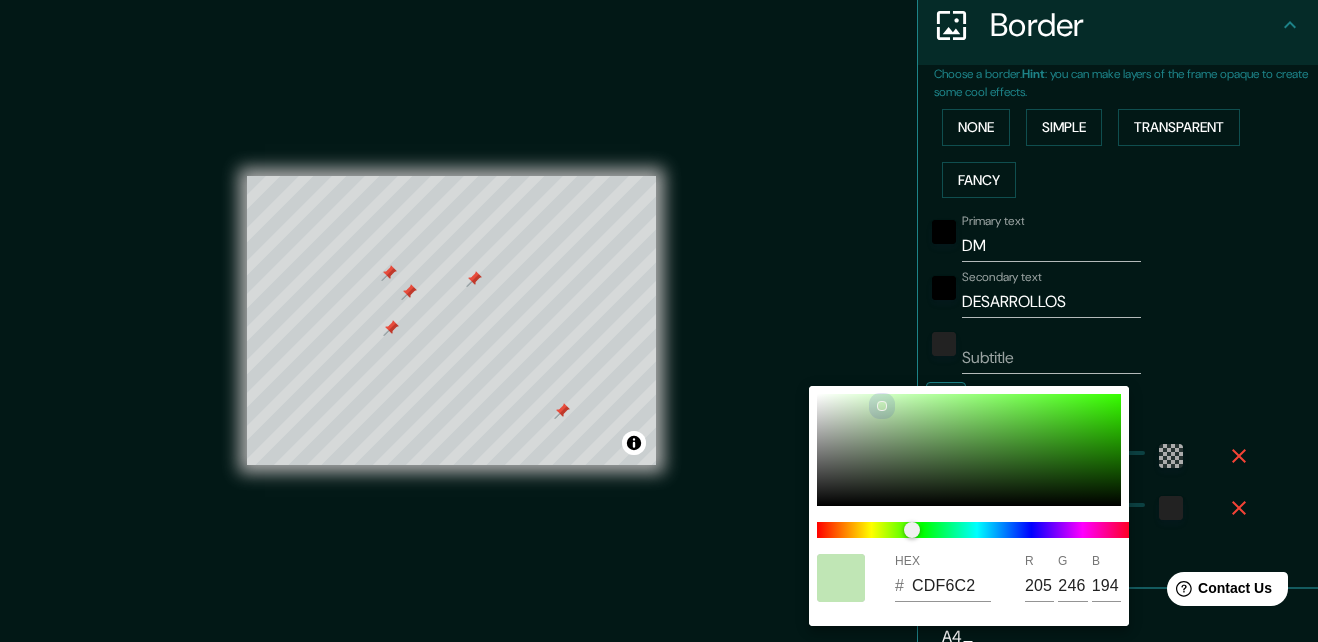 type on "196" 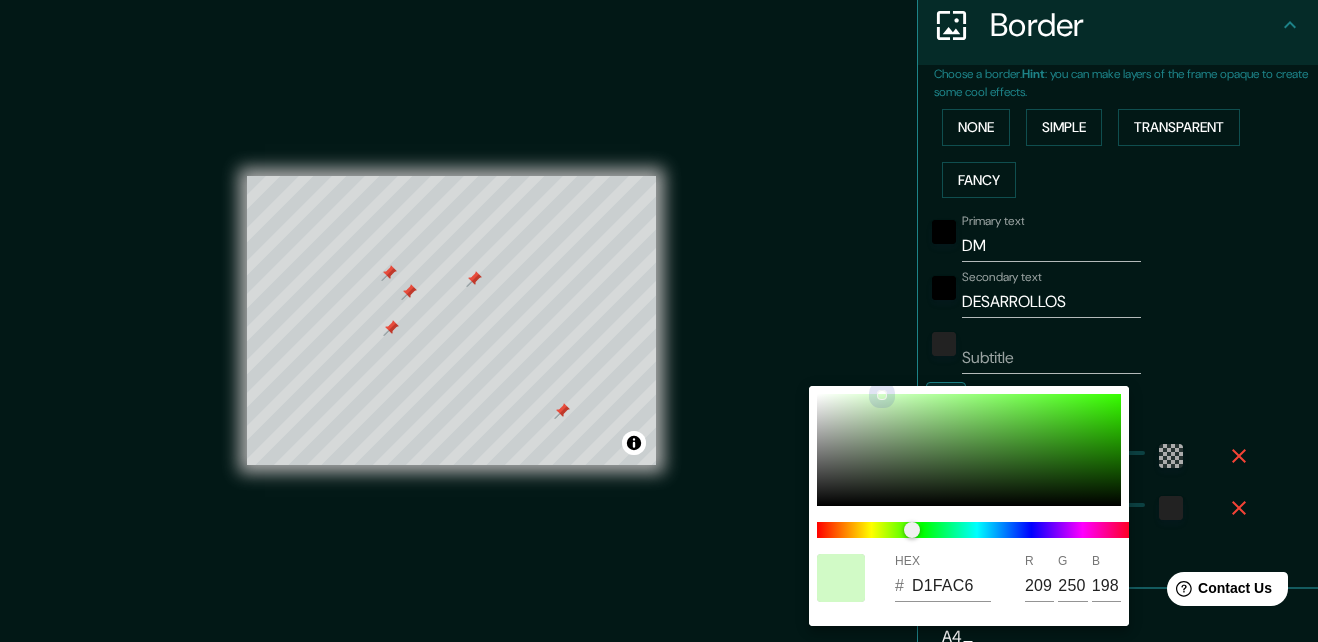 type on "196" 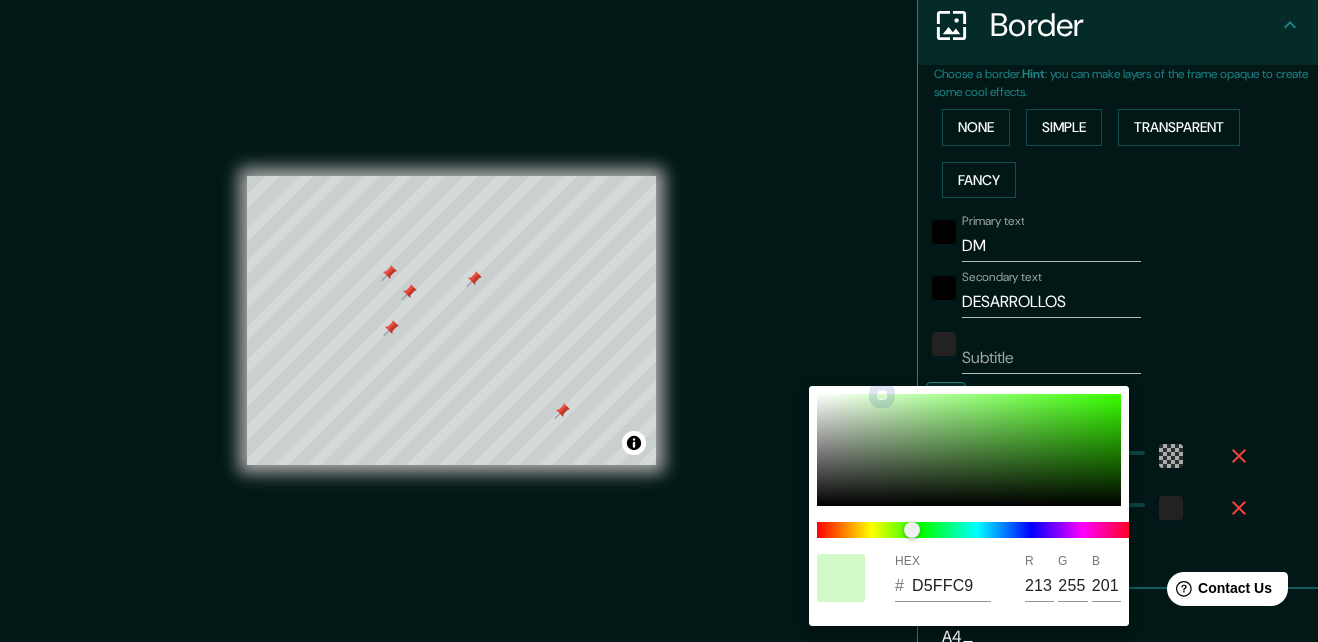 type on "196" 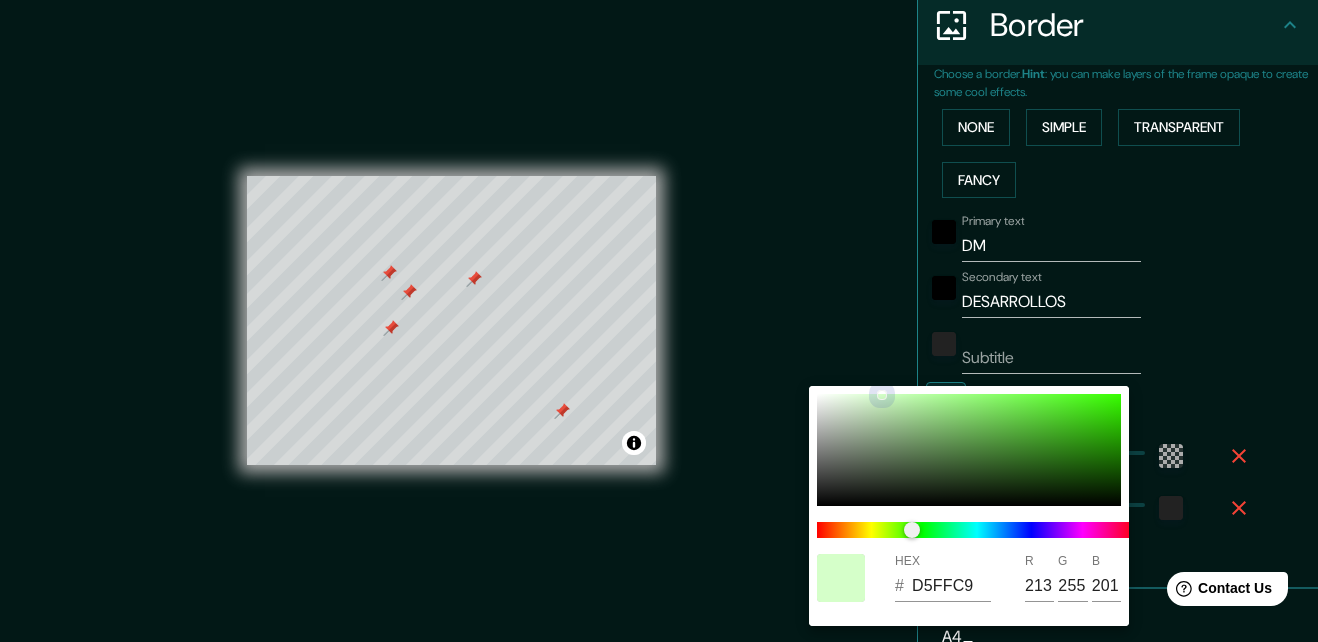 type on "196" 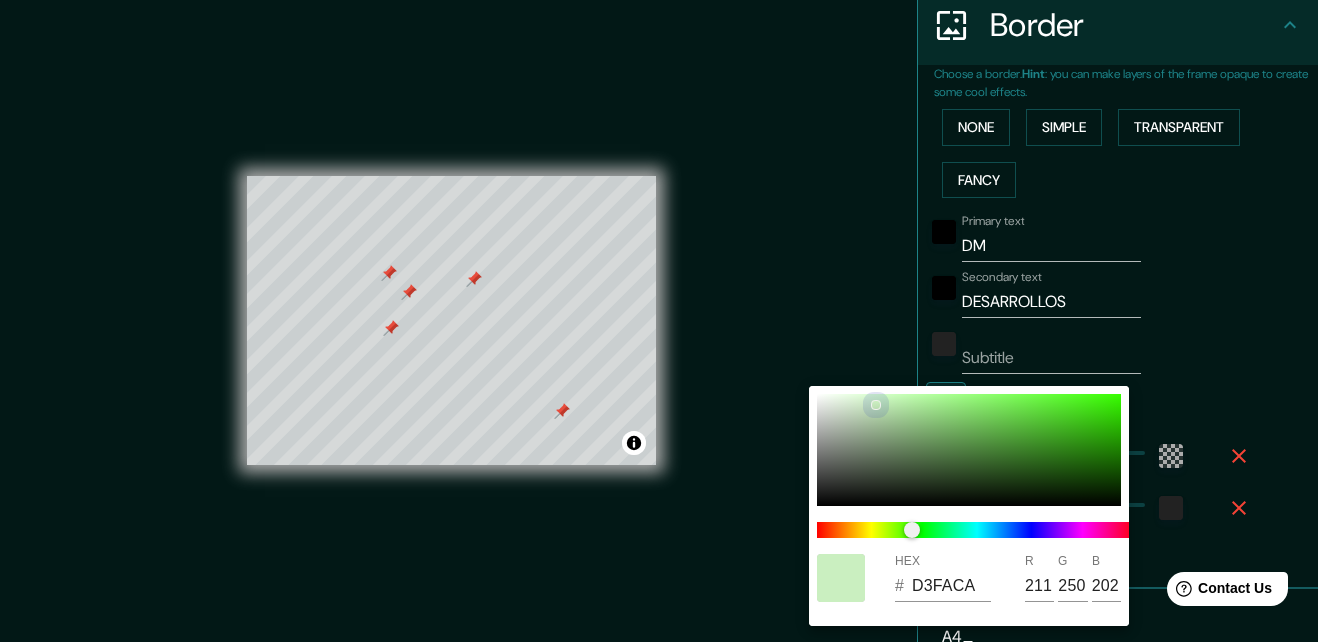 type on "196" 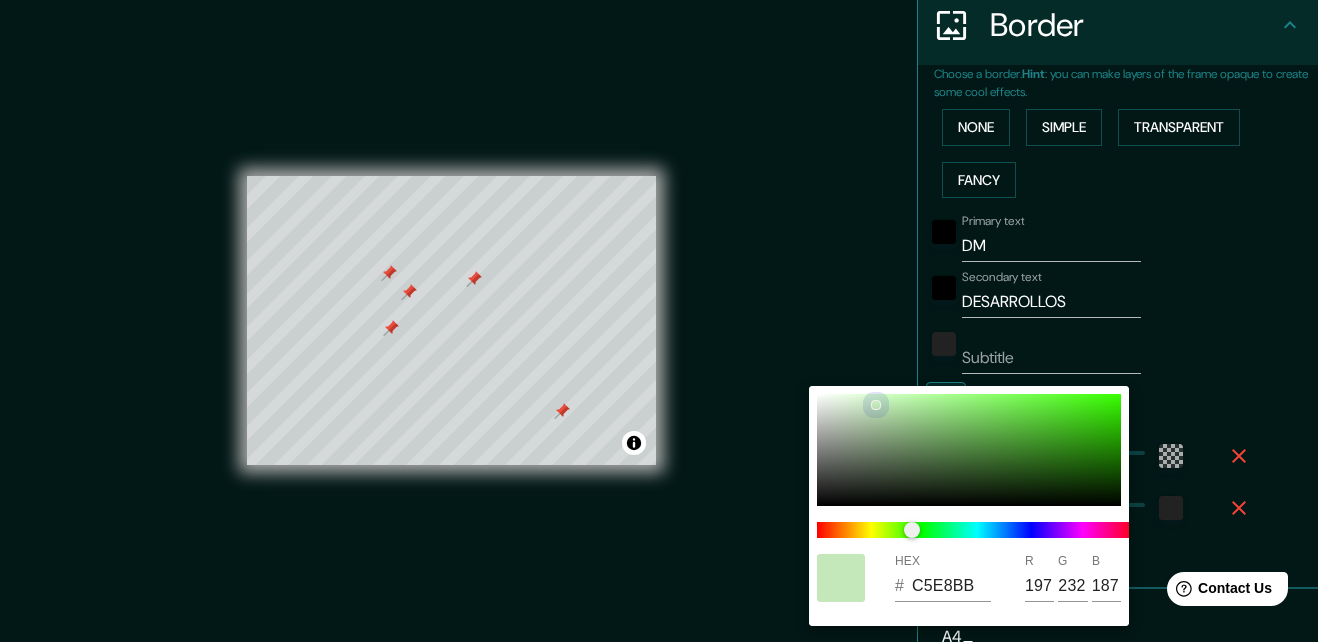 type 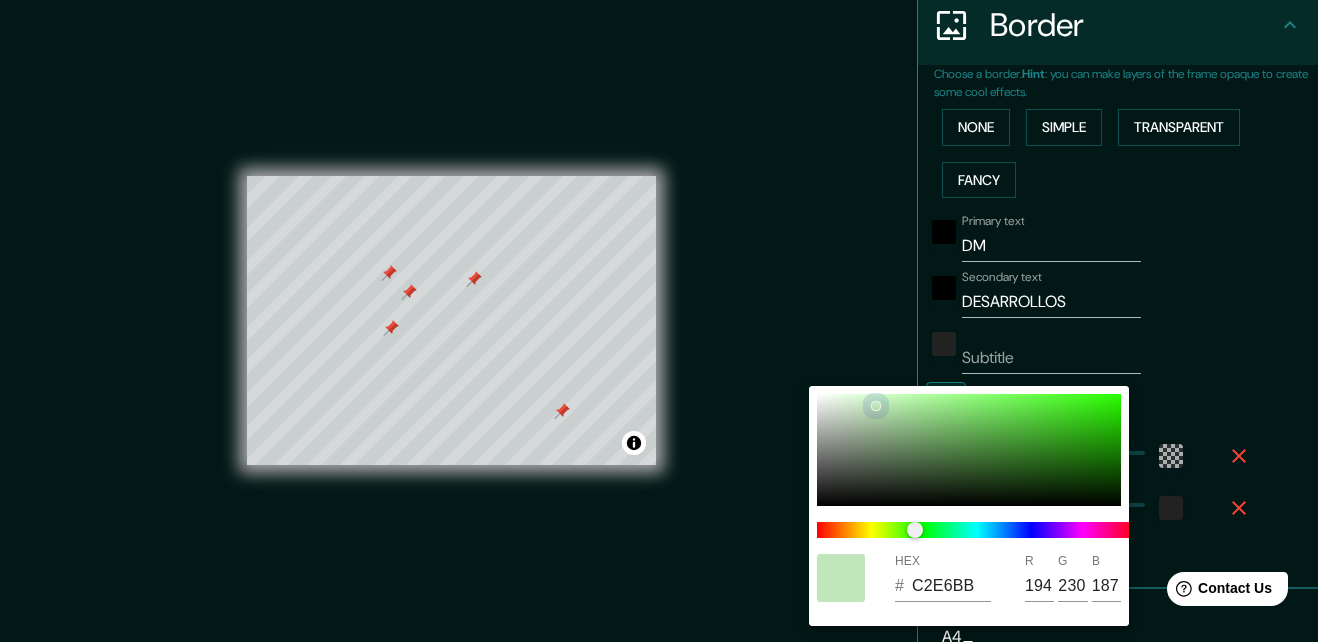 drag, startPoint x: 885, startPoint y: 391, endPoint x: 874, endPoint y: 405, distance: 17.804493 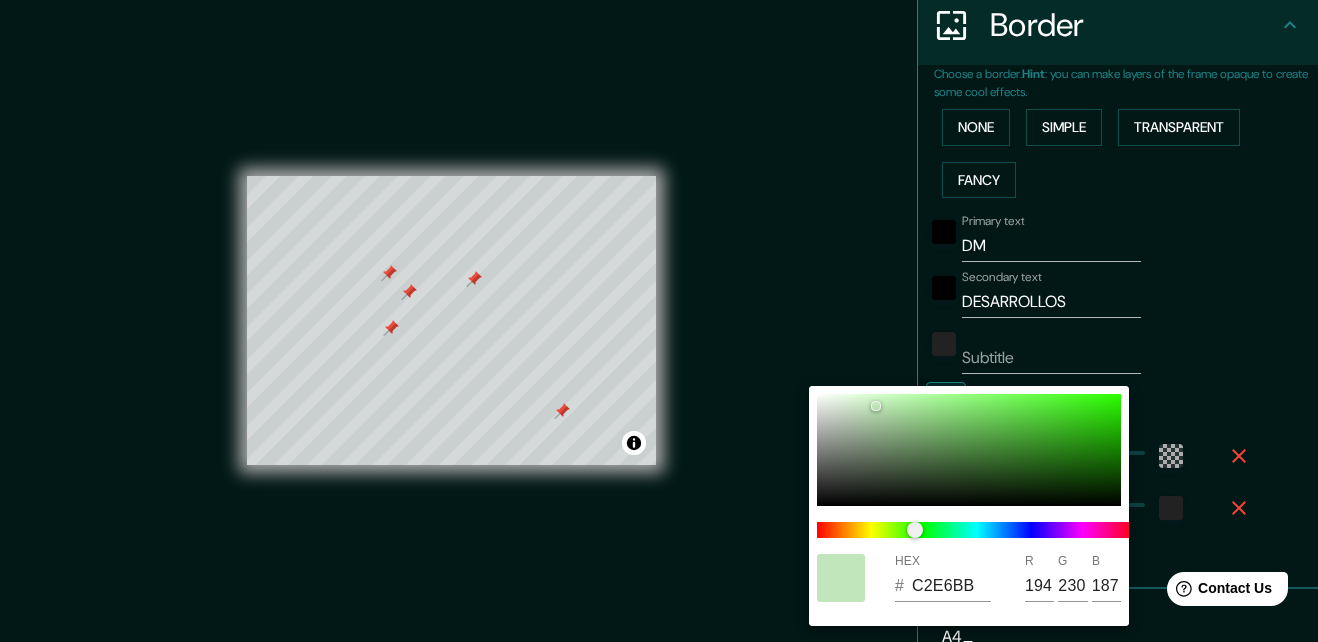 click at bounding box center (659, 321) 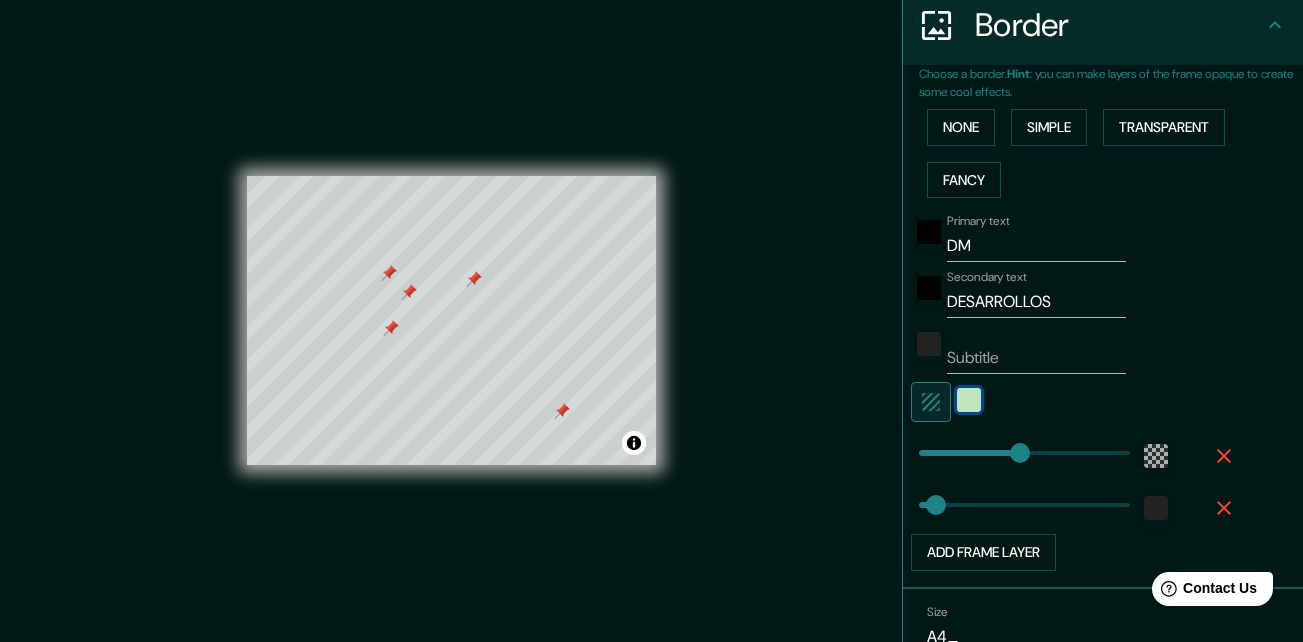 scroll, scrollTop: 496, scrollLeft: 0, axis: vertical 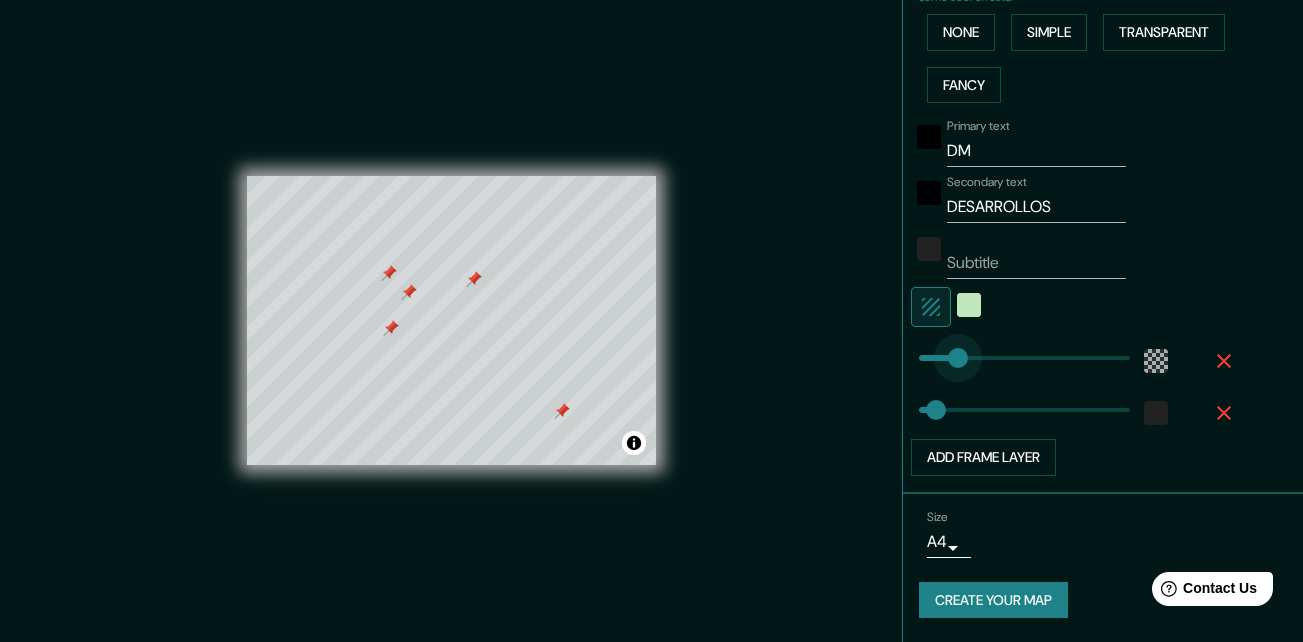 drag, startPoint x: 1002, startPoint y: 358, endPoint x: 943, endPoint y: 361, distance: 59.07622 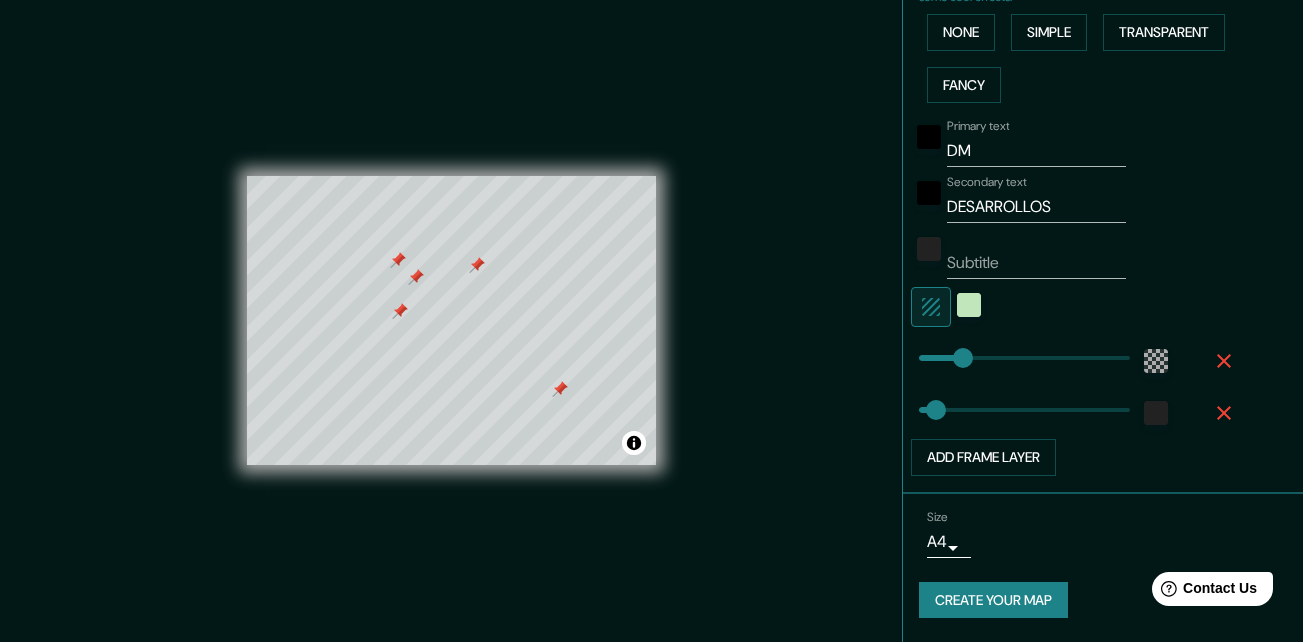 scroll, scrollTop: 32, scrollLeft: 0, axis: vertical 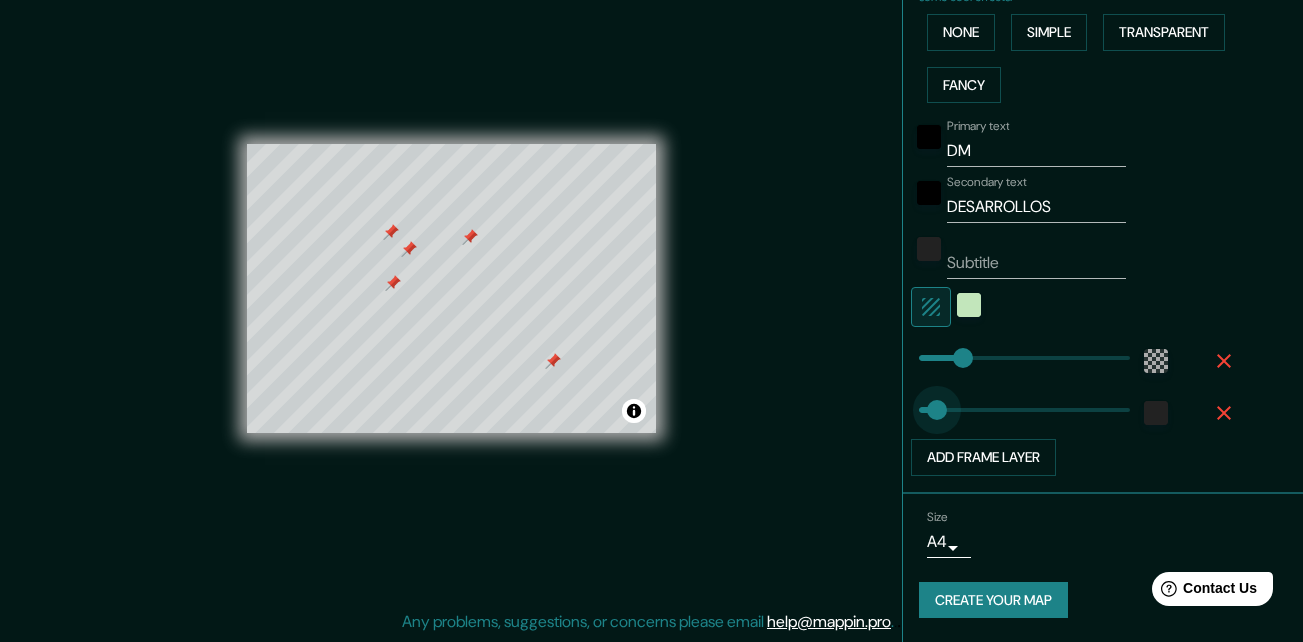 drag, startPoint x: 922, startPoint y: 401, endPoint x: 906, endPoint y: 401, distance: 16 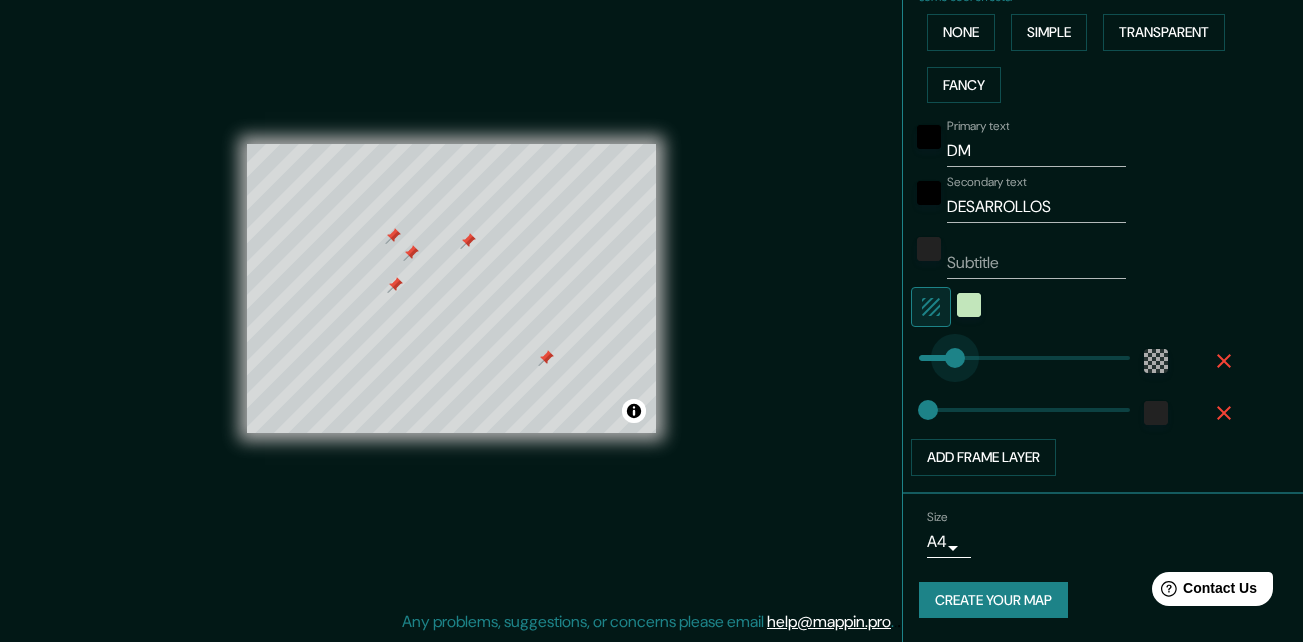 click at bounding box center [955, 358] 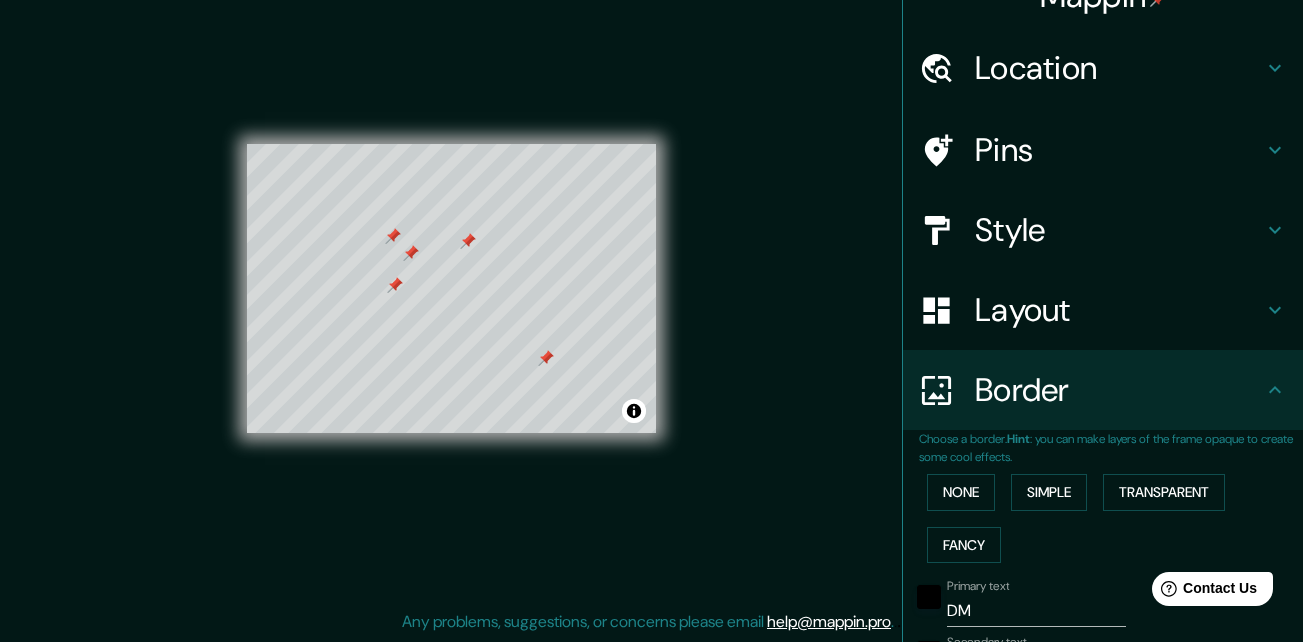 scroll, scrollTop: 496, scrollLeft: 0, axis: vertical 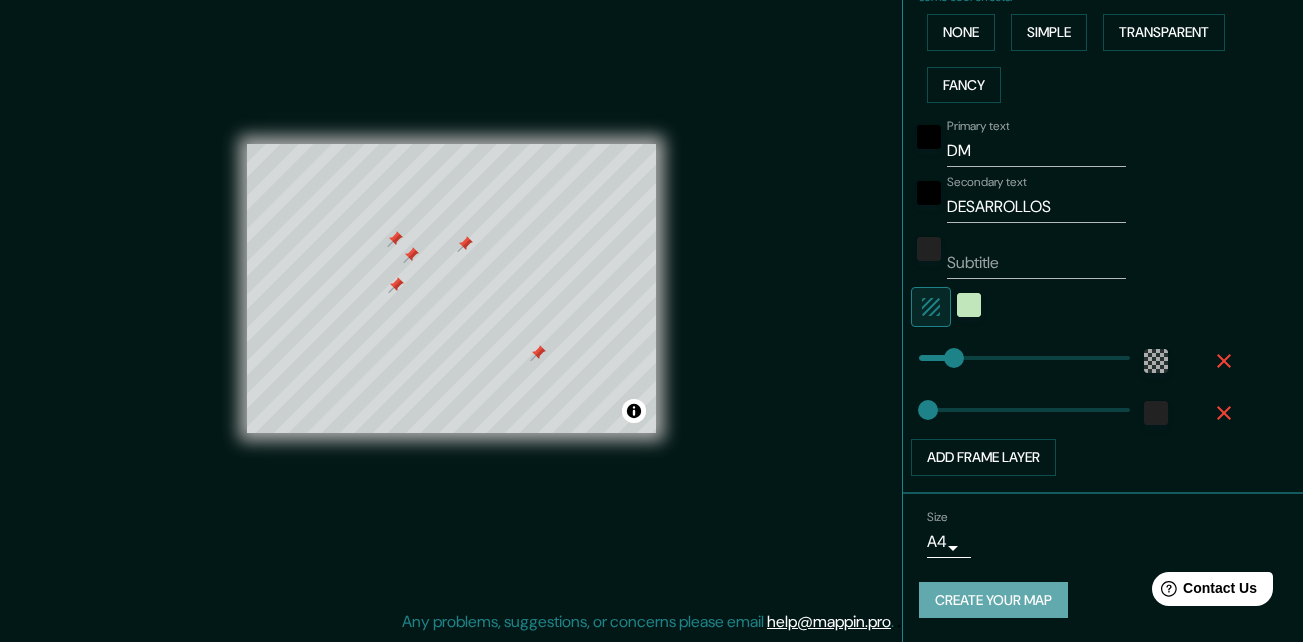 click on "Create your map" at bounding box center [993, 600] 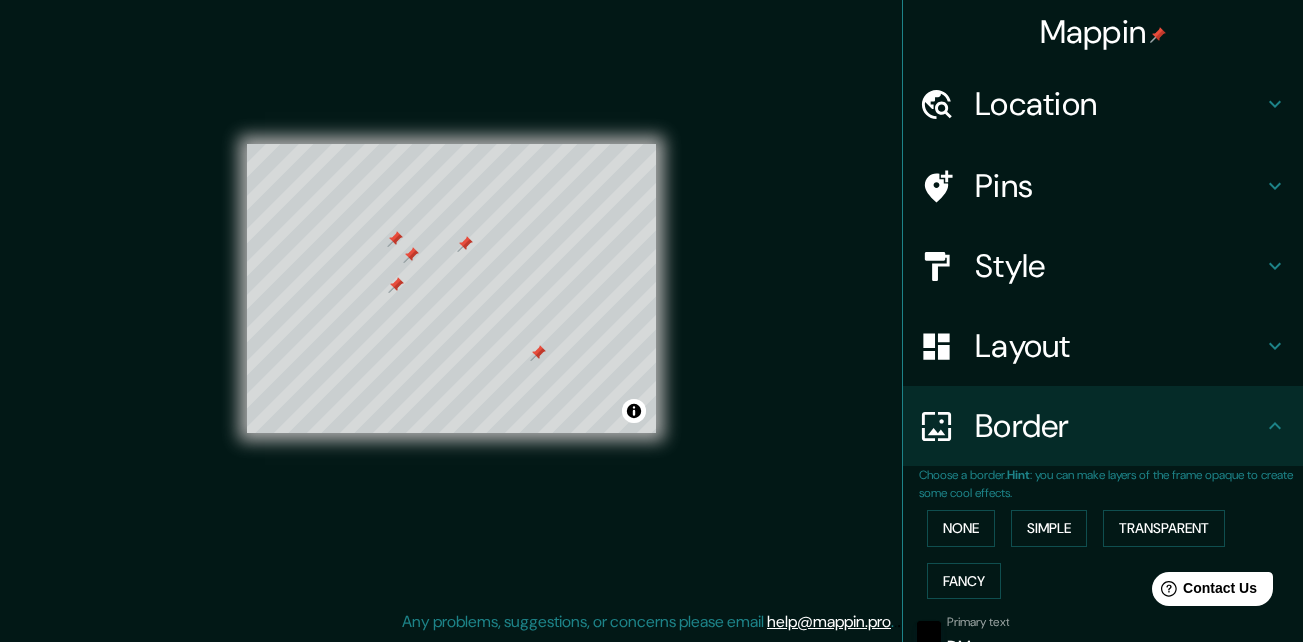 scroll, scrollTop: 496, scrollLeft: 0, axis: vertical 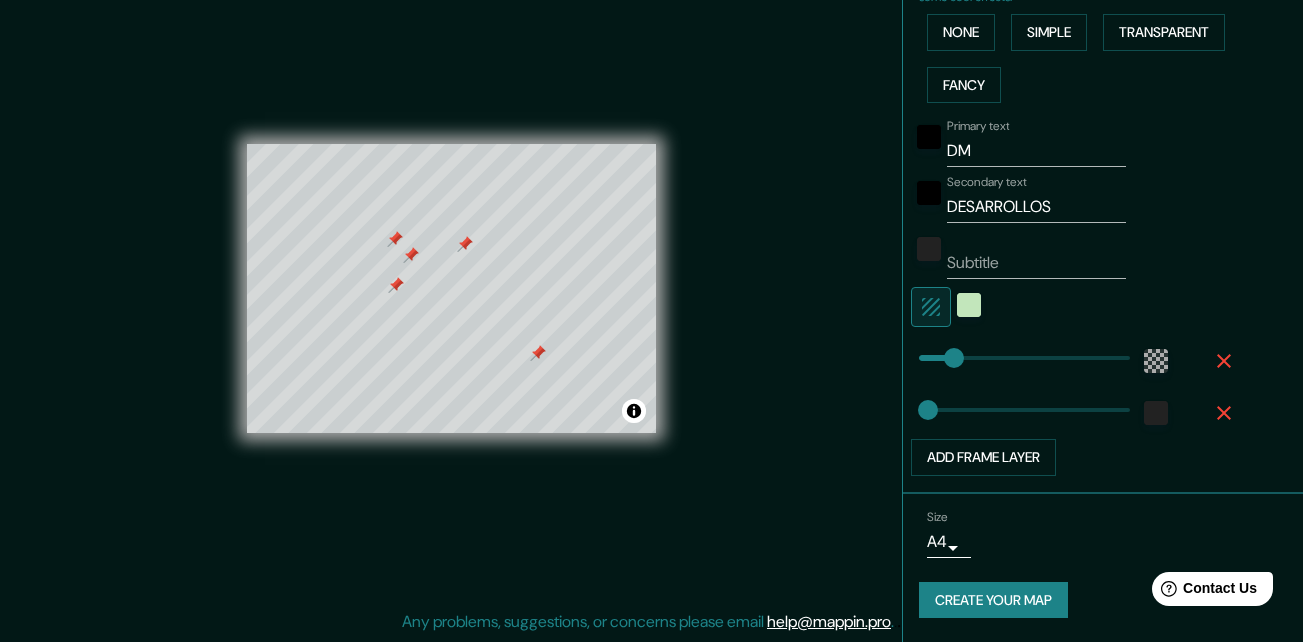 drag, startPoint x: 941, startPoint y: 612, endPoint x: 939, endPoint y: 622, distance: 10.198039 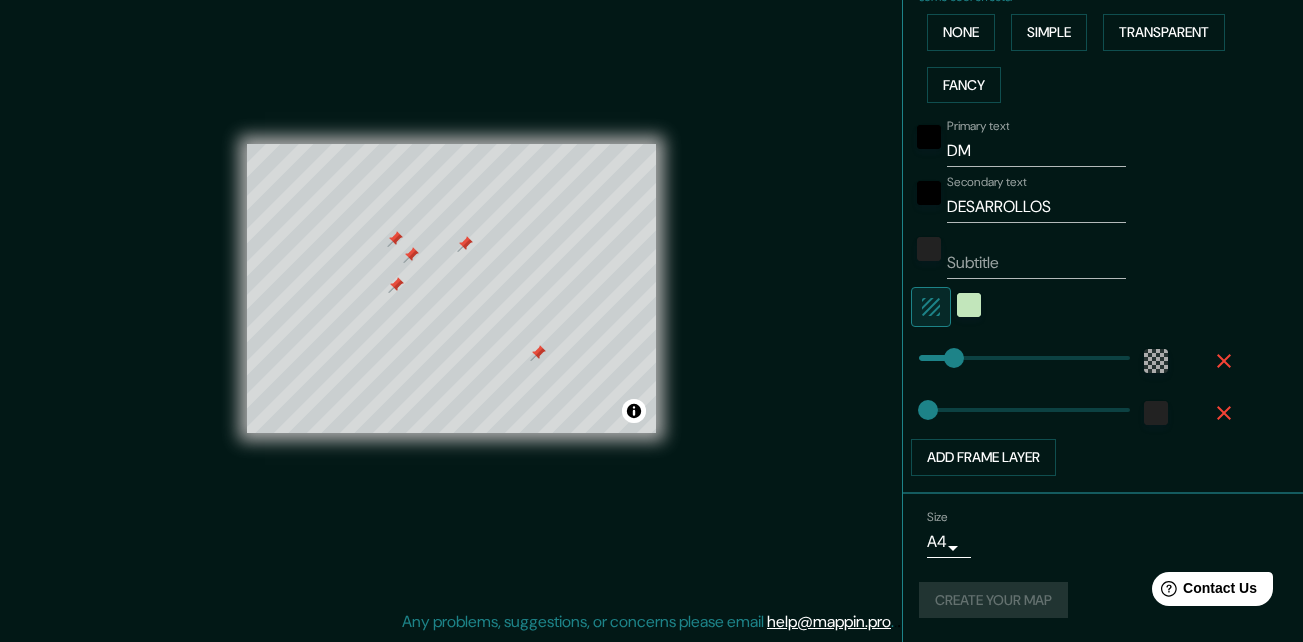 click on "Create your map" at bounding box center [1103, 600] 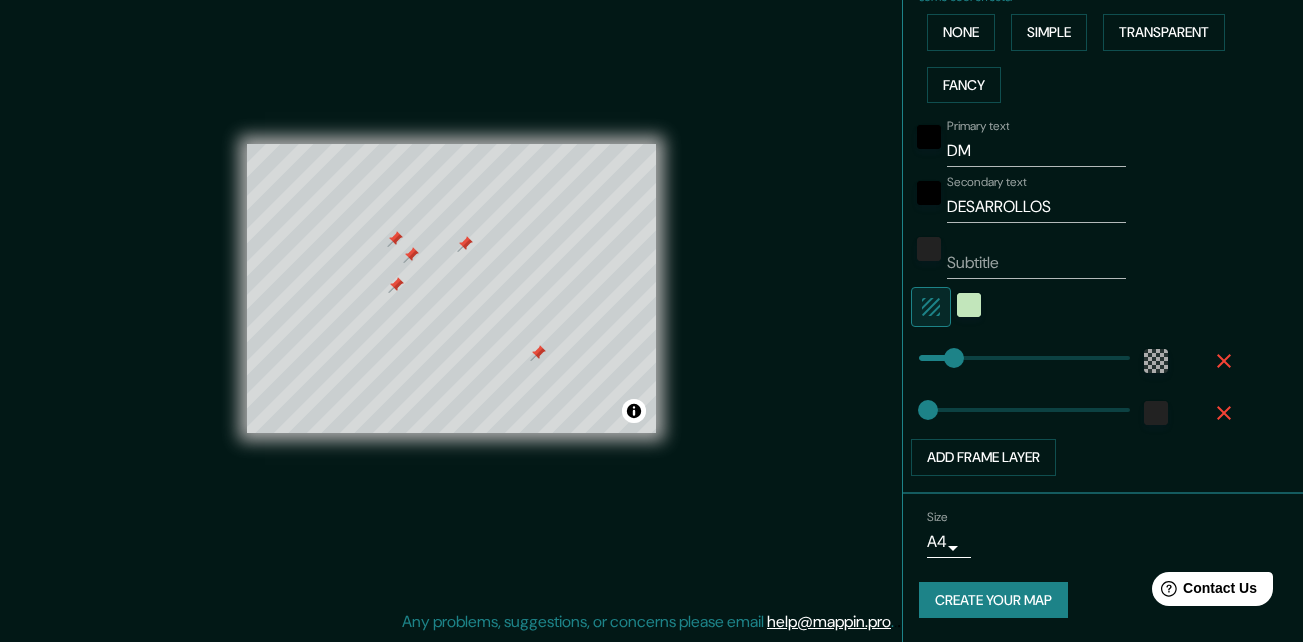 click on "Create your map" at bounding box center (993, 600) 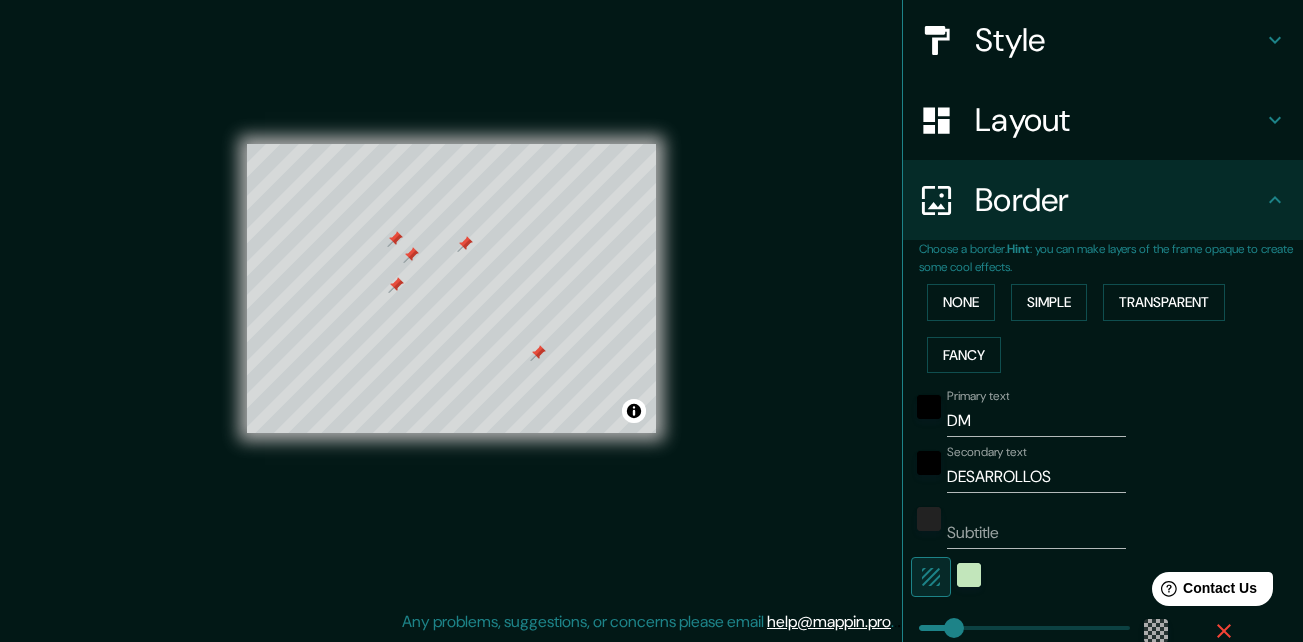 scroll, scrollTop: 219, scrollLeft: 0, axis: vertical 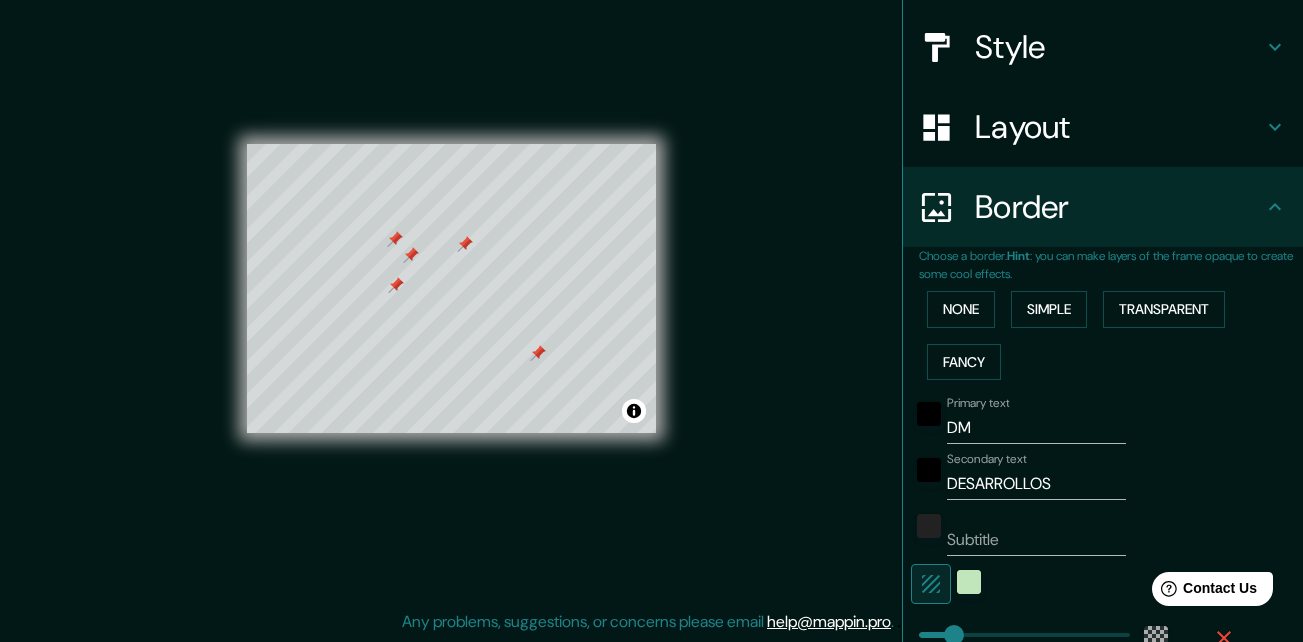 click on "Border" at bounding box center [1119, 207] 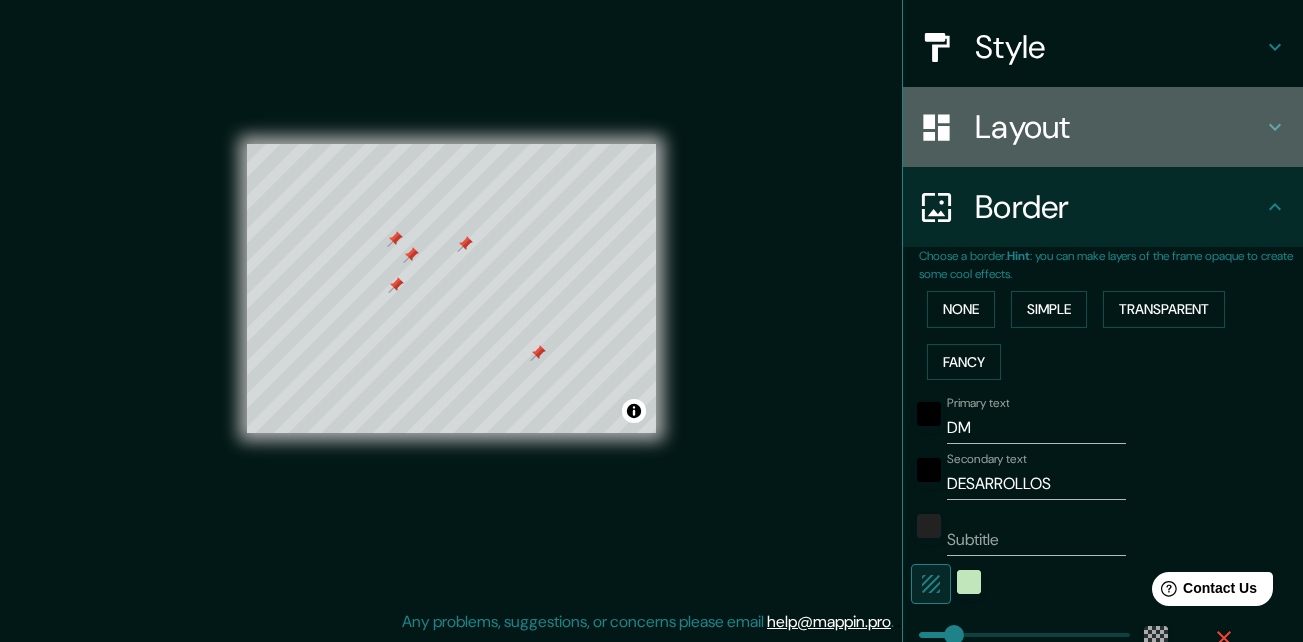 click on "Layout" at bounding box center (1103, 127) 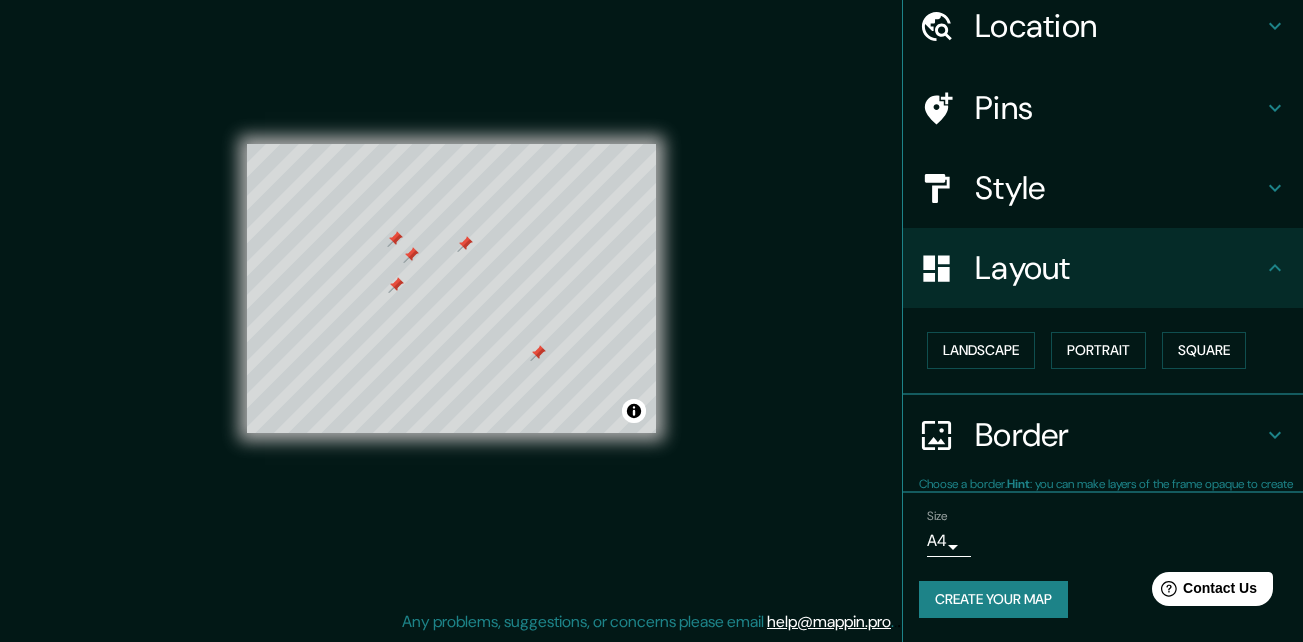 scroll, scrollTop: 77, scrollLeft: 0, axis: vertical 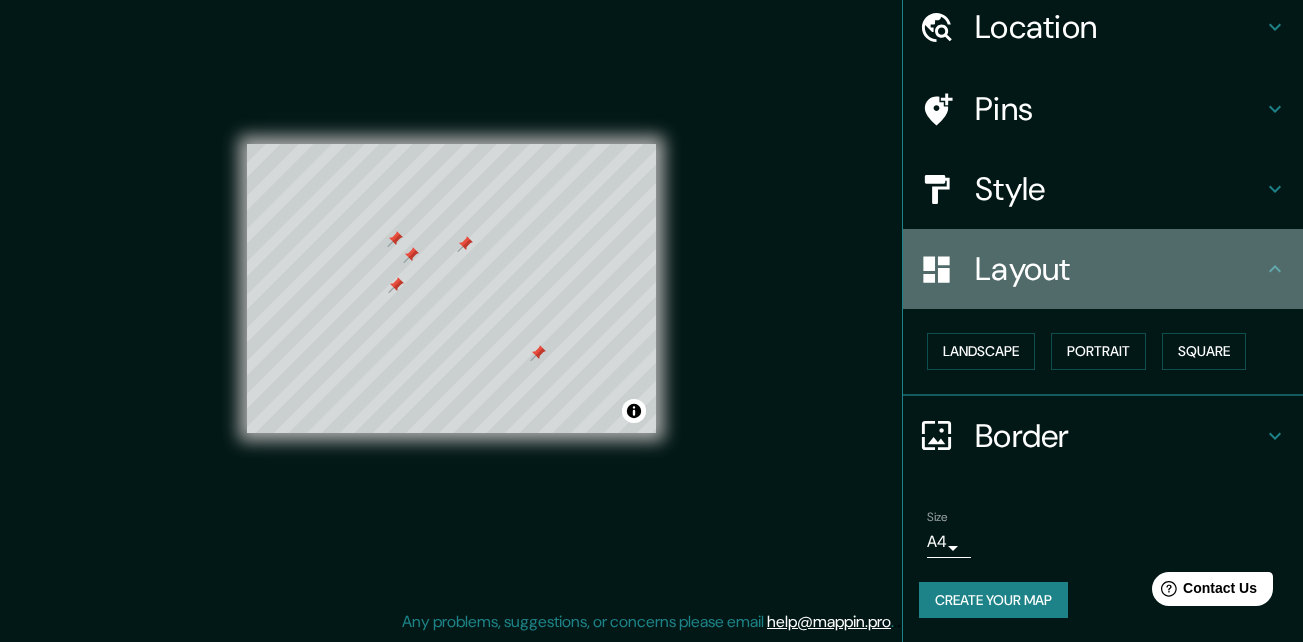 click on "Layout" at bounding box center [1103, 269] 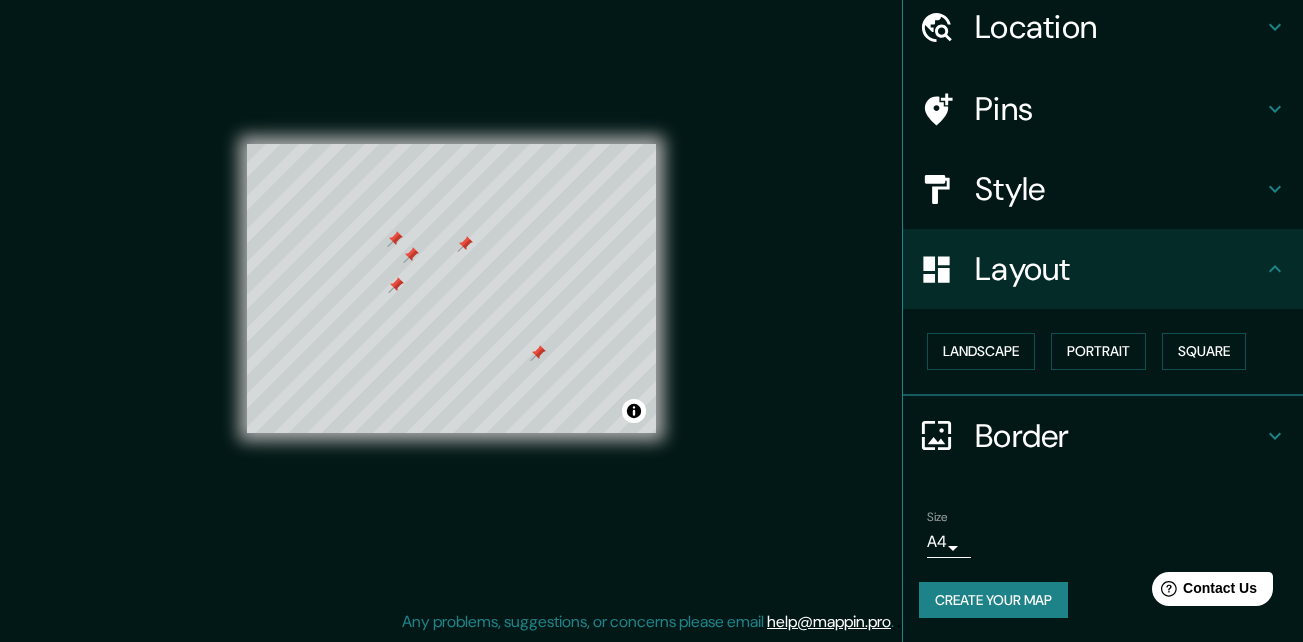 click on "Create your map" at bounding box center [993, 600] 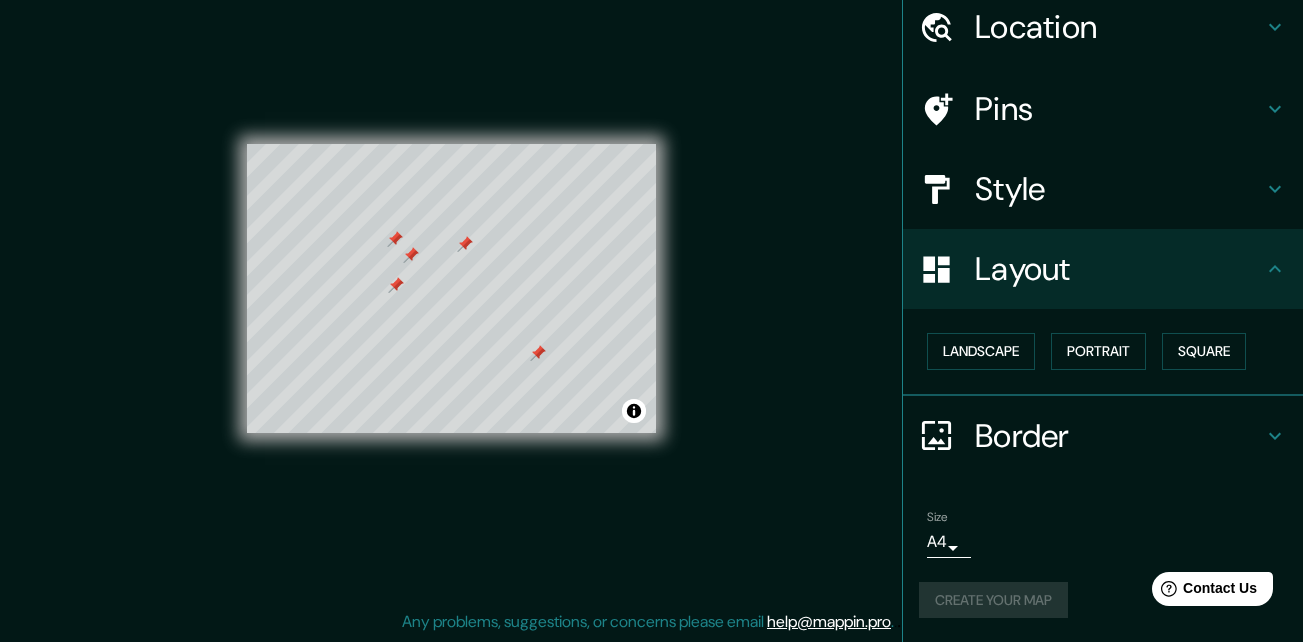 click on "Create your map" at bounding box center (1103, 600) 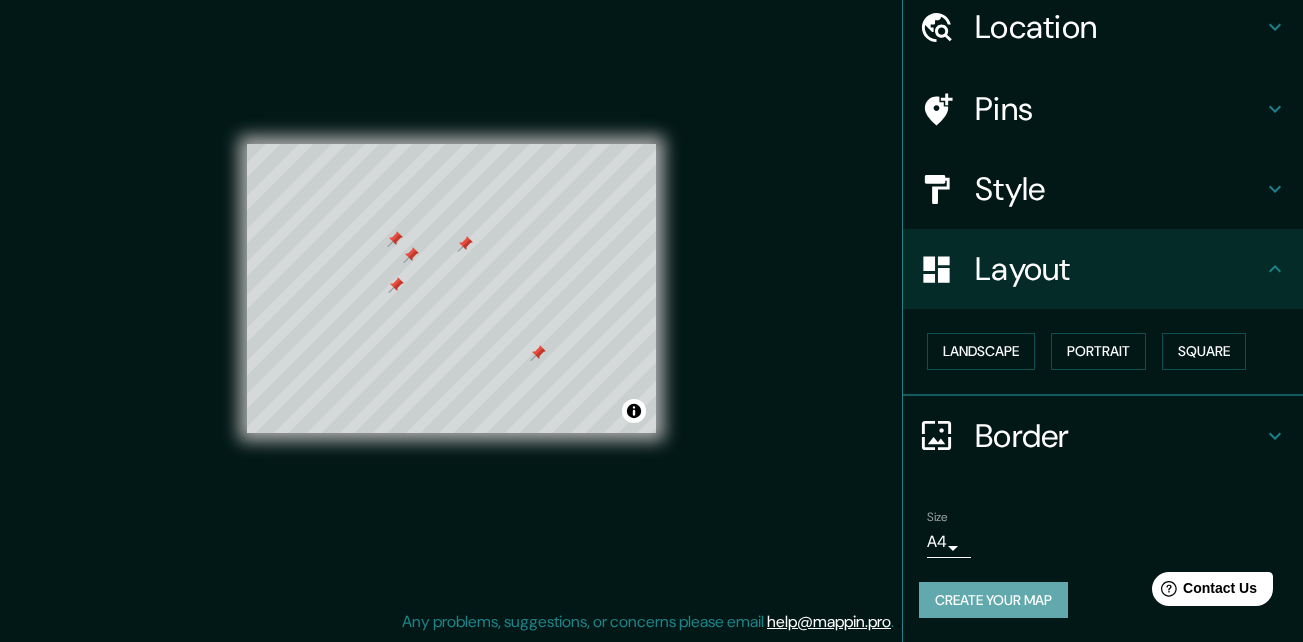 click on "Create your map" at bounding box center (993, 600) 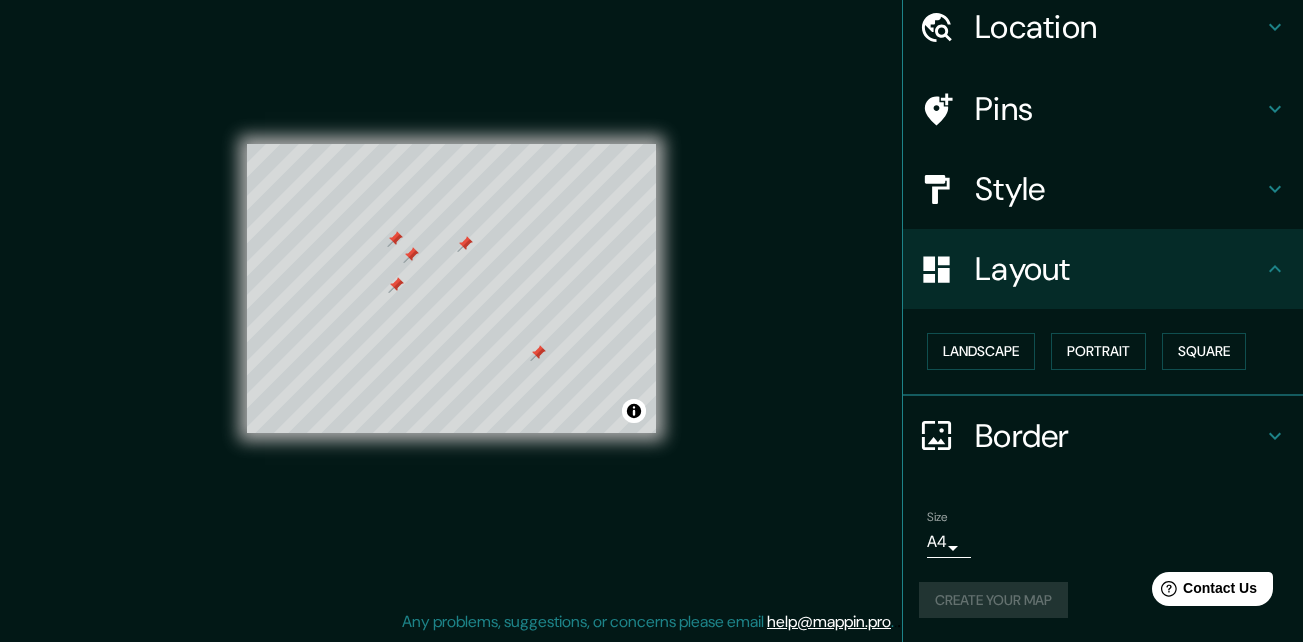 click on "Border" at bounding box center (1119, 436) 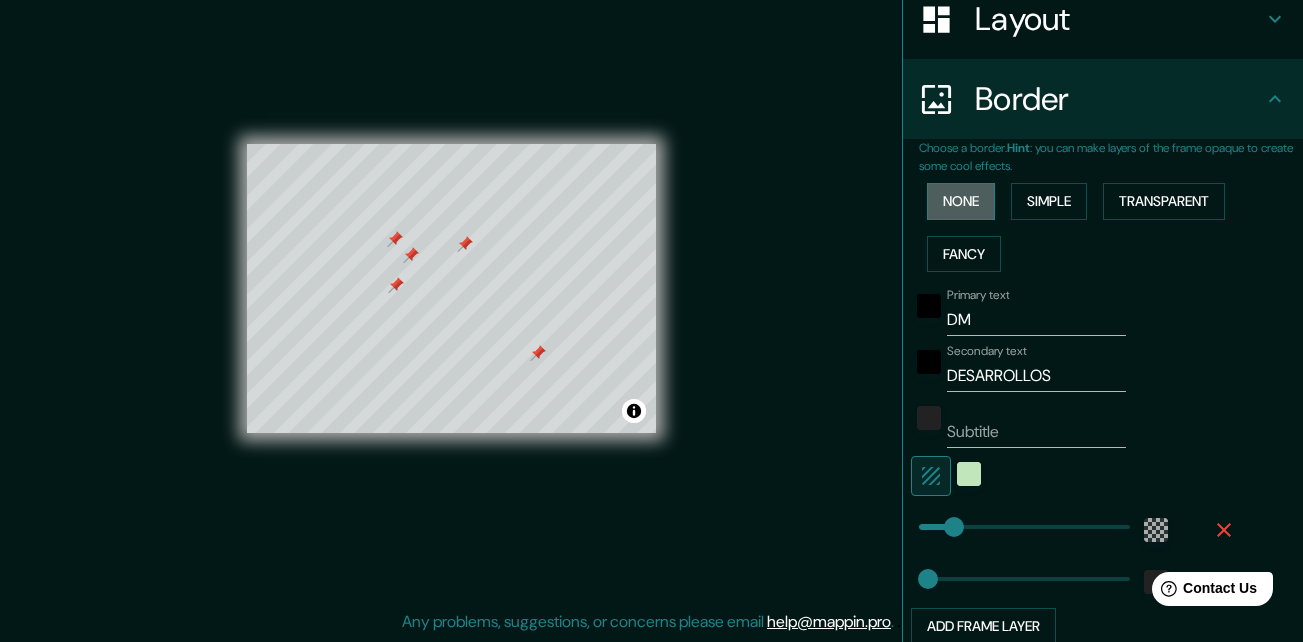 click on "None" at bounding box center (961, 201) 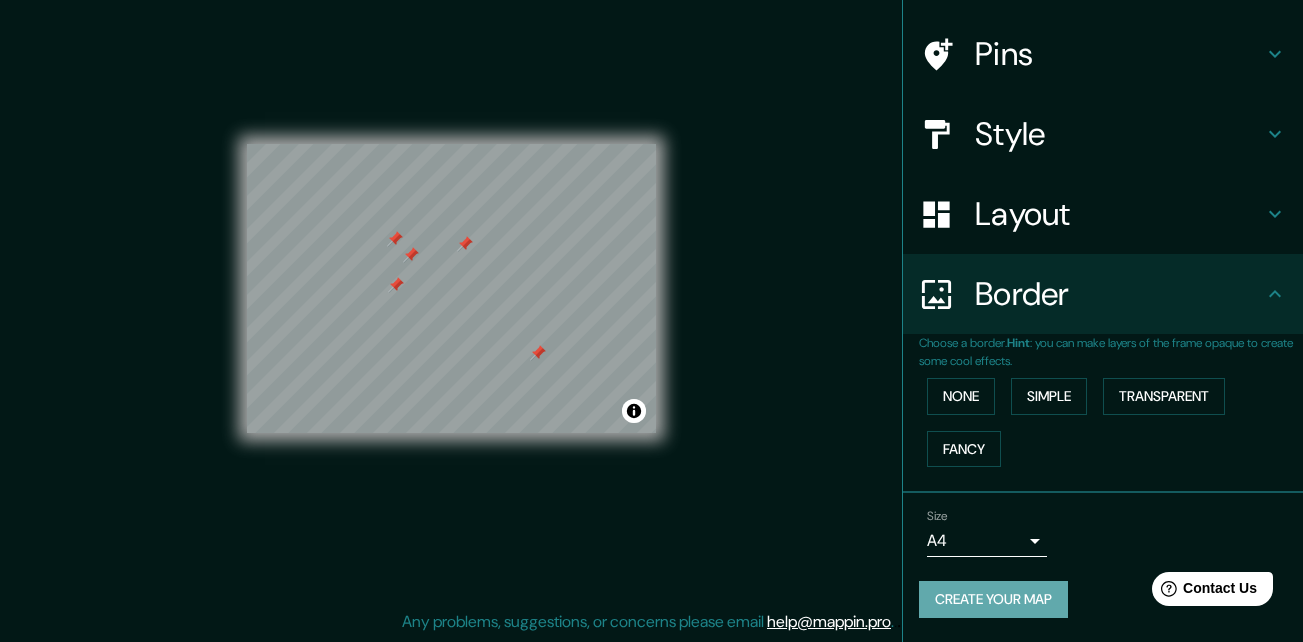 click on "Create your map" at bounding box center (993, 599) 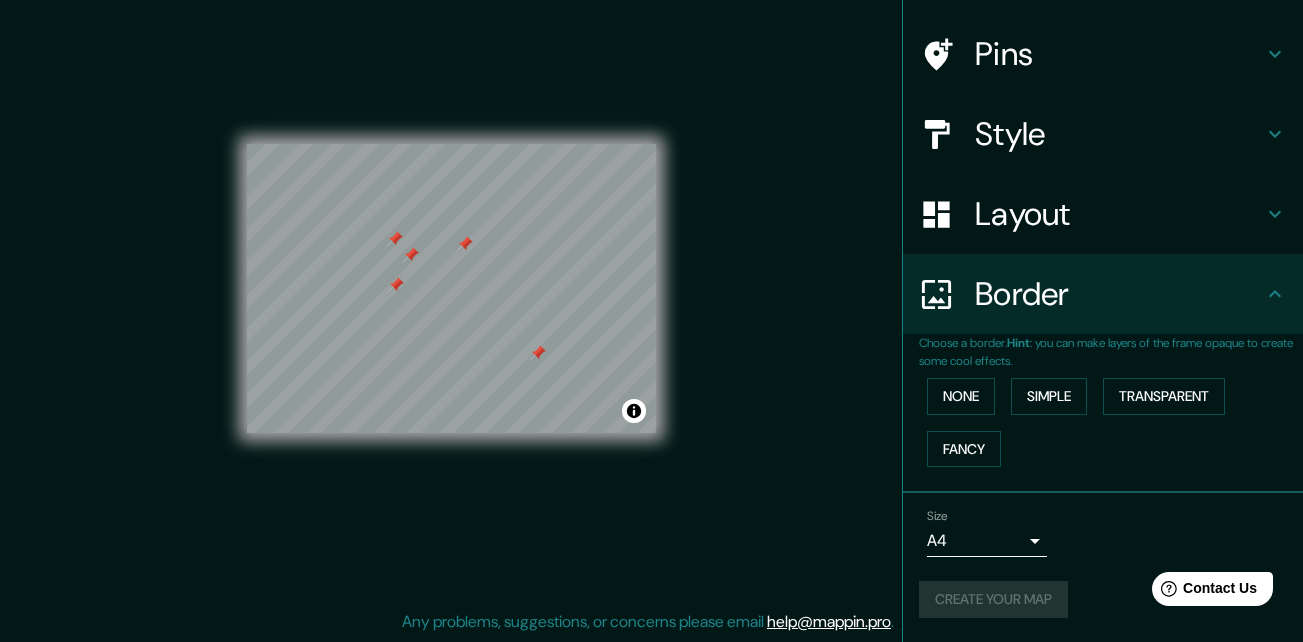 scroll, scrollTop: 0, scrollLeft: 0, axis: both 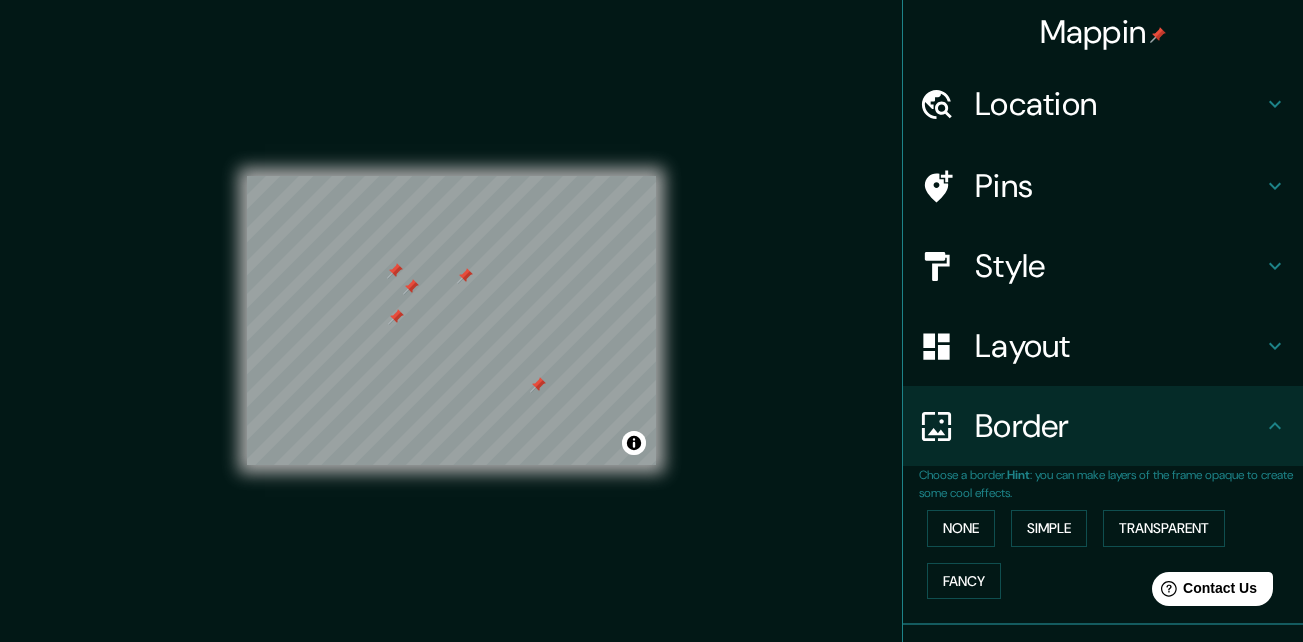 click on "Location" at bounding box center [1103, 104] 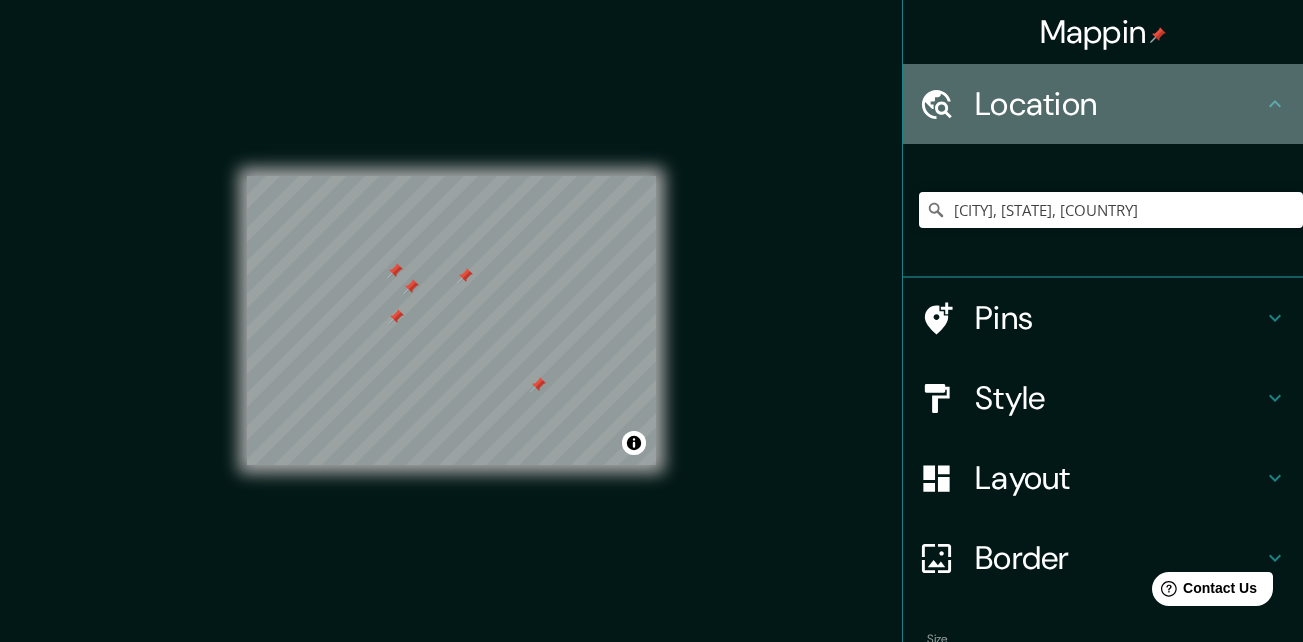 click on "Location" at bounding box center (1103, 104) 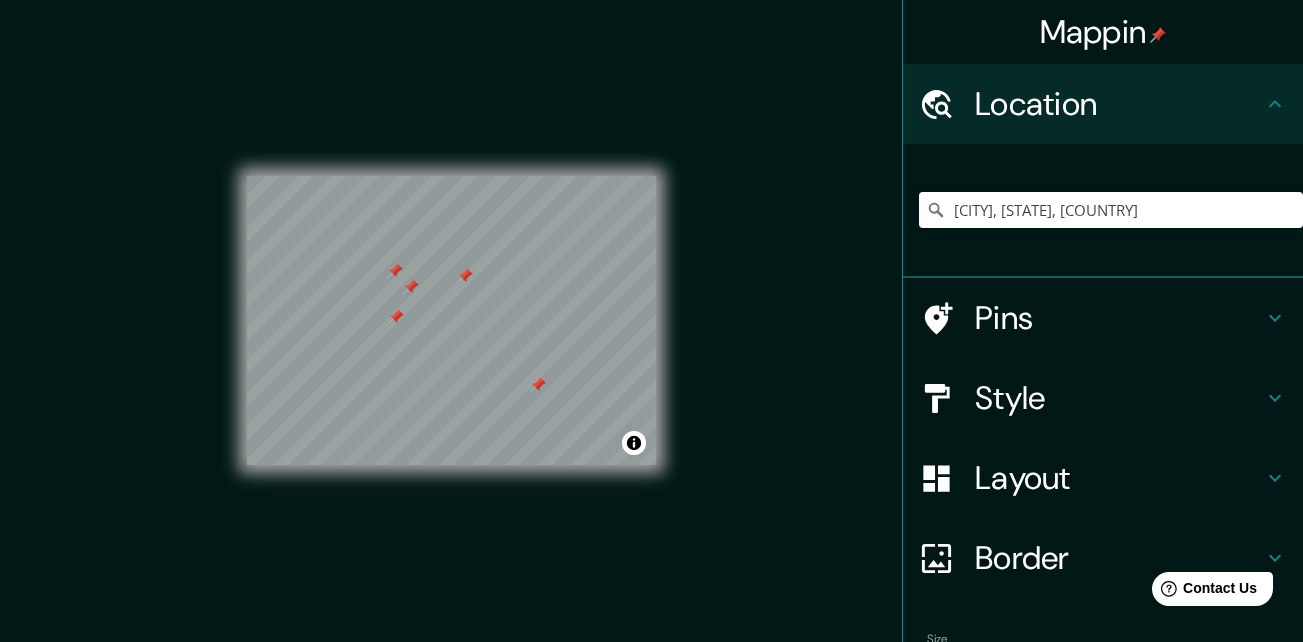 click on "Location" at bounding box center (1119, 104) 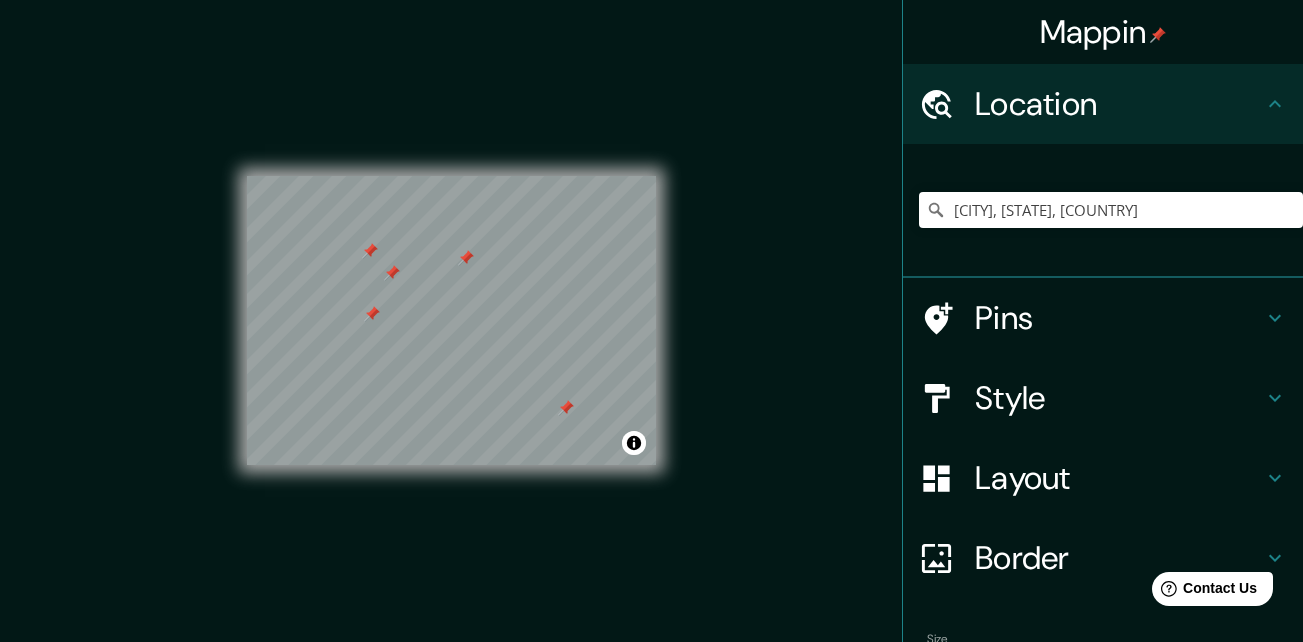 drag, startPoint x: 1280, startPoint y: 87, endPoint x: 976, endPoint y: 29, distance: 309.48343 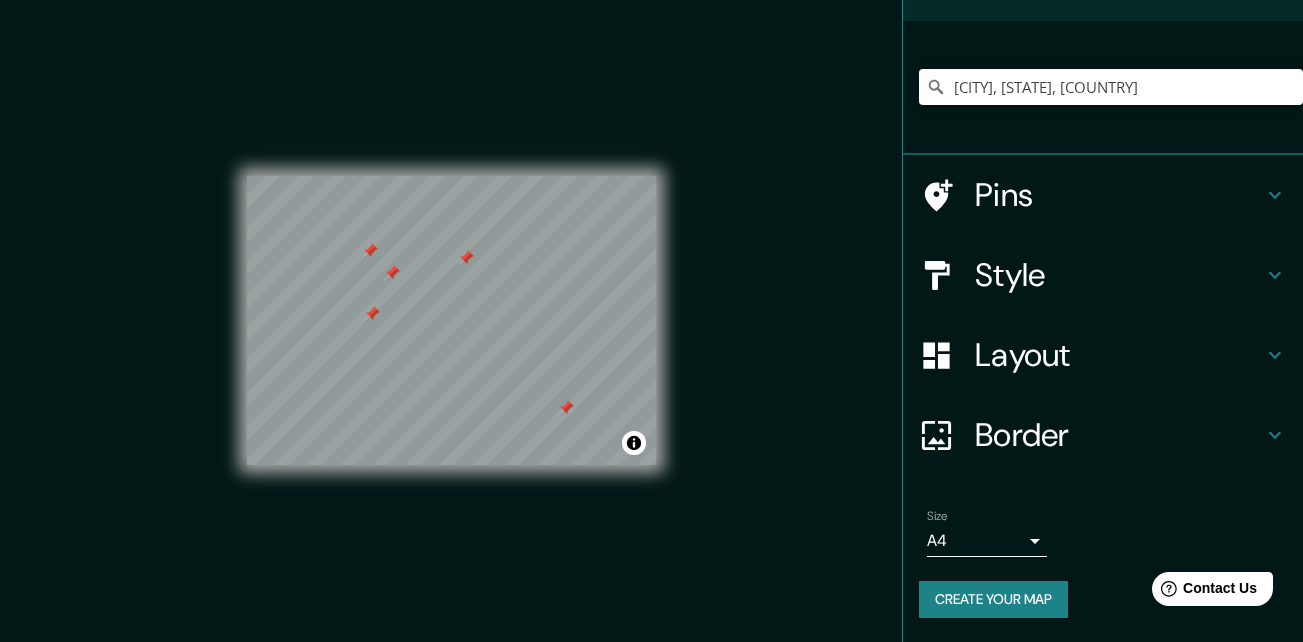 scroll, scrollTop: 122, scrollLeft: 0, axis: vertical 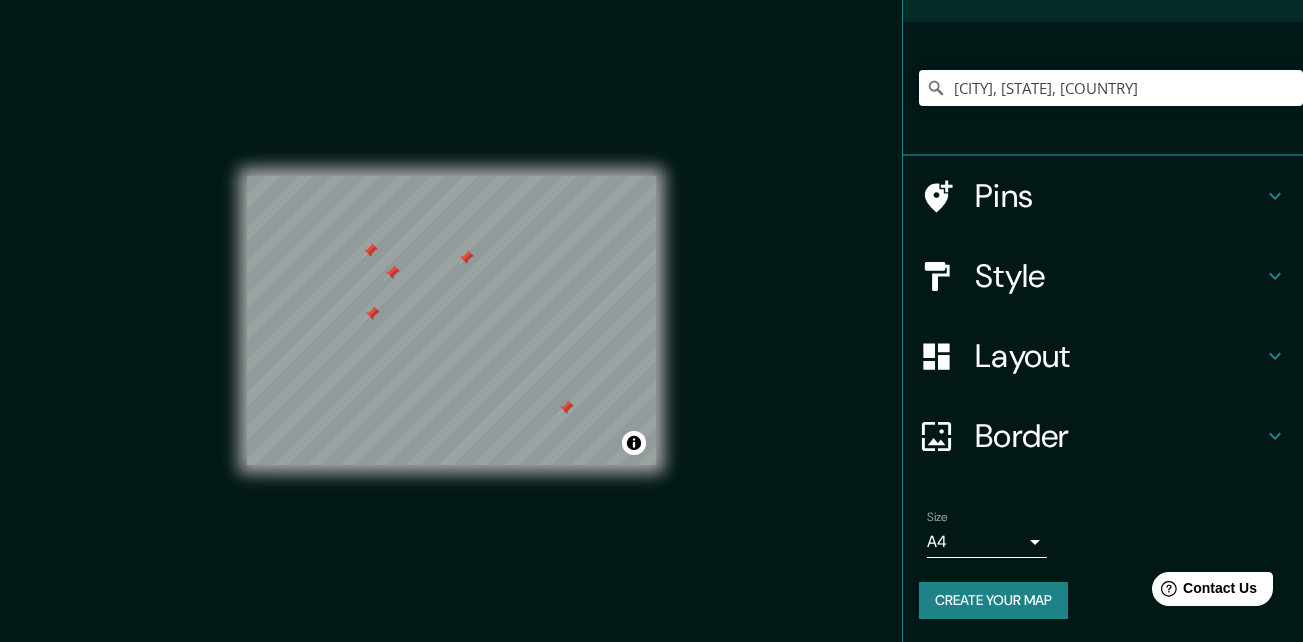 click on "Layout" at bounding box center [1119, 356] 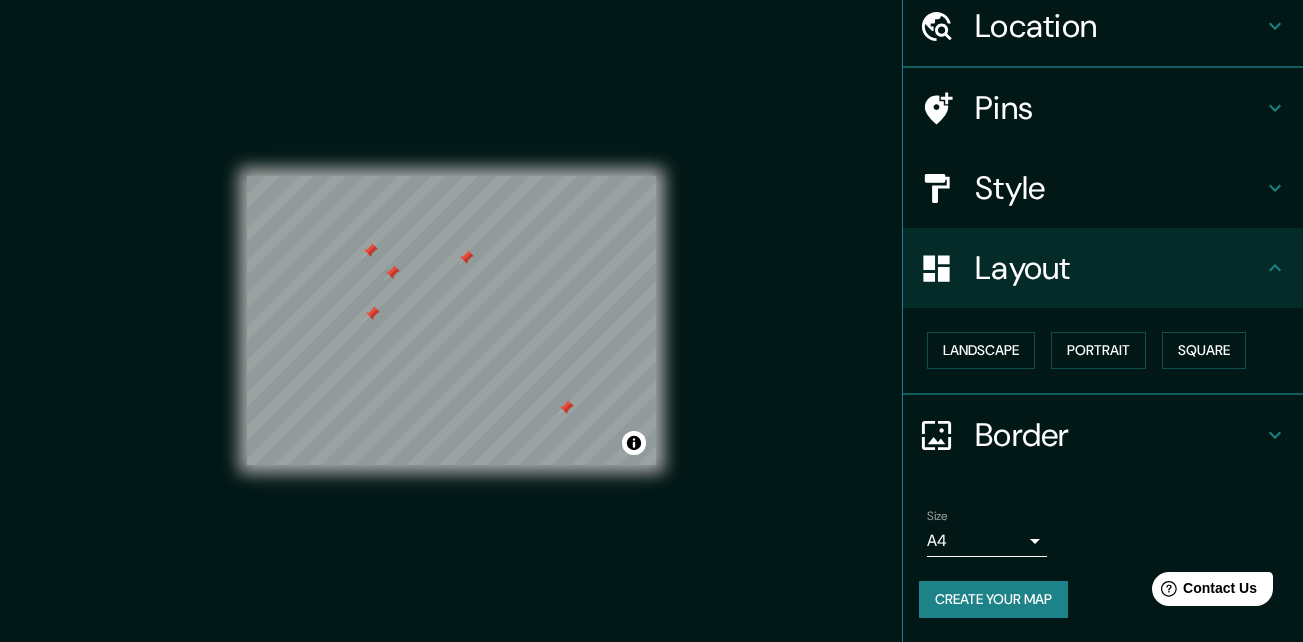 scroll, scrollTop: 77, scrollLeft: 0, axis: vertical 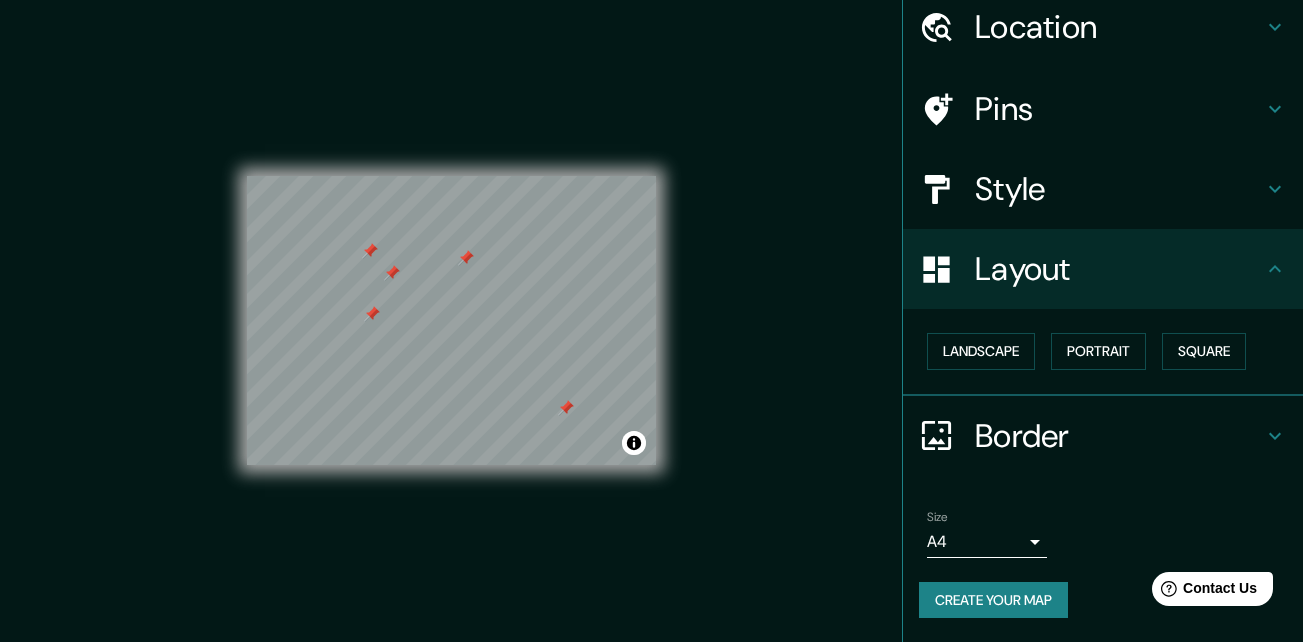 click on "Border" at bounding box center [1119, 436] 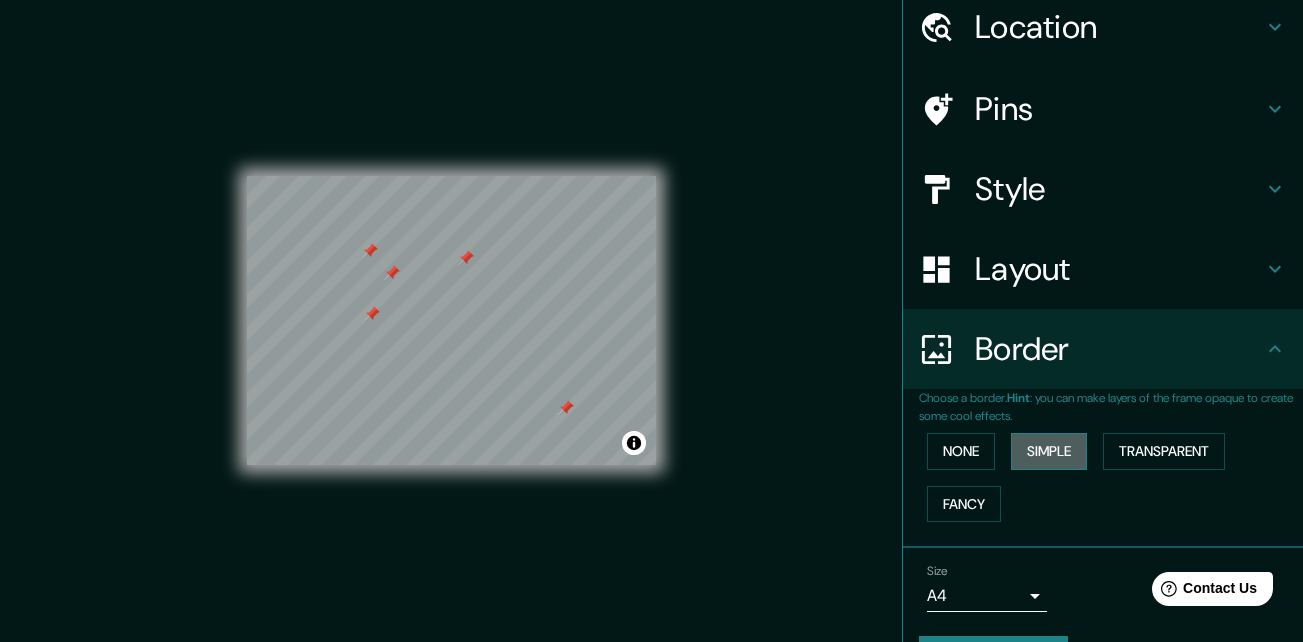 click on "Simple" at bounding box center (1049, 451) 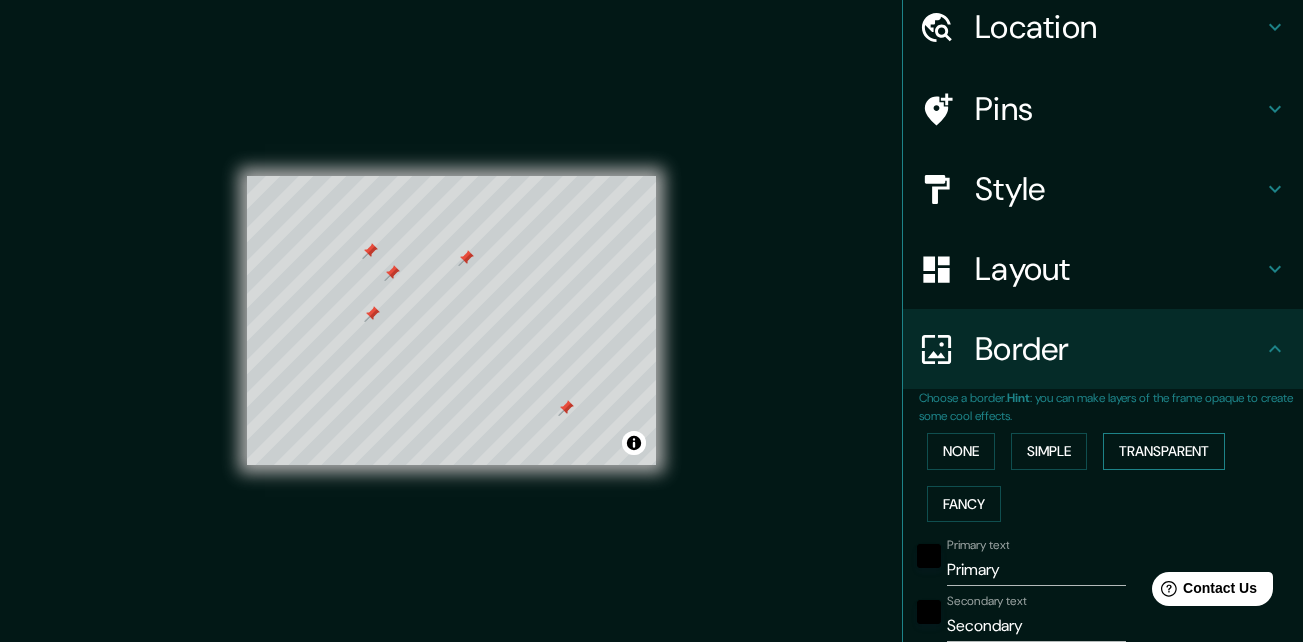 click on "Transparent" at bounding box center [1164, 451] 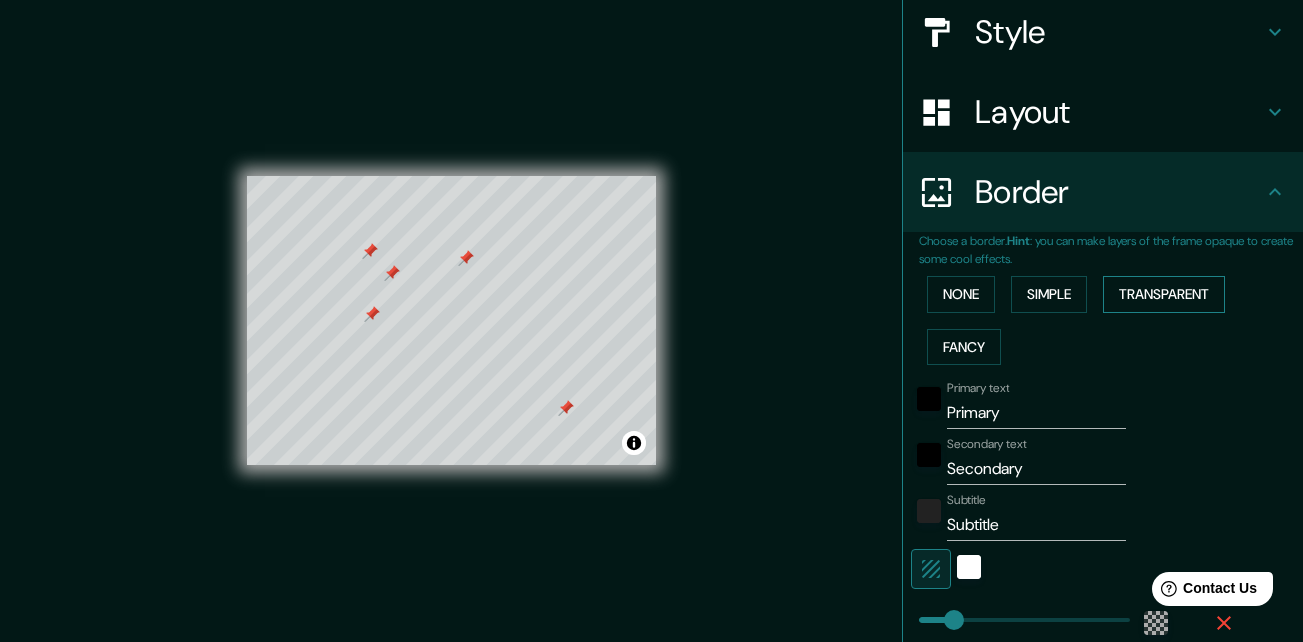 scroll, scrollTop: 269, scrollLeft: 0, axis: vertical 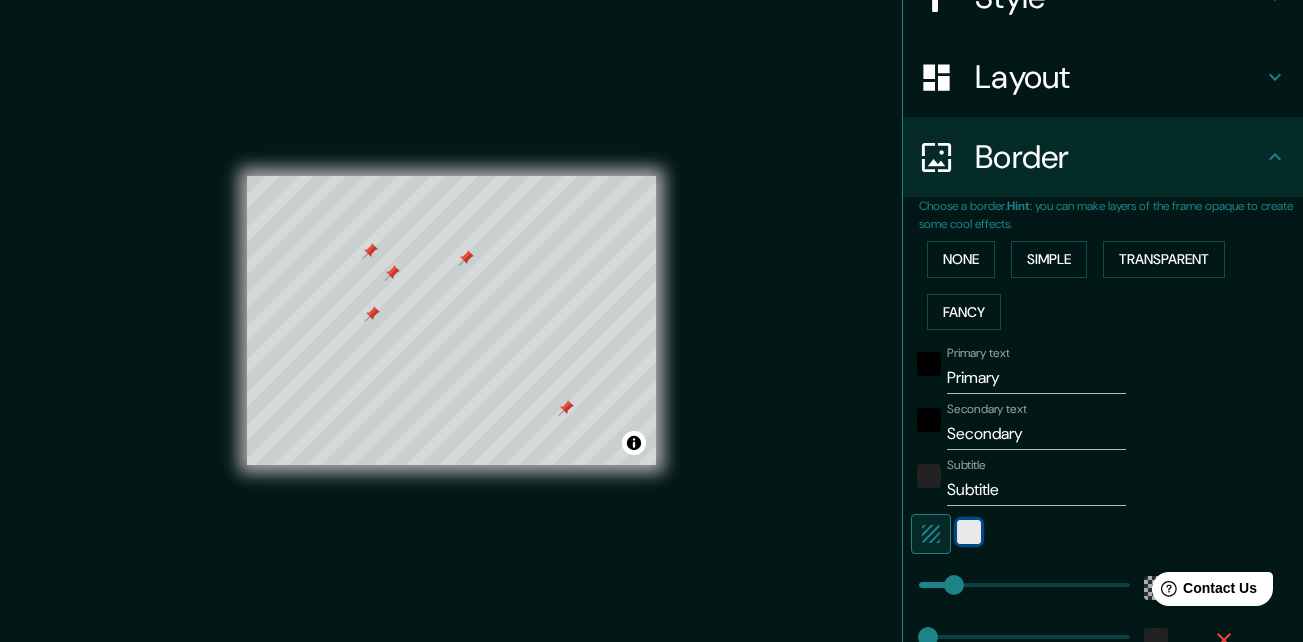 click at bounding box center (969, 532) 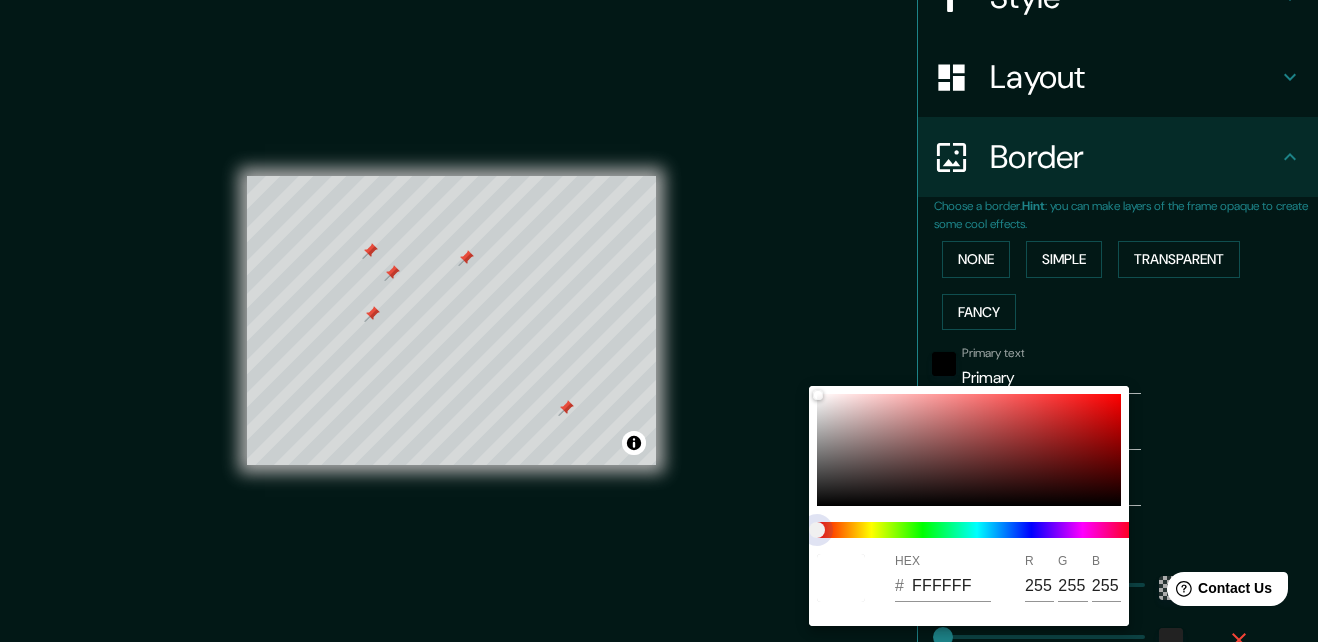 click at bounding box center (977, 530) 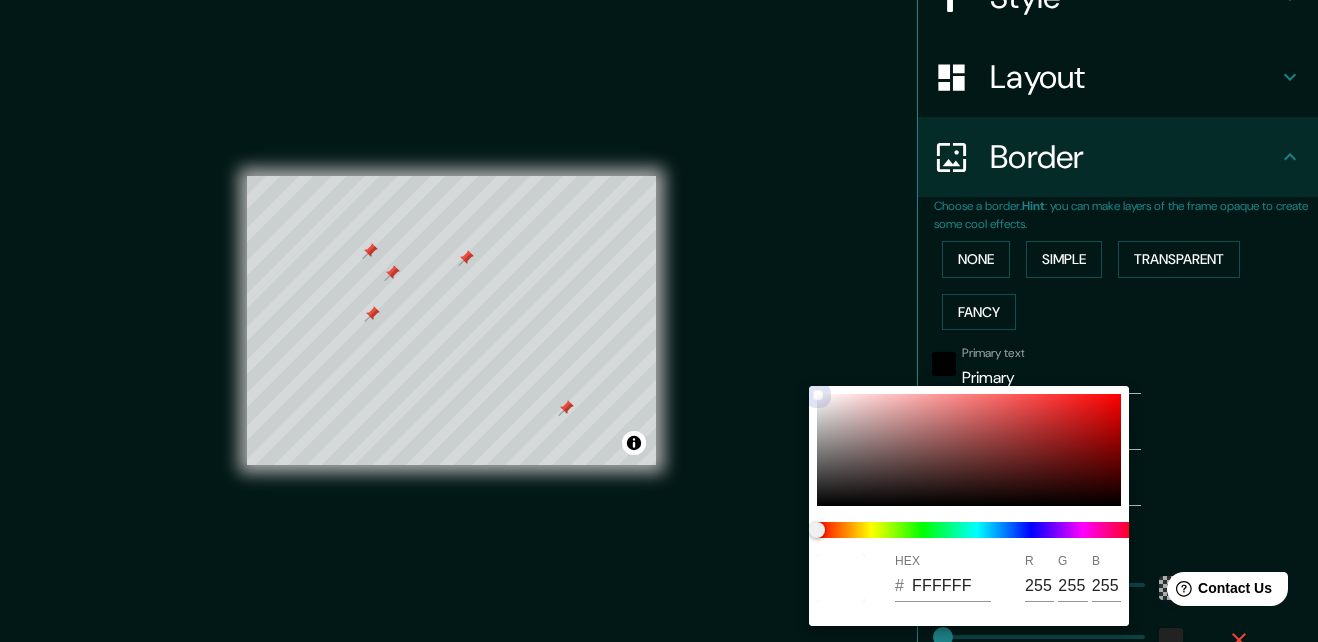 click at bounding box center [969, 450] 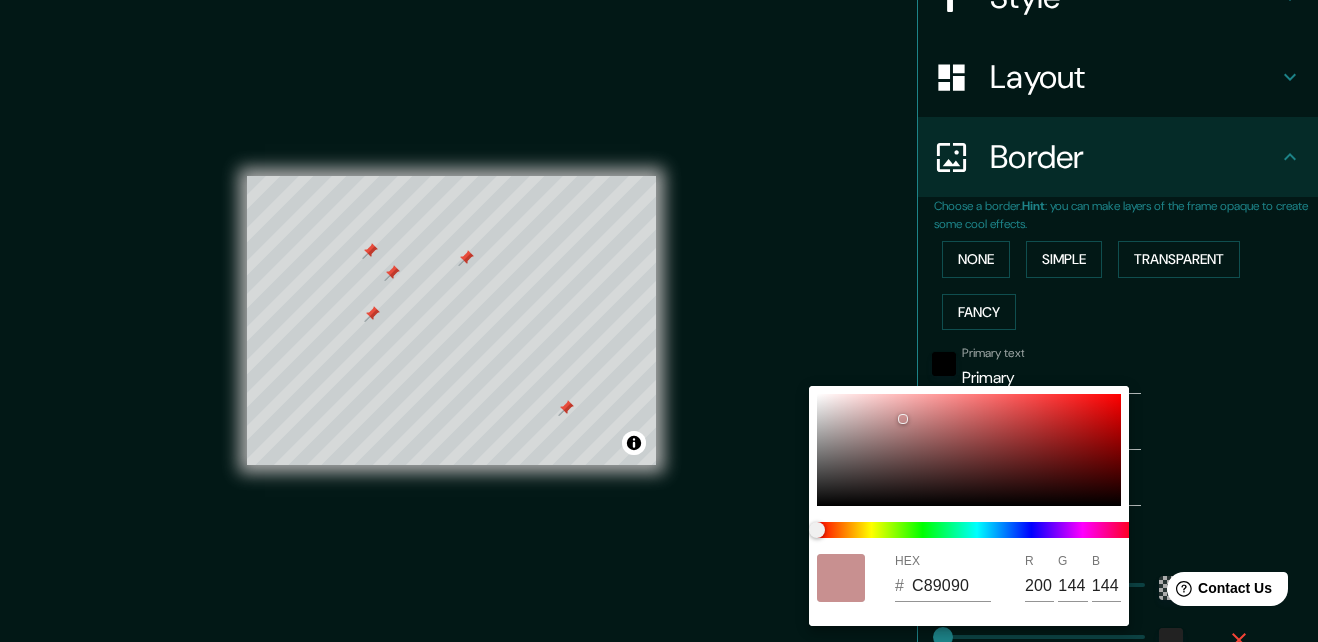 click at bounding box center (659, 321) 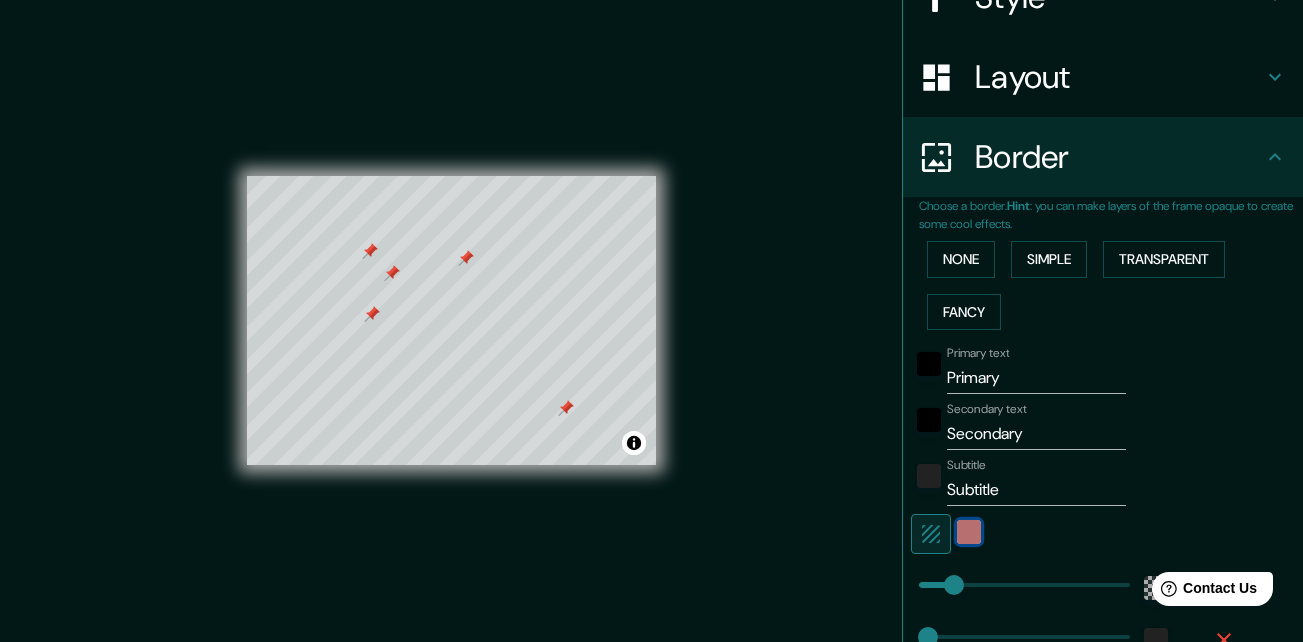 click at bounding box center [969, 532] 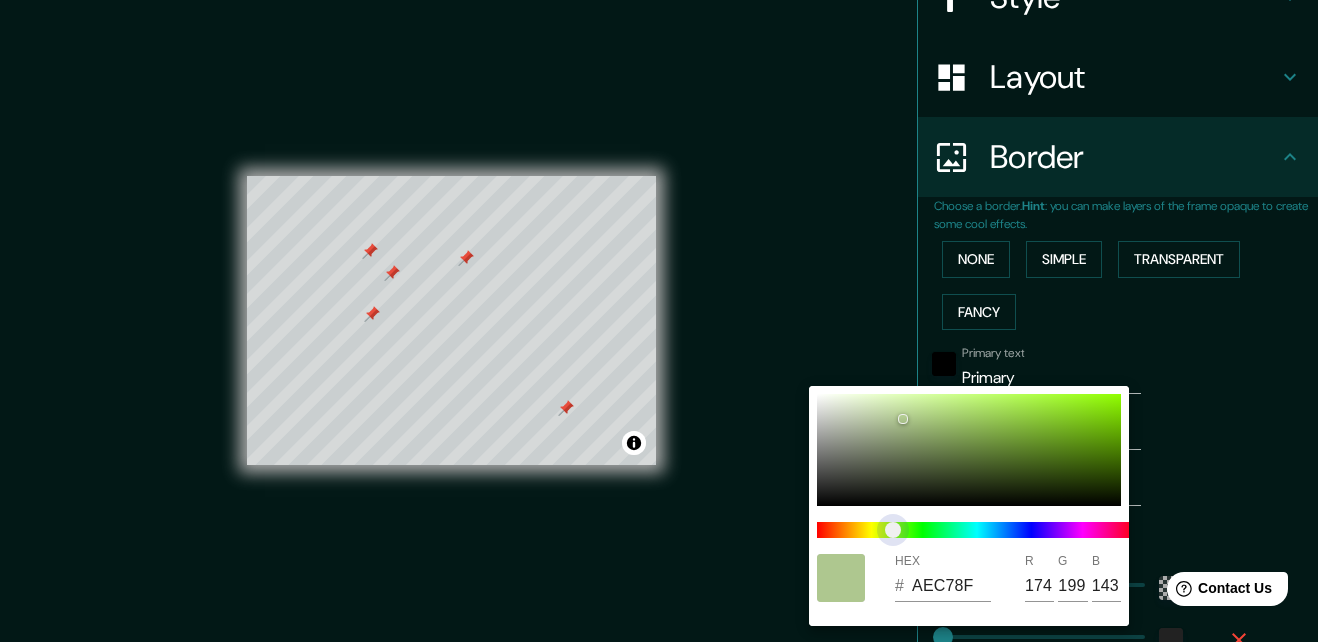 drag, startPoint x: 819, startPoint y: 532, endPoint x: 894, endPoint y: 530, distance: 75.026665 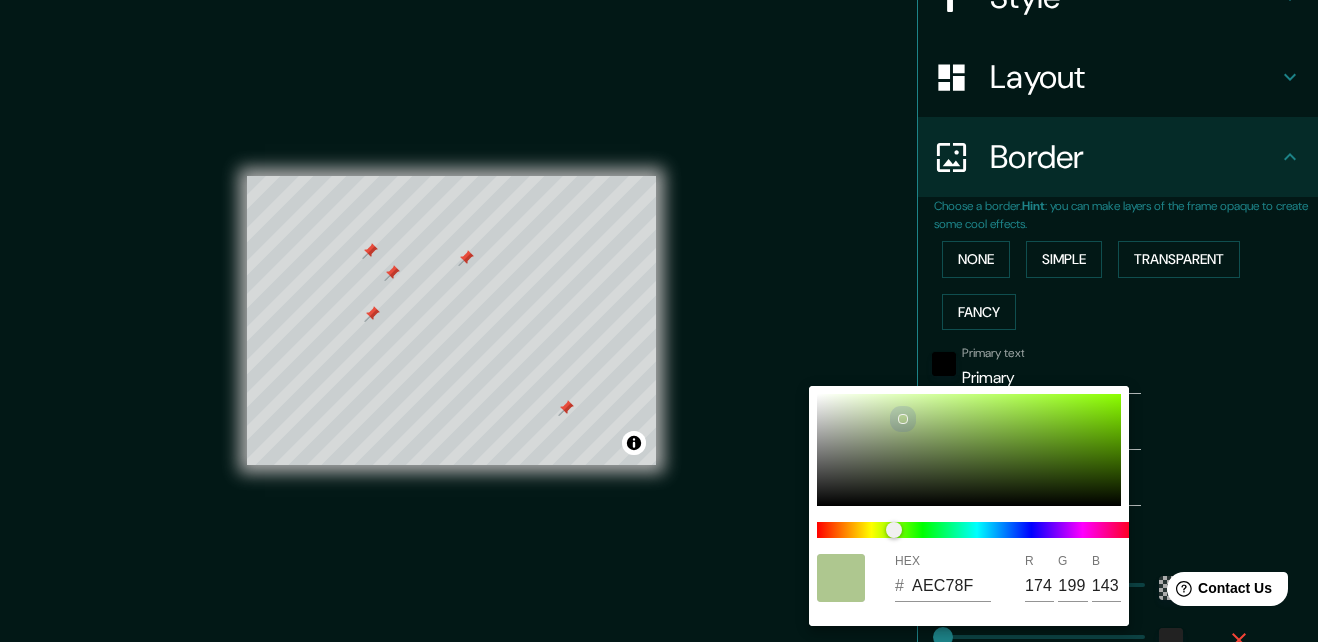 drag, startPoint x: 879, startPoint y: 416, endPoint x: 879, endPoint y: 448, distance: 32 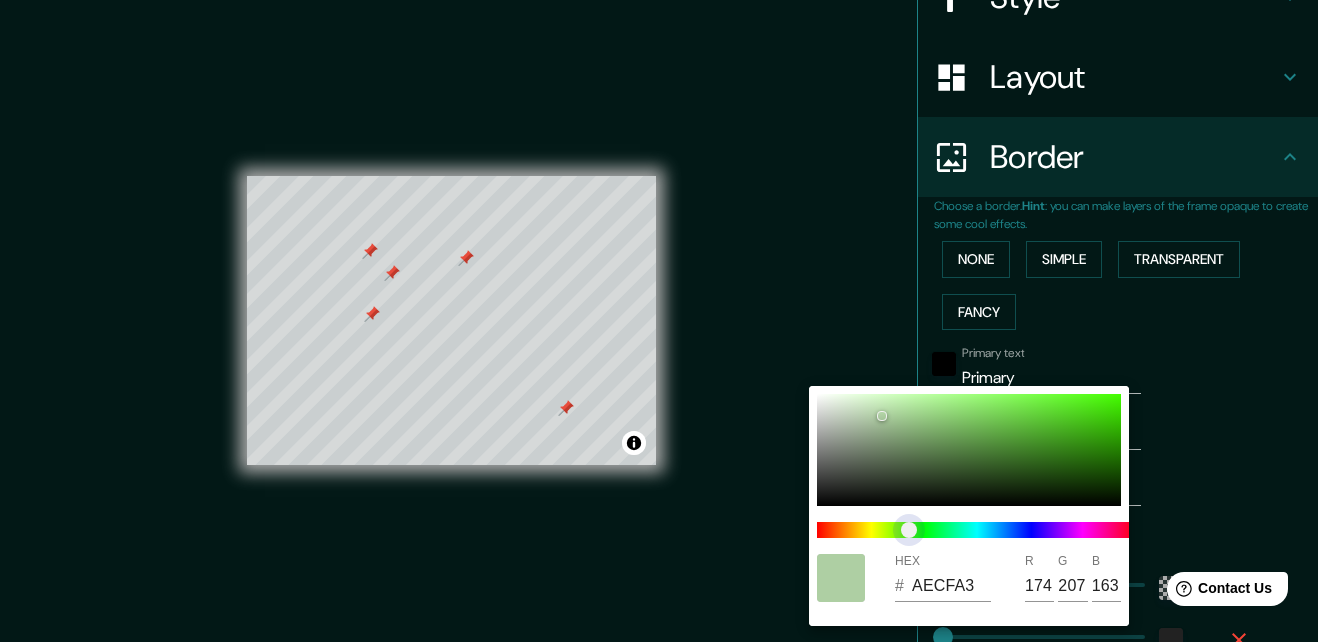 drag, startPoint x: 890, startPoint y: 530, endPoint x: 910, endPoint y: 530, distance: 20 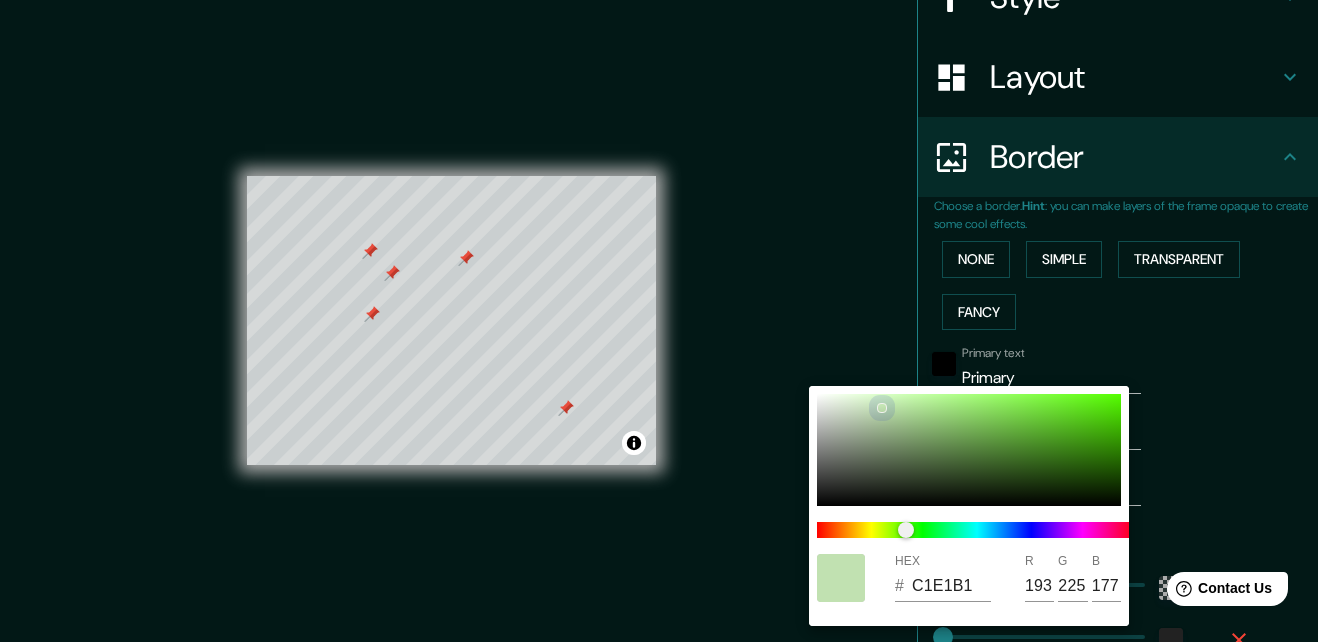 drag, startPoint x: 891, startPoint y: 414, endPoint x: 882, endPoint y: 407, distance: 11.401754 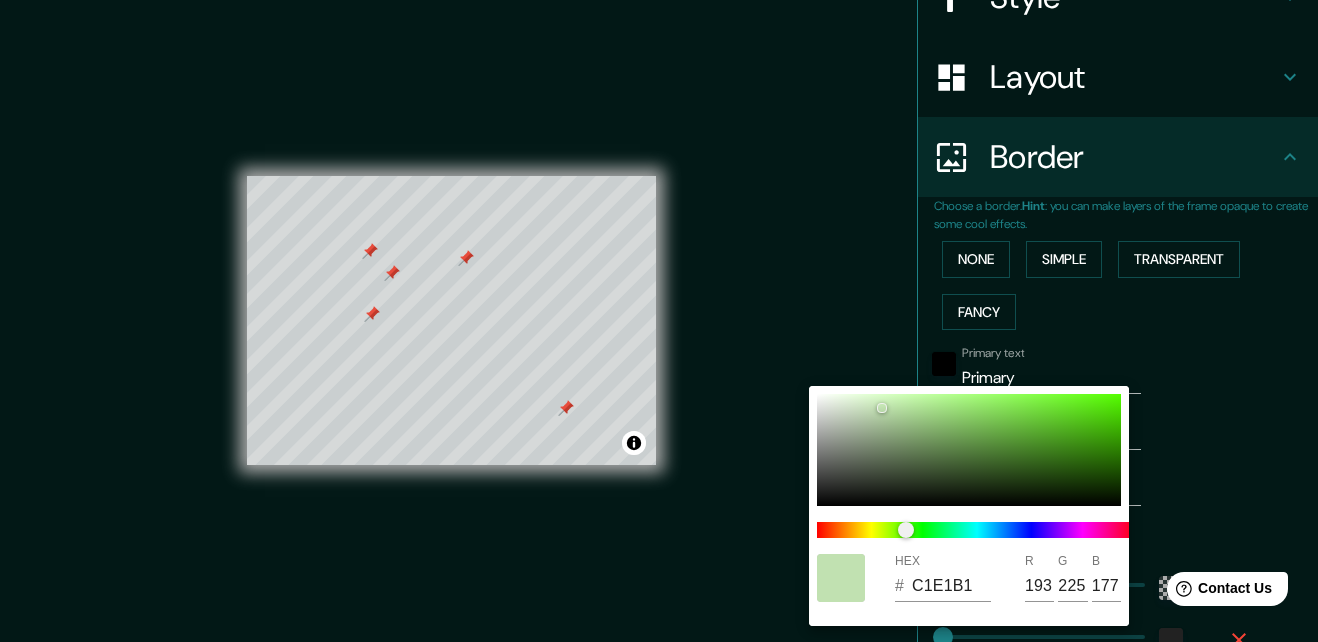 click at bounding box center (659, 321) 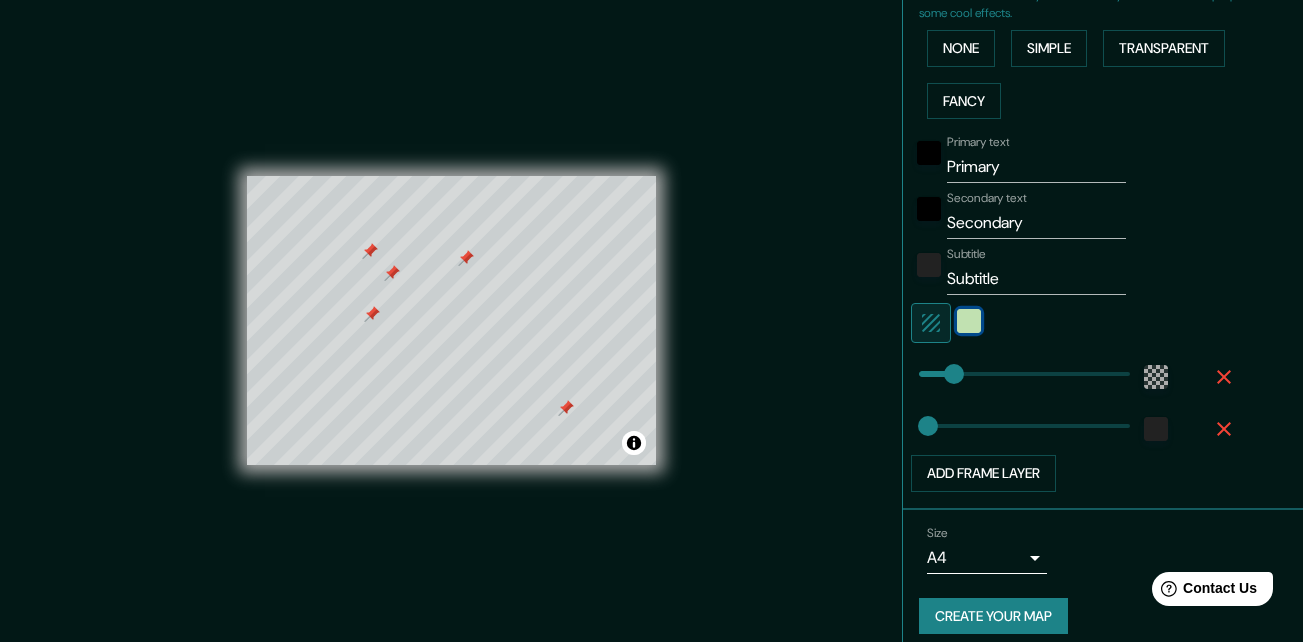 scroll, scrollTop: 496, scrollLeft: 0, axis: vertical 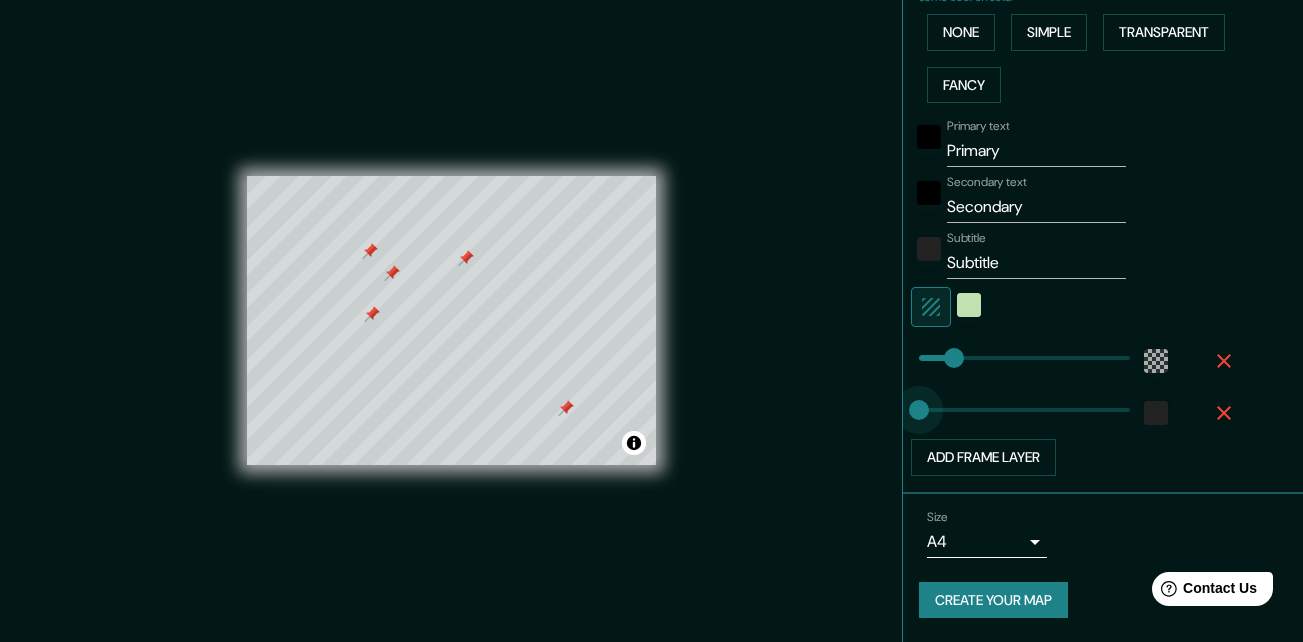 drag, startPoint x: 907, startPoint y: 411, endPoint x: 888, endPoint y: 412, distance: 19.026299 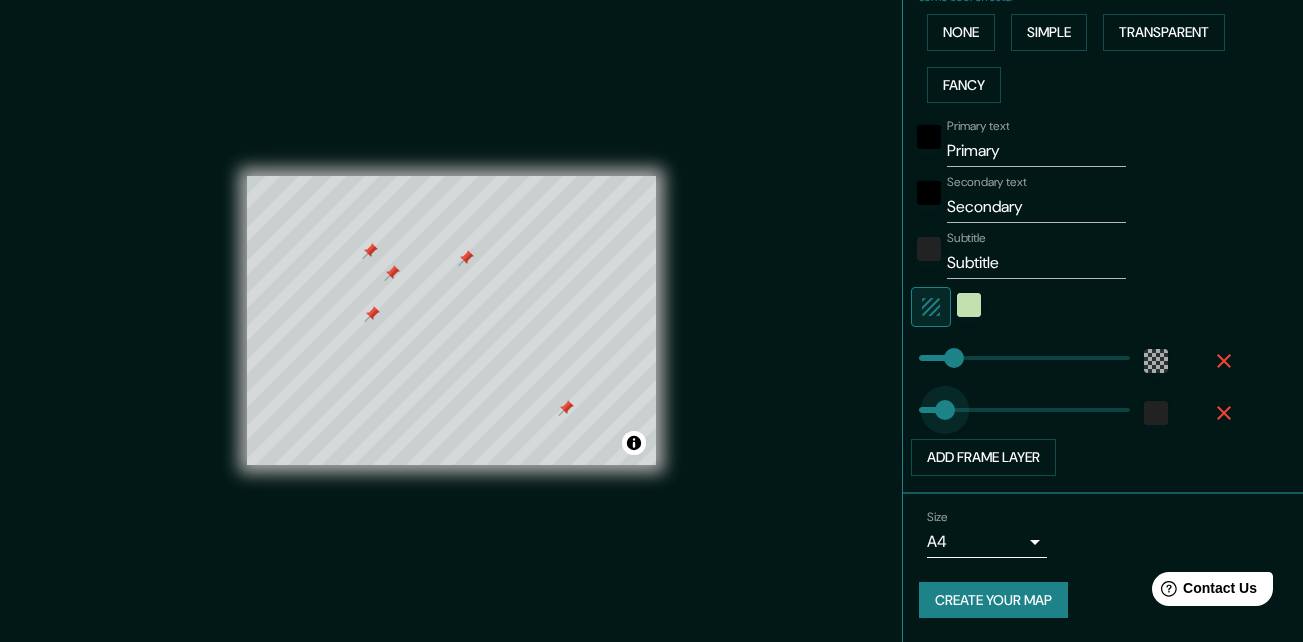 drag, startPoint x: 913, startPoint y: 412, endPoint x: 930, endPoint y: 412, distance: 17 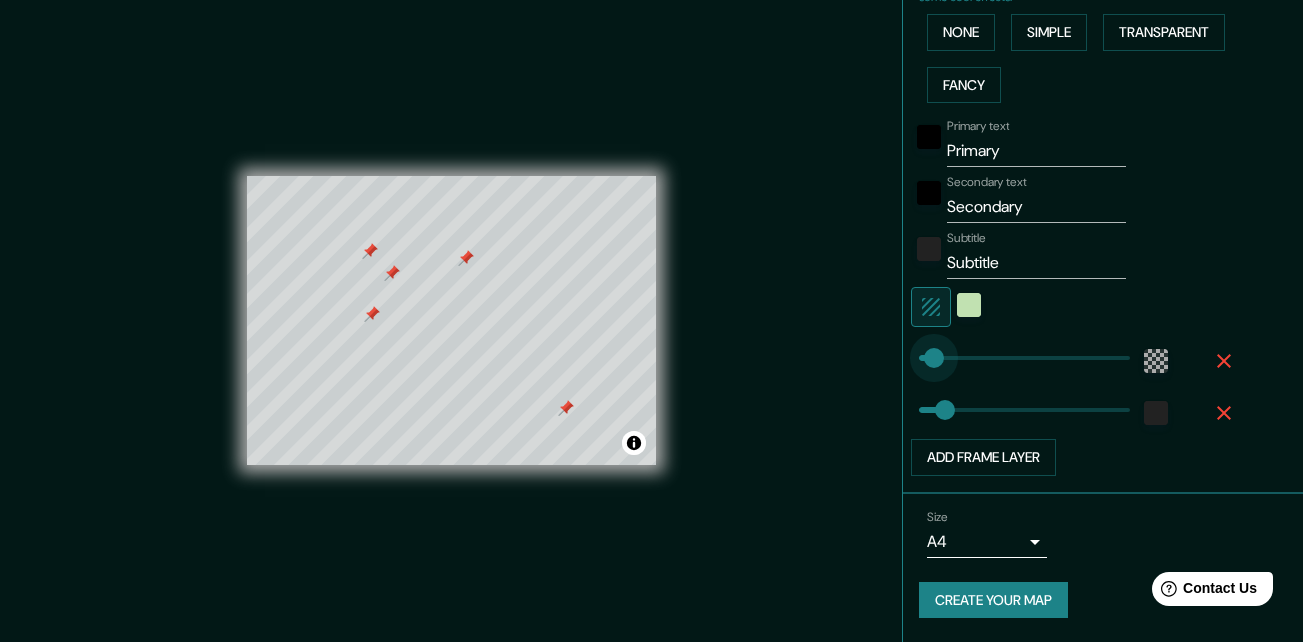 drag, startPoint x: 934, startPoint y: 353, endPoint x: 918, endPoint y: 353, distance: 16 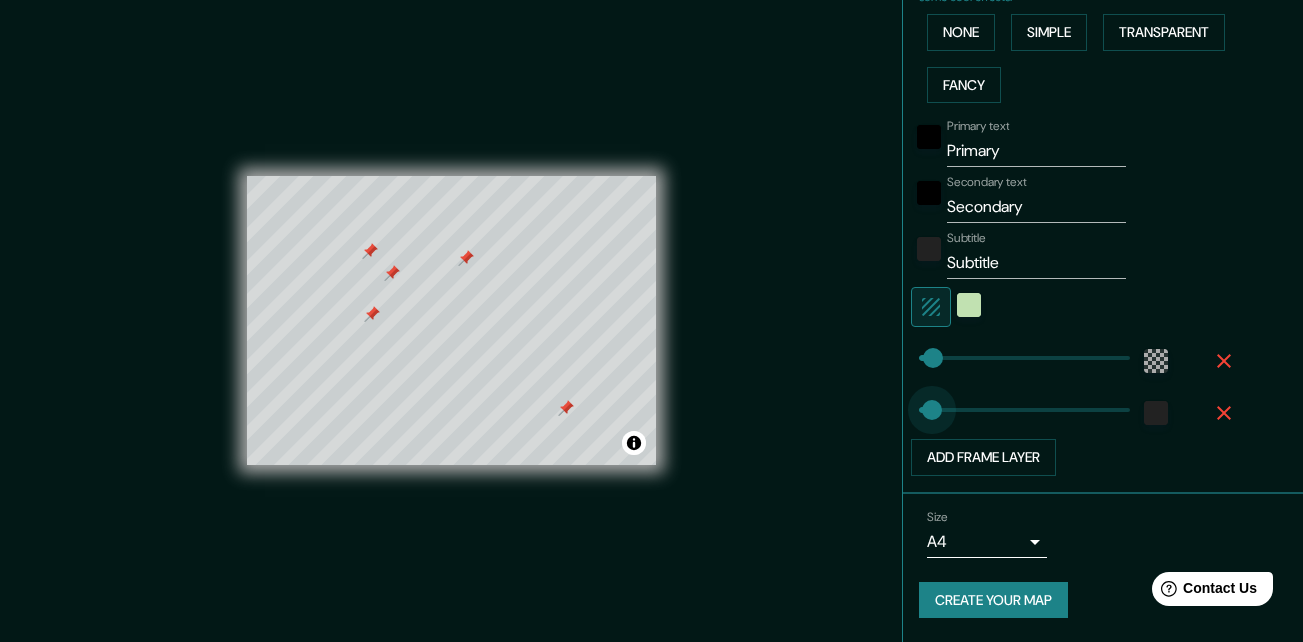 drag, startPoint x: 917, startPoint y: 410, endPoint x: 888, endPoint y: 412, distance: 29.068884 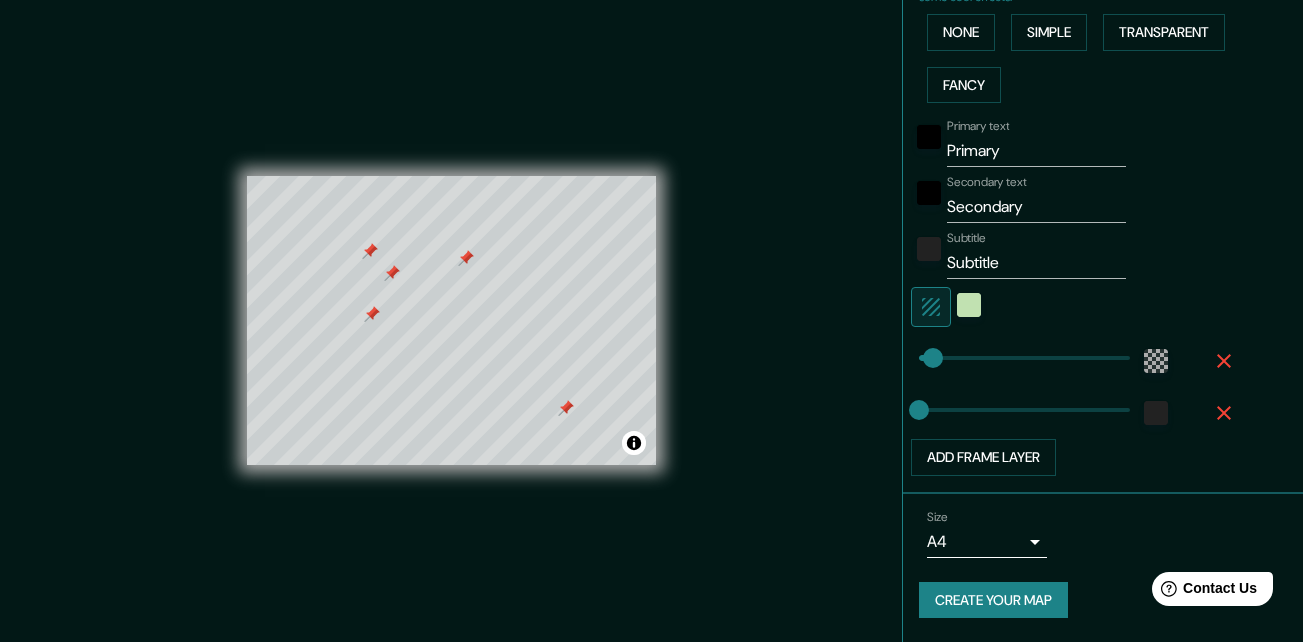 click on "Create your map" at bounding box center [993, 600] 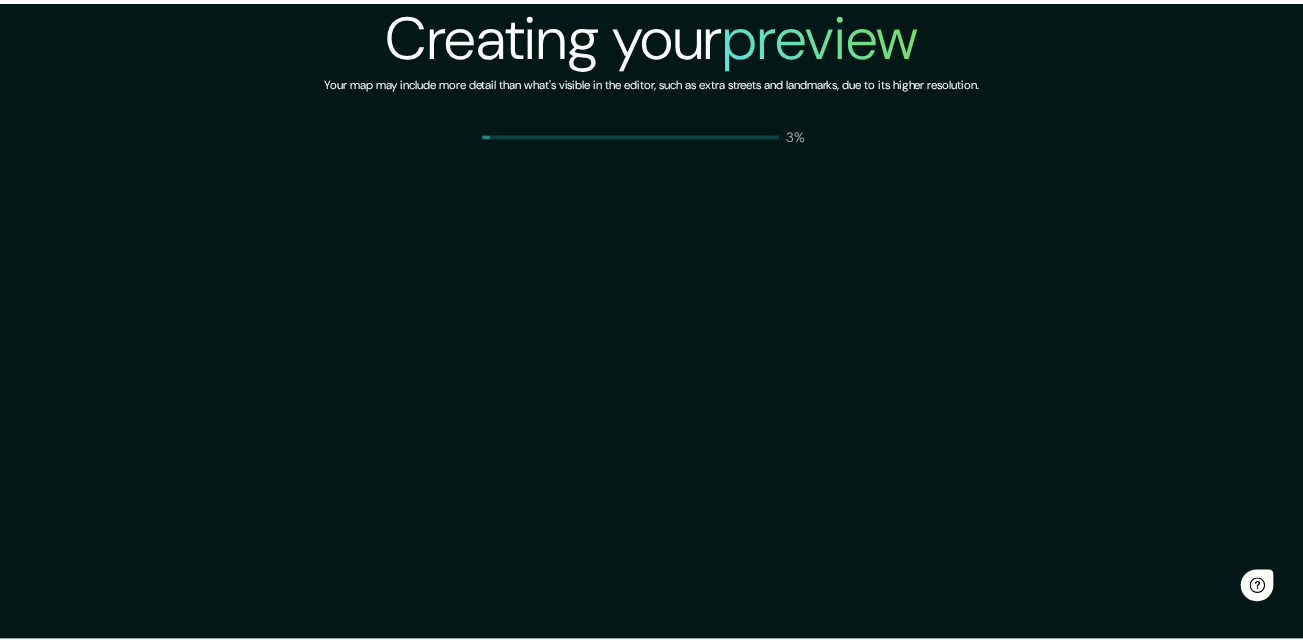 scroll, scrollTop: 0, scrollLeft: 0, axis: both 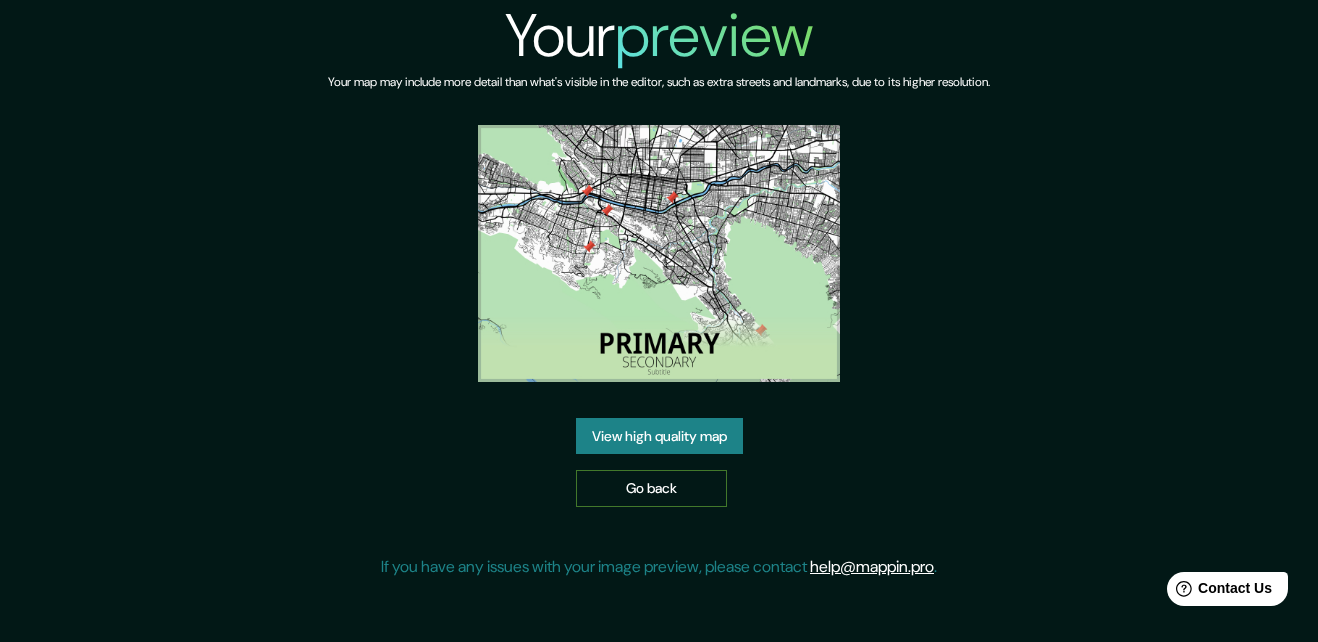 click on "Go back" at bounding box center (651, 488) 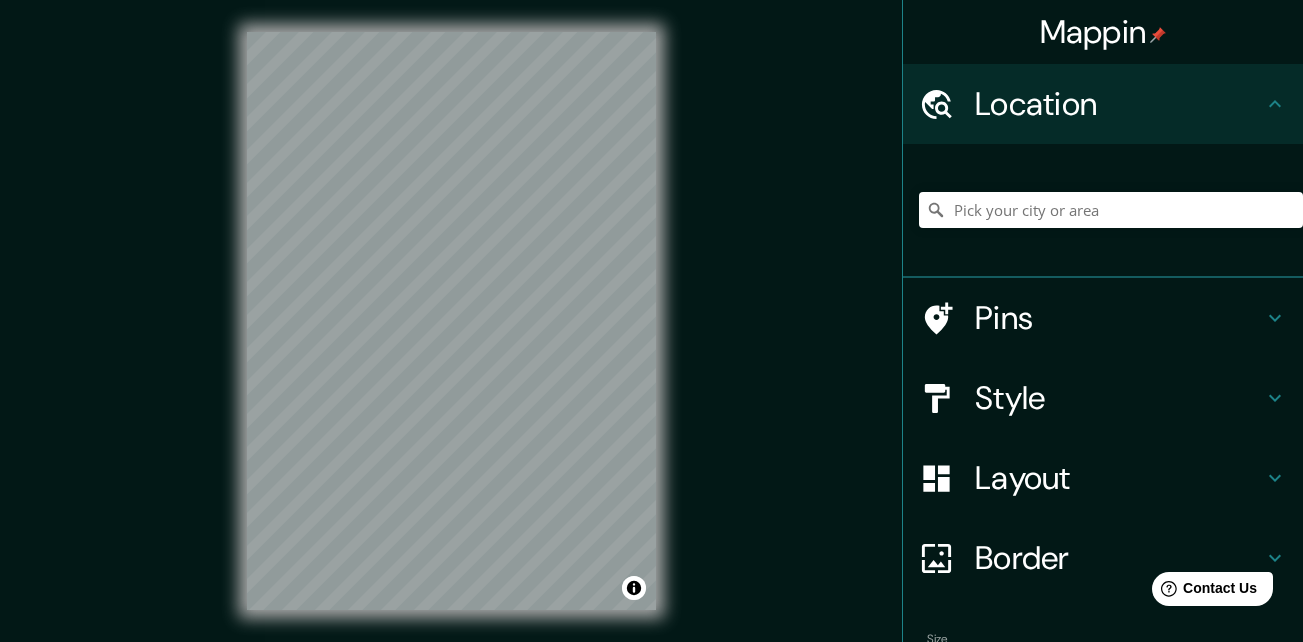 click on "Location" at bounding box center [1119, 104] 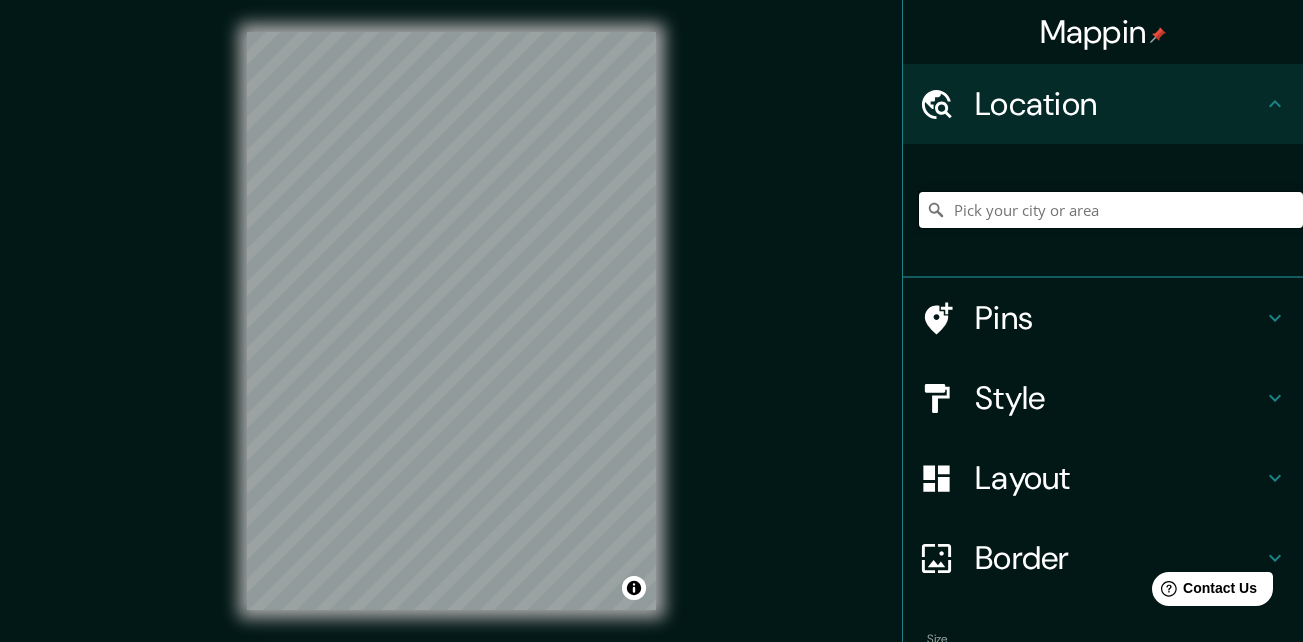 click at bounding box center (1111, 210) 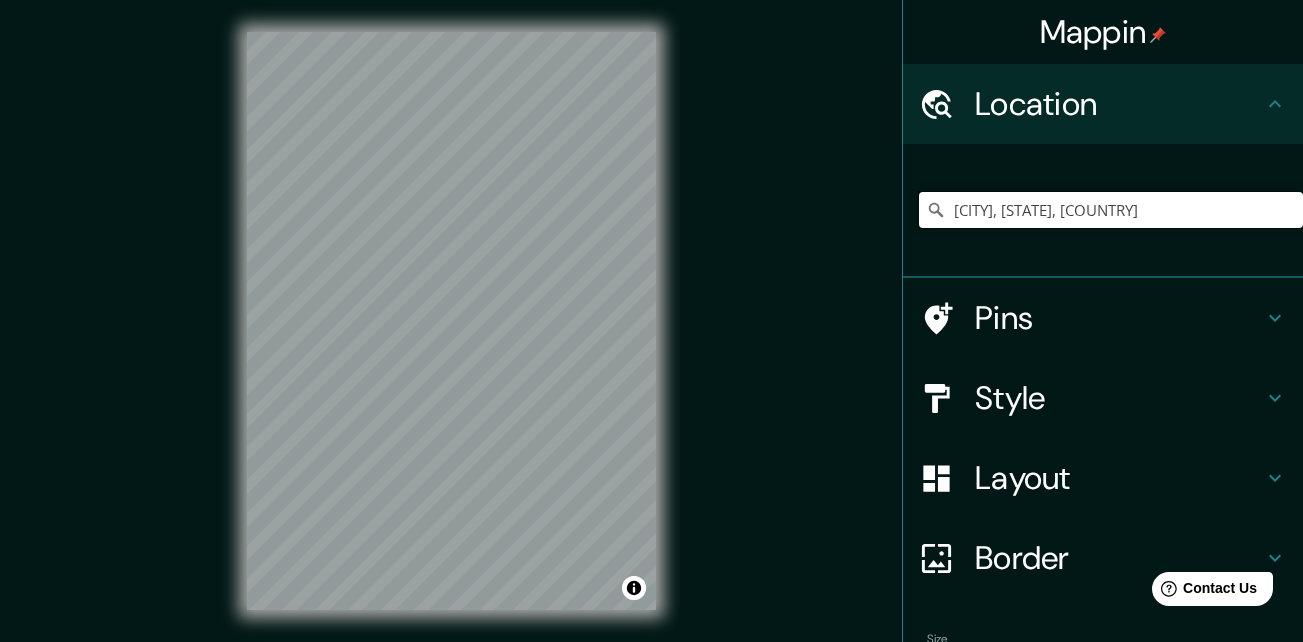 type on "Monterrey, Nuevo León, México" 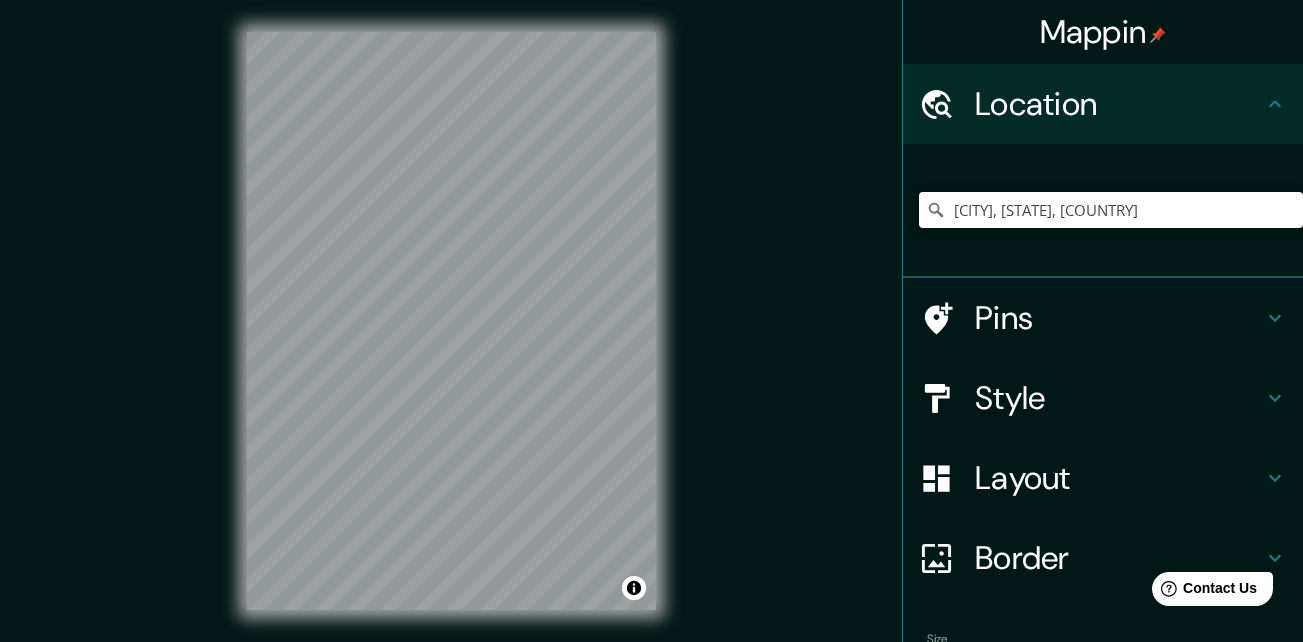click on "Style" at bounding box center (1119, 398) 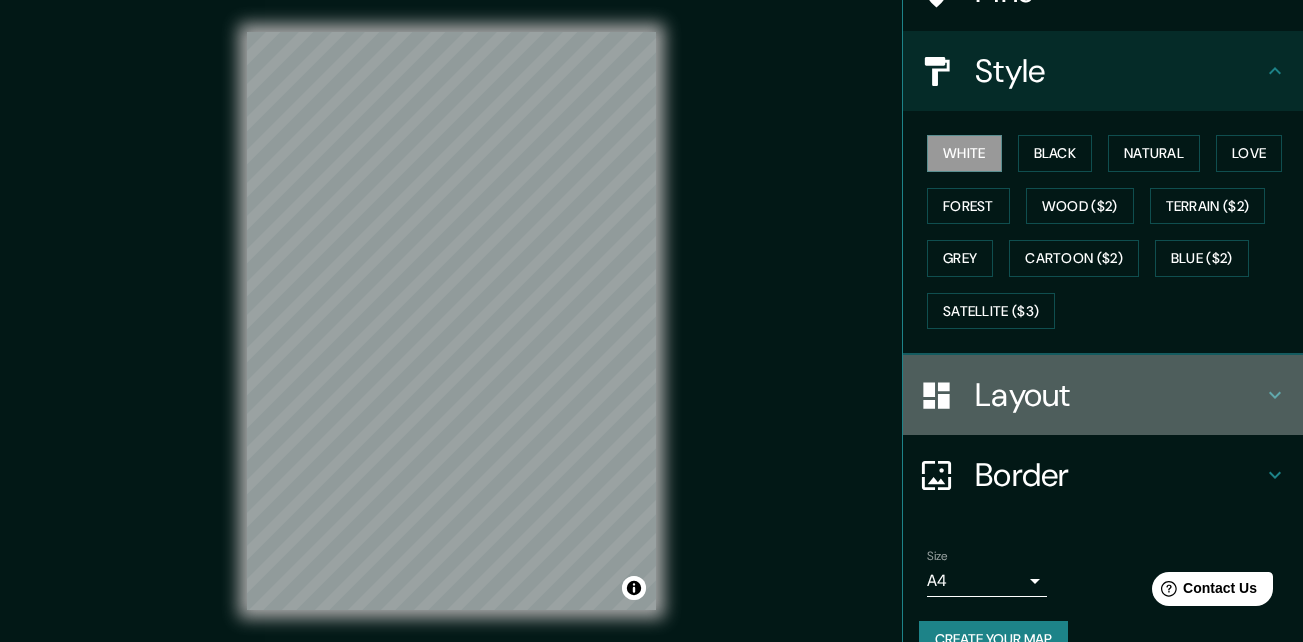 click on "Layout" at bounding box center [1119, 395] 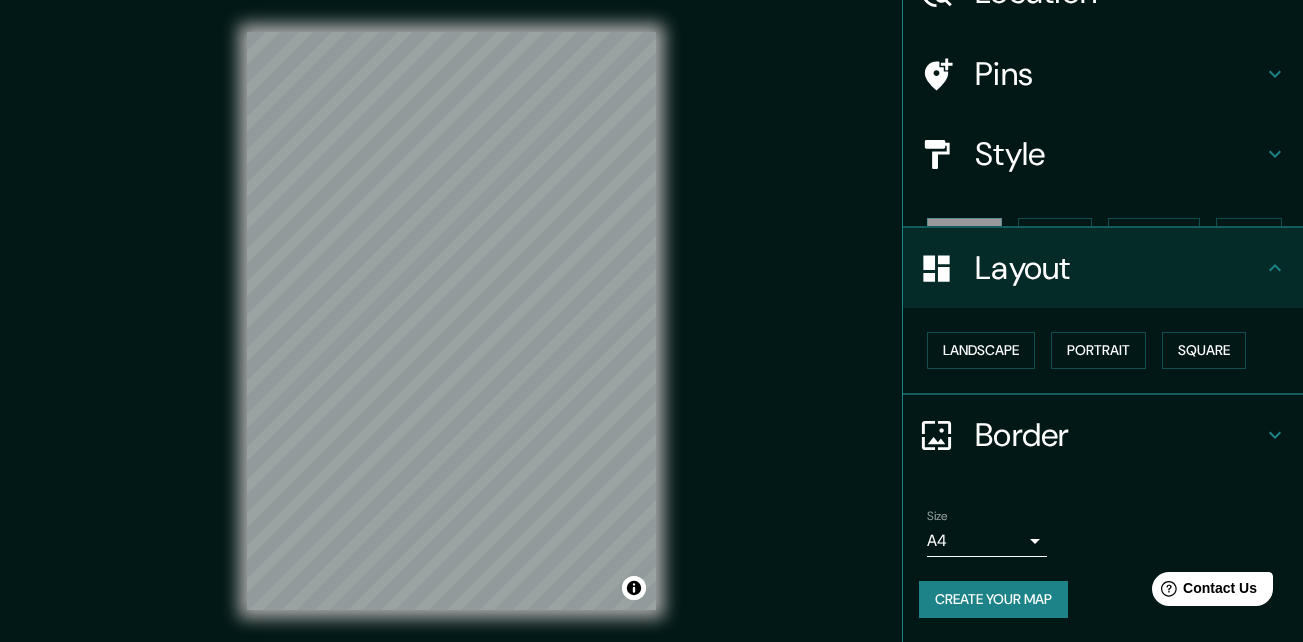 scroll, scrollTop: 77, scrollLeft: 0, axis: vertical 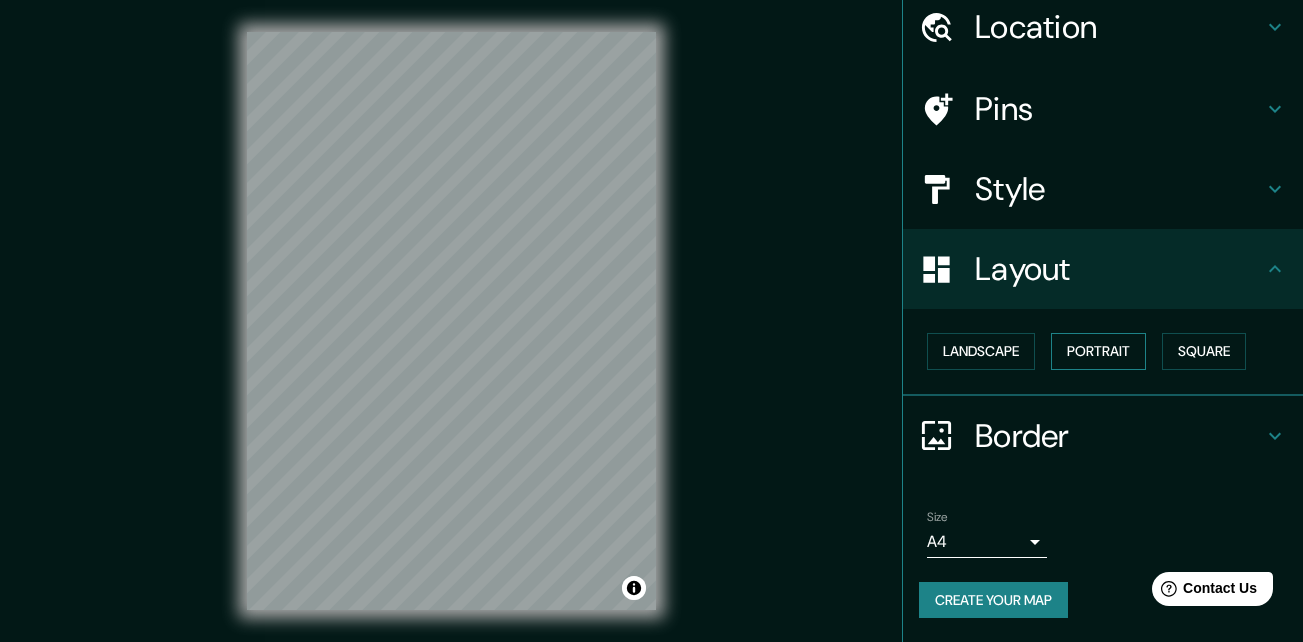 click on "Portrait" at bounding box center (1098, 351) 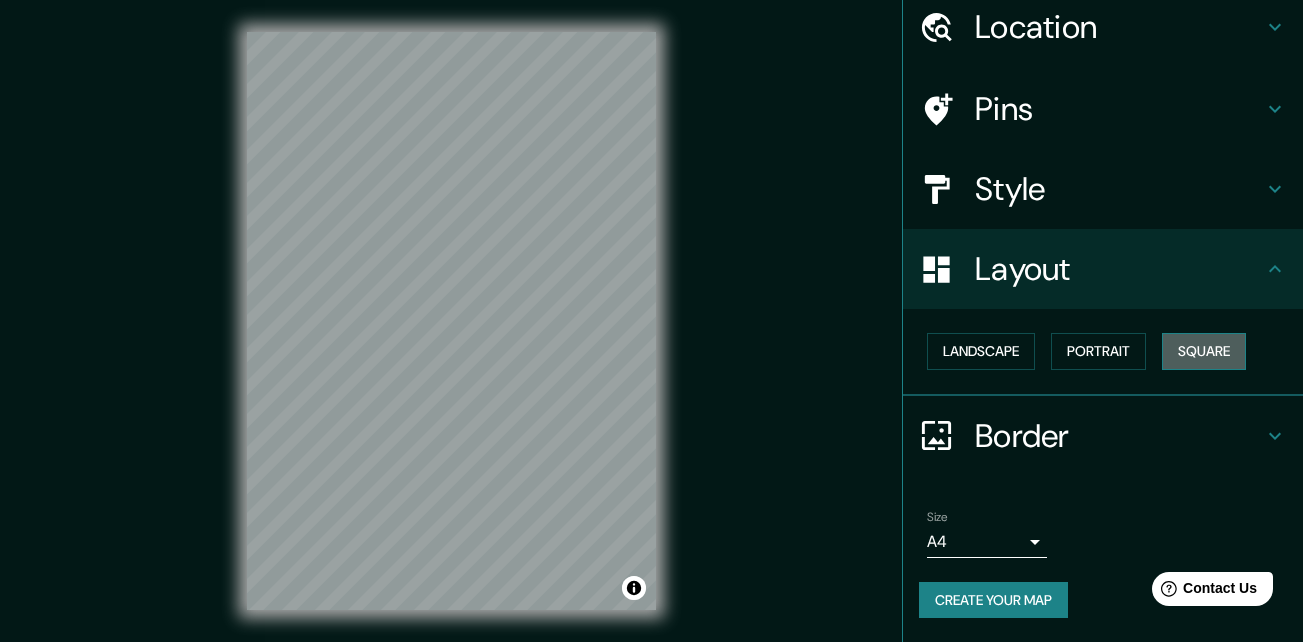 click on "Square" at bounding box center [1204, 351] 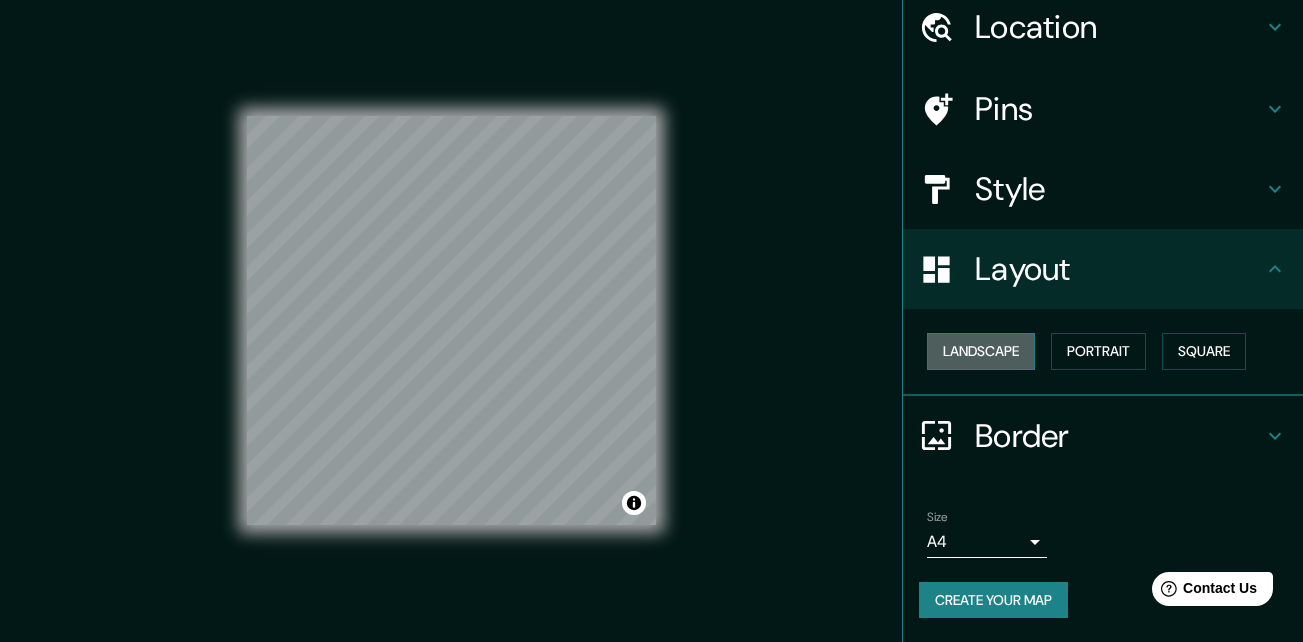 click on "Landscape" at bounding box center (981, 351) 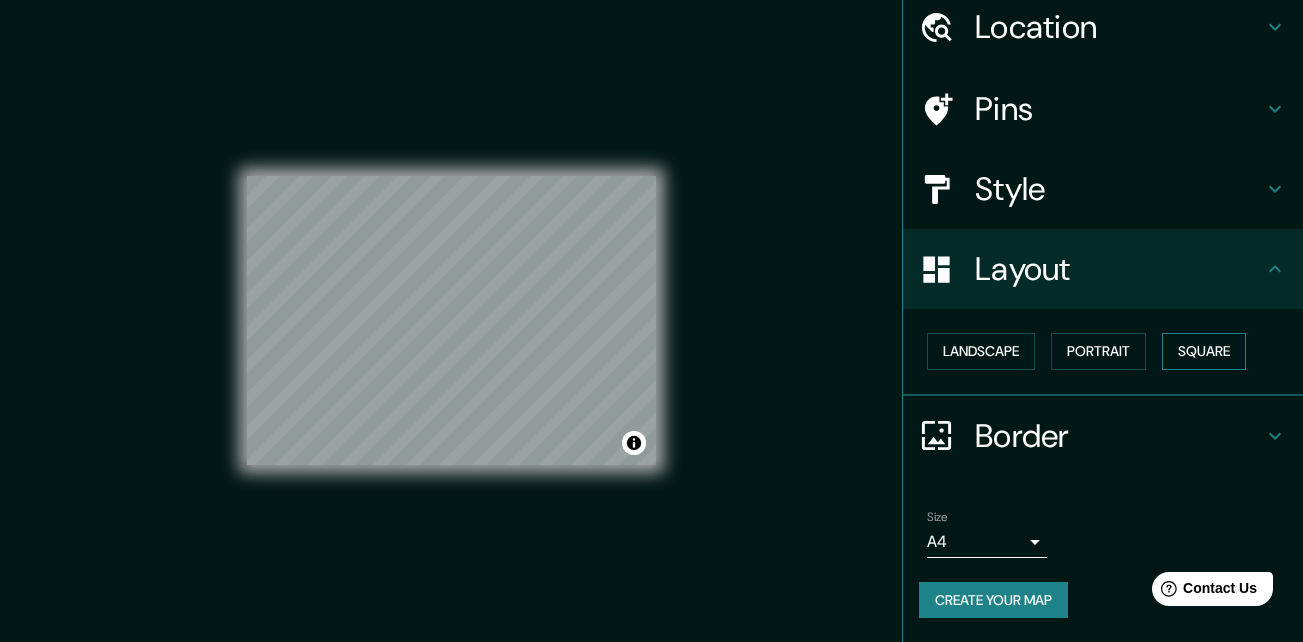click on "Square" at bounding box center [1204, 351] 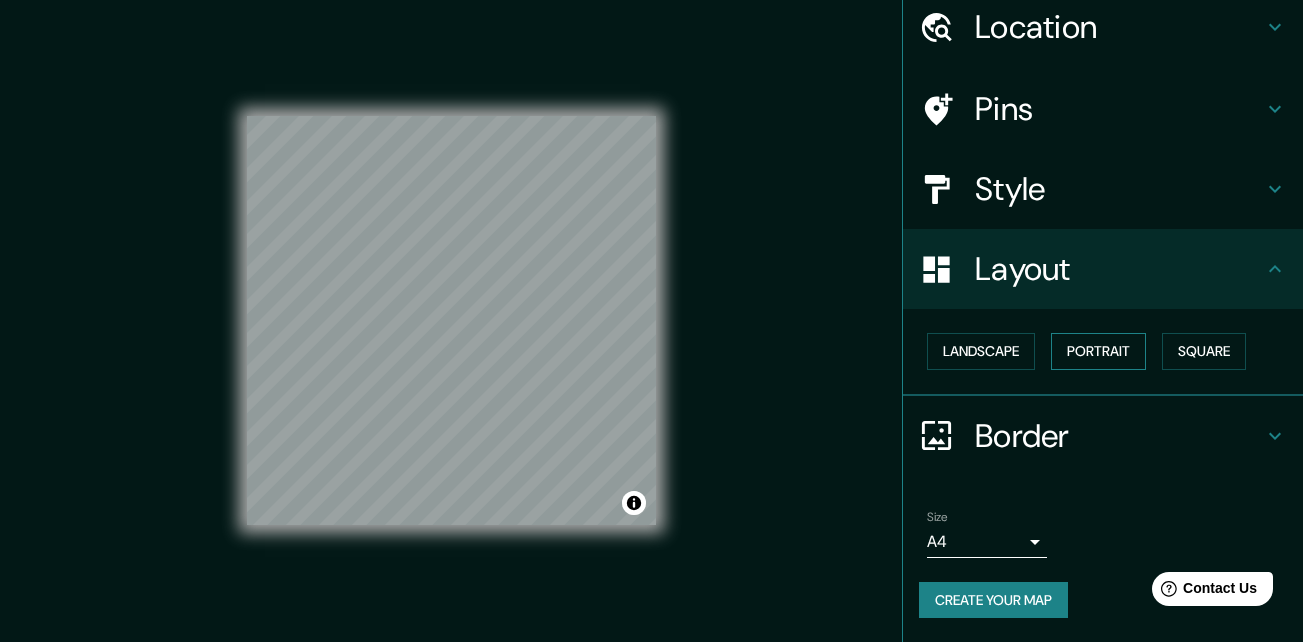 click on "Portrait" at bounding box center [1098, 351] 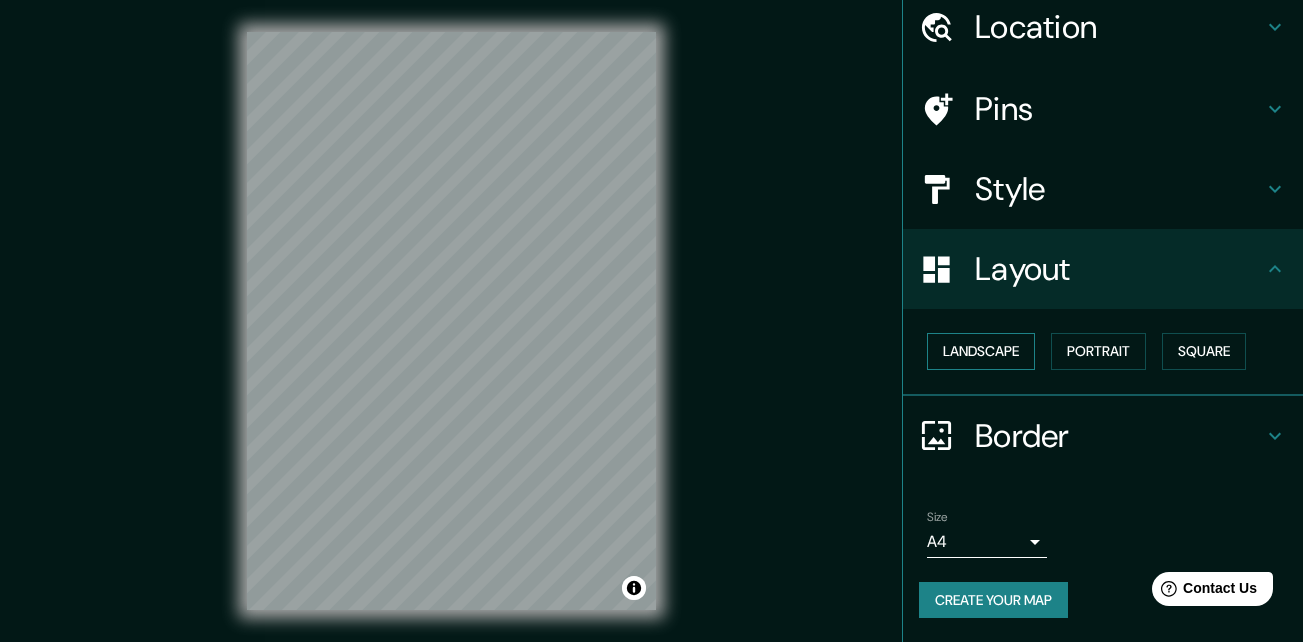 click on "Landscape" at bounding box center (981, 351) 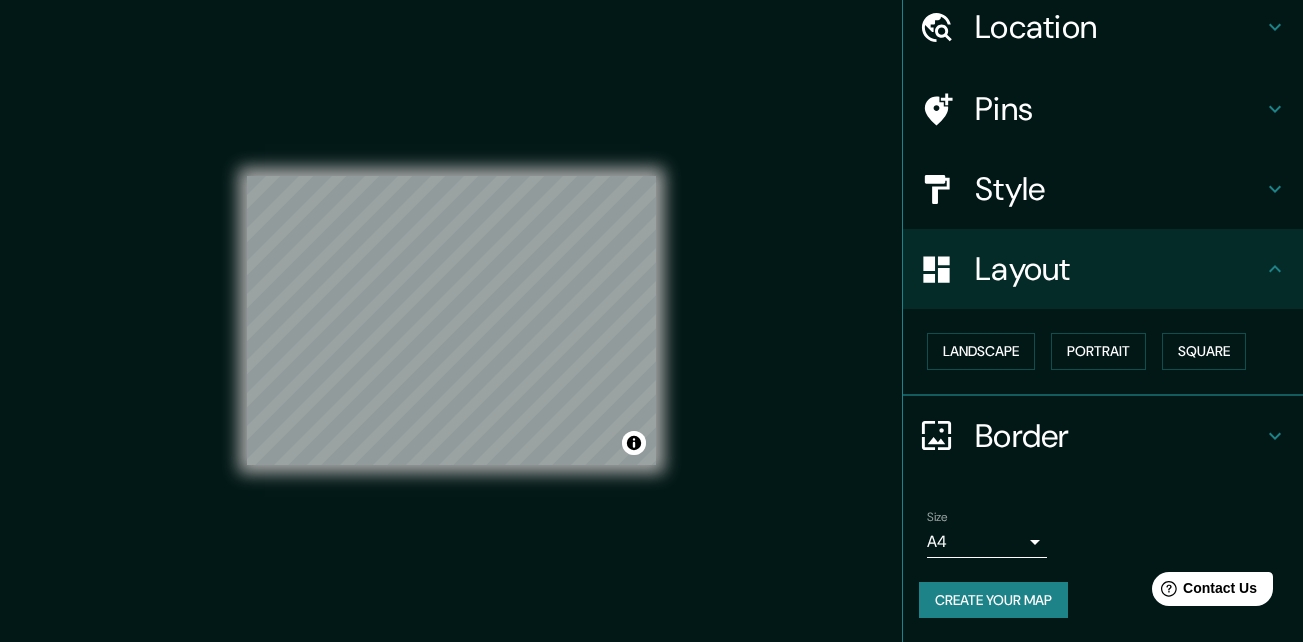 click on "Border" at bounding box center (1103, 436) 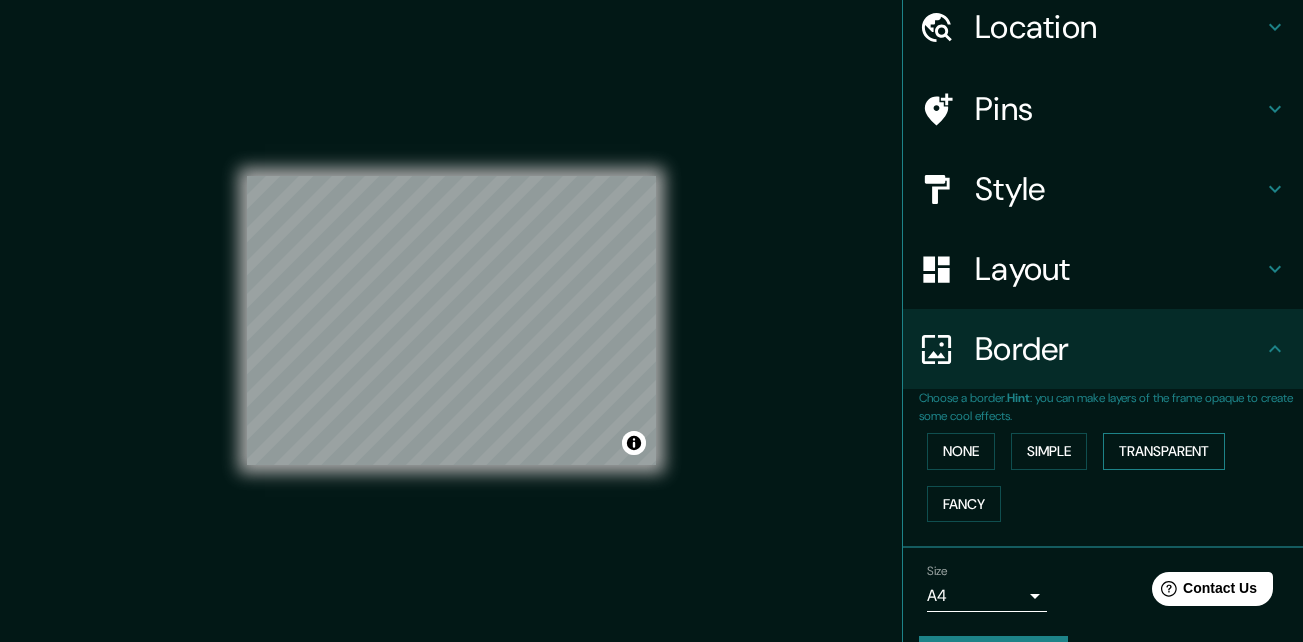 click on "Transparent" at bounding box center (1164, 451) 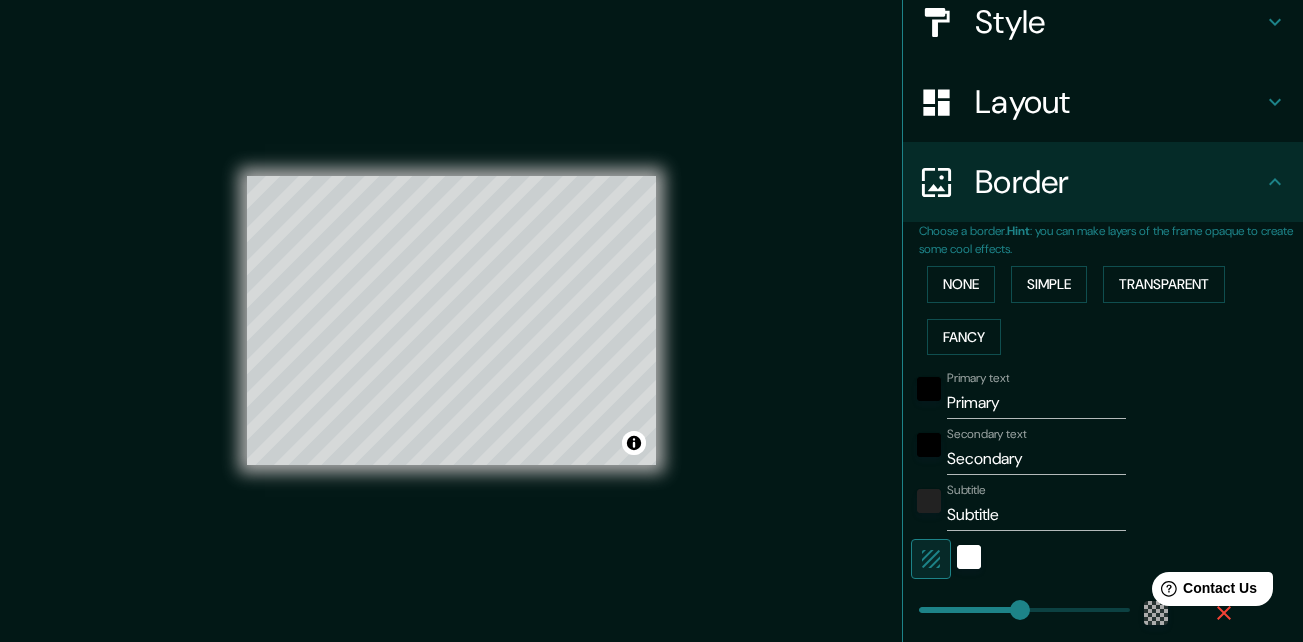 scroll, scrollTop: 247, scrollLeft: 0, axis: vertical 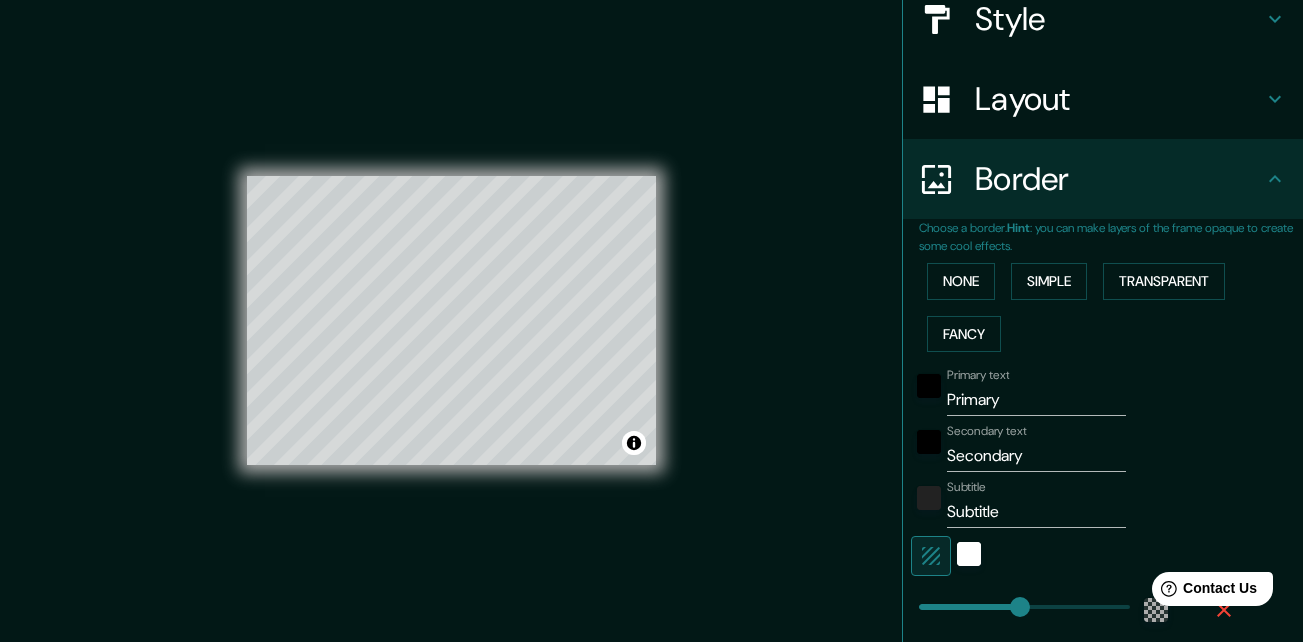 click on "Primary" at bounding box center [1036, 400] 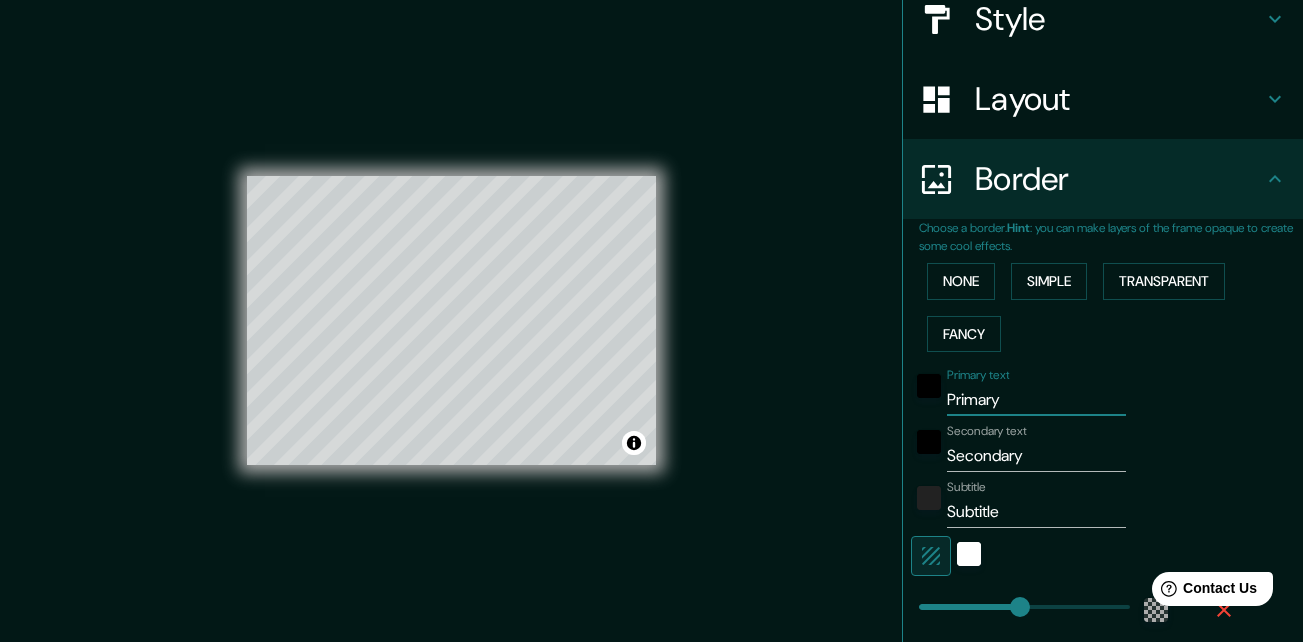 type on "Primar" 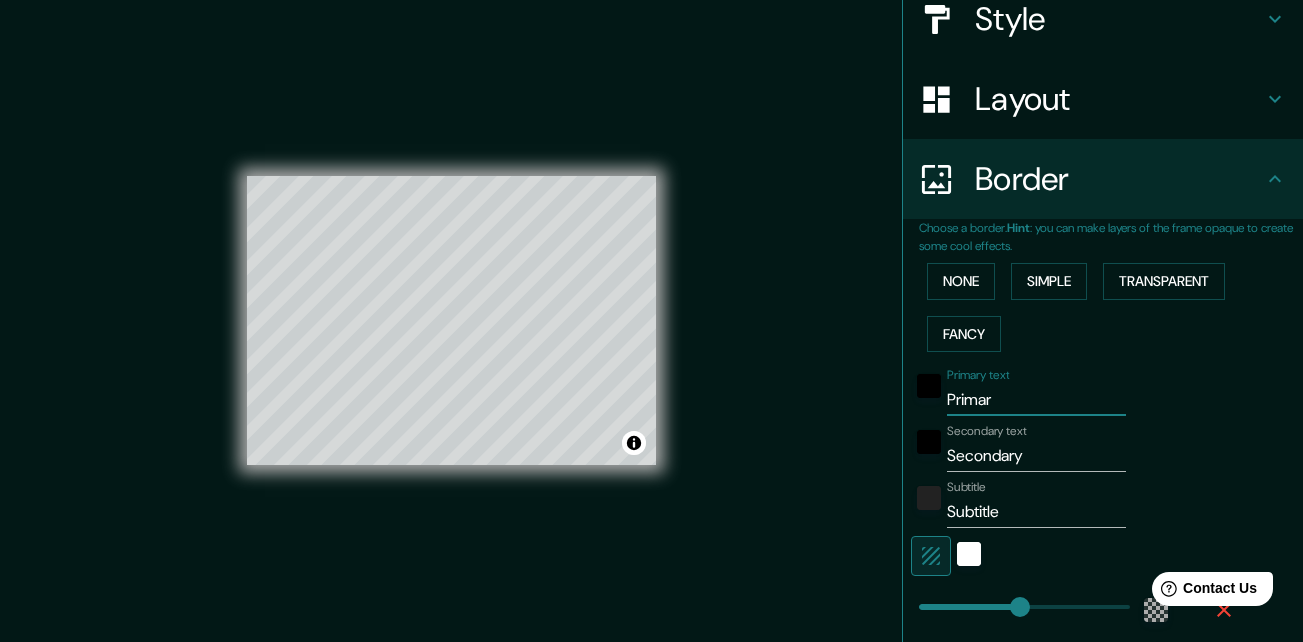 type on "Prima" 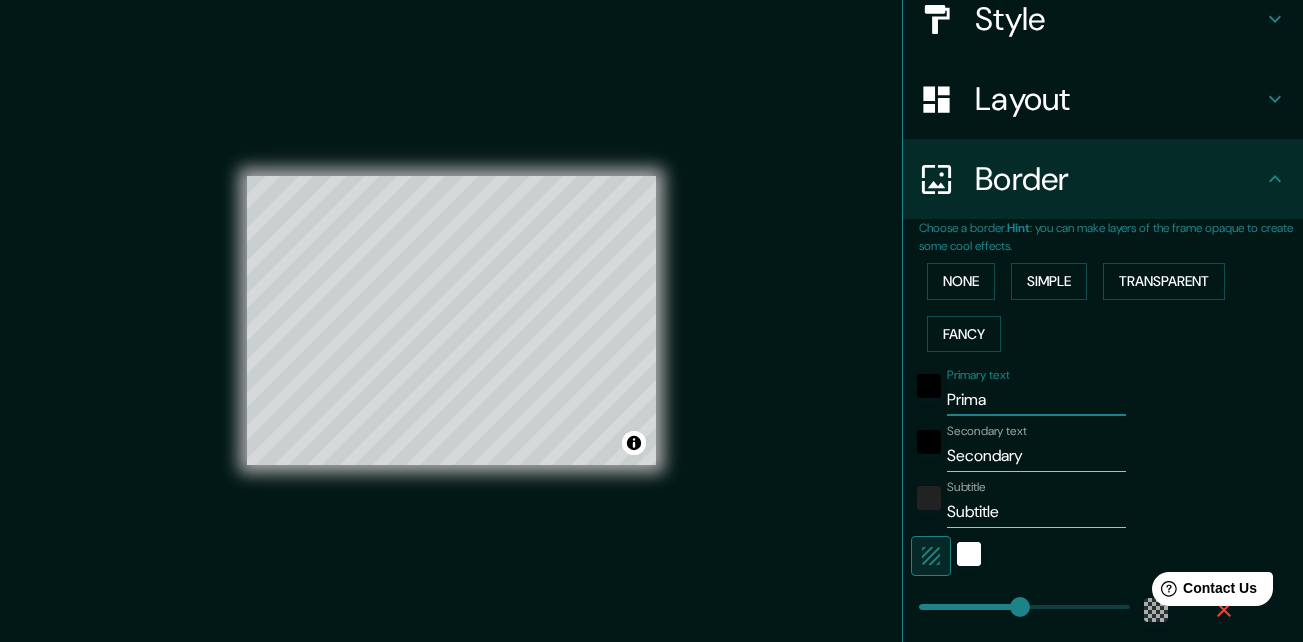 type on "196" 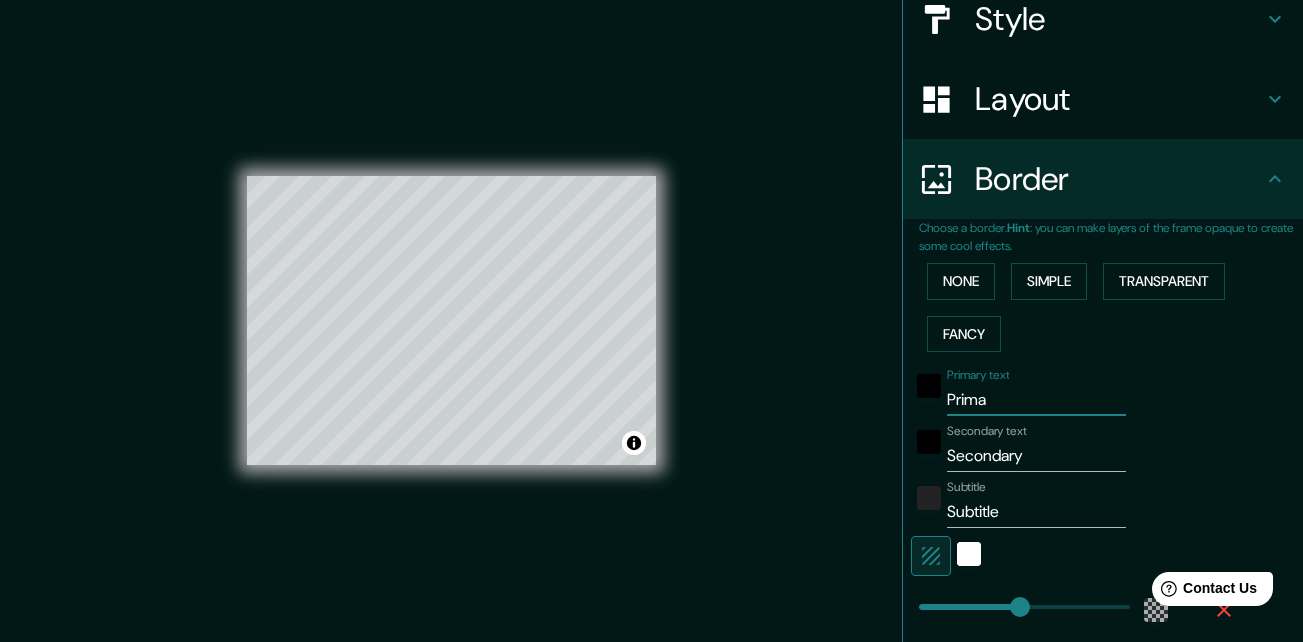 type on "Prim" 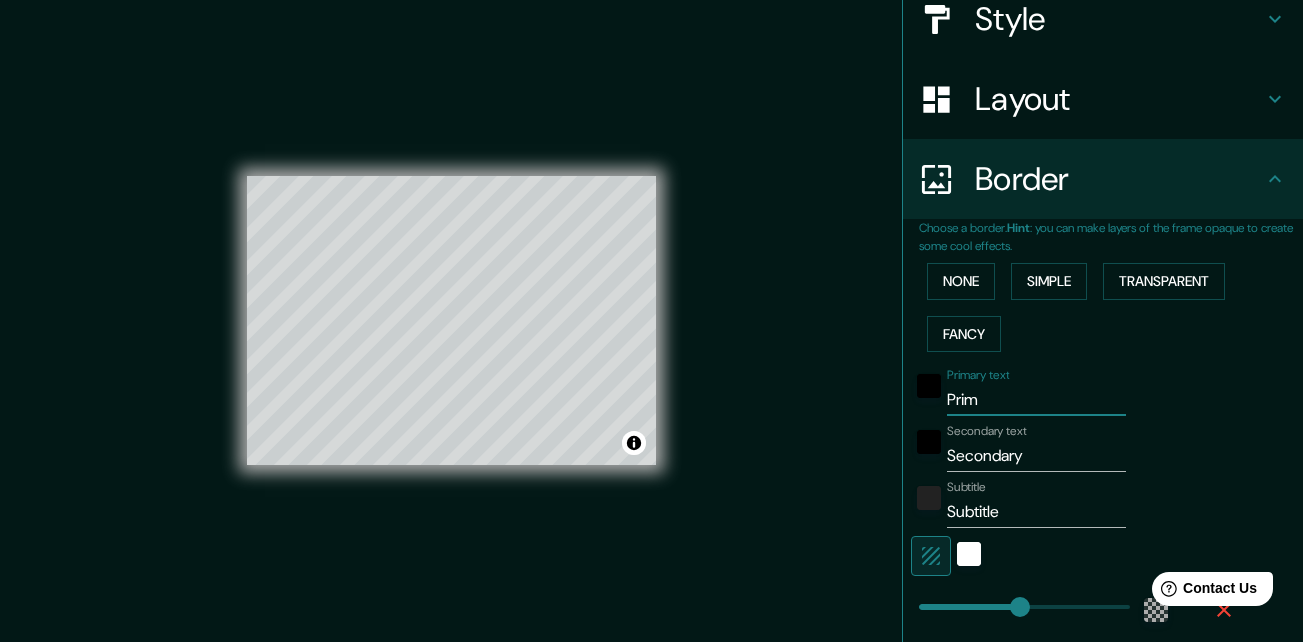 type on "196" 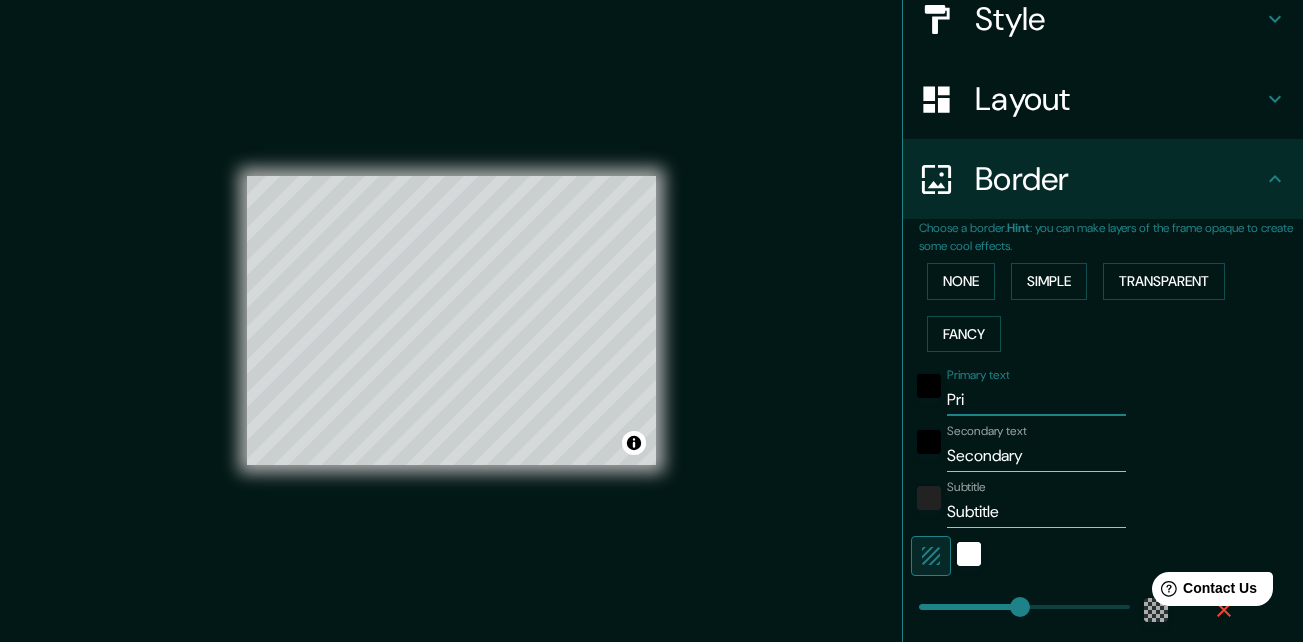 type on "Pr" 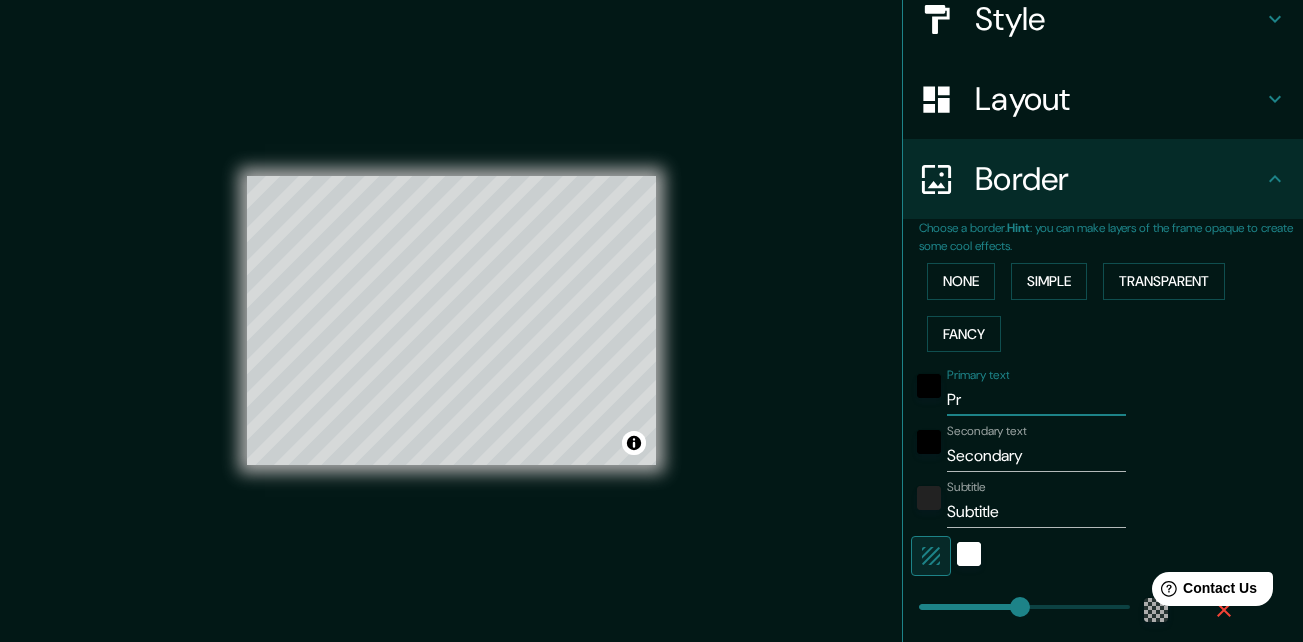 type on "196" 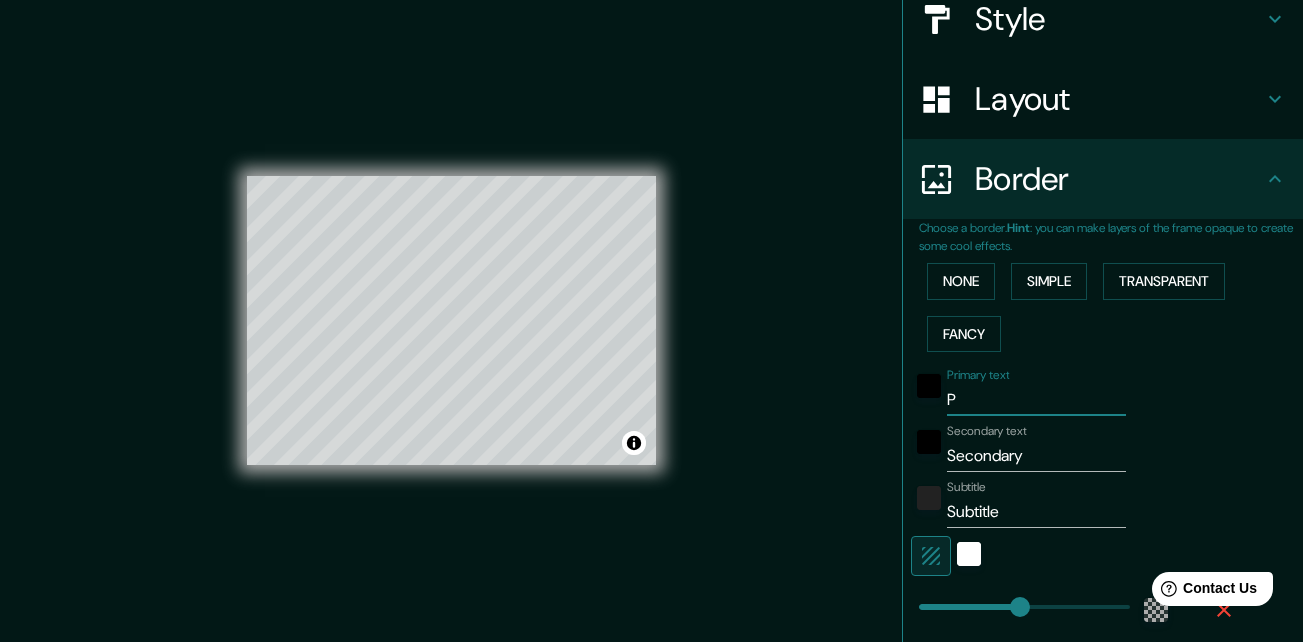 type on "196" 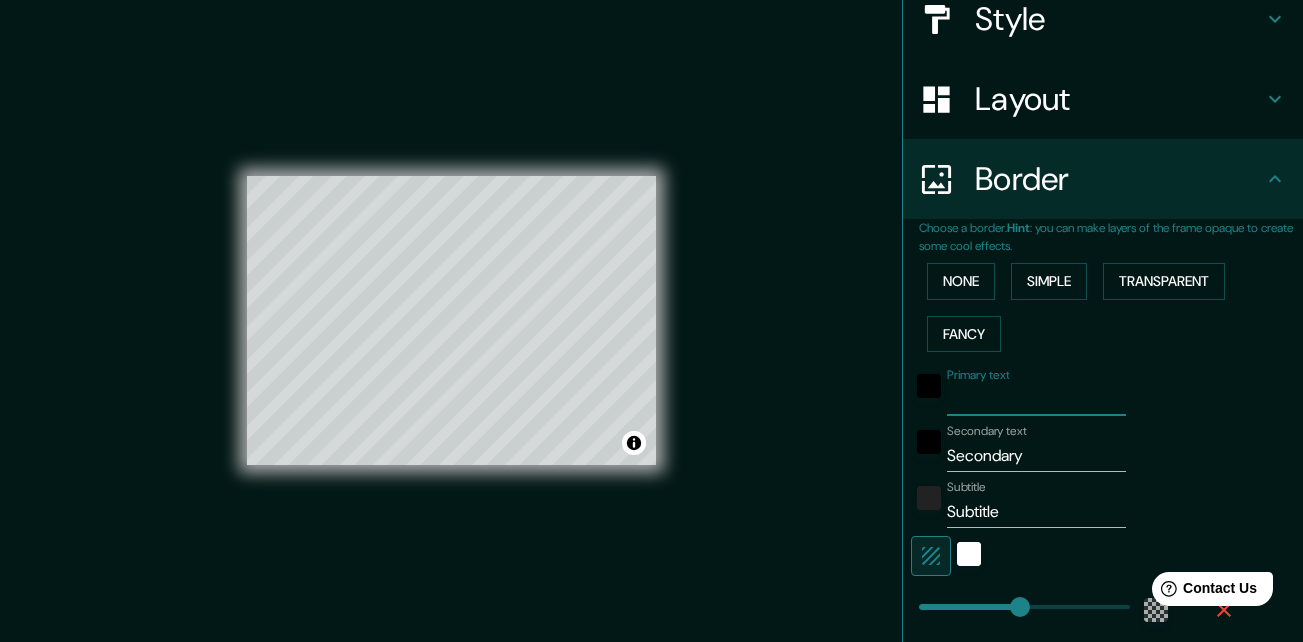 type on "d" 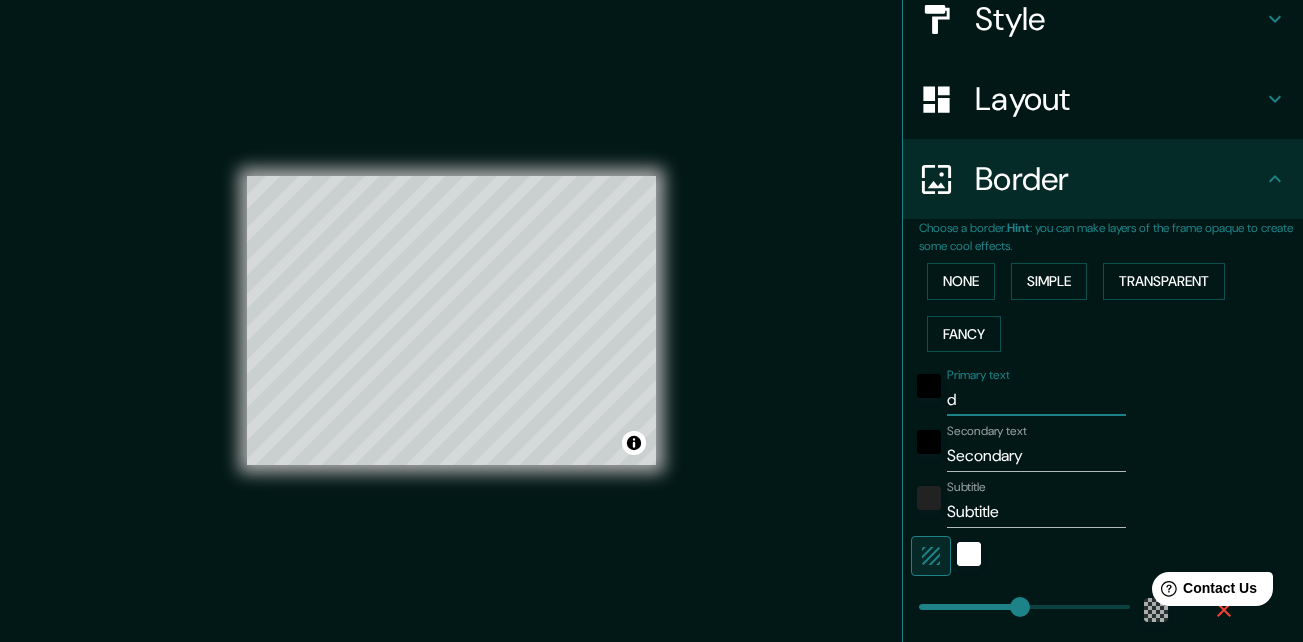 type on "dm" 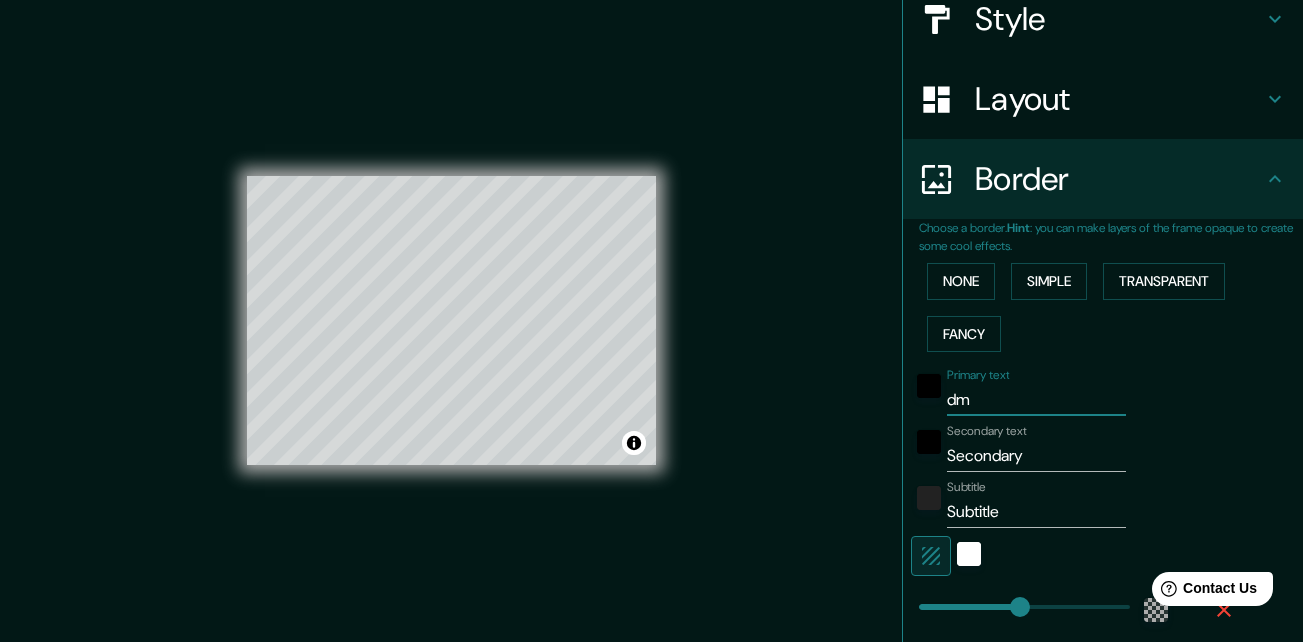 type on "d" 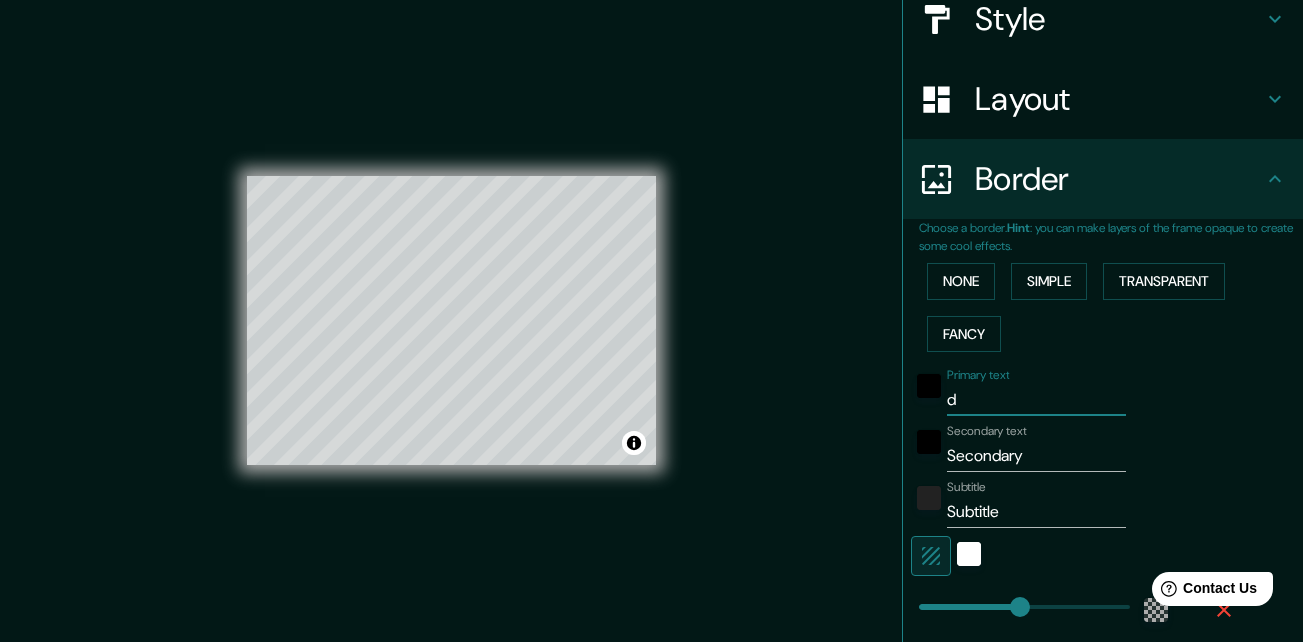 type on "196" 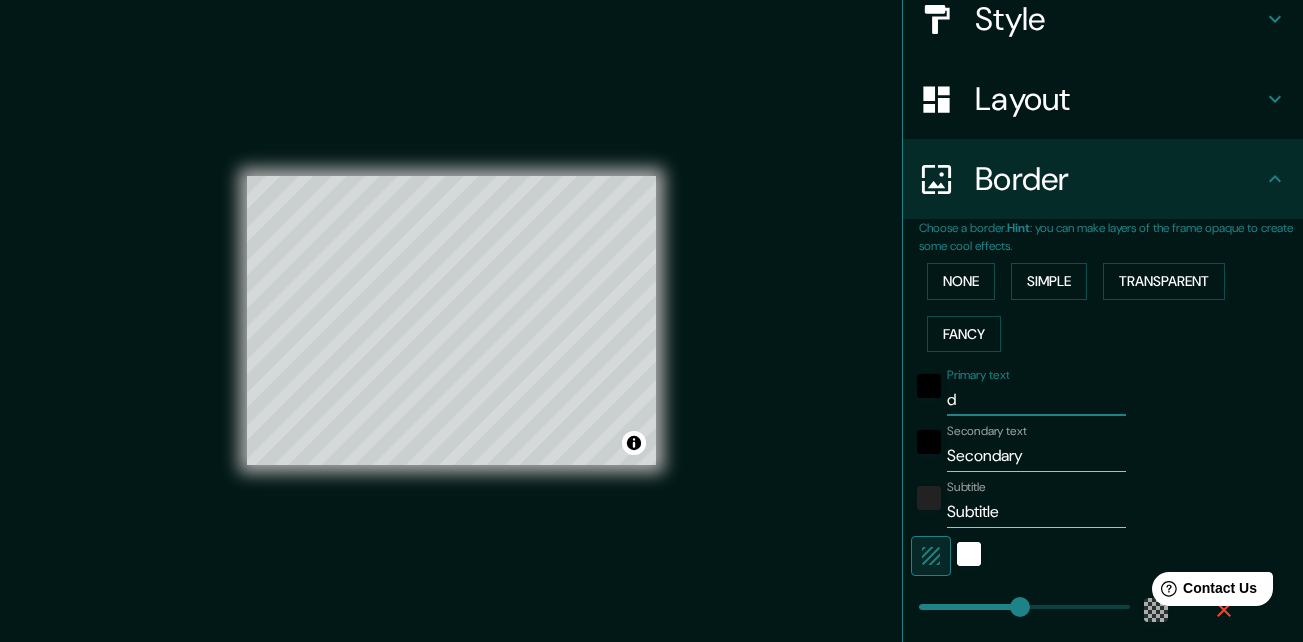 type 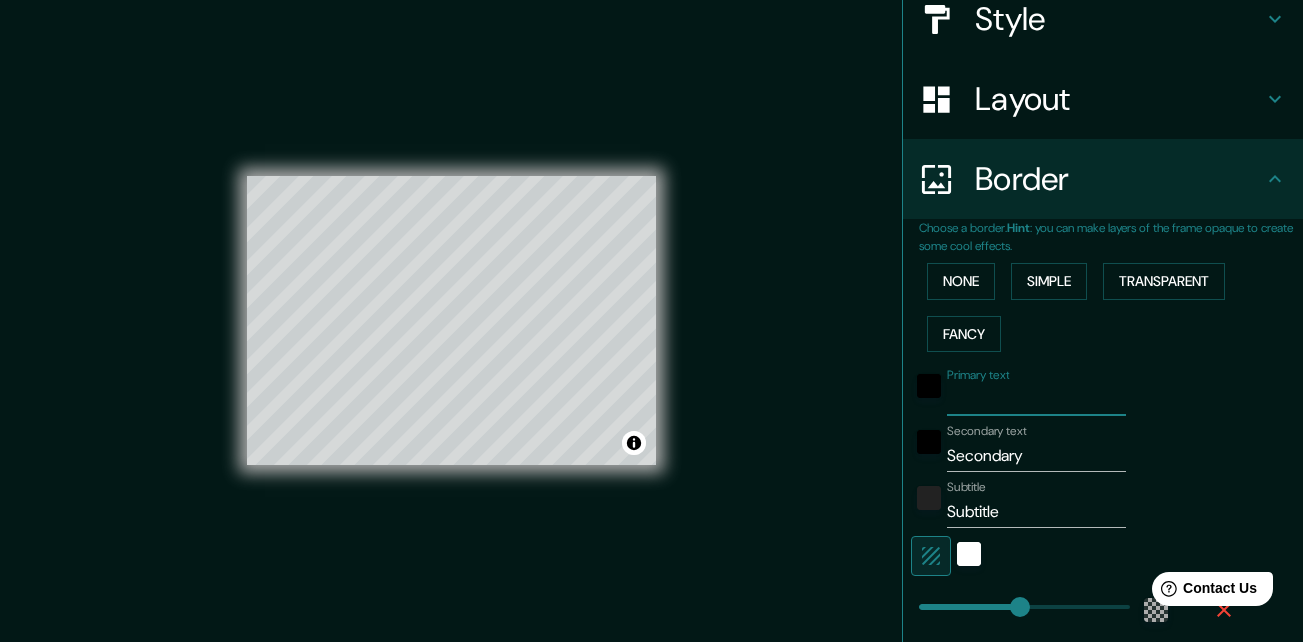 type on "D" 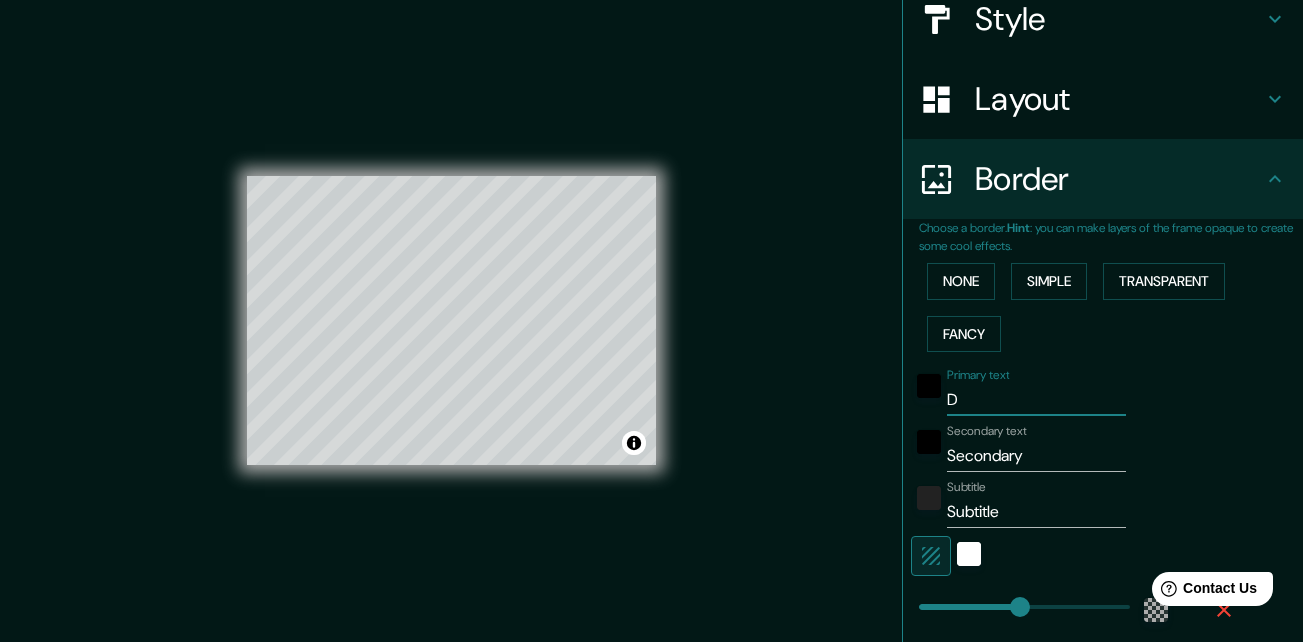 type on "DM" 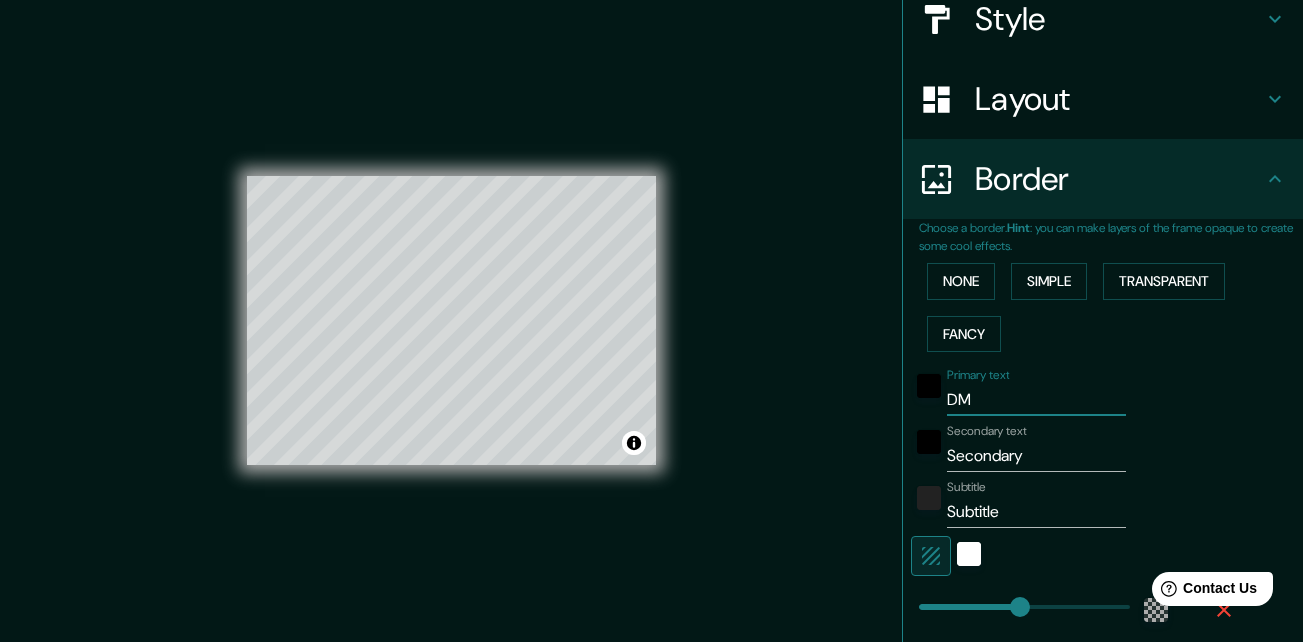 type on "DM" 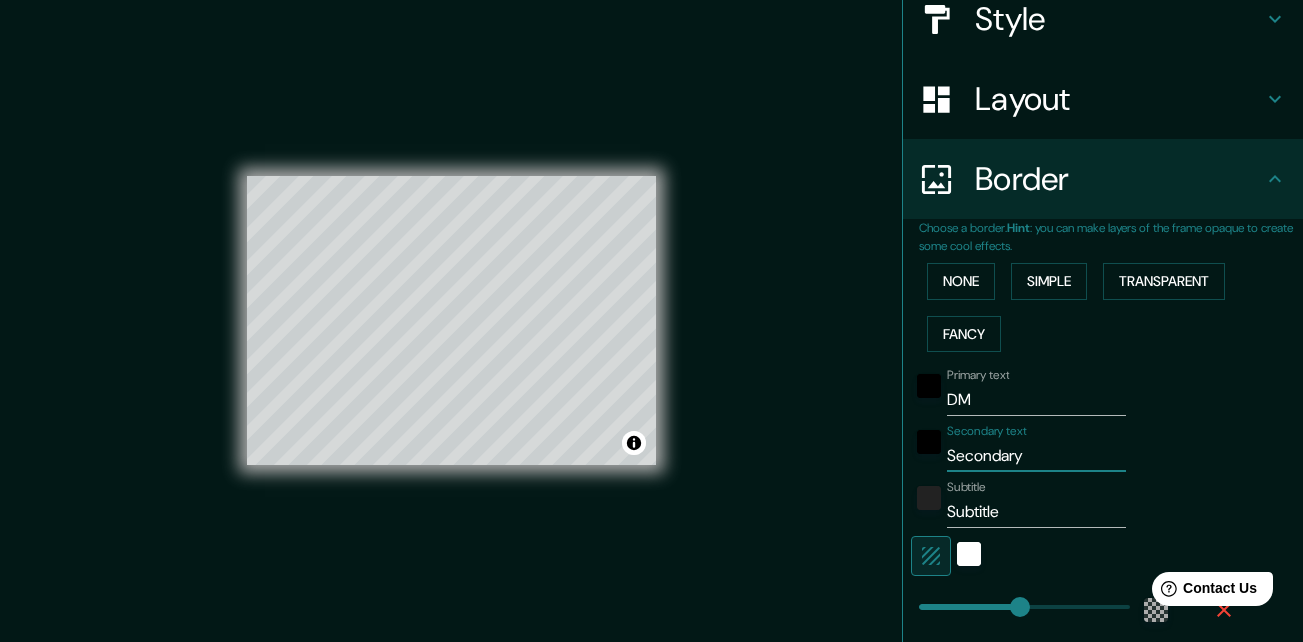 drag, startPoint x: 1015, startPoint y: 455, endPoint x: 865, endPoint y: 440, distance: 150.74814 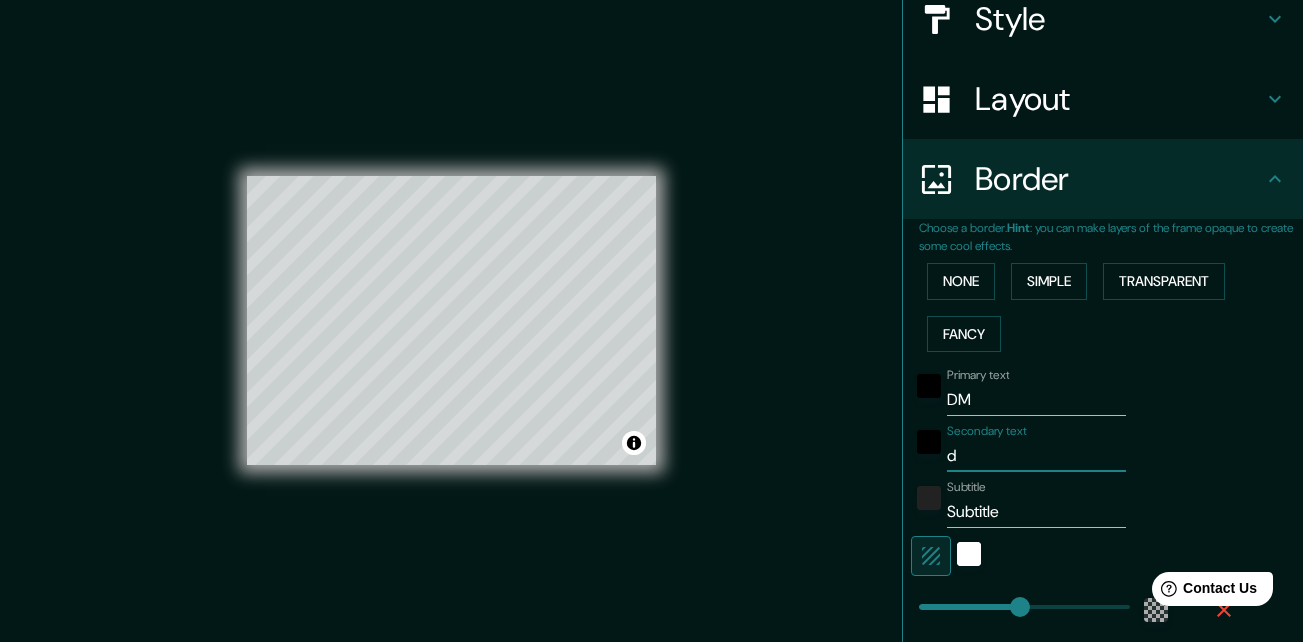 type on "de" 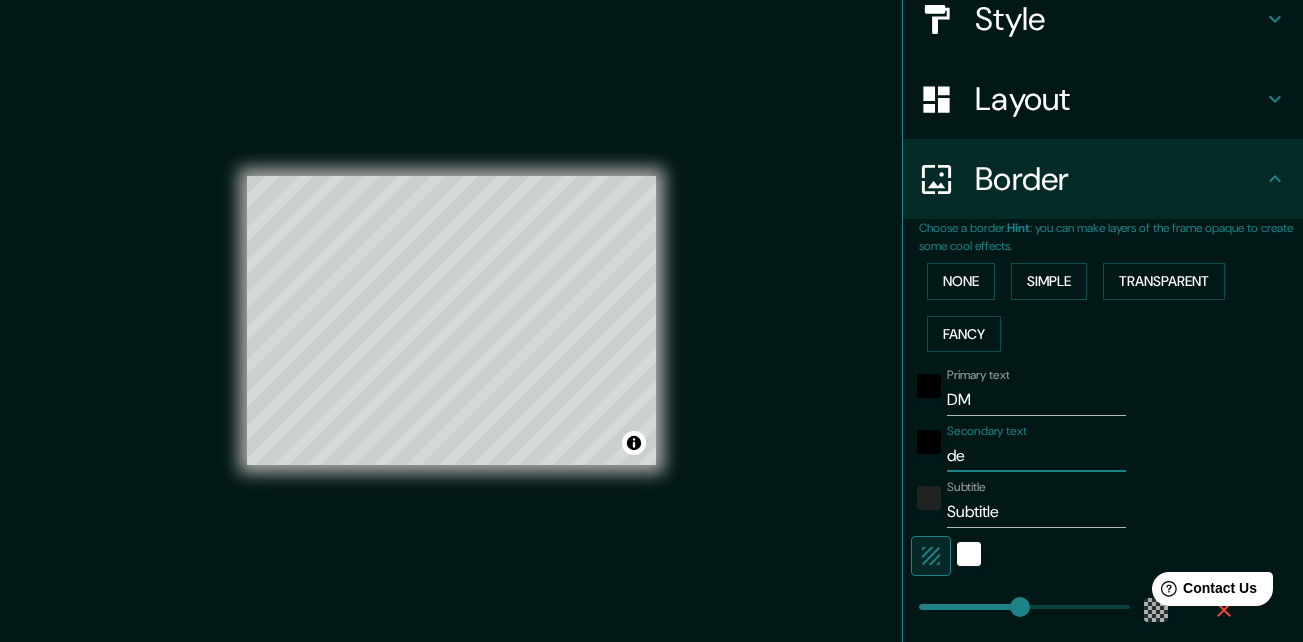 type on "196" 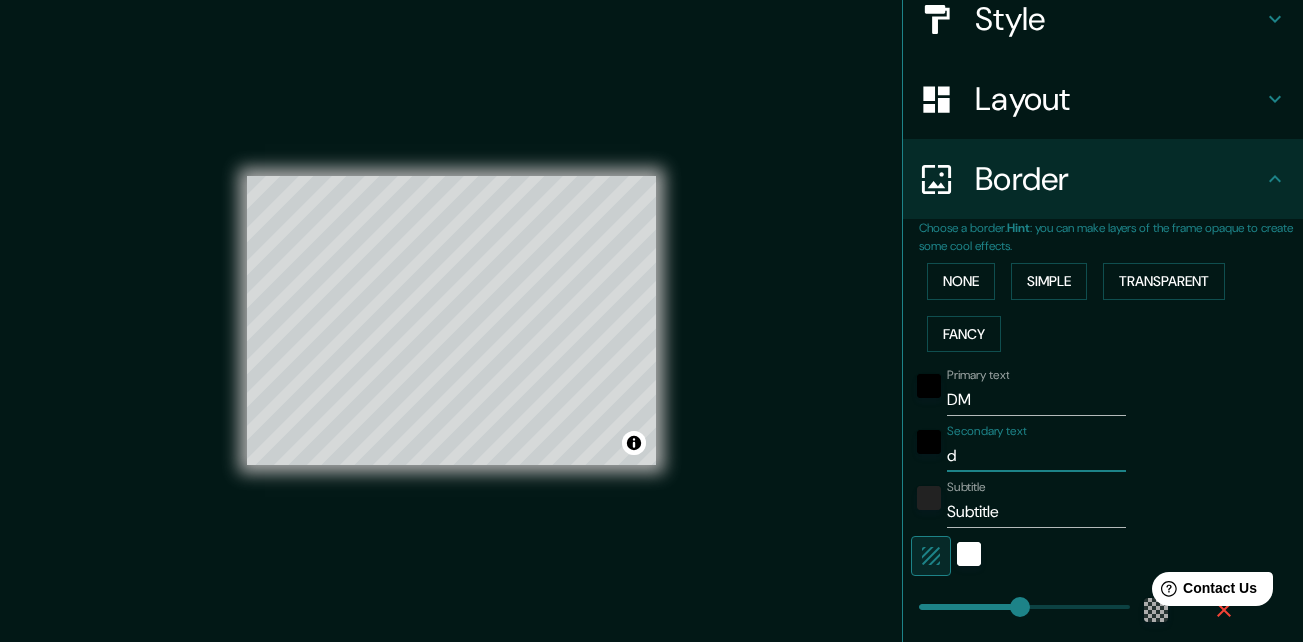type on "196" 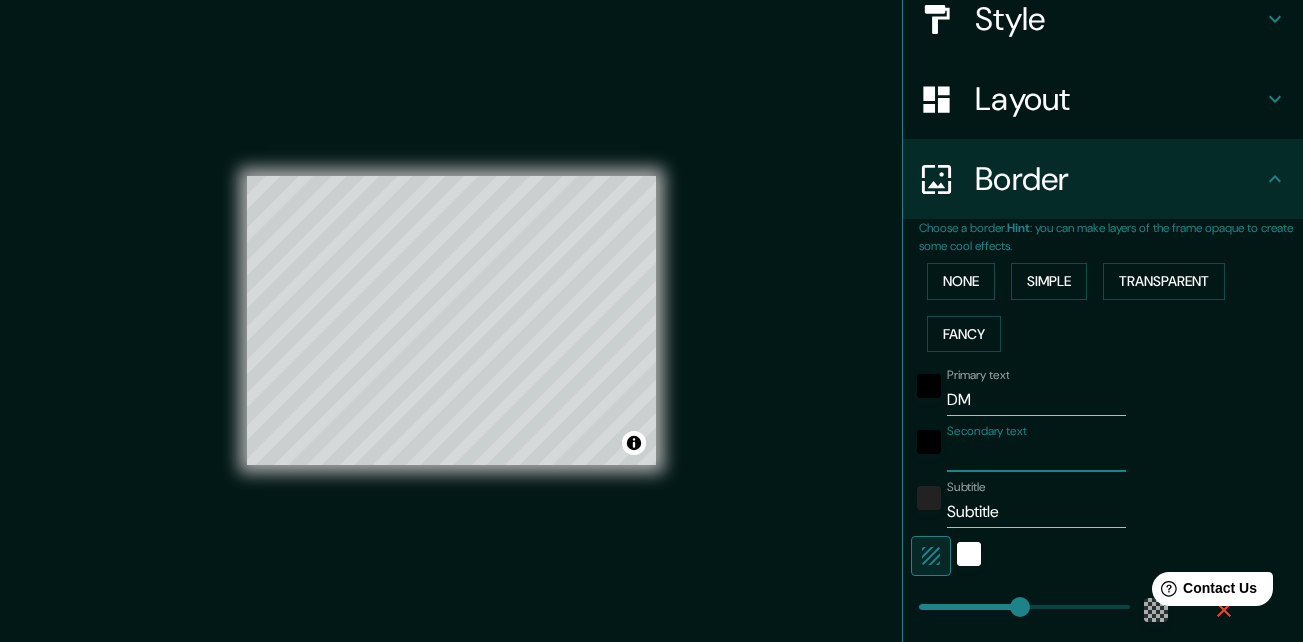 type on "196" 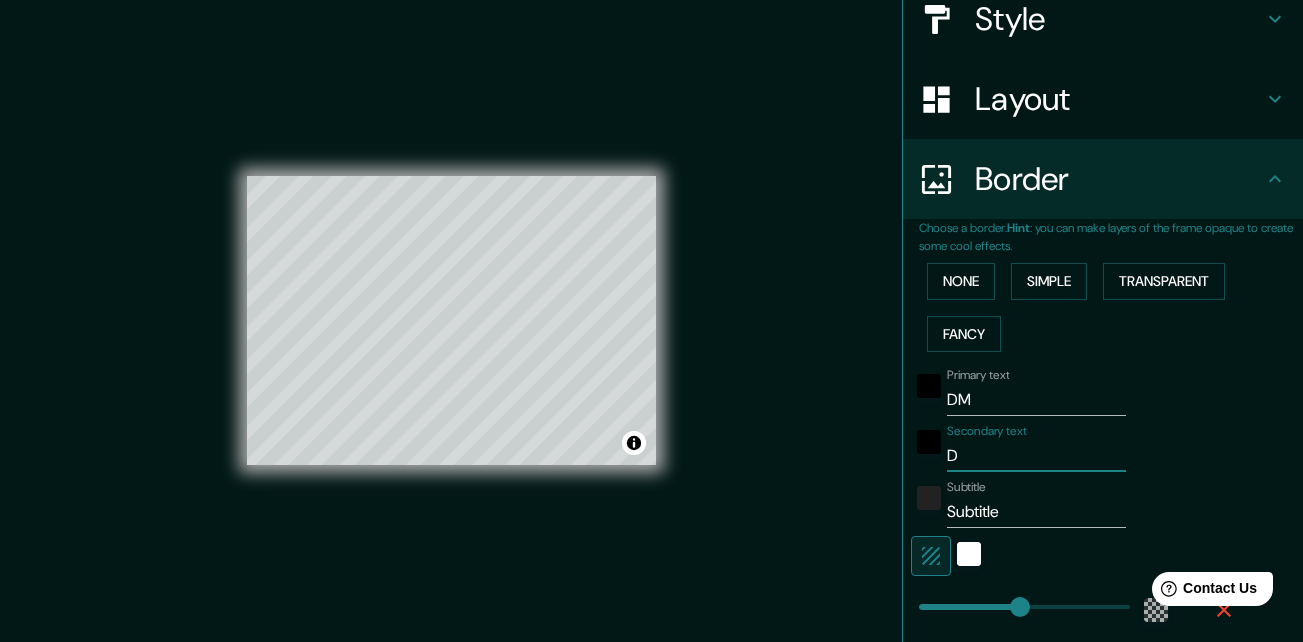 type on "DE" 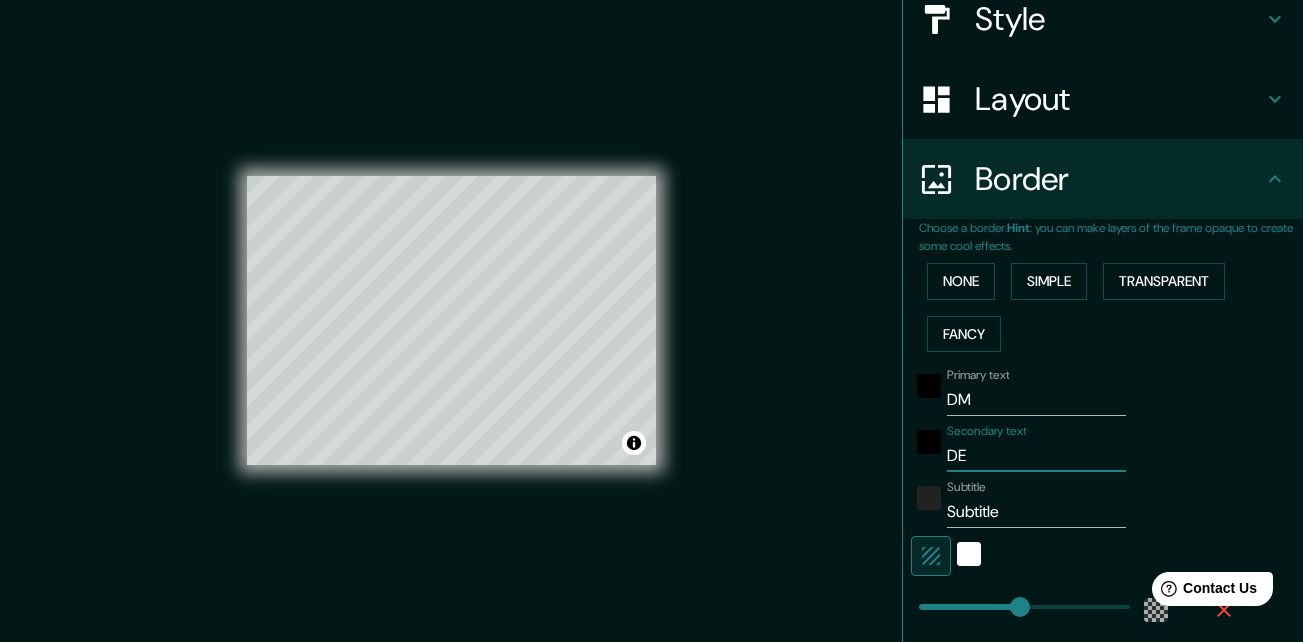 type on "196" 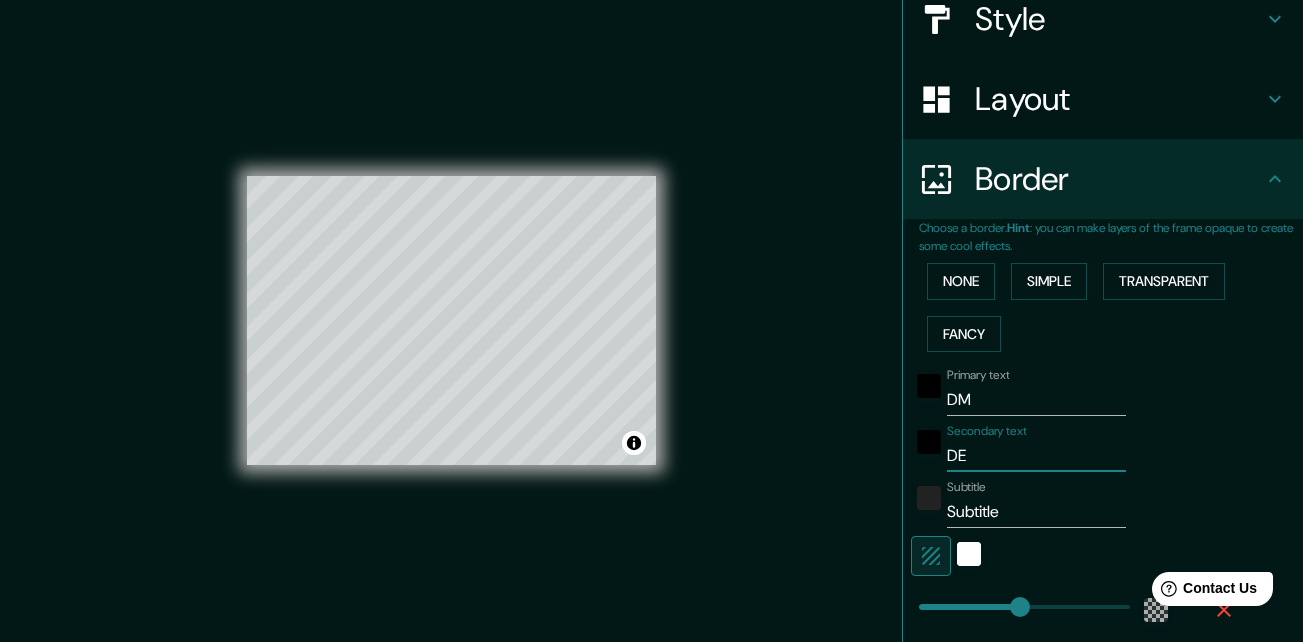 type on "DES" 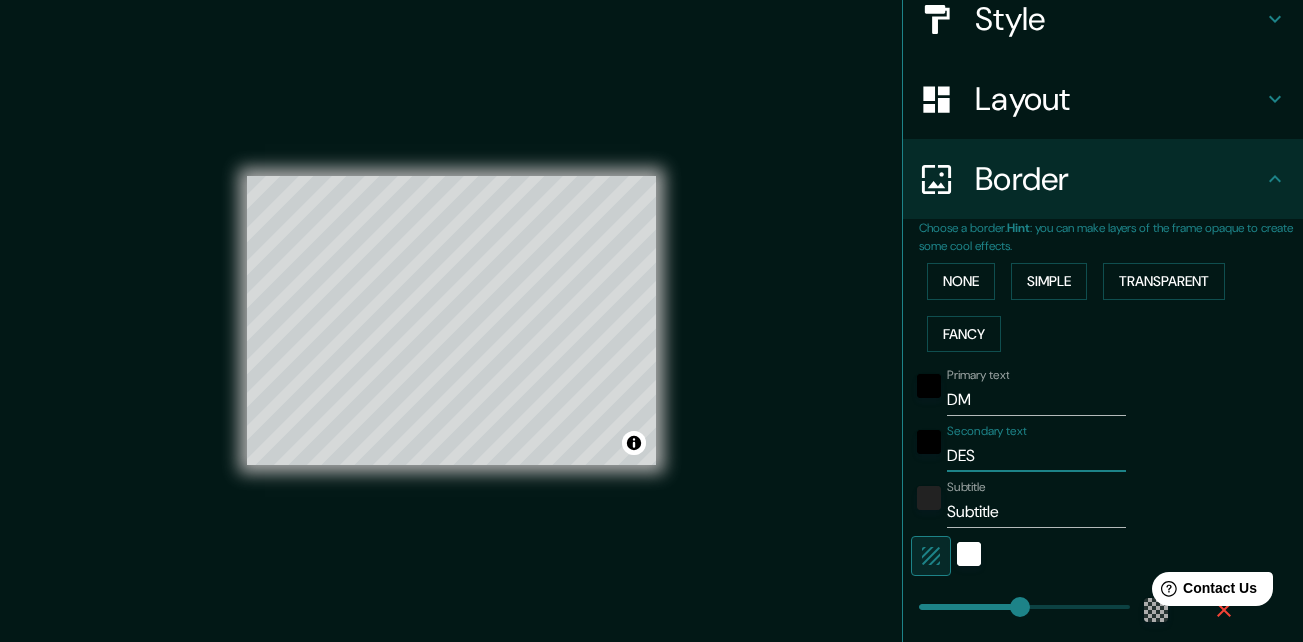 type on "DESA" 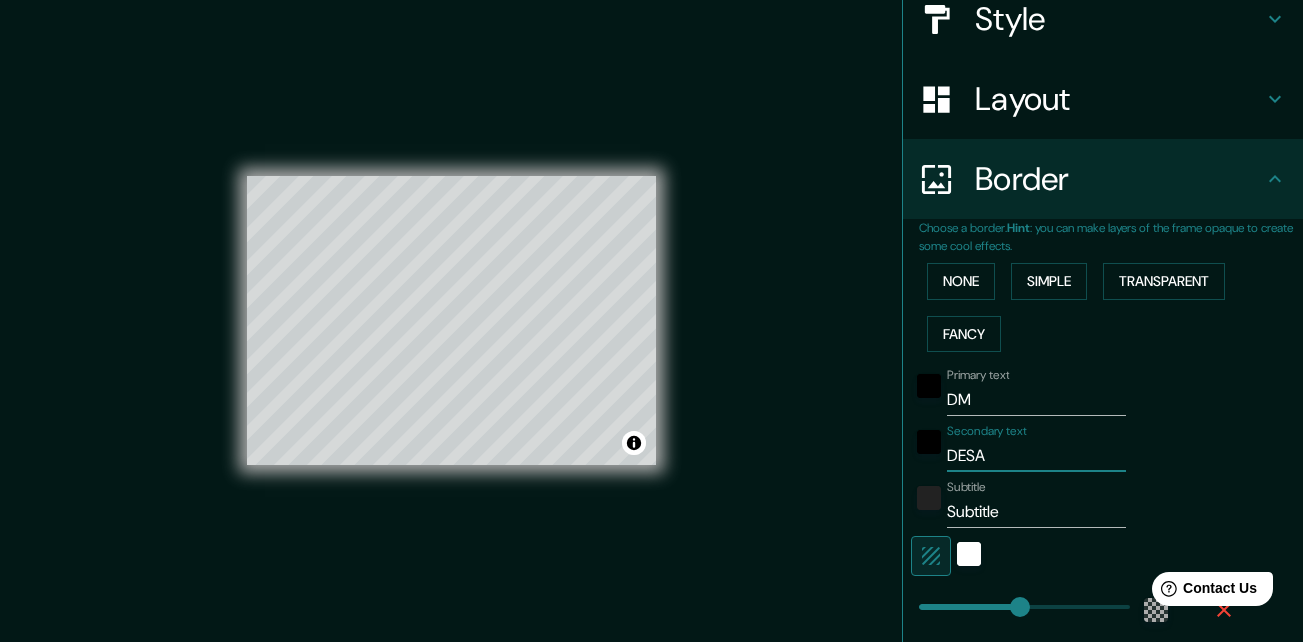 type on "DESAR" 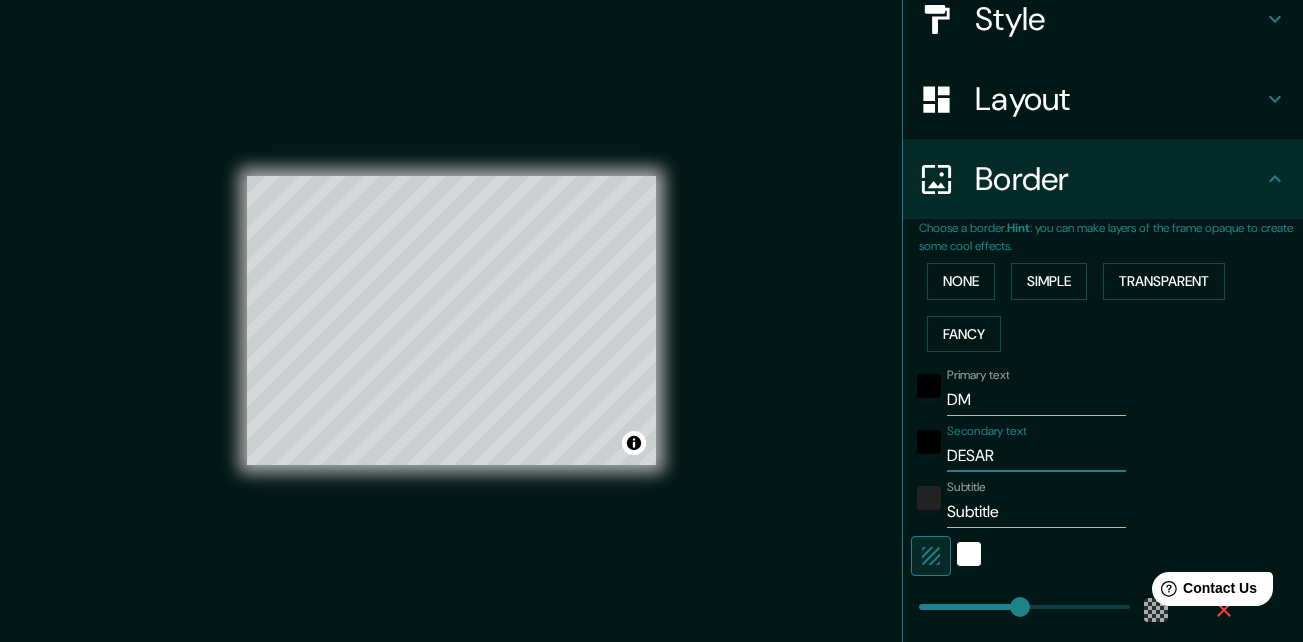 type on "196" 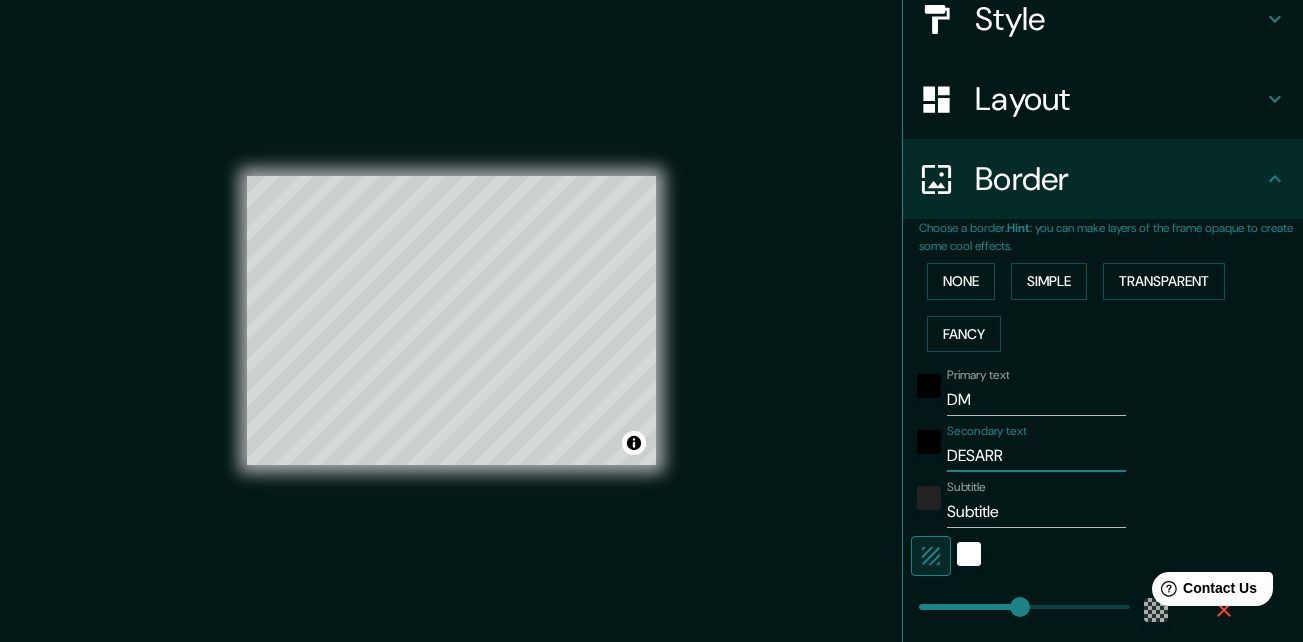 type on "DESARRO" 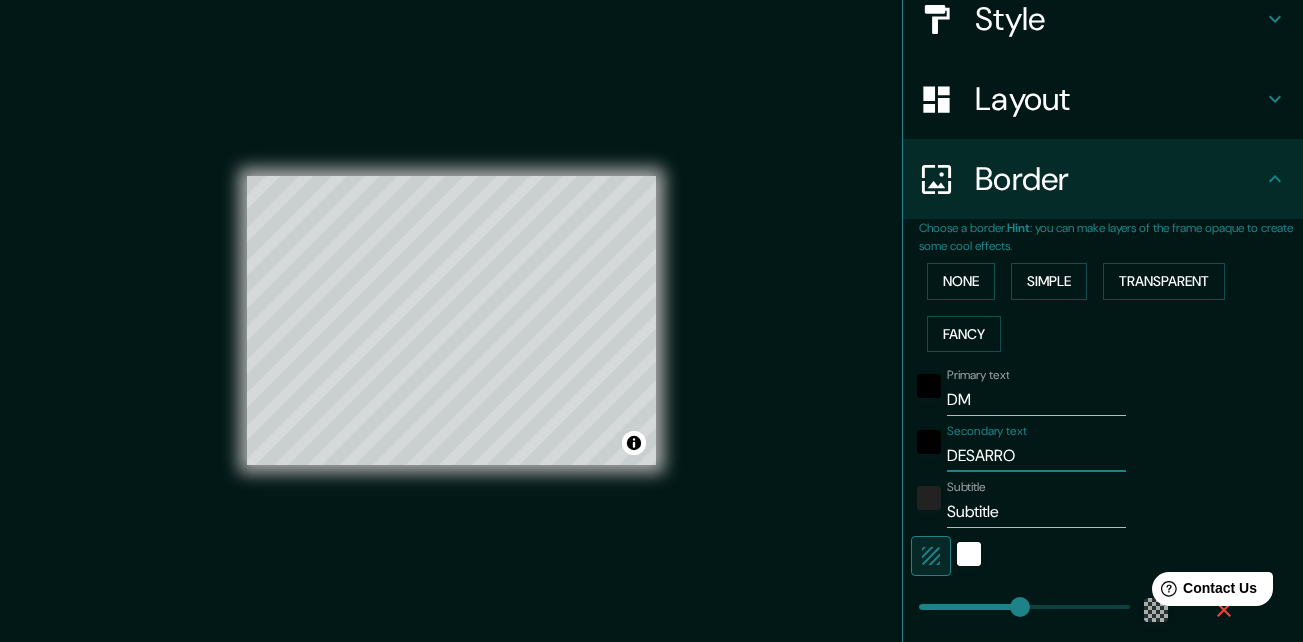 type on "DESARROL" 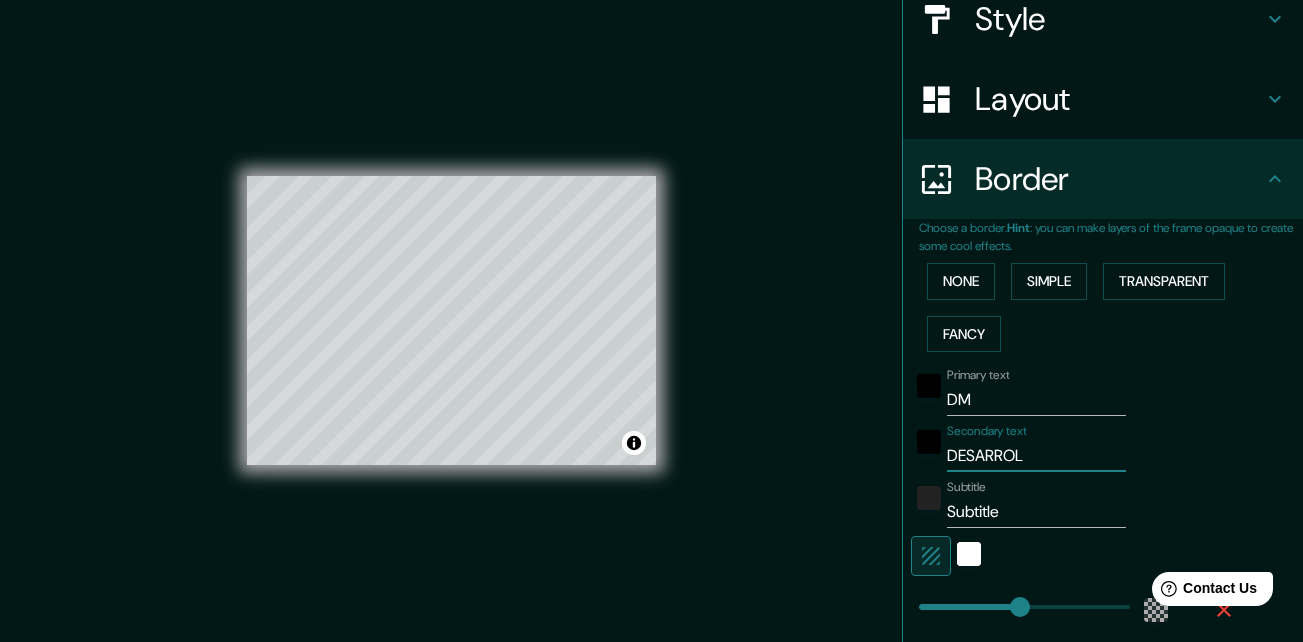 type on "DESARROLL" 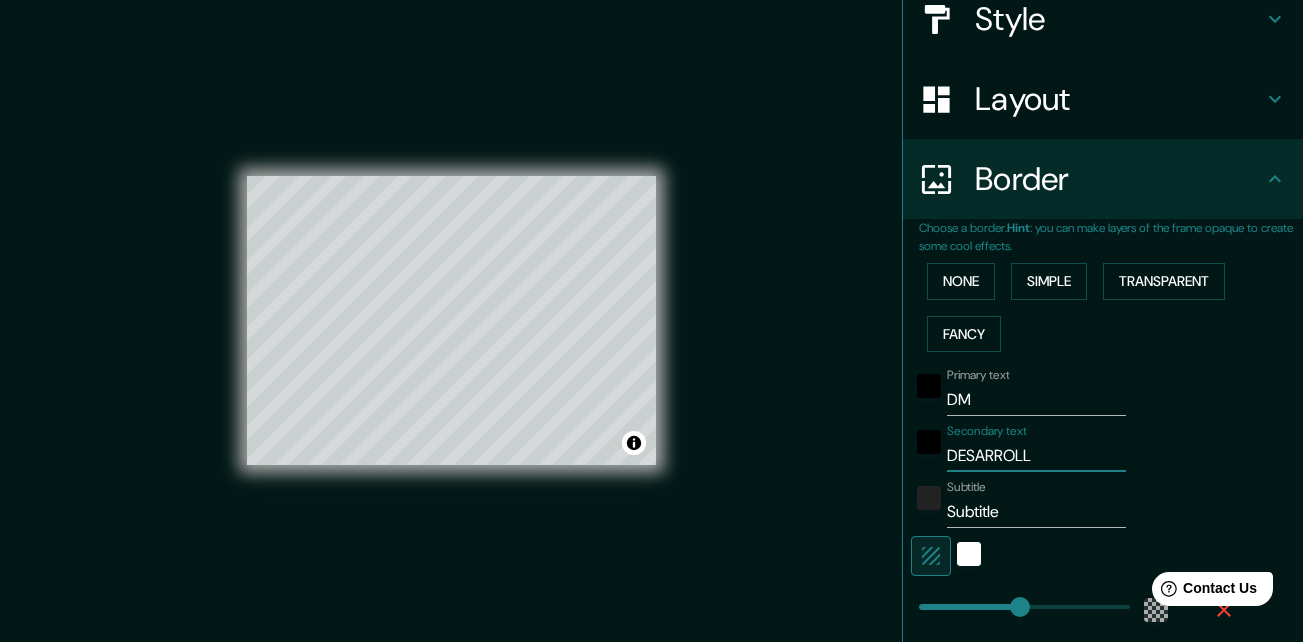 type on "DESARROLLA" 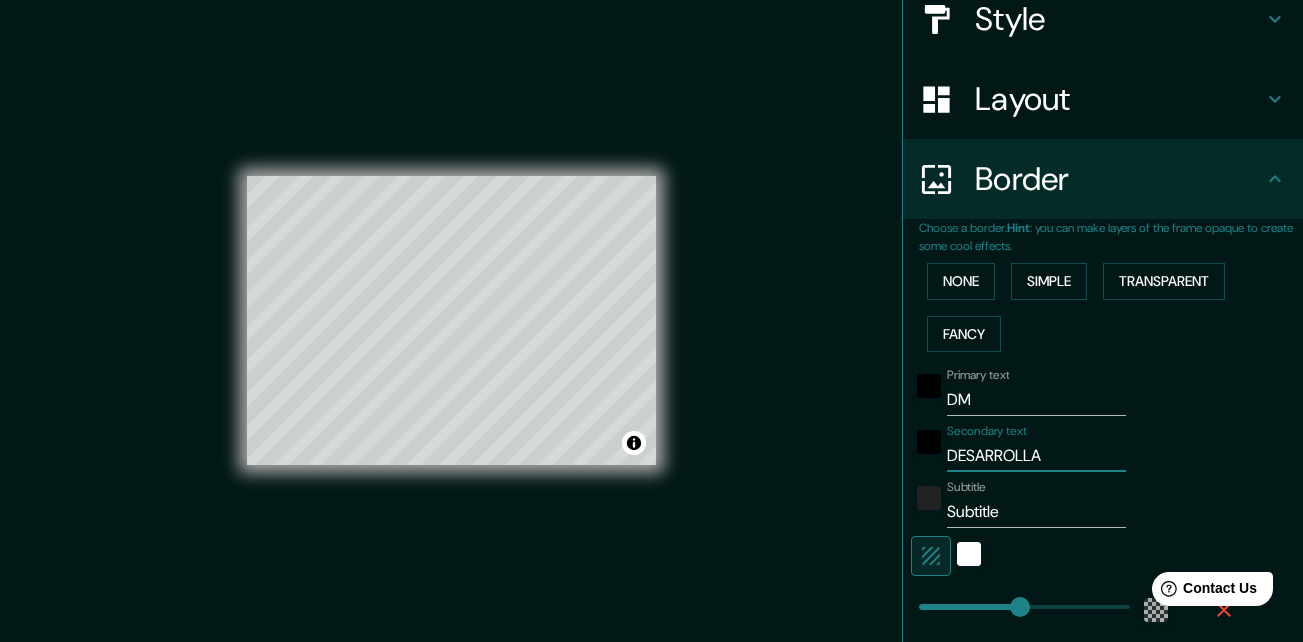 type on "DESARROLLAD" 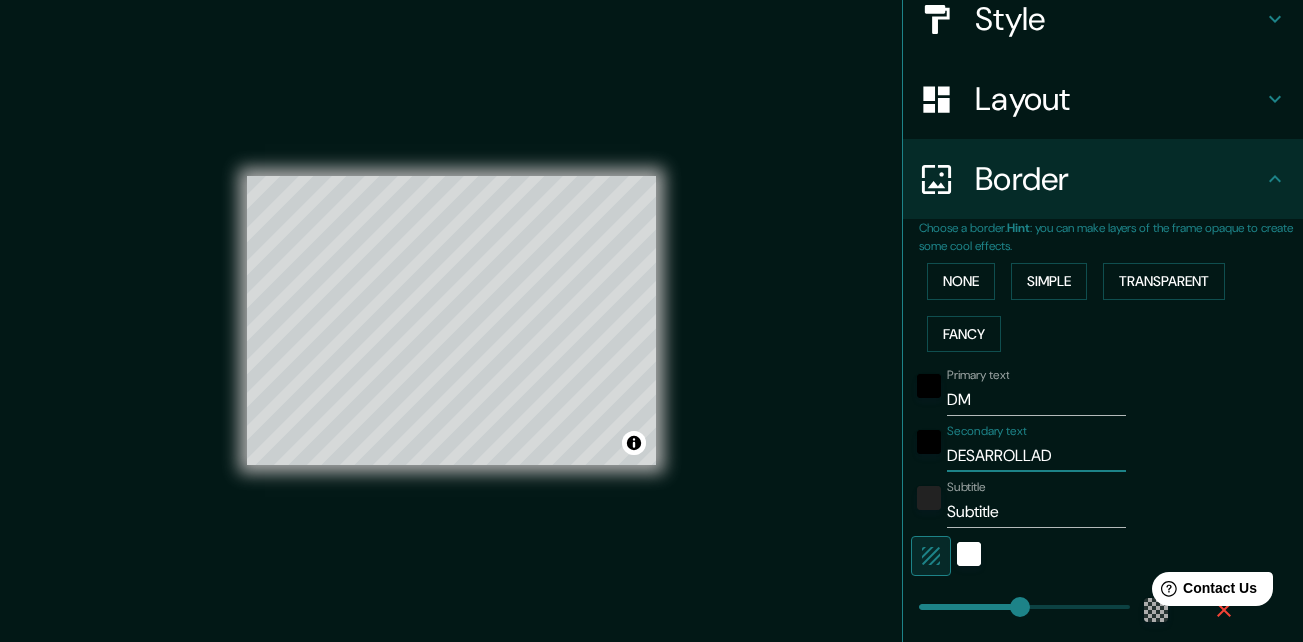 type on "DESARROLLADO" 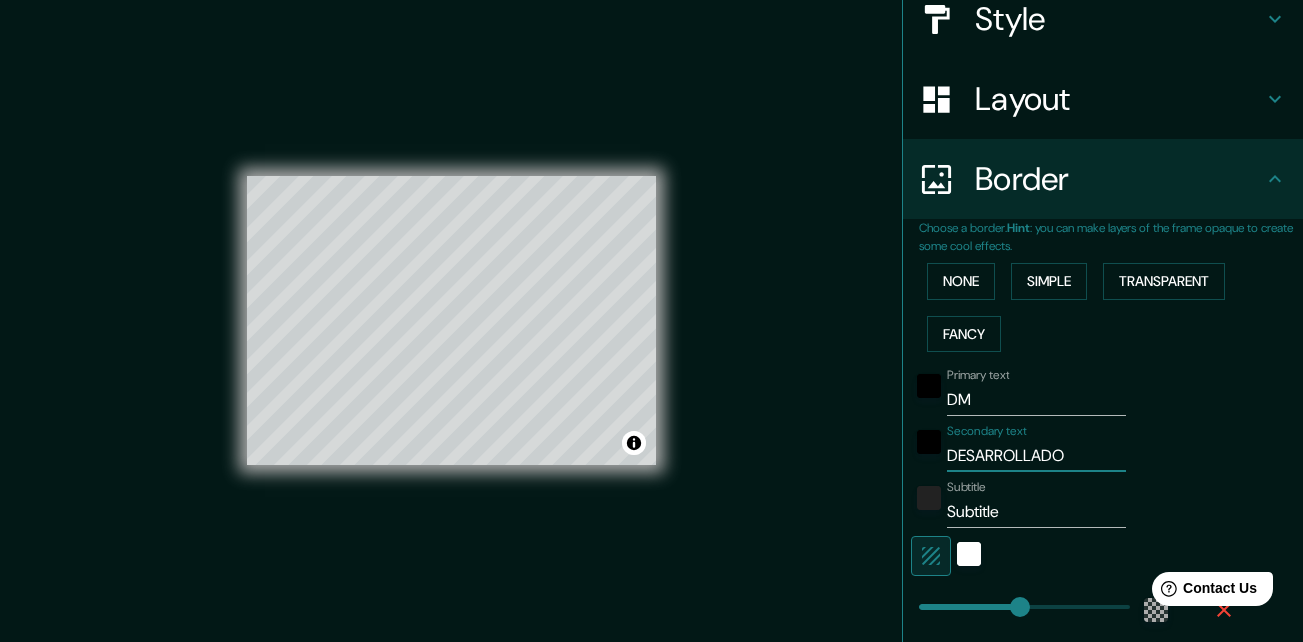 type on "196" 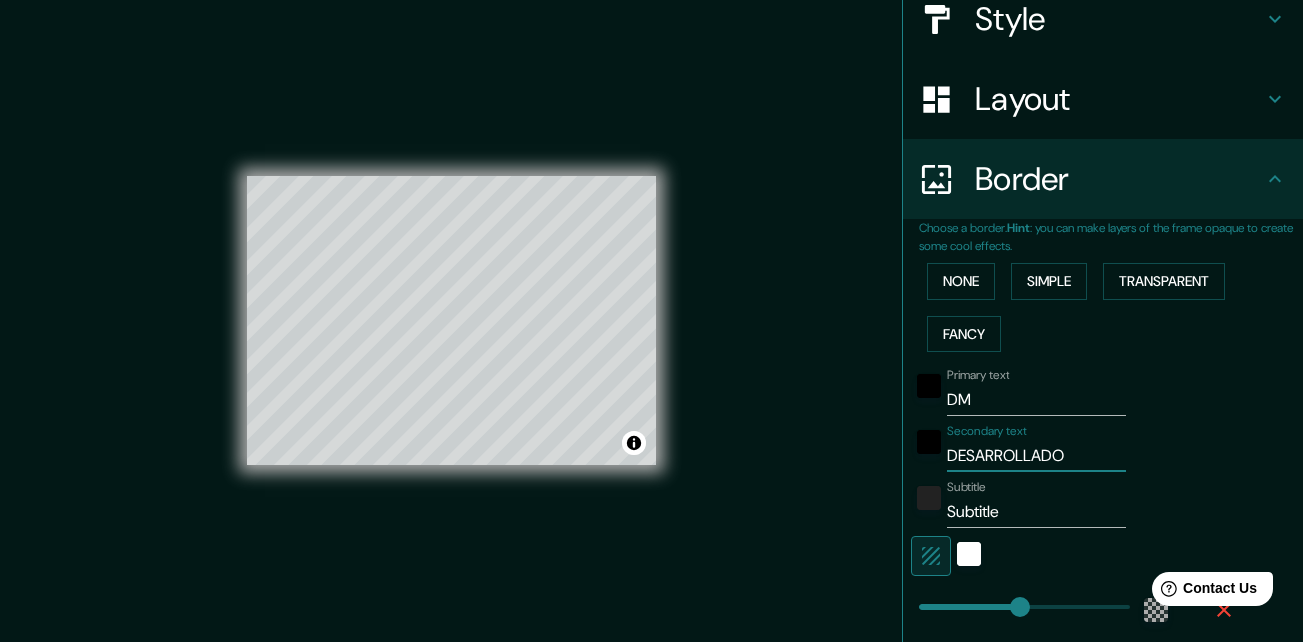 type on "DESARROLLADOR" 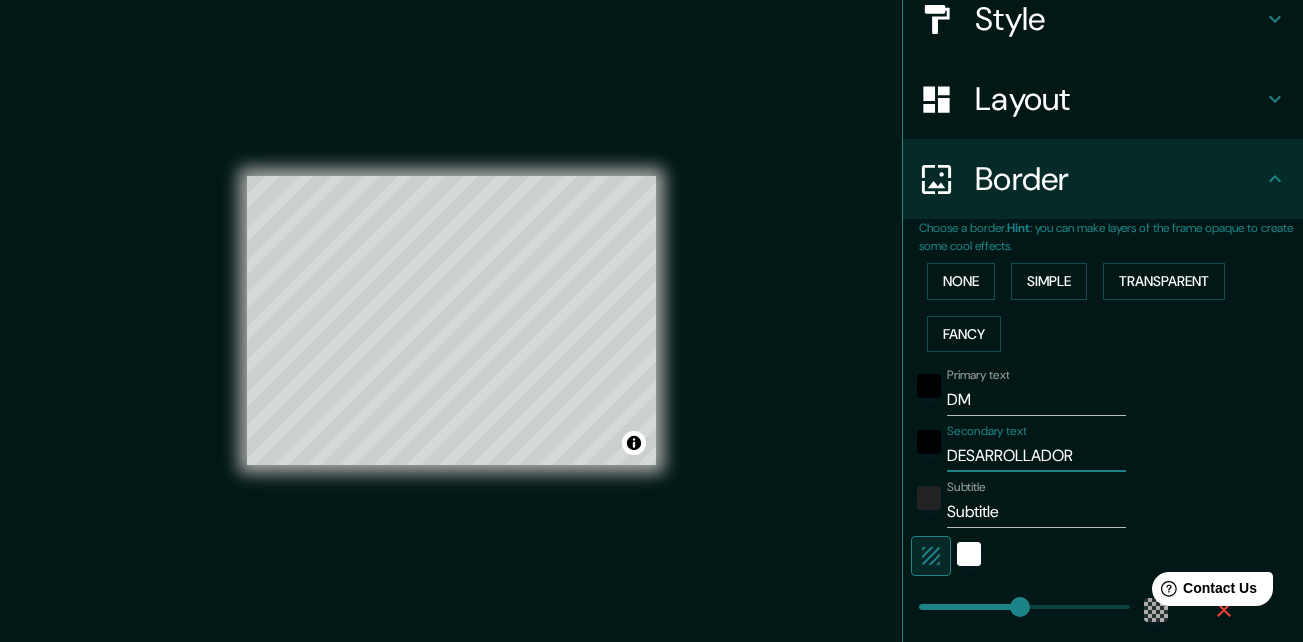 type on "DESARROLLADORA" 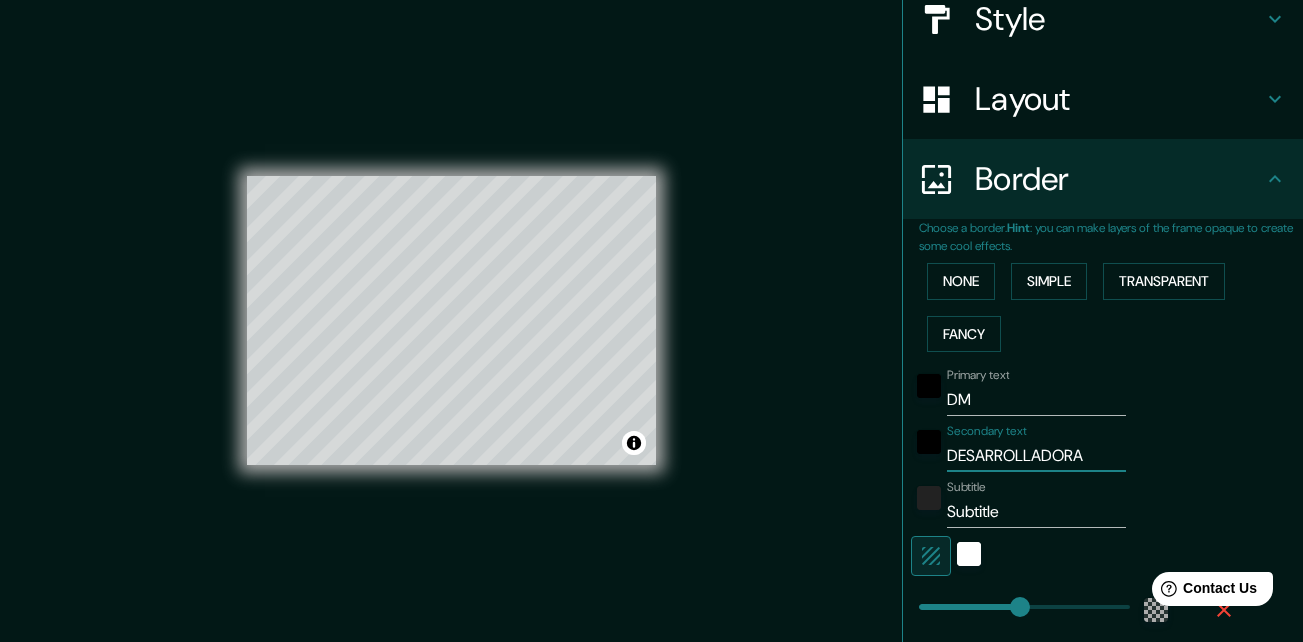 type on "DESARROLLADORA" 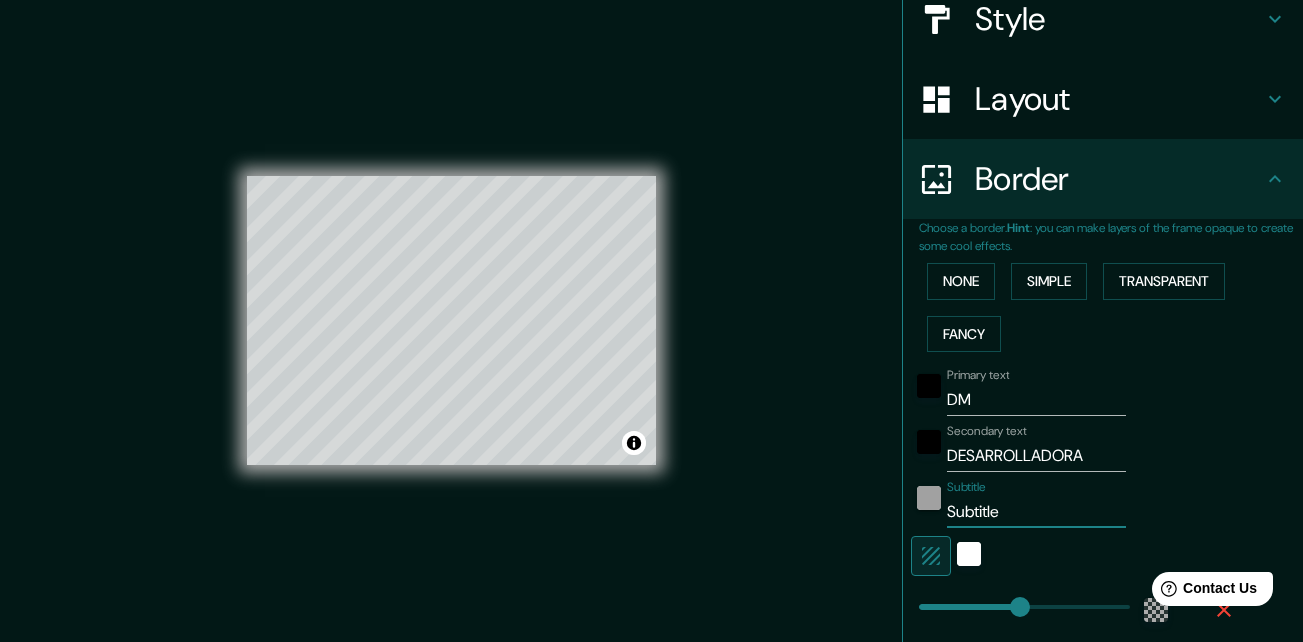 drag, startPoint x: 999, startPoint y: 512, endPoint x: 918, endPoint y: 499, distance: 82.036575 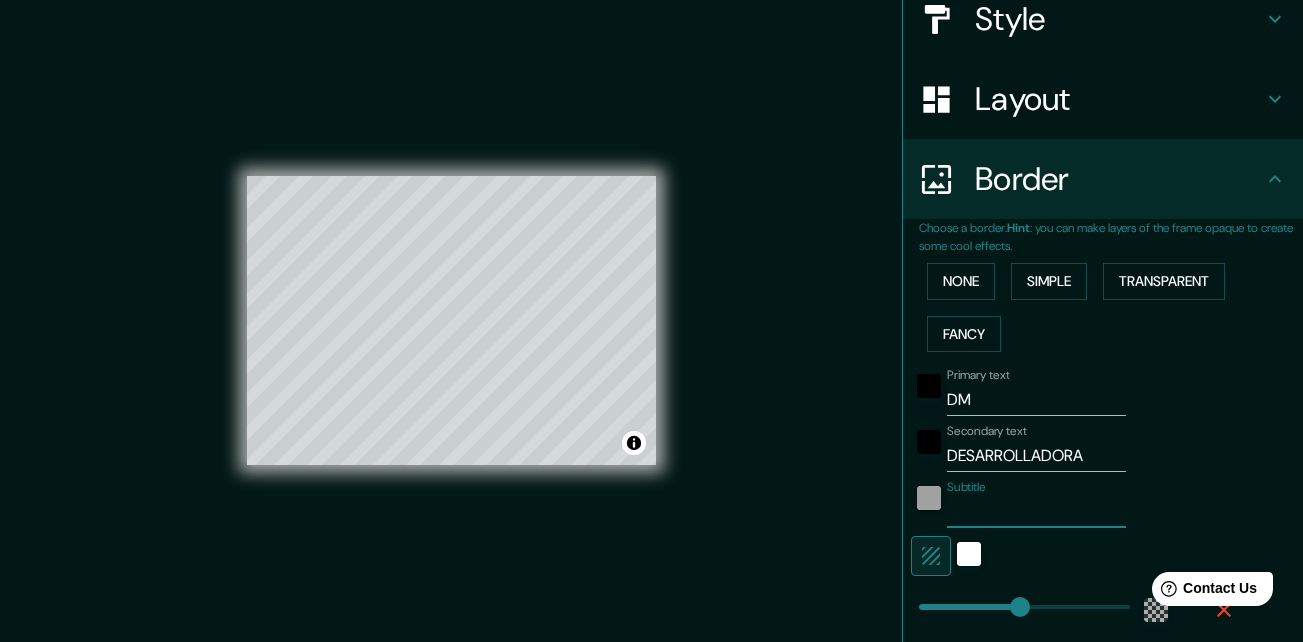 type on "196" 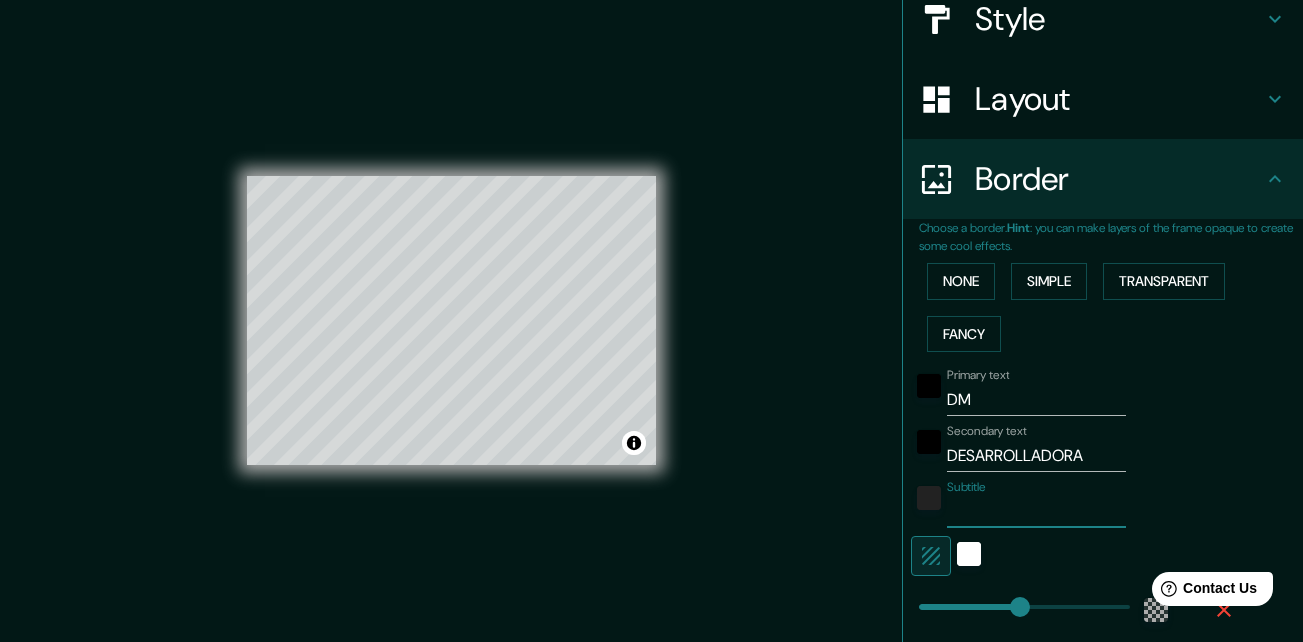 type 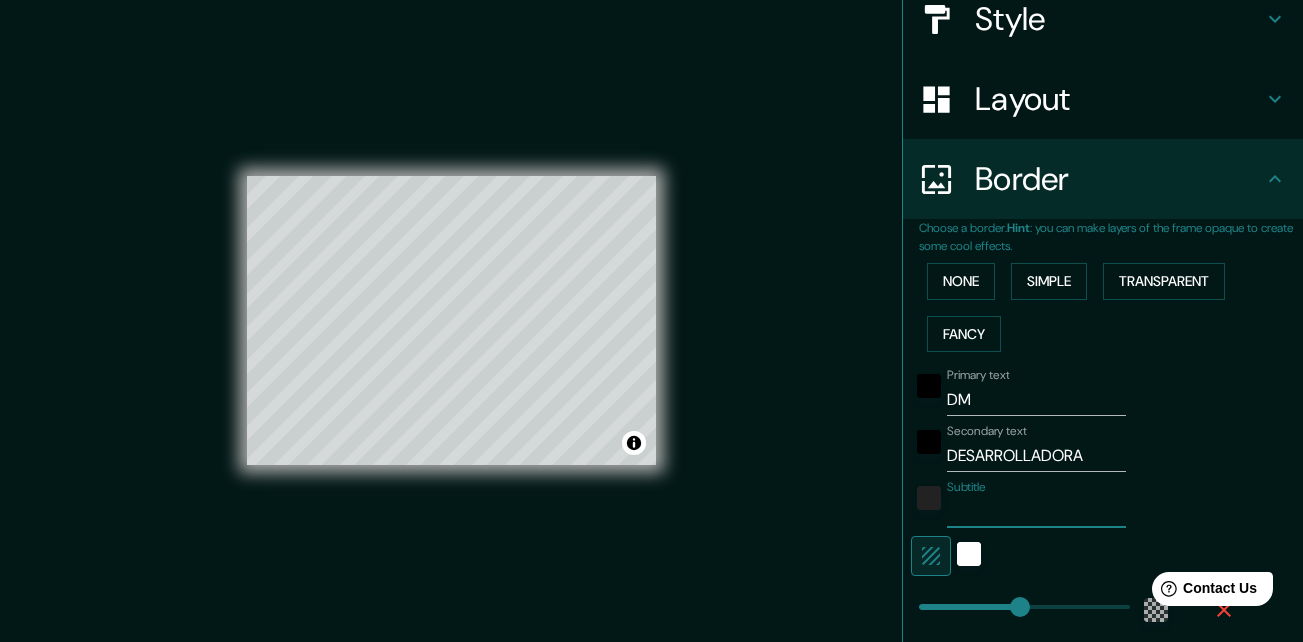 click on "Subtitle" at bounding box center (1075, 504) 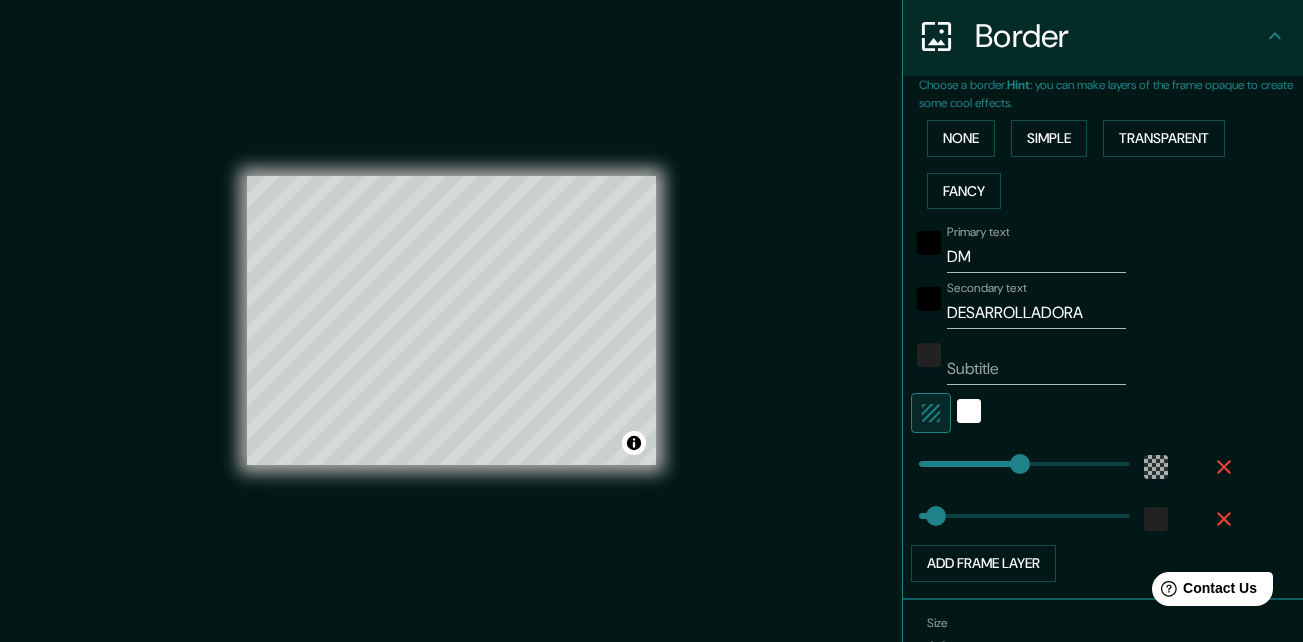 scroll, scrollTop: 391, scrollLeft: 0, axis: vertical 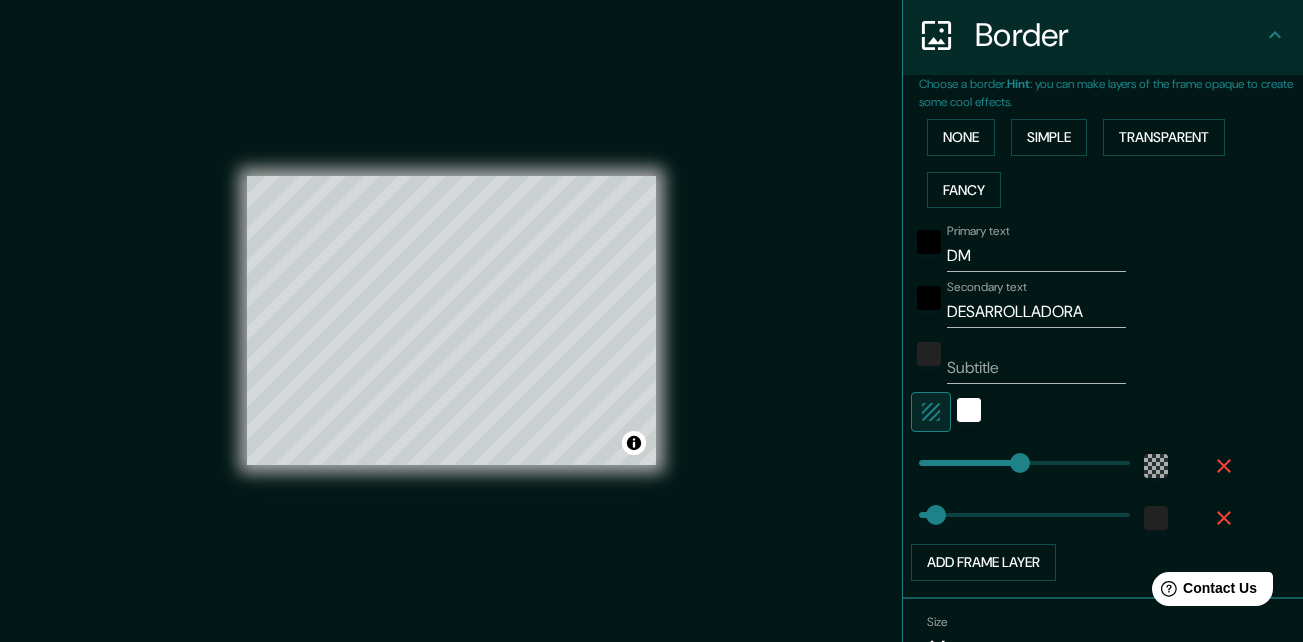 type on "109" 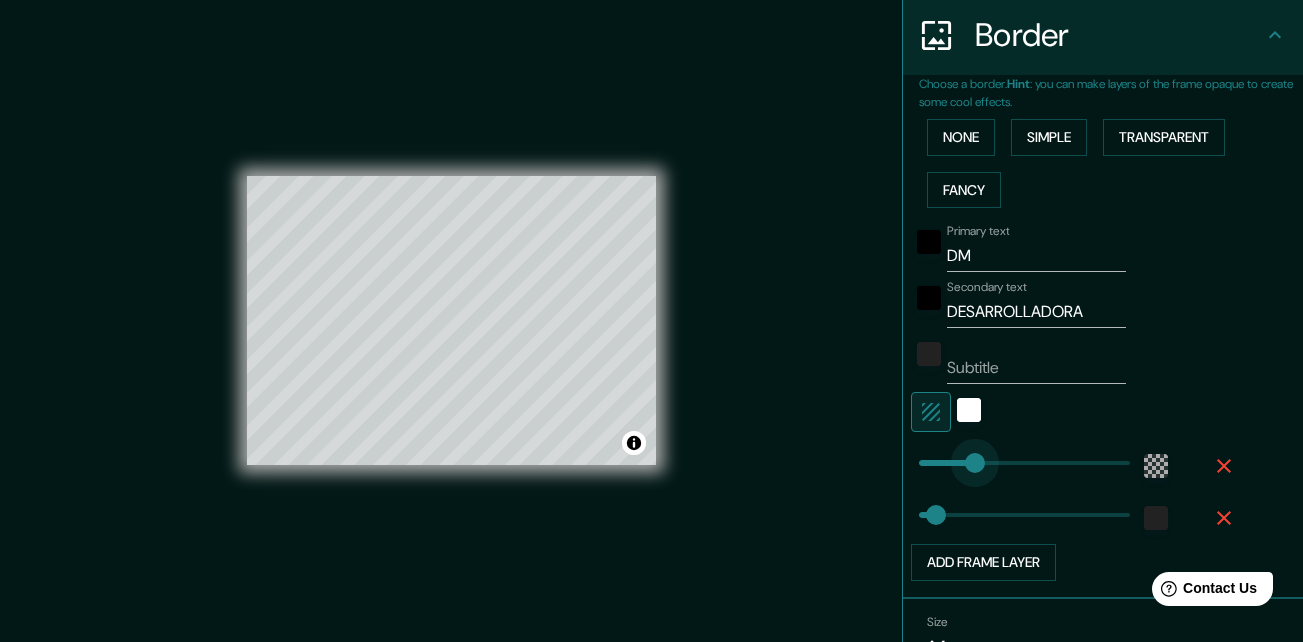 type on "33" 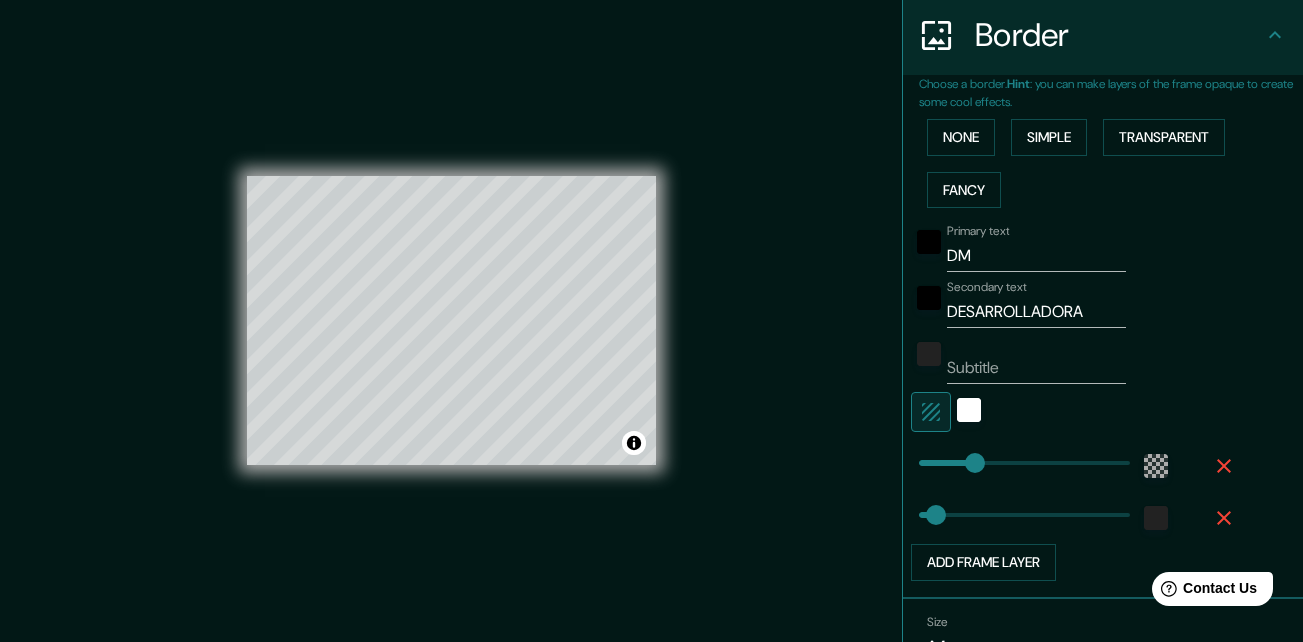 type on "56" 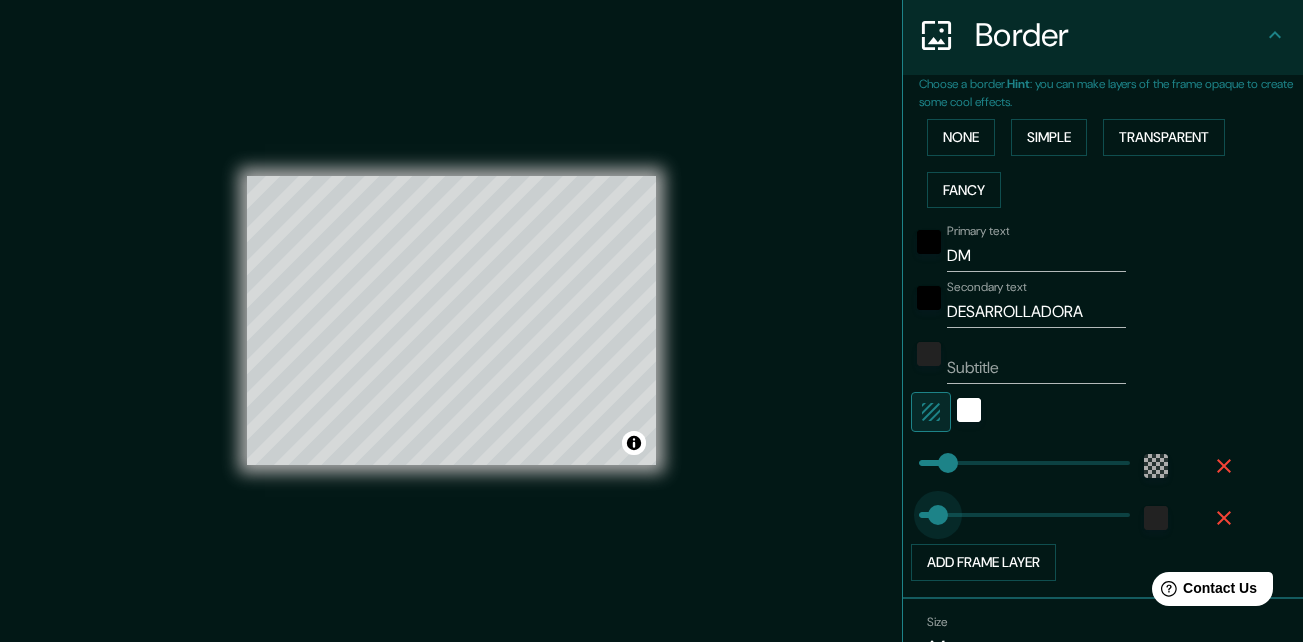 type on "0" 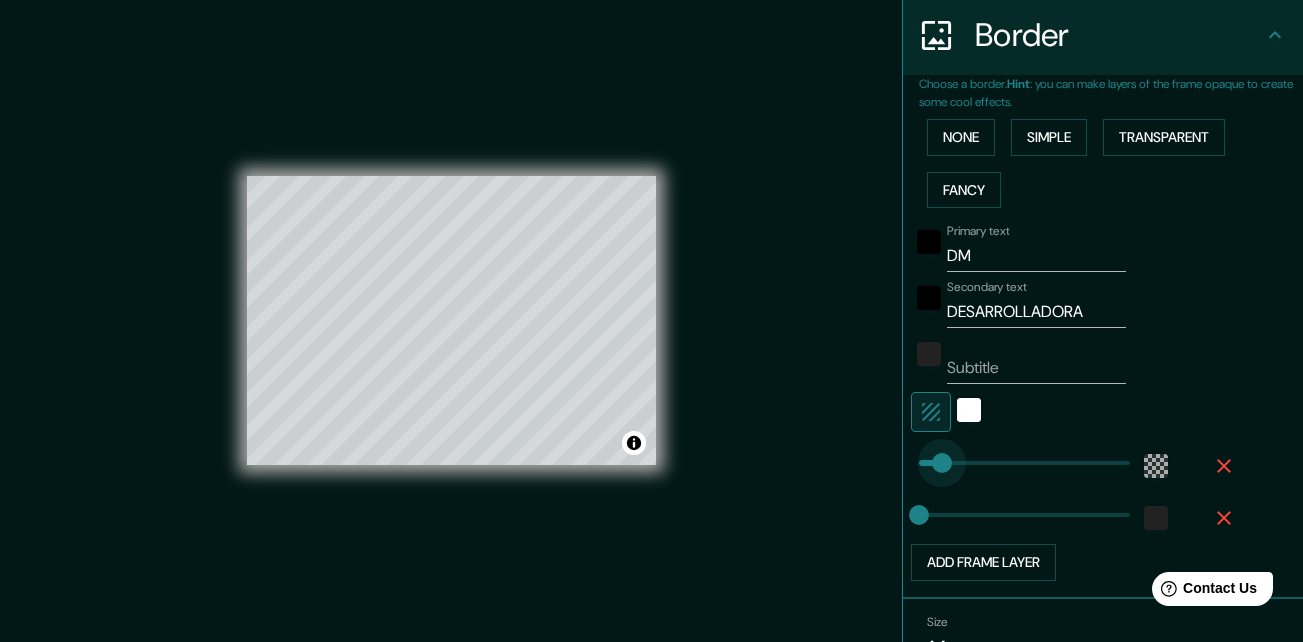 type on "0" 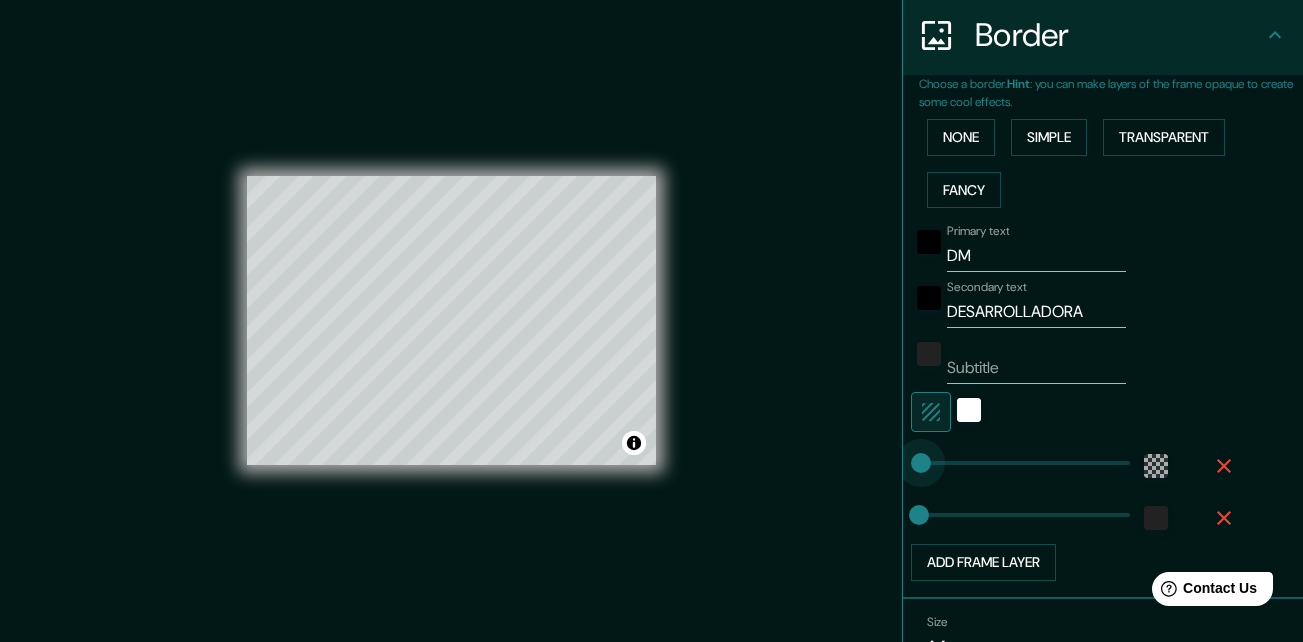 type on "47" 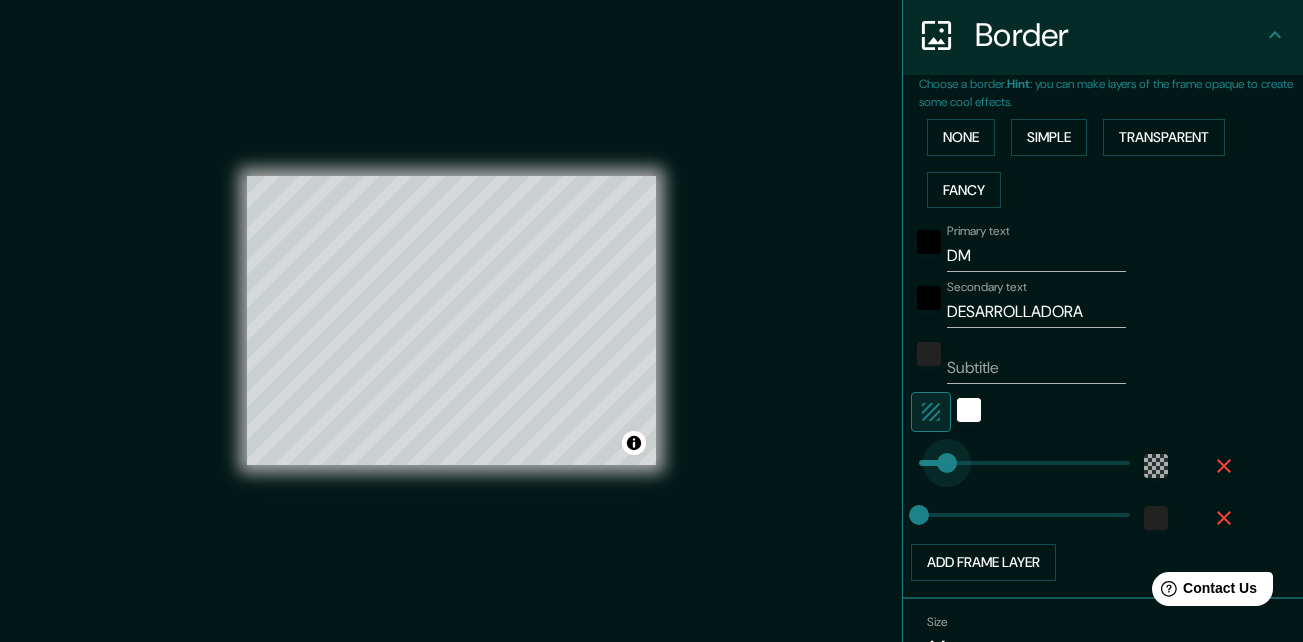 type on "64" 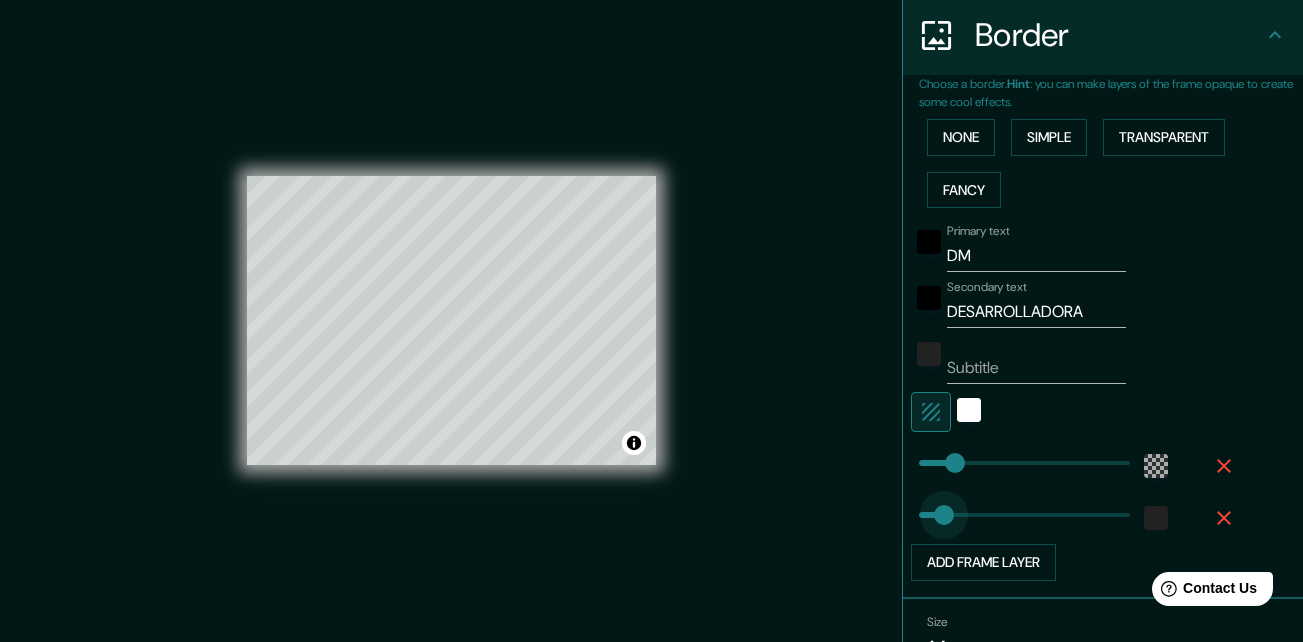 type on "52" 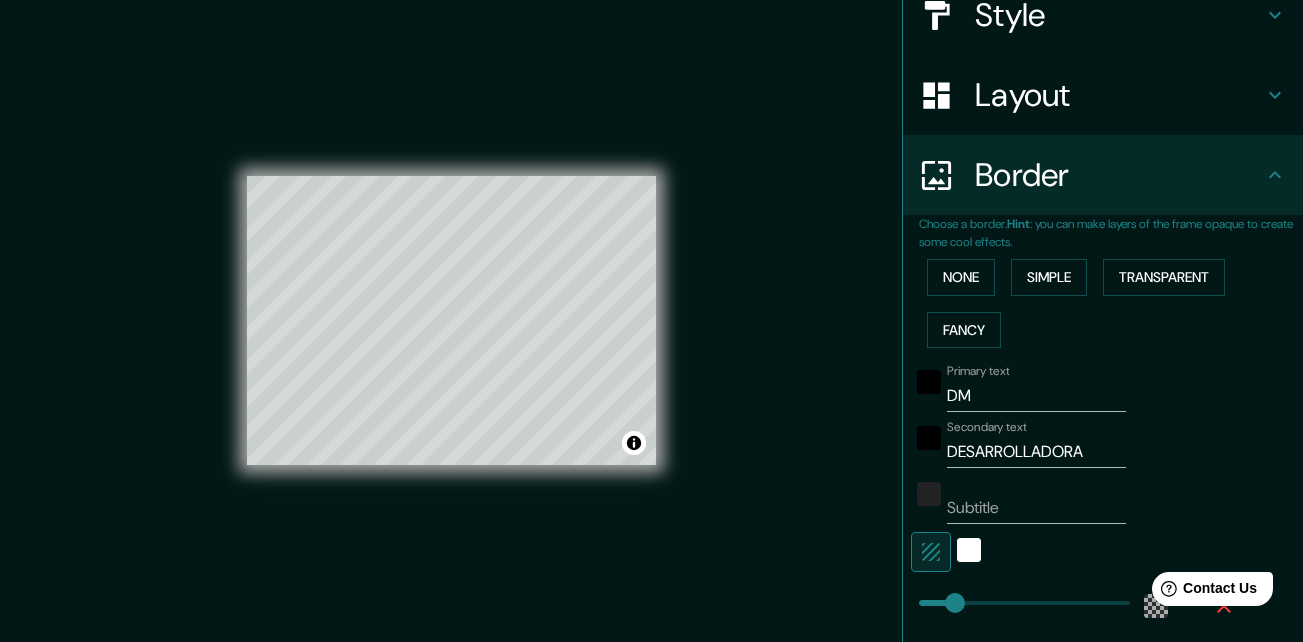 scroll, scrollTop: 252, scrollLeft: 0, axis: vertical 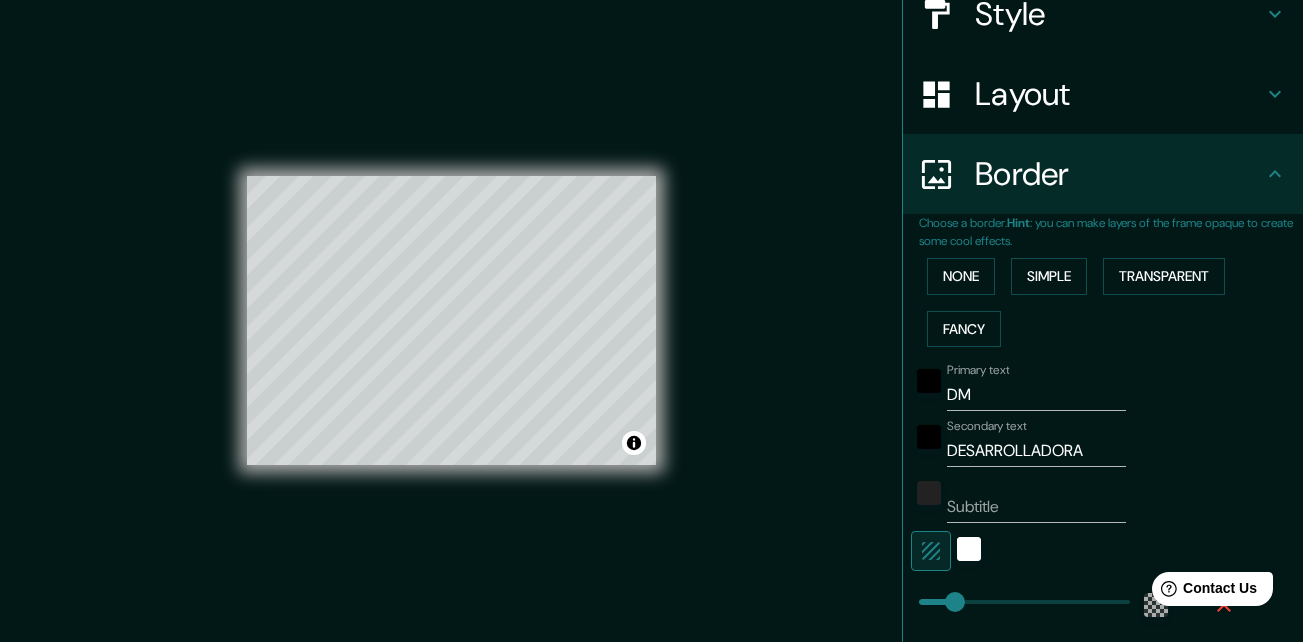 click on "Layout" at bounding box center (1119, 94) 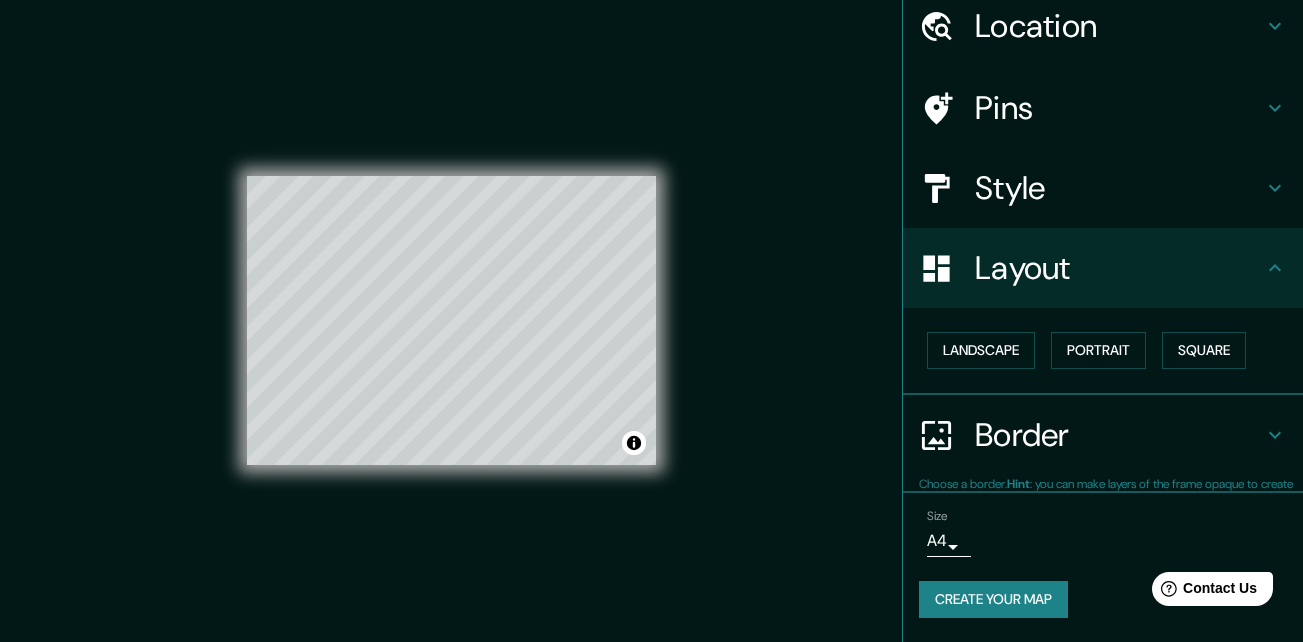 scroll, scrollTop: 77, scrollLeft: 0, axis: vertical 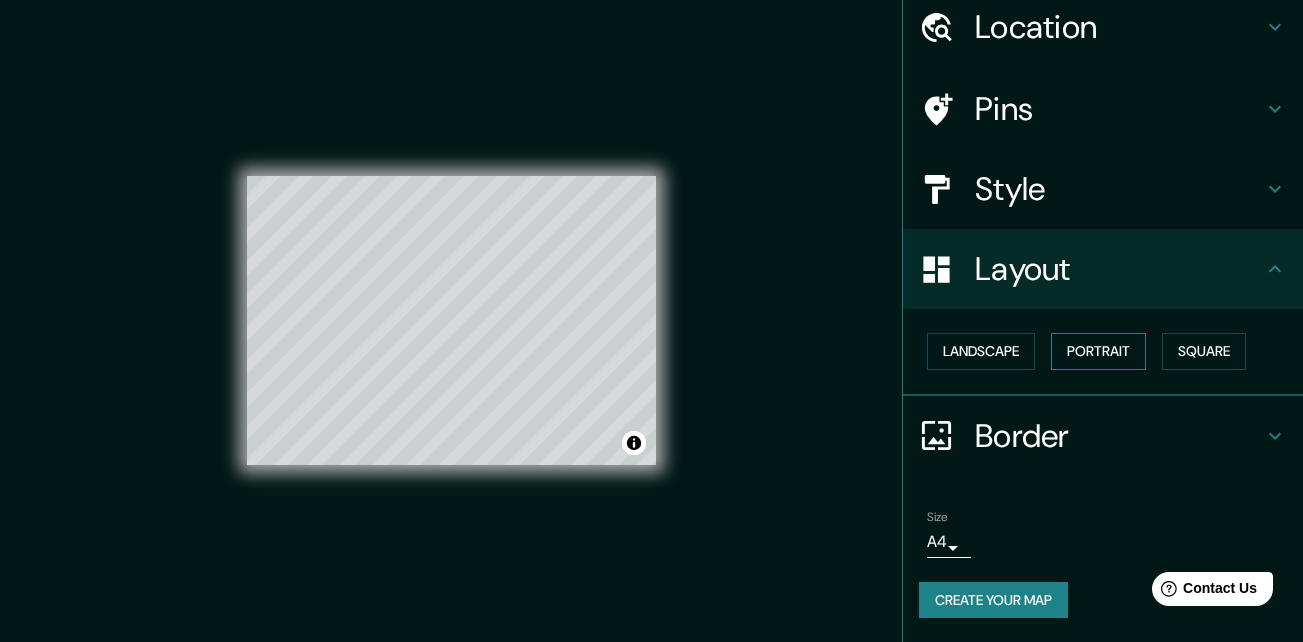 click on "Portrait" at bounding box center [1098, 351] 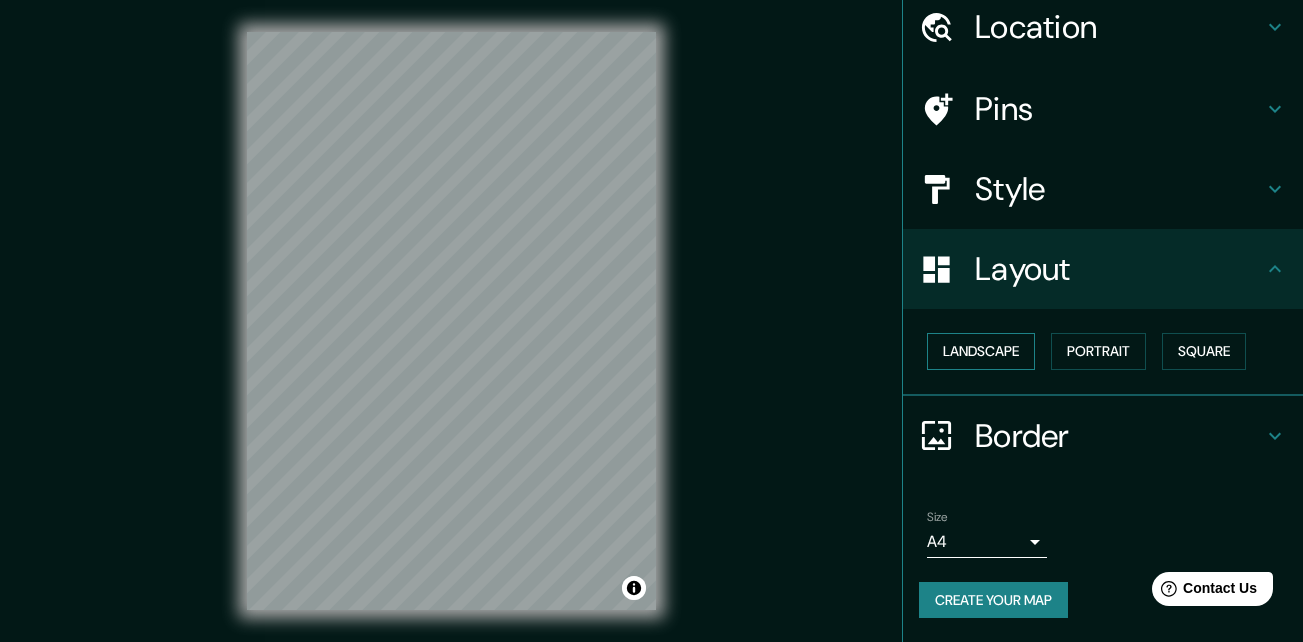 click on "Landscape" at bounding box center (981, 351) 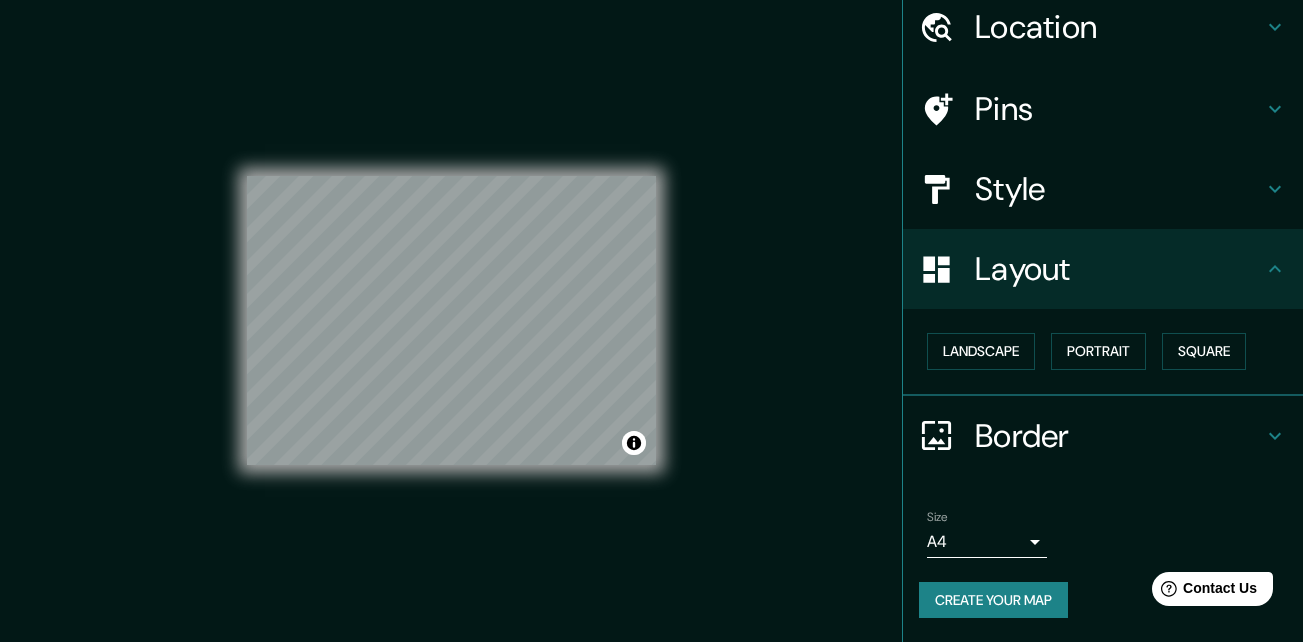 click on "Style" at bounding box center (1119, 189) 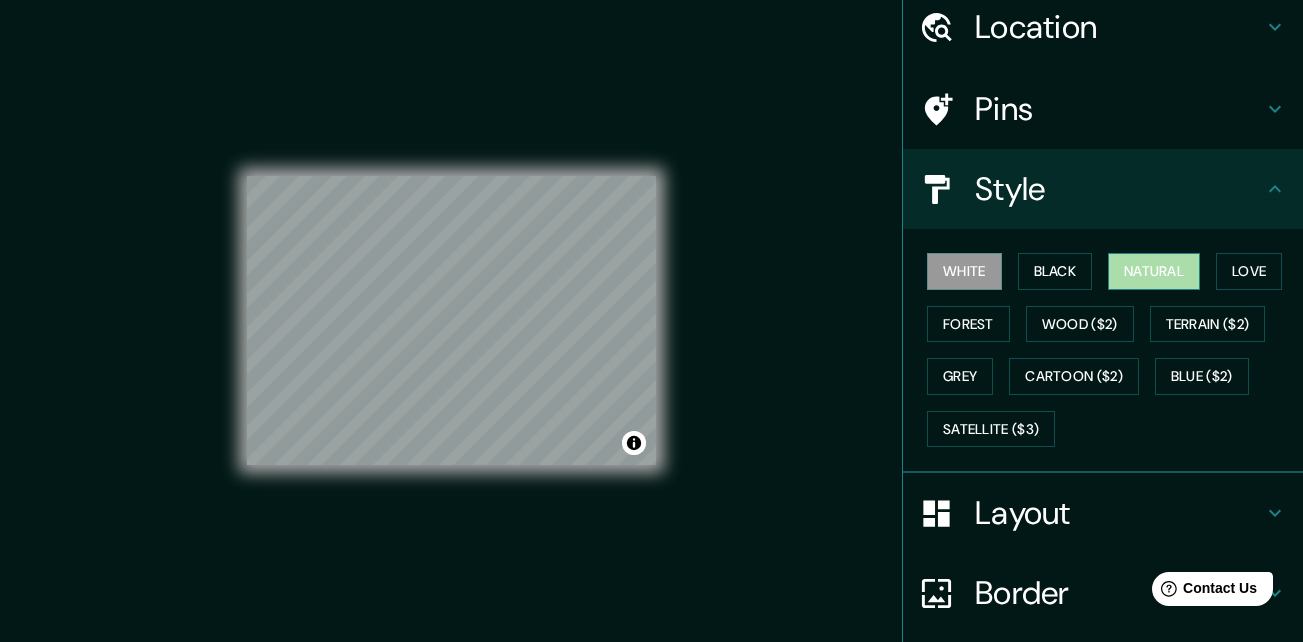 click on "Natural" at bounding box center (1154, 271) 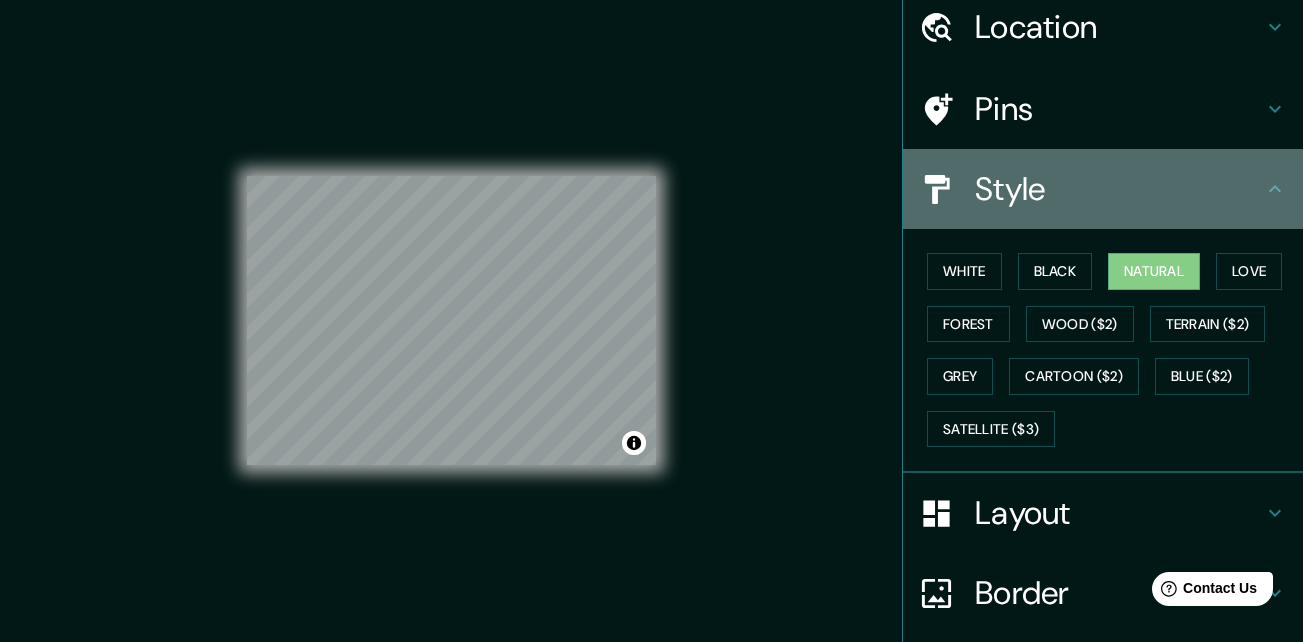 click on "Style" at bounding box center (1103, 189) 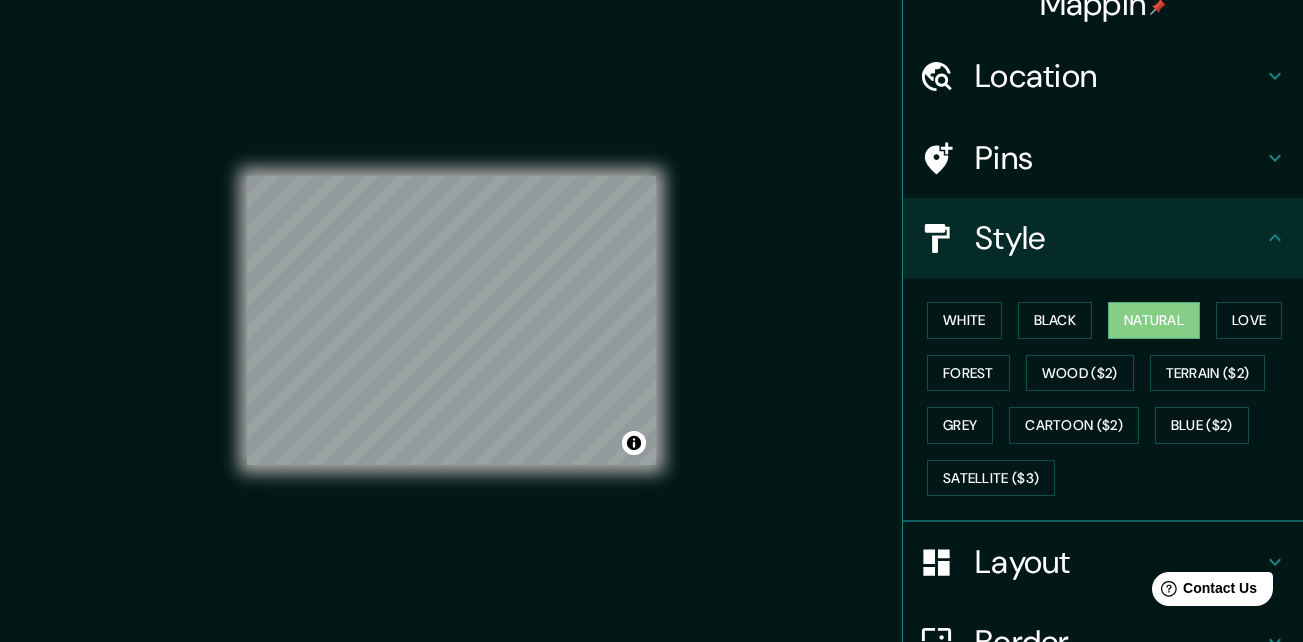 scroll, scrollTop: 25, scrollLeft: 0, axis: vertical 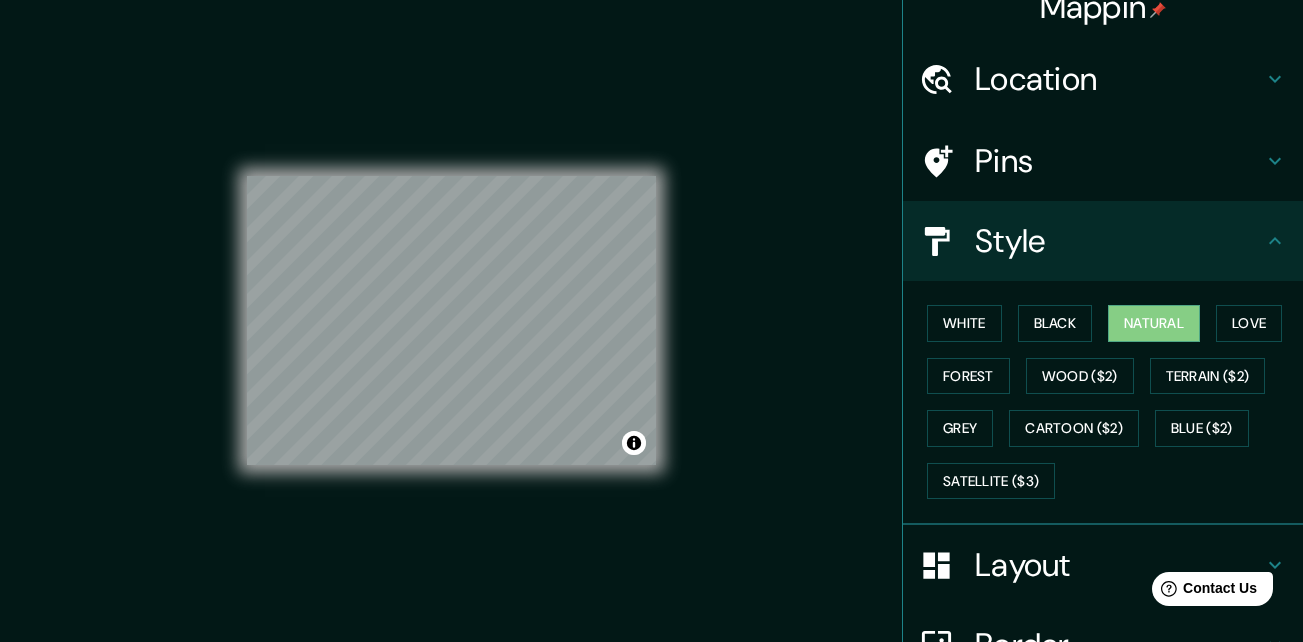 click on "Style" at bounding box center (1103, 241) 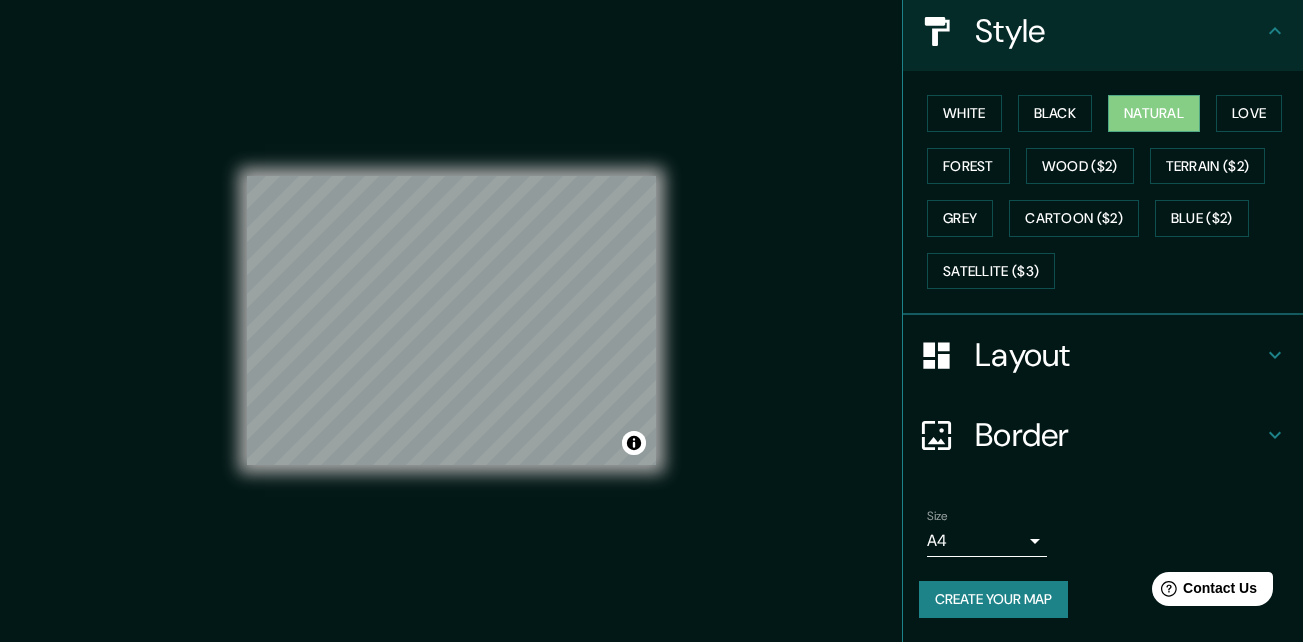click on "Layout" at bounding box center (1119, 355) 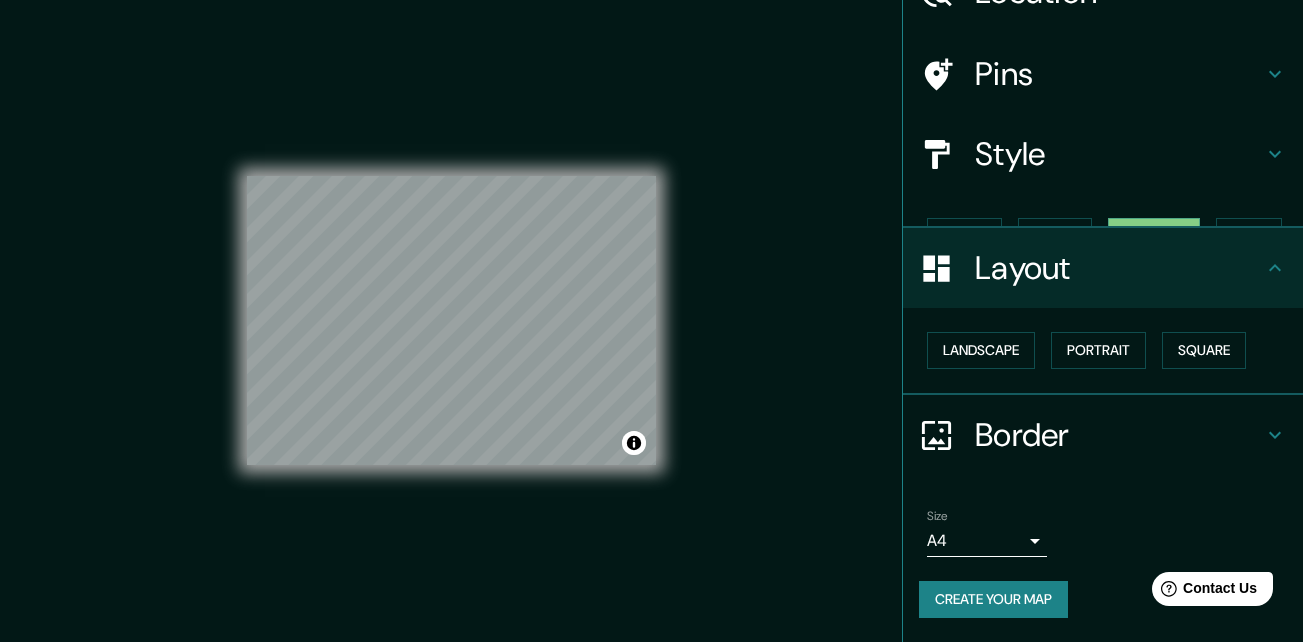 scroll, scrollTop: 77, scrollLeft: 0, axis: vertical 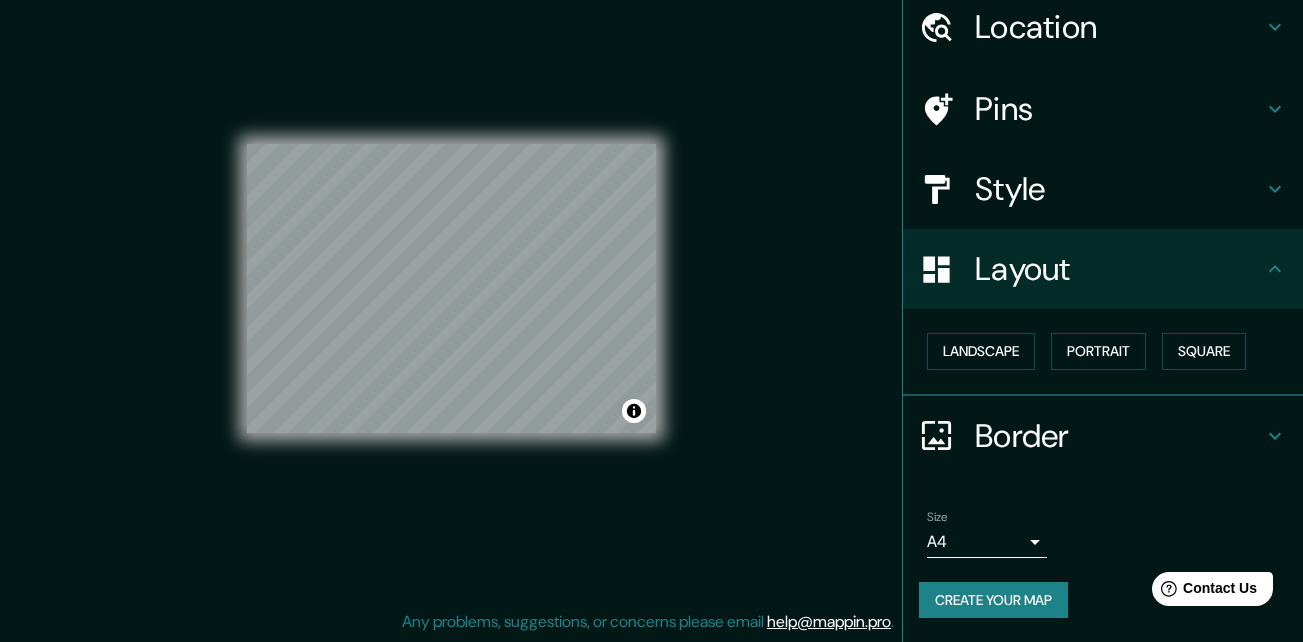 click on "Border" at bounding box center (1119, 436) 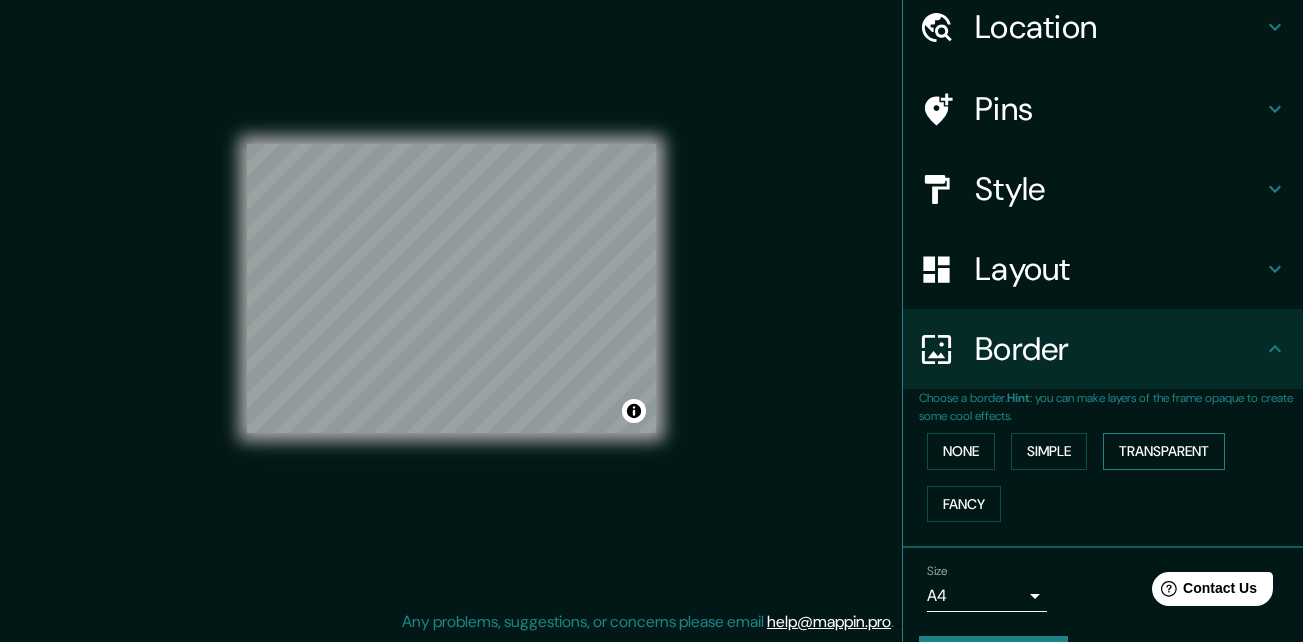 click on "Transparent" at bounding box center [1164, 451] 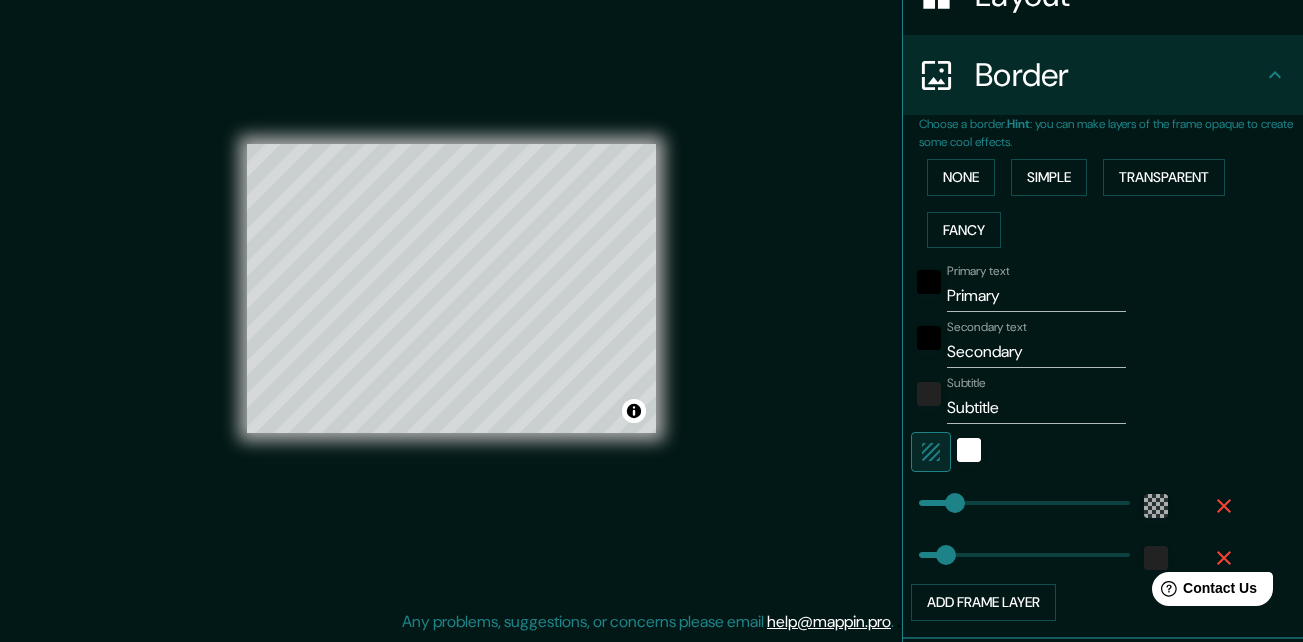 scroll, scrollTop: 352, scrollLeft: 0, axis: vertical 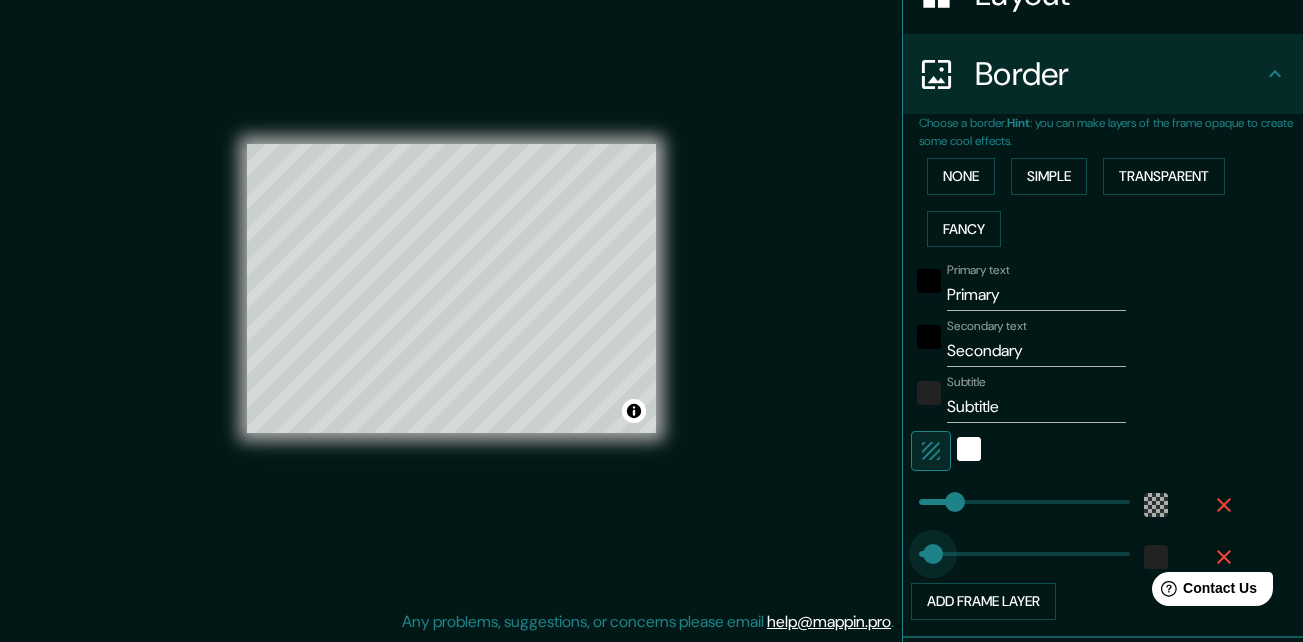 type on "25" 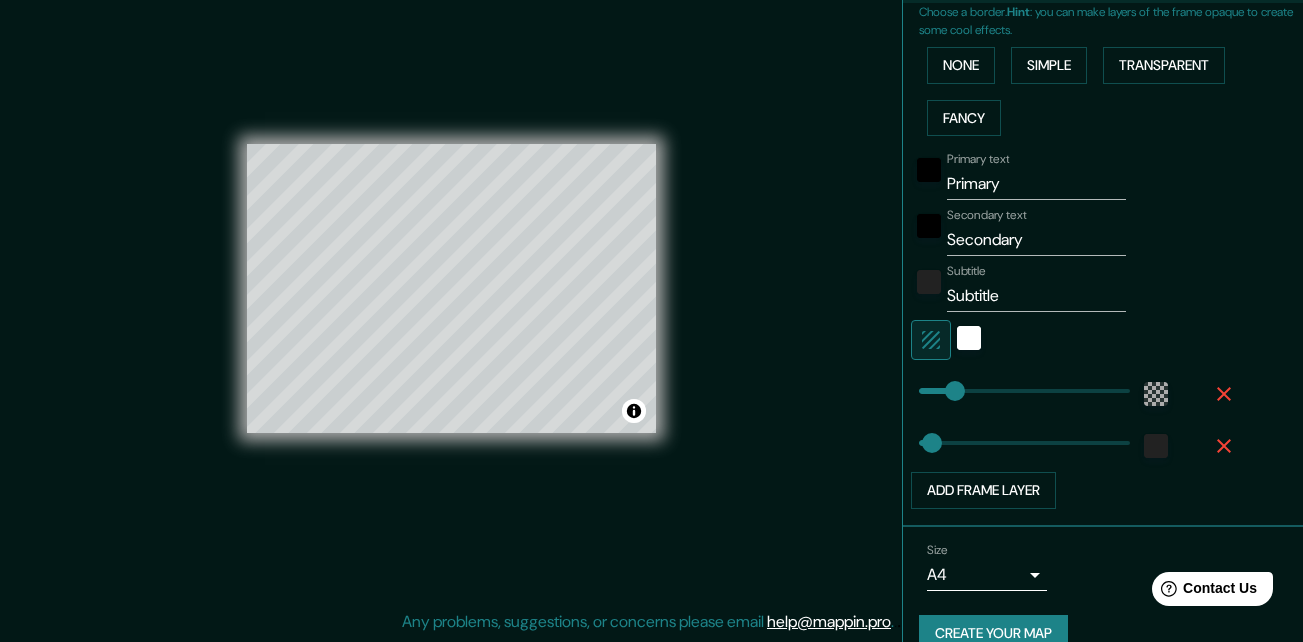 scroll, scrollTop: 483, scrollLeft: 0, axis: vertical 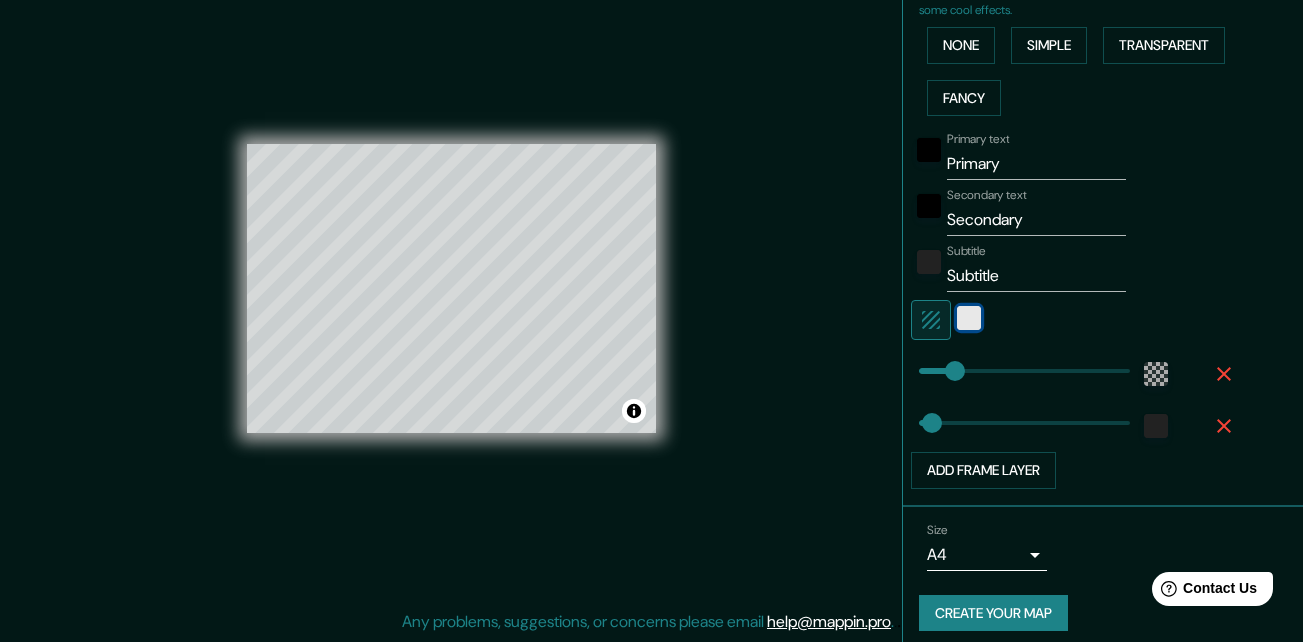 click at bounding box center [969, 318] 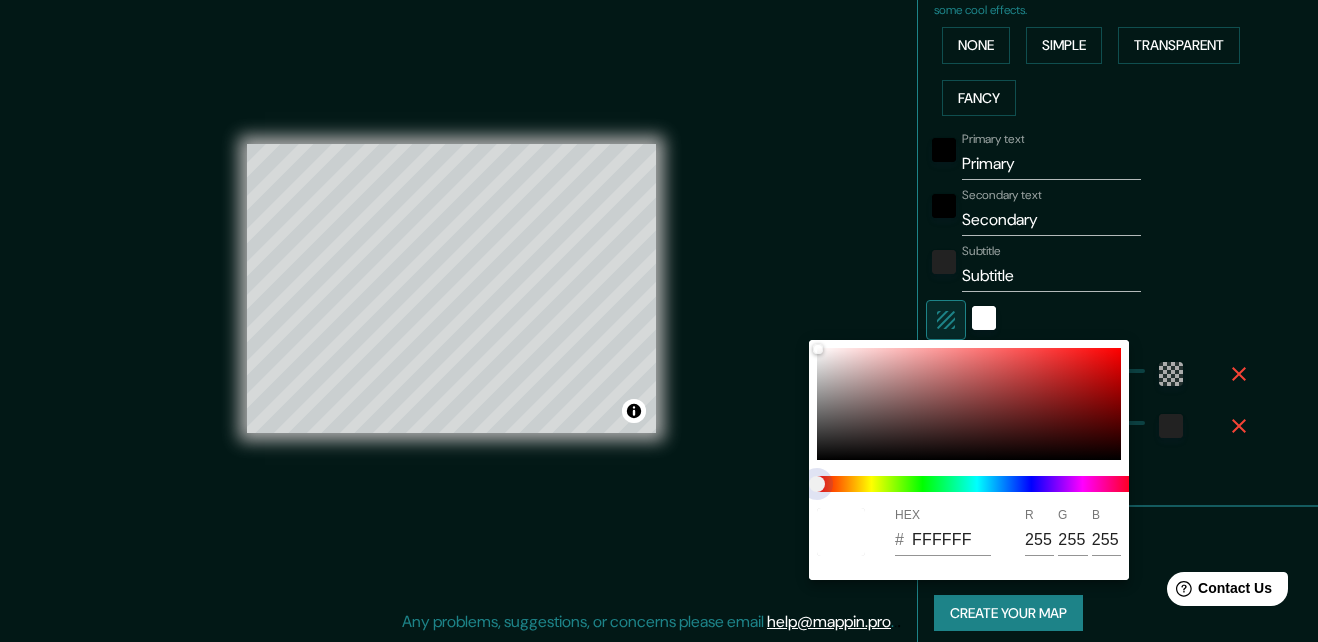 click at bounding box center (977, 484) 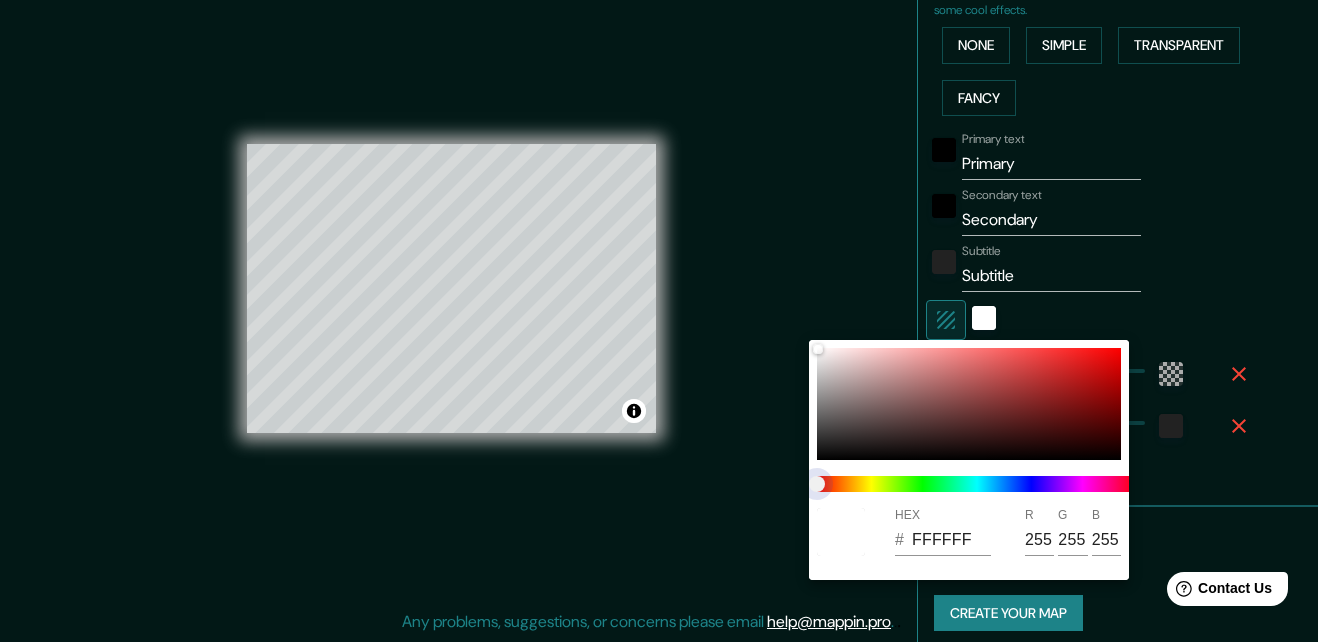 drag, startPoint x: 825, startPoint y: 482, endPoint x: 908, endPoint y: 483, distance: 83.00603 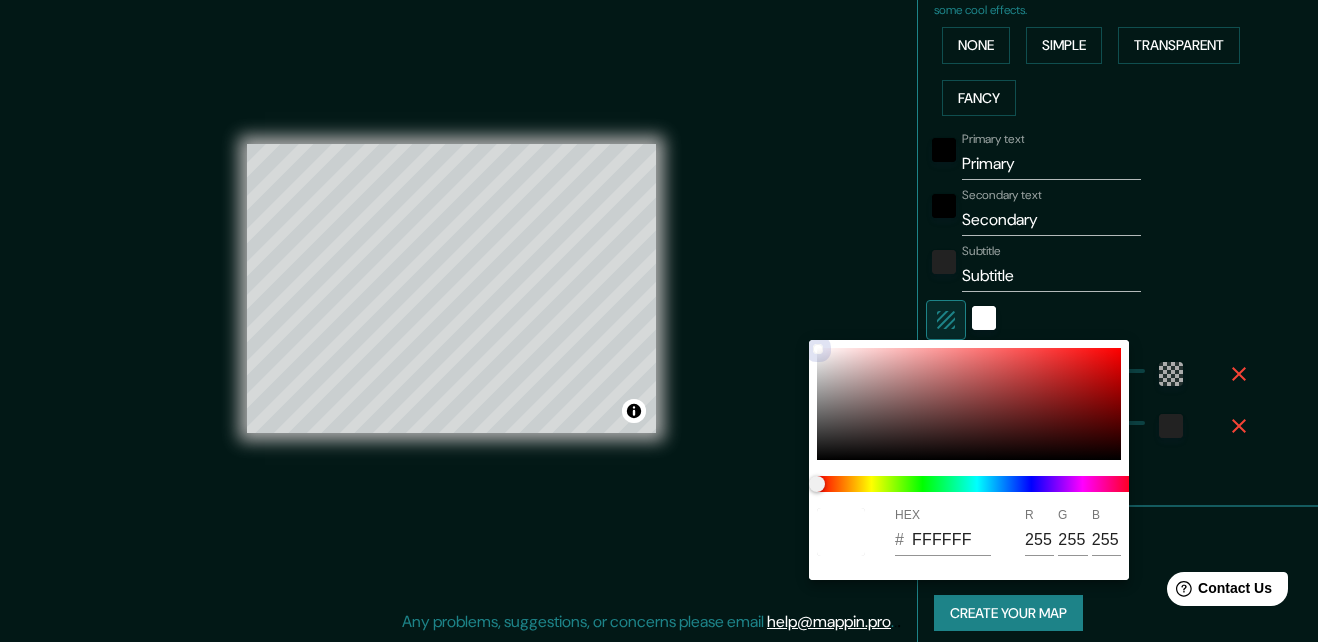 click at bounding box center (969, 404) 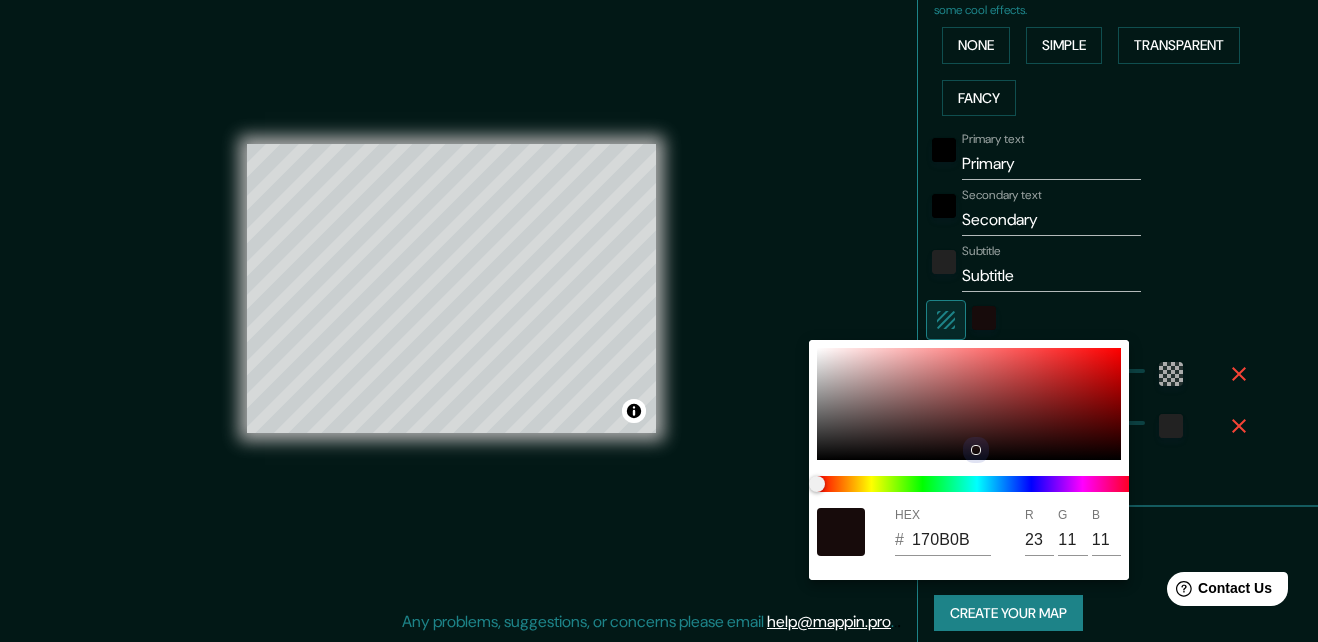 click at bounding box center [969, 404] 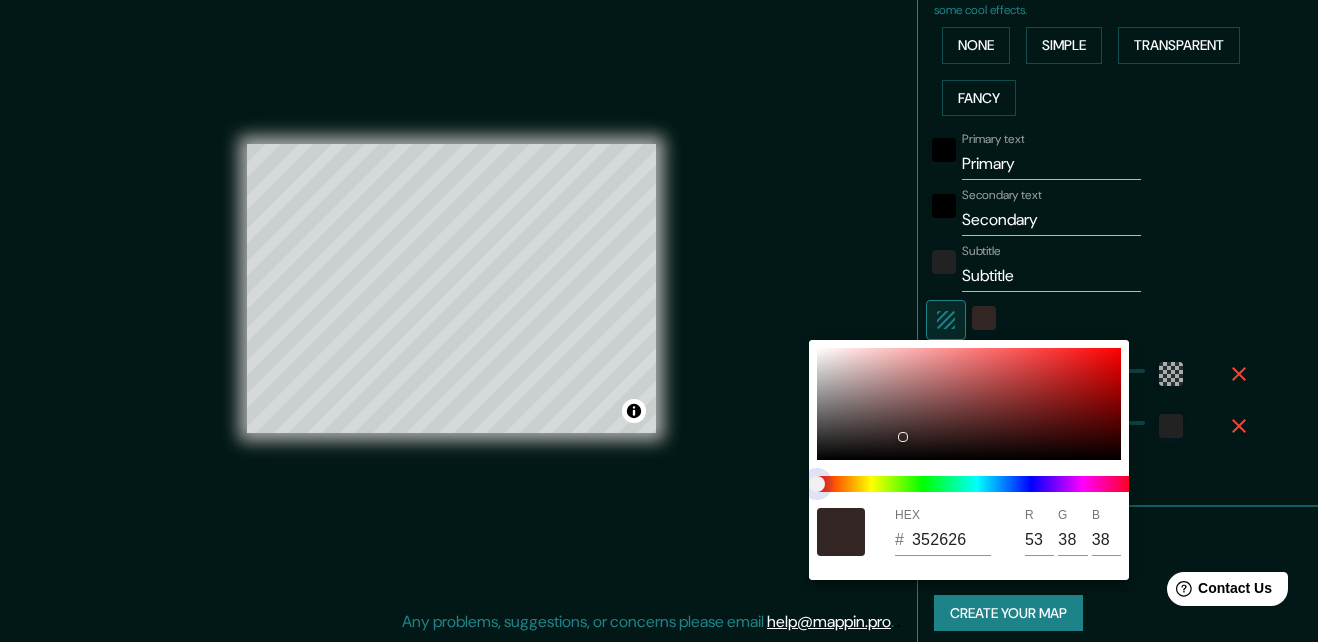 type on "2C3627" 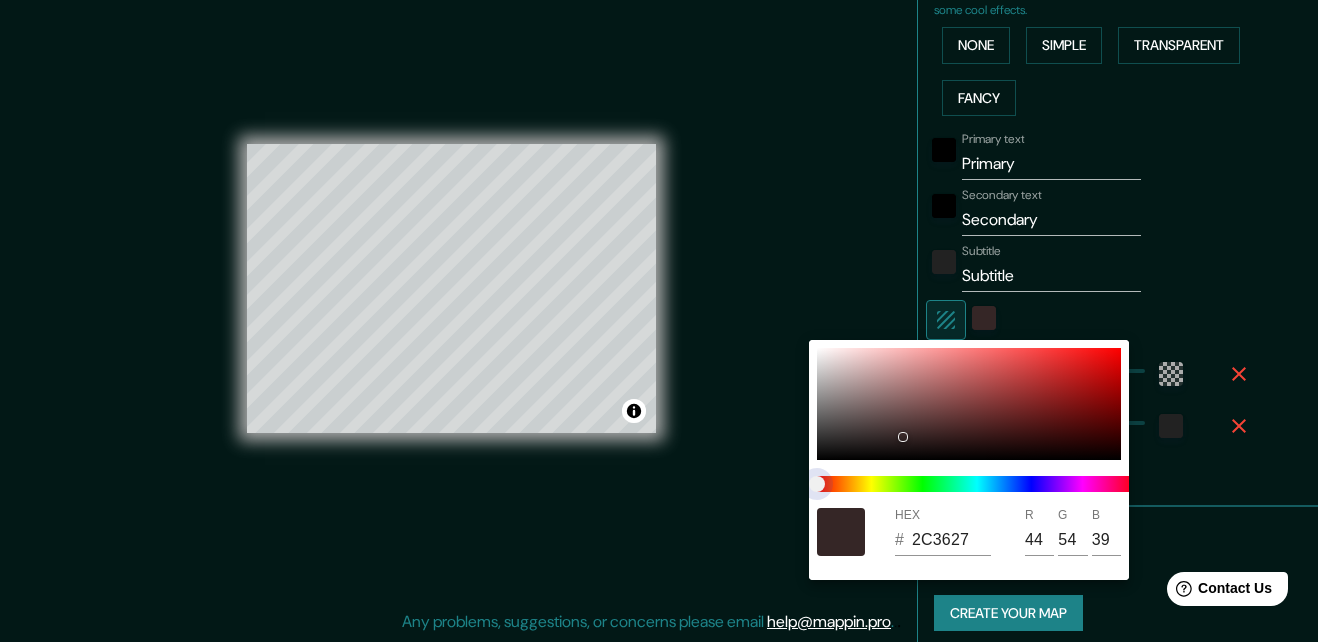 click at bounding box center (977, 484) 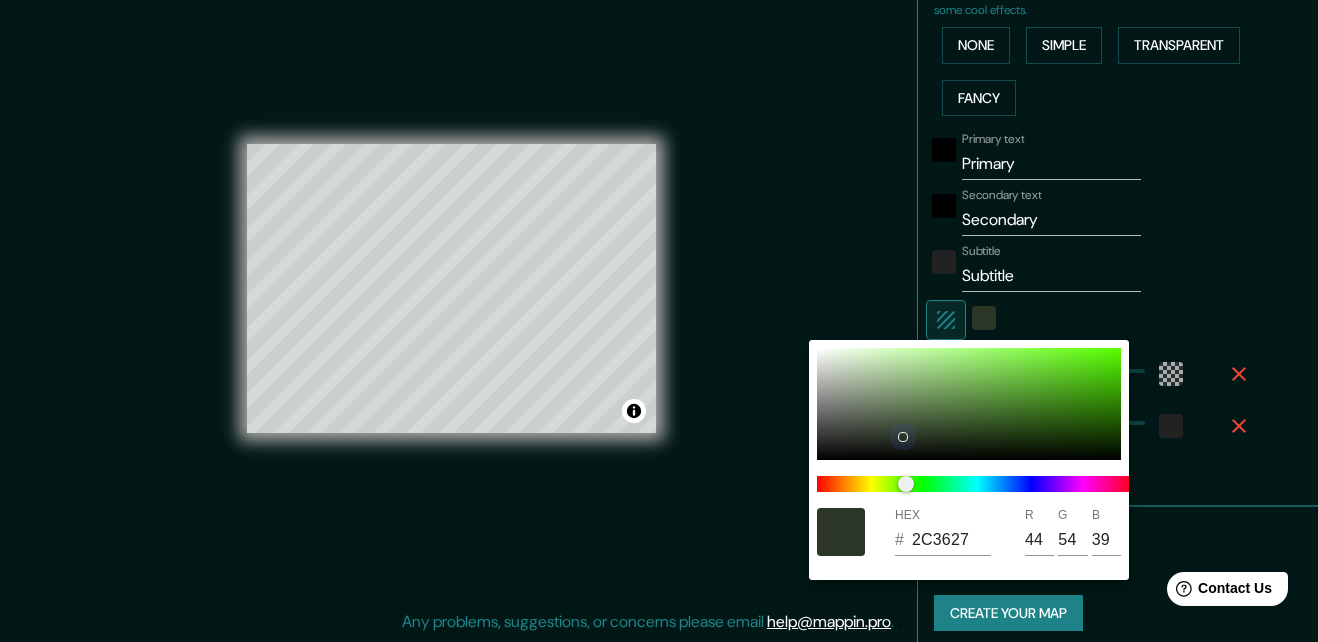 type on "789868" 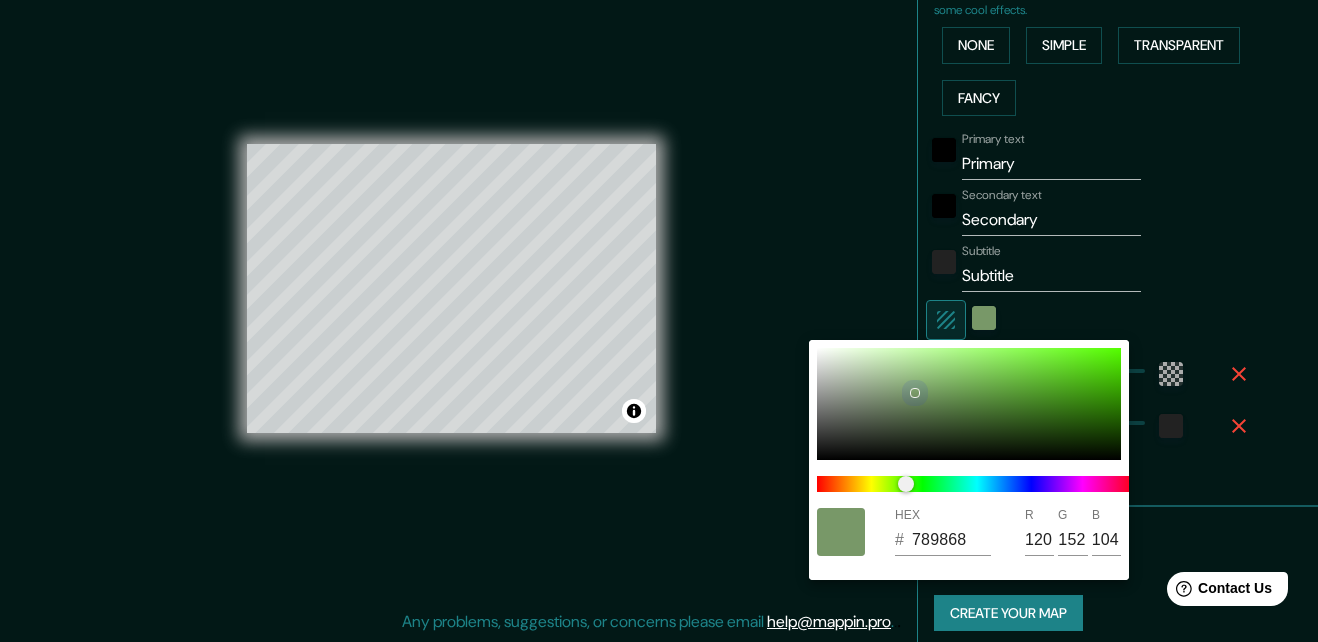 type on "B9DAA6" 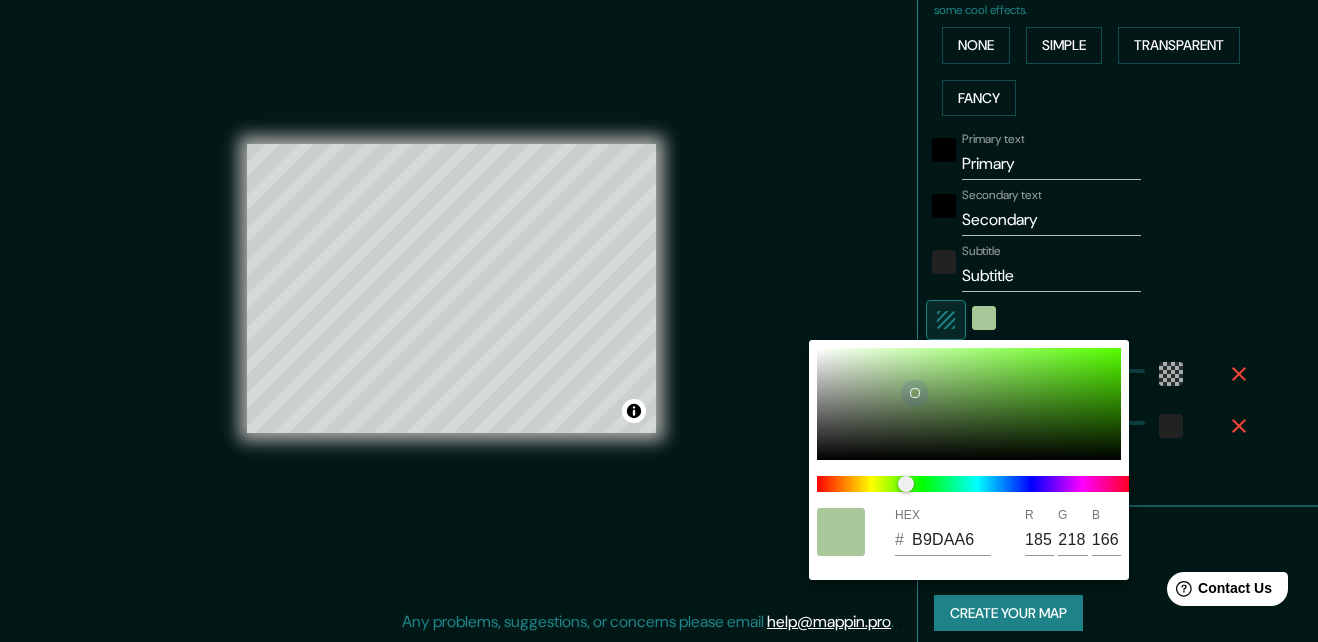 type on "ADC89D" 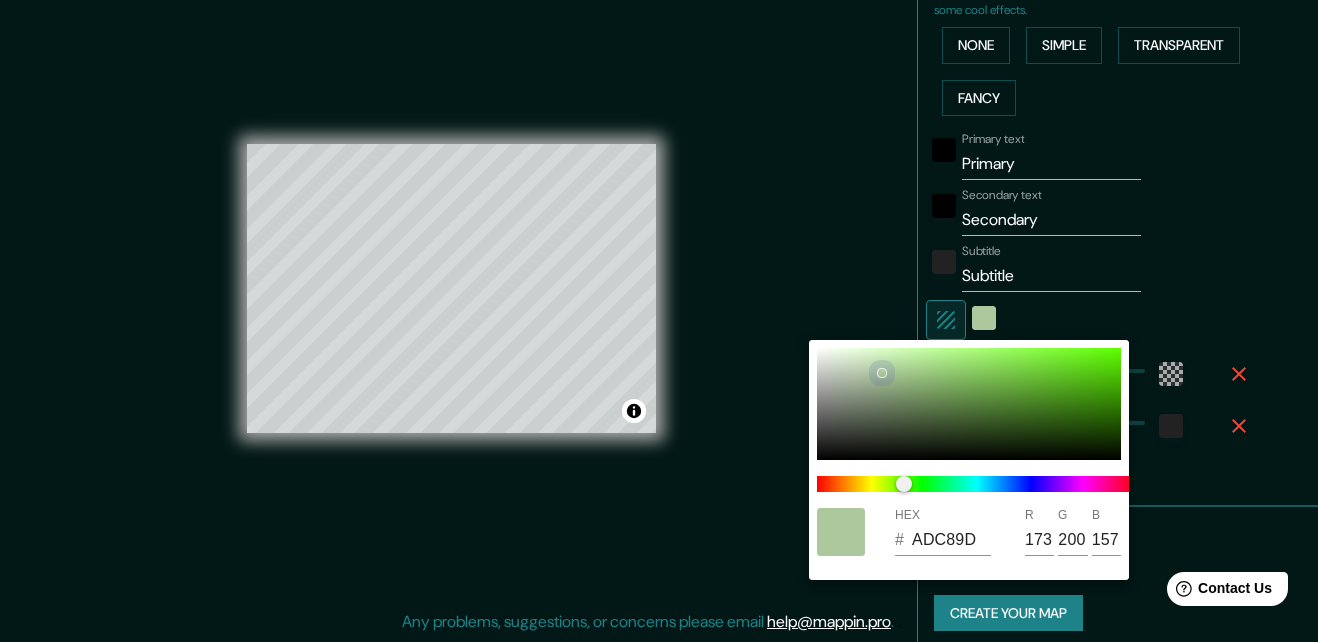 type on "BDDAAC" 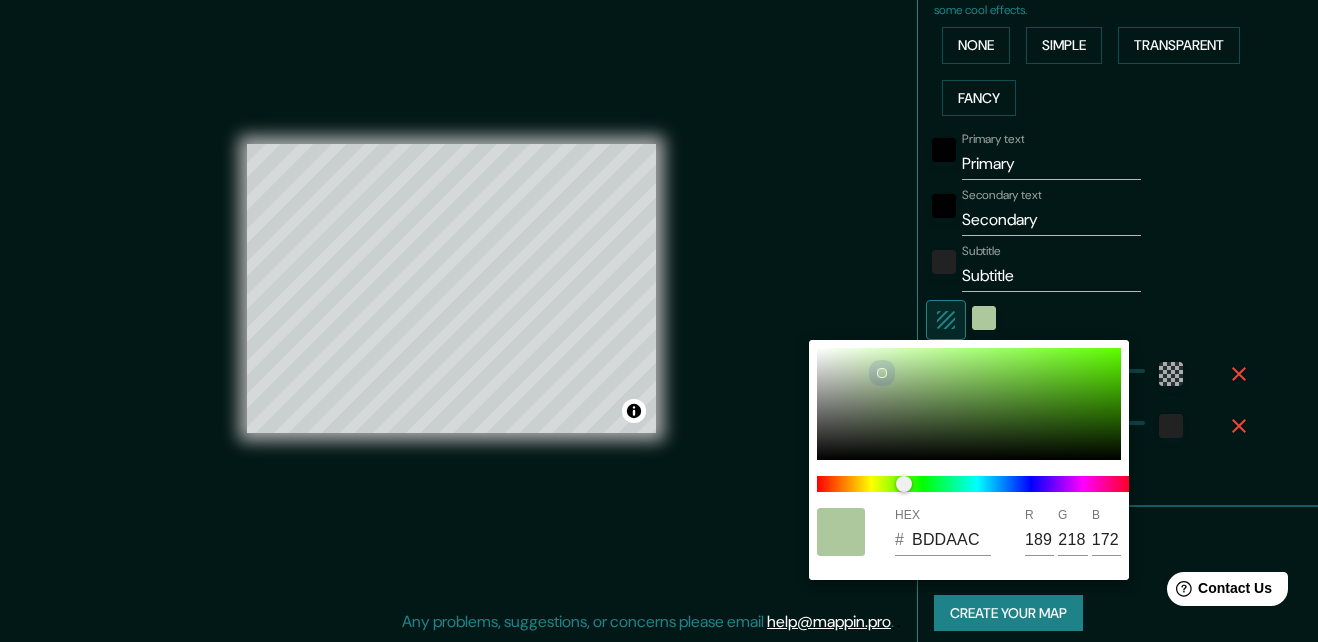 type on "C9E8B8" 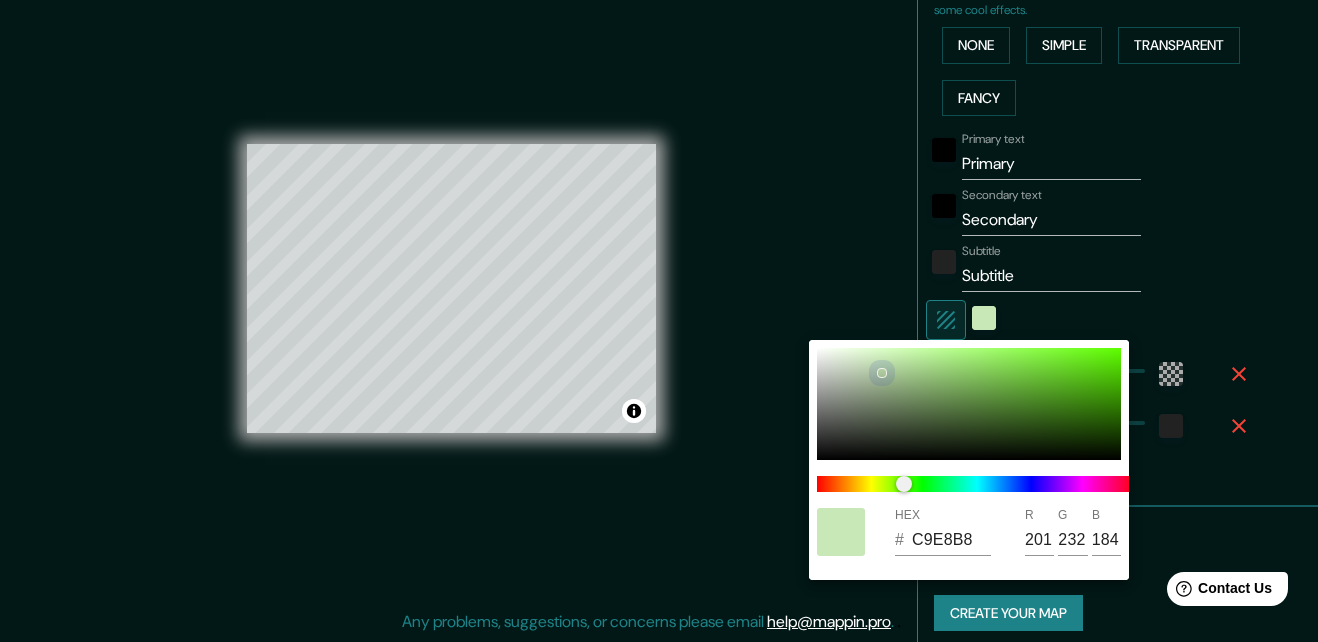 type on "D1F1C0" 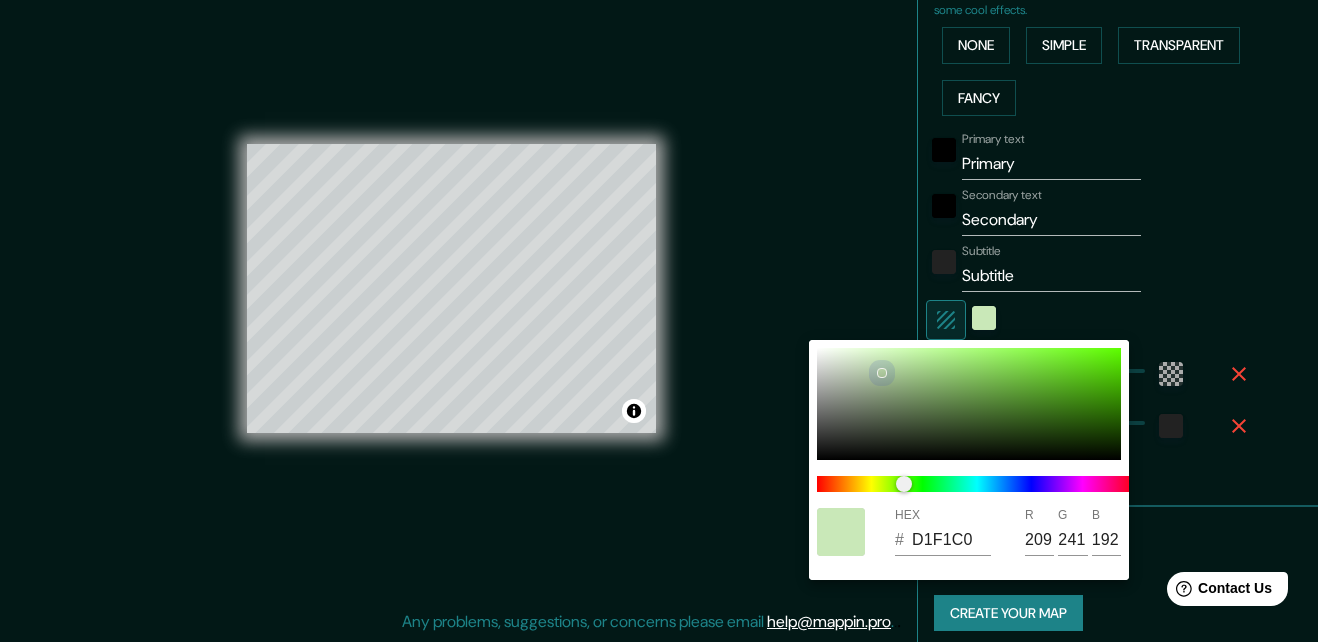 type on "DBFDC9" 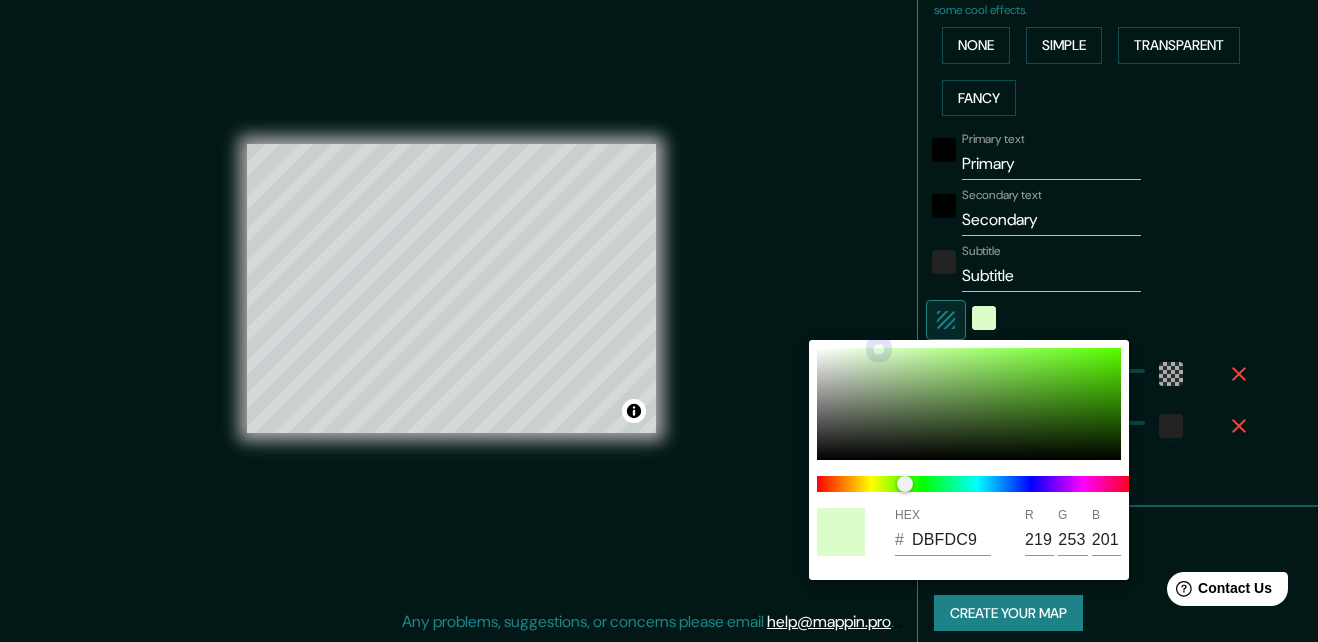 type on "DDFFCB" 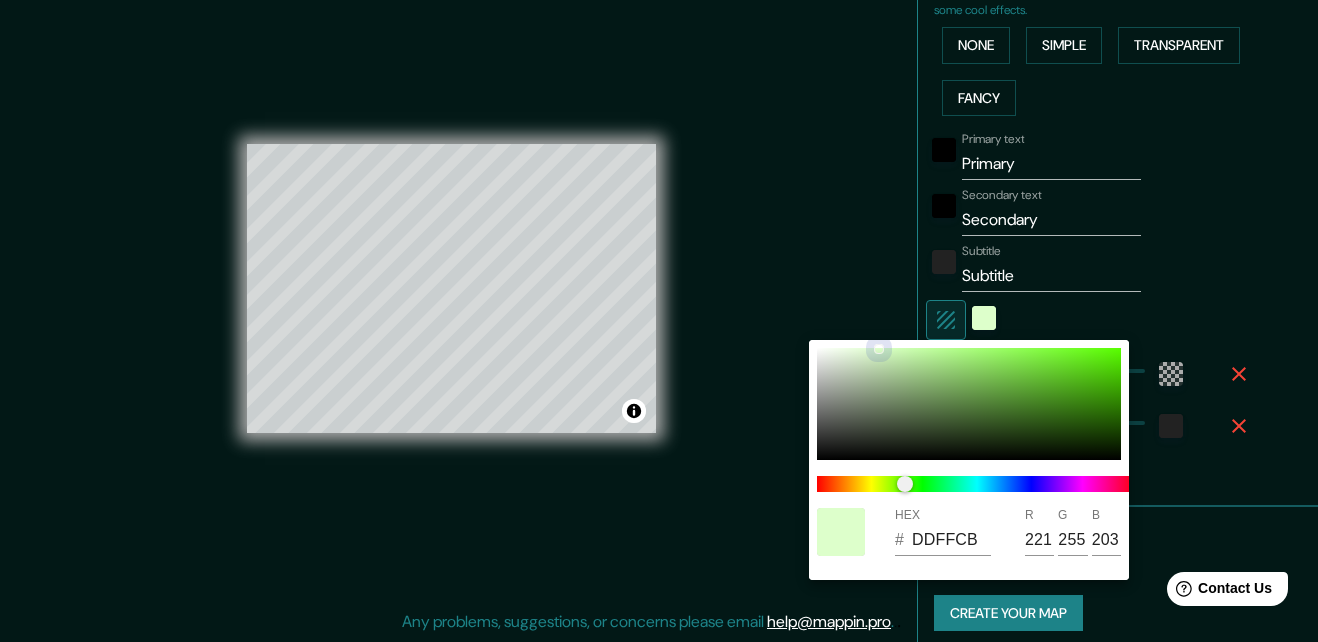 drag, startPoint x: 915, startPoint y: 411, endPoint x: 883, endPoint y: 413, distance: 32.06244 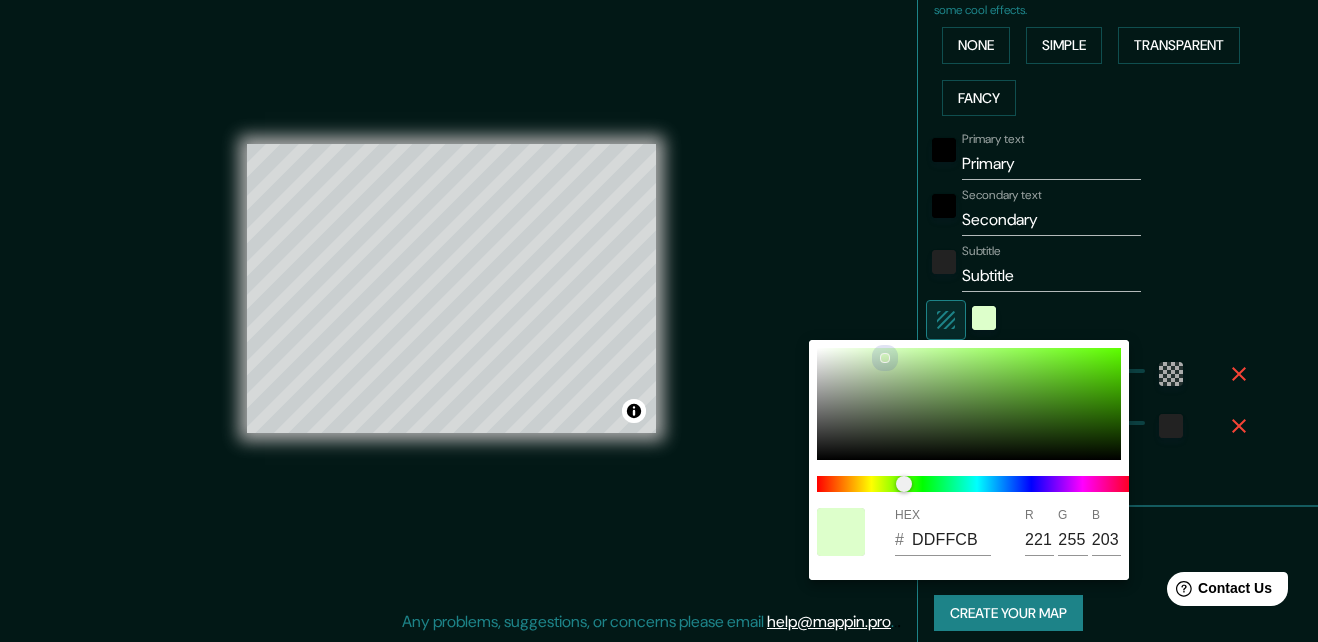 type on "CAEAB7" 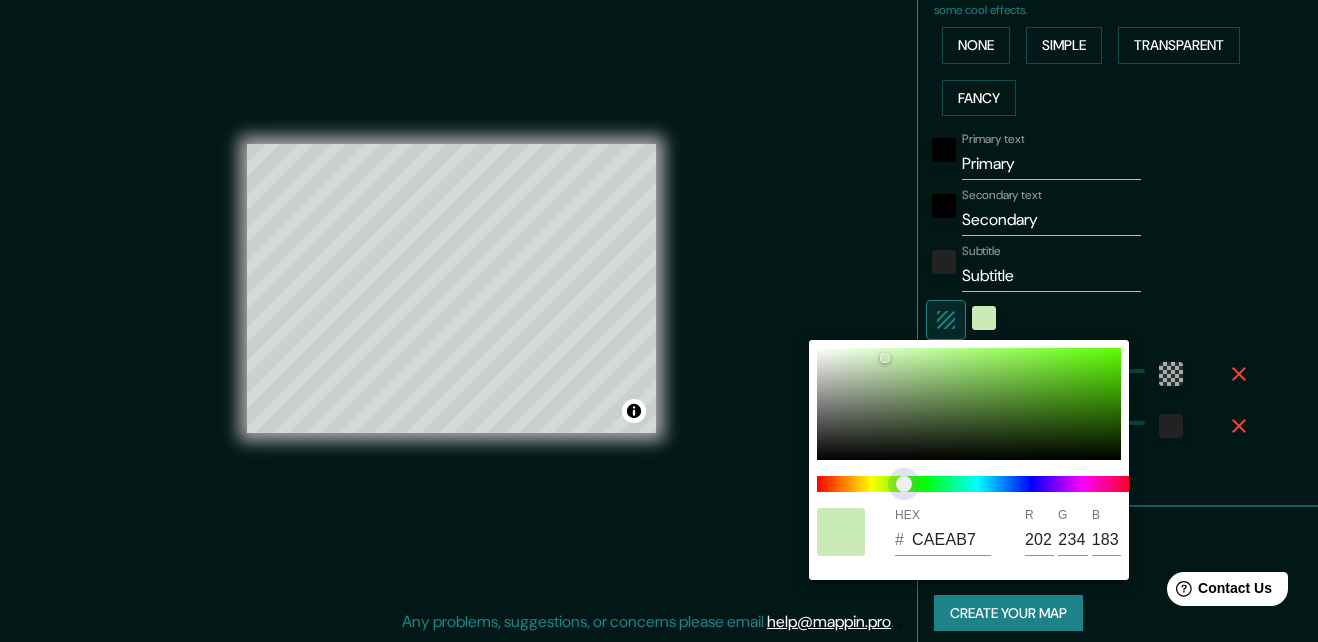 type on "D2EBB7" 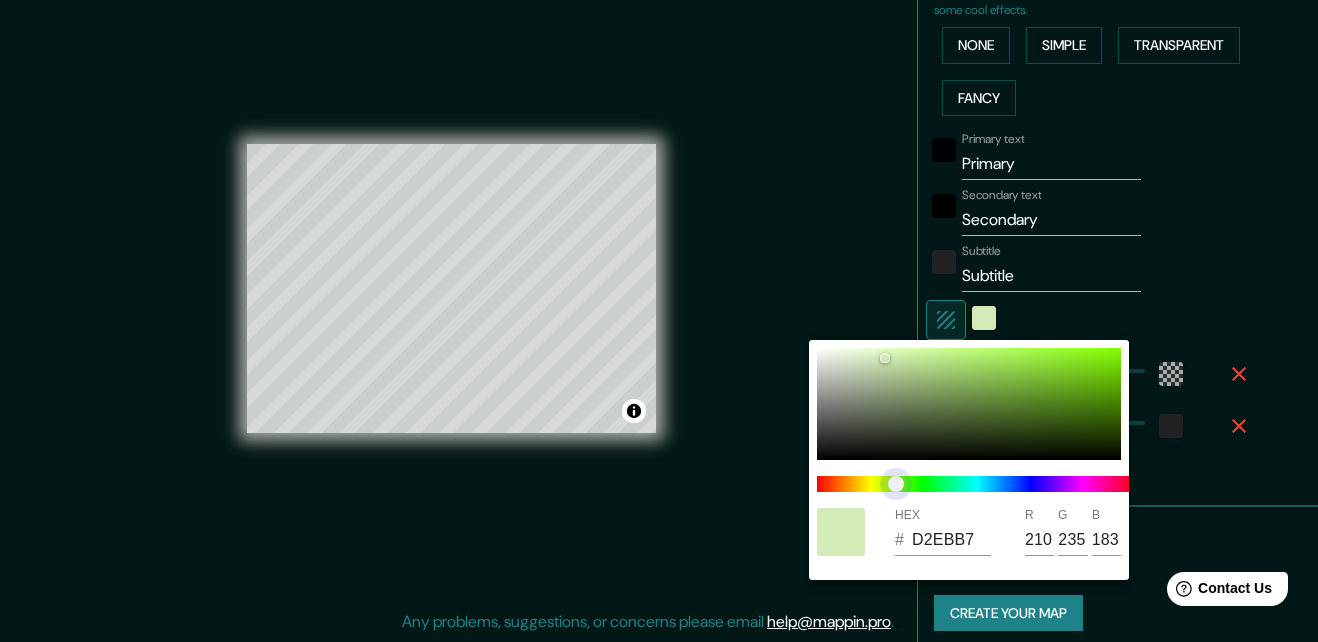 type on "DFEBB7" 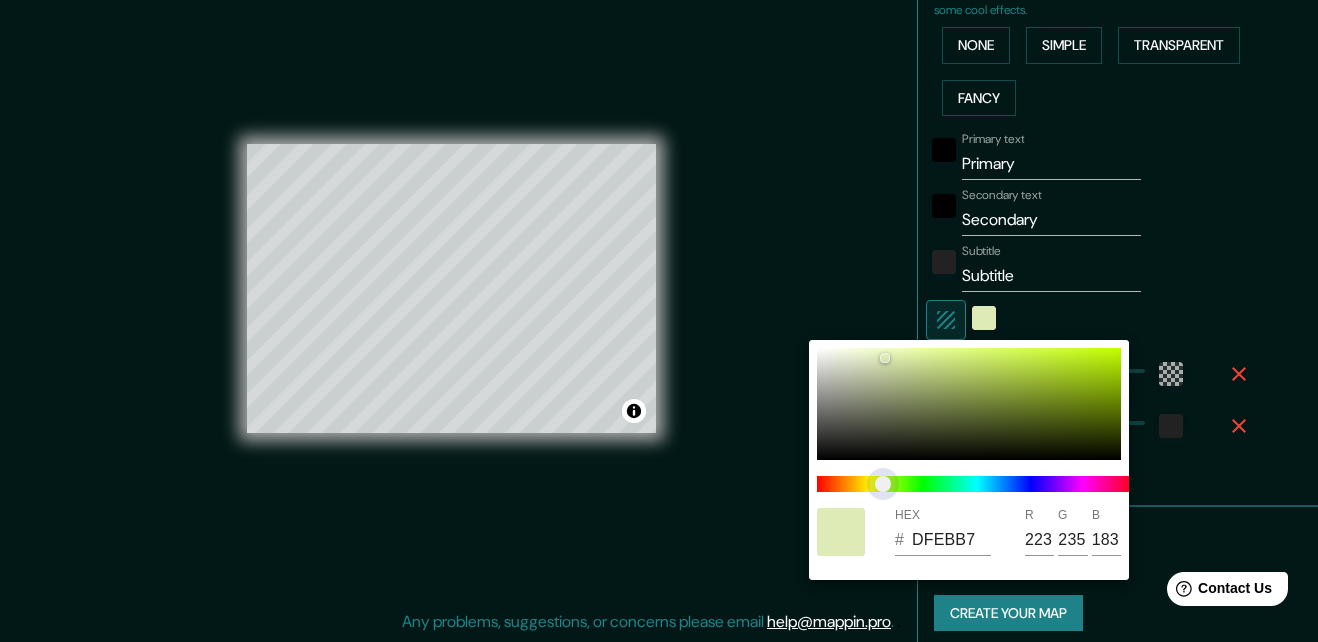 type on "DBEBB7" 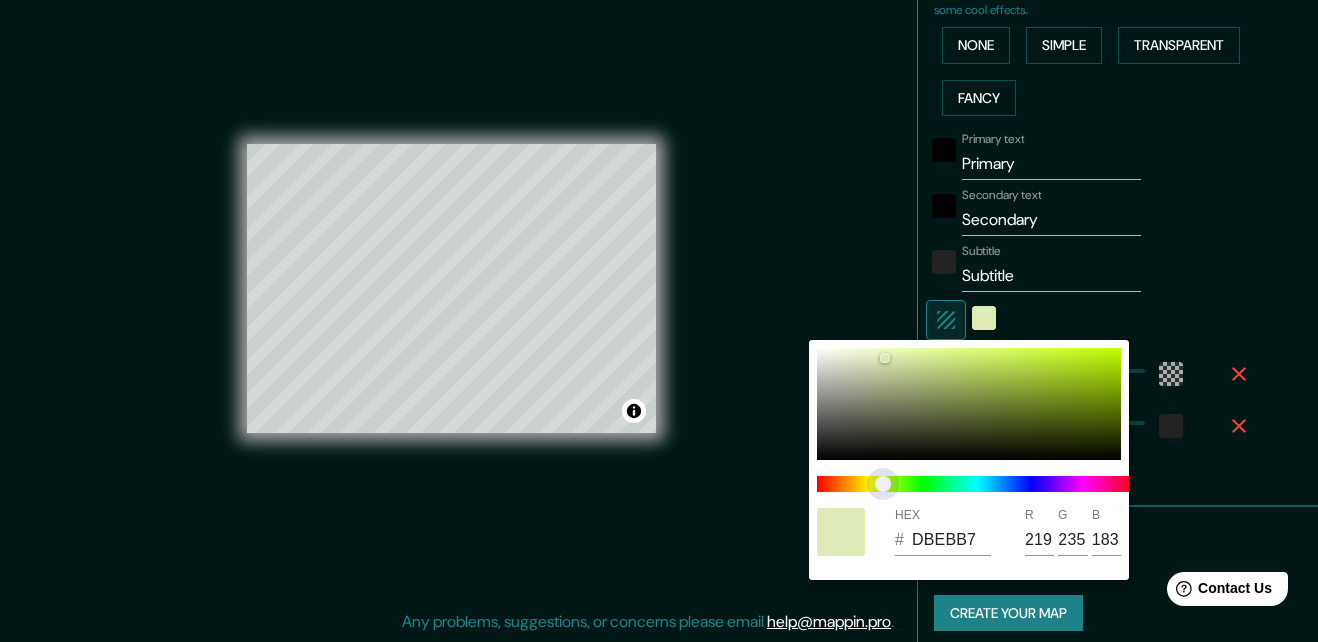 type on "D2EBB7" 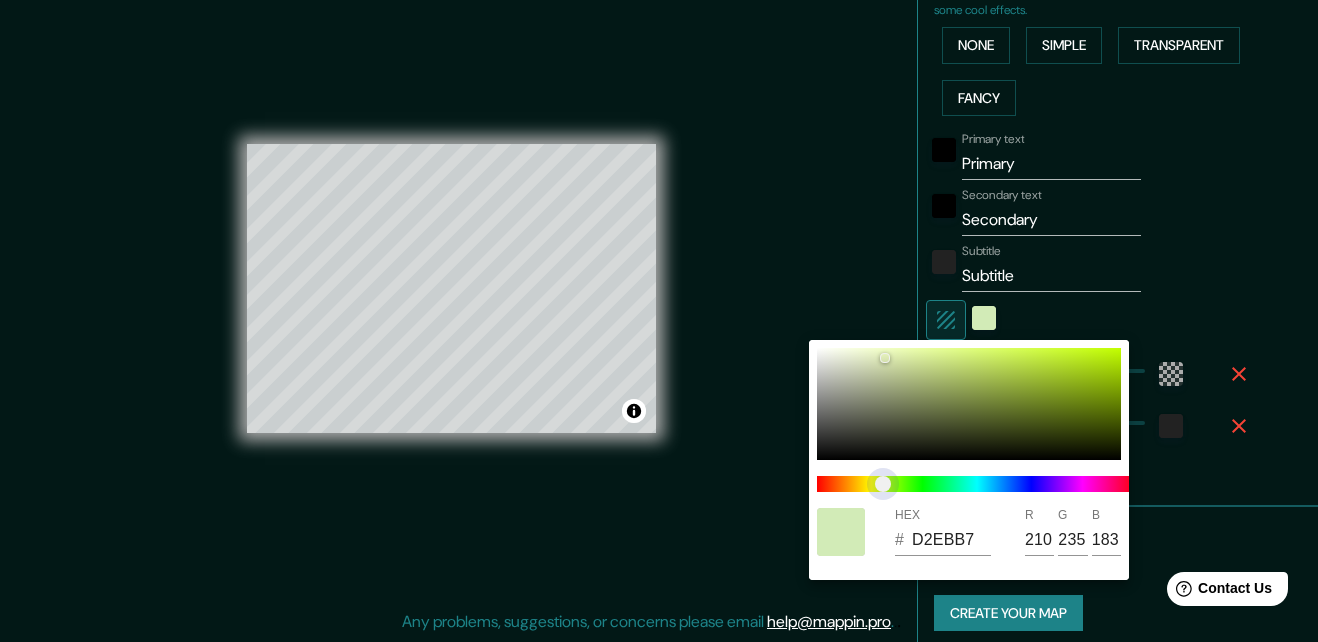 type on "CCEBB7" 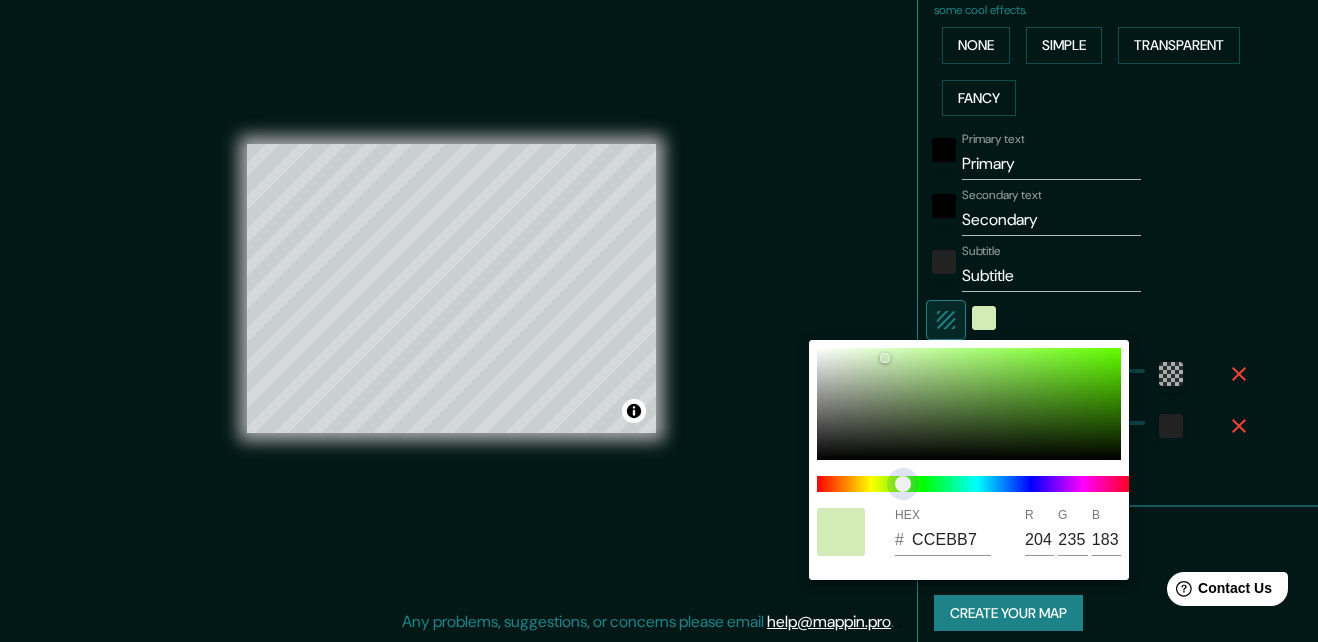 type on "CBEBB7" 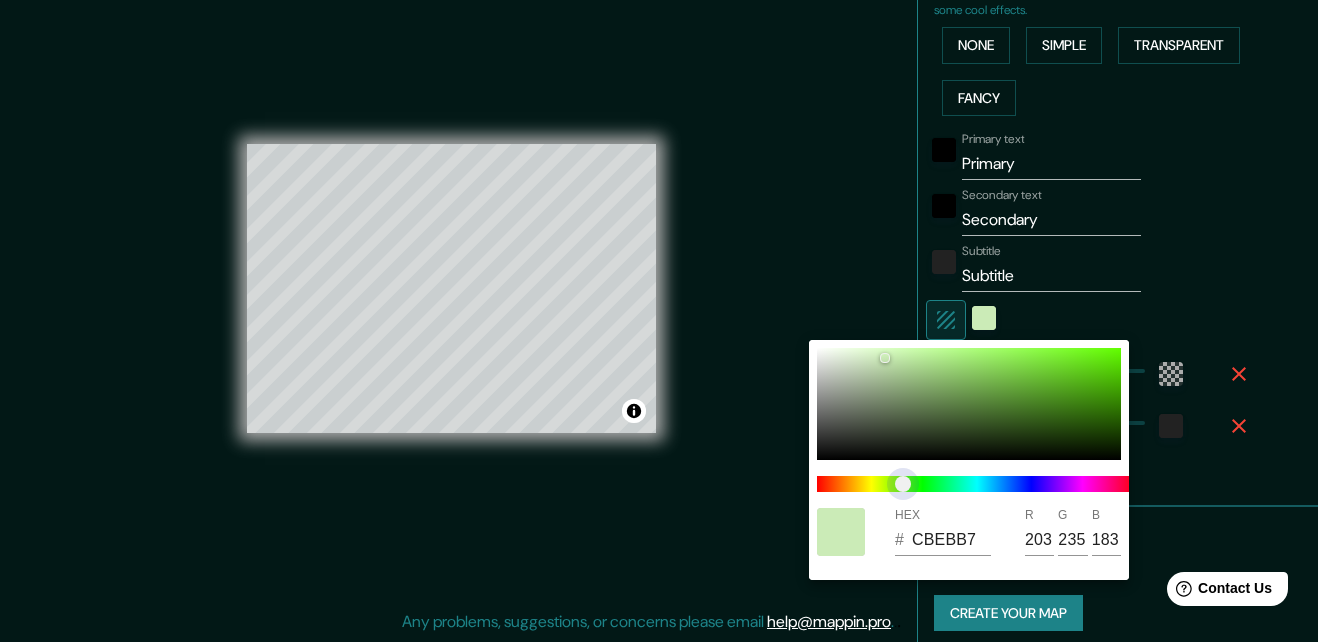 type on "C6EBB7" 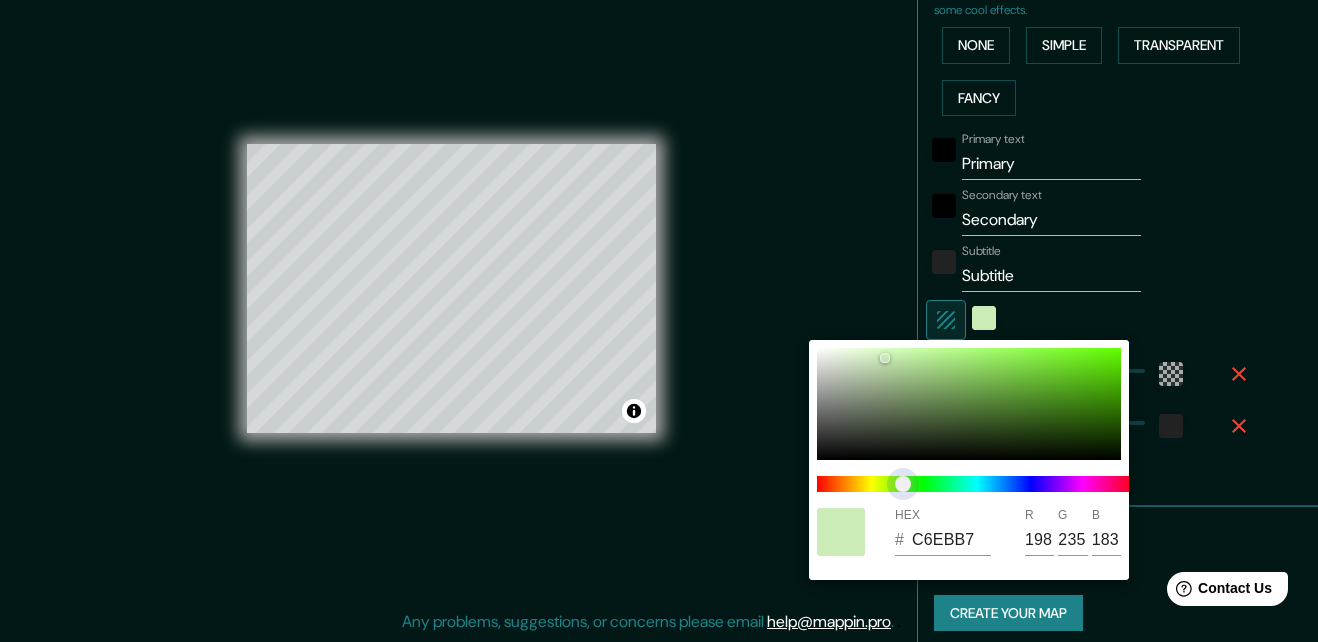 type on "C0EBB7" 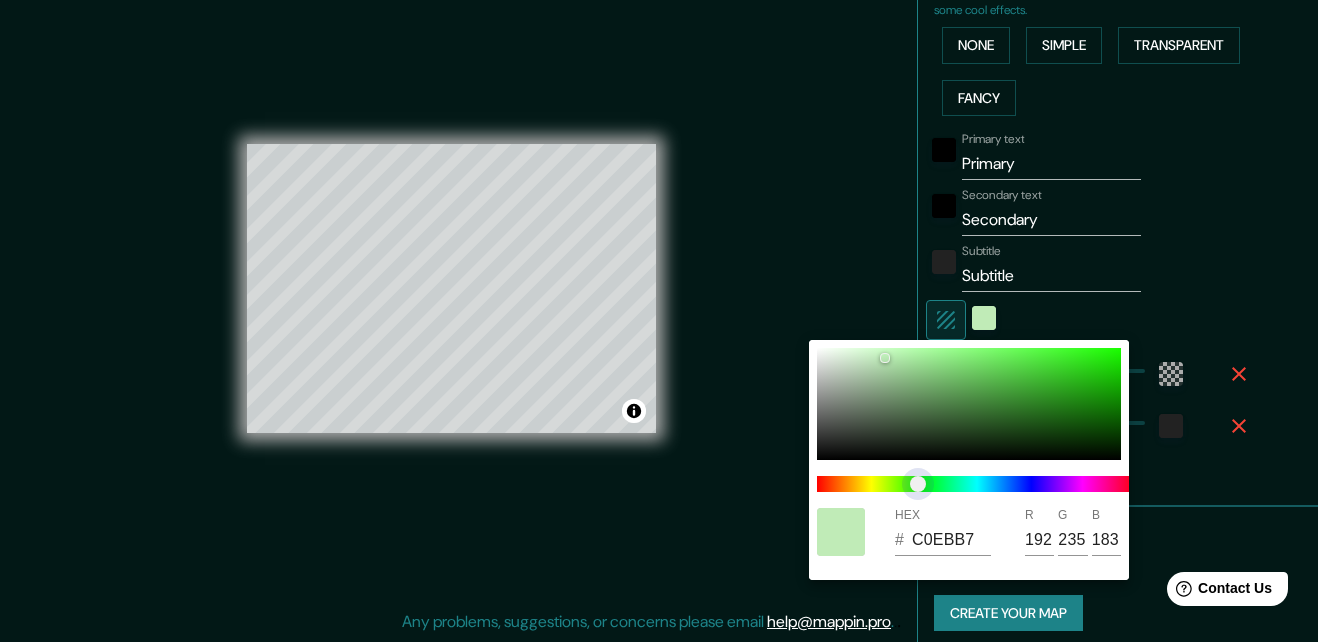 type on "BCEBB7" 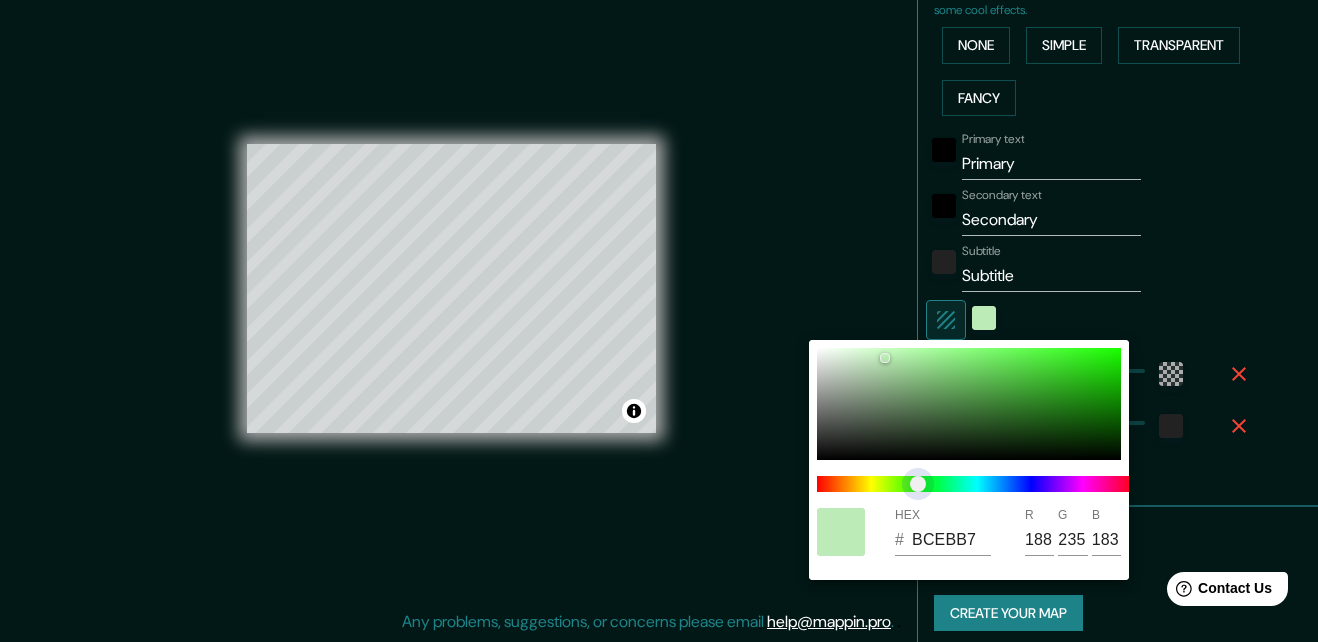 drag, startPoint x: 896, startPoint y: 486, endPoint x: 918, endPoint y: 490, distance: 22.36068 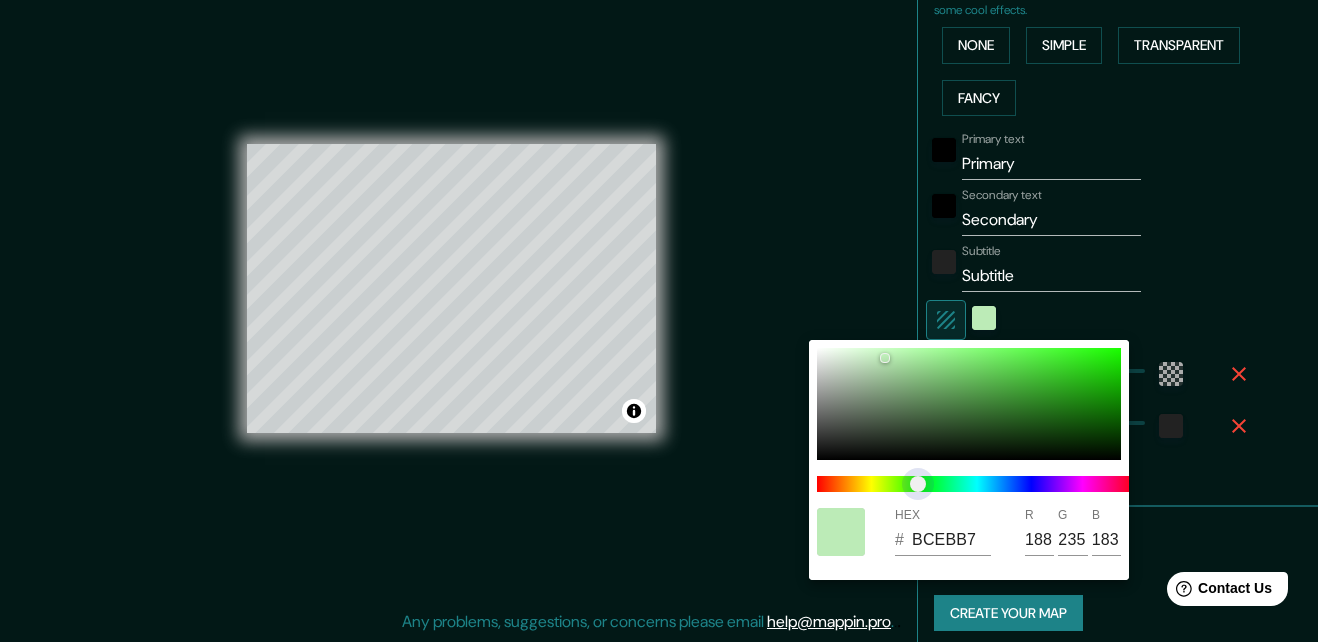 type on "C3EBB7" 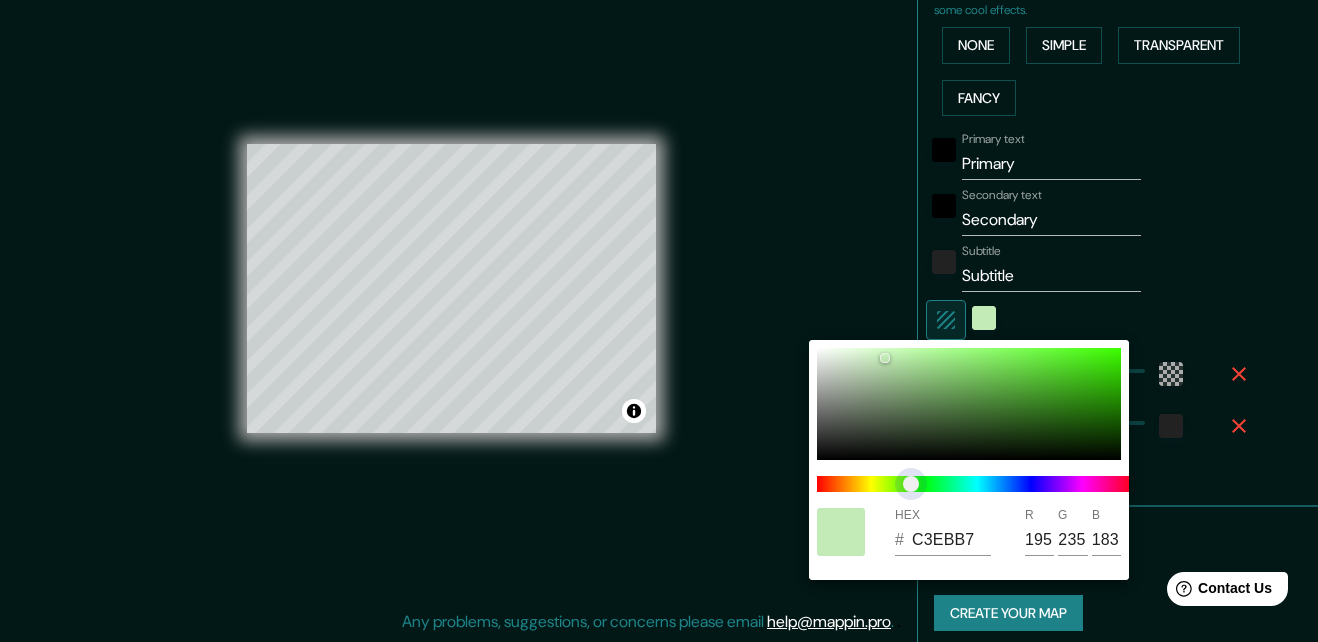 type on "C4EBB7" 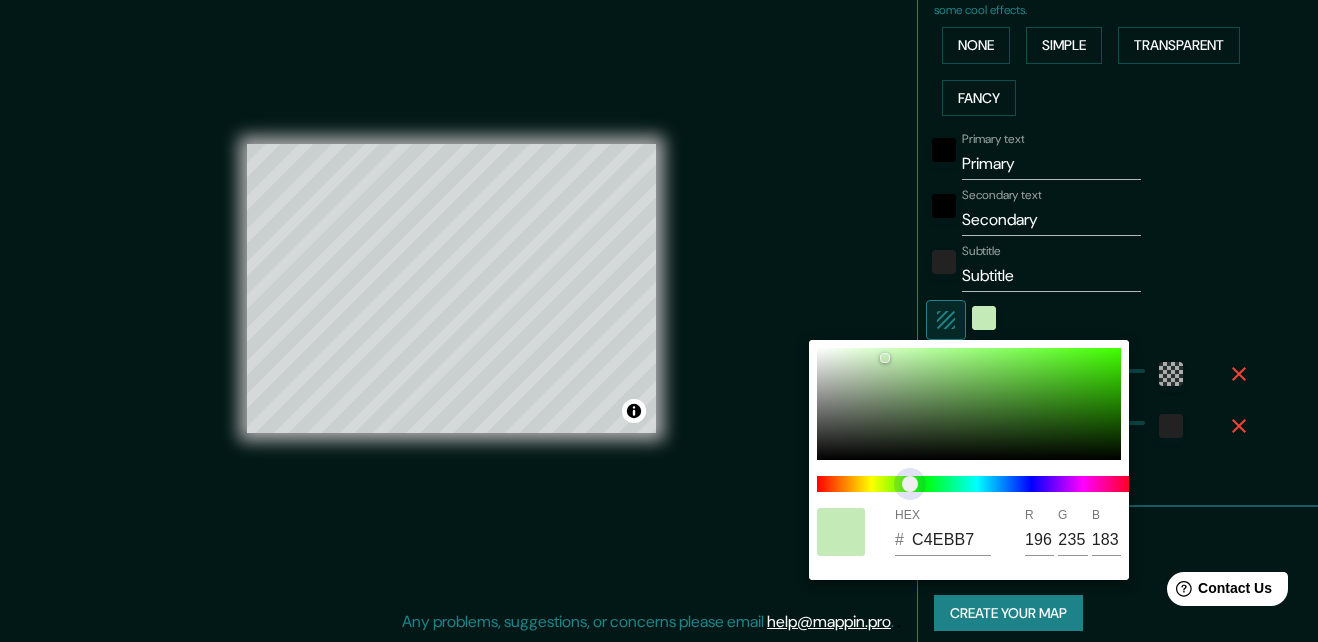 click at bounding box center [910, 484] 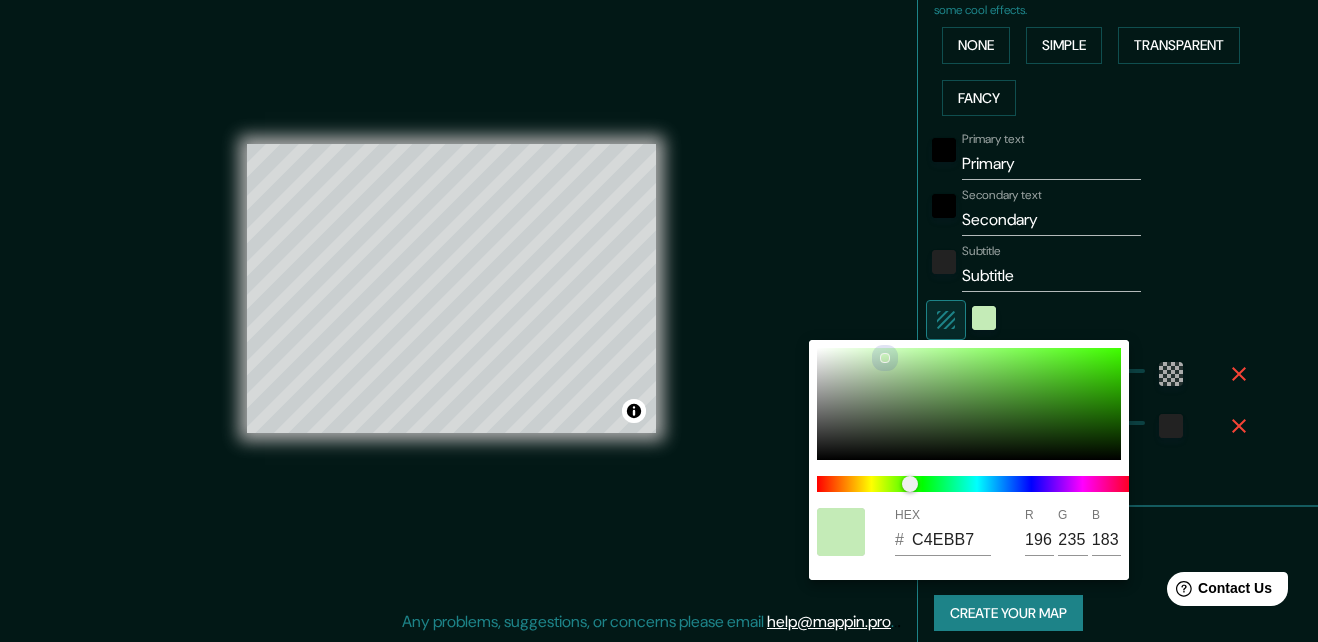 type on "84AA76" 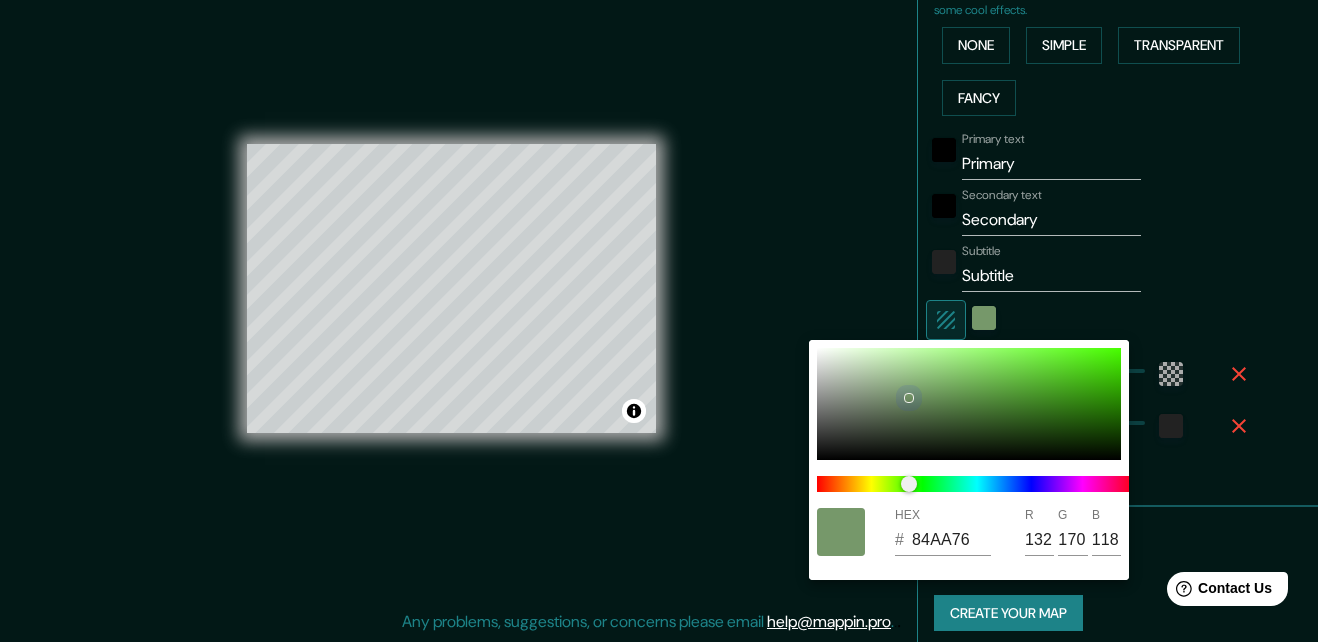 type on "6F8E63" 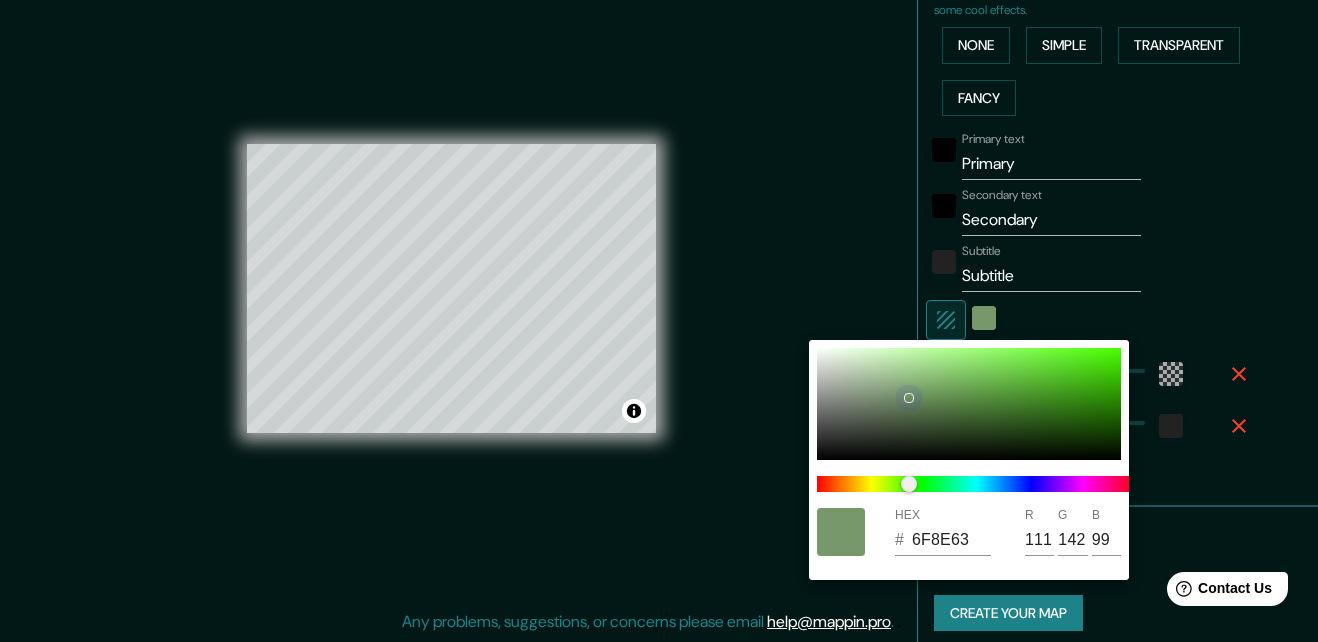 type on "6F8C63" 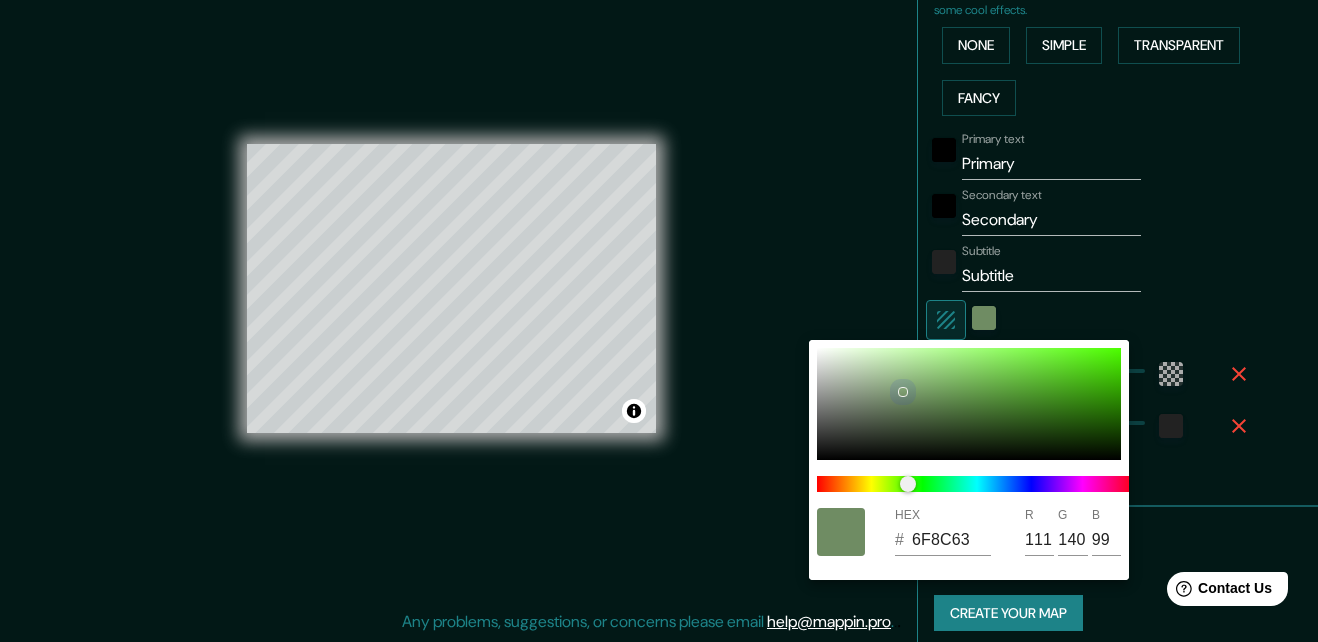 type on "7E9C71" 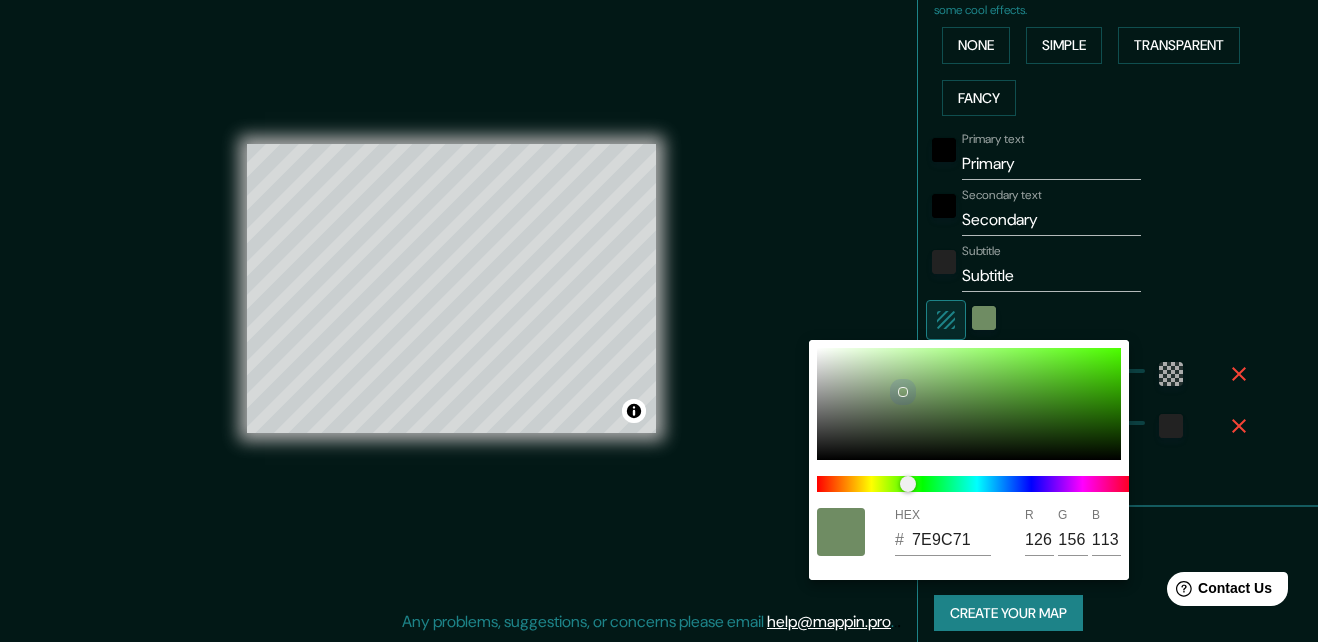 type on "B2D1A5" 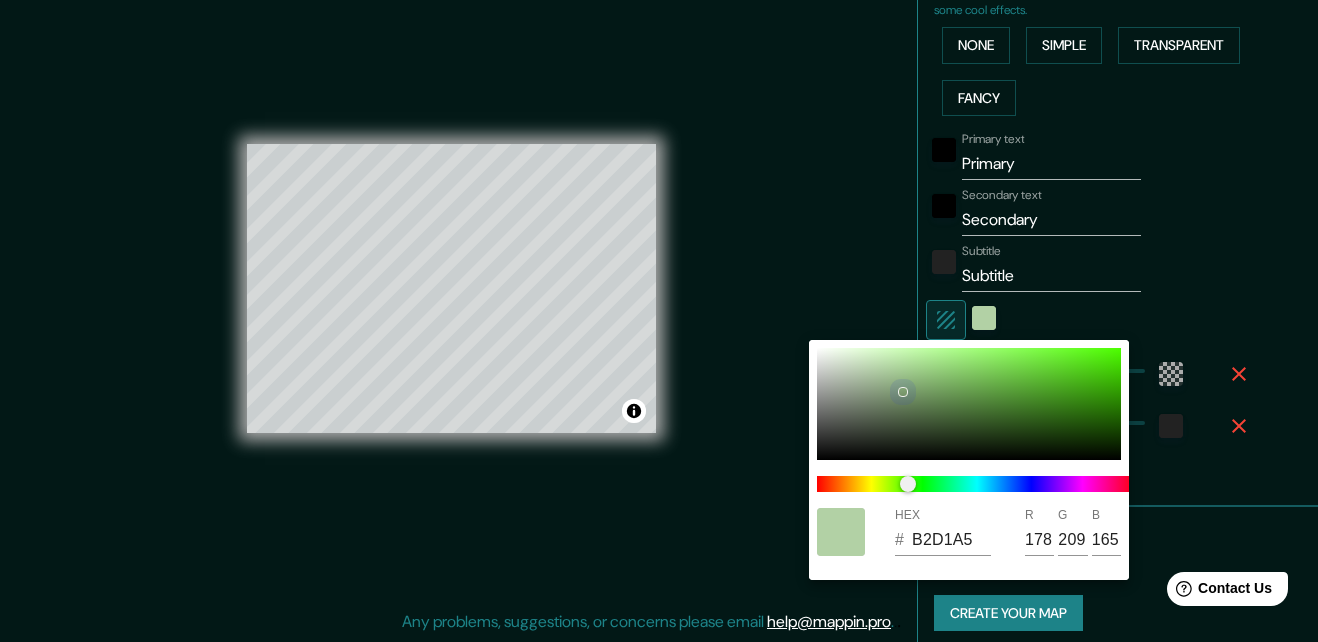 type on "D4F1C8" 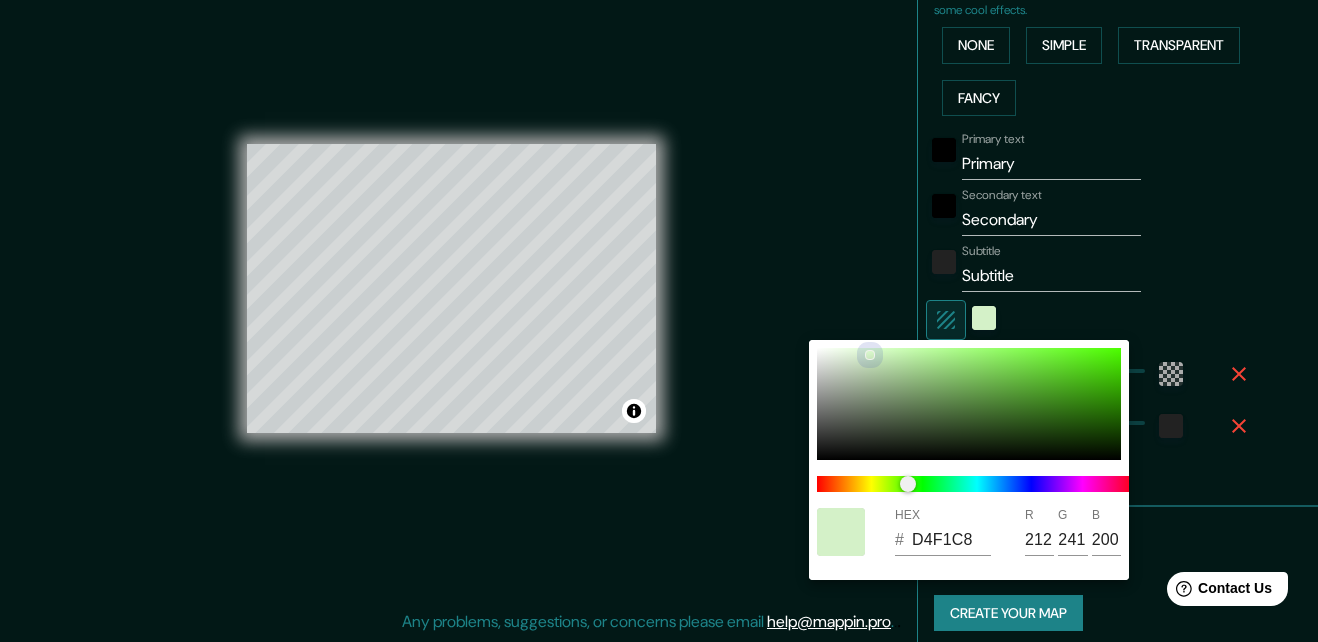 type on "C0FDA6" 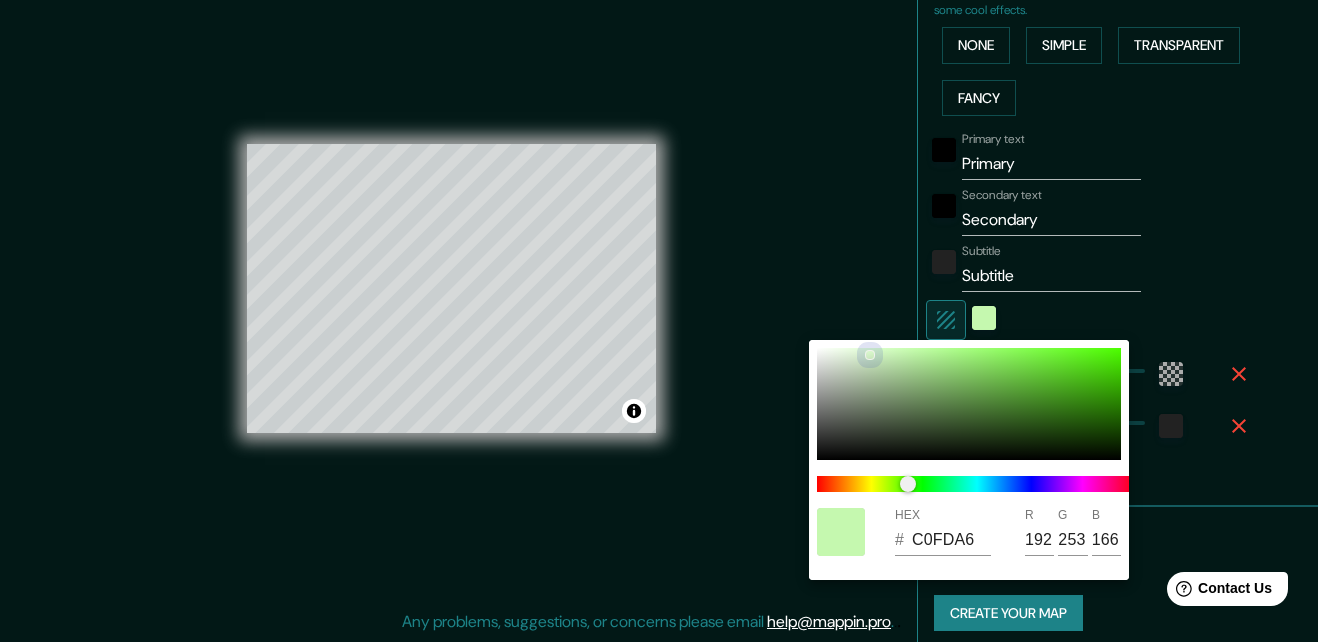 type 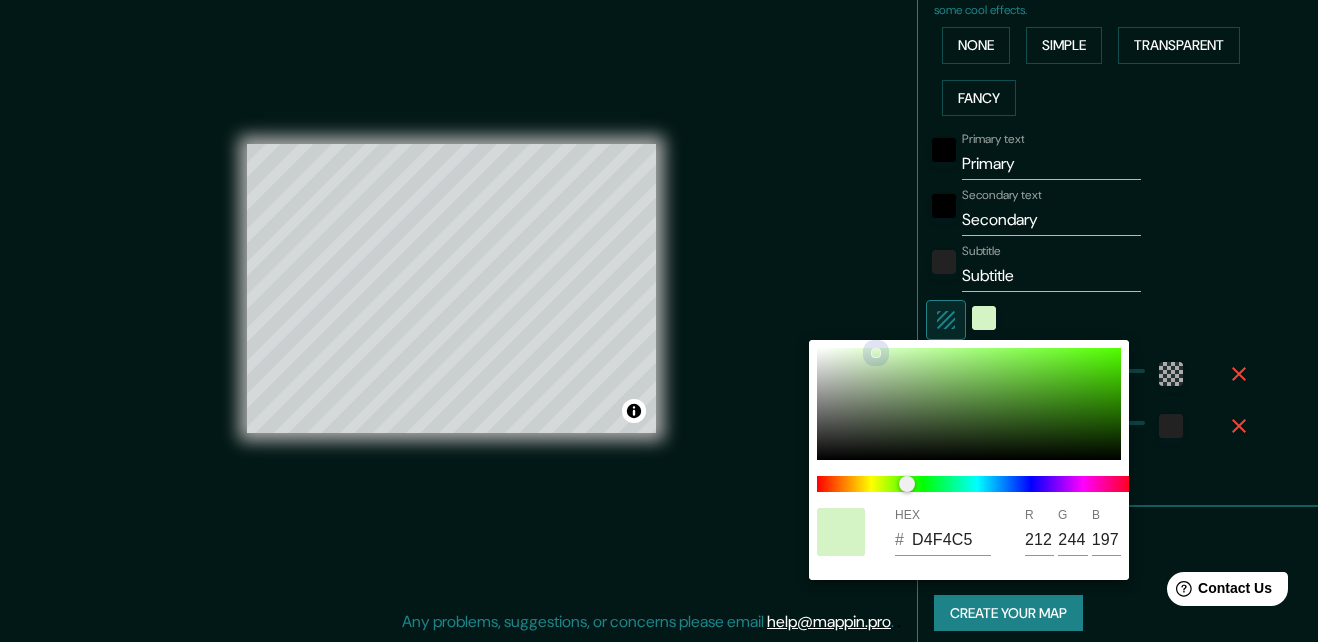 drag, startPoint x: 886, startPoint y: 350, endPoint x: 875, endPoint y: 353, distance: 11.401754 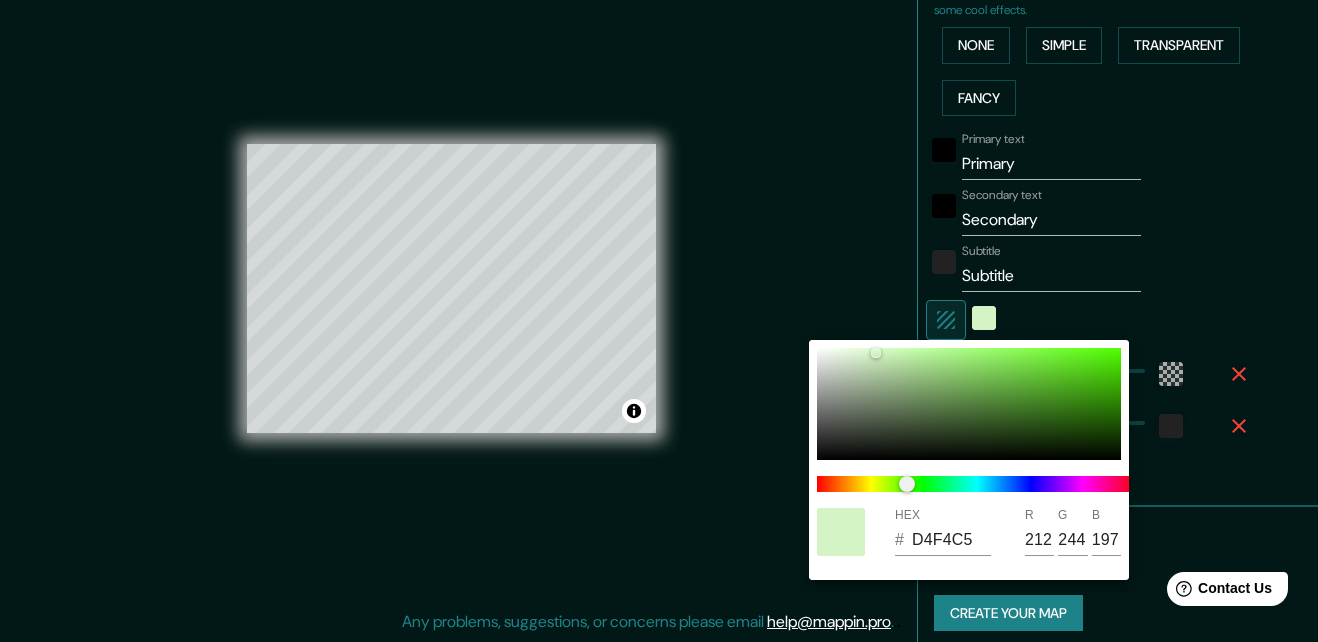 click at bounding box center (659, 321) 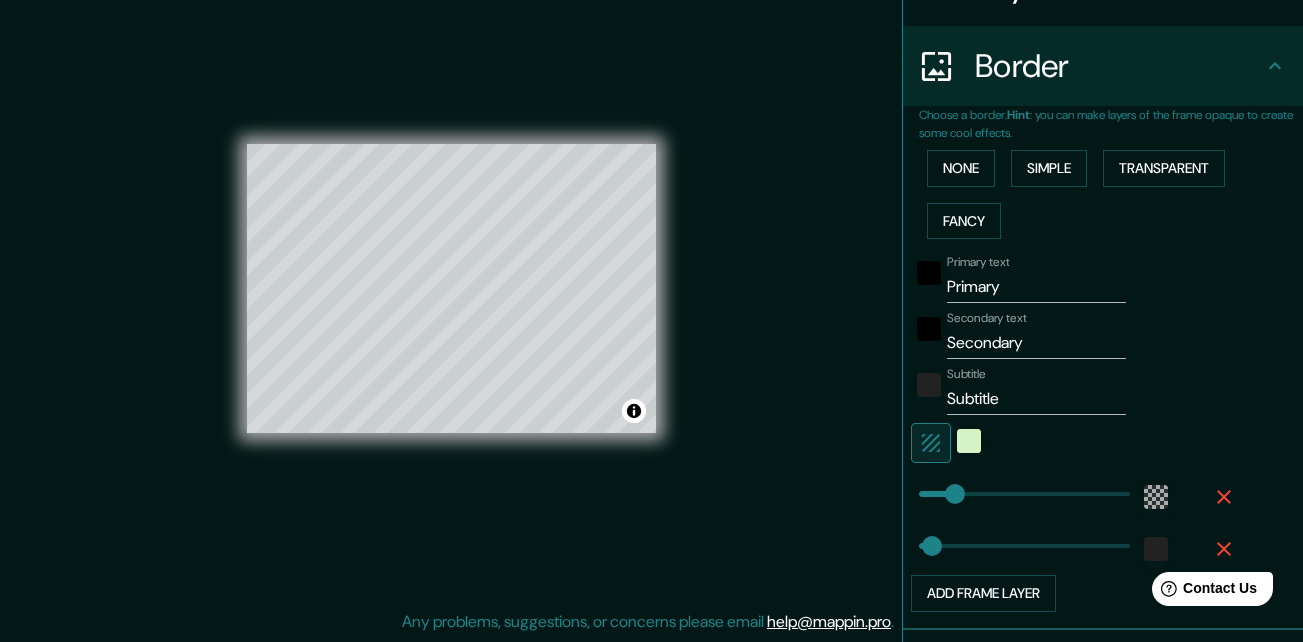 scroll, scrollTop: 356, scrollLeft: 0, axis: vertical 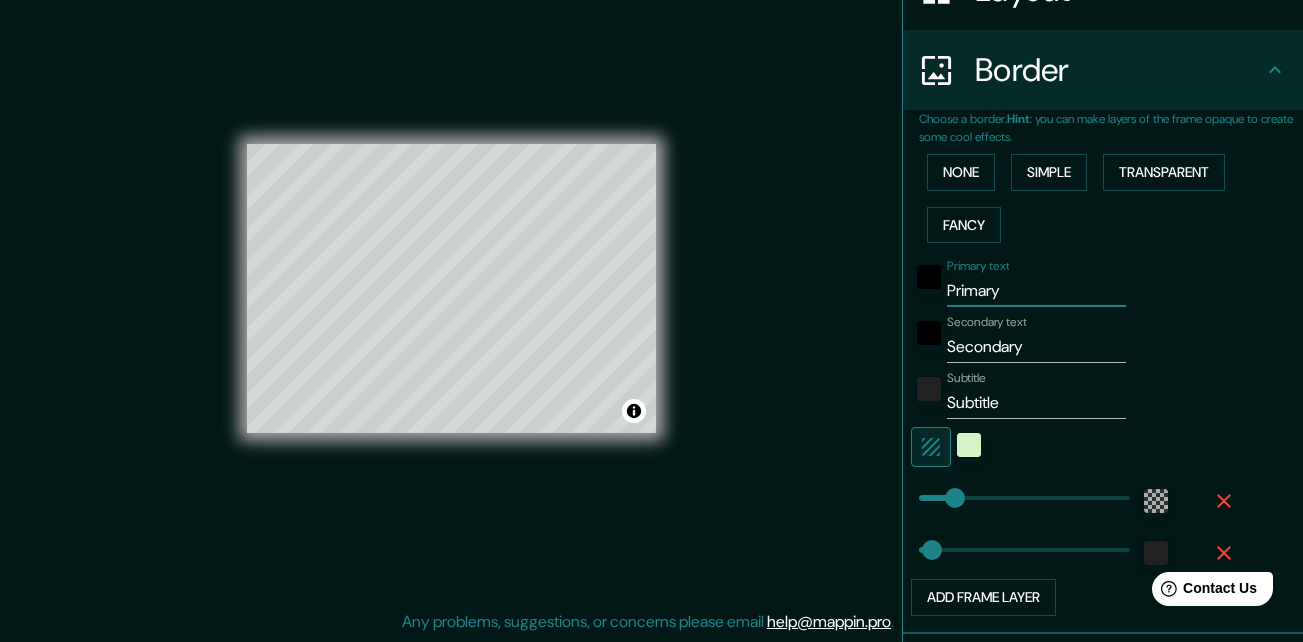 drag, startPoint x: 1020, startPoint y: 292, endPoint x: 829, endPoint y: 267, distance: 192.62918 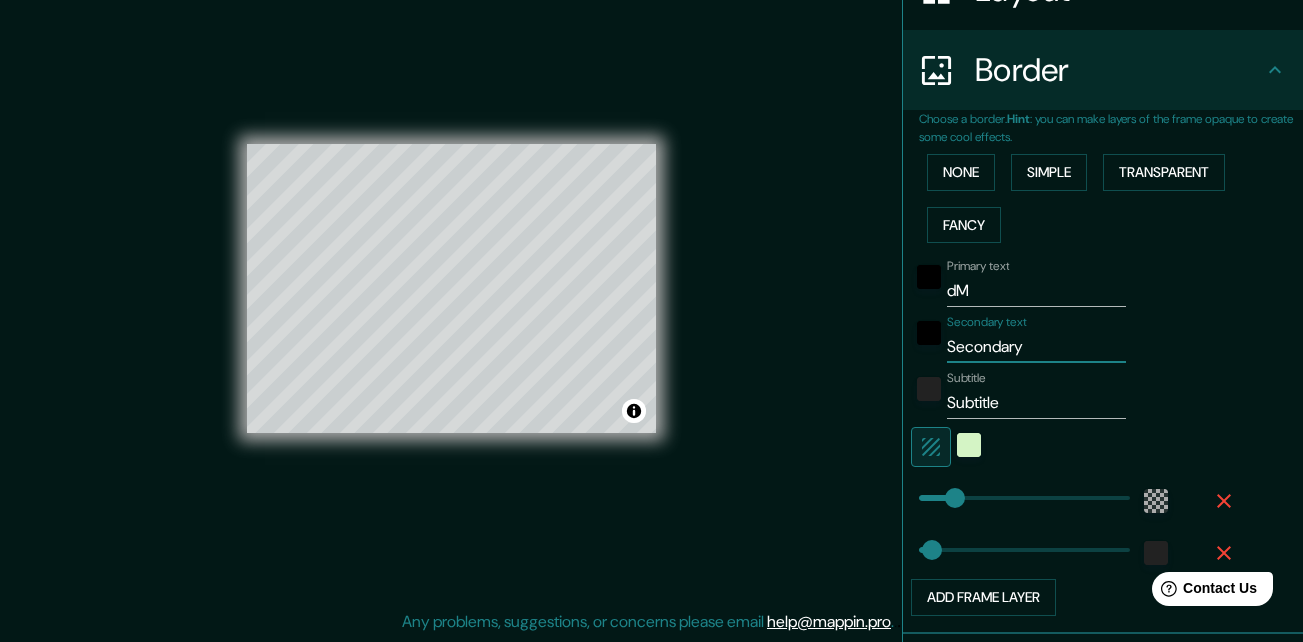 drag, startPoint x: 1037, startPoint y: 345, endPoint x: 818, endPoint y: 328, distance: 219.65883 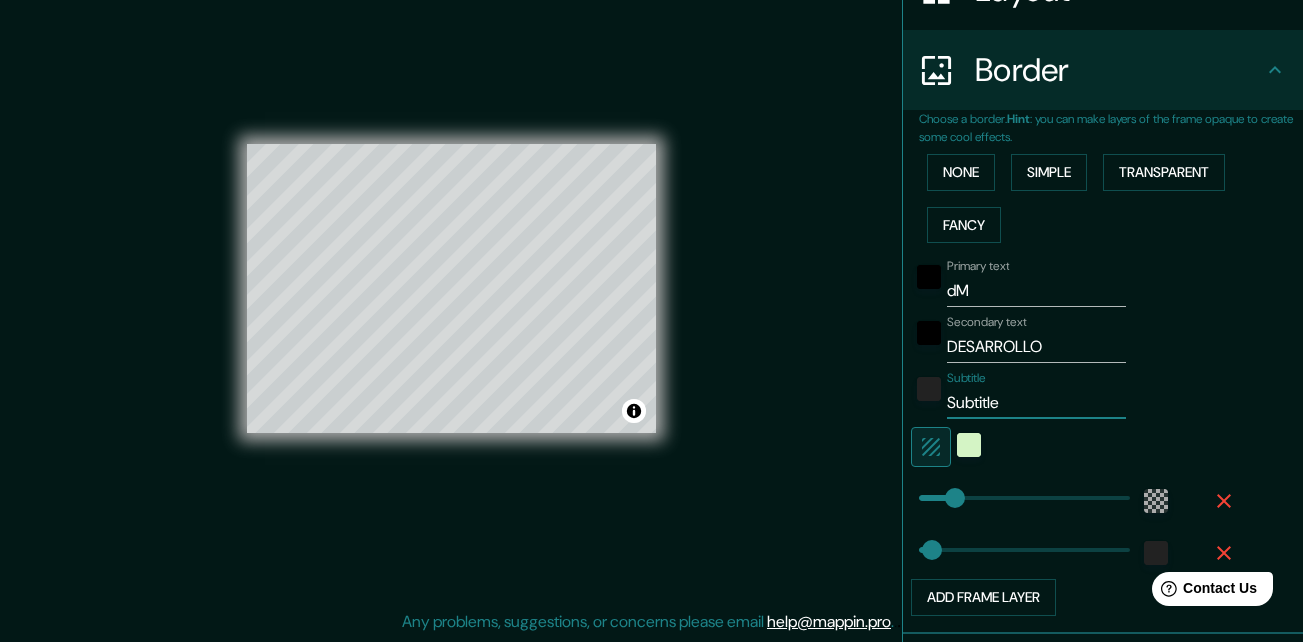 drag, startPoint x: 1000, startPoint y: 396, endPoint x: 891, endPoint y: 377, distance: 110.64357 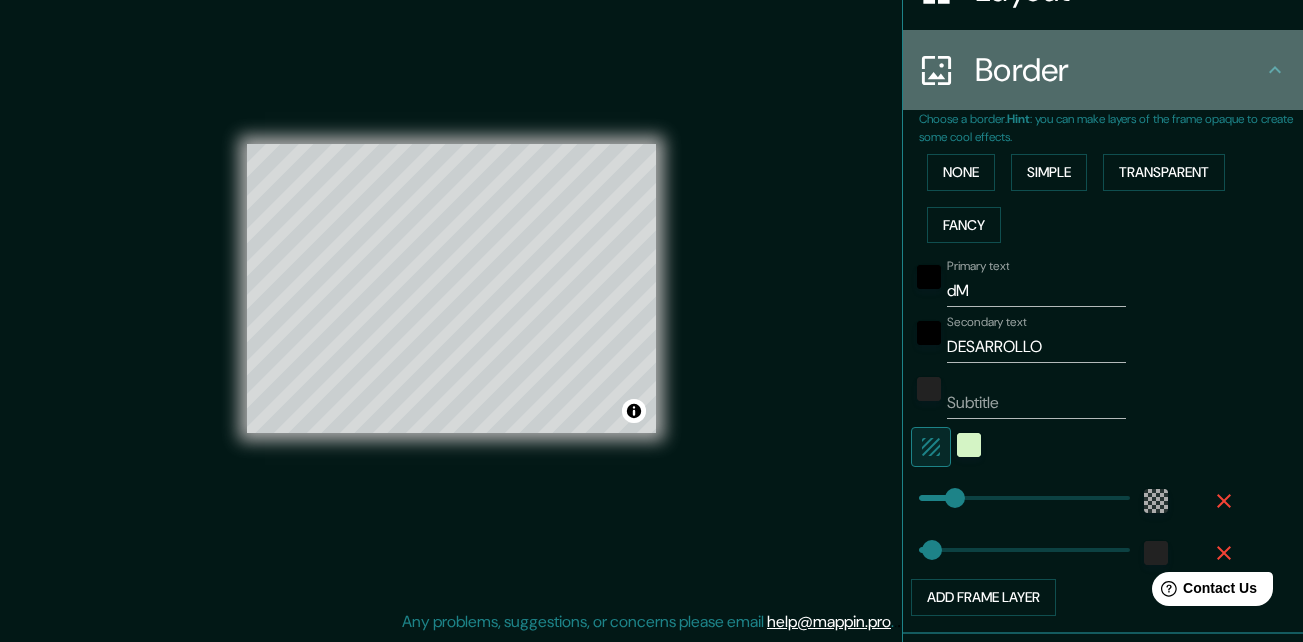 click on "Border" at bounding box center (1119, 70) 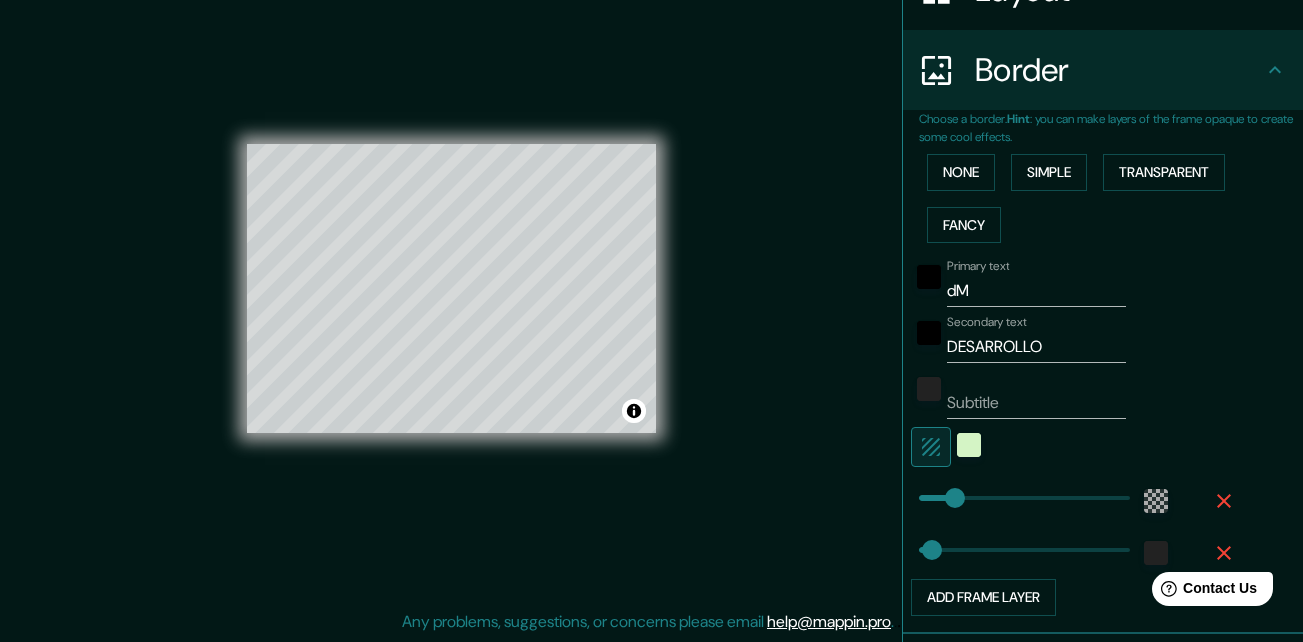 click on "Secondary text DESARROLLO" at bounding box center (1036, 339) 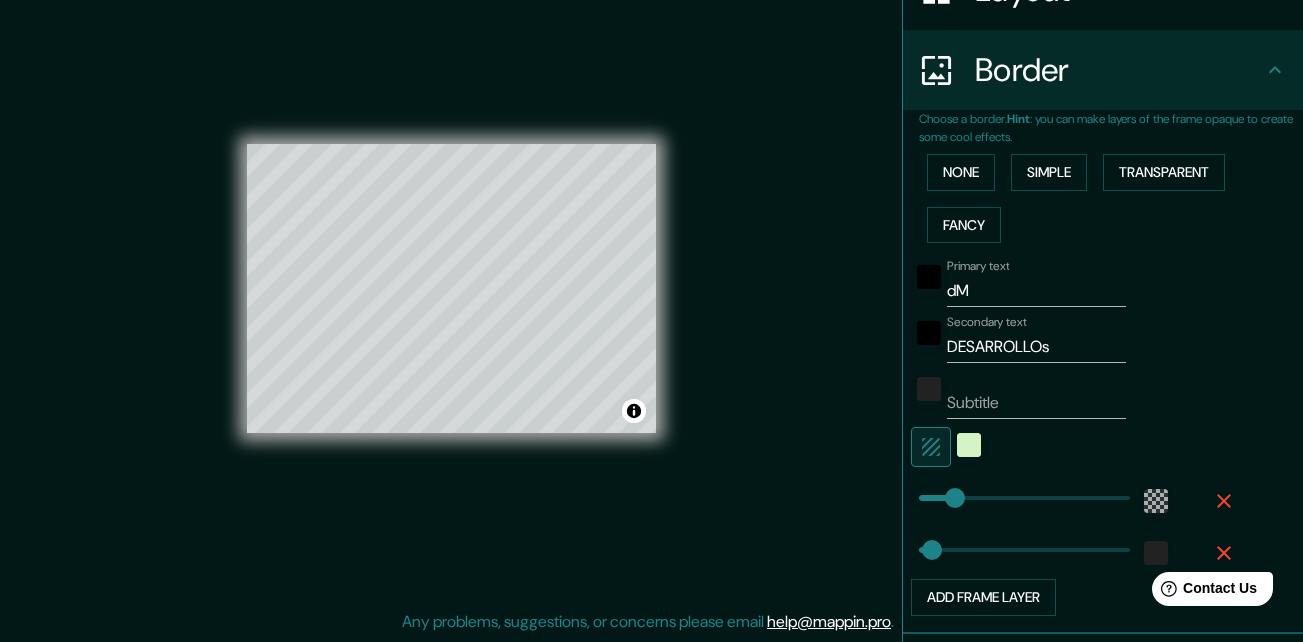 click on "© Mapbox   © OpenStreetMap   Improve this map" at bounding box center [451, 289] 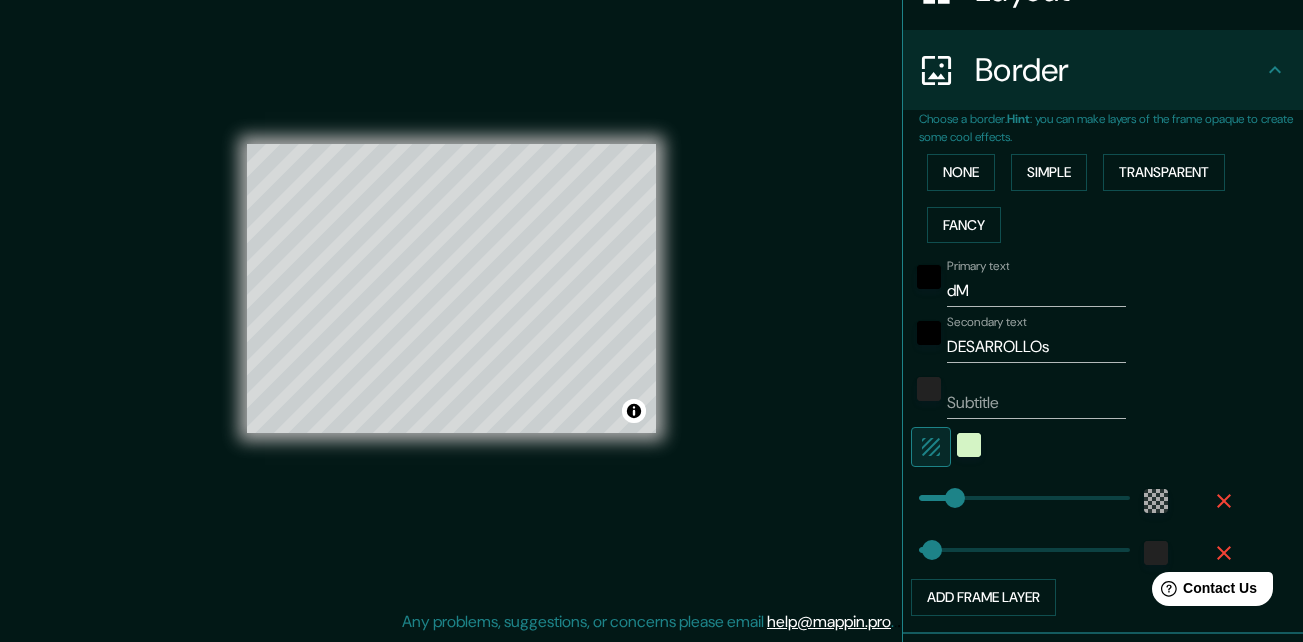 click on "© Mapbox   © OpenStreetMap   Improve this map" at bounding box center (451, 289) 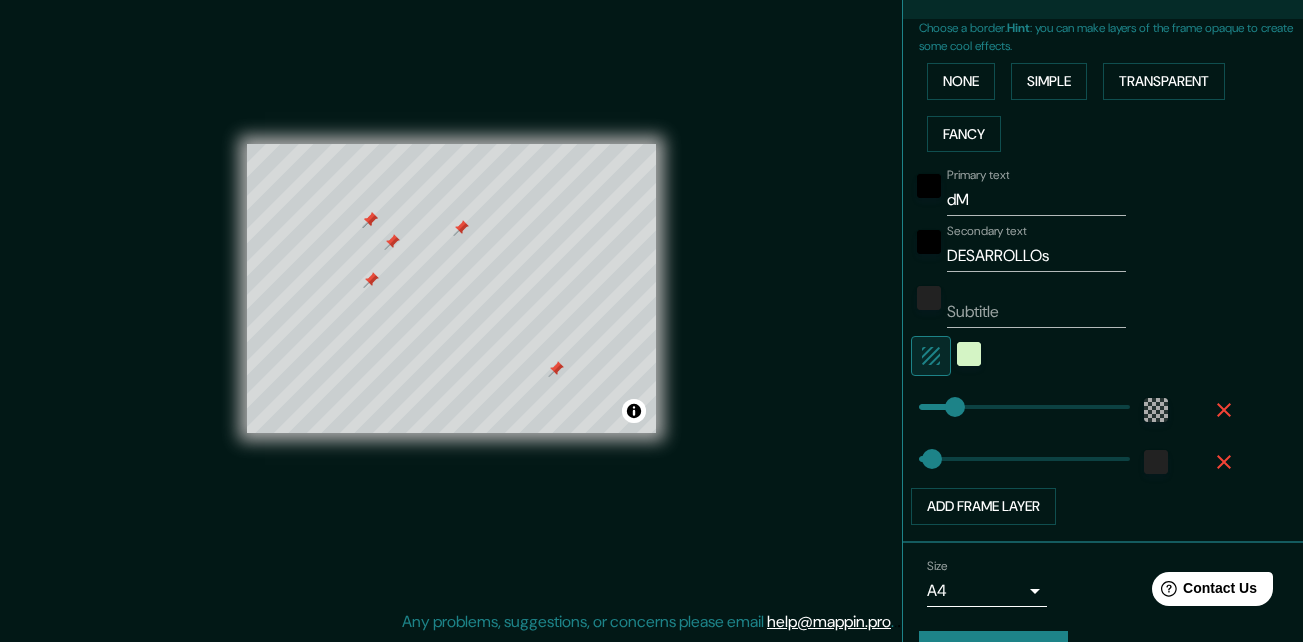 scroll, scrollTop: 447, scrollLeft: 0, axis: vertical 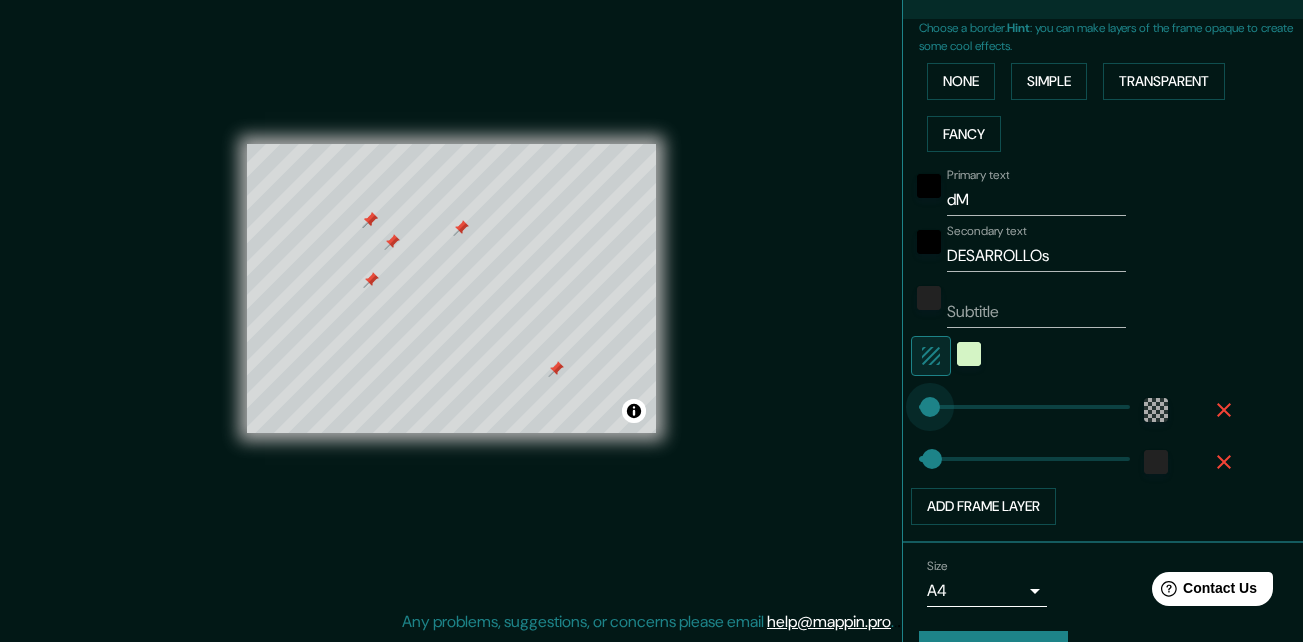 drag, startPoint x: 938, startPoint y: 407, endPoint x: 903, endPoint y: 408, distance: 35.014282 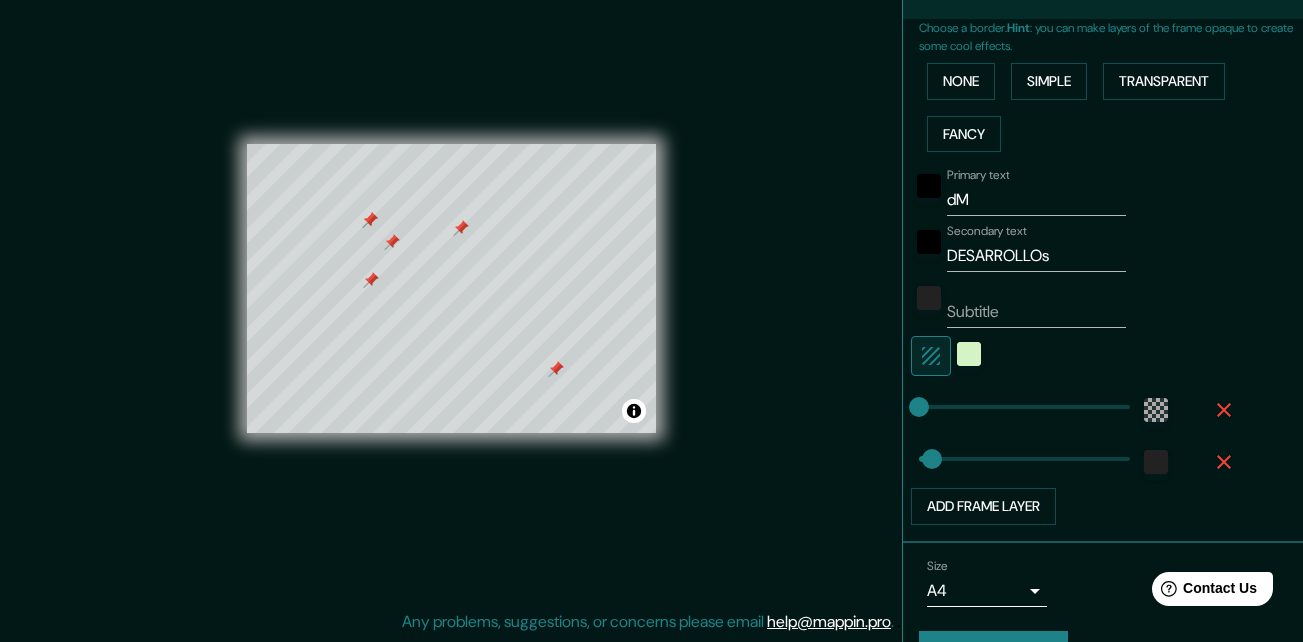 scroll, scrollTop: 496, scrollLeft: 0, axis: vertical 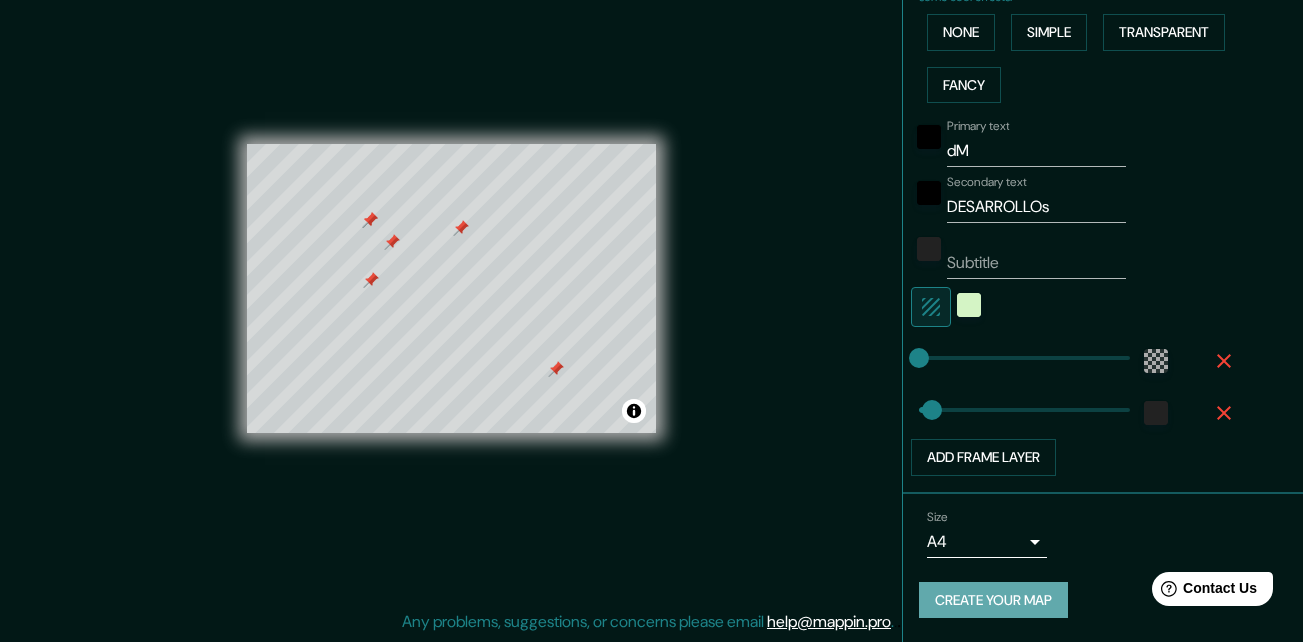 click on "Create your map" at bounding box center [993, 600] 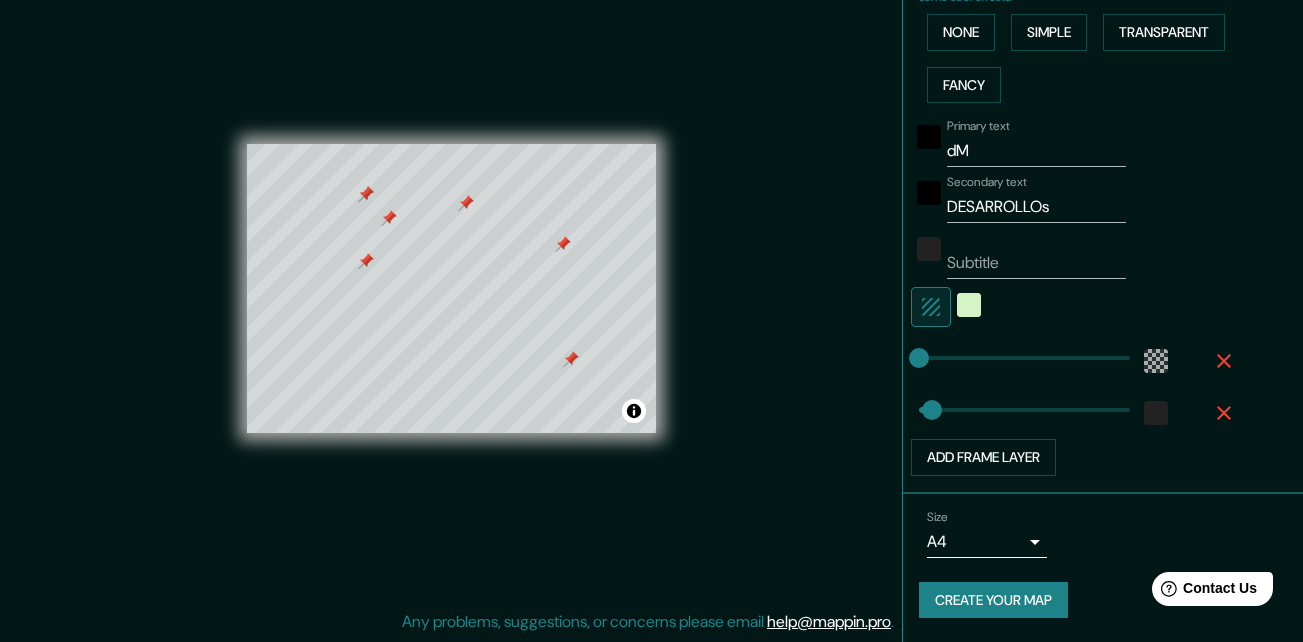 click on "Create your map" at bounding box center [993, 600] 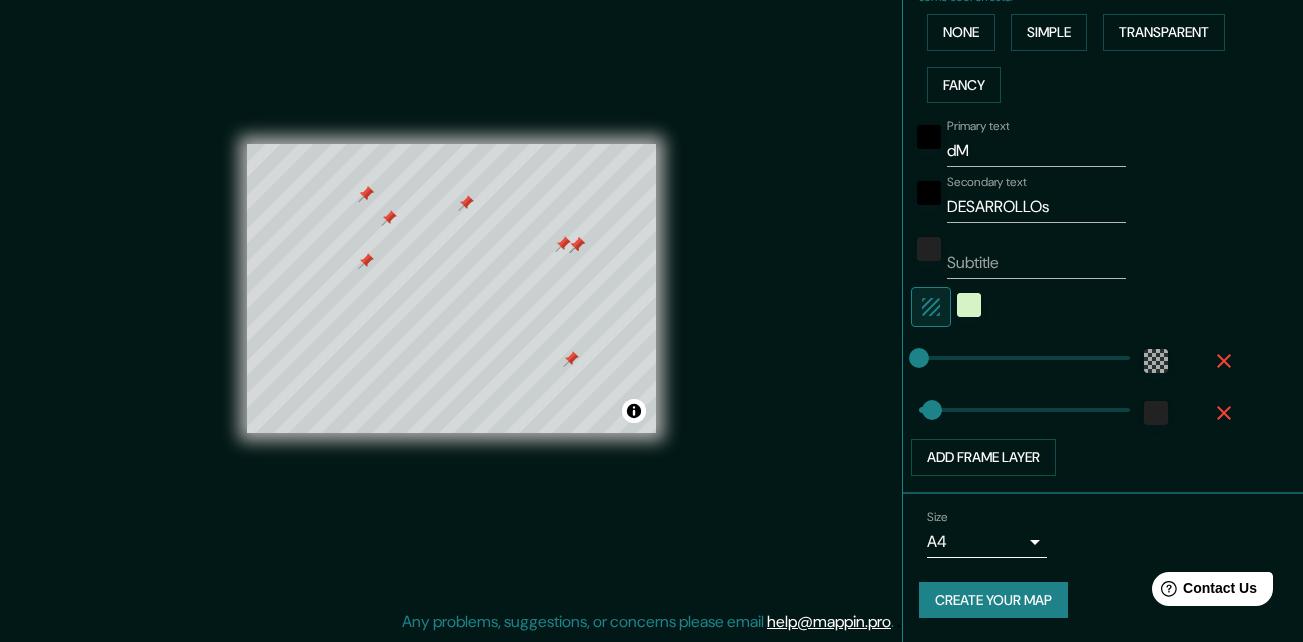 click at bounding box center (577, 245) 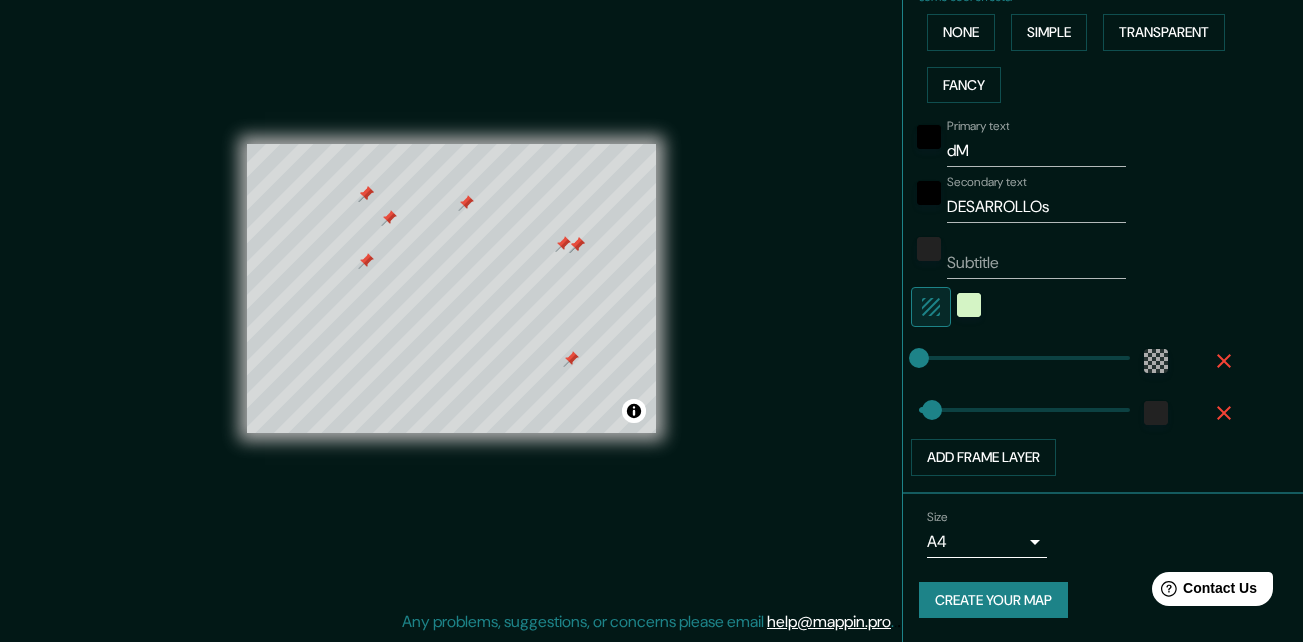 click at bounding box center (577, 245) 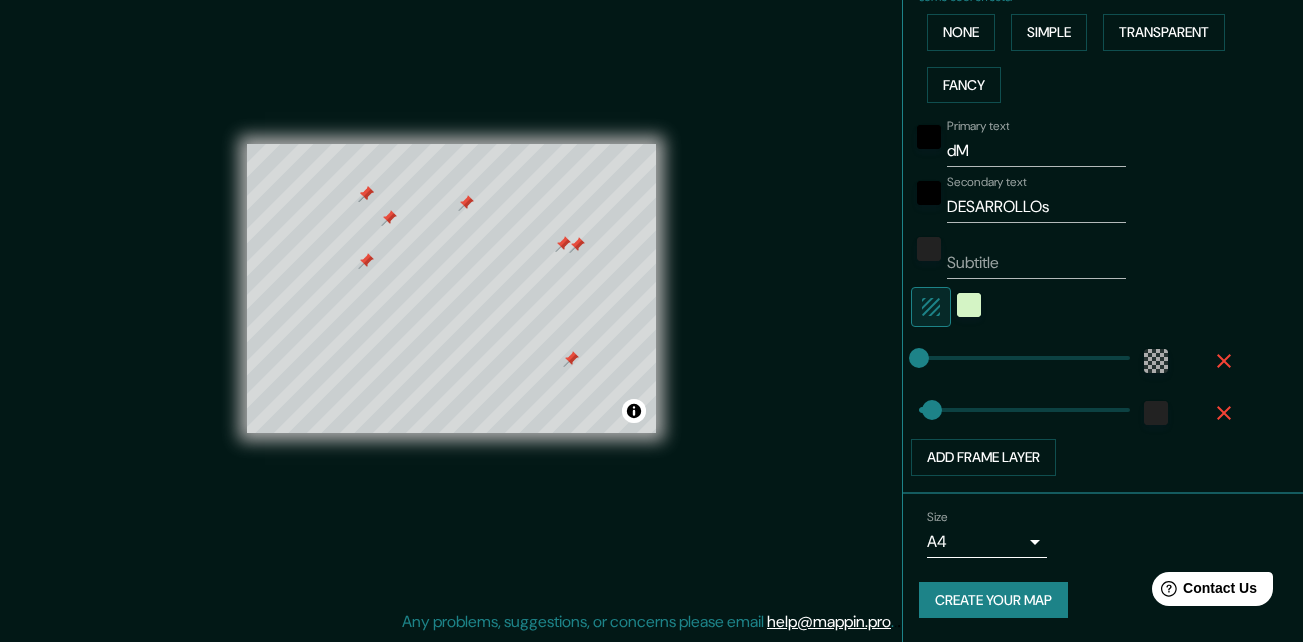 click at bounding box center (577, 245) 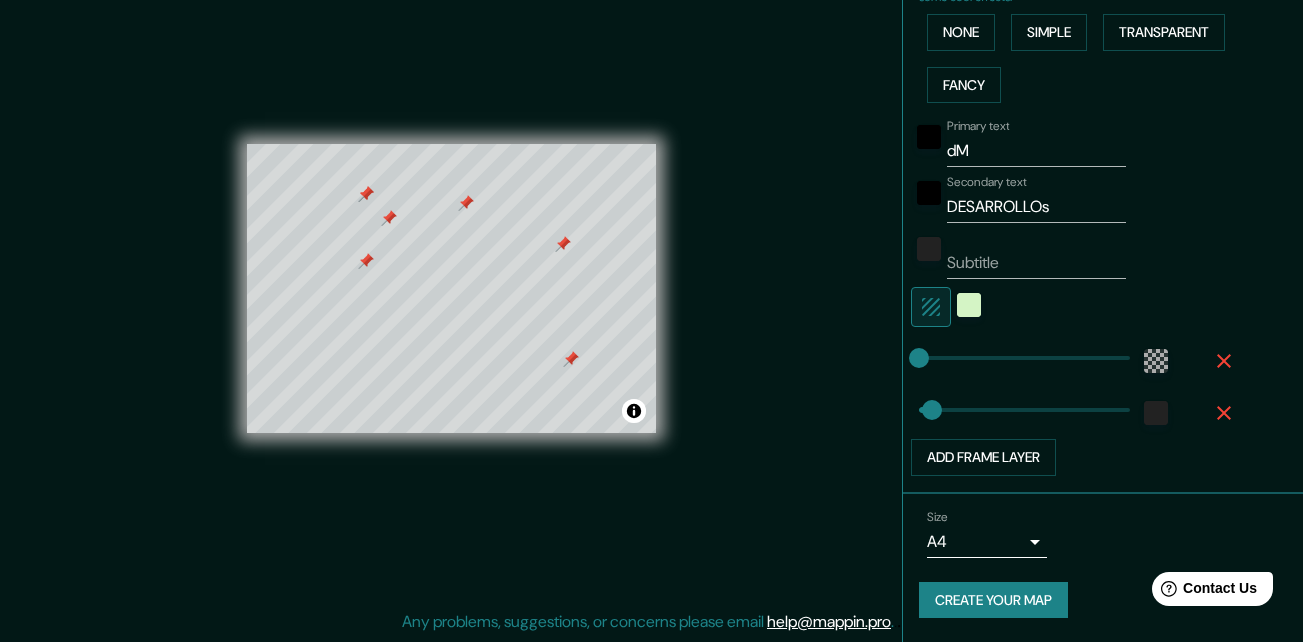 click at bounding box center (563, 244) 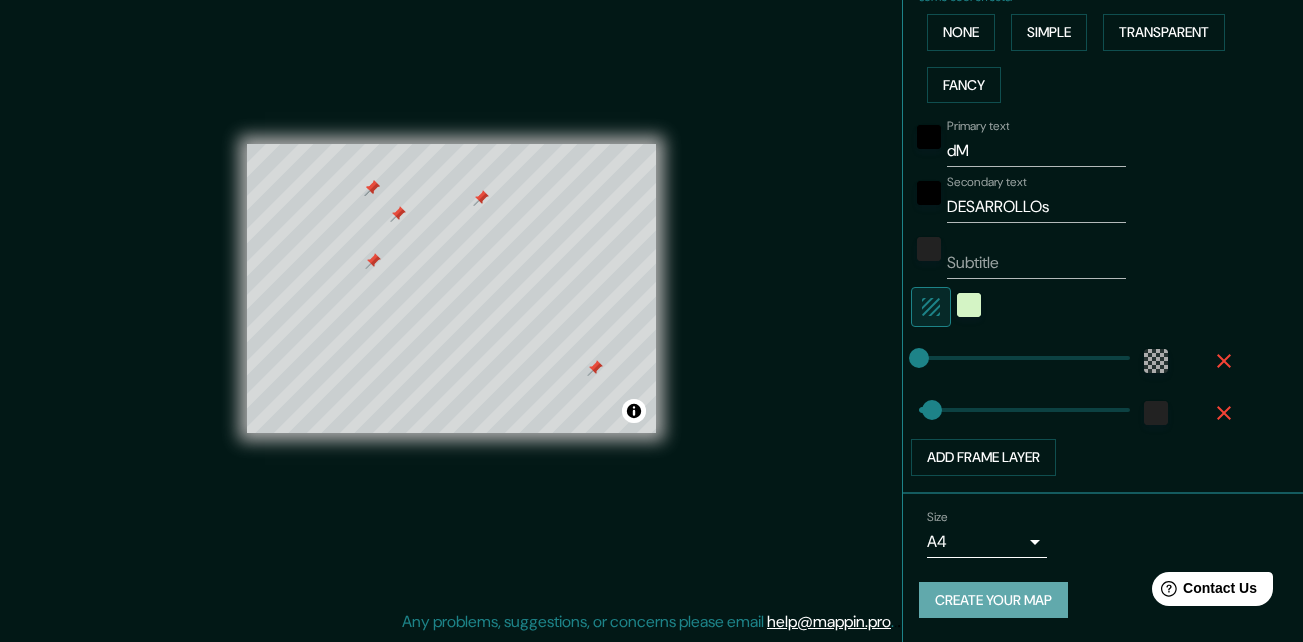 click on "Create your map" at bounding box center [993, 600] 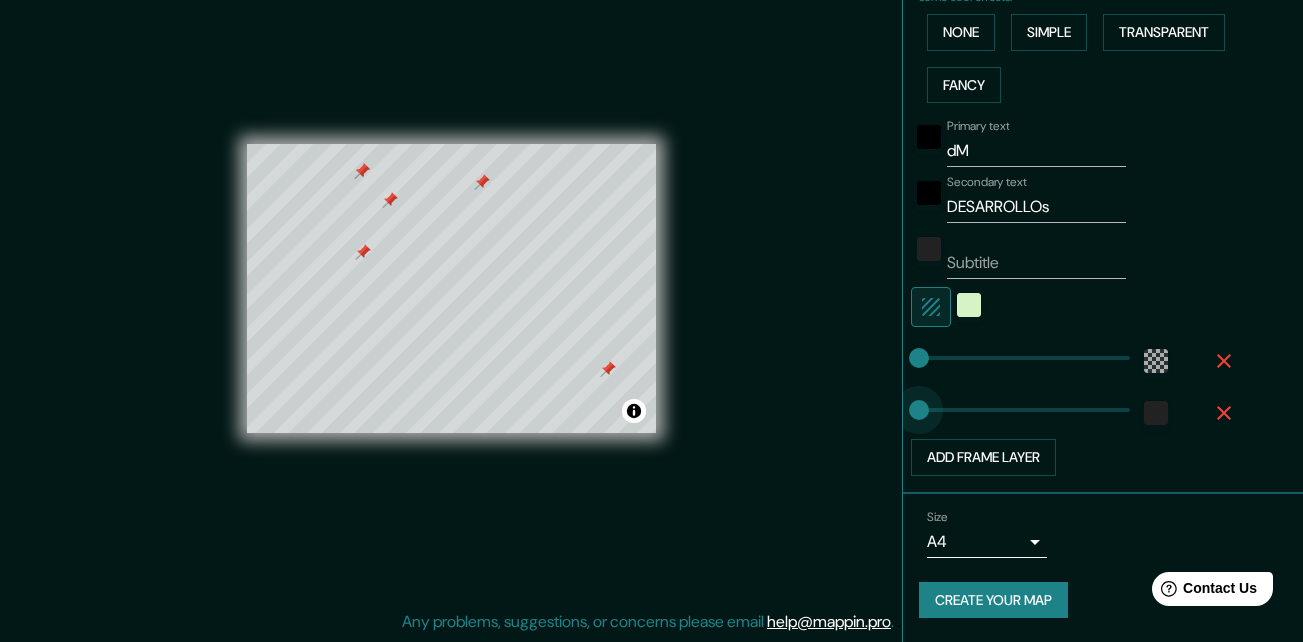 drag, startPoint x: 919, startPoint y: 417, endPoint x: 837, endPoint y: 416, distance: 82.006096 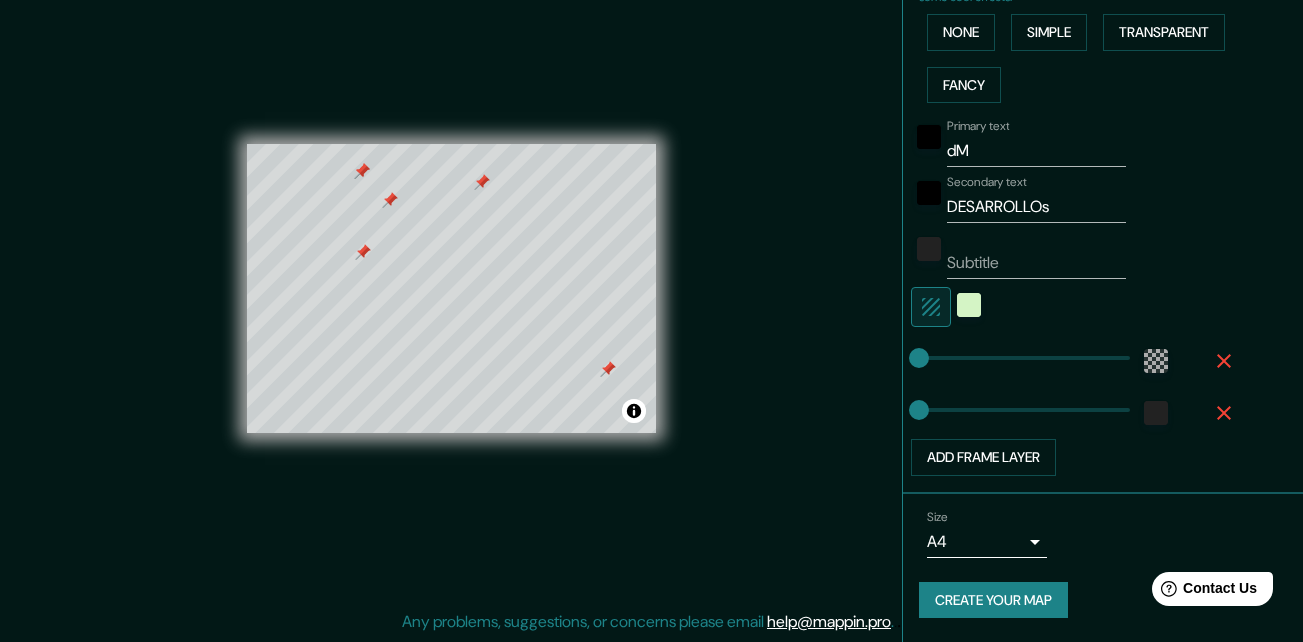 click on "Create your map" at bounding box center [993, 600] 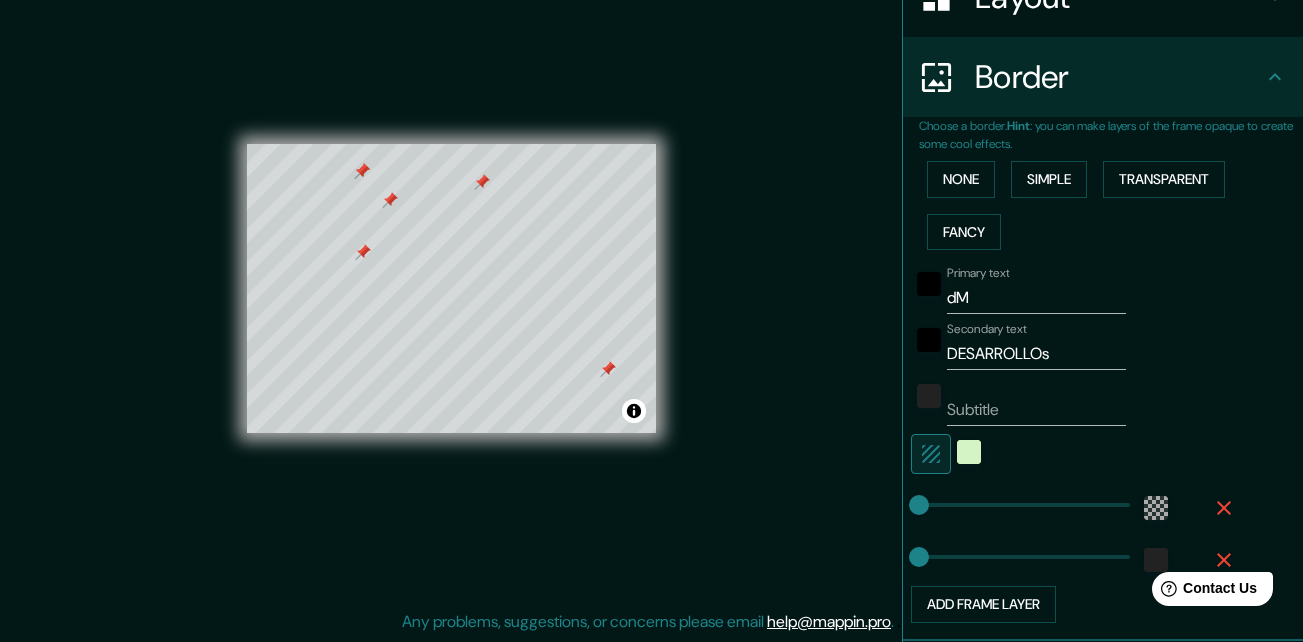 scroll, scrollTop: 496, scrollLeft: 0, axis: vertical 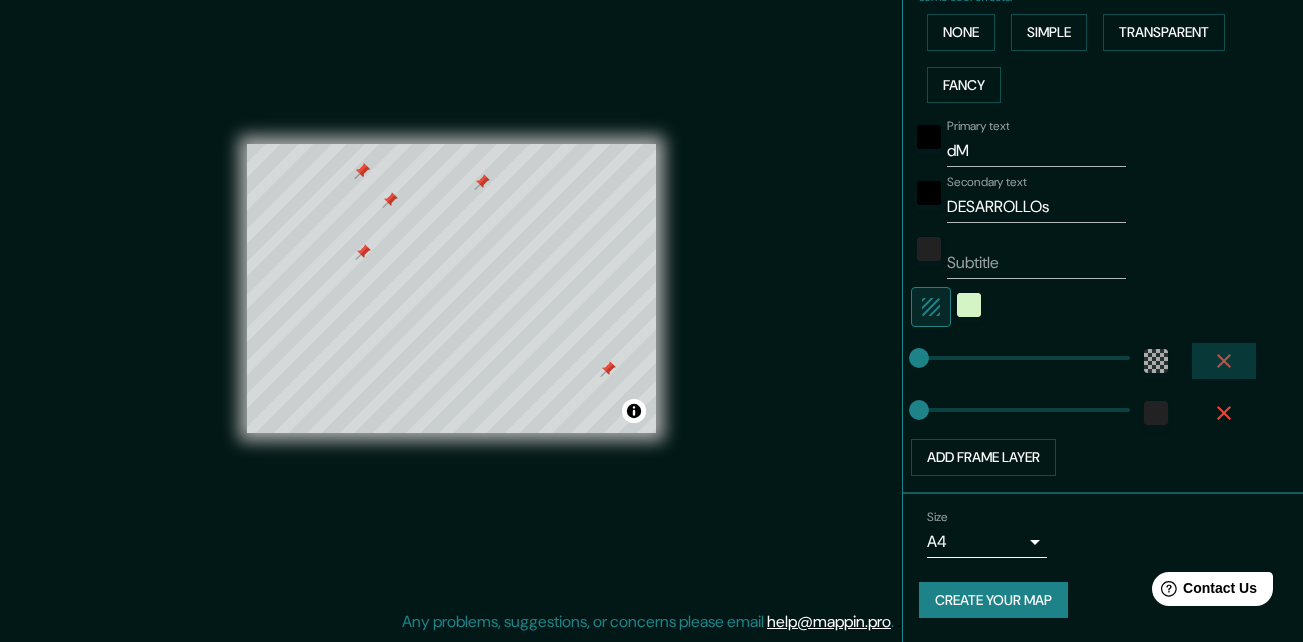 click 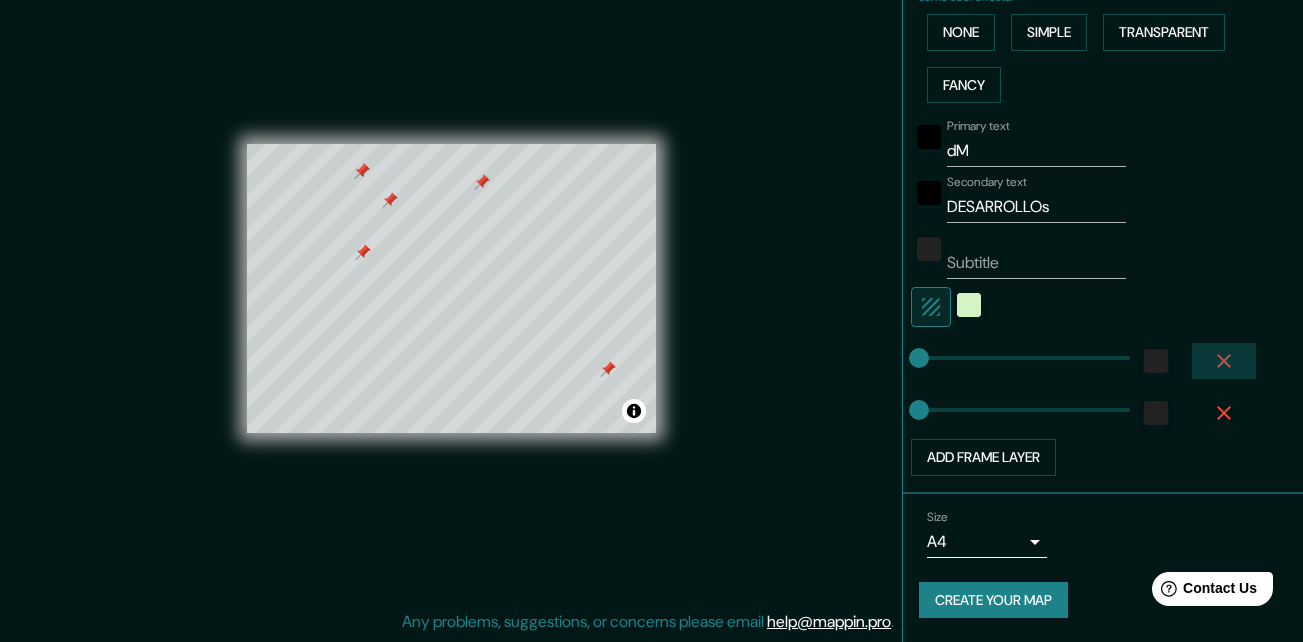 scroll, scrollTop: 444, scrollLeft: 0, axis: vertical 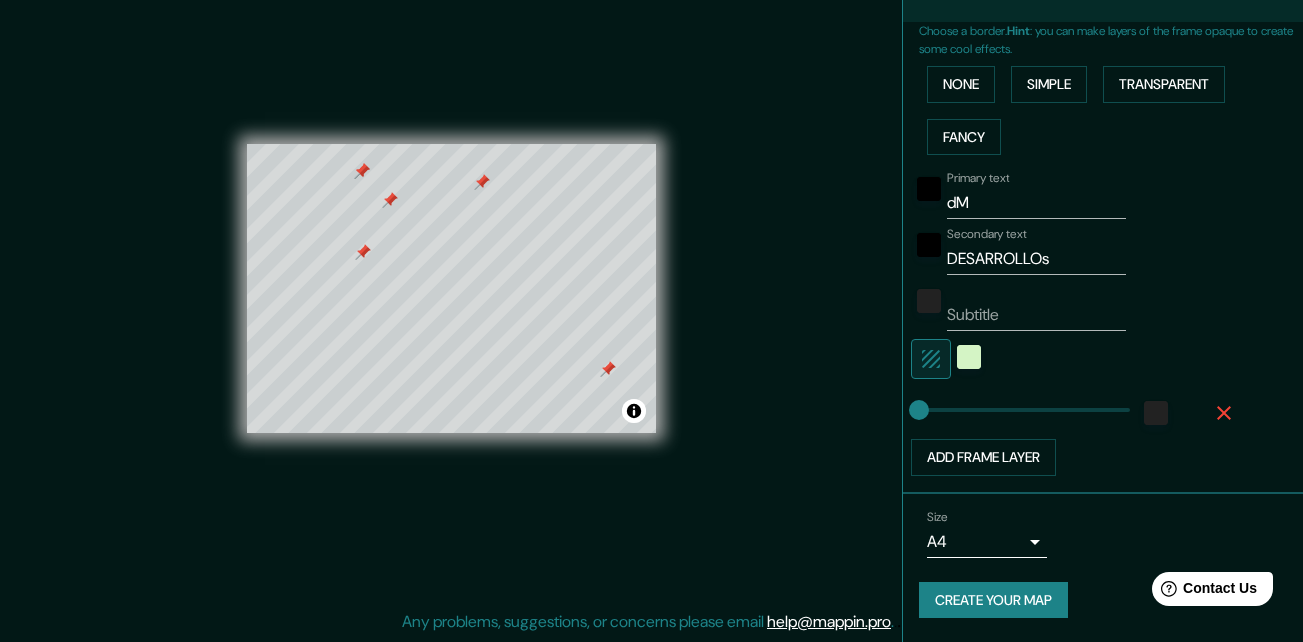 click 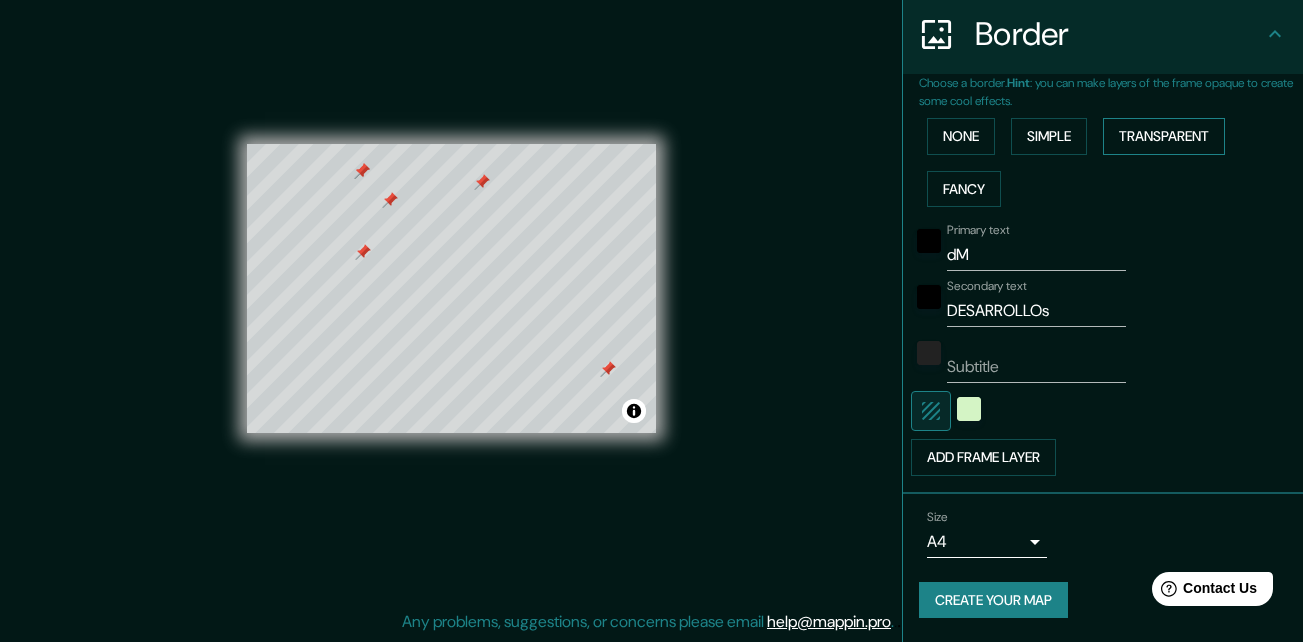 click on "Transparent" at bounding box center (1164, 136) 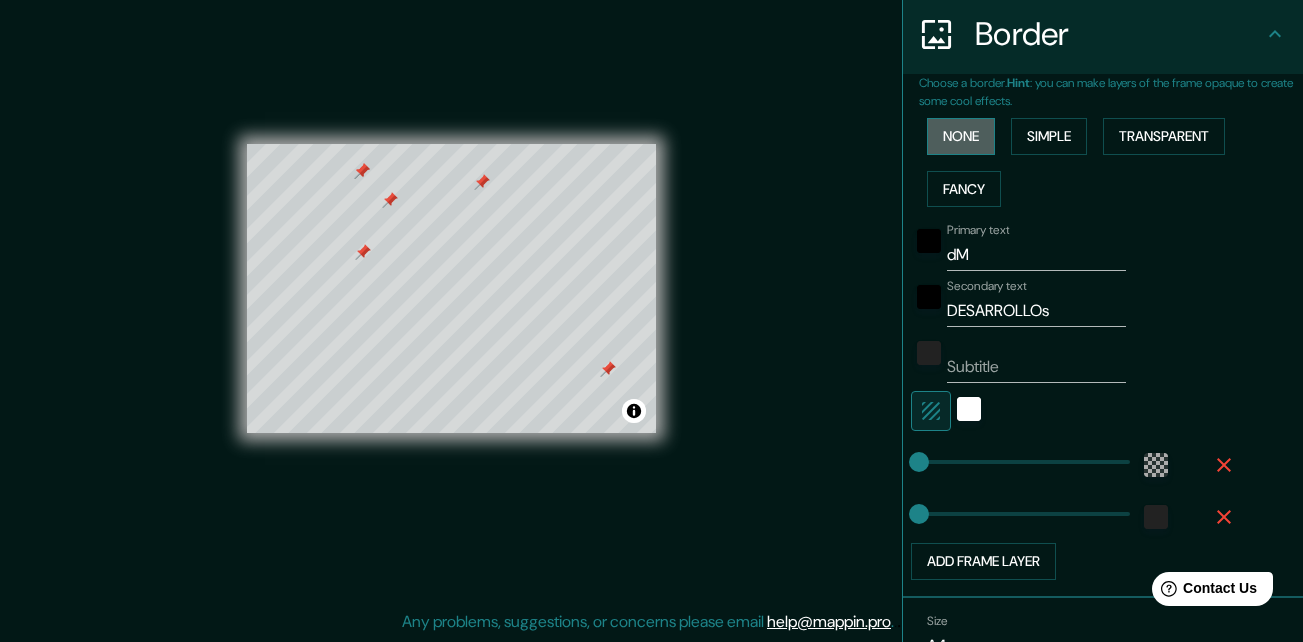 click on "None" at bounding box center [961, 136] 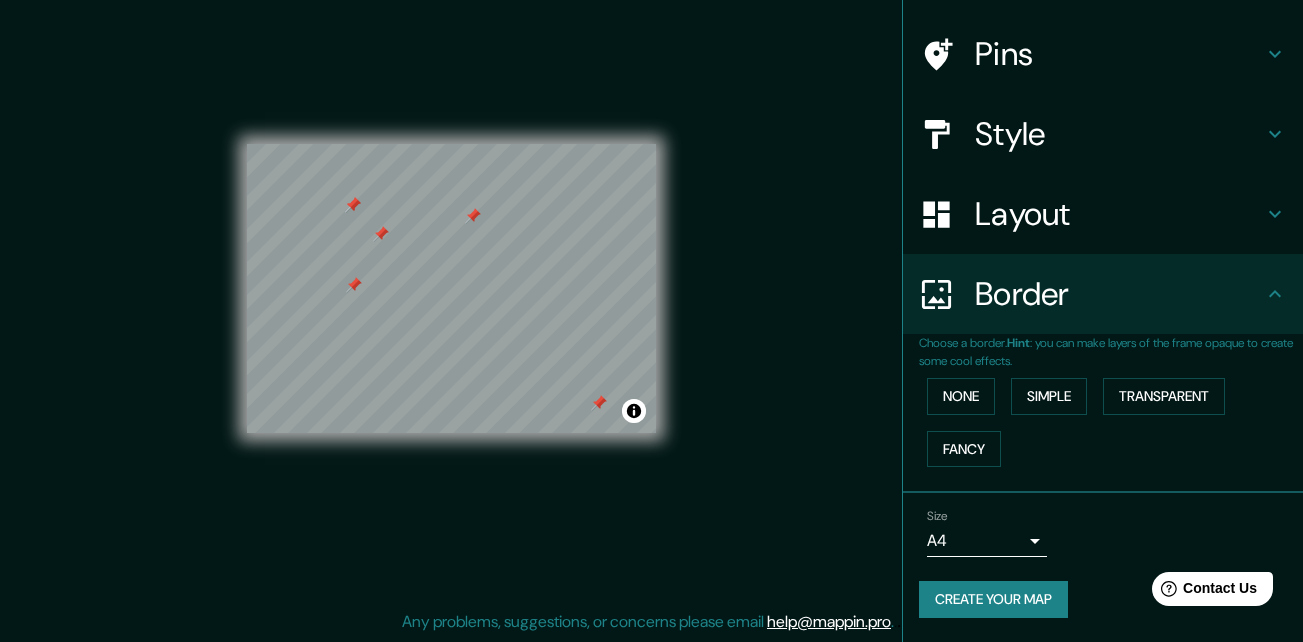 click on "Create your map" at bounding box center [993, 599] 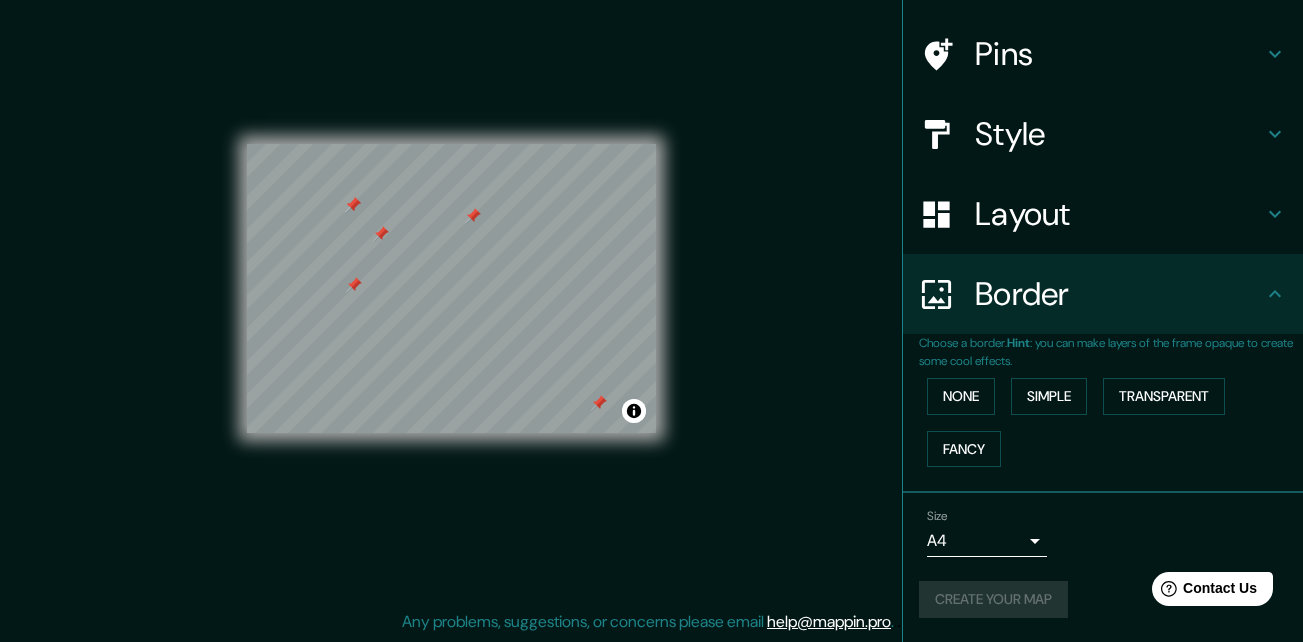 click on "Layout" at bounding box center [1119, 214] 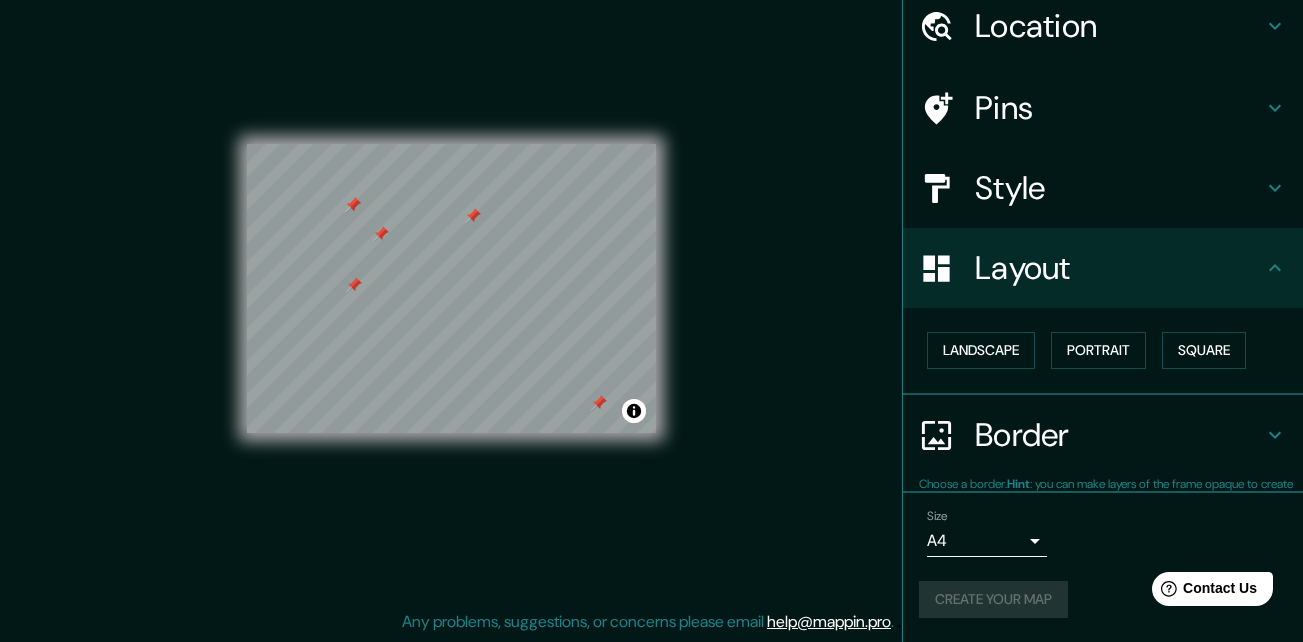 scroll, scrollTop: 77, scrollLeft: 0, axis: vertical 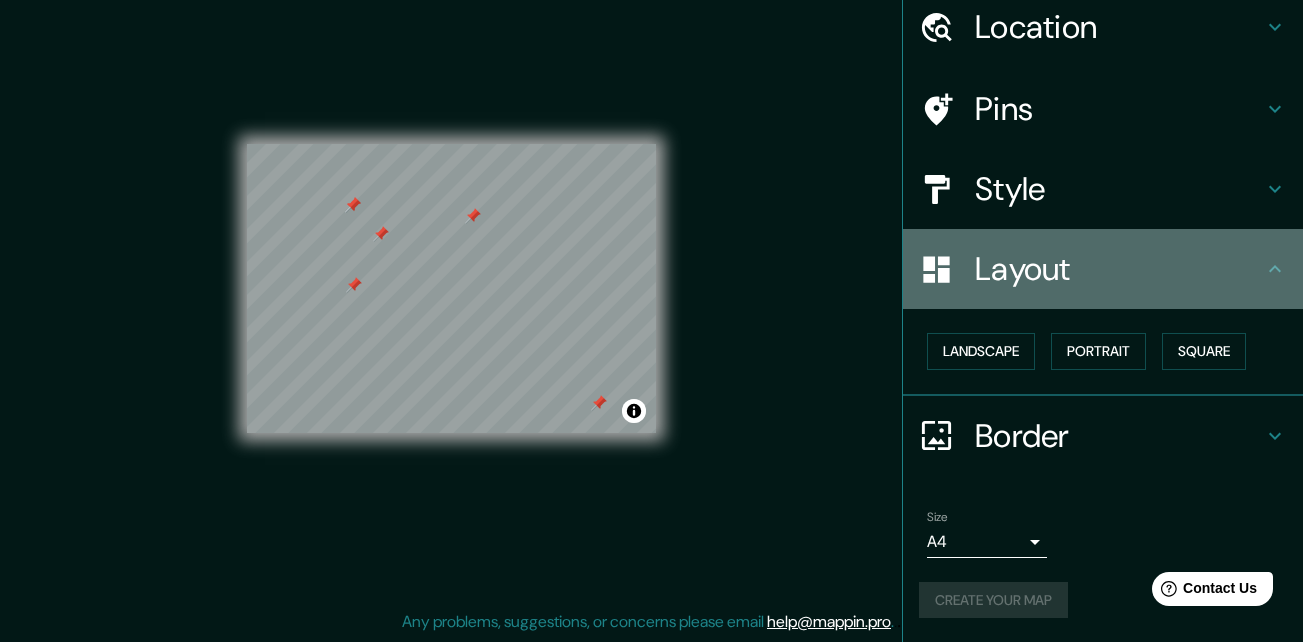 click on "Layout" at bounding box center [1119, 269] 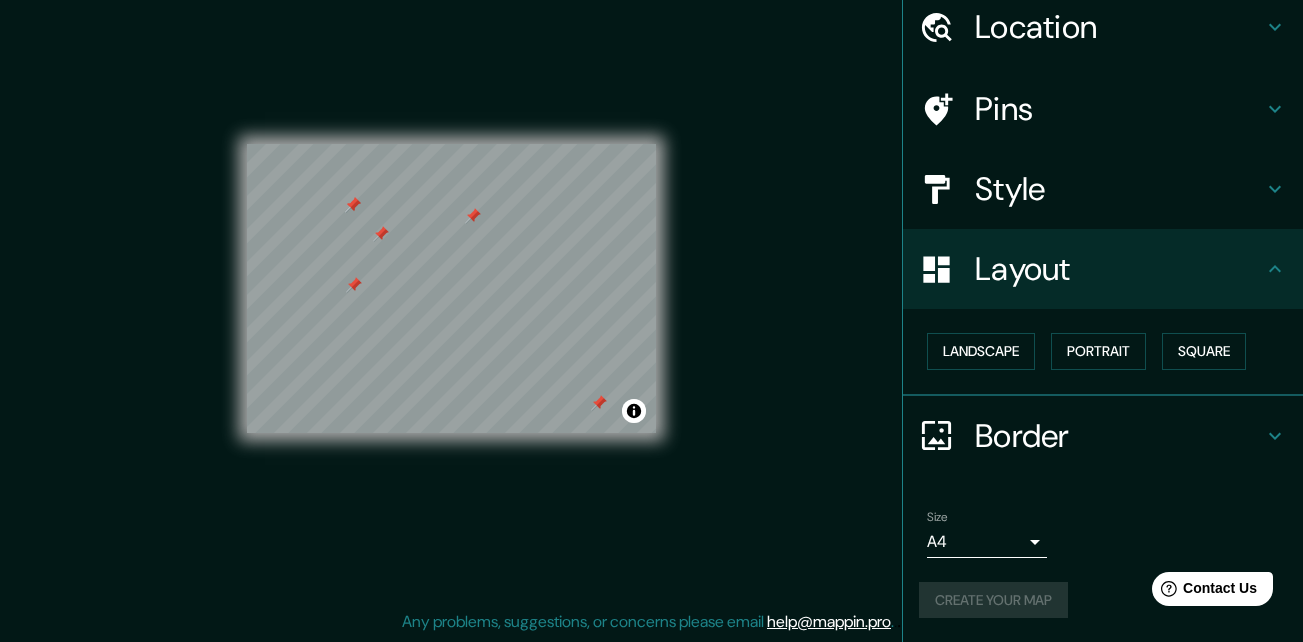 click on "Layout" at bounding box center (1103, 269) 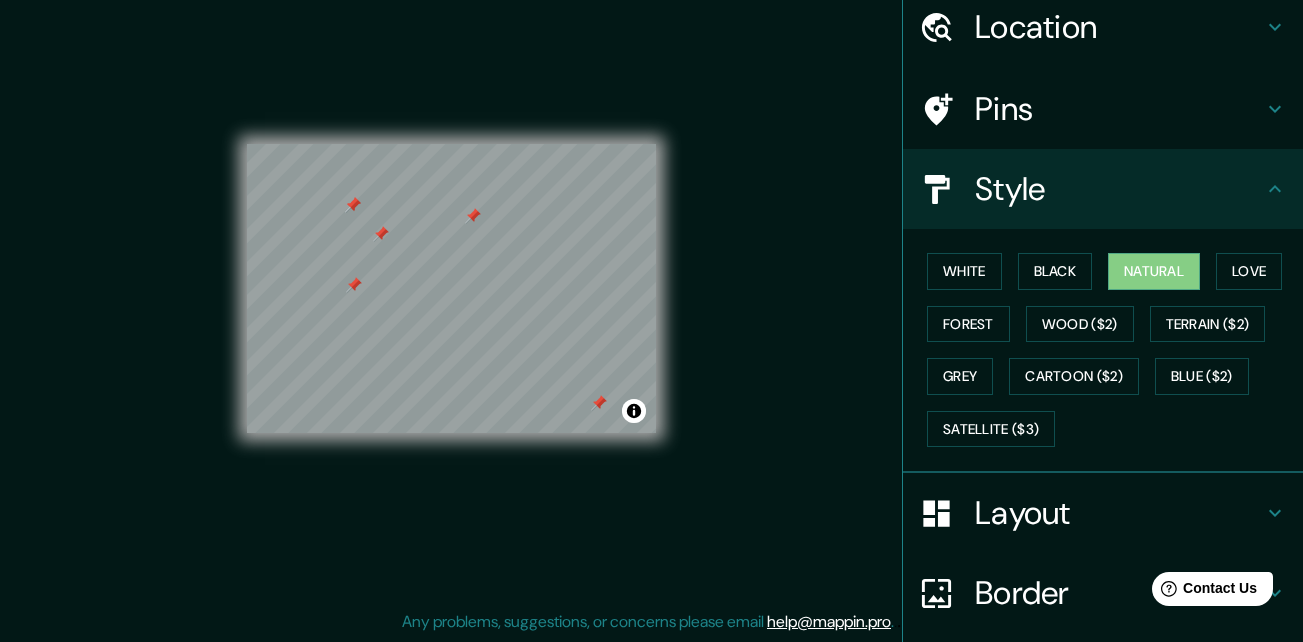 click 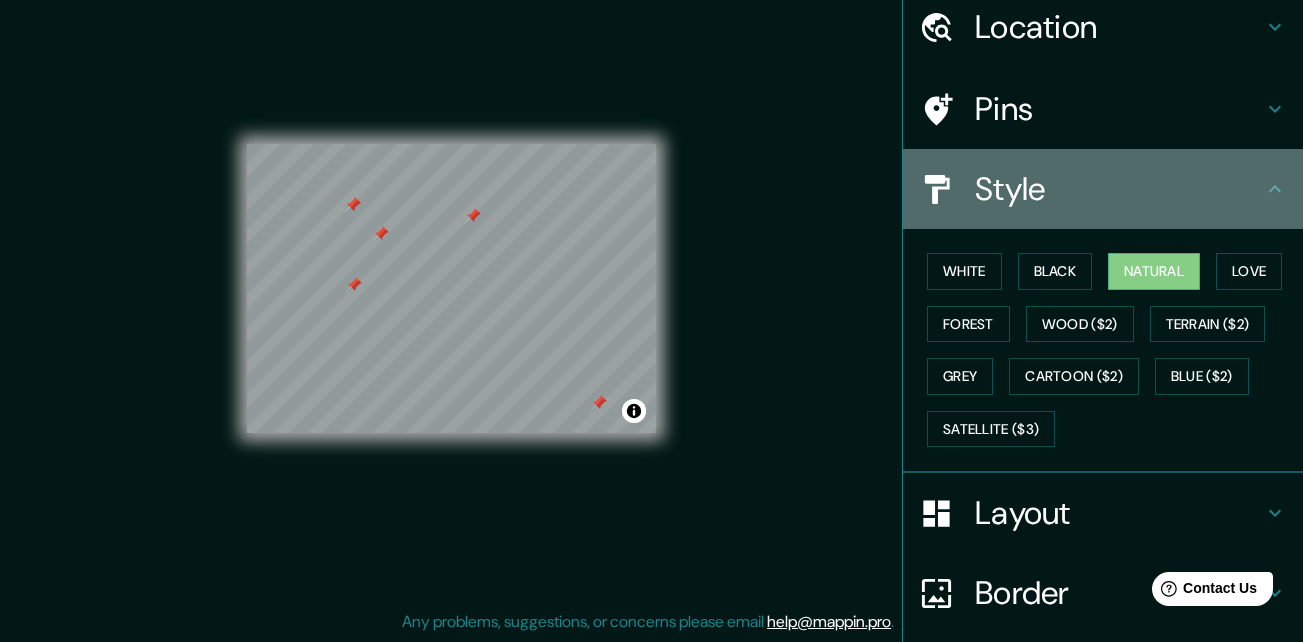 click on "Style" at bounding box center (1103, 189) 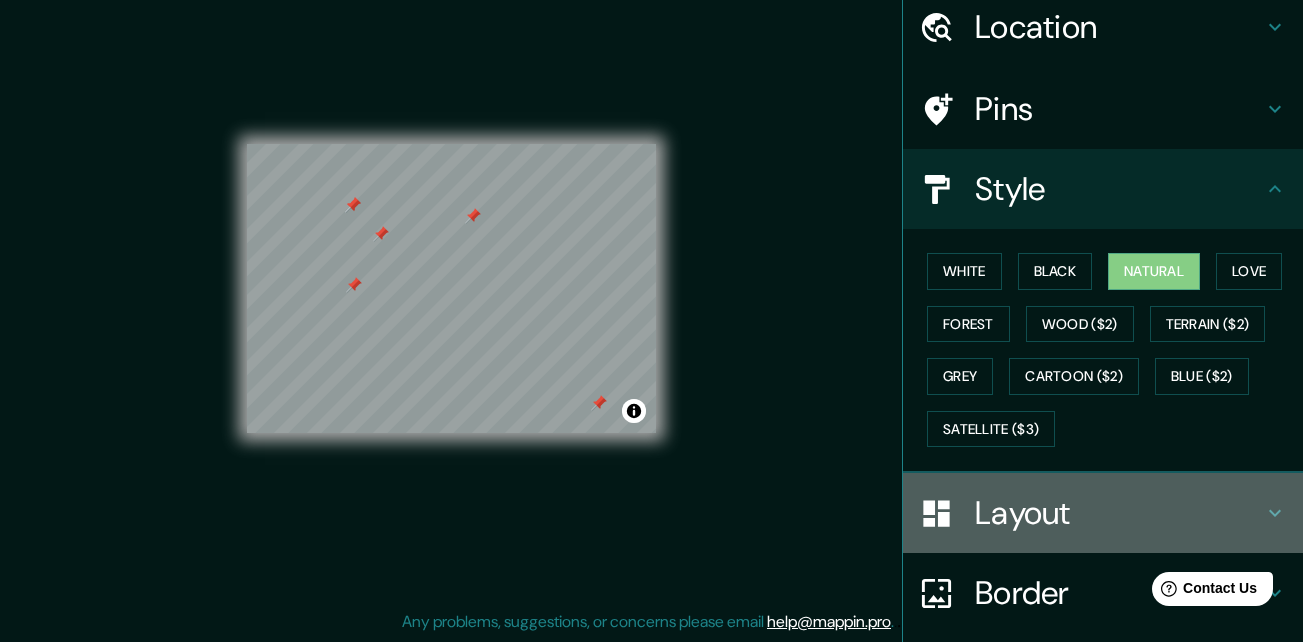 click on "Layout" at bounding box center (1119, 513) 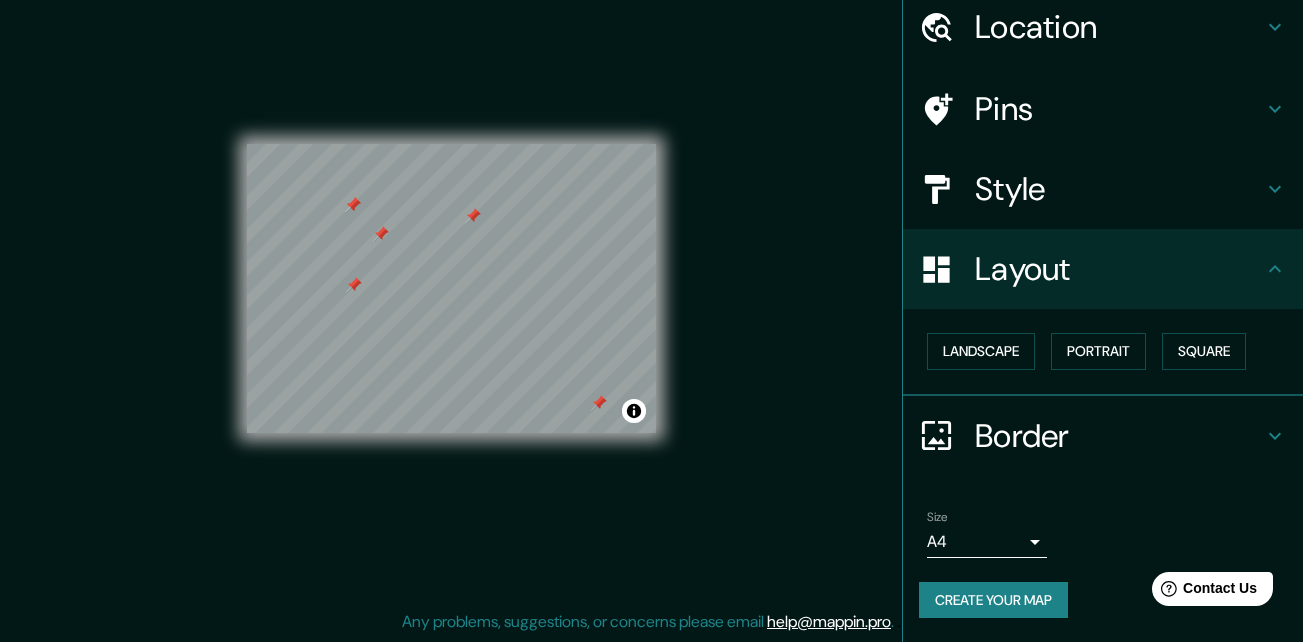 click on "Border" at bounding box center [1103, 436] 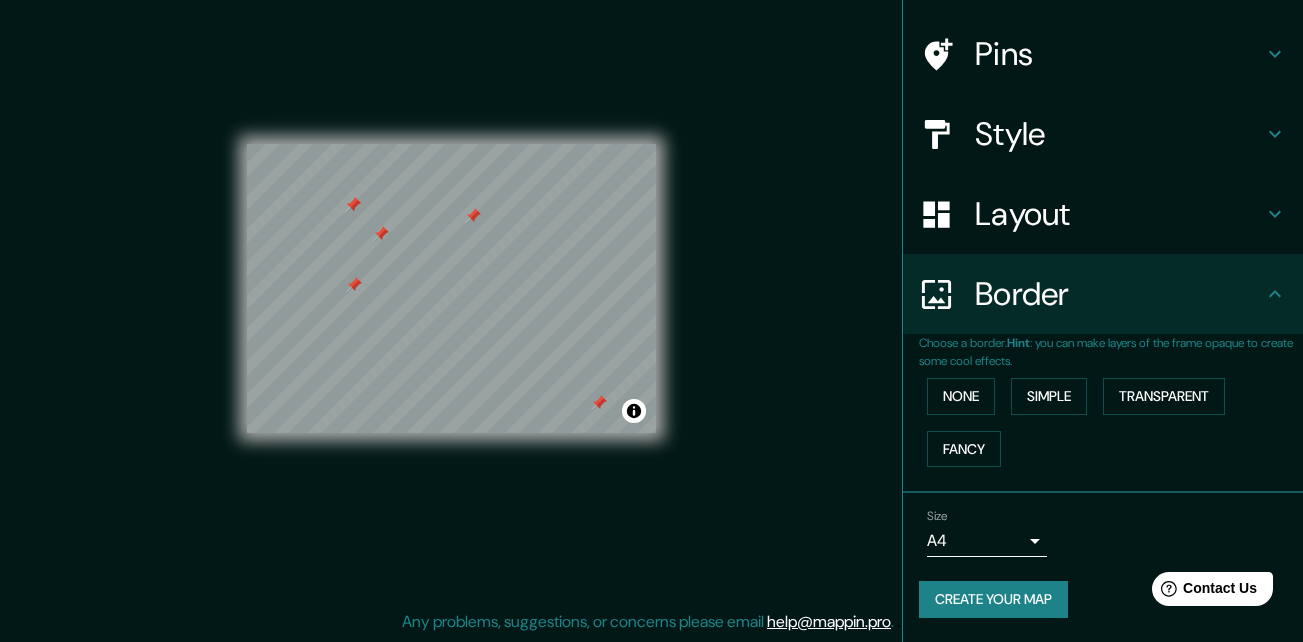 scroll, scrollTop: 131, scrollLeft: 0, axis: vertical 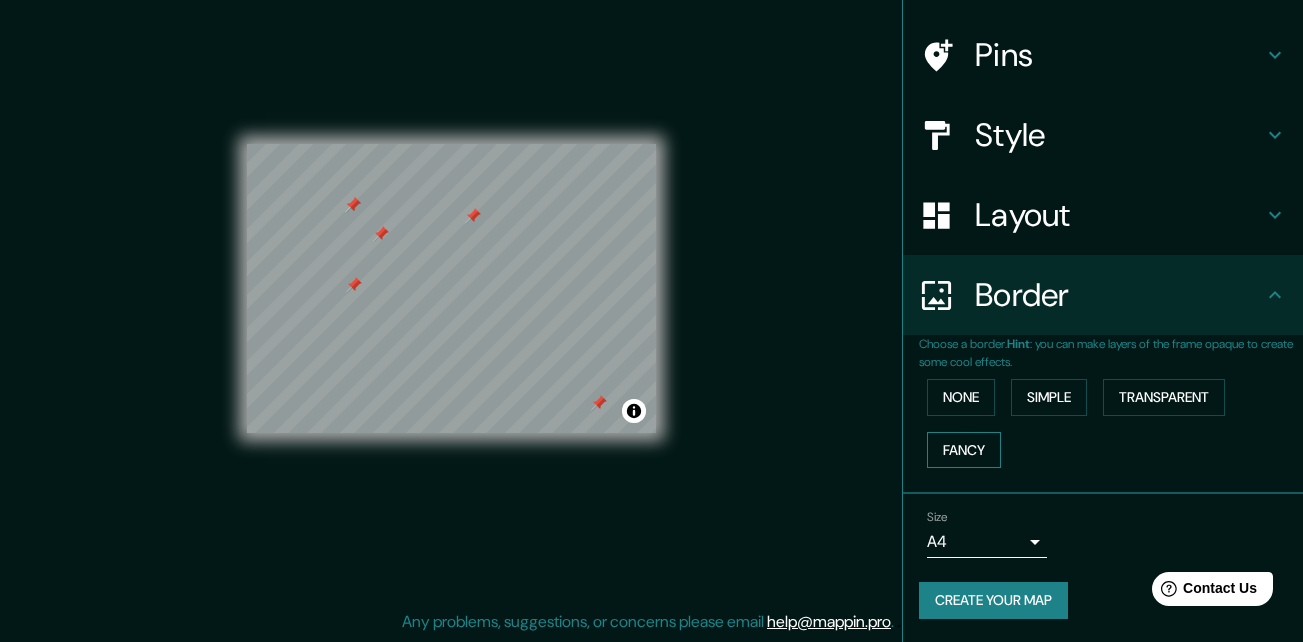 click on "Fancy" at bounding box center (964, 450) 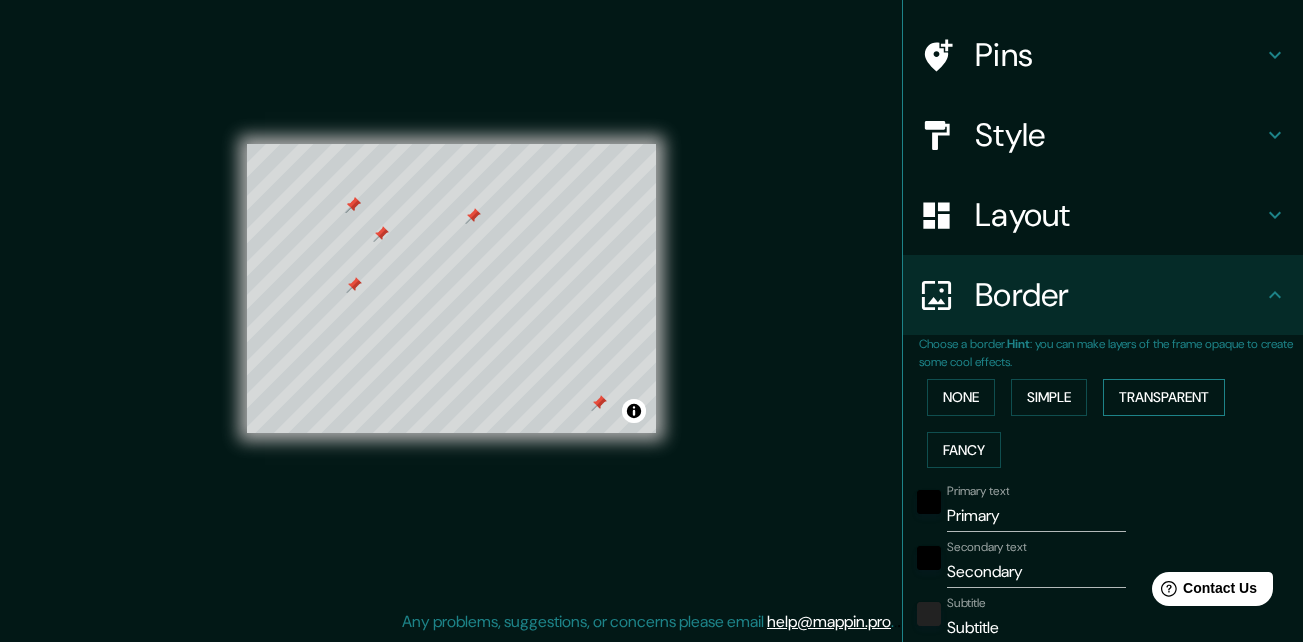 click on "Transparent" at bounding box center [1164, 397] 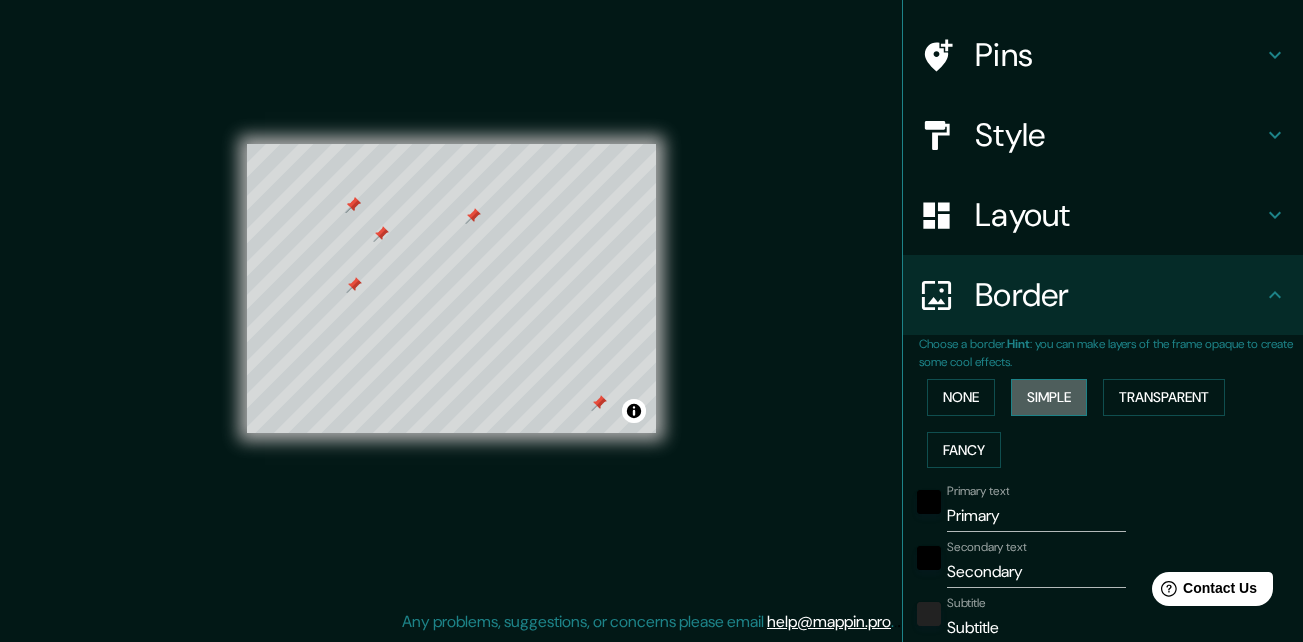 click on "Simple" at bounding box center (1049, 397) 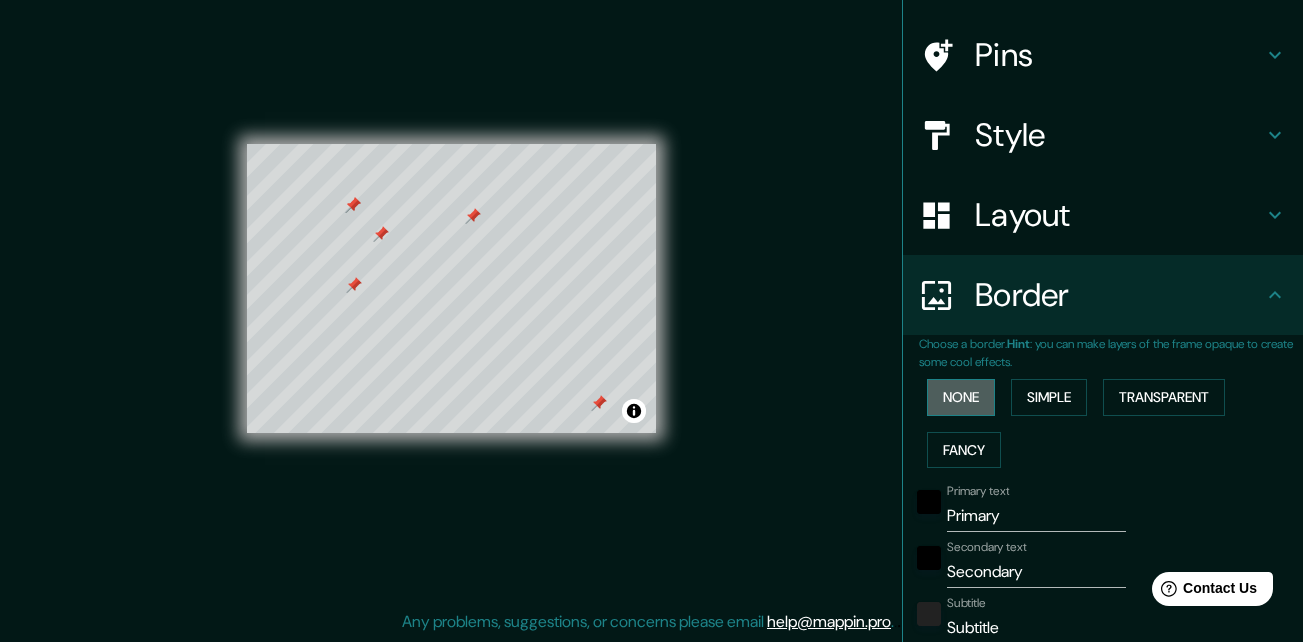 click on "None" at bounding box center [961, 397] 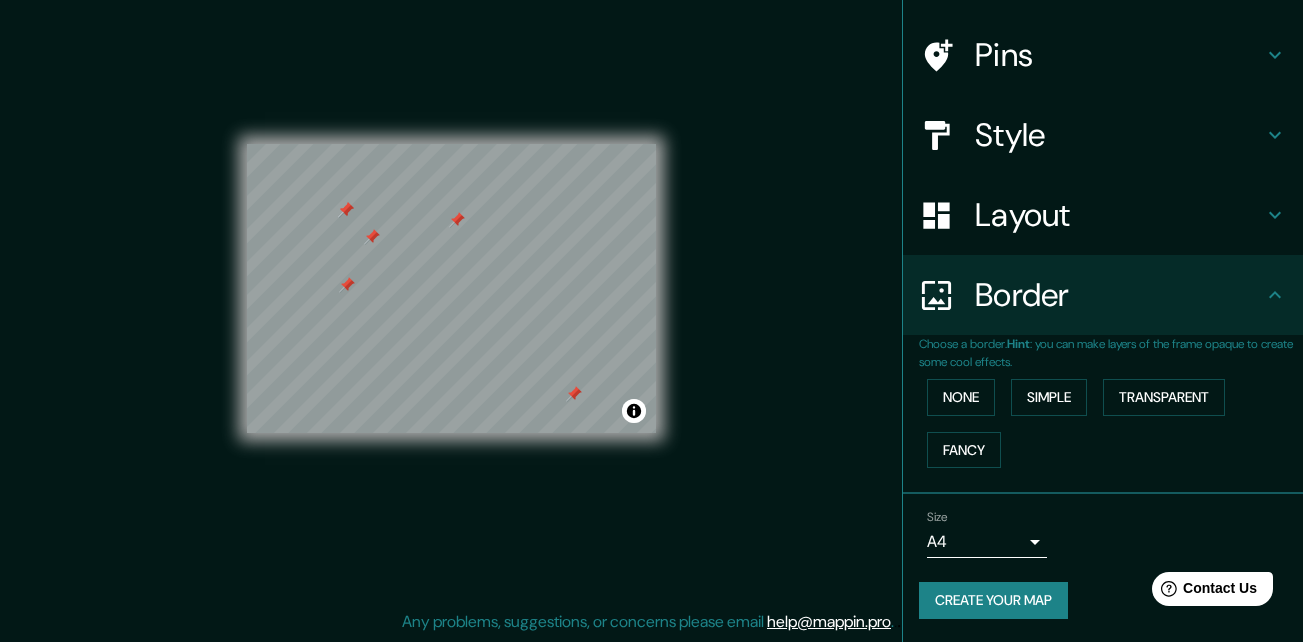 click on "Create your map" at bounding box center [993, 600] 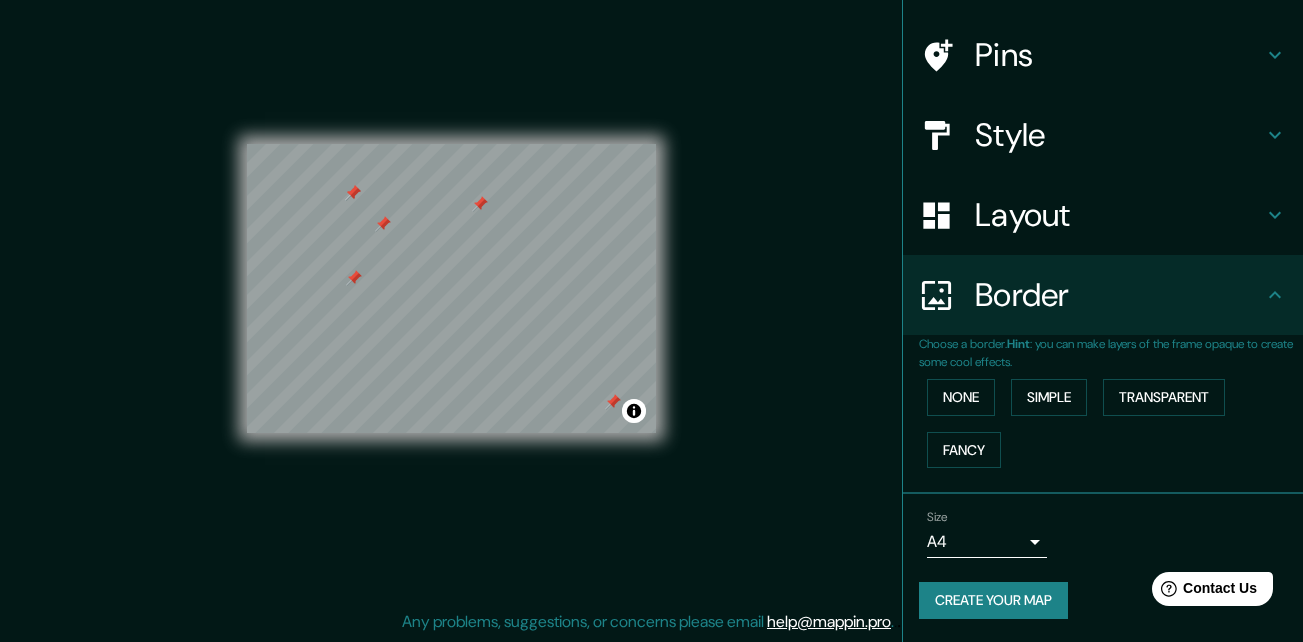 click on "Create your map" at bounding box center [993, 600] 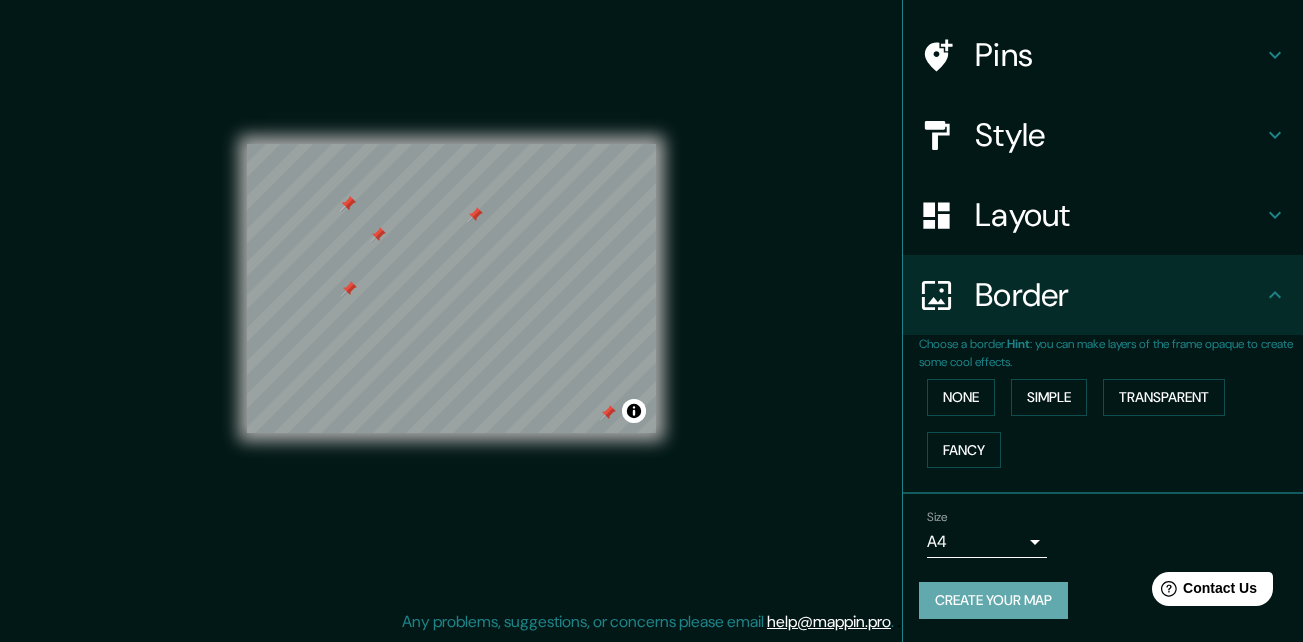 click on "Create your map" at bounding box center [993, 600] 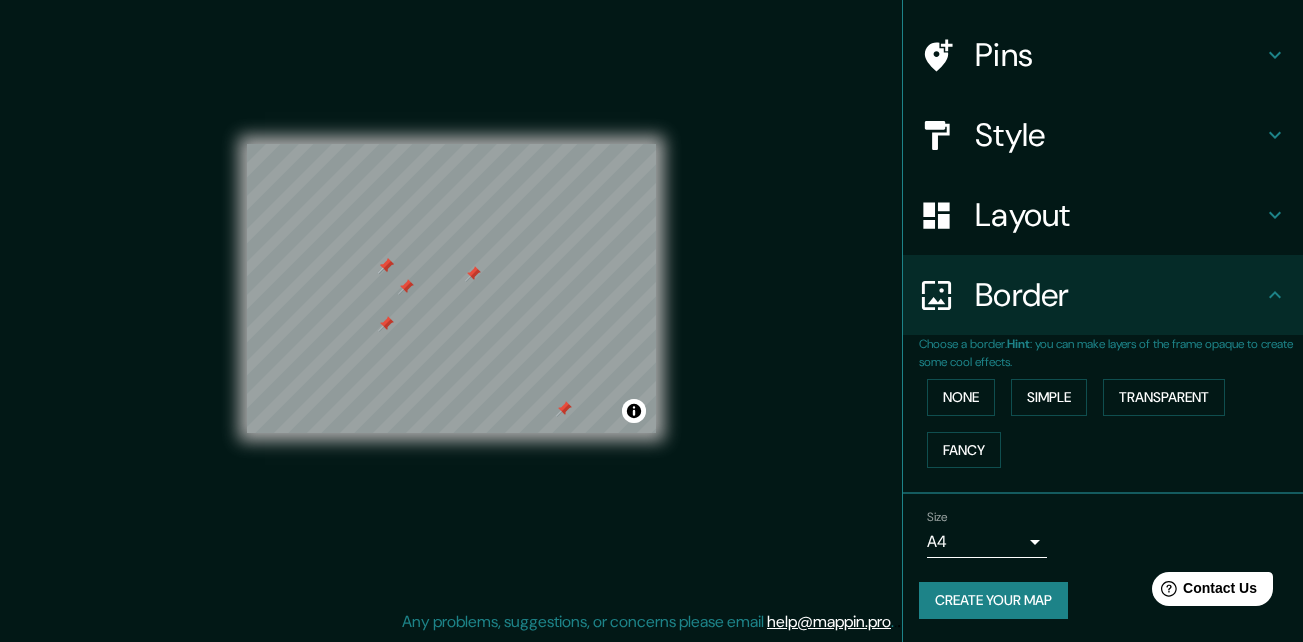 click on "Size A4 single Create your map" at bounding box center (1103, 568) 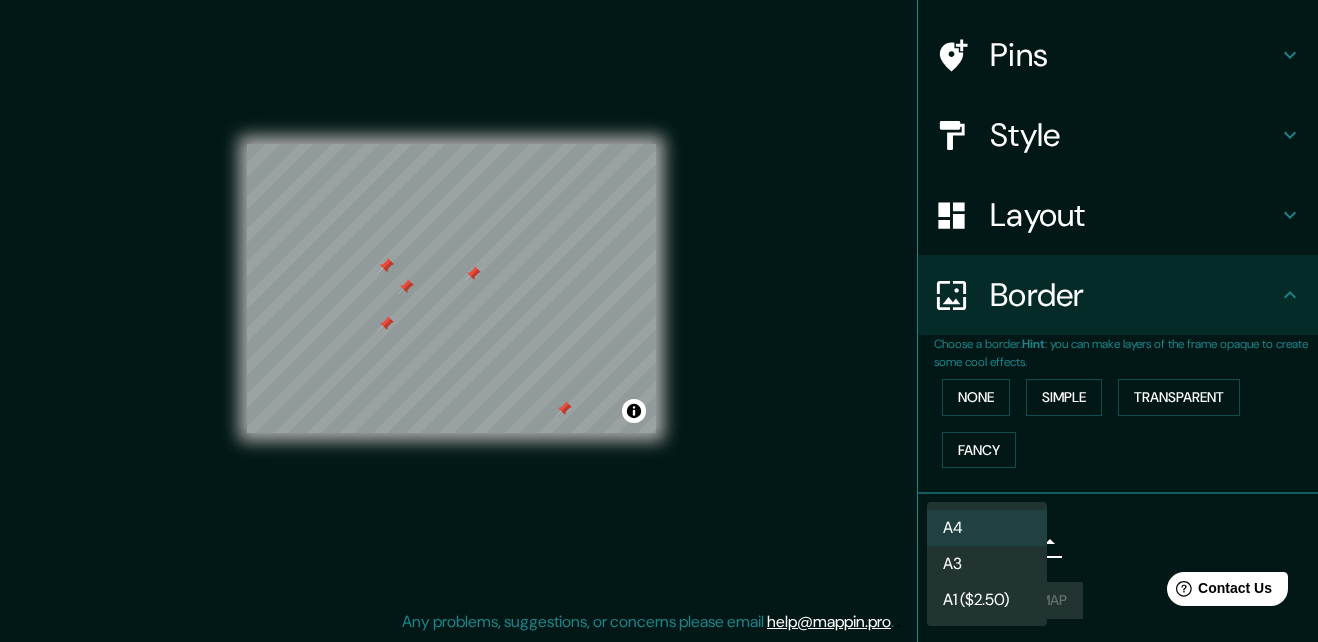 click on "Mappin Location Monterrey, Nuevo León, México Monterrey  Nuevo León, México Monterrey  California, Estados Unidos Monterrey  Casanare, Colombia Monterrey  San Carlos, Provincia de Alajuela, Costa Rica Monterrey  Aserrí, Provincia de San José, Costa Rica Pins Style Layout Border Choose a border.  Hint : you can make layers of the frame opaque to create some cool effects. None Simple Transparent Fancy Size A4 single Create your map © Mapbox   © OpenStreetMap   Improve this map Any problems, suggestions, or concerns please email    help@mappin.pro . . . A4 A3 A1 ($2.50)" at bounding box center (659, 289) 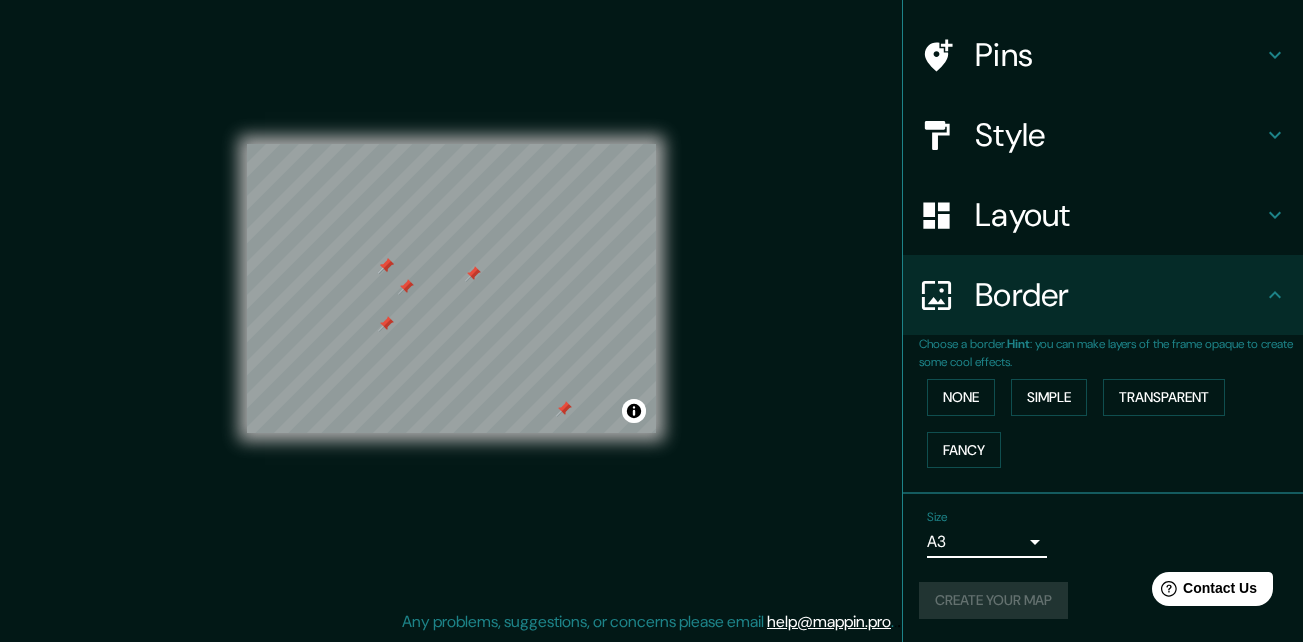 click on "Mappin Location Monterrey, Nuevo León, México Monterrey  Nuevo León, México Monterrey  California, Estados Unidos Monterrey  Casanare, Colombia Monterrey  San Carlos, Provincia de Alajuela, Costa Rica Monterrey  Aserrí, Provincia de San José, Costa Rica Pins Style Layout Border Choose a border.  Hint : you can make layers of the frame opaque to create some cool effects. None Simple Transparent Fancy Size A3 a4 Create your map © Mapbox   © OpenStreetMap   Improve this map Any problems, suggestions, or concerns please email    help@mappin.pro . . ." at bounding box center [651, 289] 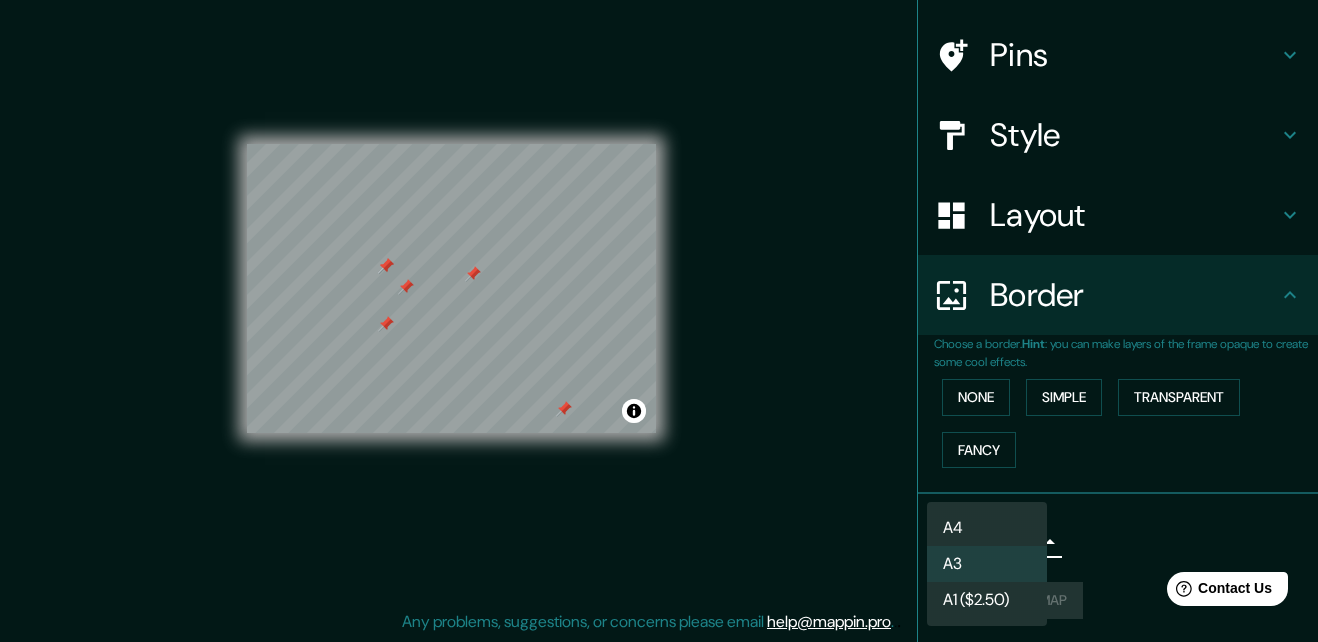 click on "A4" at bounding box center (987, 528) 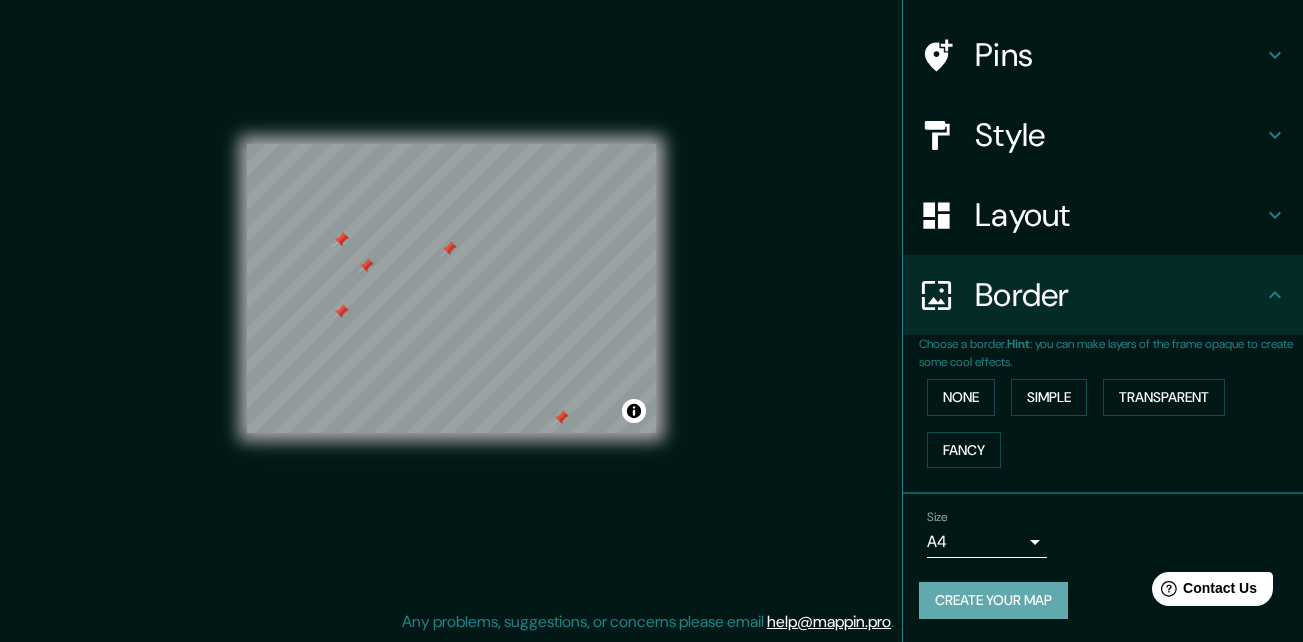 click on "Create your map" at bounding box center (993, 600) 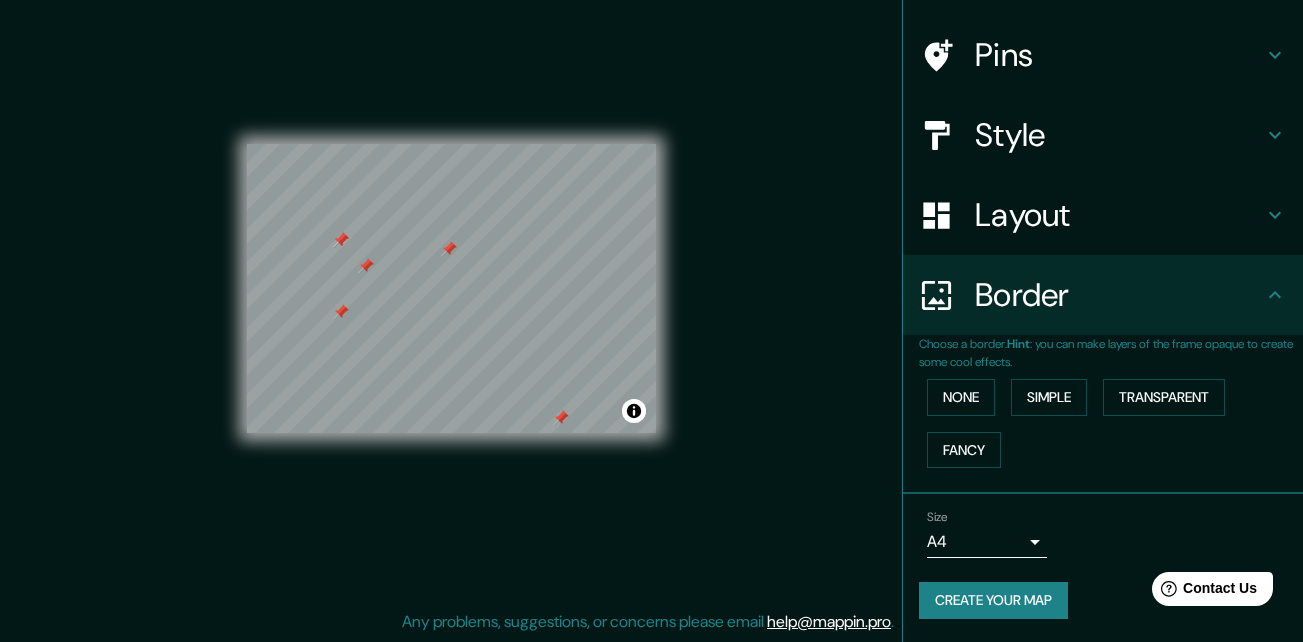 click on "Create your map" at bounding box center [993, 600] 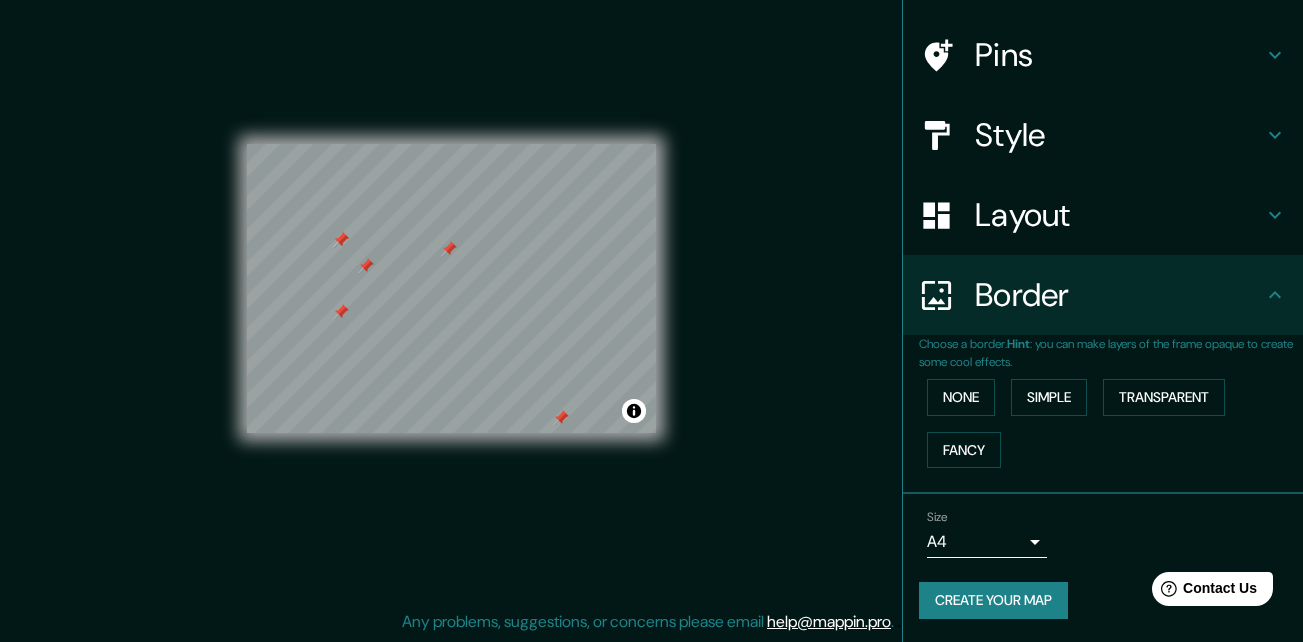 click on "Border" at bounding box center (1119, 295) 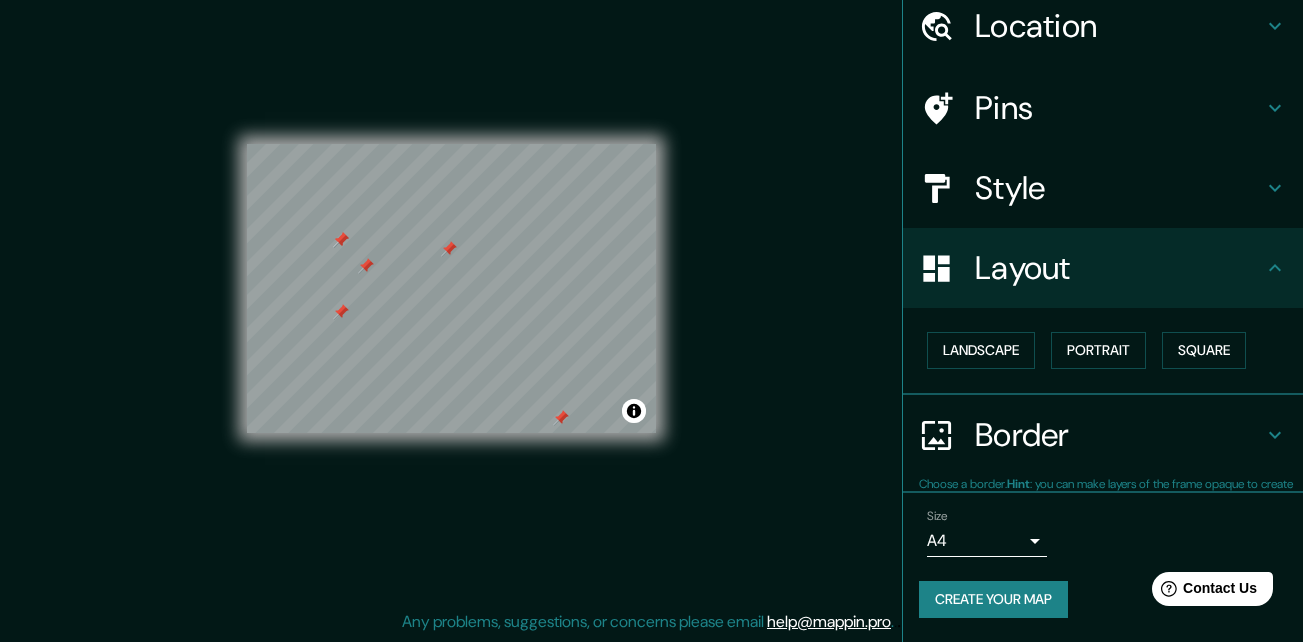 scroll, scrollTop: 77, scrollLeft: 0, axis: vertical 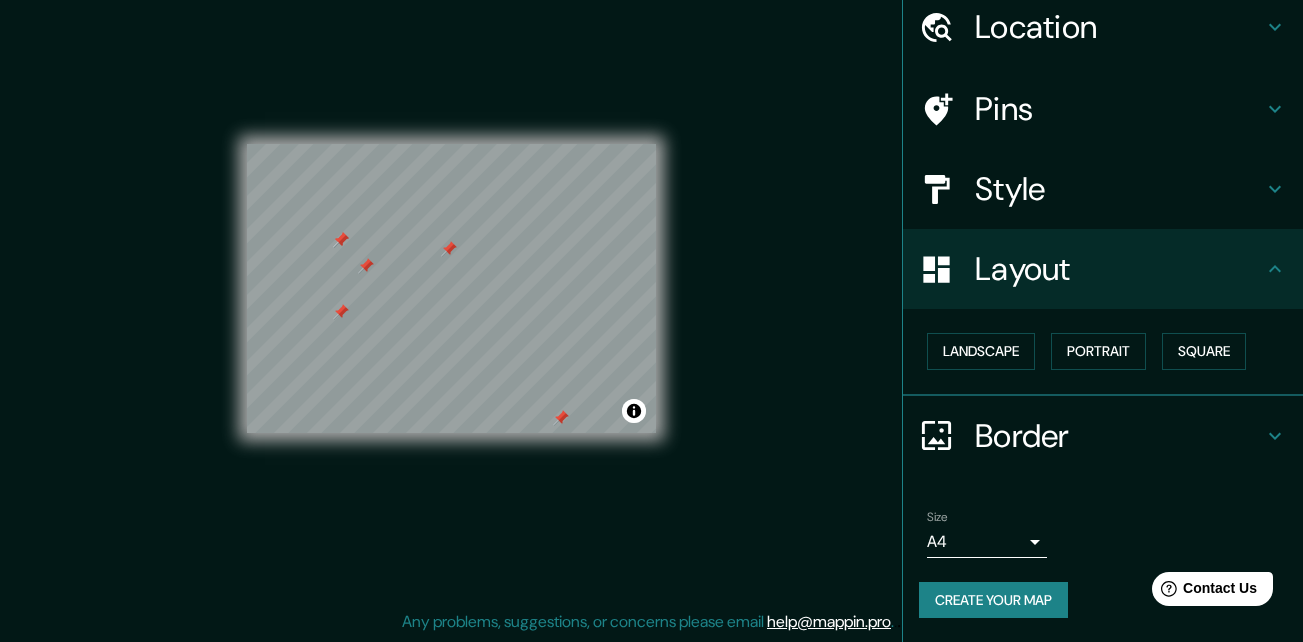 click on "Layout" at bounding box center [1103, 269] 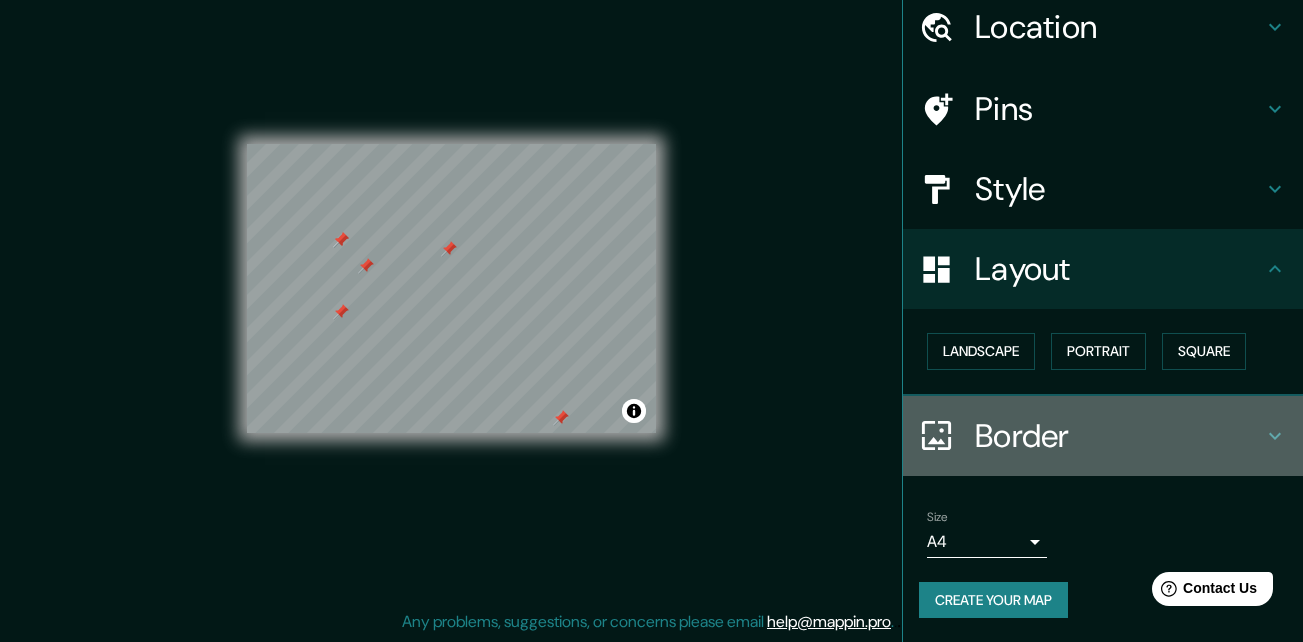 click on "Border" at bounding box center (1119, 436) 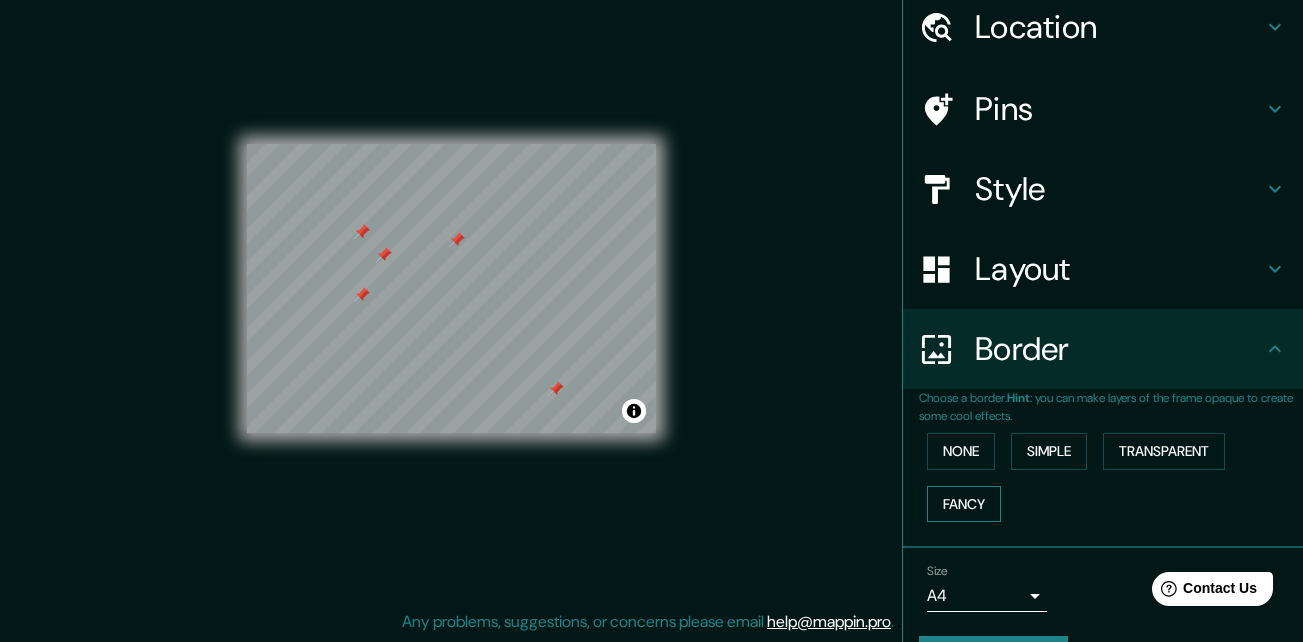 scroll, scrollTop: 132, scrollLeft: 0, axis: vertical 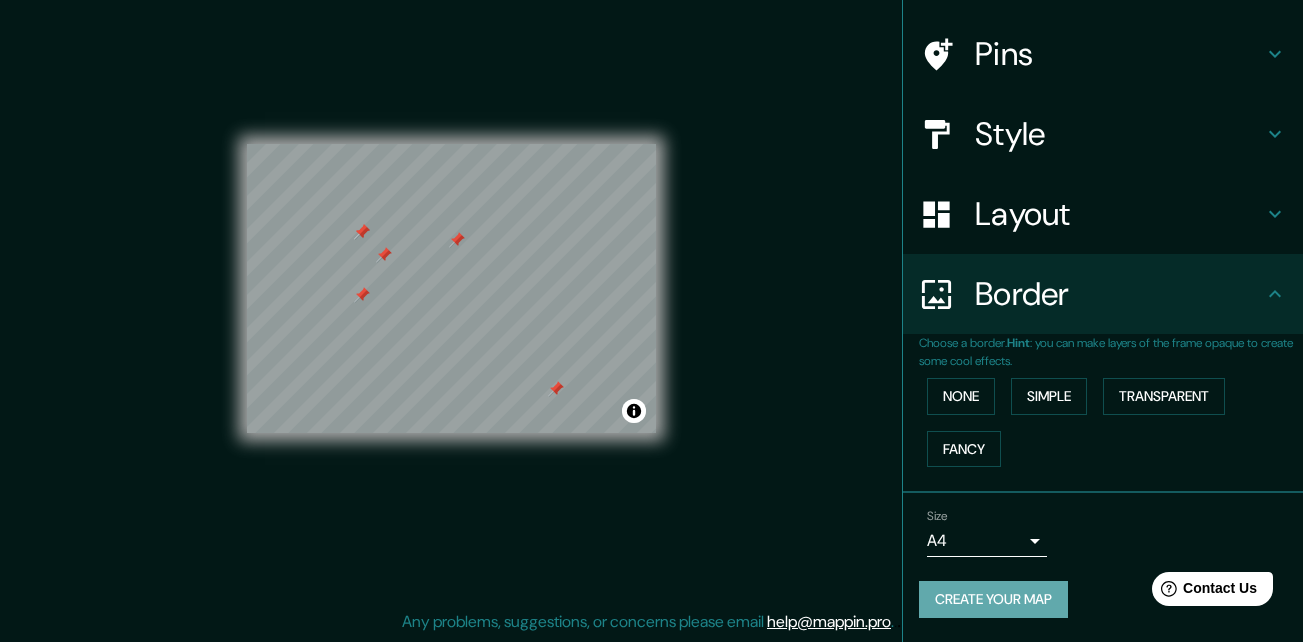 click on "Create your map" at bounding box center [993, 599] 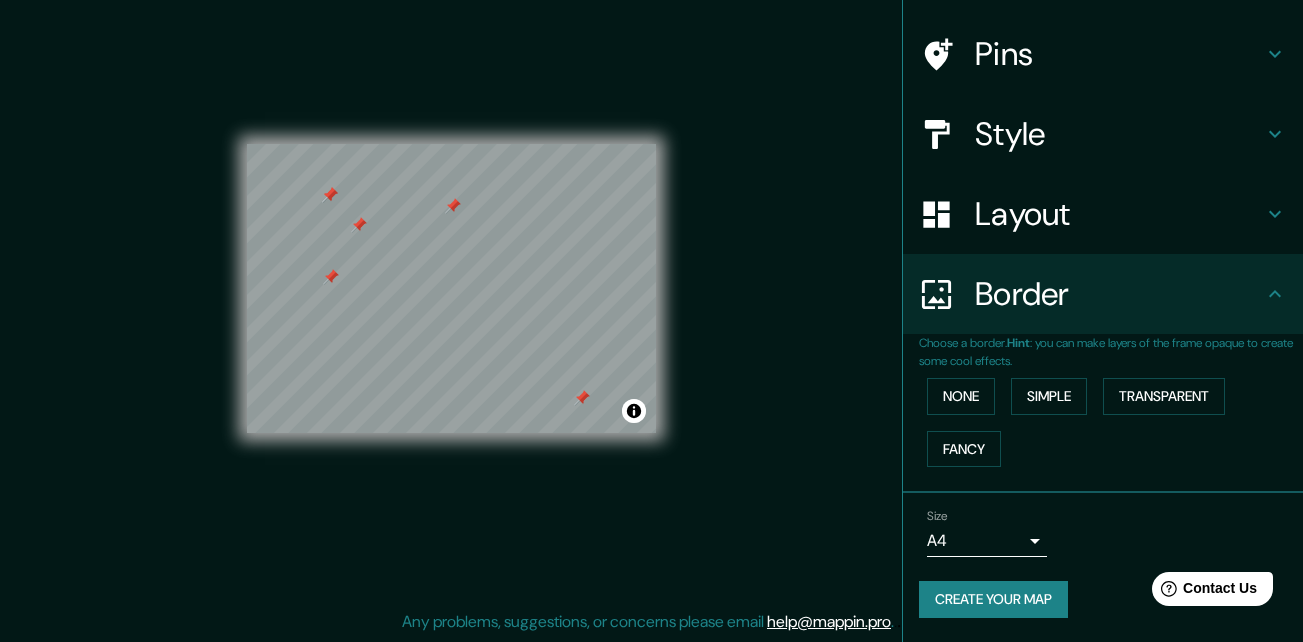 click on "Create your map" at bounding box center [993, 599] 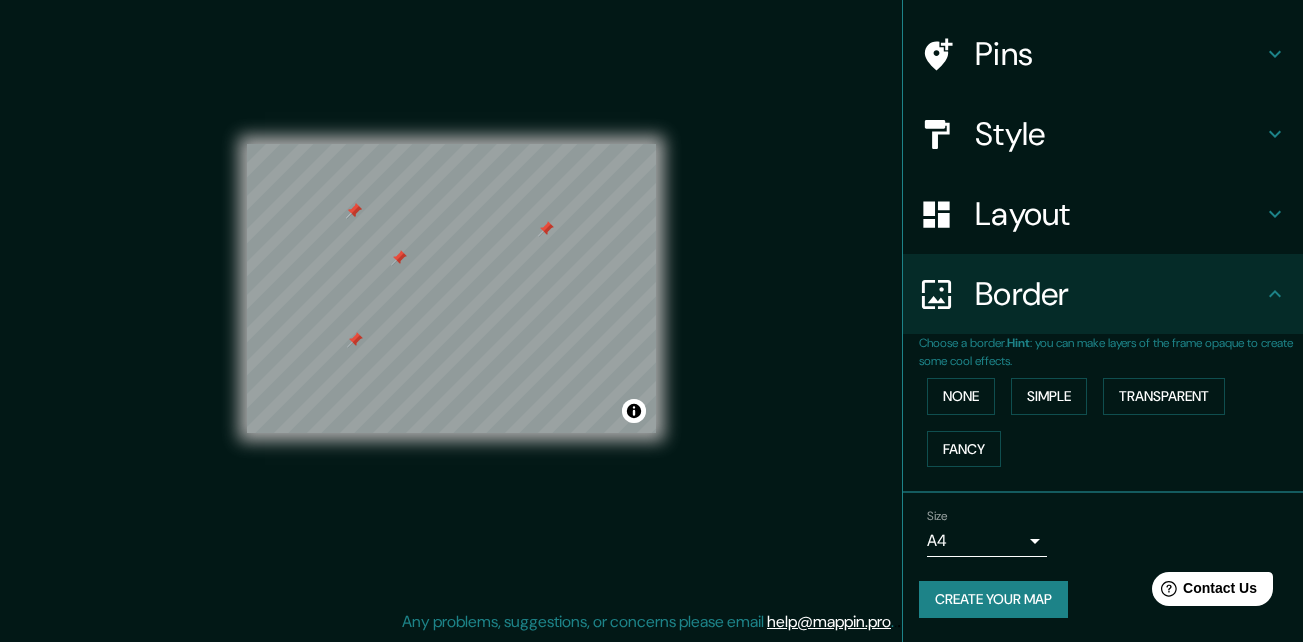 click on "Create your map" at bounding box center (993, 599) 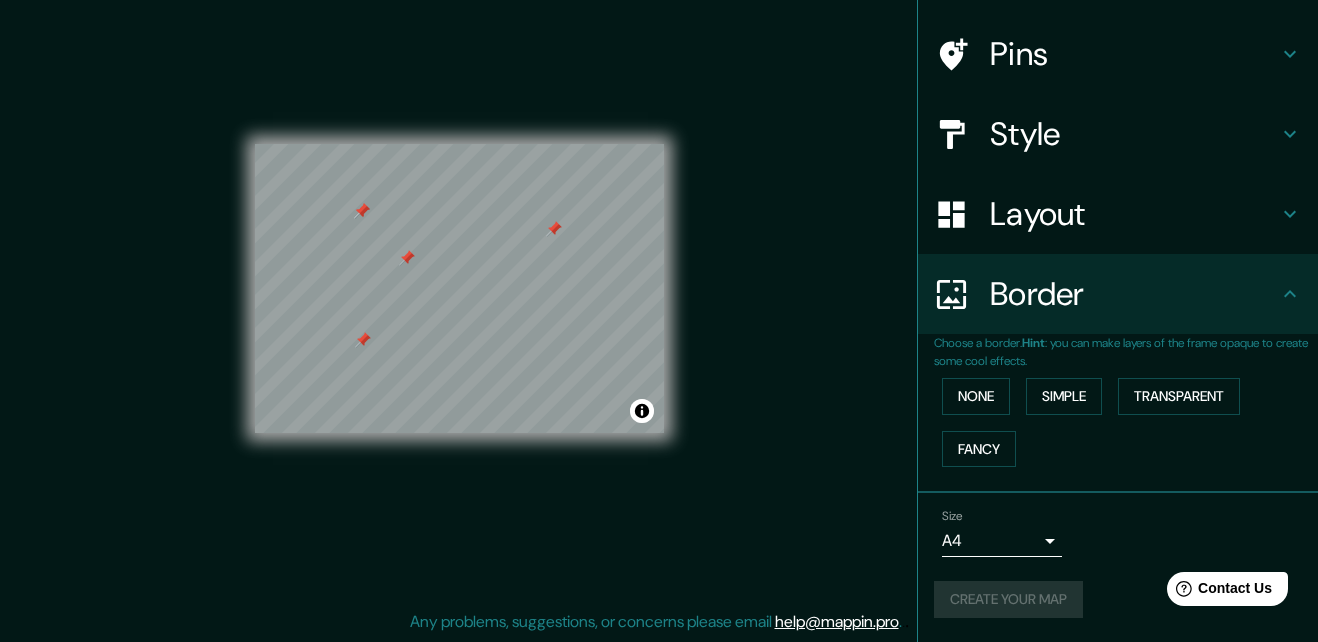 click on "Mappin Location Monterrey, Nuevo León, México Monterrey  Nuevo León, México Monterrey  California, Estados Unidos Monterrey  Casanare, Colombia Monterrey  San Carlos, Provincia de Alajuela, Costa Rica Monterrey  Aserrí, Provincia de San José, Costa Rica Pins Style Layout Border Choose a border.  Hint : you can make layers of the frame opaque to create some cool effects. None Simple Transparent Fancy Size A4 single Create your map © Mapbox   © OpenStreetMap   Improve this map Any problems, suggestions, or concerns please email    help@mappin.pro . . ." at bounding box center (659, 289) 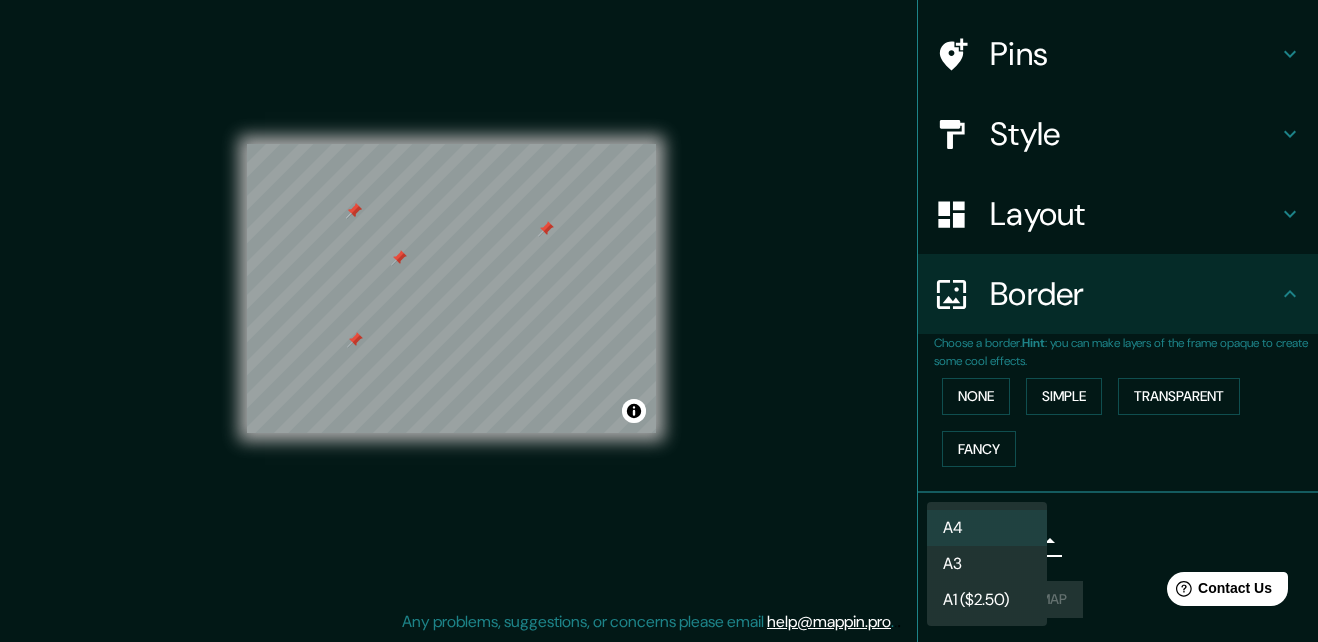 click at bounding box center [659, 321] 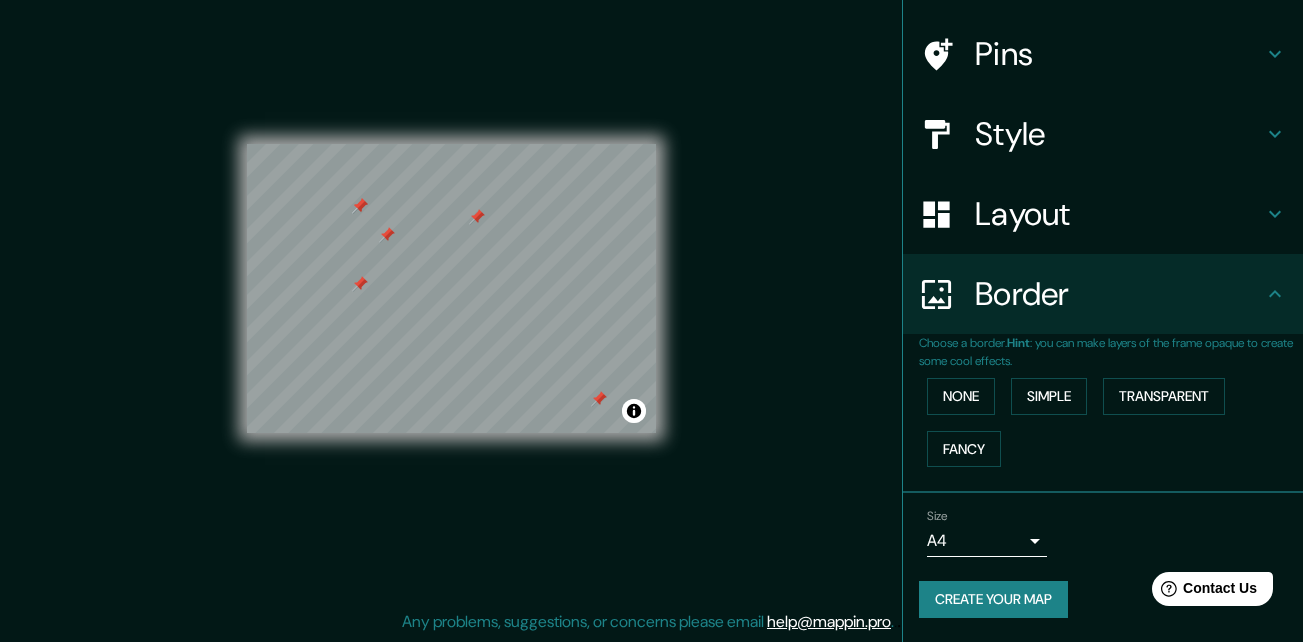 click on "Mappin Location Monterrey, Nuevo León, México Monterrey  Nuevo León, México Monterrey  California, Estados Unidos Monterrey  Casanare, Colombia Monterrey  San Carlos, Provincia de Alajuela, Costa Rica Monterrey  Aserrí, Provincia de San José, Costa Rica Pins Style Layout Border Choose a border.  Hint : you can make layers of the frame opaque to create some cool effects. None Simple Transparent Fancy Size A4 single Create your map © Mapbox   © OpenStreetMap   Improve this map Any problems, suggestions, or concerns please email    help@mappin.pro . . ." at bounding box center [651, 305] 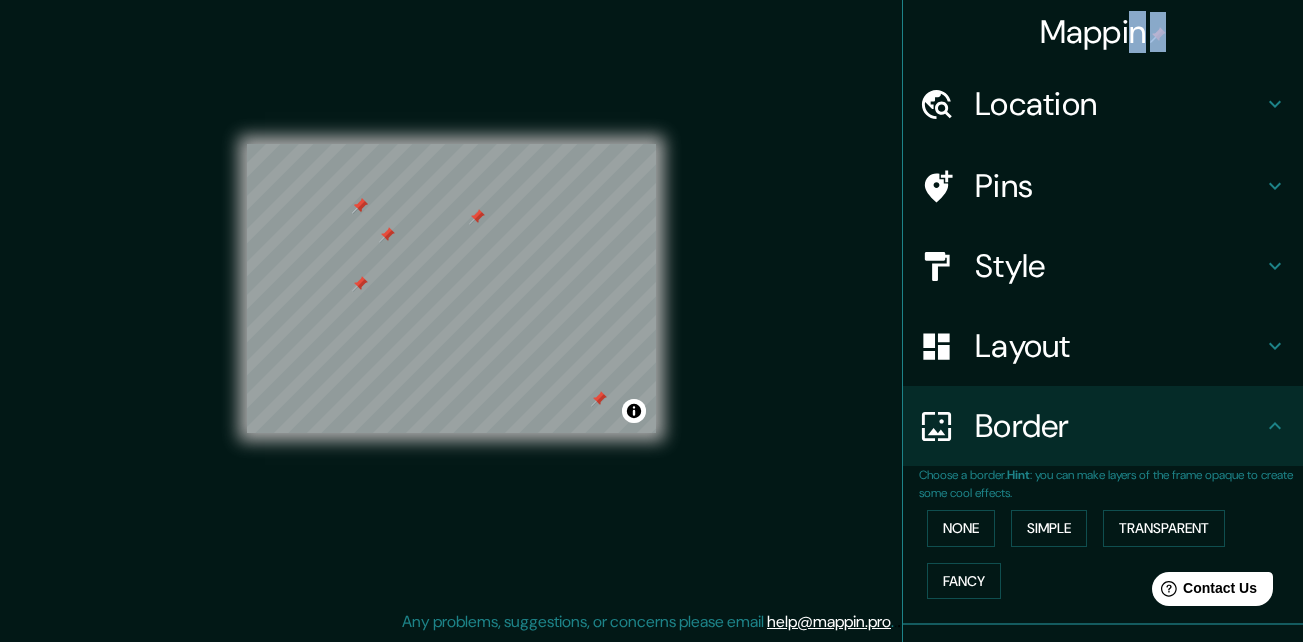 drag, startPoint x: 1111, startPoint y: 38, endPoint x: 1272, endPoint y: 102, distance: 173.25415 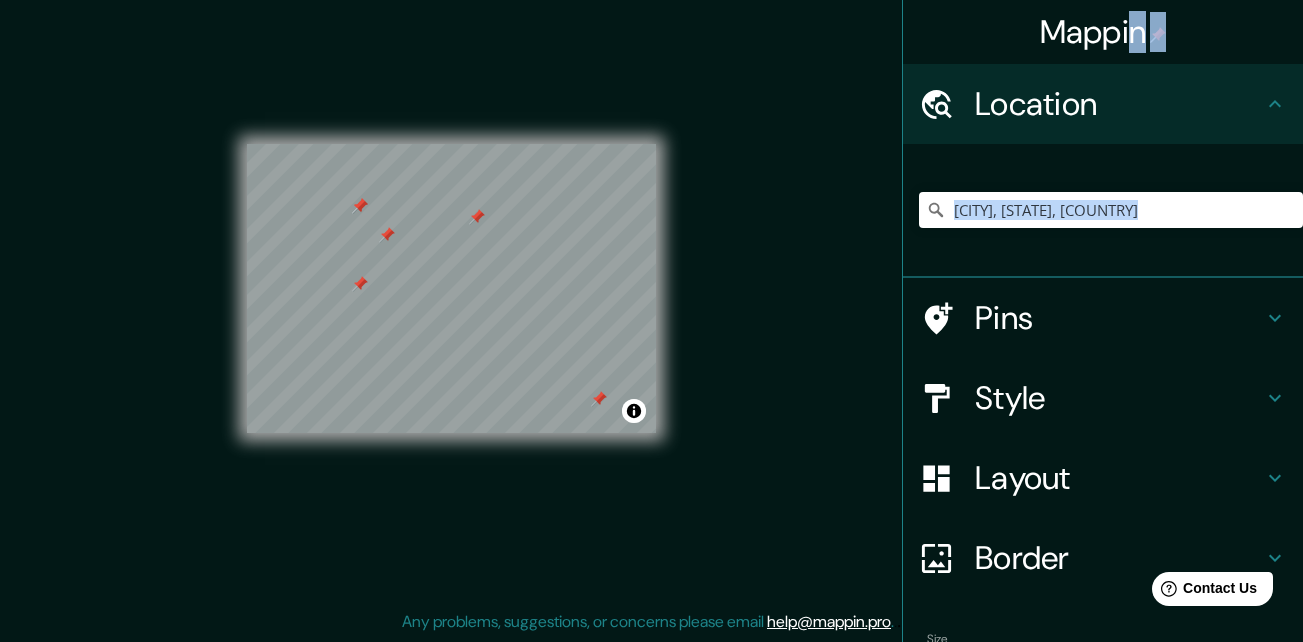 click 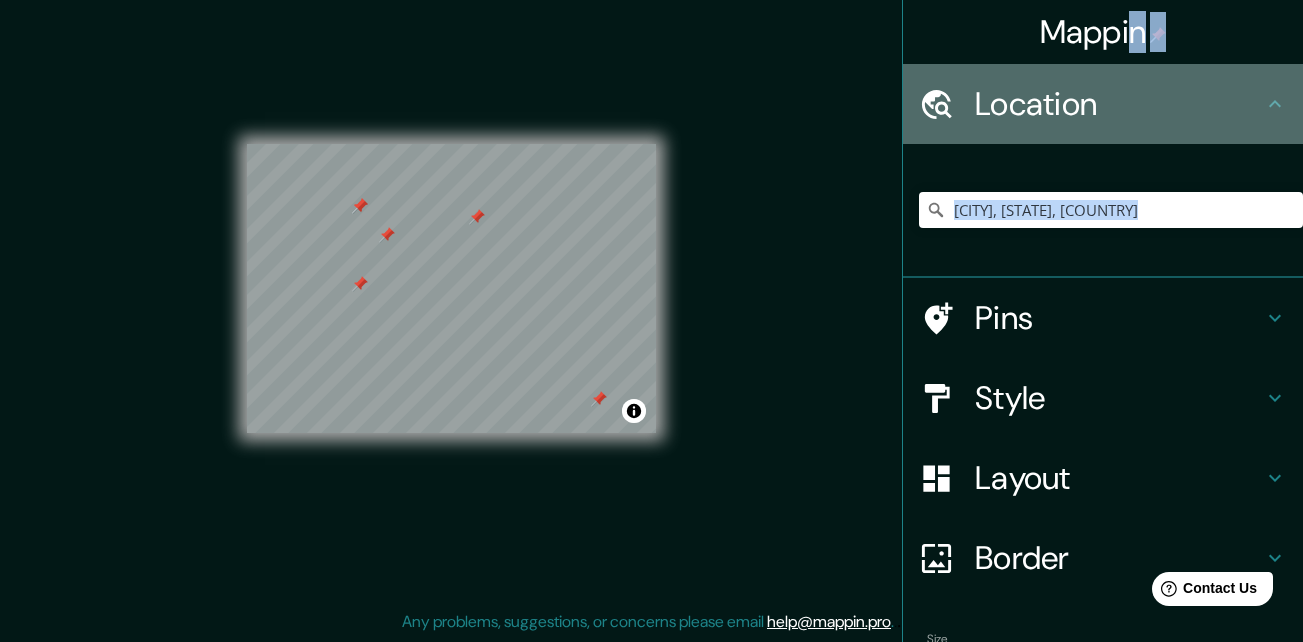 click on "Location" at bounding box center (1119, 104) 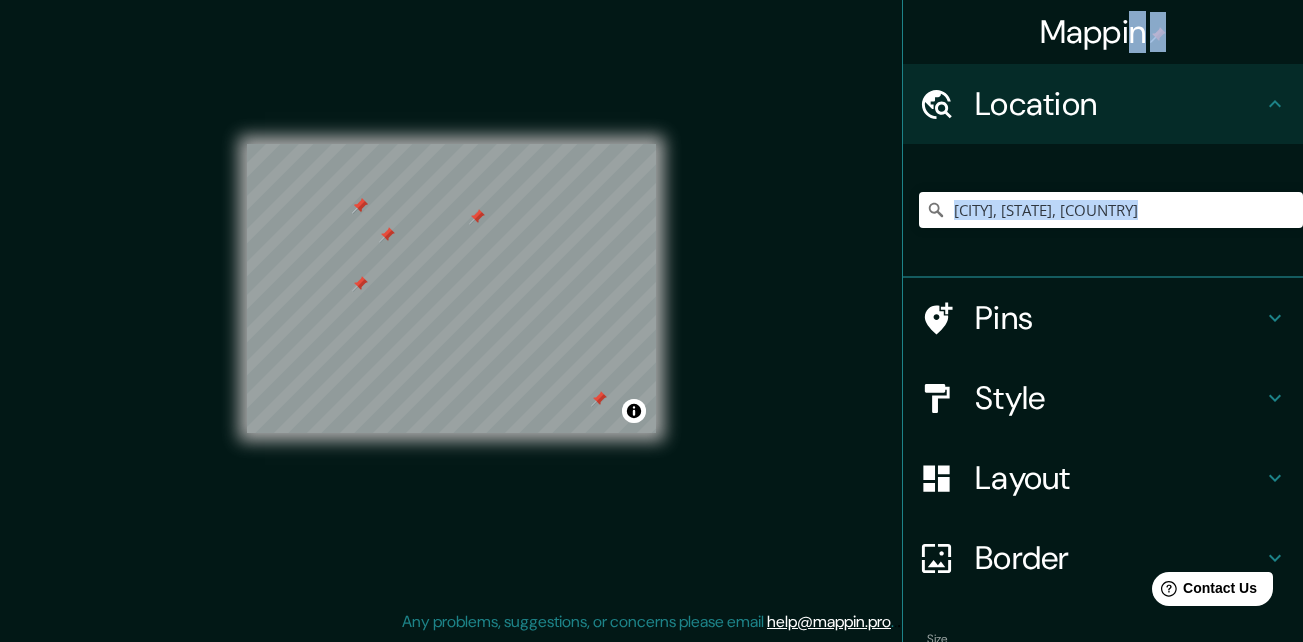 scroll, scrollTop: 123, scrollLeft: 0, axis: vertical 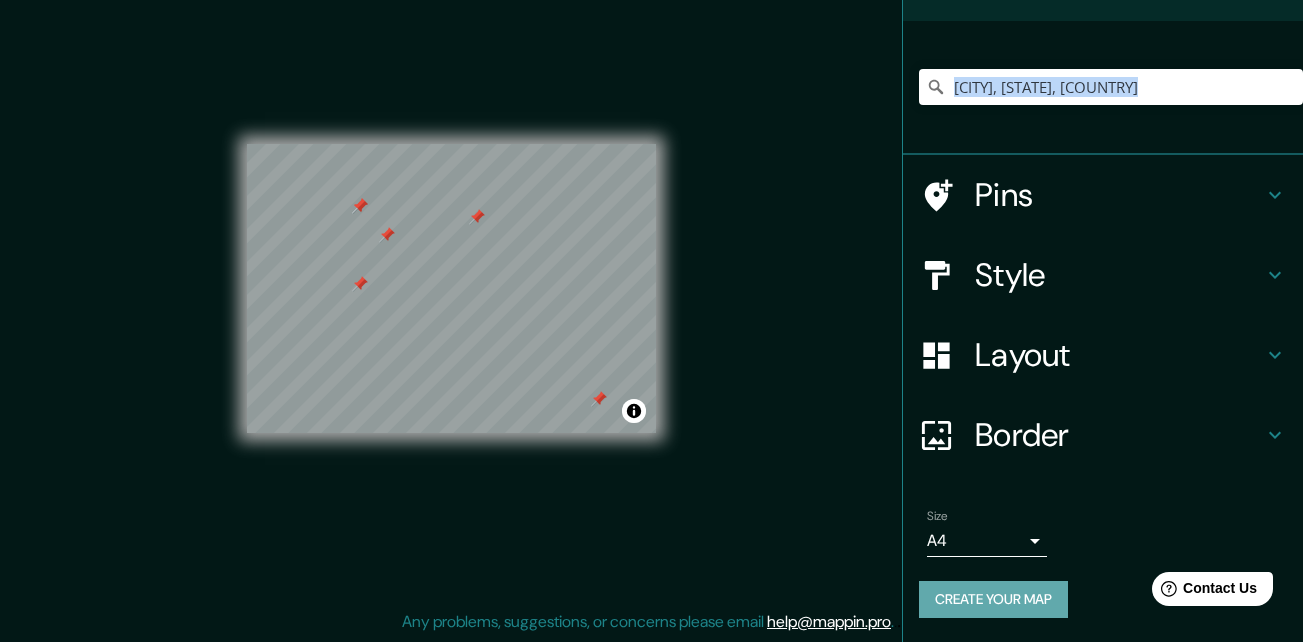 click on "Create your map" at bounding box center (993, 599) 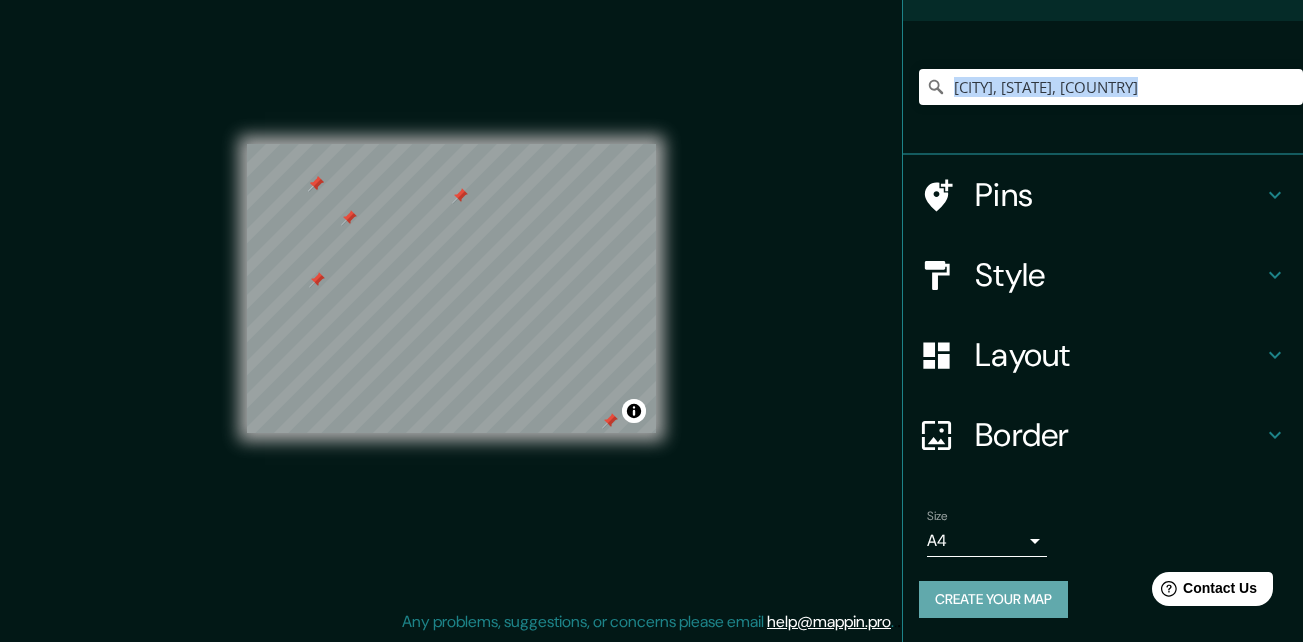 click on "Create your map" at bounding box center [993, 599] 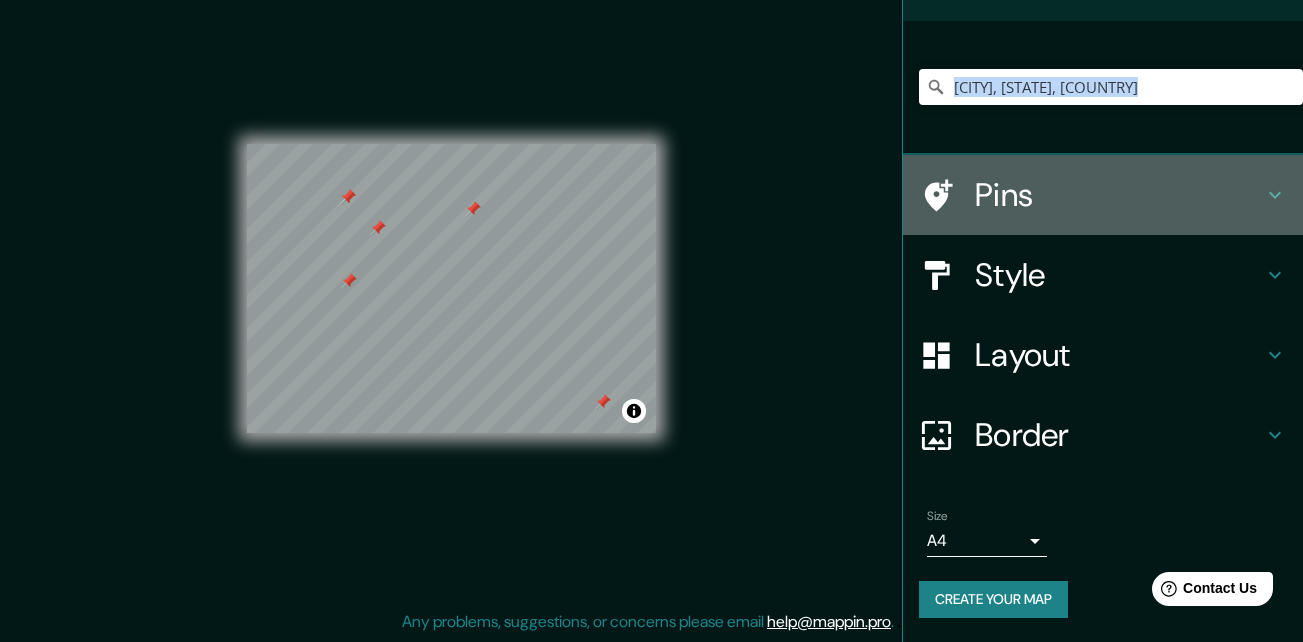 click on "Pins" at bounding box center [1119, 195] 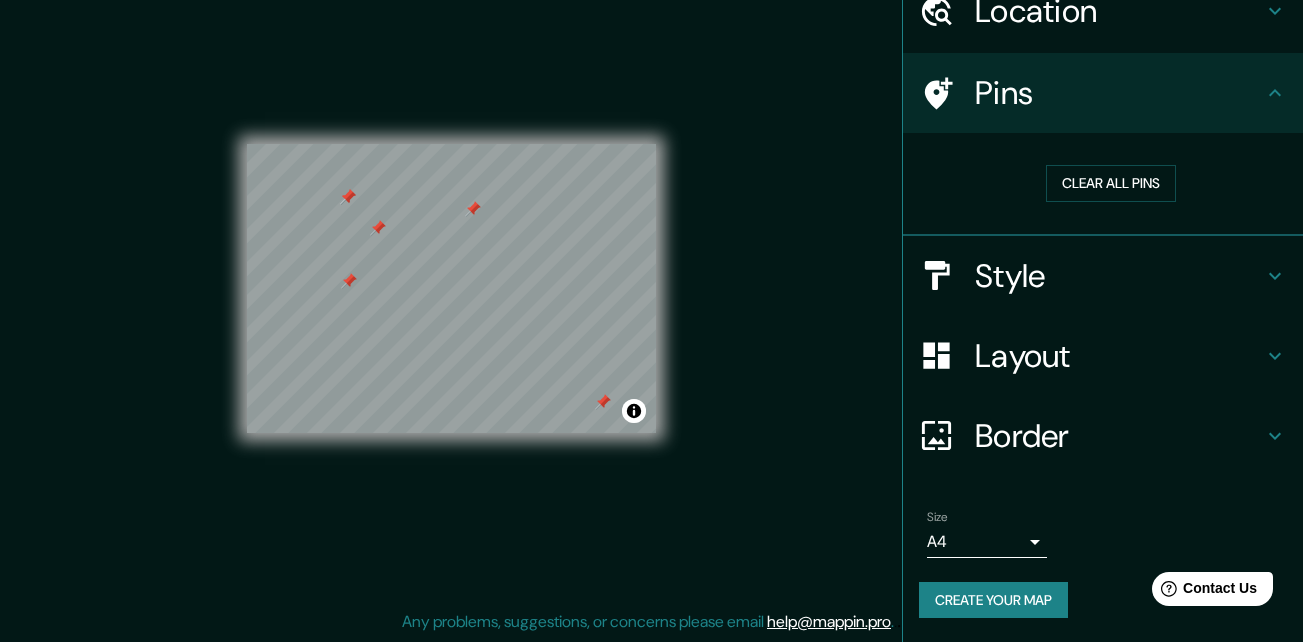 scroll, scrollTop: 93, scrollLeft: 0, axis: vertical 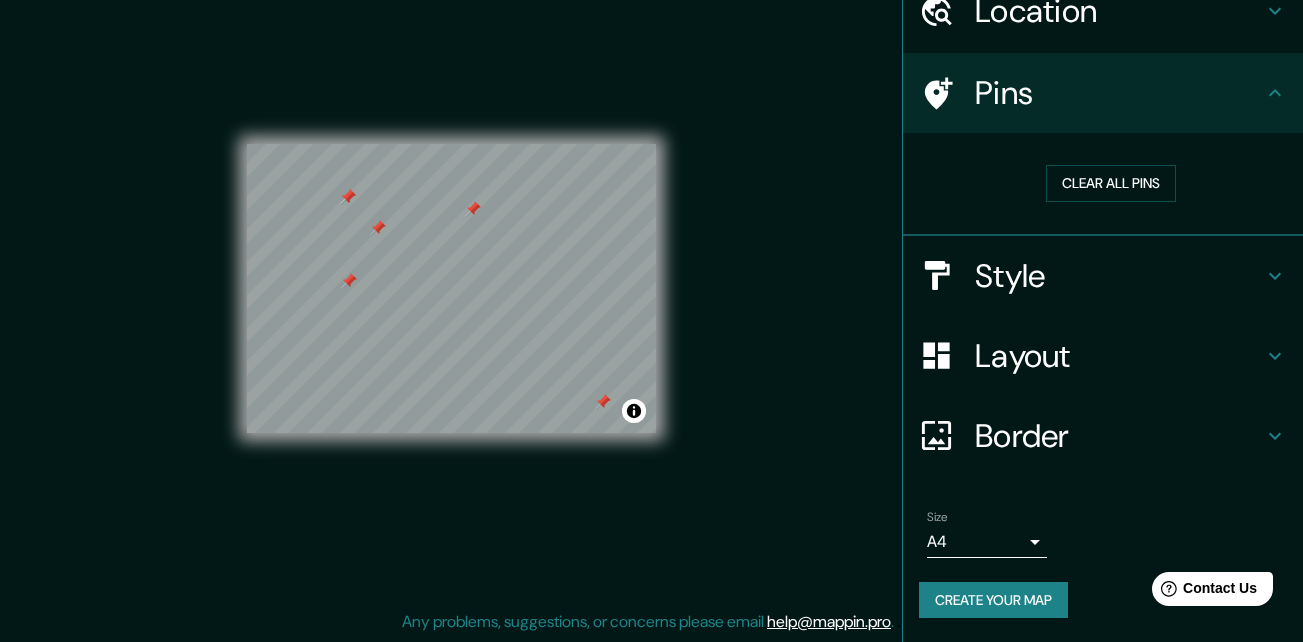 click on "Style" at bounding box center (1119, 276) 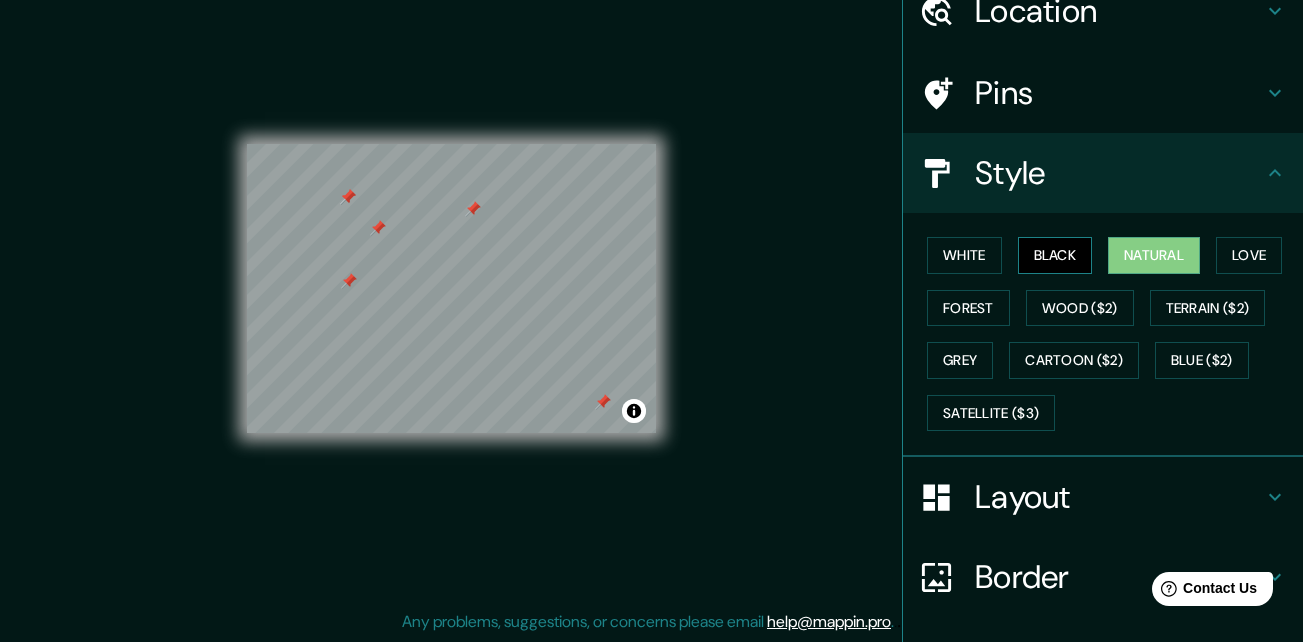 click on "Black" at bounding box center (1055, 255) 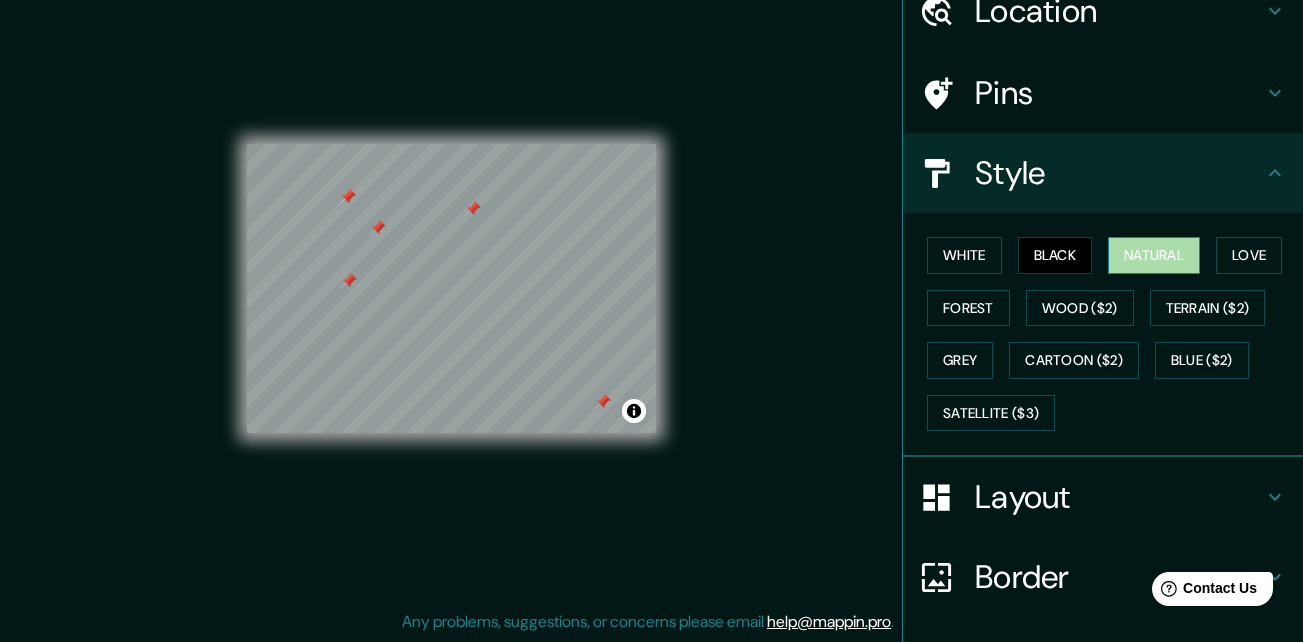 click on "Natural" at bounding box center [1154, 255] 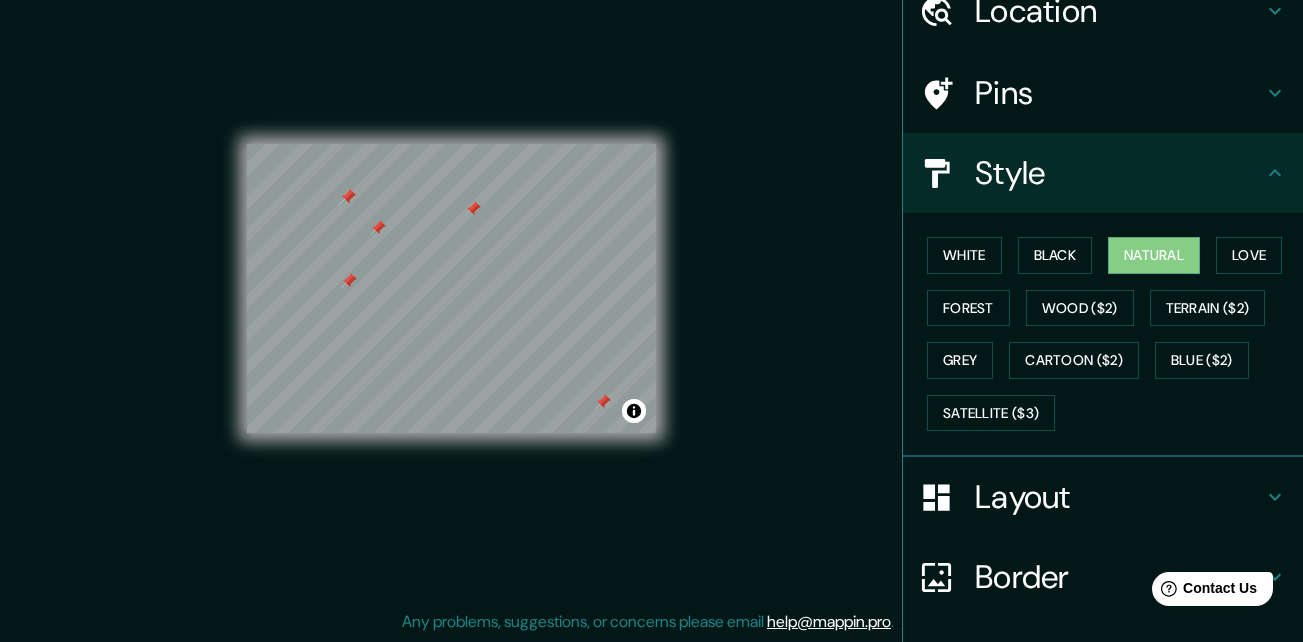 click on "Style" at bounding box center (1119, 173) 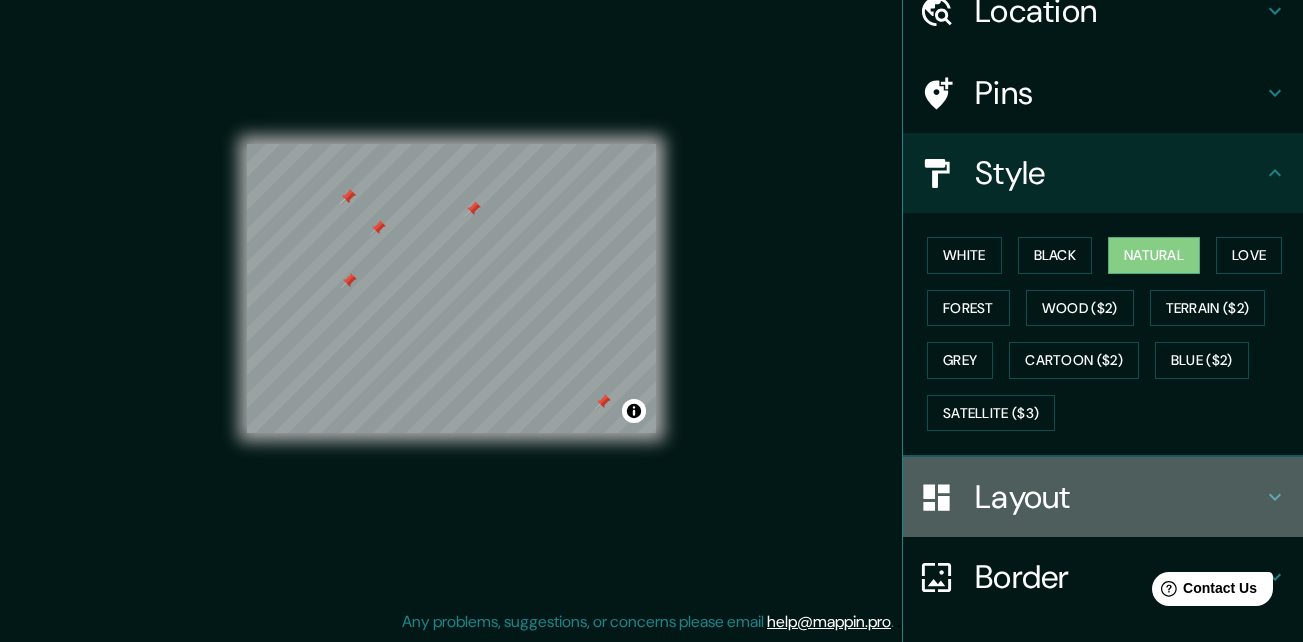 click on "Layout" at bounding box center [1103, 497] 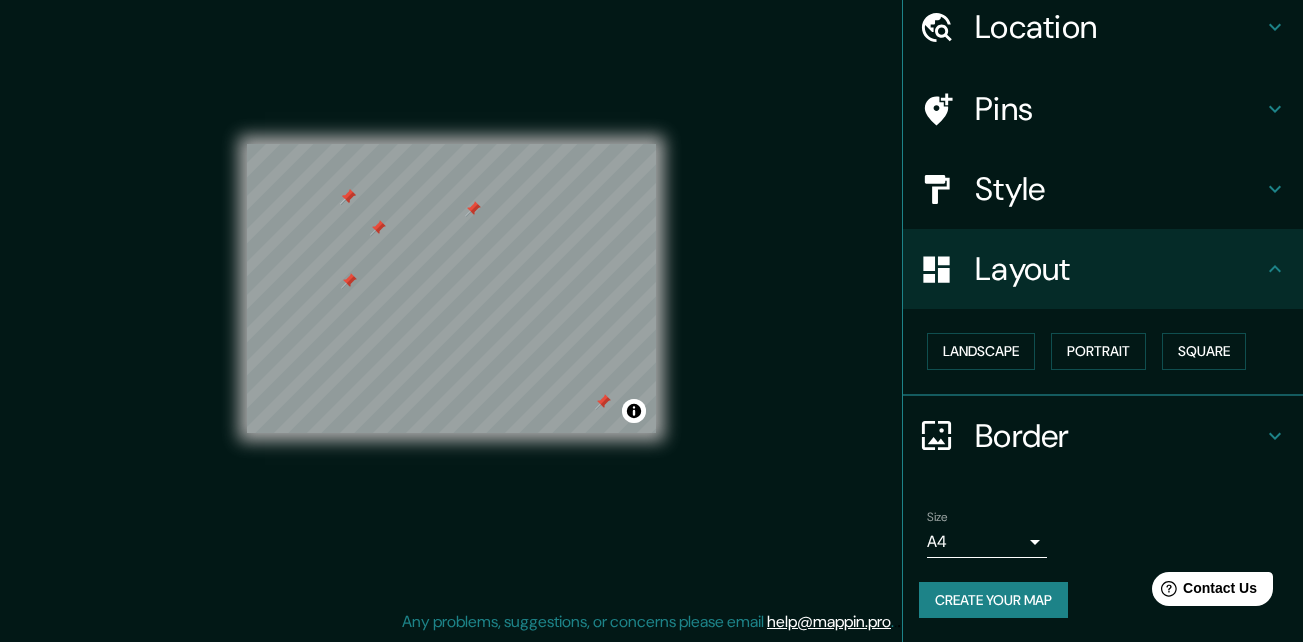 scroll, scrollTop: 77, scrollLeft: 0, axis: vertical 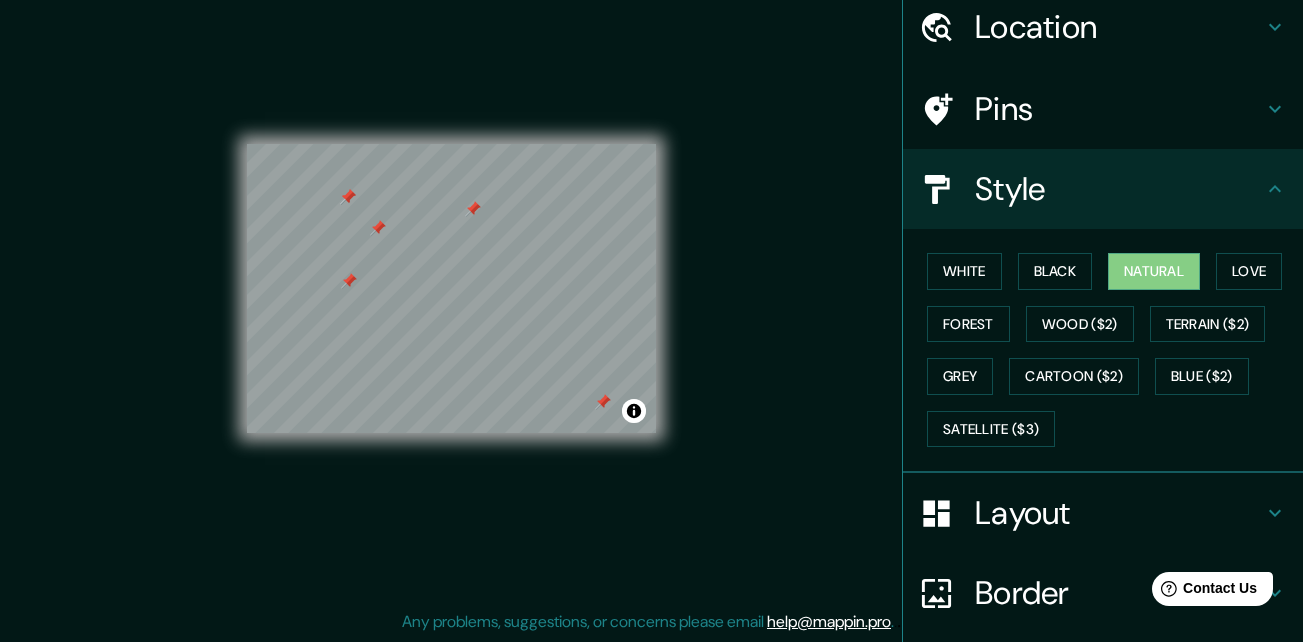 click 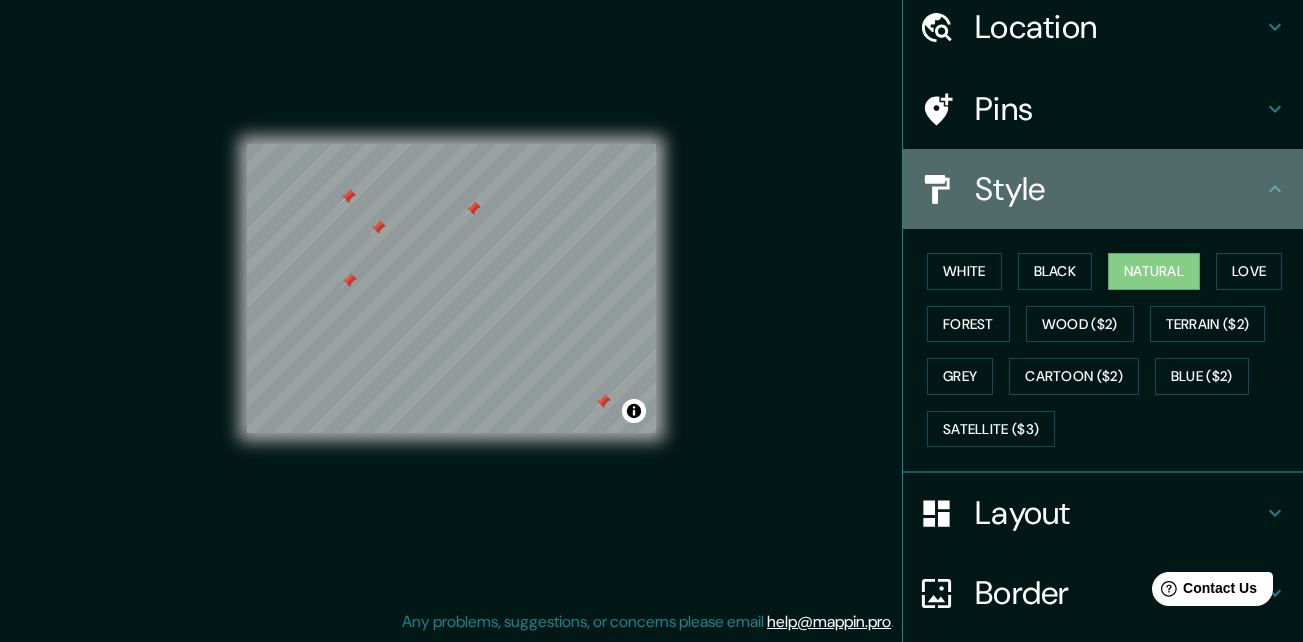 click 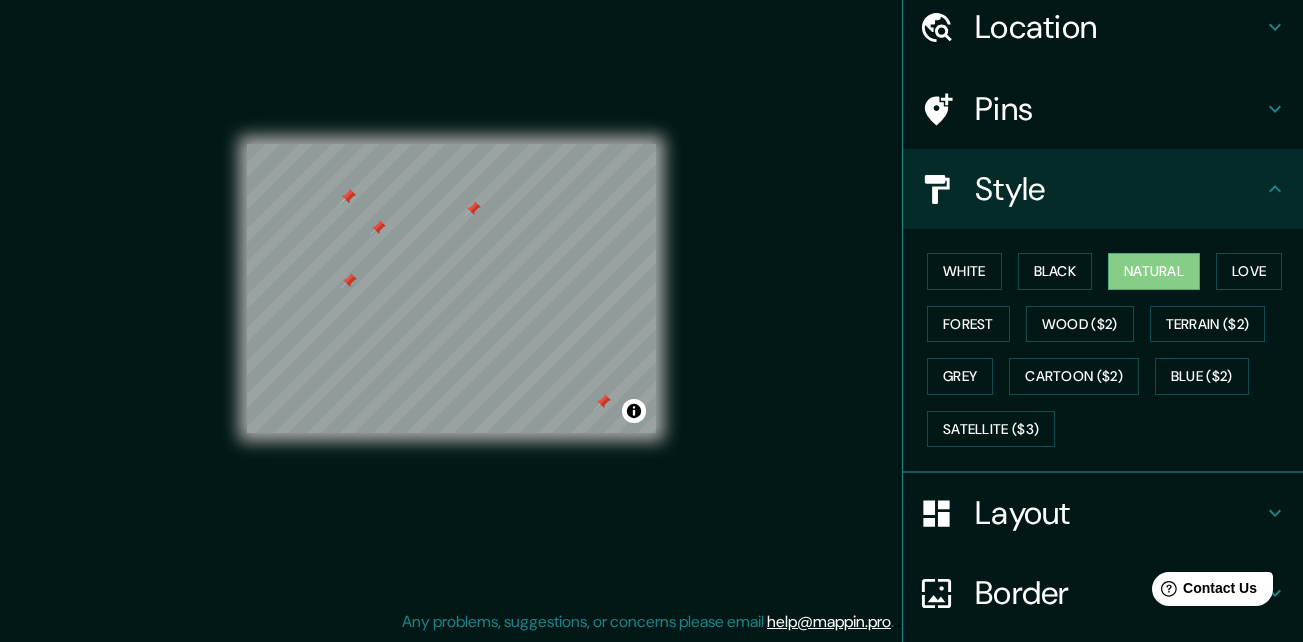 click on "Style" at bounding box center [1103, 189] 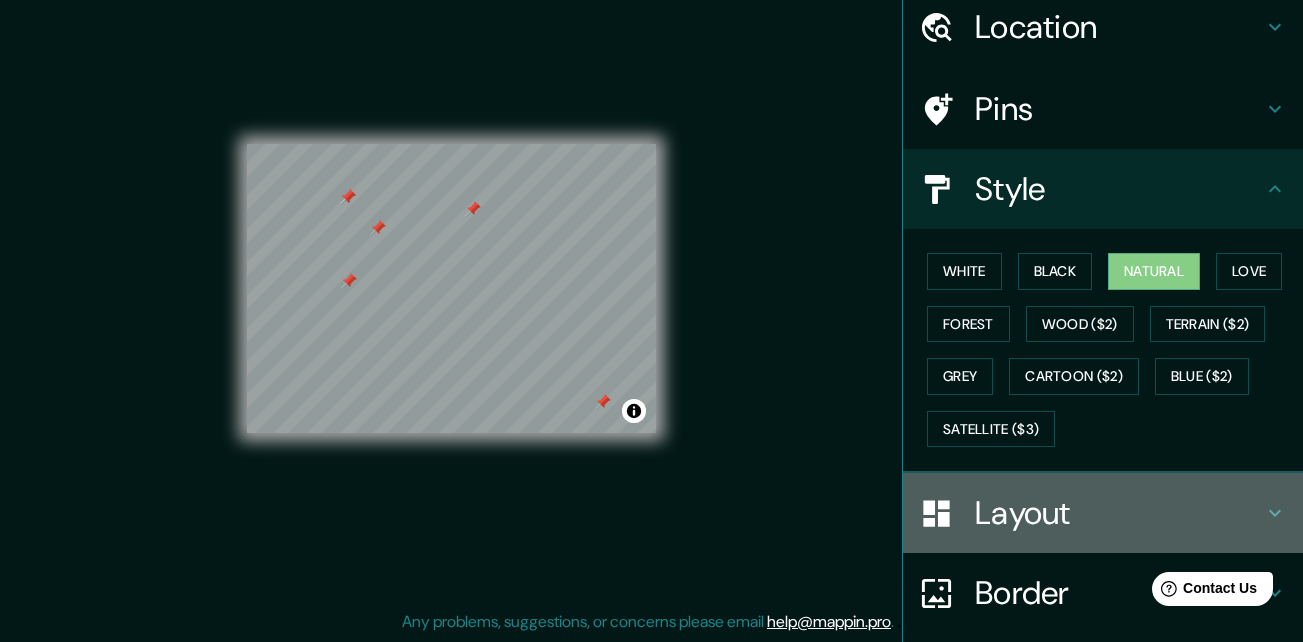 click on "Layout" at bounding box center [1119, 513] 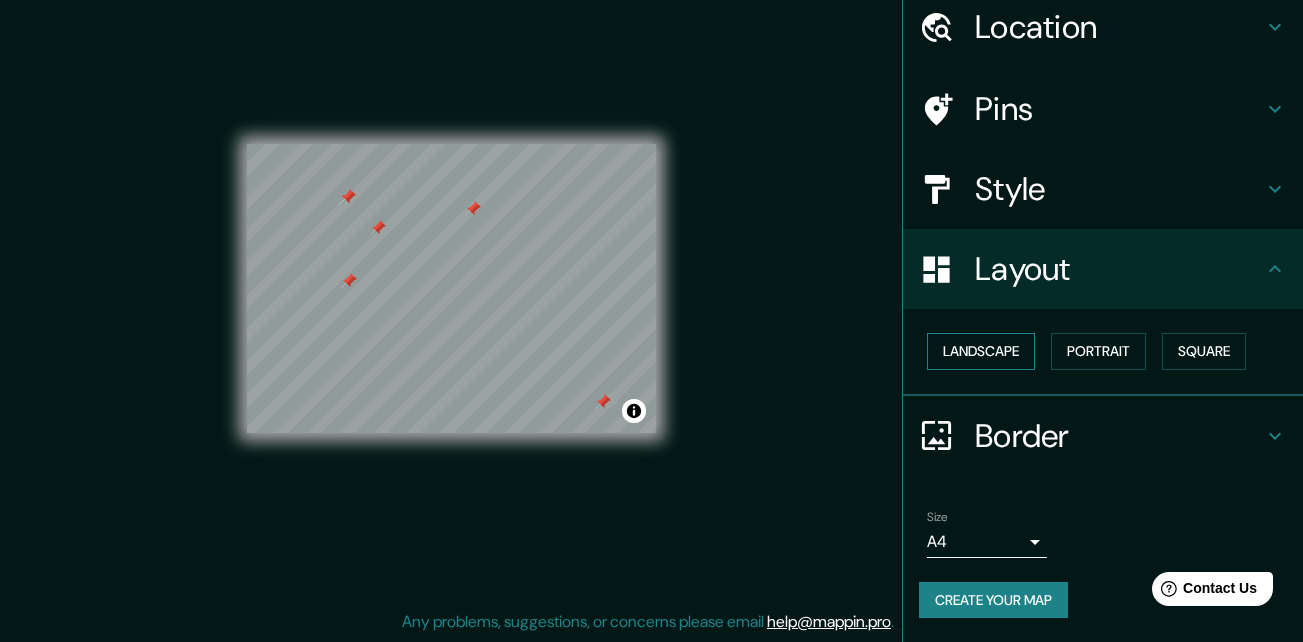 click on "Landscape" at bounding box center [981, 351] 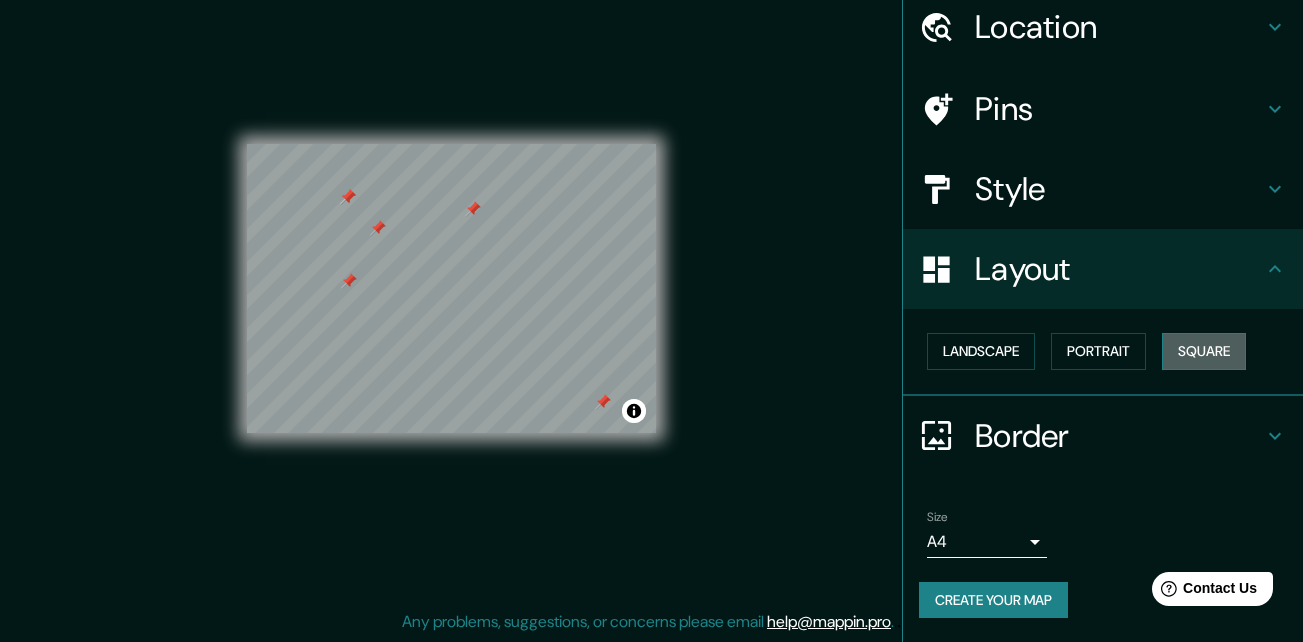 click on "Square" at bounding box center (1204, 351) 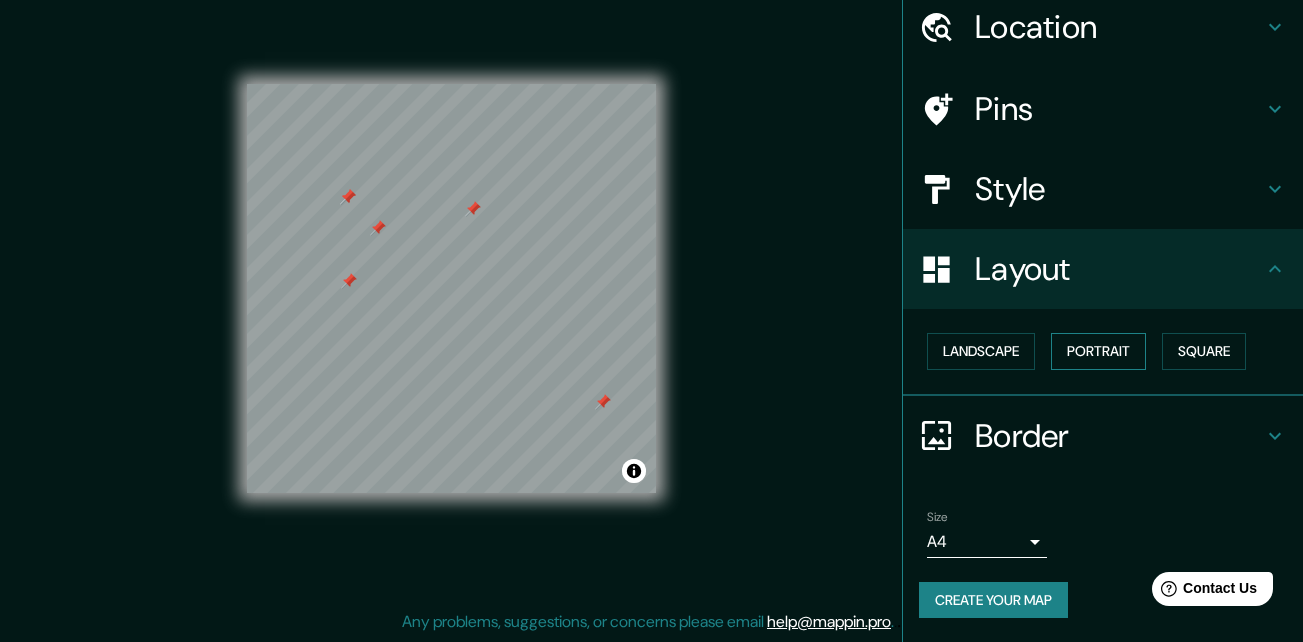click on "Portrait" at bounding box center [1098, 351] 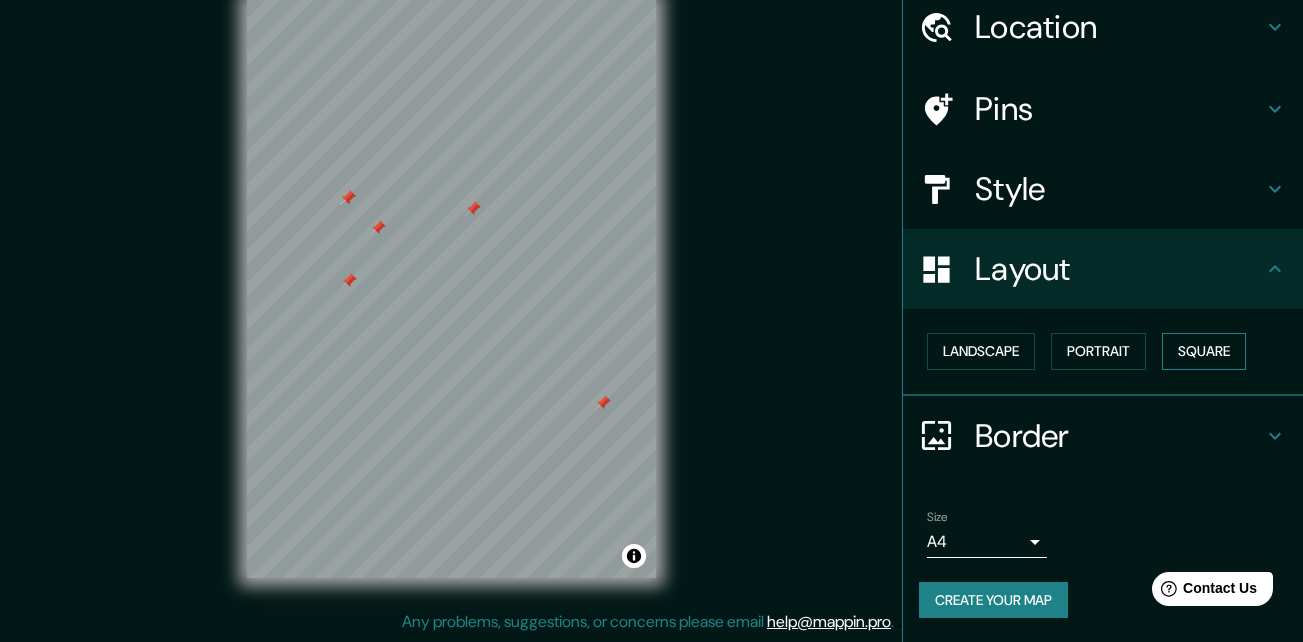 click on "Square" at bounding box center [1204, 351] 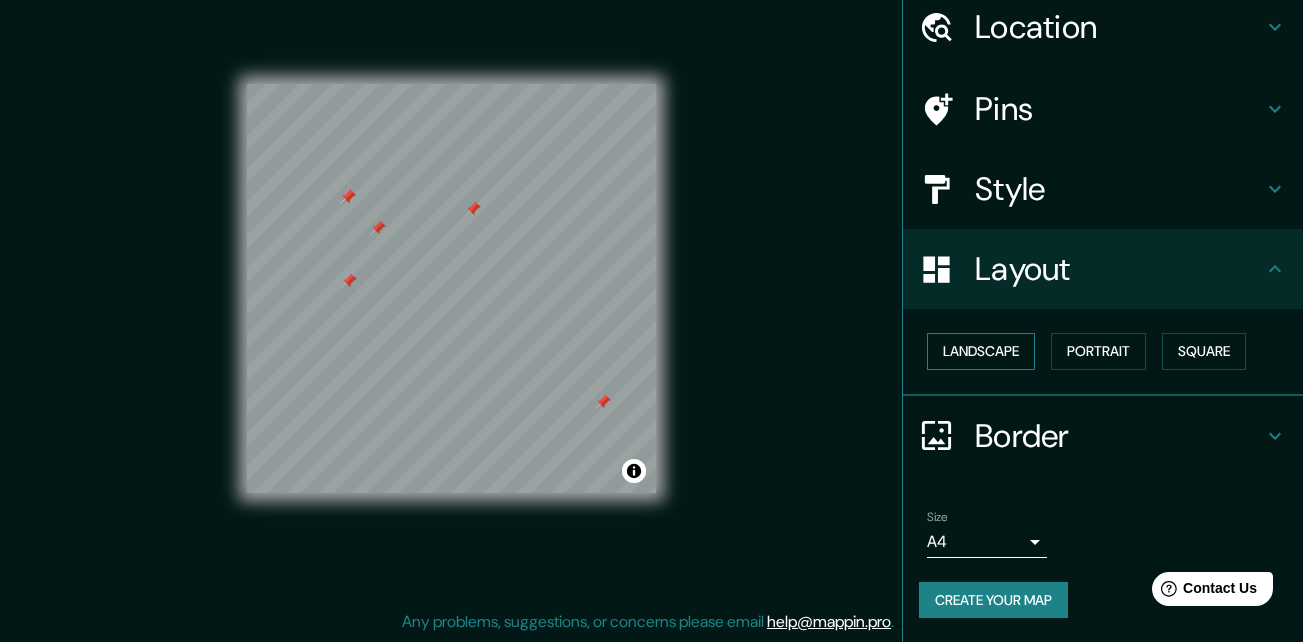 click on "Landscape" at bounding box center [981, 351] 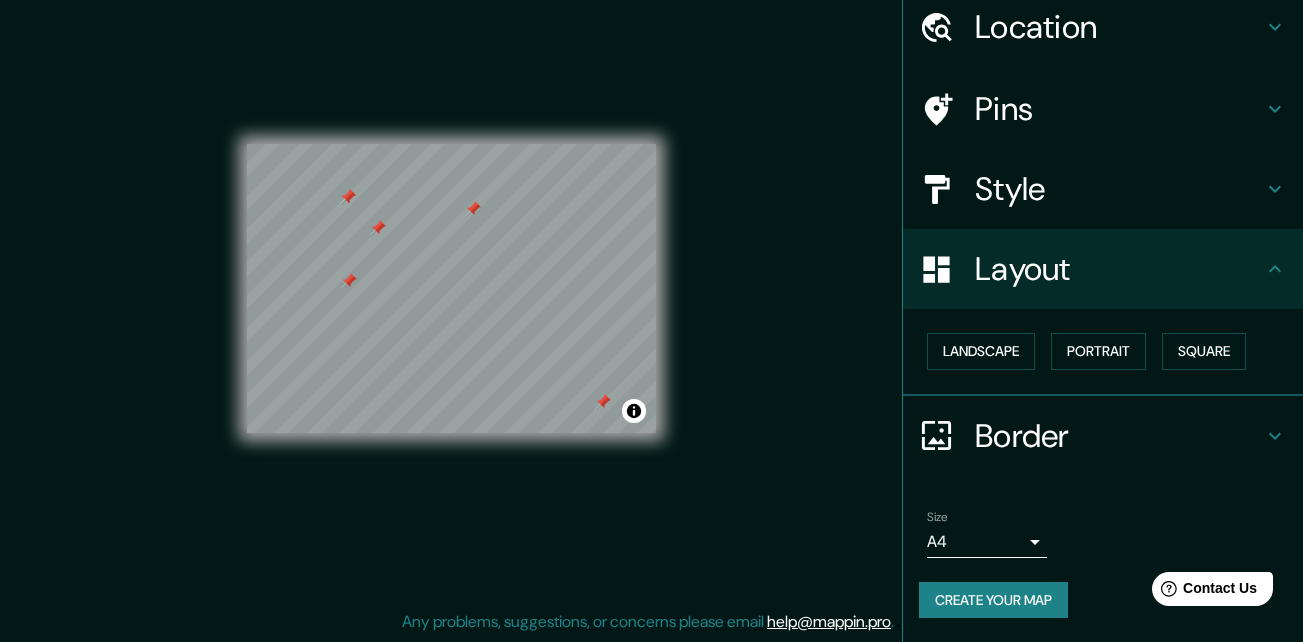 click on "Create your map" at bounding box center [993, 600] 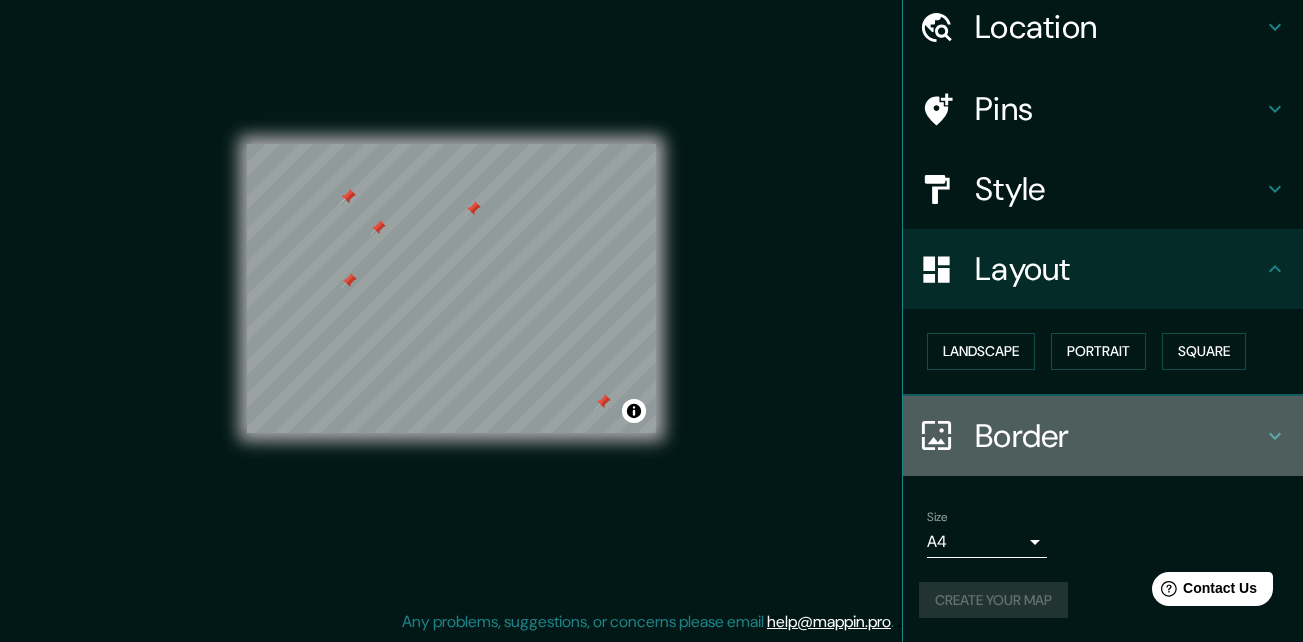 click on "Border" at bounding box center [1119, 436] 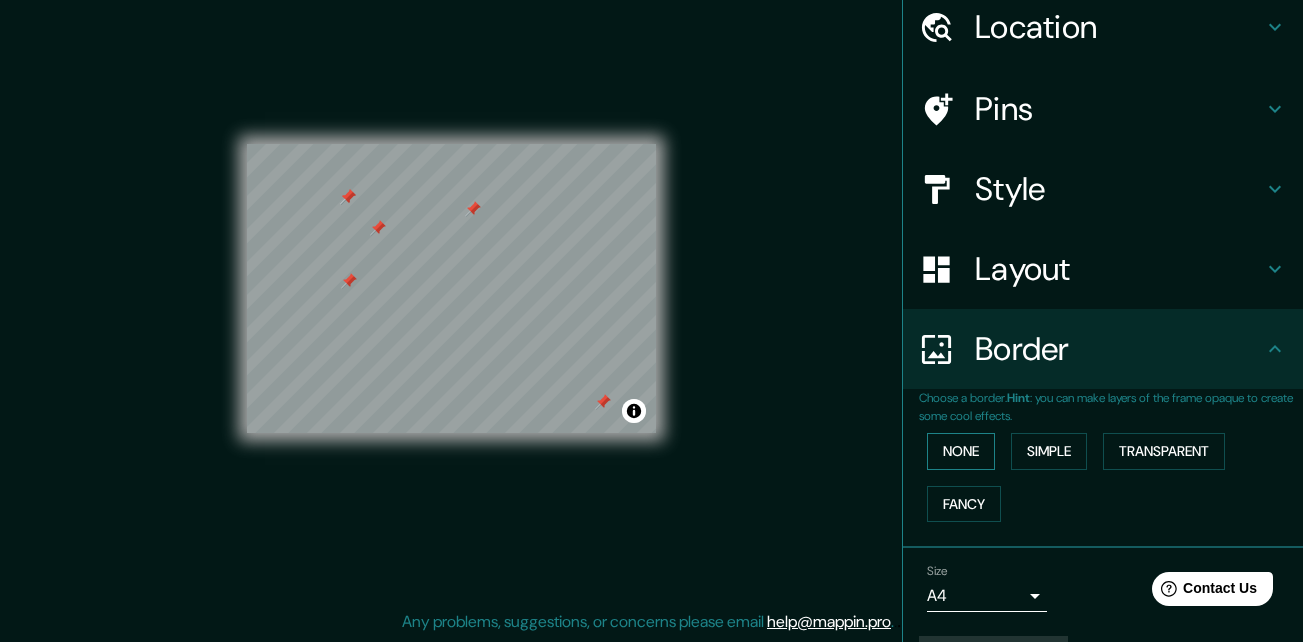 click on "None" at bounding box center (961, 451) 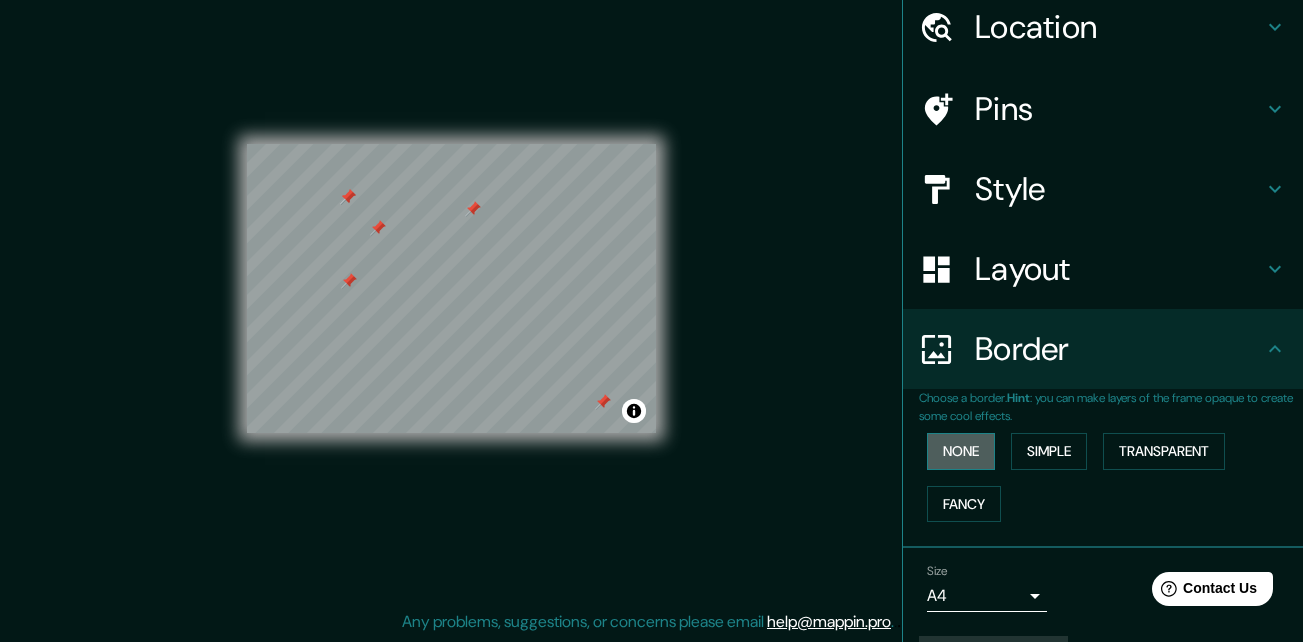 click on "None" at bounding box center [961, 451] 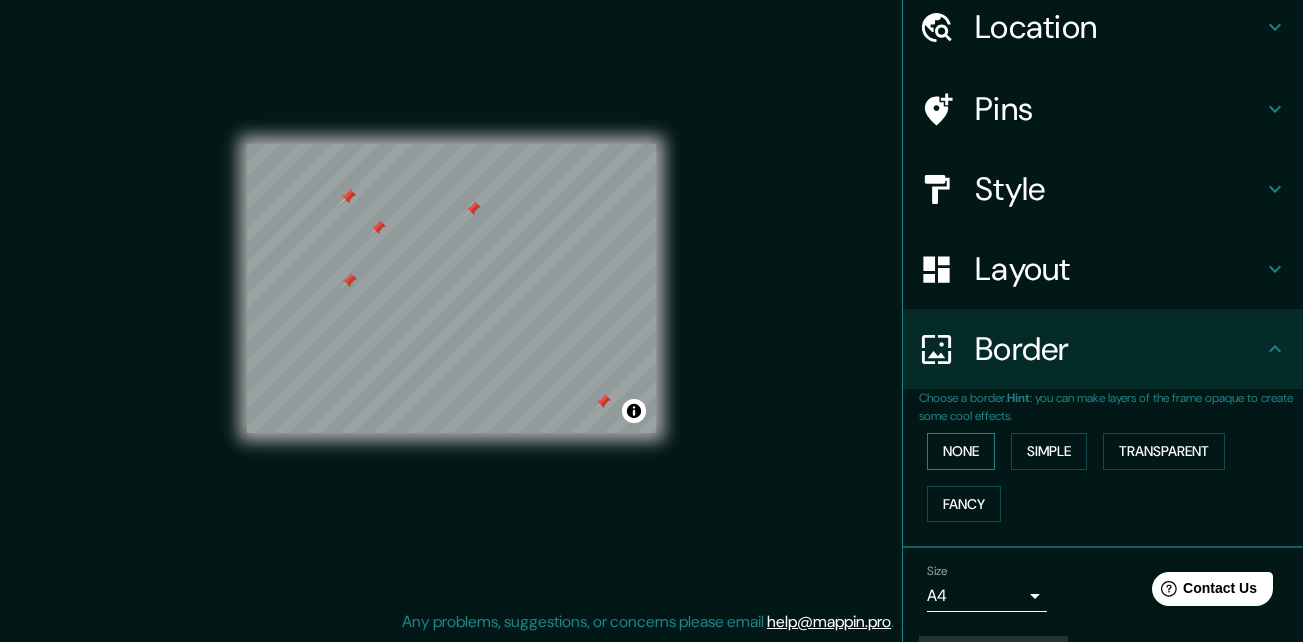 click on "None" at bounding box center (961, 451) 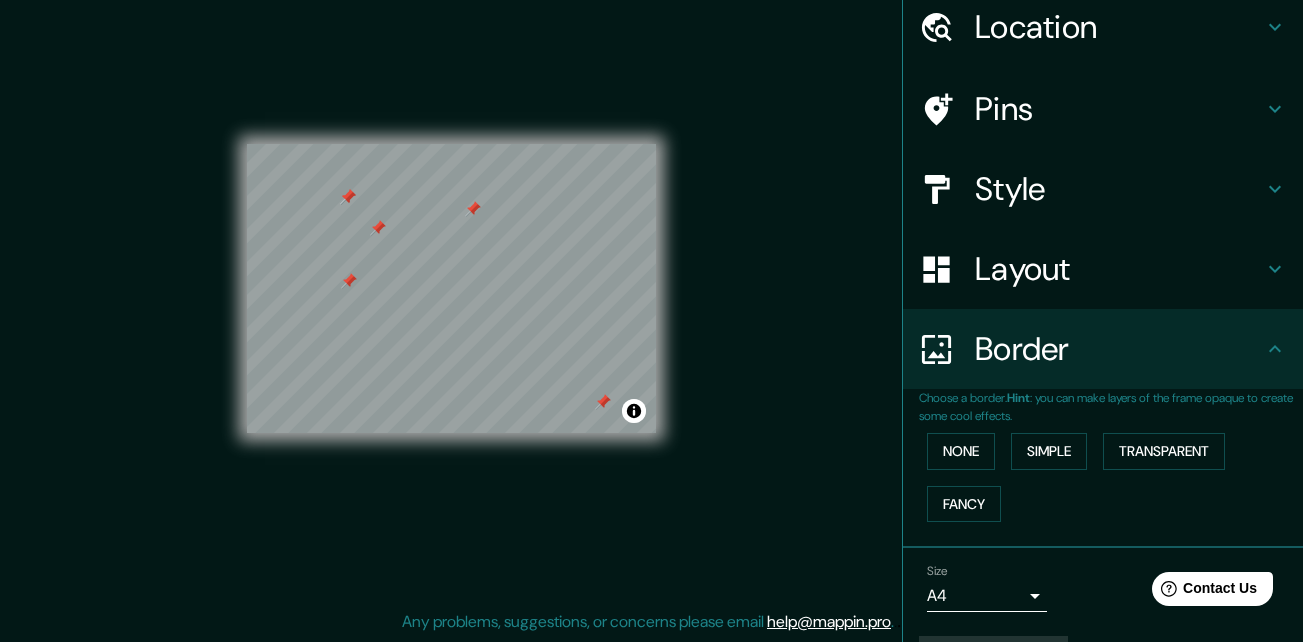drag, startPoint x: 954, startPoint y: 449, endPoint x: 1131, endPoint y: 507, distance: 186.26057 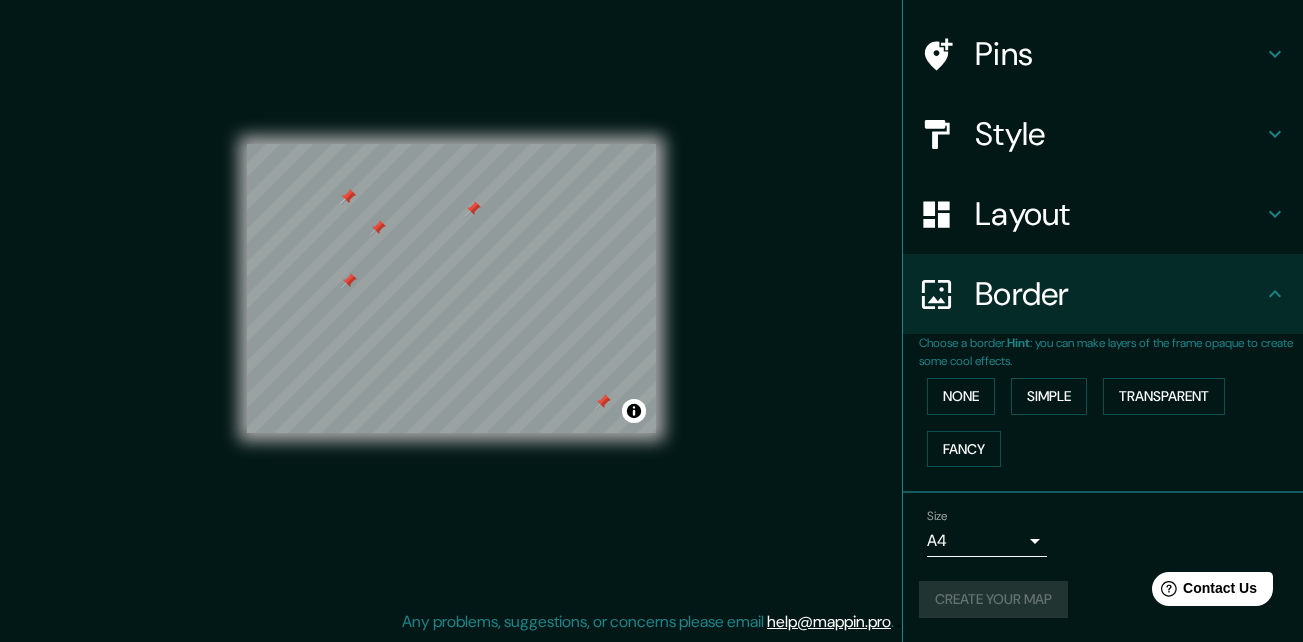 click on "Border" at bounding box center (1119, 294) 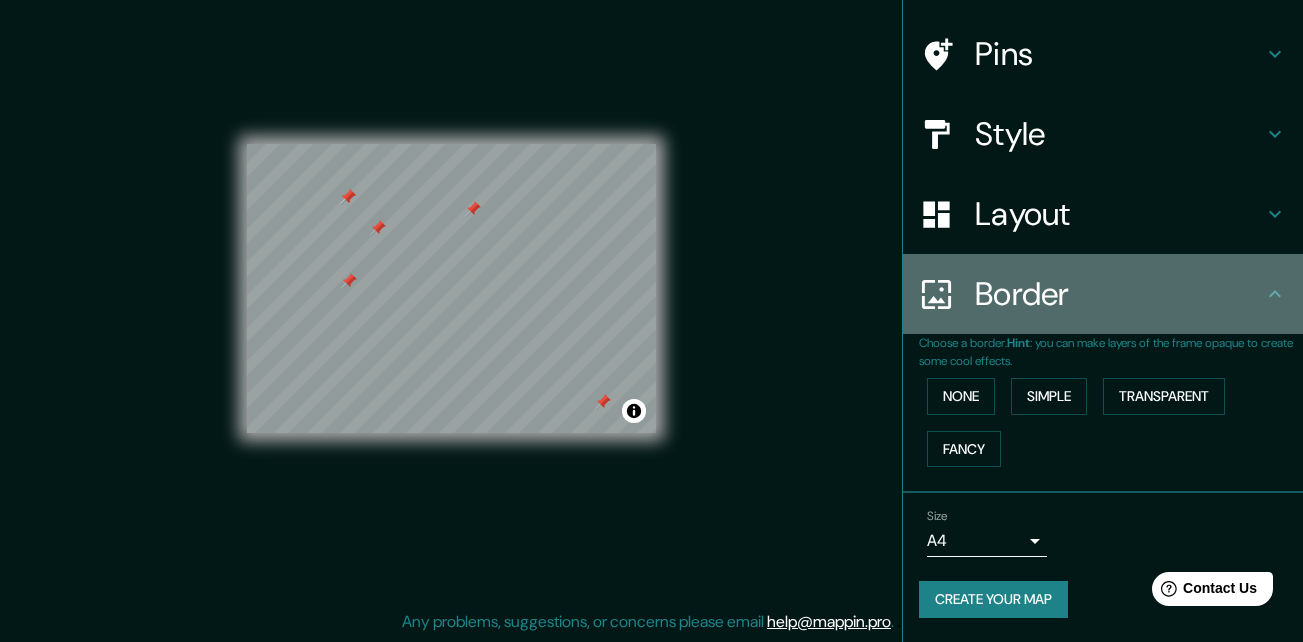 click on "Border" at bounding box center (1119, 294) 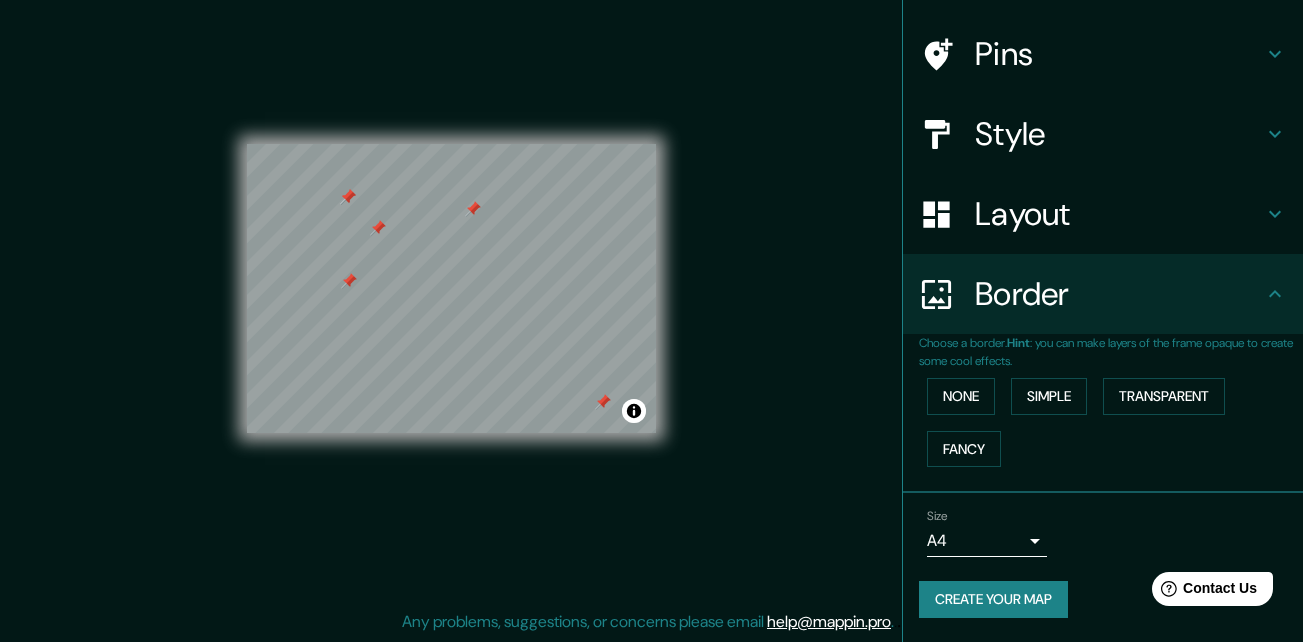 click on "Layout" at bounding box center (1103, 214) 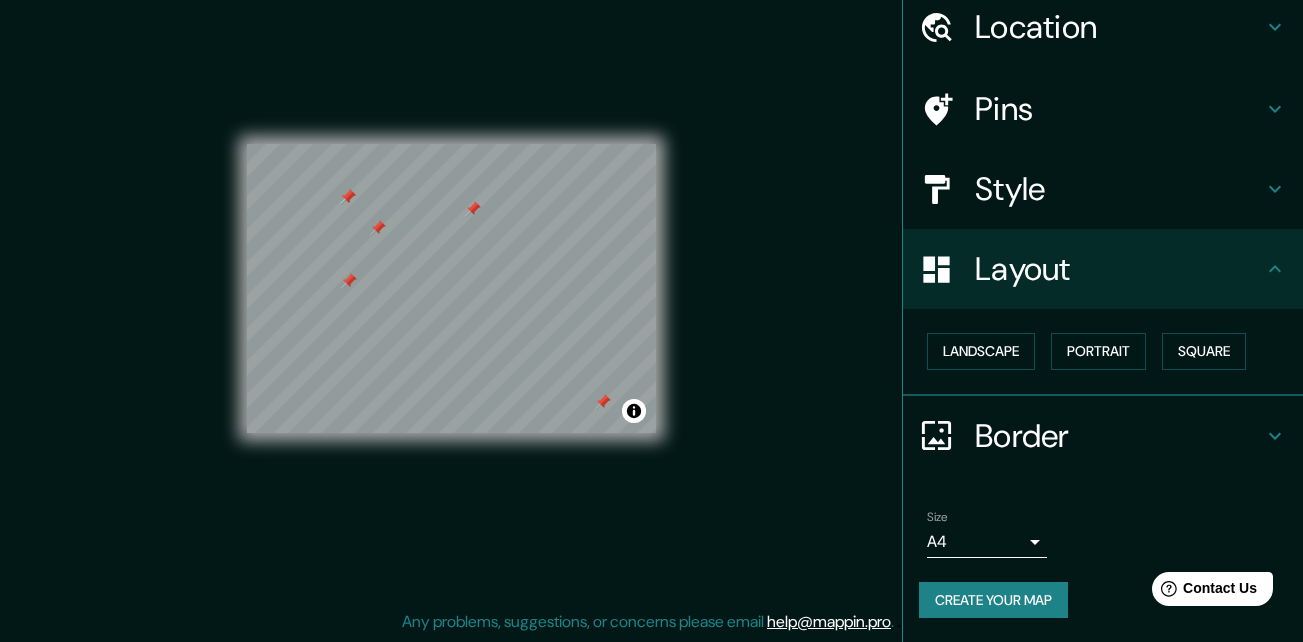 scroll, scrollTop: 77, scrollLeft: 0, axis: vertical 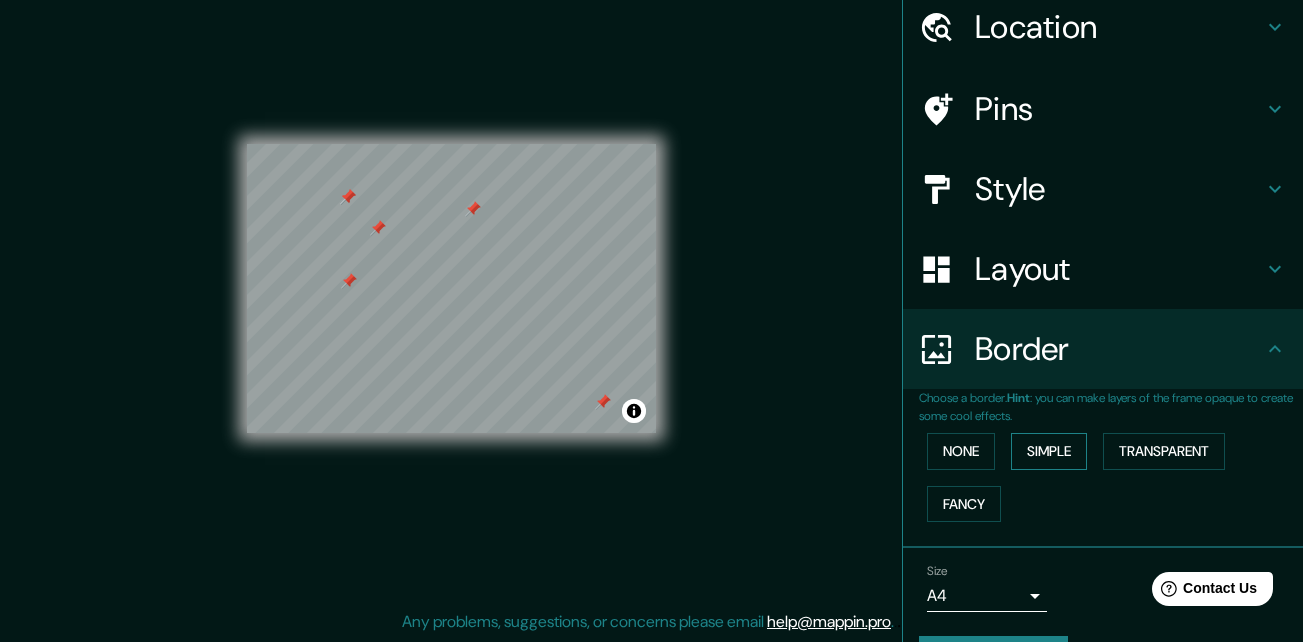 click on "Simple" at bounding box center [1049, 451] 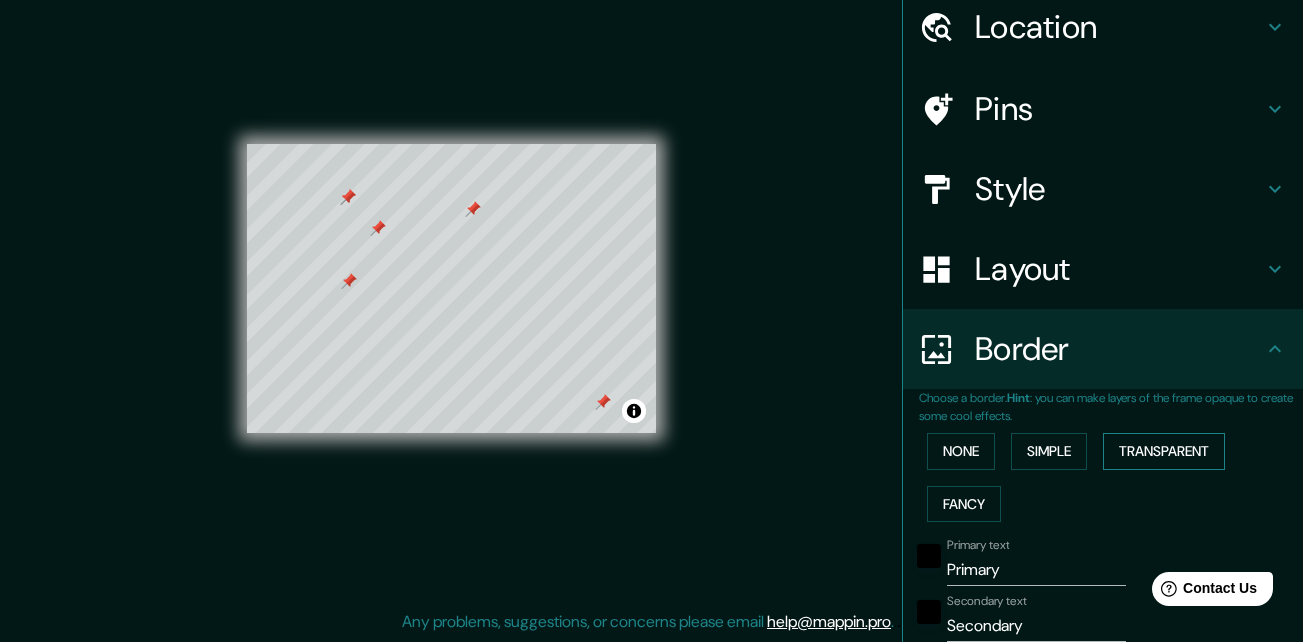 click on "Transparent" at bounding box center (1164, 451) 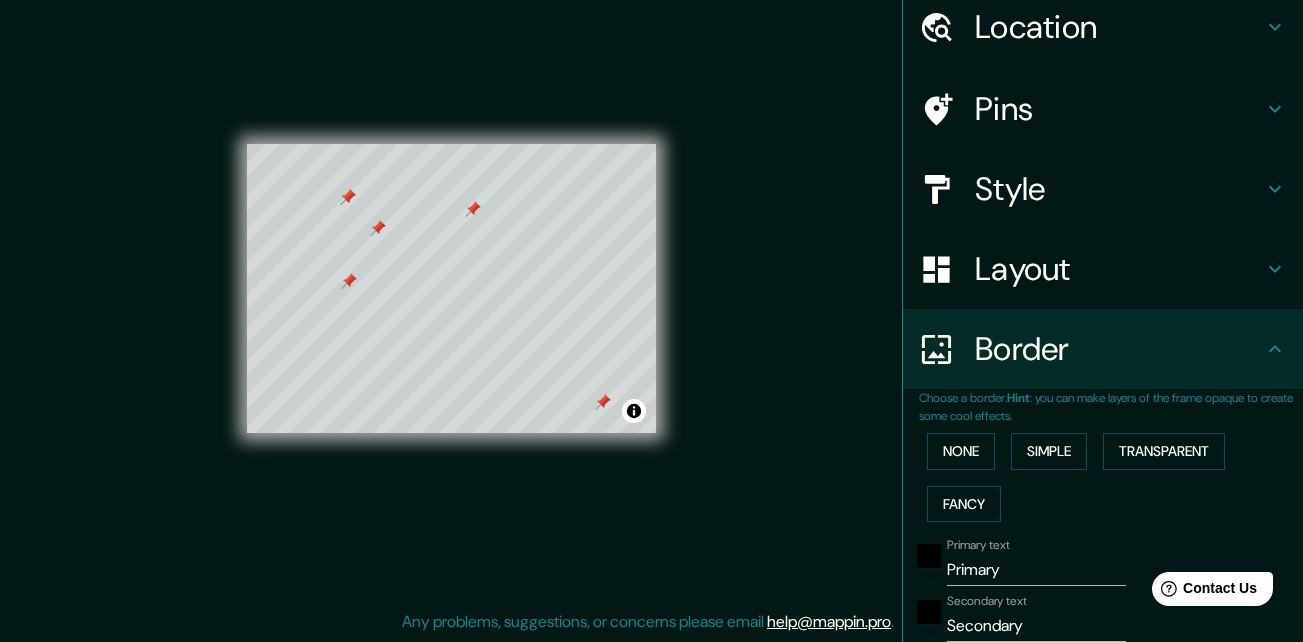 click on "Mappin Location Monterrey, Nuevo León, México Monterrey  Nuevo León, México Monterrey  California, Estados Unidos Monterrey  Casanare, Colombia Monterrey  San Carlos, Provincia de Alajuela, Costa Rica Monterrey  Aserrí, Provincia de San José, Costa Rica Pins Style Layout Border Choose a border.  Hint : you can make layers of the frame opaque to create some cool effects. None Simple Transparent Fancy Primary text Primary Secondary text Secondary Subtitle Subtitle Add frame layer Size A4 single Create your map © Mapbox   © OpenStreetMap   Improve this map Any problems, suggestions, or concerns please email    help@mappin.pro . . ." at bounding box center [651, 305] 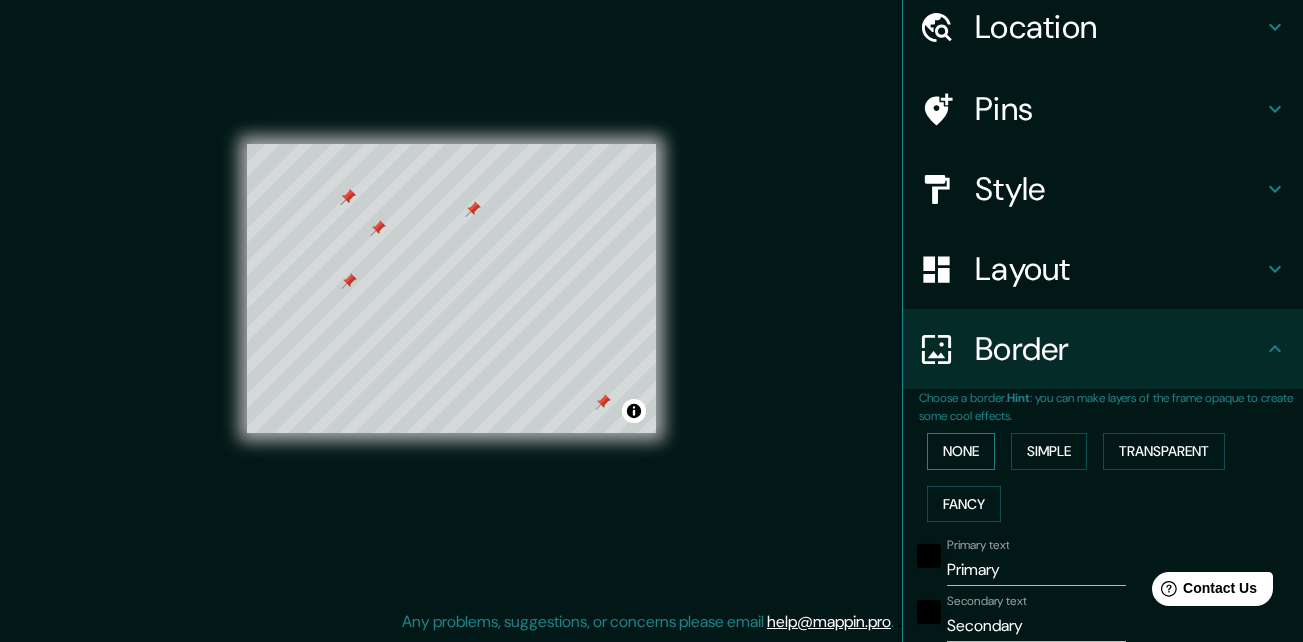 click on "None" at bounding box center (961, 451) 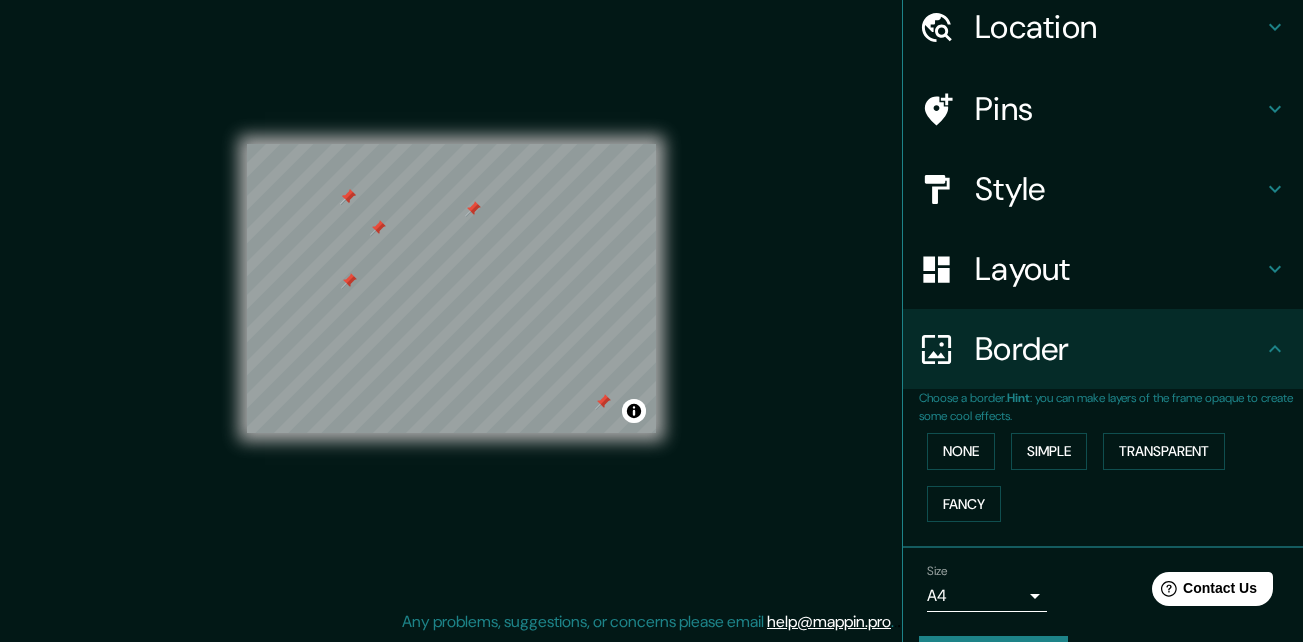 scroll, scrollTop: 132, scrollLeft: 0, axis: vertical 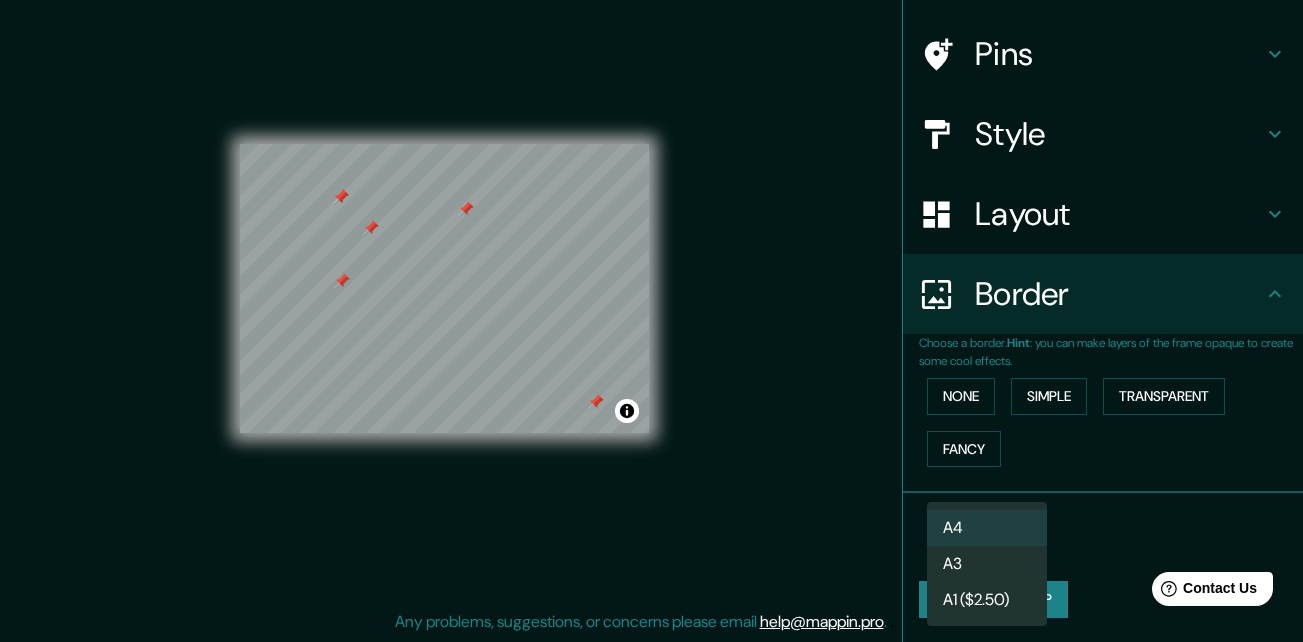 click on "Mappin Location Monterrey, Nuevo León, México Monterrey  Nuevo León, México Monterrey  California, Estados Unidos Monterrey  Casanare, Colombia Monterrey  San Carlos, Provincia de Alajuela, Costa Rica Monterrey  Aserrí, Provincia de San José, Costa Rica Pins Style Layout Border Choose a border.  Hint : you can make layers of the frame opaque to create some cool effects. None Simple Transparent Fancy Size A4 single Create your map © Mapbox   © OpenStreetMap   Improve this map Any problems, suggestions, or concerns please email    help@mappin.pro . . . A4 A3 A1 ($2.50)" at bounding box center [651, 289] 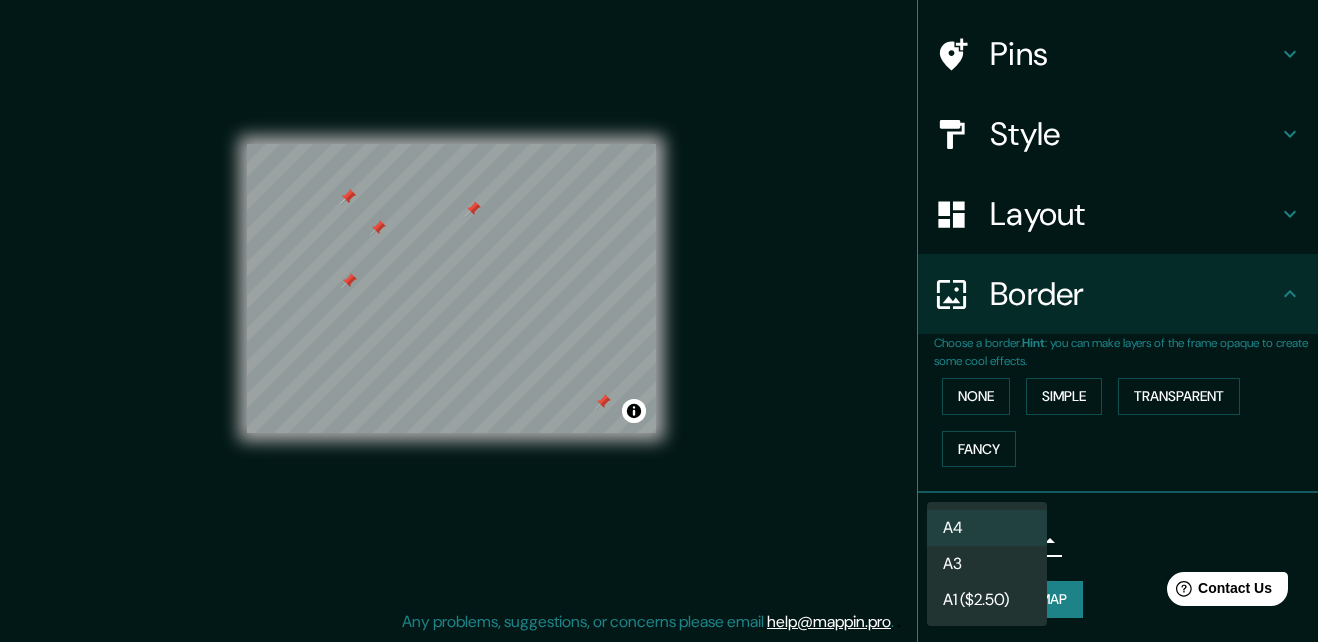 click on "A3" at bounding box center (987, 564) 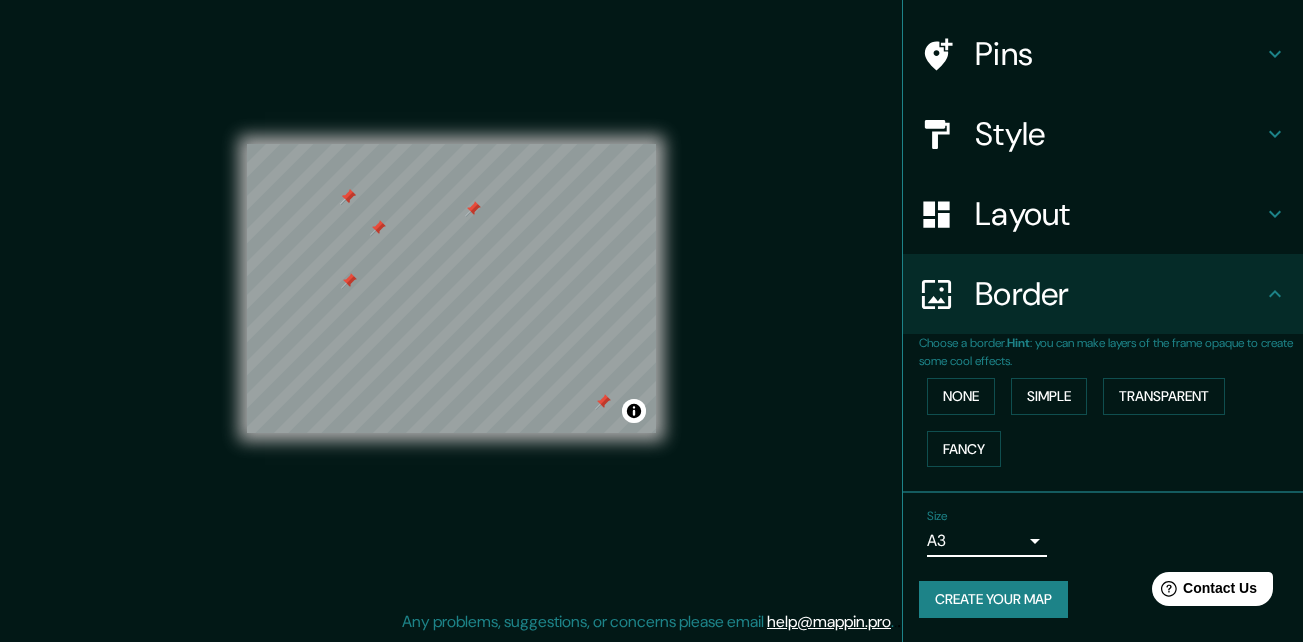 click on "Size A3 a4" at bounding box center [987, 533] 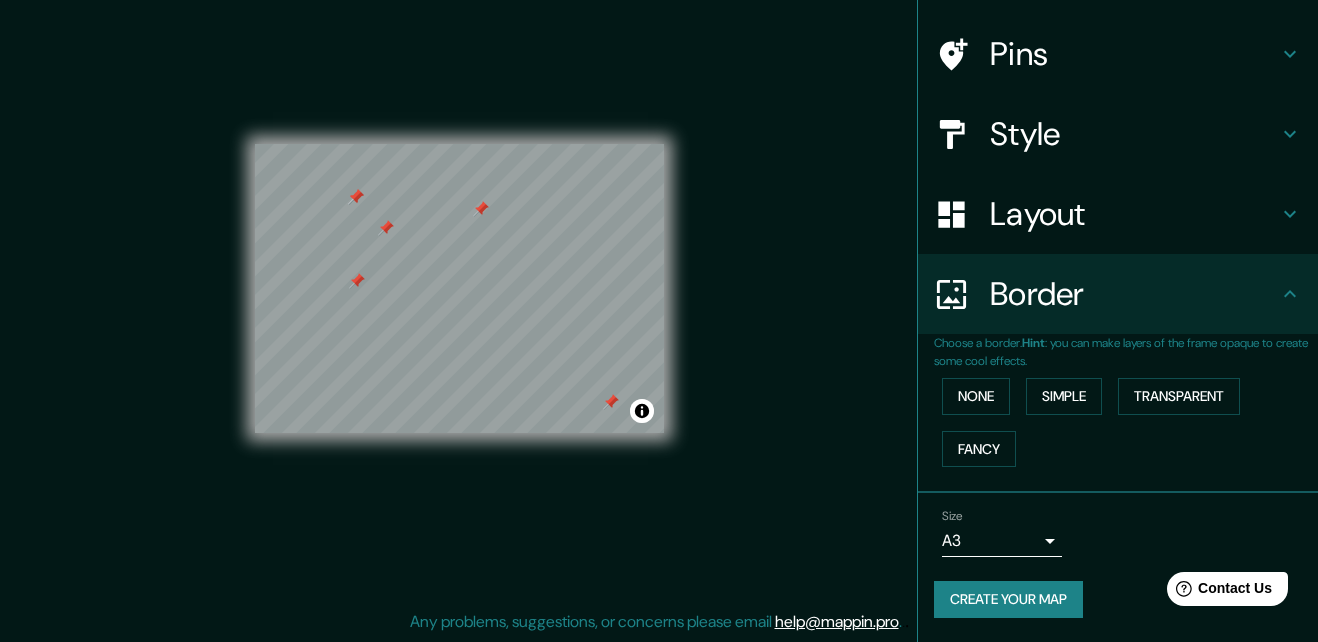 click on "Mappin Location Monterrey, Nuevo León, México Monterrey  Nuevo León, México Monterrey  California, Estados Unidos Monterrey  Casanare, Colombia Monterrey  San Carlos, Provincia de Alajuela, Costa Rica Monterrey  Aserrí, Provincia de San José, Costa Rica Pins Style Layout Border Choose a border.  Hint : you can make layers of the frame opaque to create some cool effects. None Simple Transparent Fancy Size A3 a4 Create your map © Mapbox   © OpenStreetMap   Improve this map Any problems, suggestions, or concerns please email    help@mappin.pro . . ." at bounding box center [659, 289] 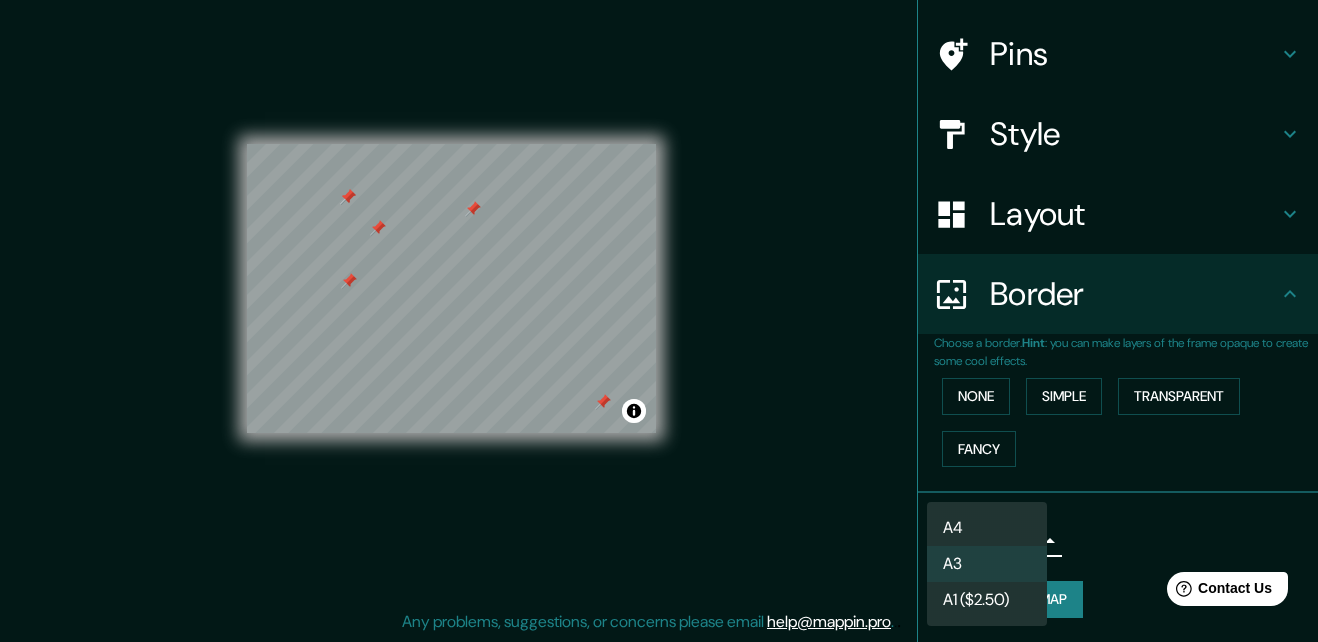 click on "A4" at bounding box center (987, 528) 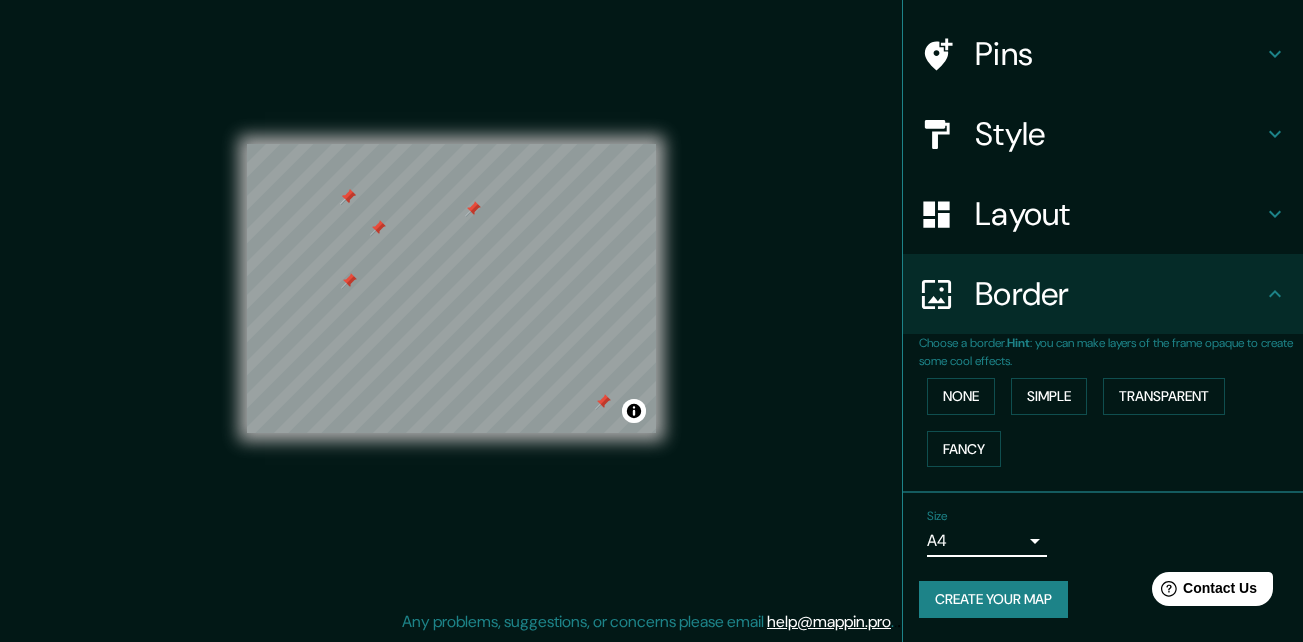 click on "Mappin Location Monterrey, Nuevo León, México Monterrey  Nuevo León, México Monterrey  California, Estados Unidos Monterrey  Casanare, Colombia Monterrey  San Carlos, Provincia de Alajuela, Costa Rica Monterrey  Aserrí, Provincia de San José, Costa Rica Pins Style Layout Border Choose a border.  Hint : you can make layers of the frame opaque to create some cool effects. None Simple Transparent Fancy Size A4 single Create your map © Mapbox   © OpenStreetMap   Improve this map Any problems, suggestions, or concerns please email    help@mappin.pro . . ." at bounding box center [651, 289] 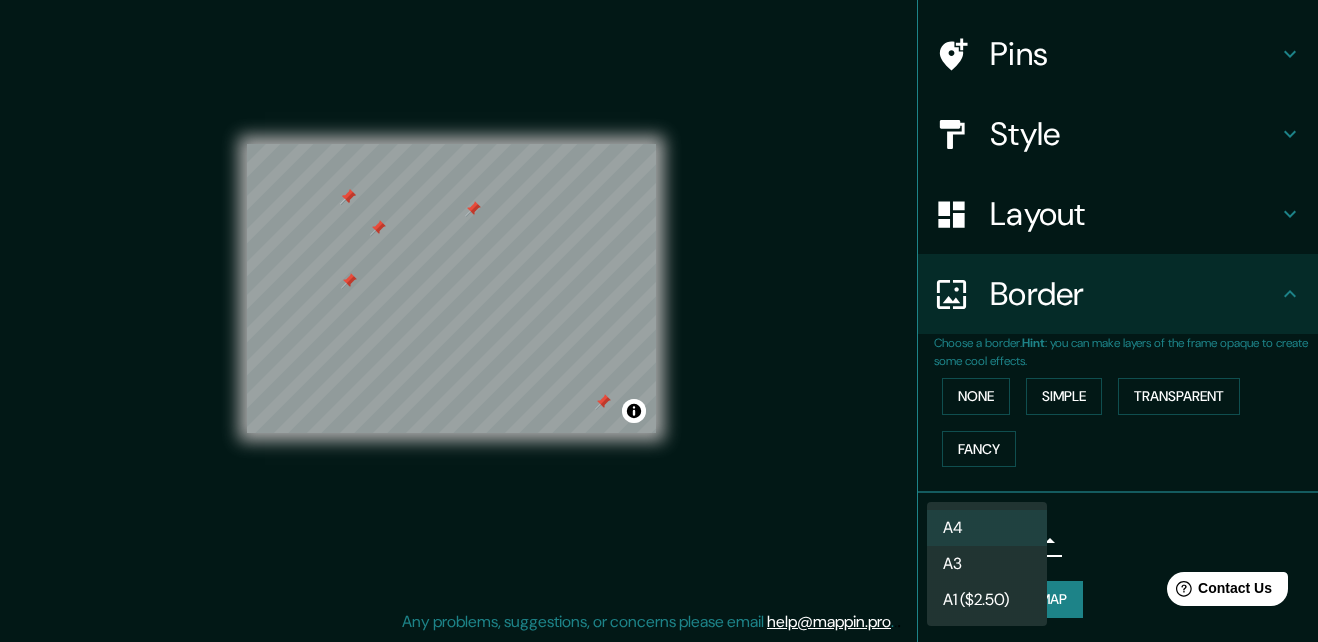 click at bounding box center [659, 321] 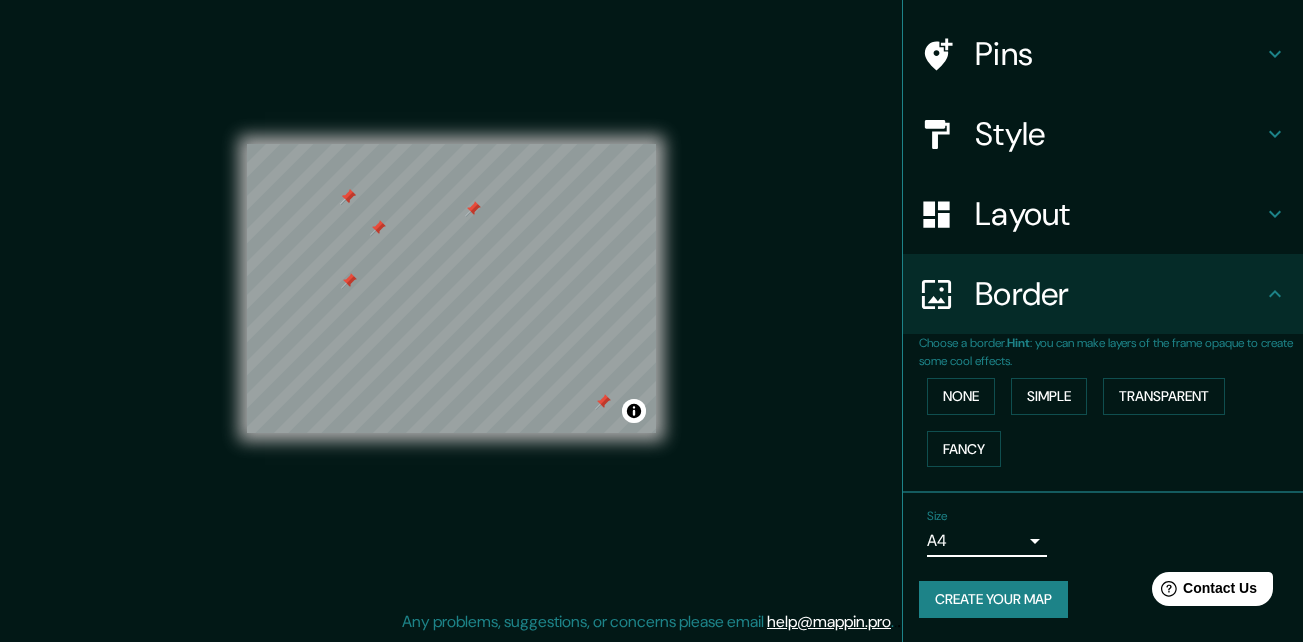 click on "Create your map" at bounding box center [993, 599] 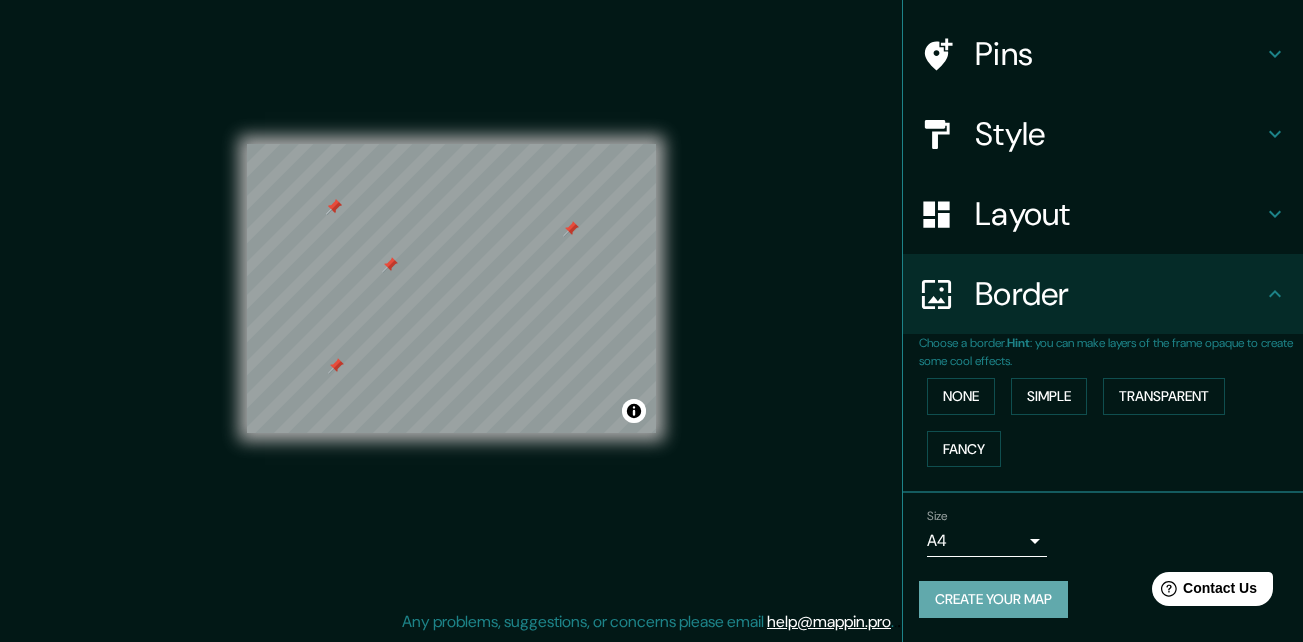 click on "Create your map" at bounding box center (993, 599) 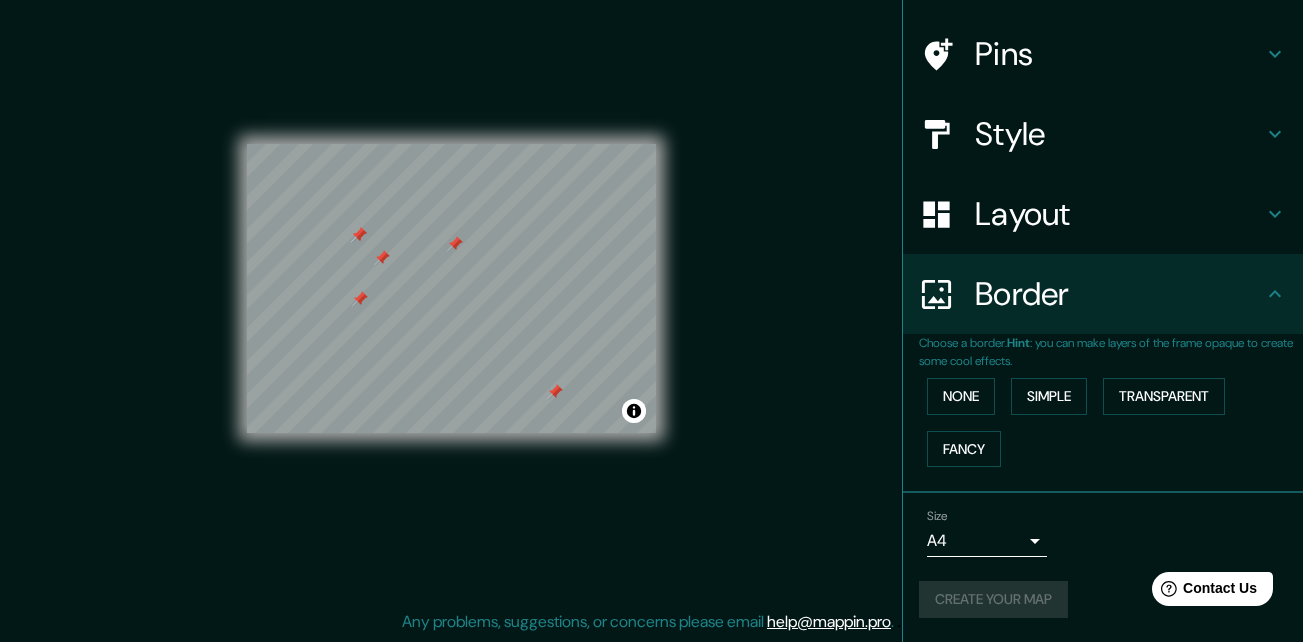 click on "Create your map" at bounding box center [1103, 599] 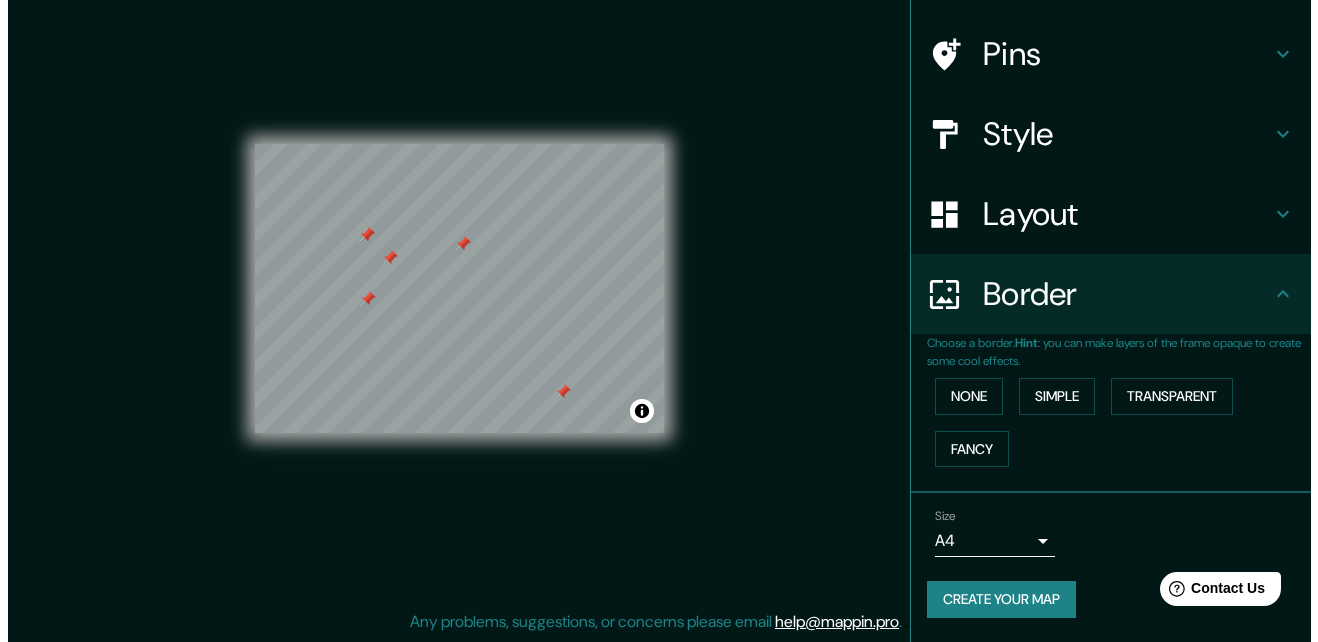 scroll, scrollTop: 0, scrollLeft: 0, axis: both 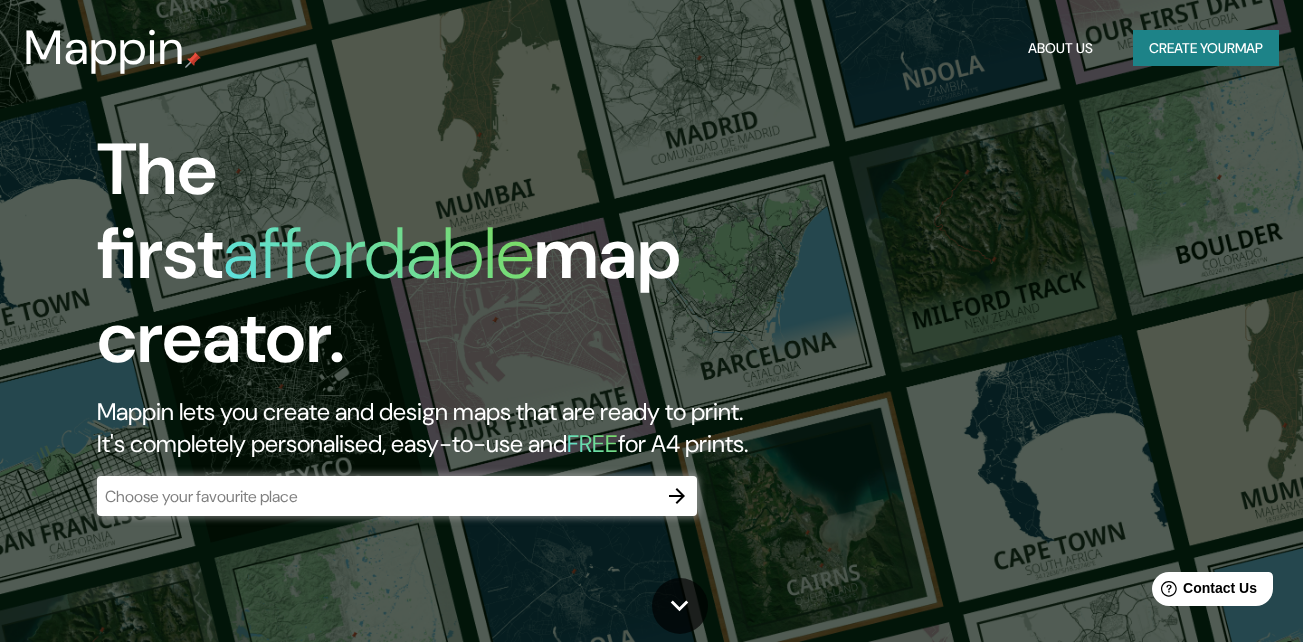 click on "Create your   map" at bounding box center (1206, 48) 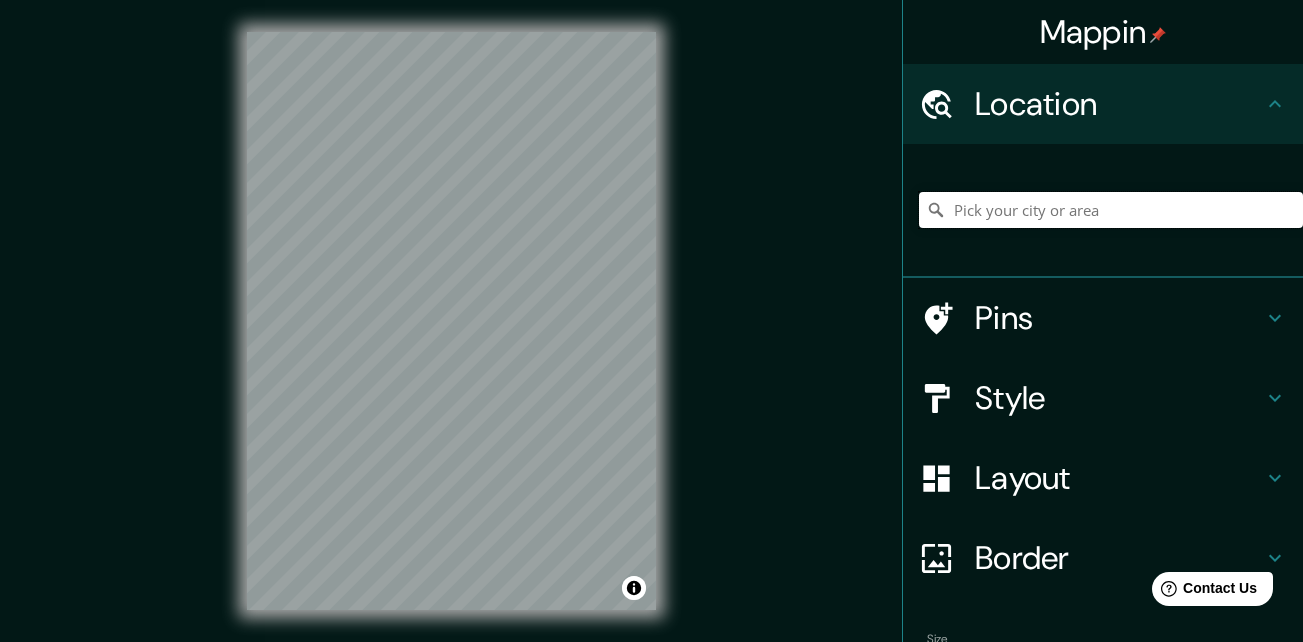 click at bounding box center [1111, 210] 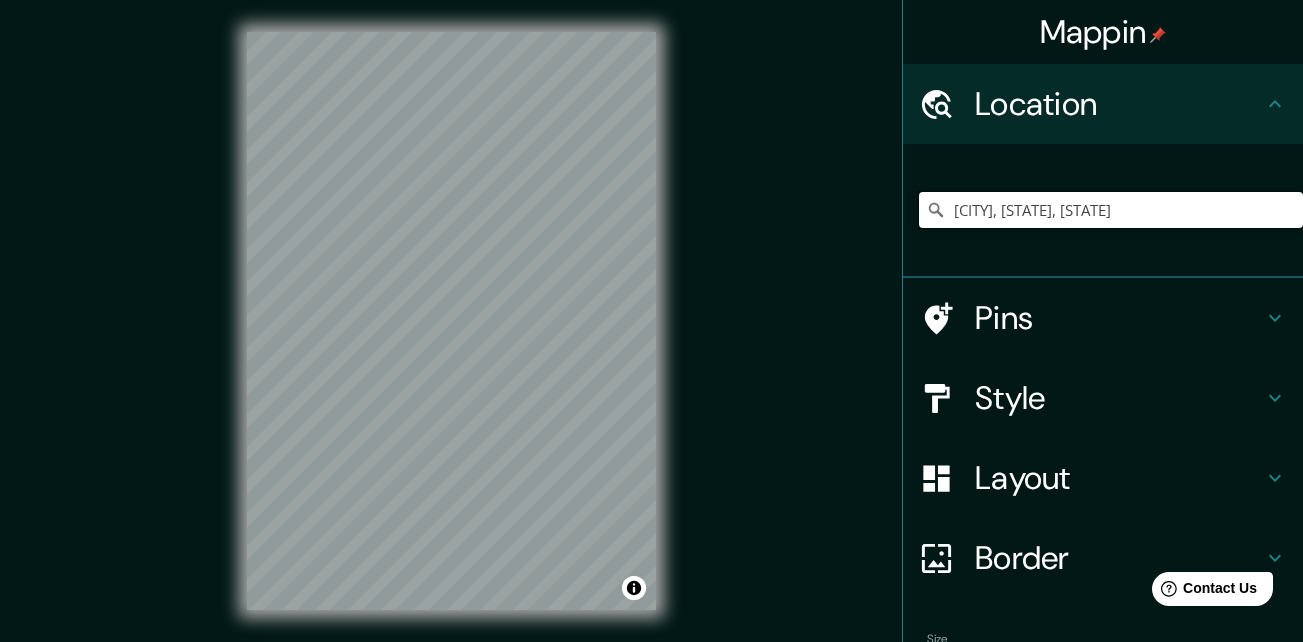 type on "[CITY], [STATE], [STATE]" 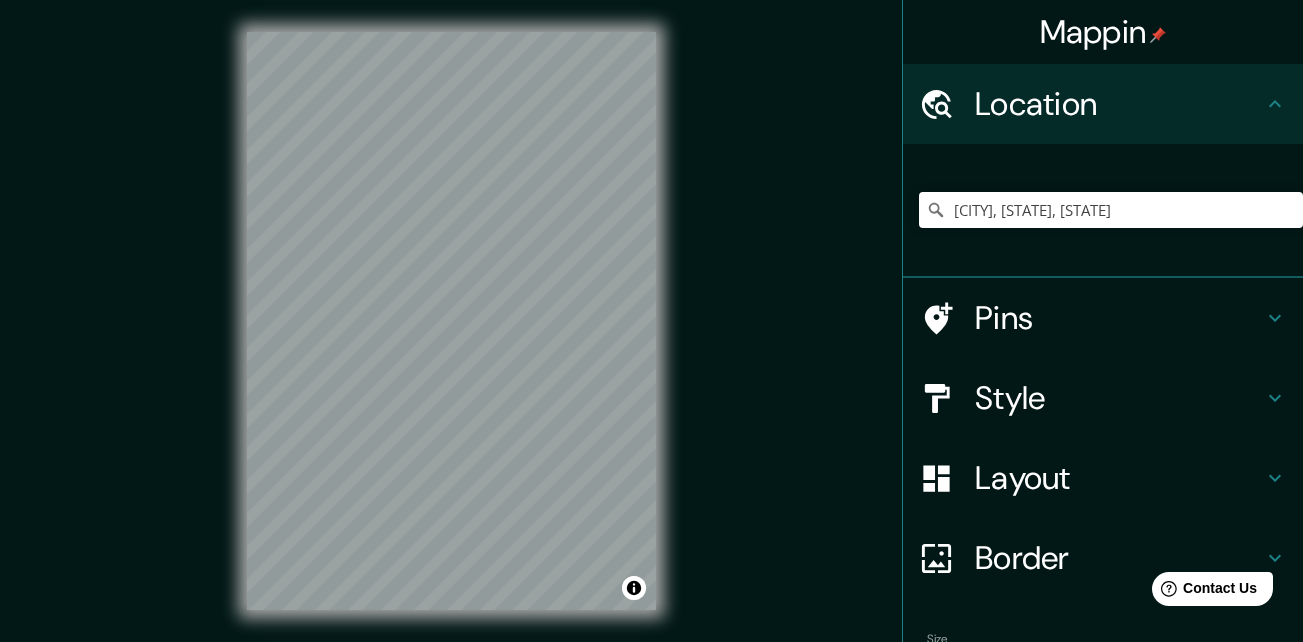 click on "Style" at bounding box center [1119, 398] 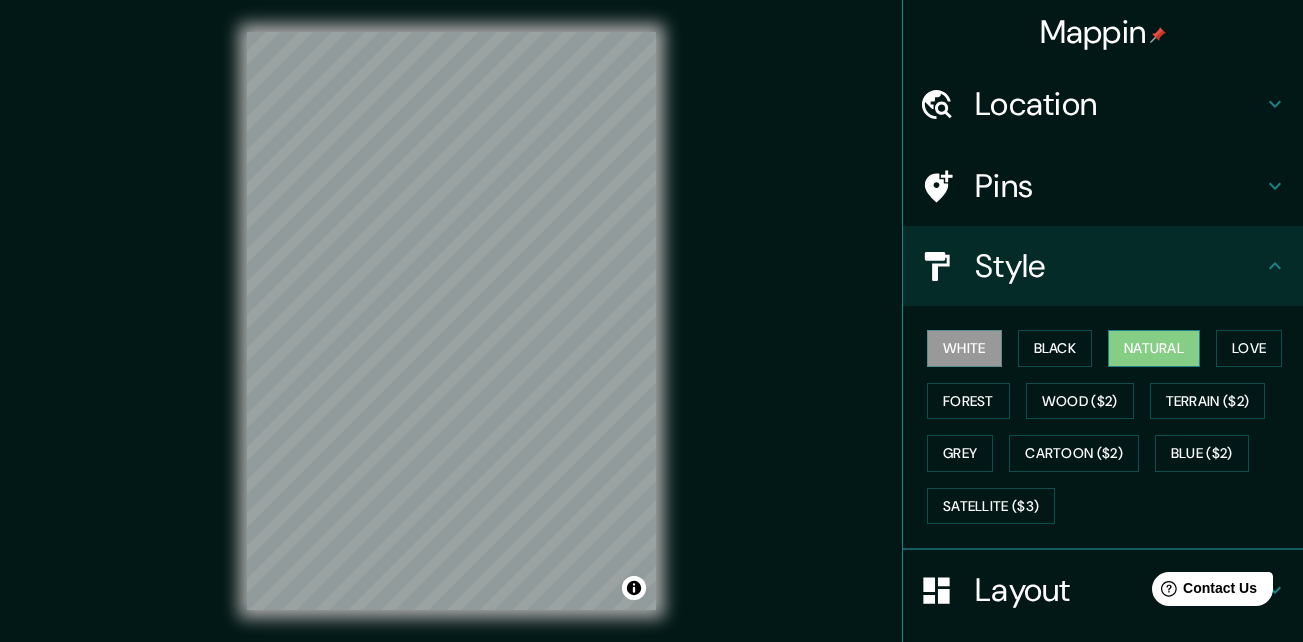 click on "Natural" at bounding box center [1154, 348] 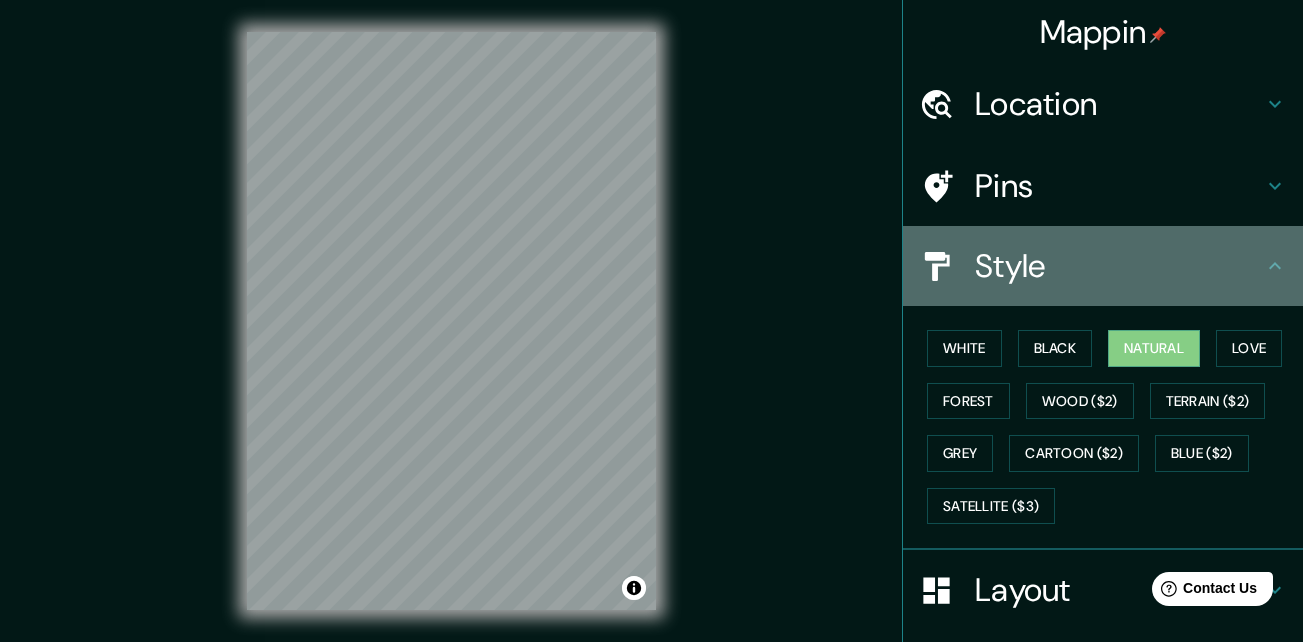 click on "Style" at bounding box center [1119, 266] 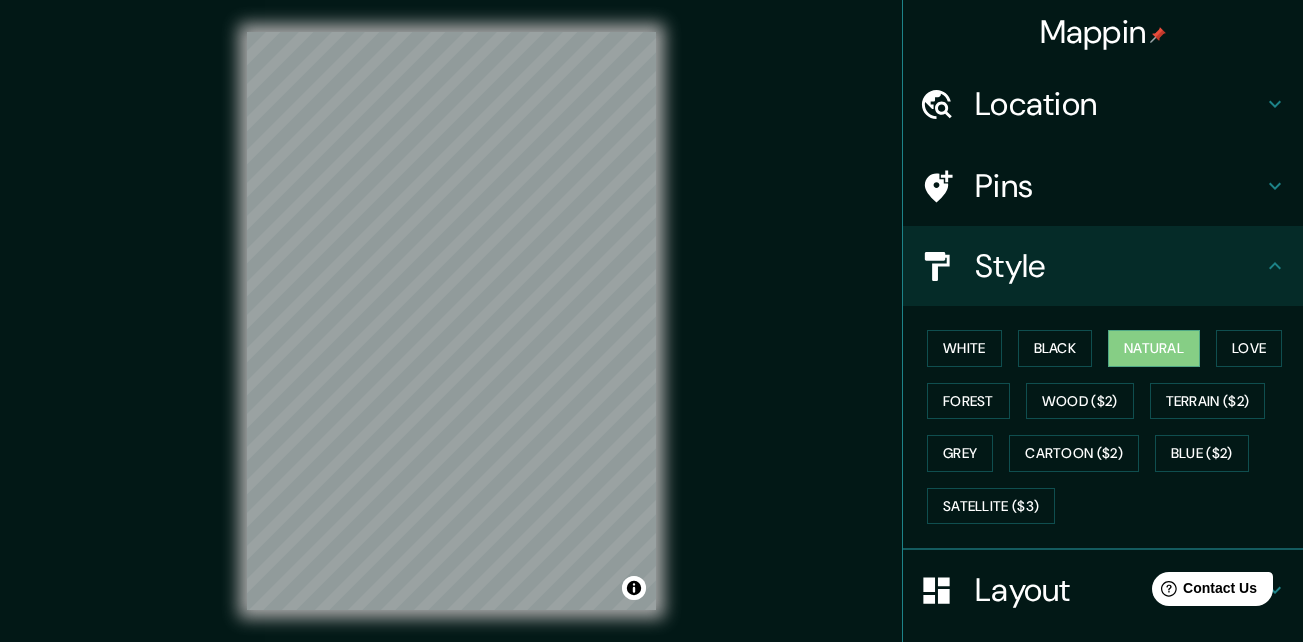 click 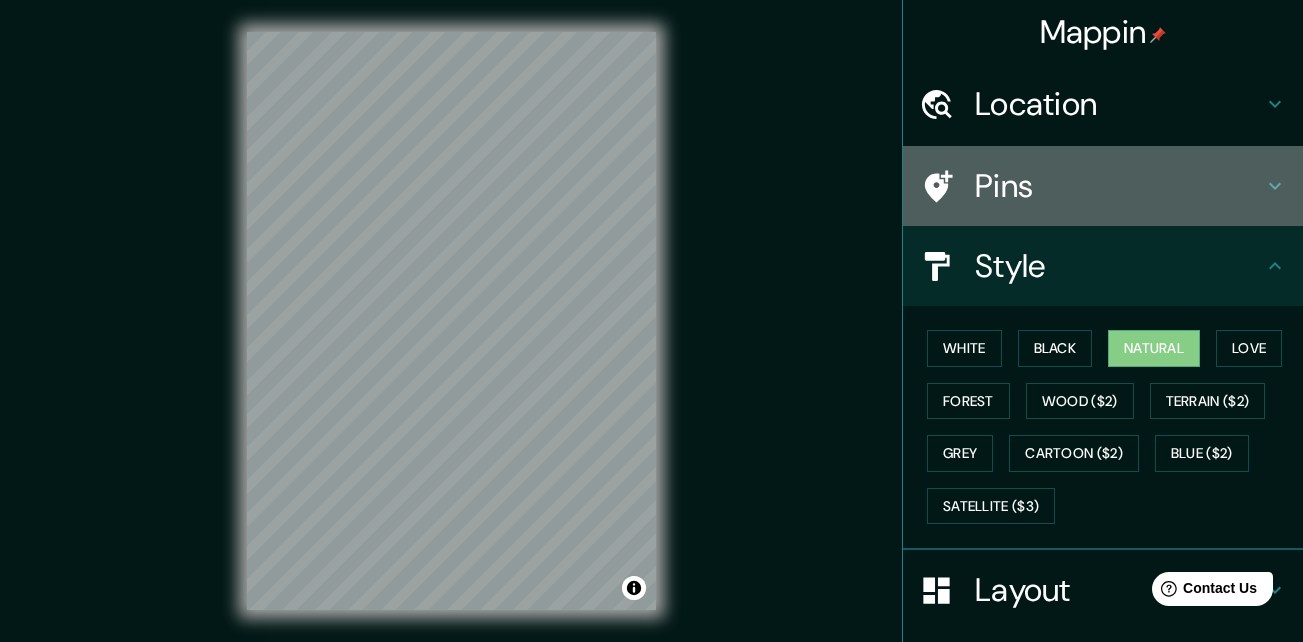 click on "Pins" at bounding box center (1119, 186) 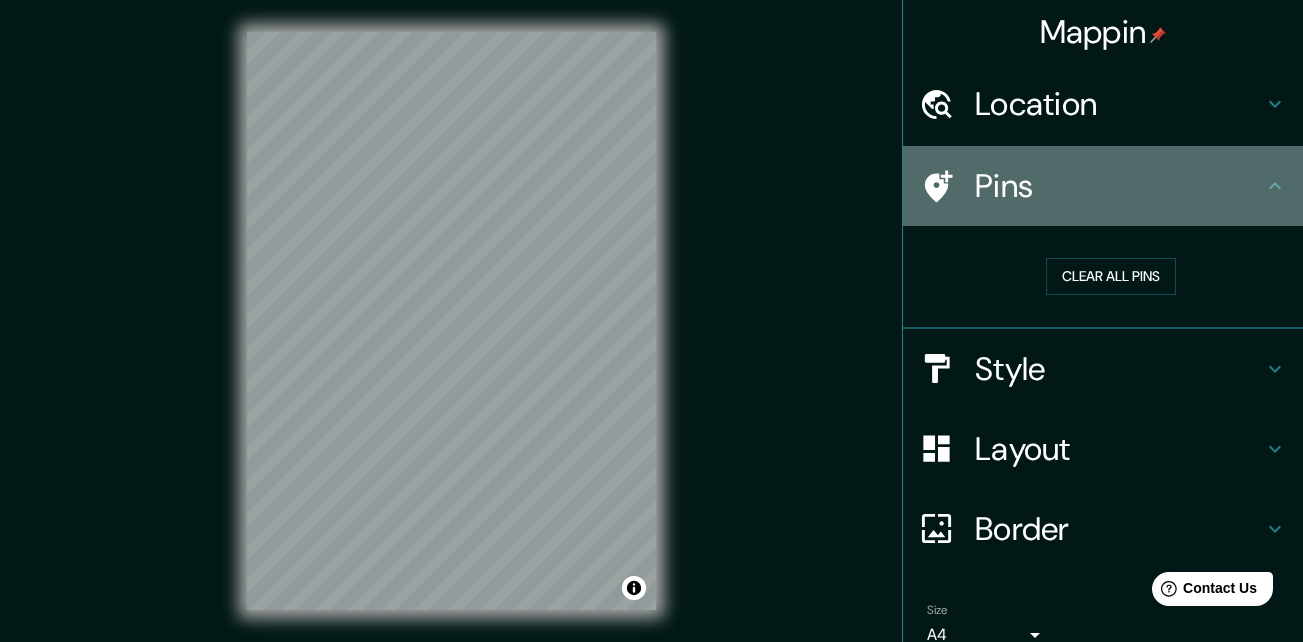 click on "Pins" at bounding box center (1119, 186) 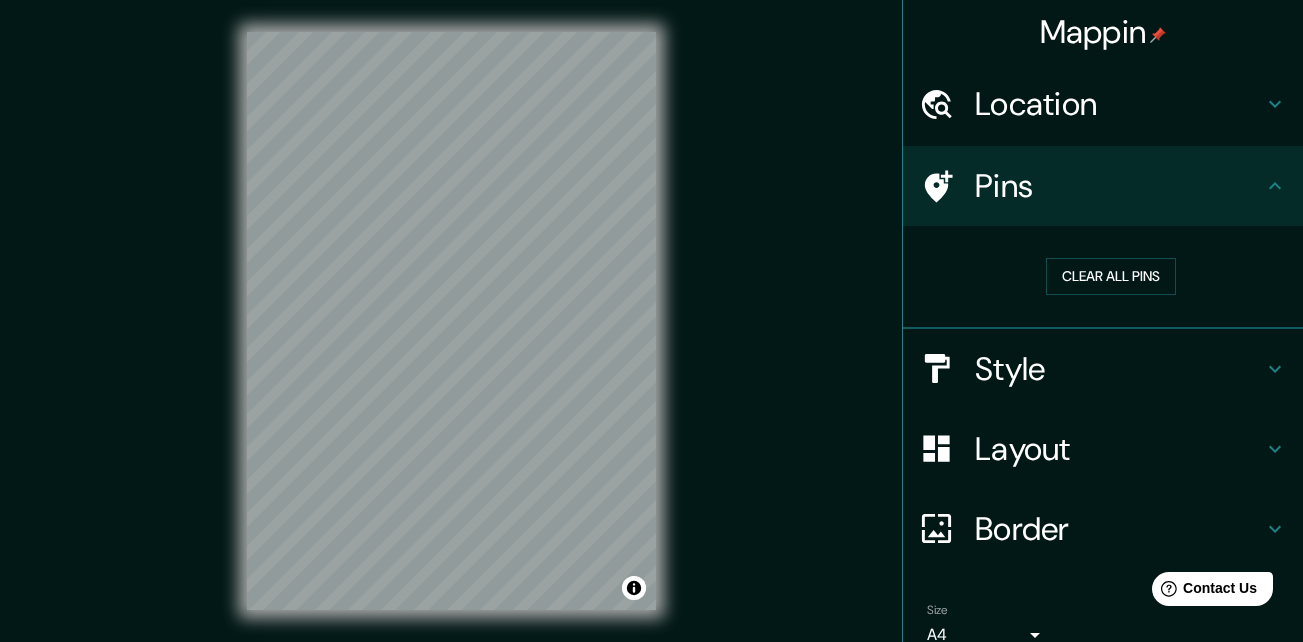 click on "Border" at bounding box center [1119, 529] 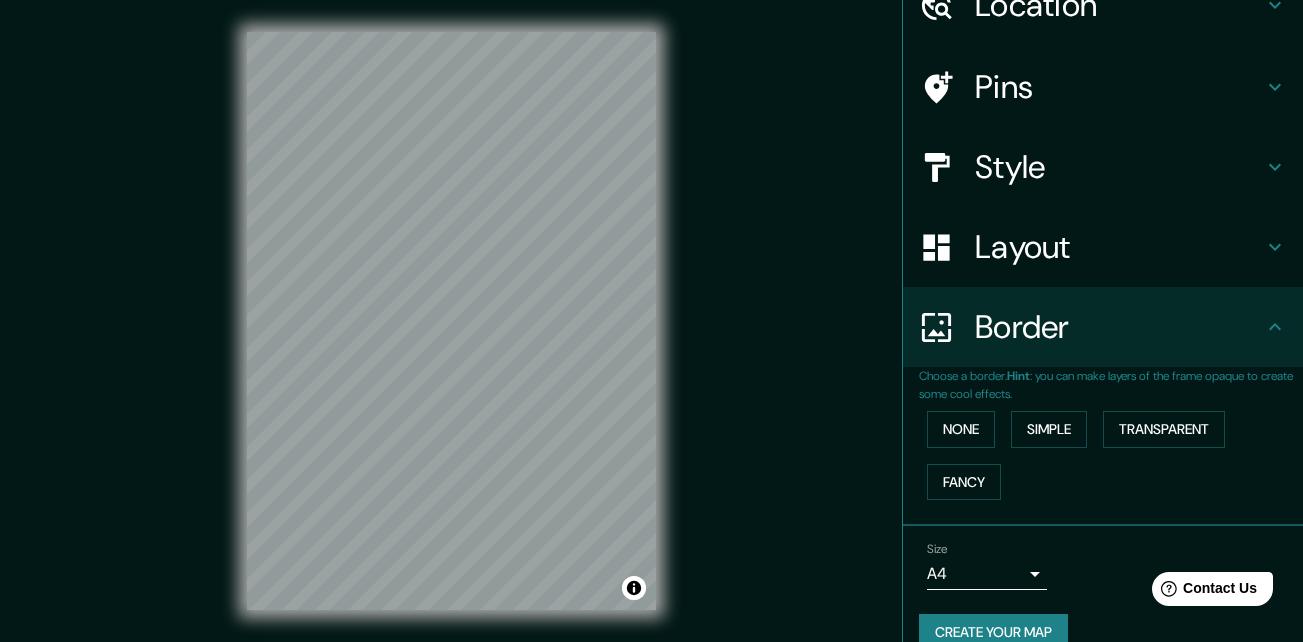 scroll, scrollTop: 132, scrollLeft: 0, axis: vertical 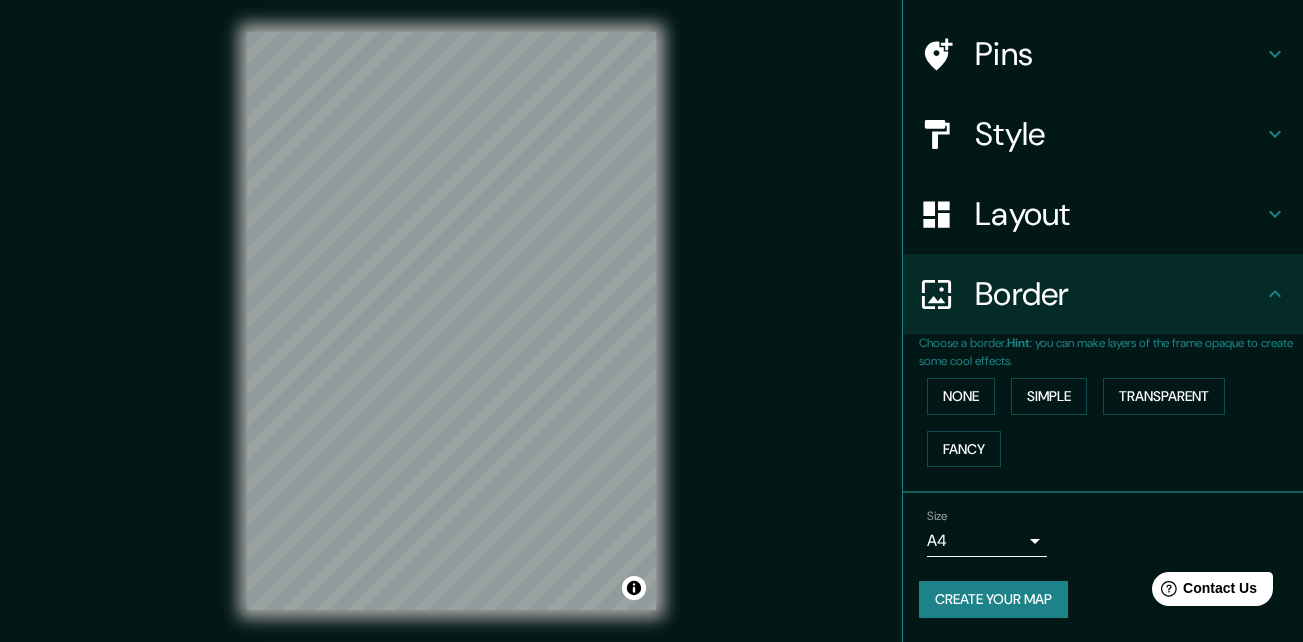 click on "Layout" at bounding box center [1119, 214] 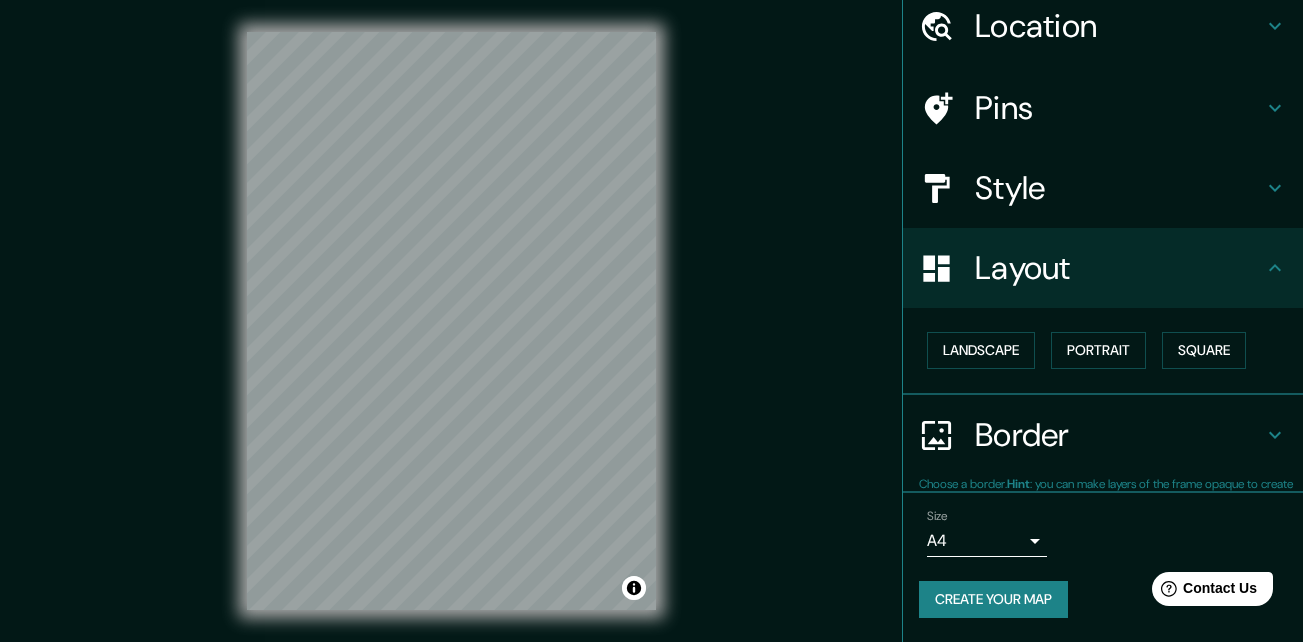 scroll, scrollTop: 77, scrollLeft: 0, axis: vertical 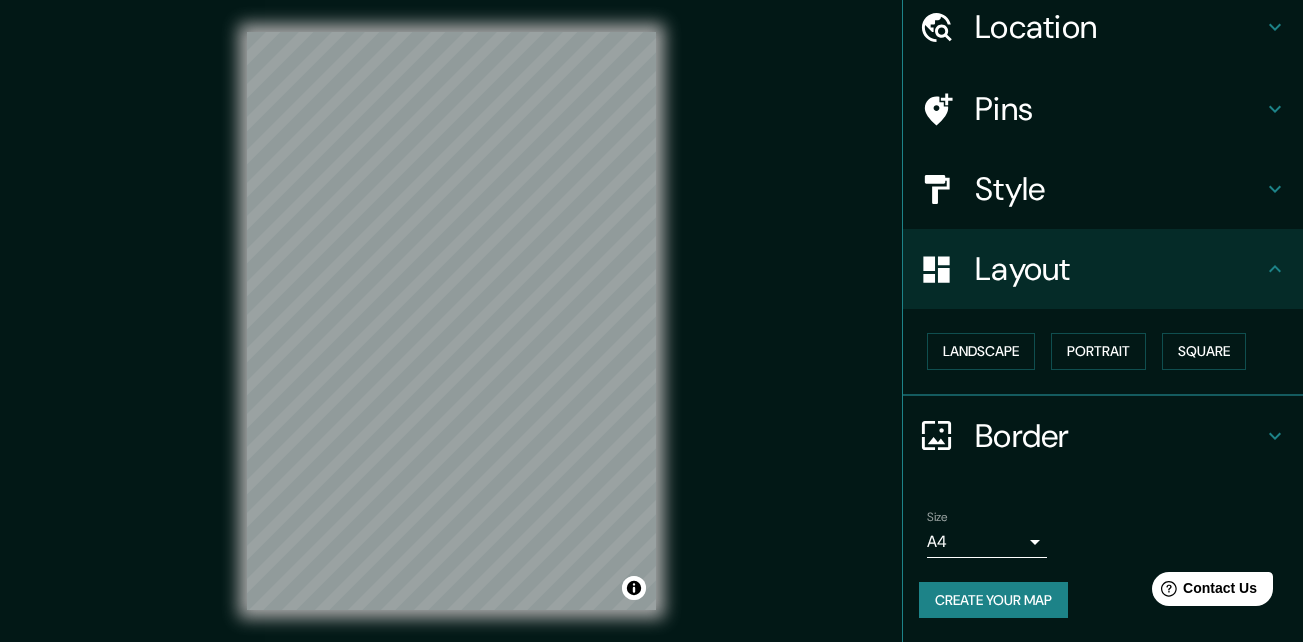 click on "Landscape Portrait Square" at bounding box center (1111, 351) 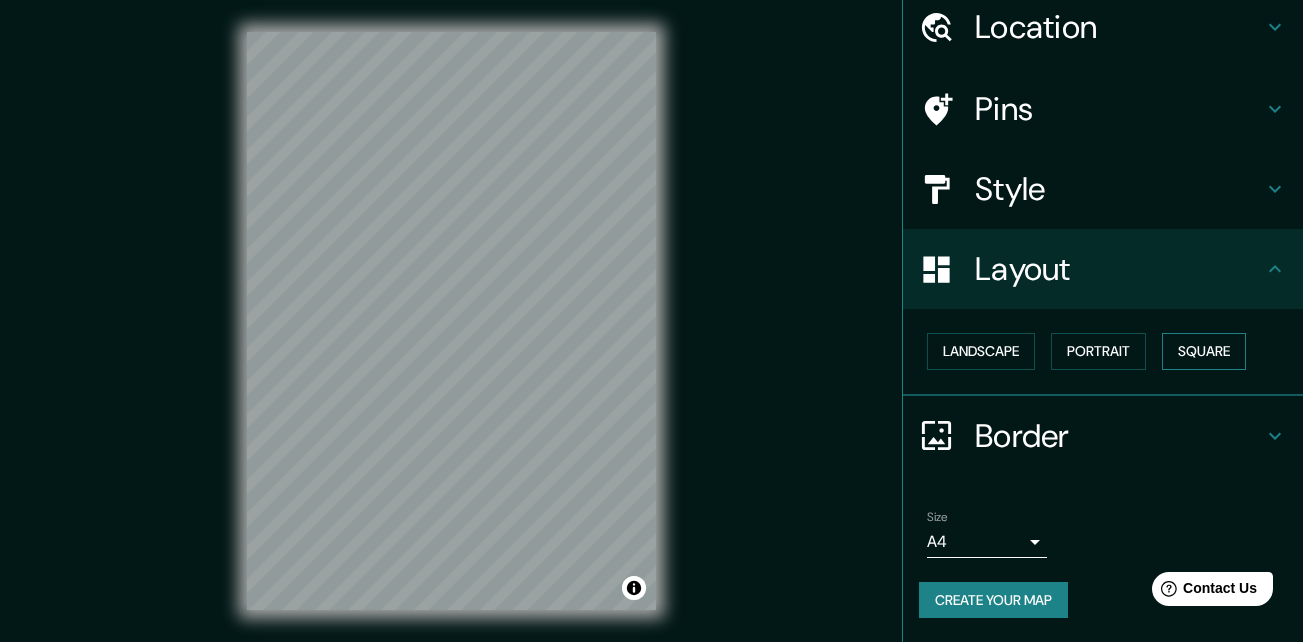click on "Square" at bounding box center [1204, 351] 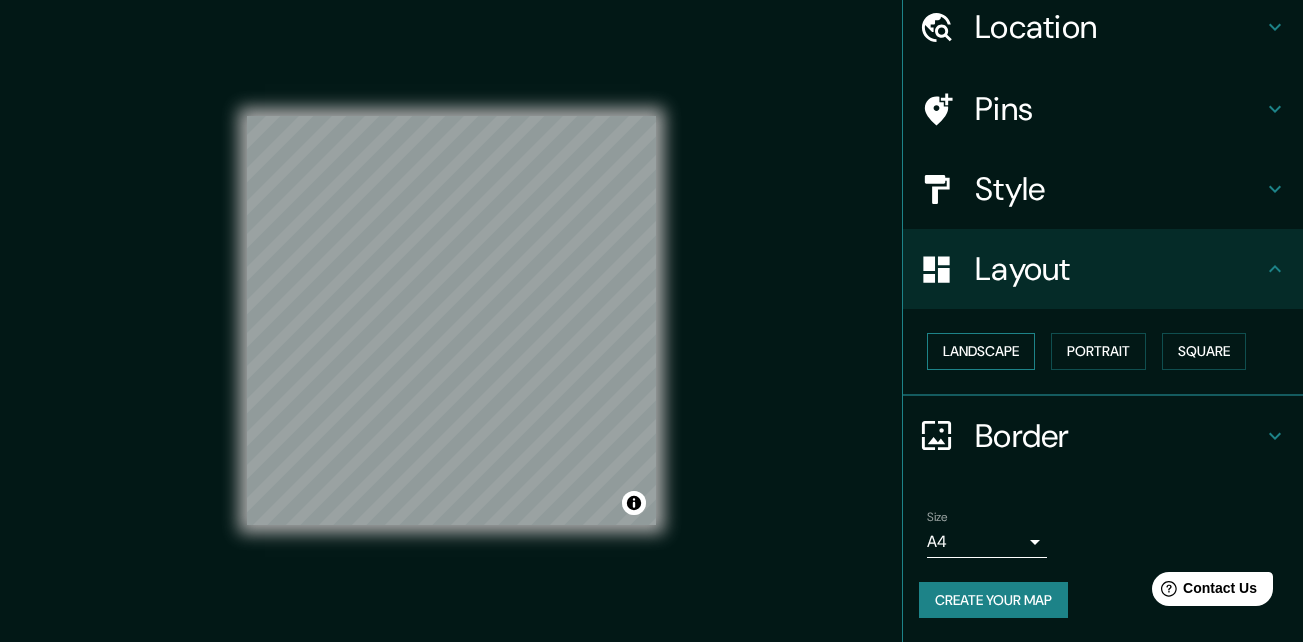 click on "Landscape" at bounding box center (981, 351) 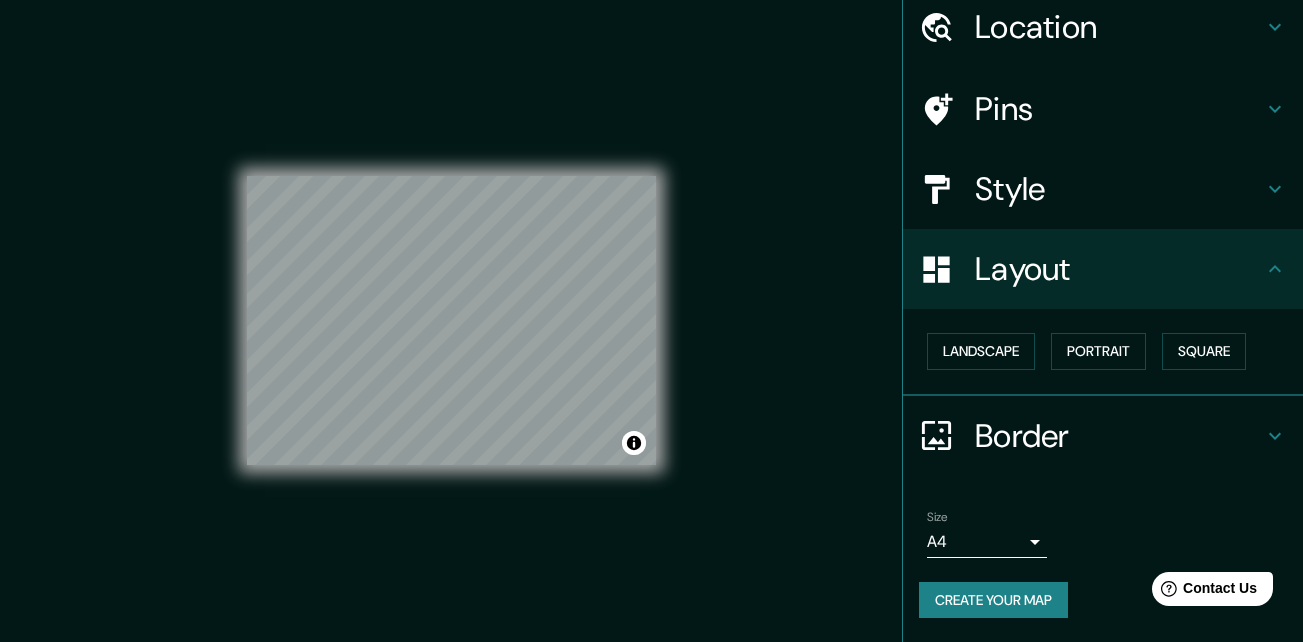 click on "Mappin Location Monterrey, Nuevo León, México Monterrey  Nuevo León, México Monterrey  California, Estados Unidos Monterrei  provincia de Orense, España Monterrey  Casanare, Colombia Monterroso  provincia de Lugo, España Pins Style Layout Landscape Portrait Square Border Choose a border.  Hint : you can make layers of the frame opaque to create some cool effects. None Simple Transparent Fancy Size A4 single Create your map © Mapbox   © OpenStreetMap   Improve this map Any problems, suggestions, or concerns please email    help@mappin.pro . . ." at bounding box center [651, 337] 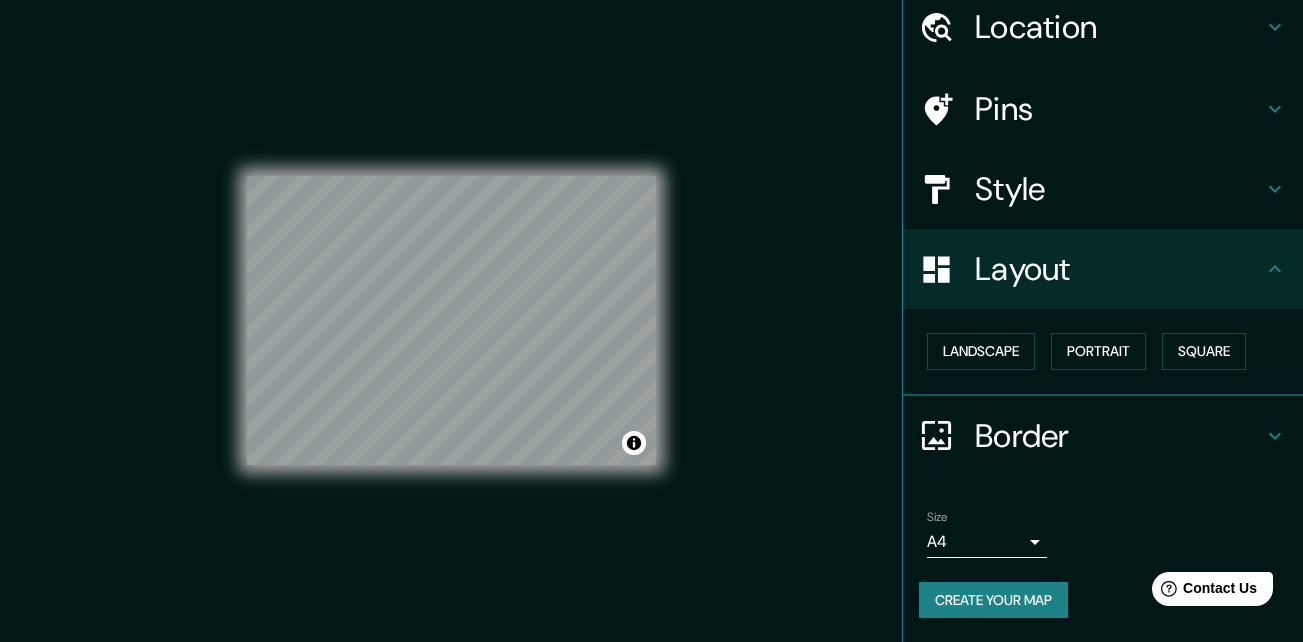 click on "© Mapbox   © OpenStreetMap   Improve this map" at bounding box center (451, 321) 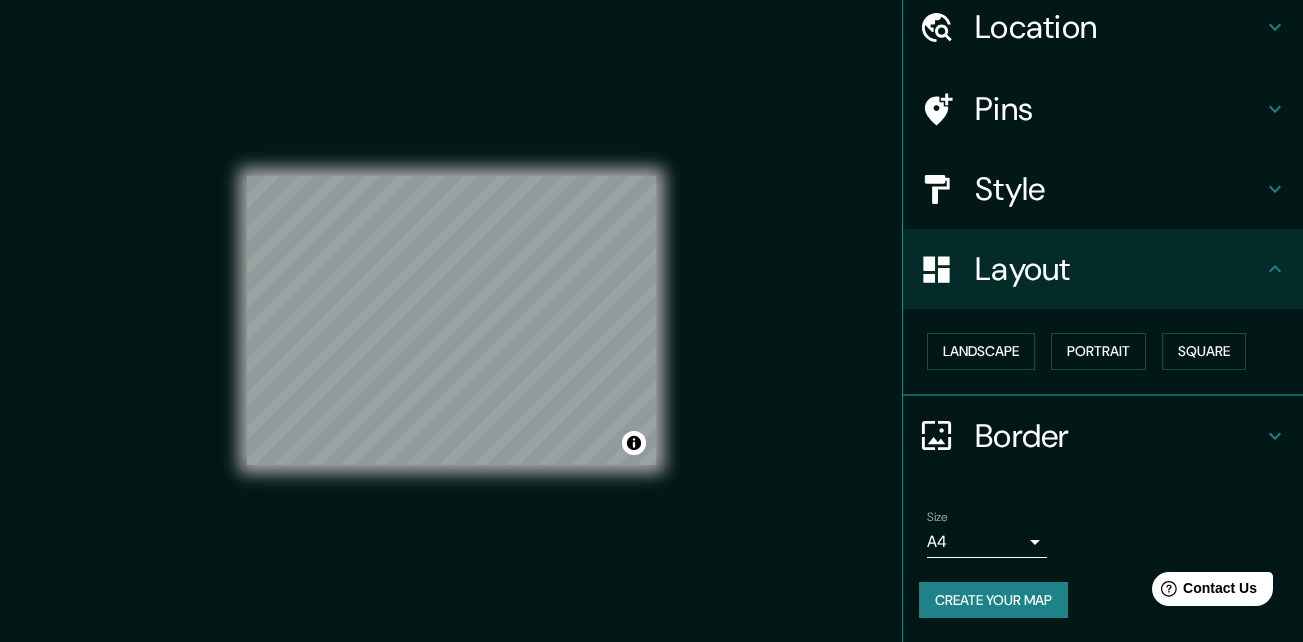 click on "© Mapbox   © OpenStreetMap   Improve this map" at bounding box center [451, 321] 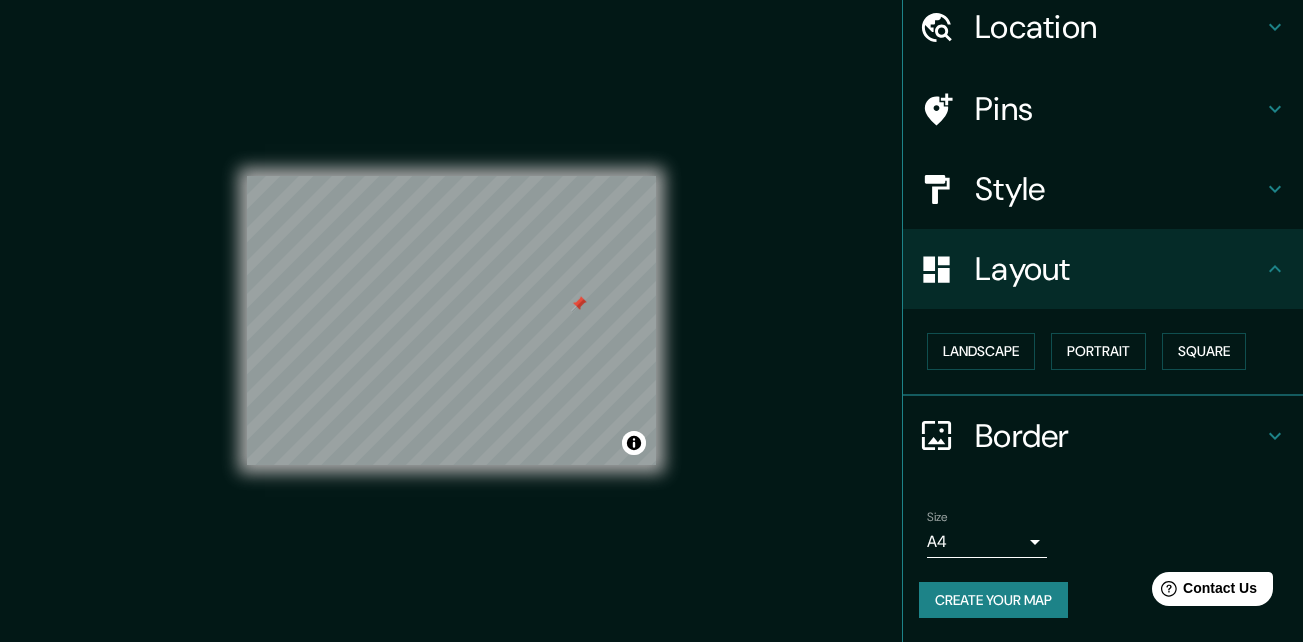 drag, startPoint x: 237, startPoint y: 276, endPoint x: 427, endPoint y: 108, distance: 253.62177 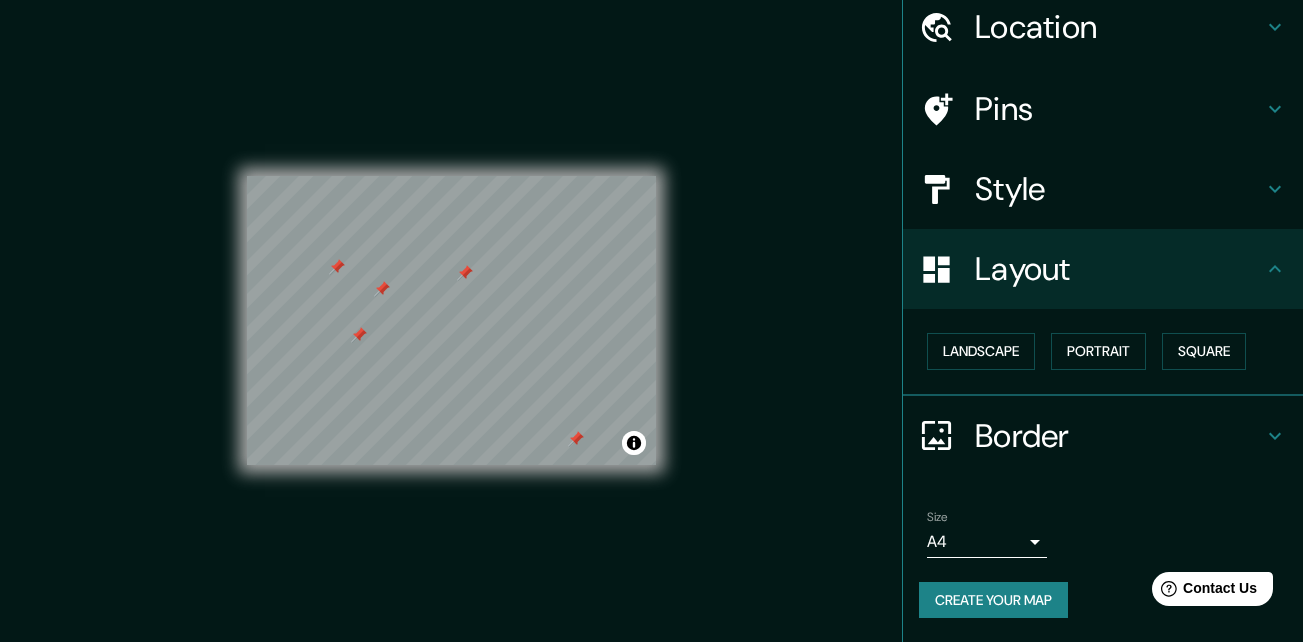 click on "Create your map" at bounding box center [993, 600] 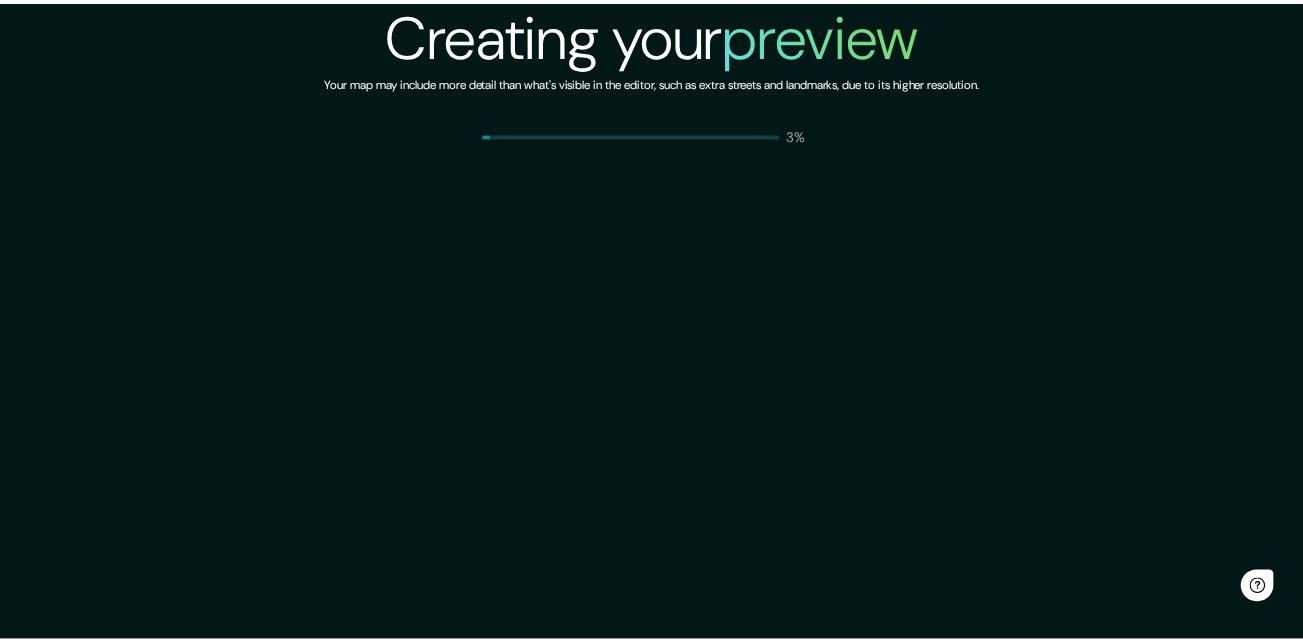 scroll, scrollTop: 0, scrollLeft: 0, axis: both 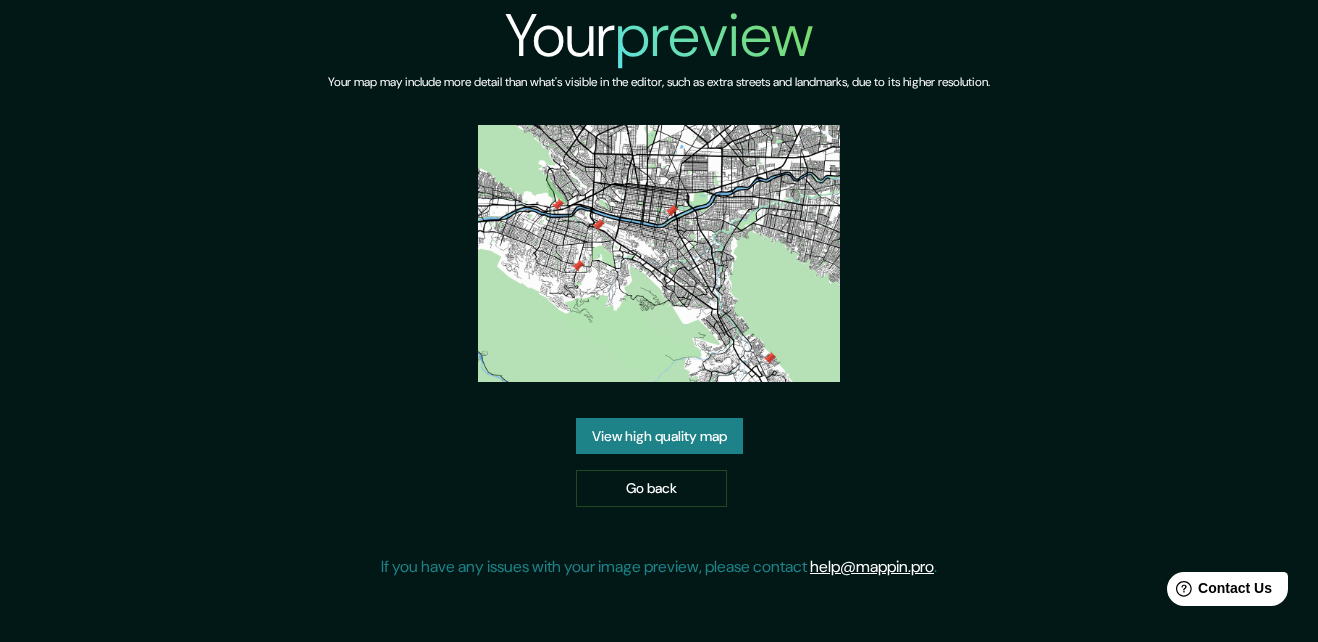 click on "View high quality map" at bounding box center [659, 436] 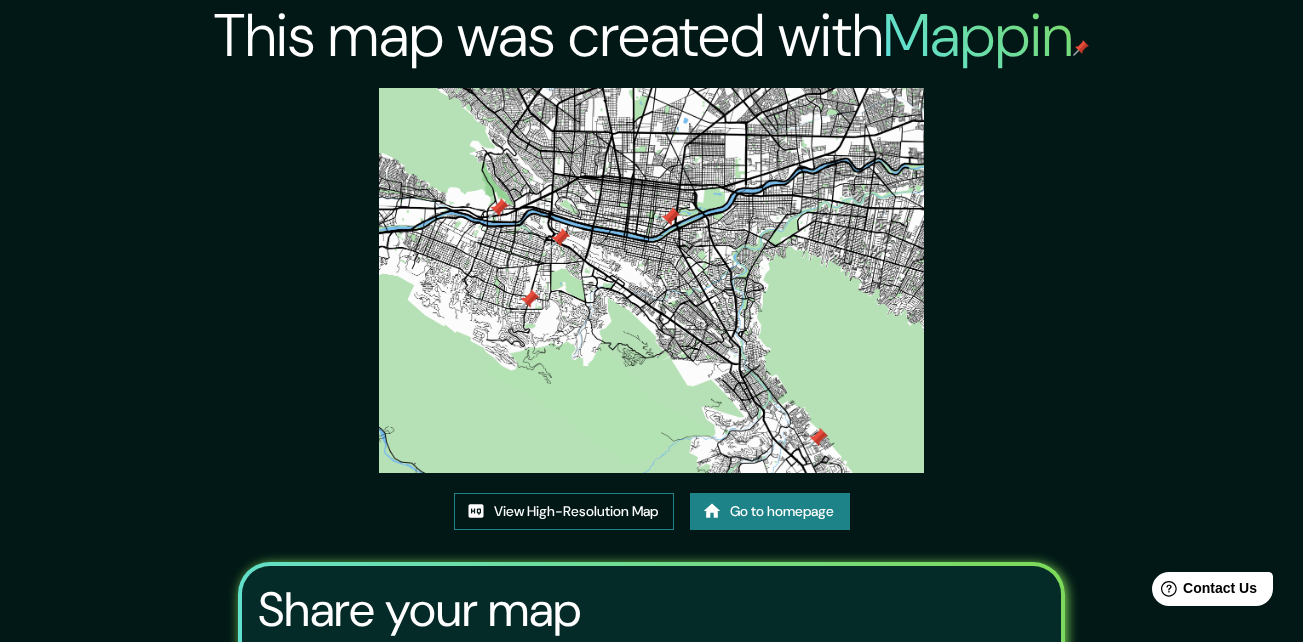 click on "View High-Resolution Map" at bounding box center [564, 511] 